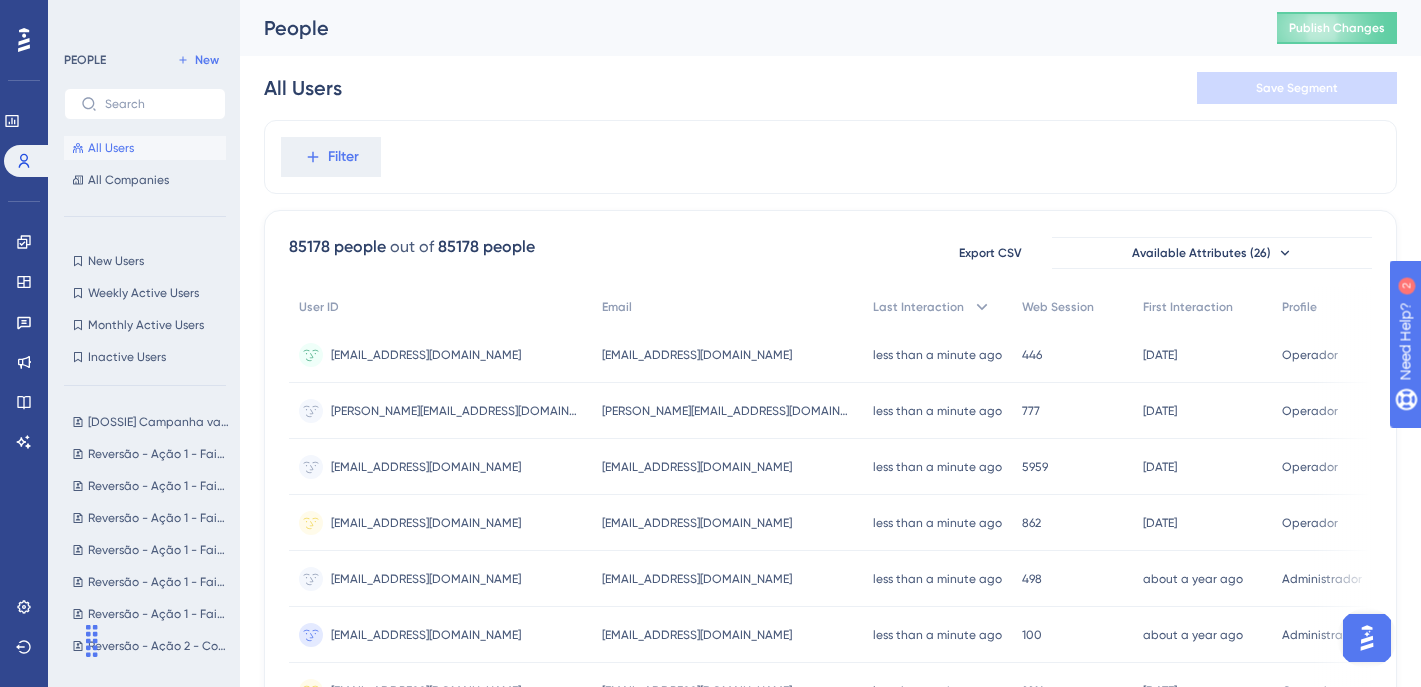 scroll, scrollTop: 0, scrollLeft: 0, axis: both 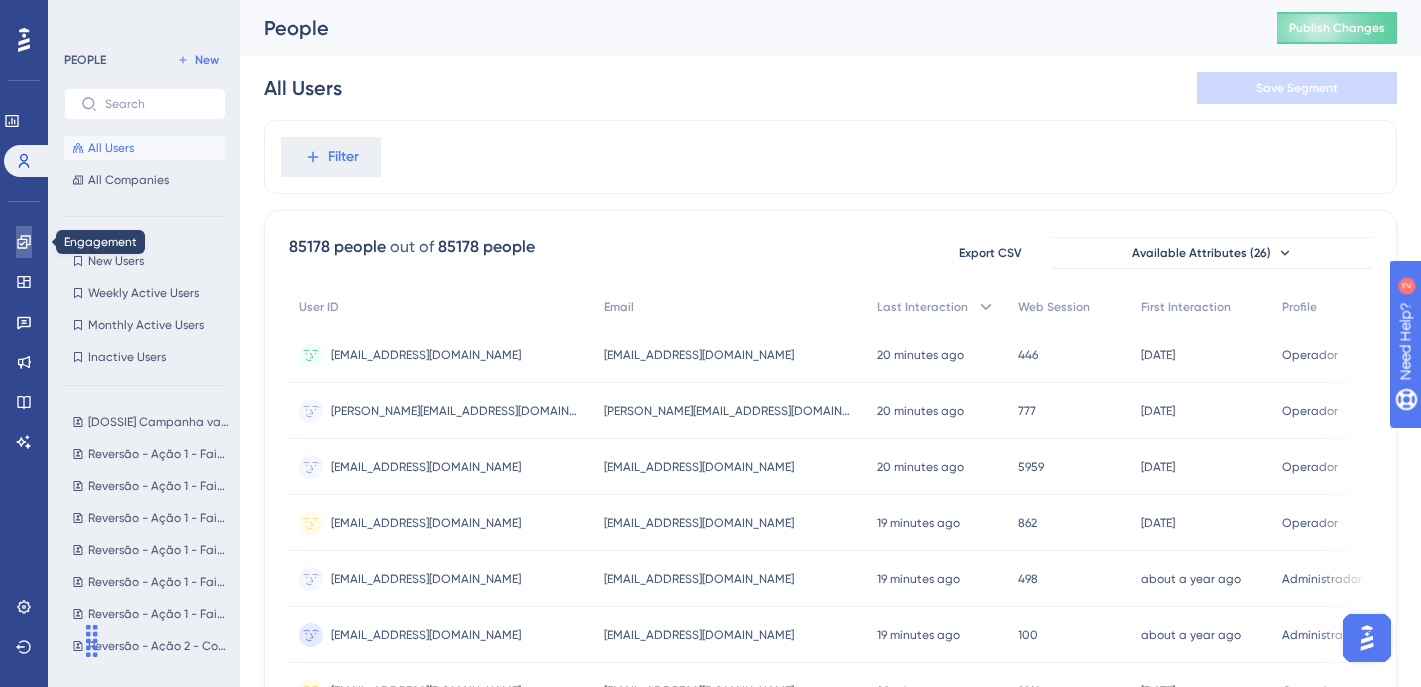 click 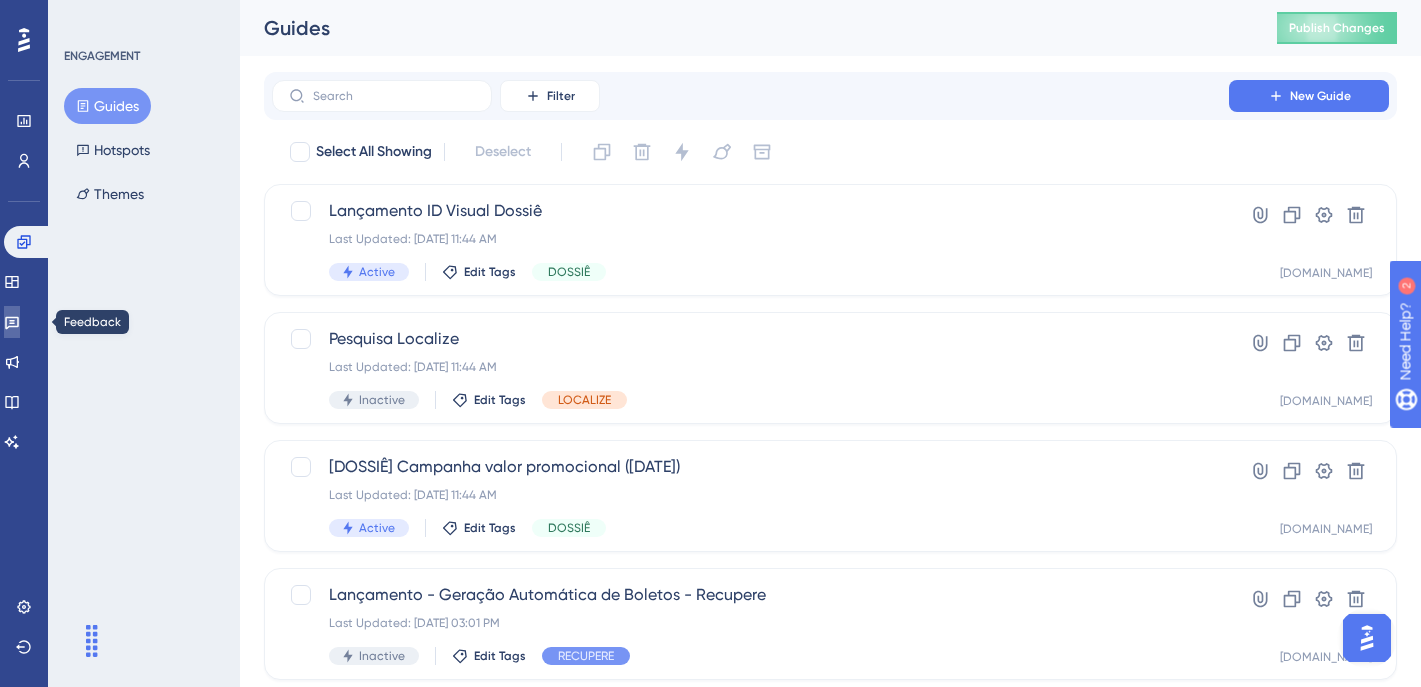 click 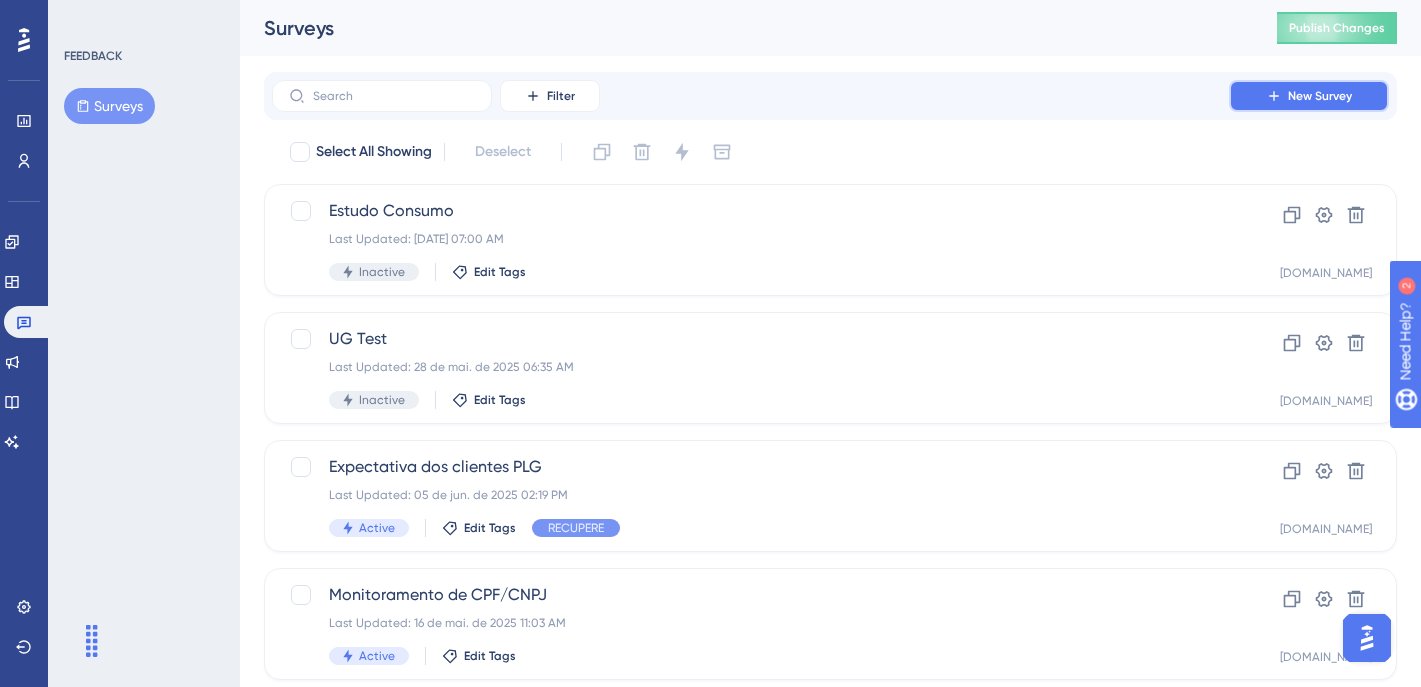 click on "New Survey" at bounding box center [1309, 96] 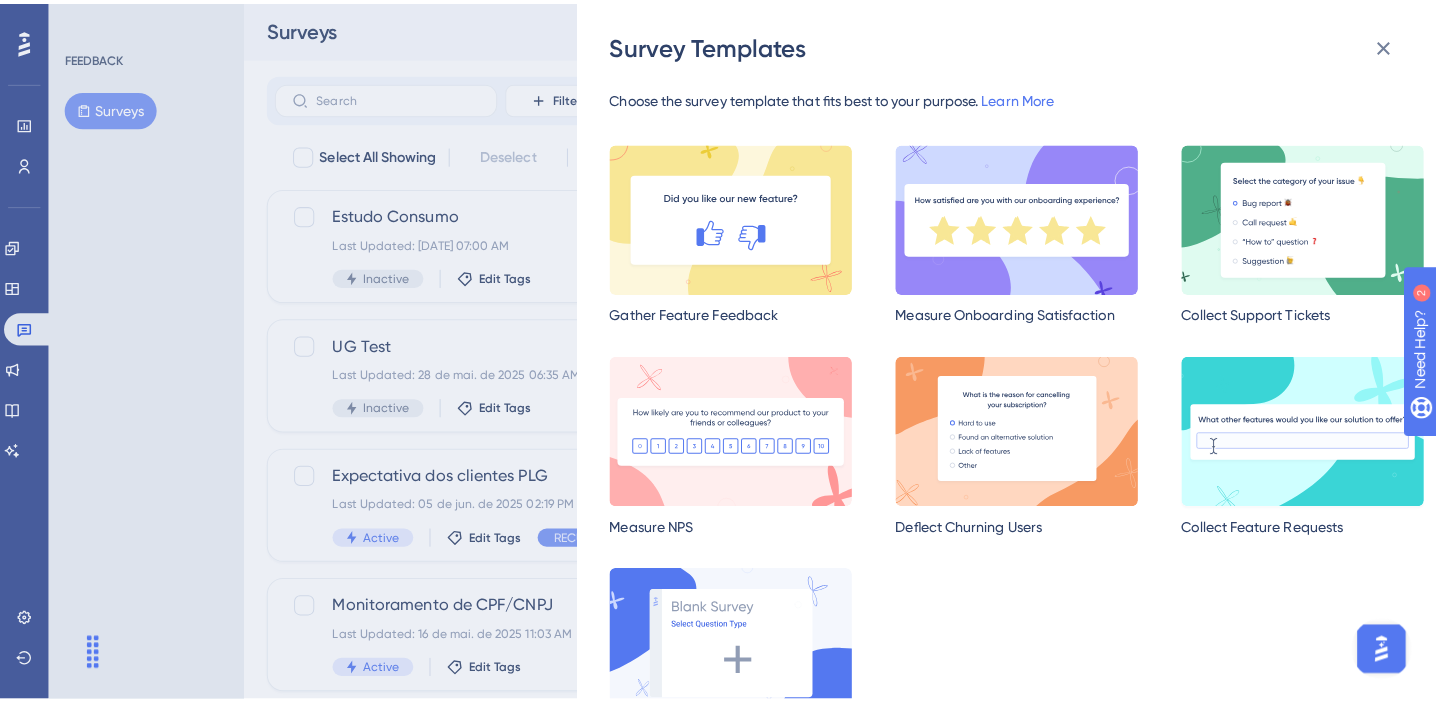 scroll, scrollTop: 65, scrollLeft: 0, axis: vertical 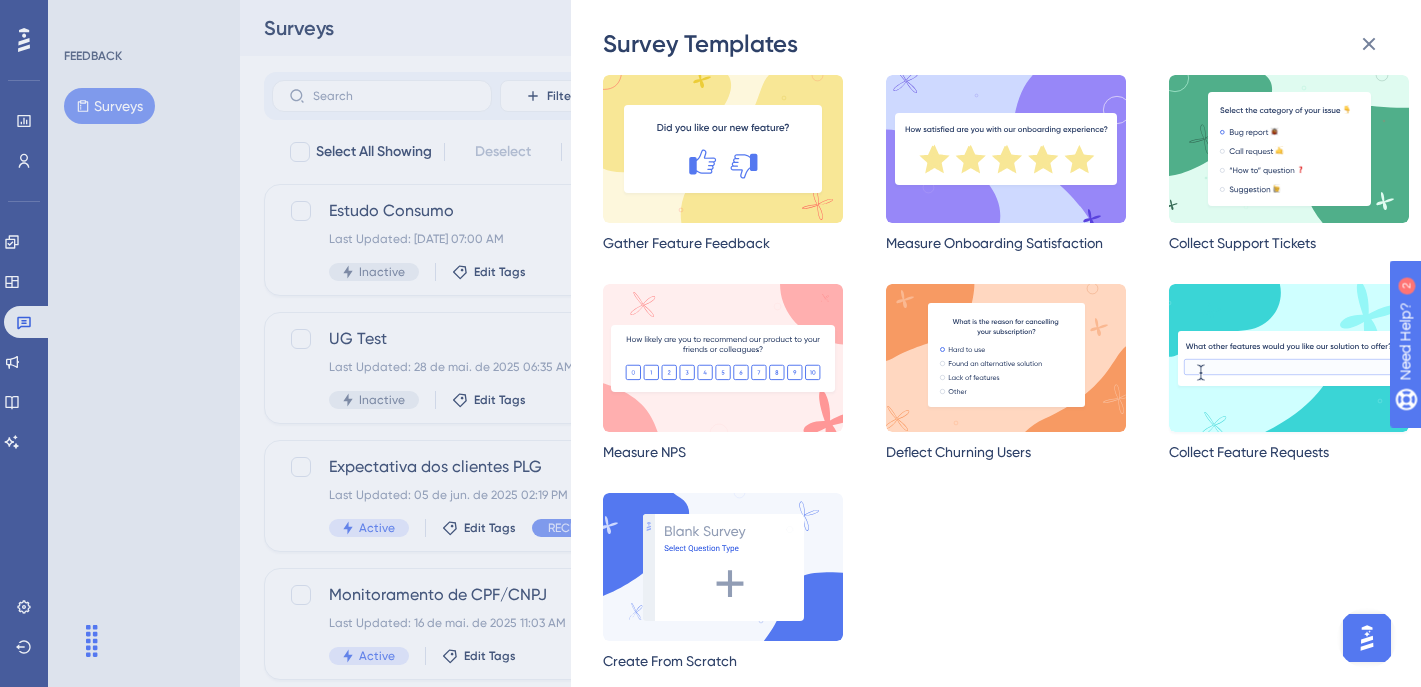 click at bounding box center (1289, 358) 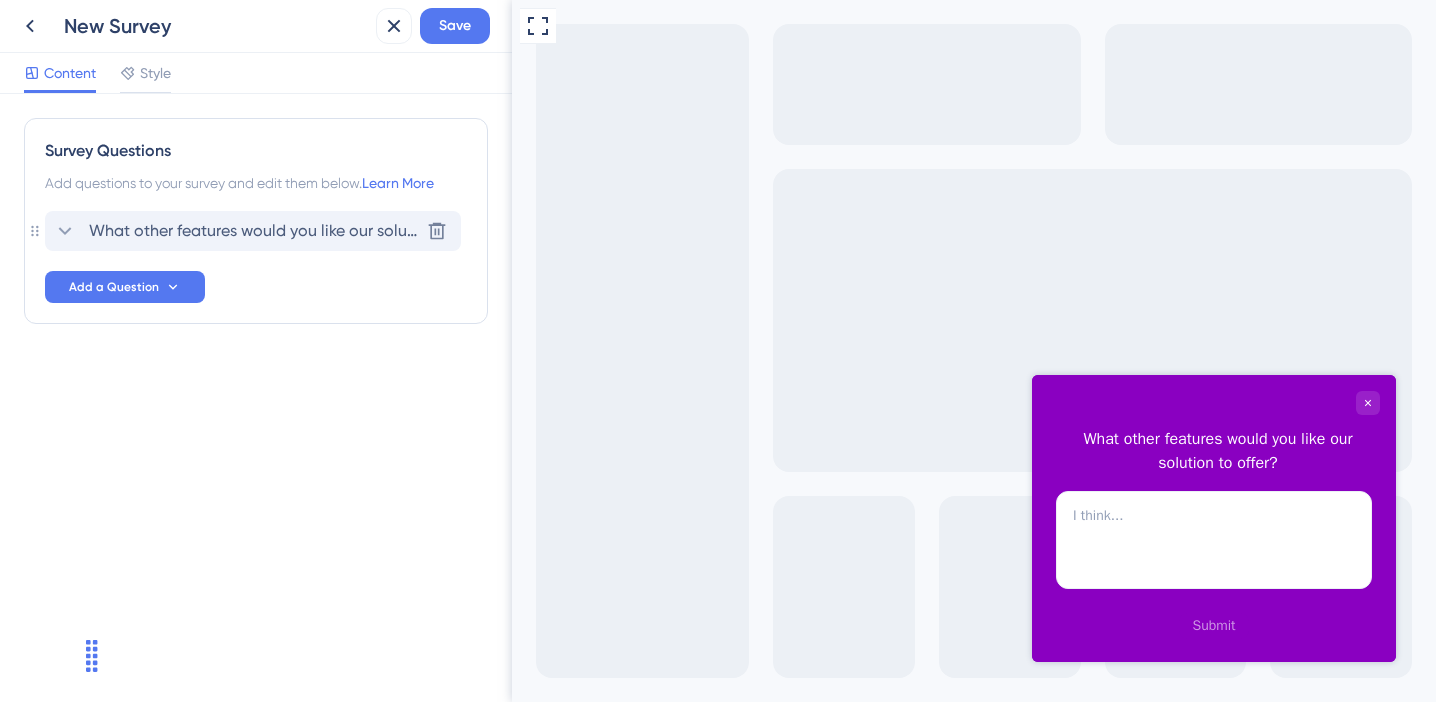 scroll, scrollTop: 0, scrollLeft: 0, axis: both 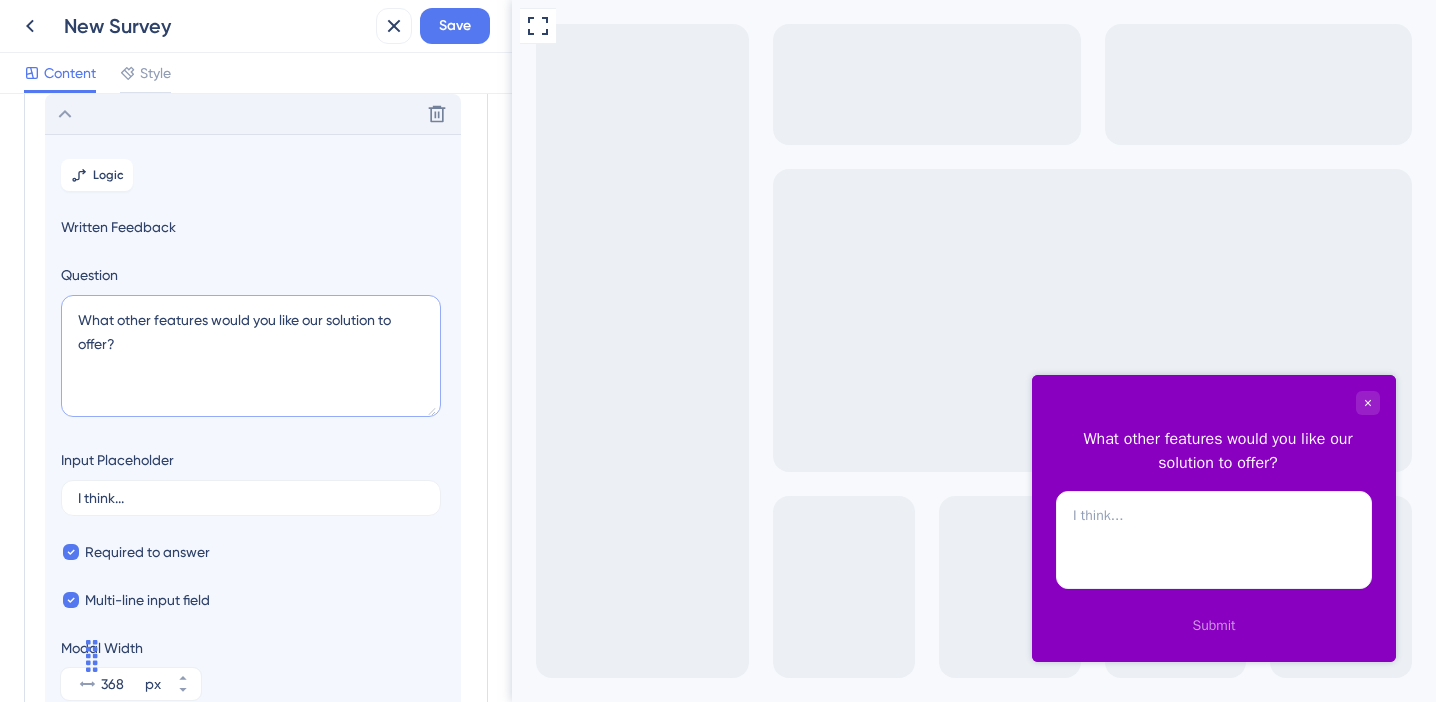 click on "What other features would you like our solution to offer?" at bounding box center (251, 356) 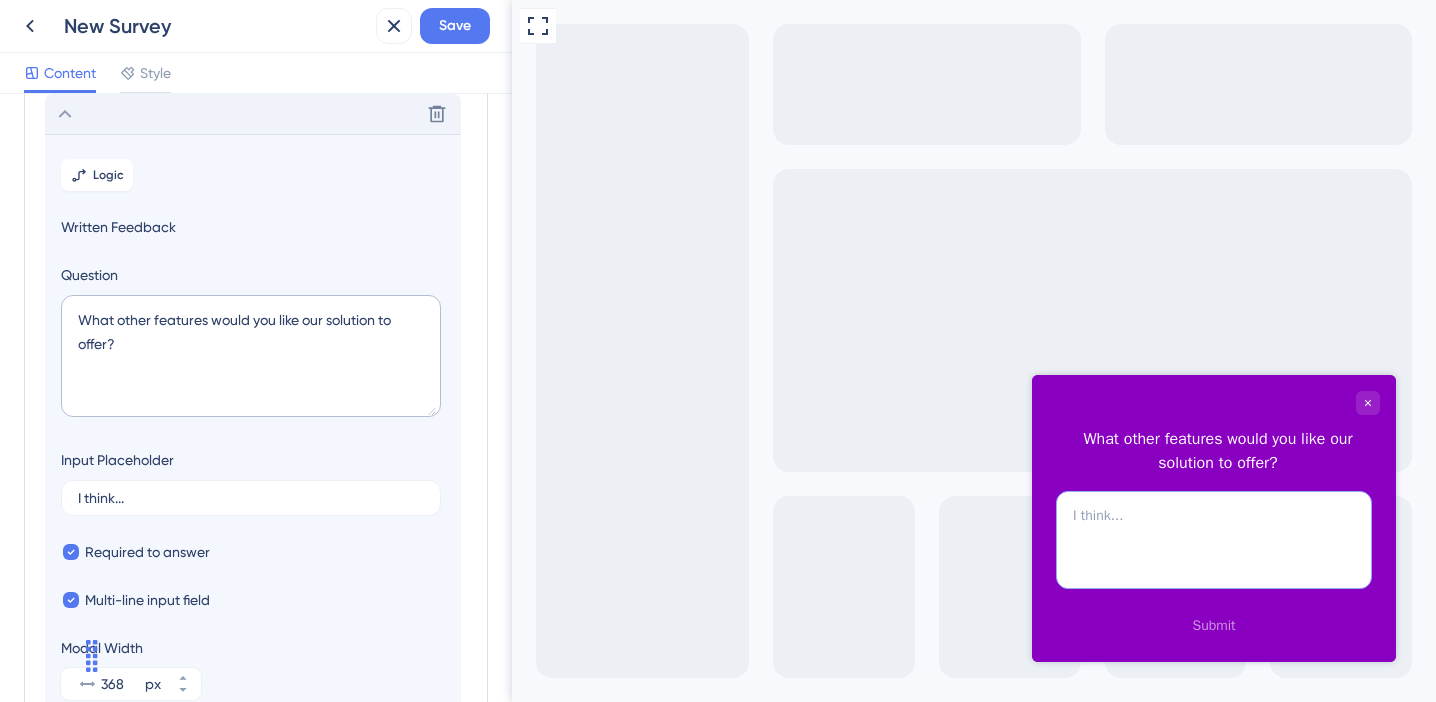 click at bounding box center [1214, 540] 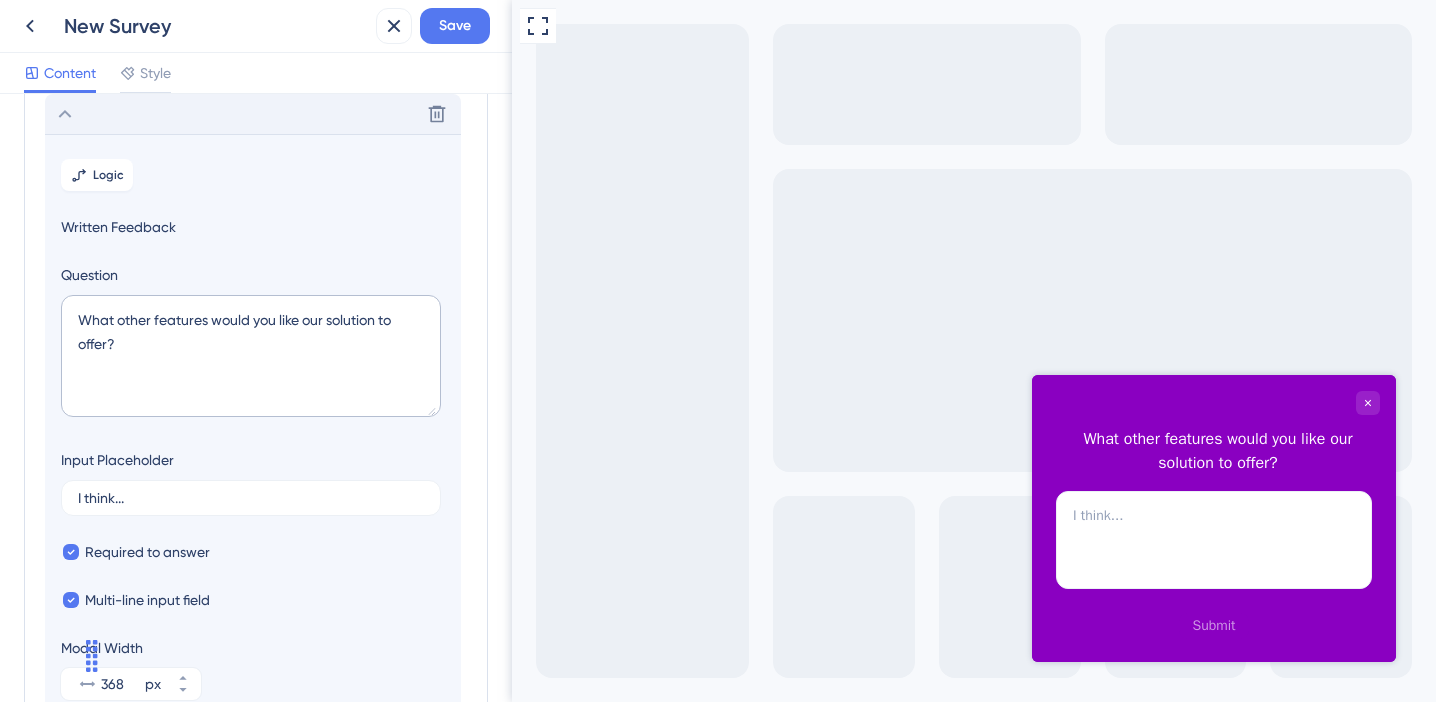 click on "What other features would you like our solution to offer?" at bounding box center (1218, 451) 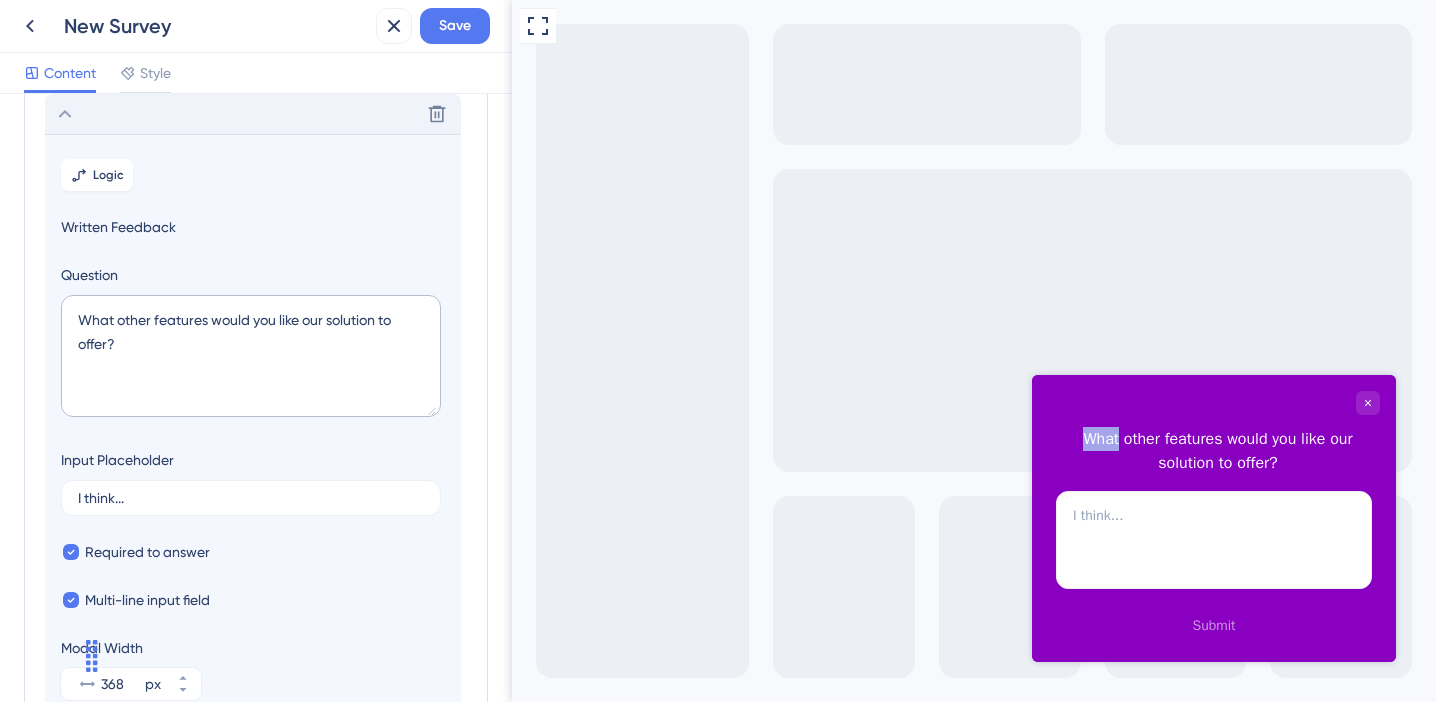 click on "What other features would you like our solution to offer?" at bounding box center [1218, 451] 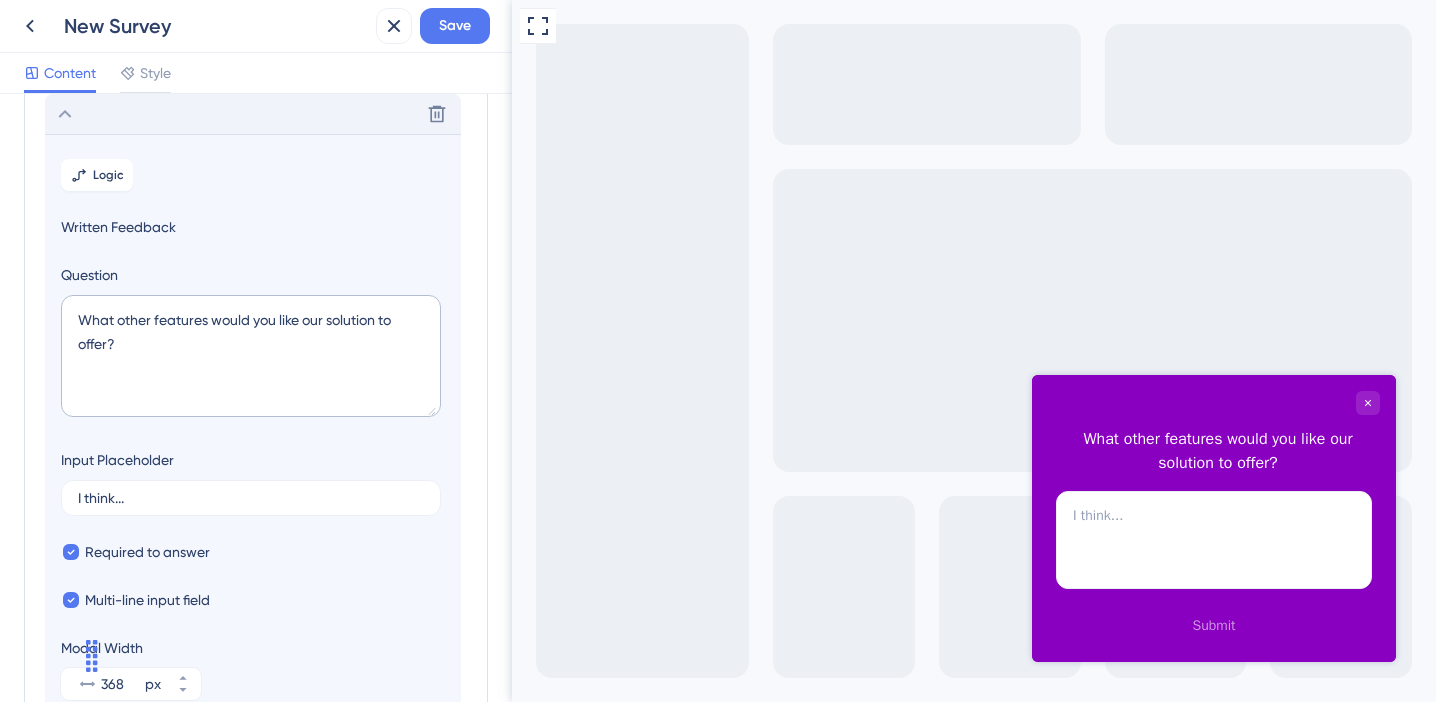 click on "What other features would you like our solution to offer?" at bounding box center (1218, 451) 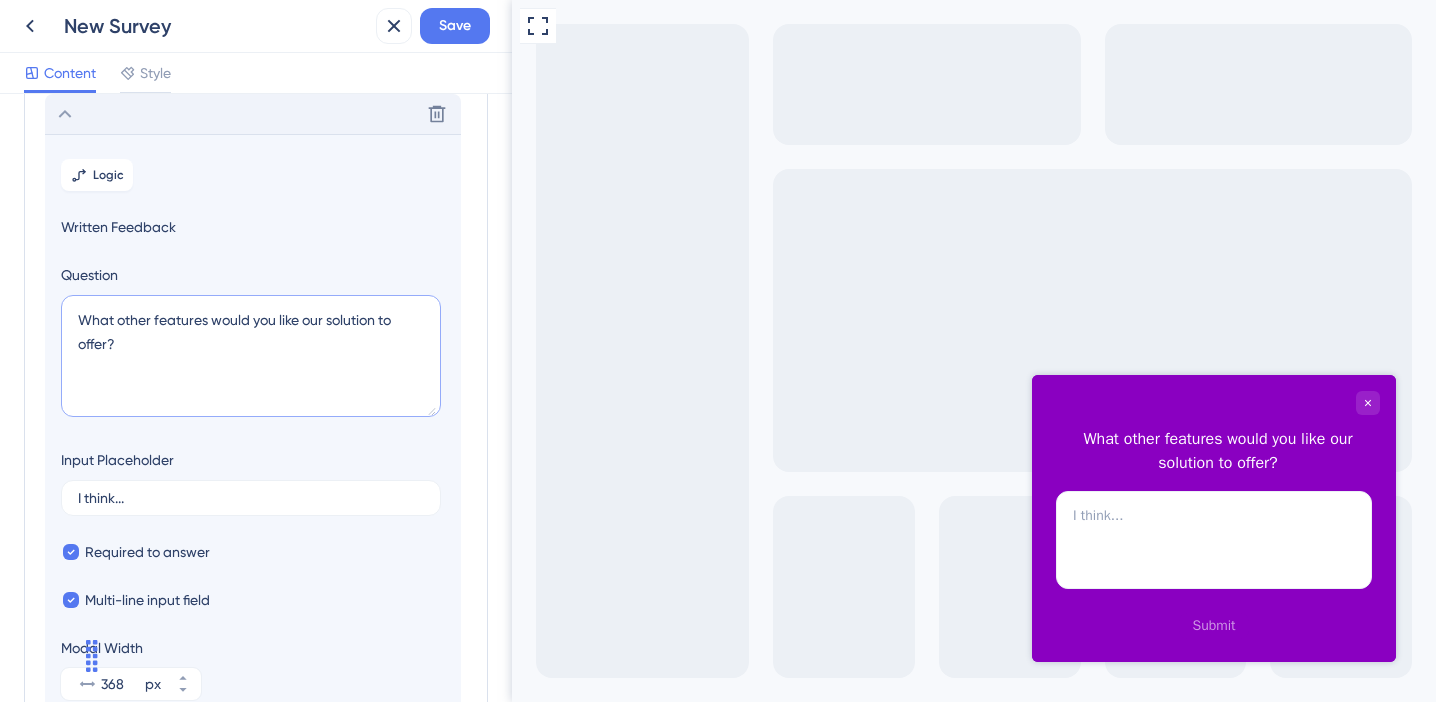 click on "What other features would you like our solution to offer?" at bounding box center [251, 356] 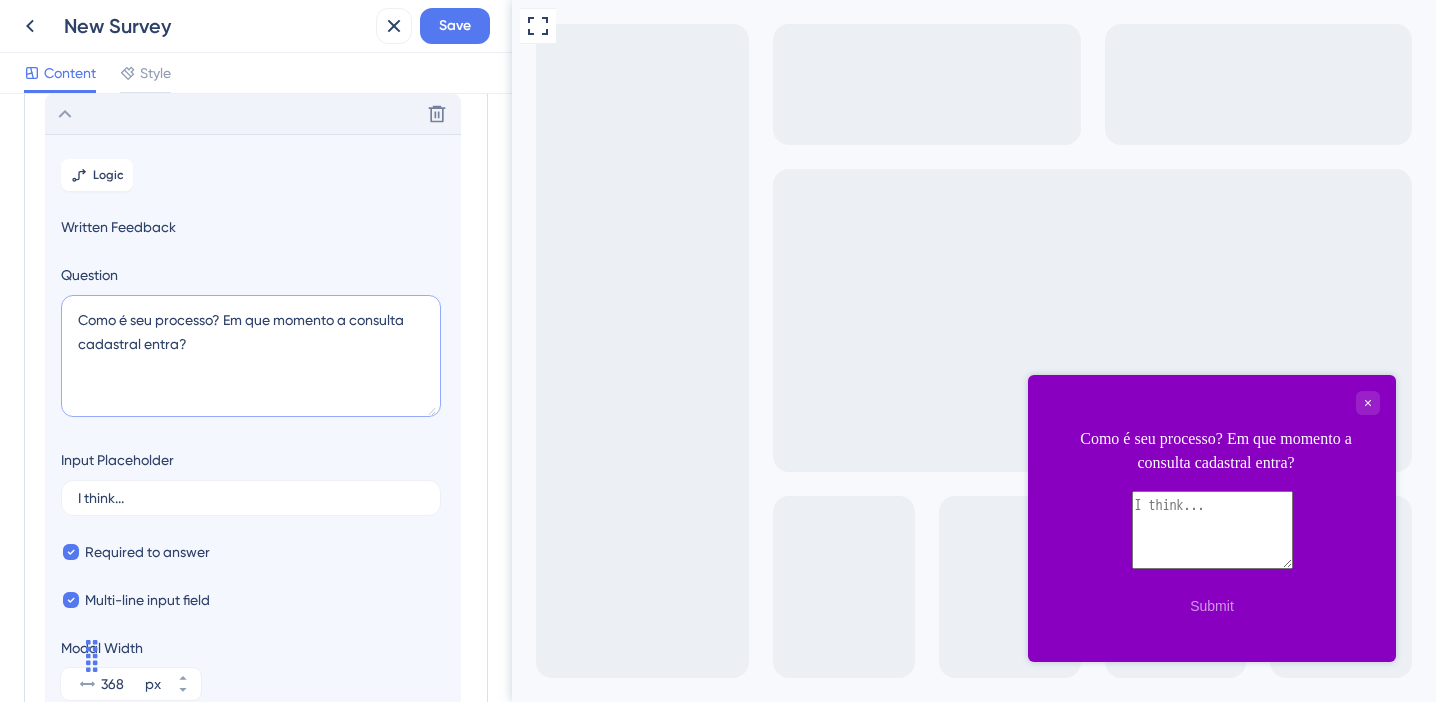 drag, startPoint x: 227, startPoint y: 319, endPoint x: 80, endPoint y: 314, distance: 147.085 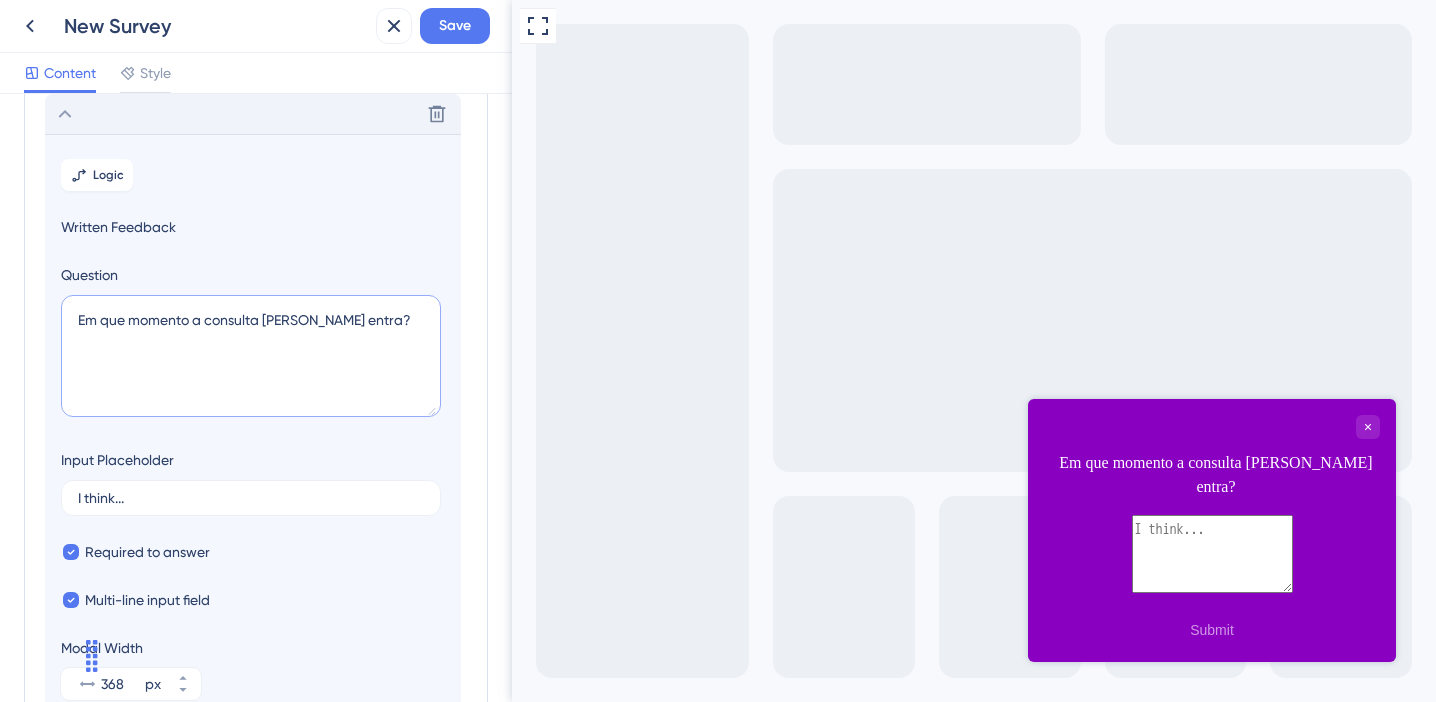 click on "Em que momento a consulta [PERSON_NAME] entra?" at bounding box center (251, 356) 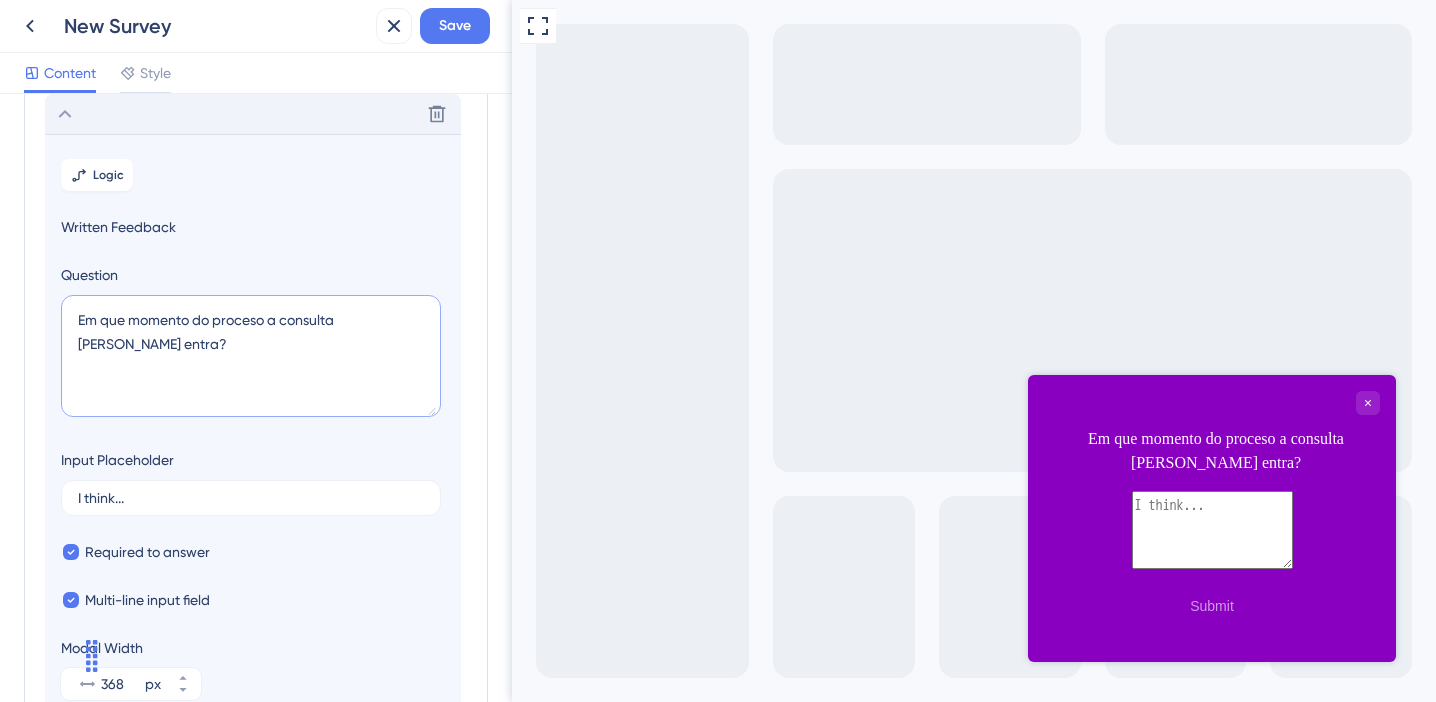 click on "Em que momento do proceso a consulta [PERSON_NAME] entra?" at bounding box center (251, 356) 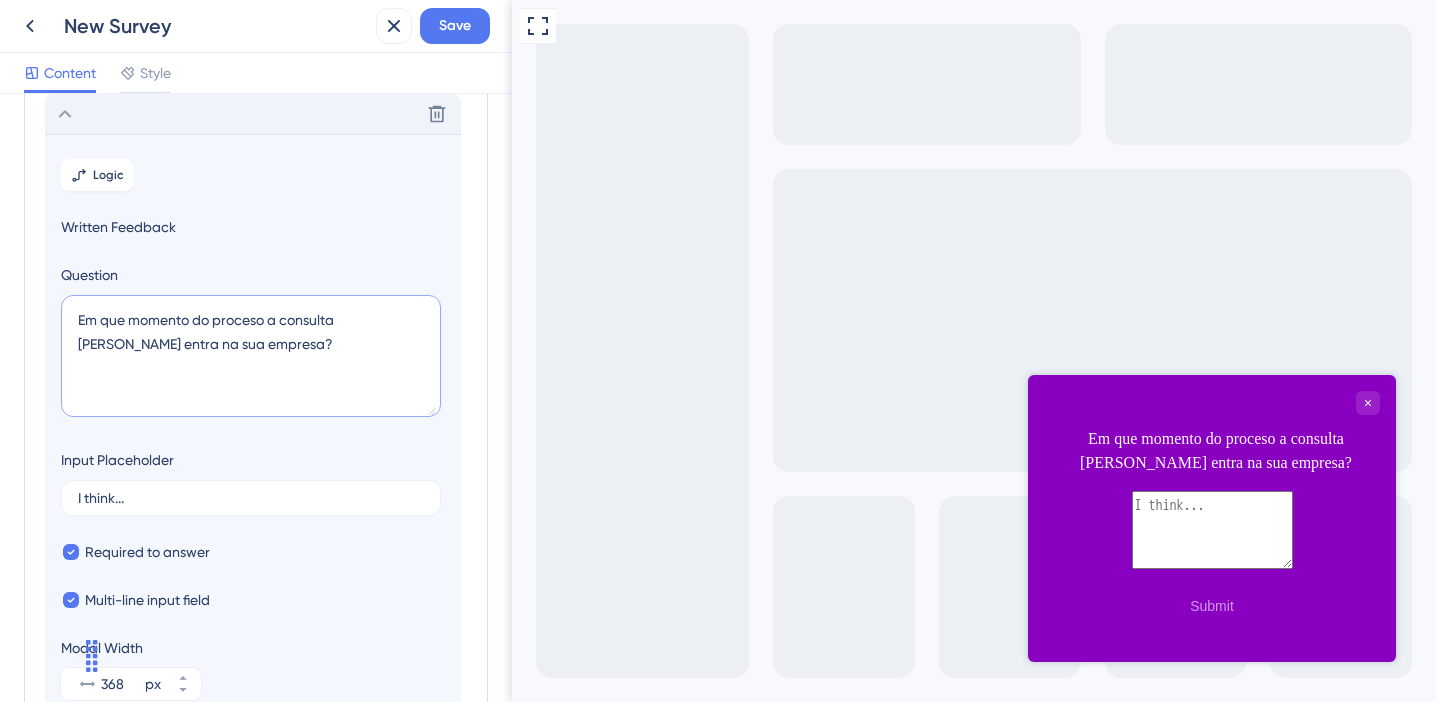 click on "Em que momento do proceso a consulta [PERSON_NAME] entra na sua empresa?" at bounding box center (251, 356) 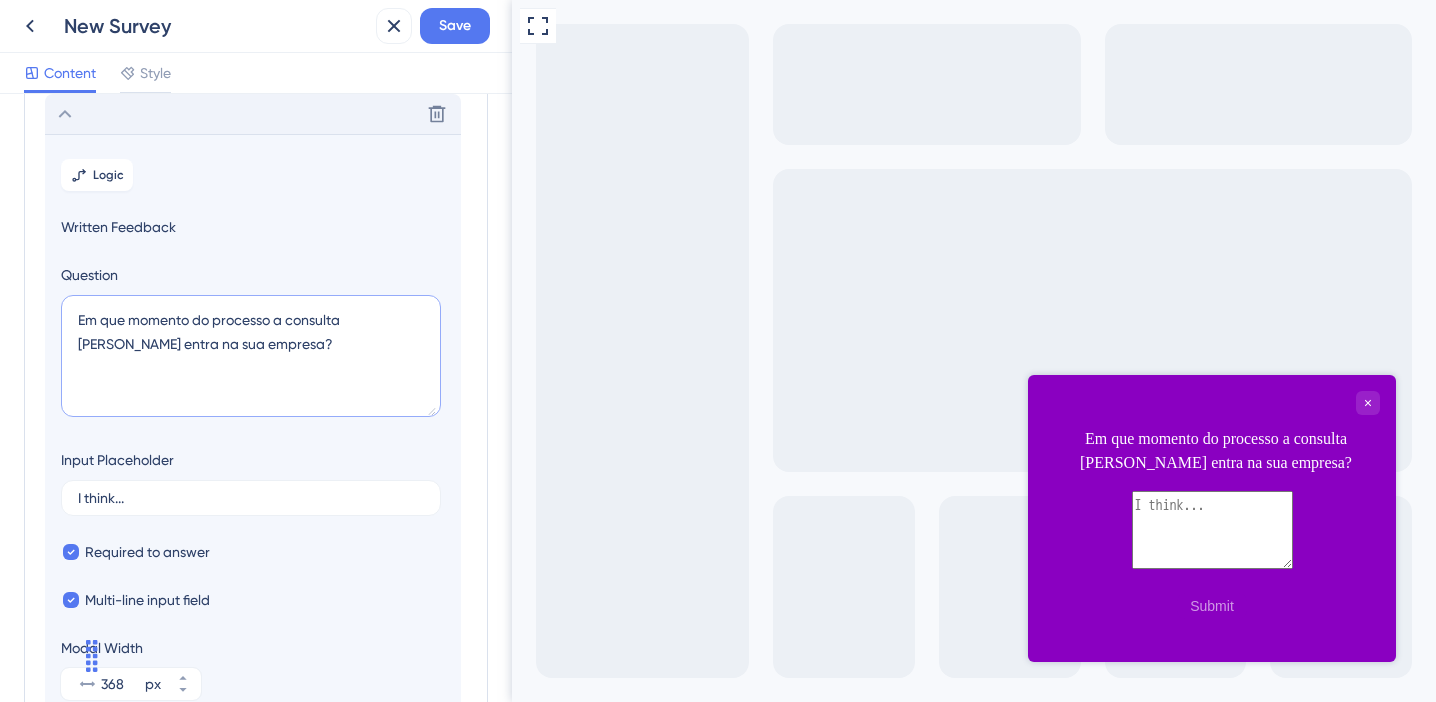 click on "Em que momento do processo a consulta [PERSON_NAME] entra na sua empresa?" at bounding box center (251, 356) 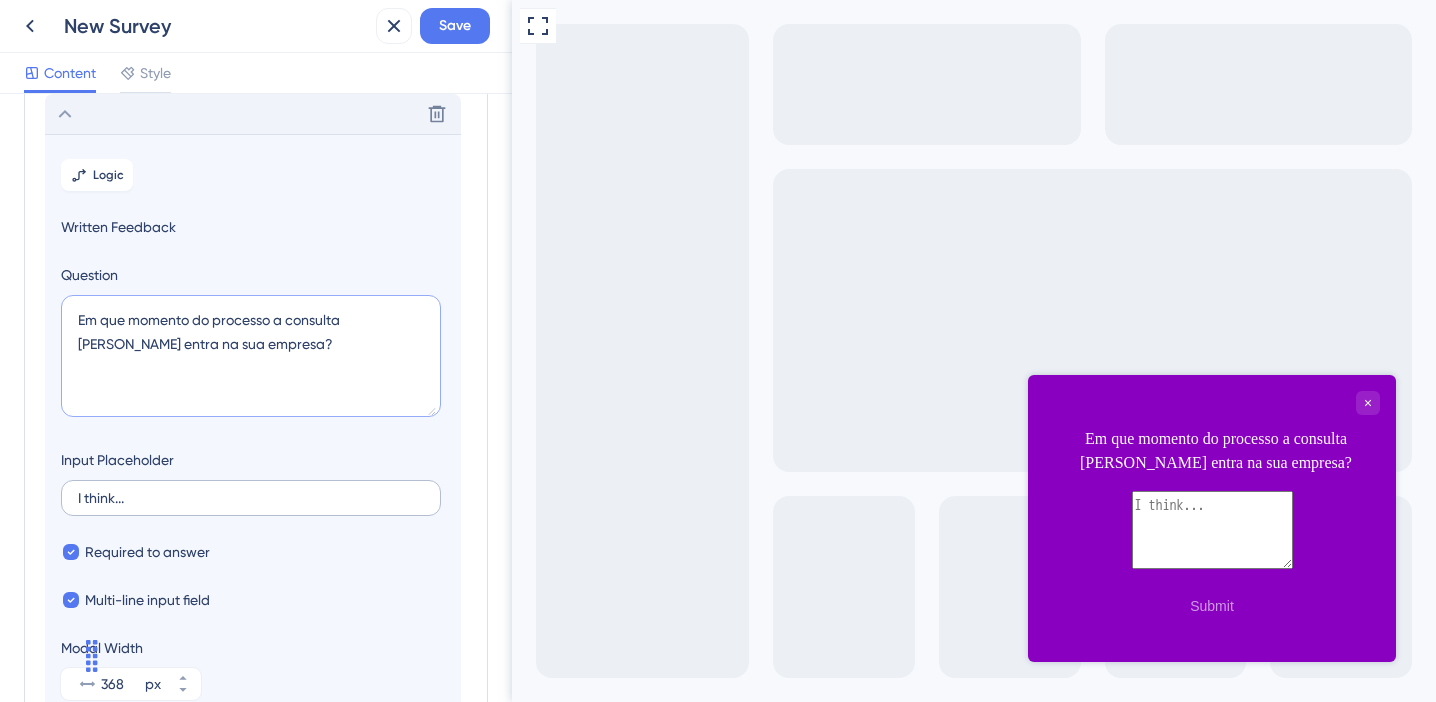 type on "Em que momento do processo a consulta [PERSON_NAME] entra na sua empresa?" 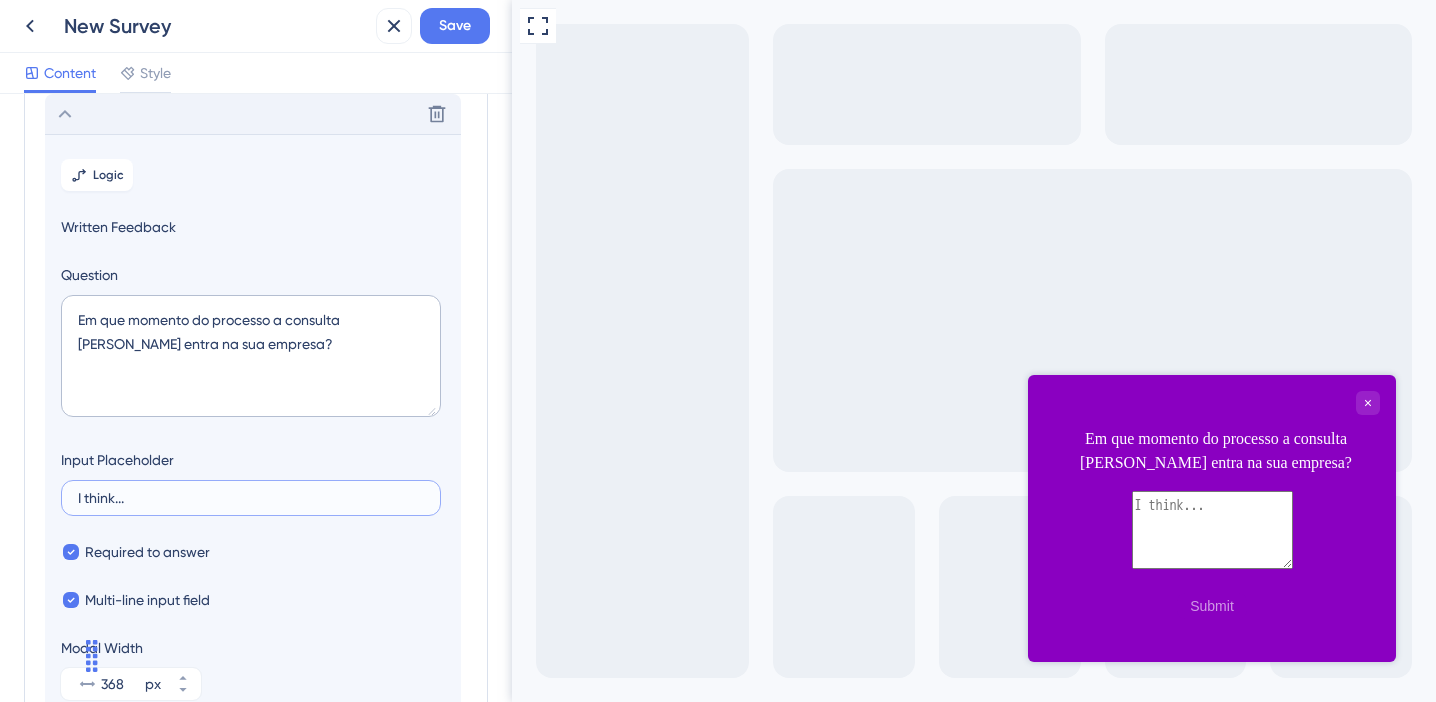 click on "I think..." at bounding box center (251, 498) 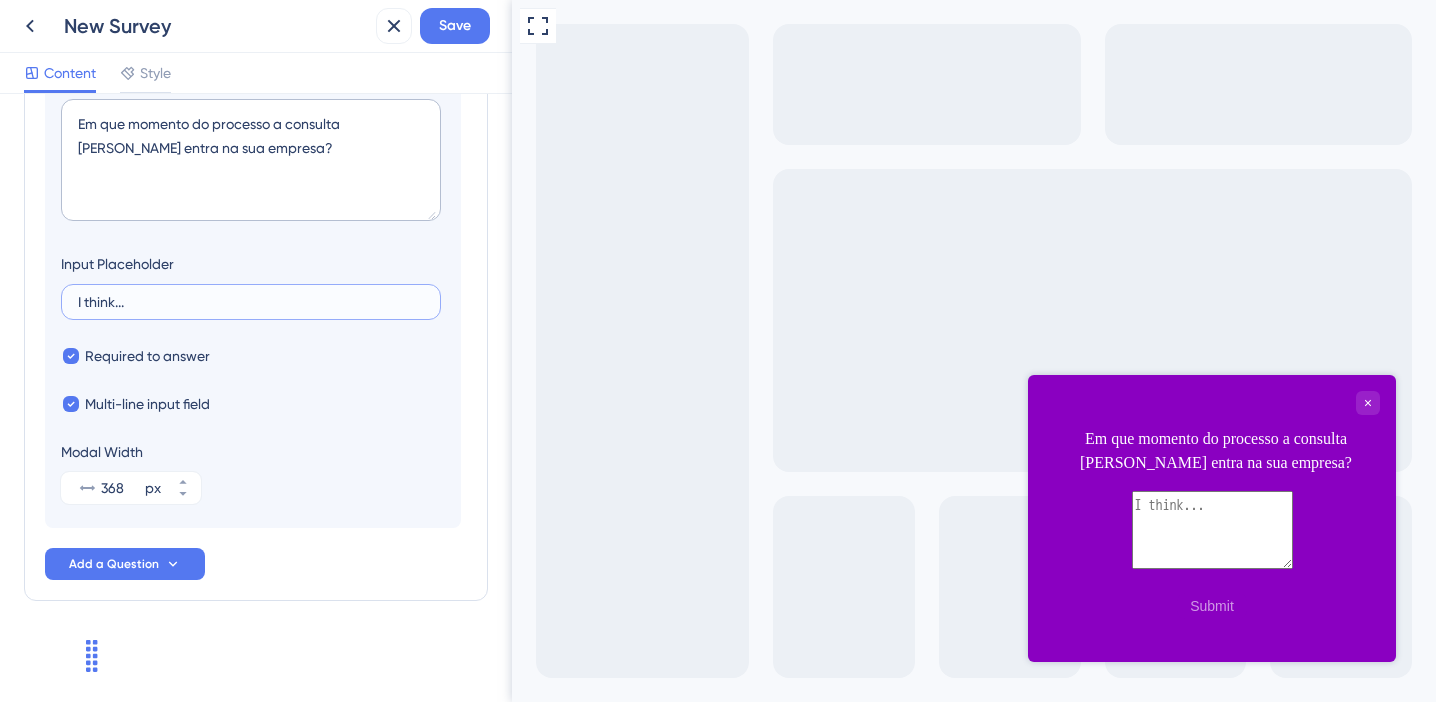 scroll, scrollTop: 312, scrollLeft: 0, axis: vertical 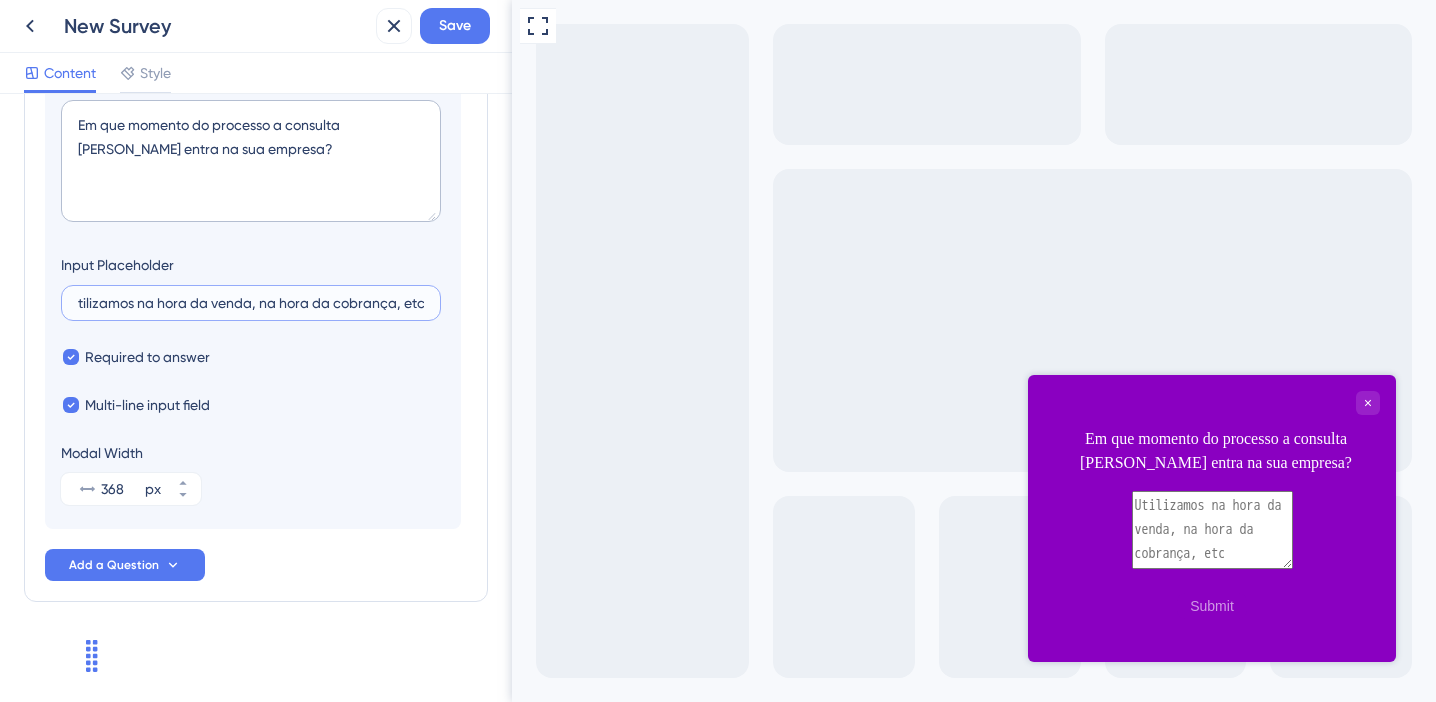 type on "Utilizamos na hora da venda, na hora da cobrança, etc" 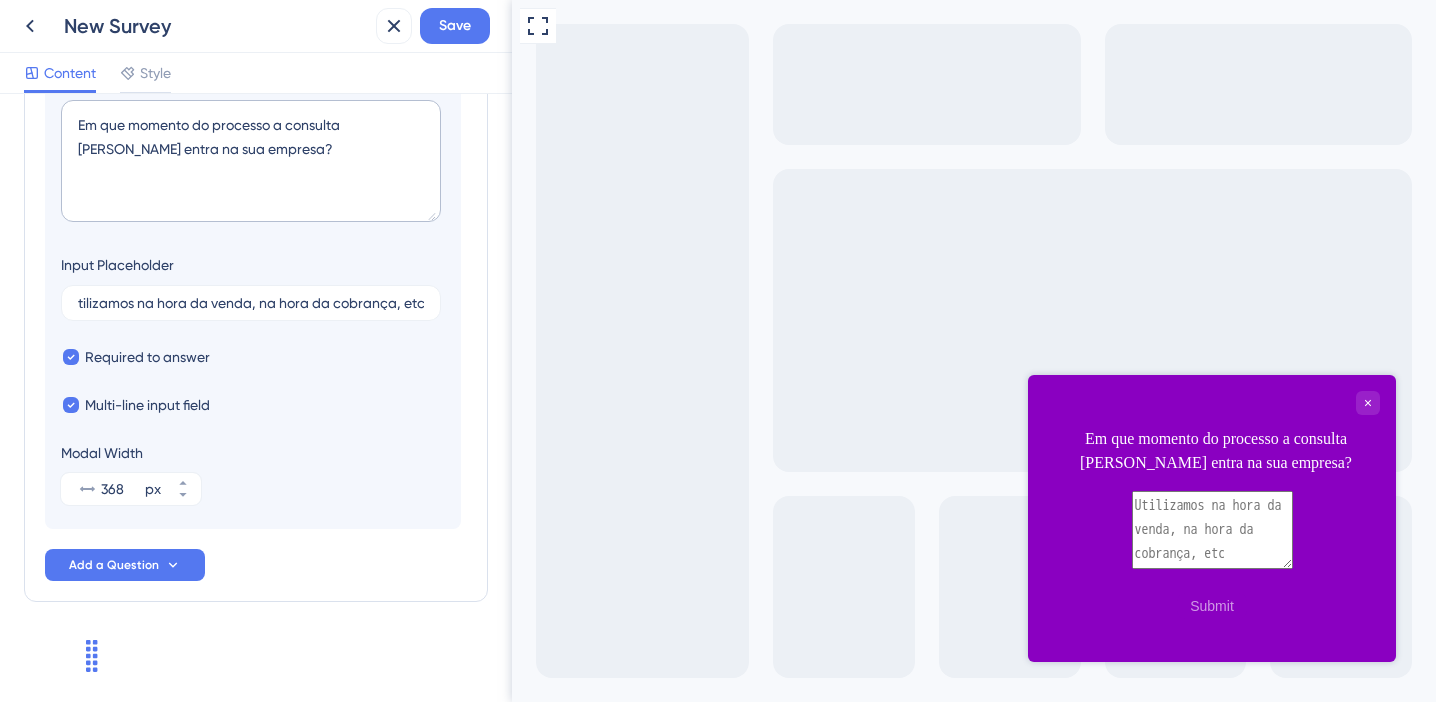 click at bounding box center [1212, 530] 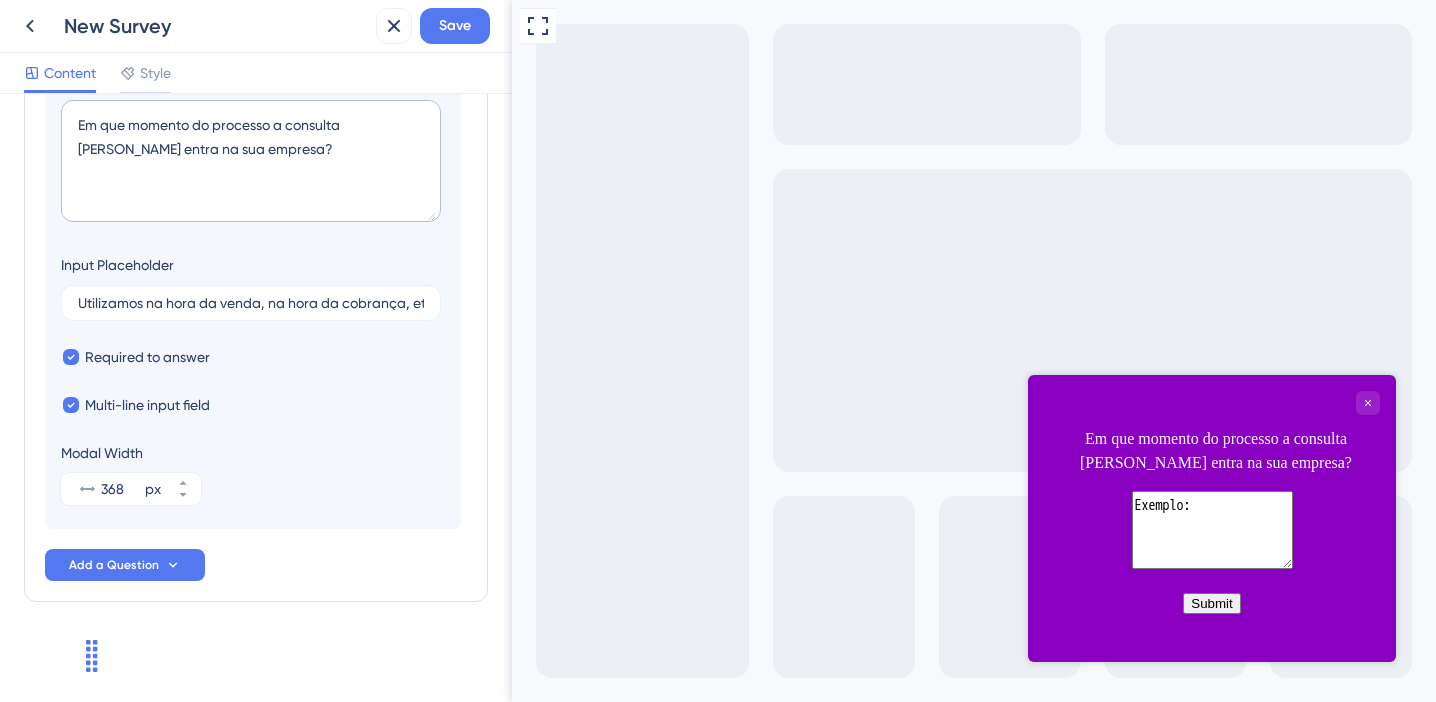 type on "Exemplo:" 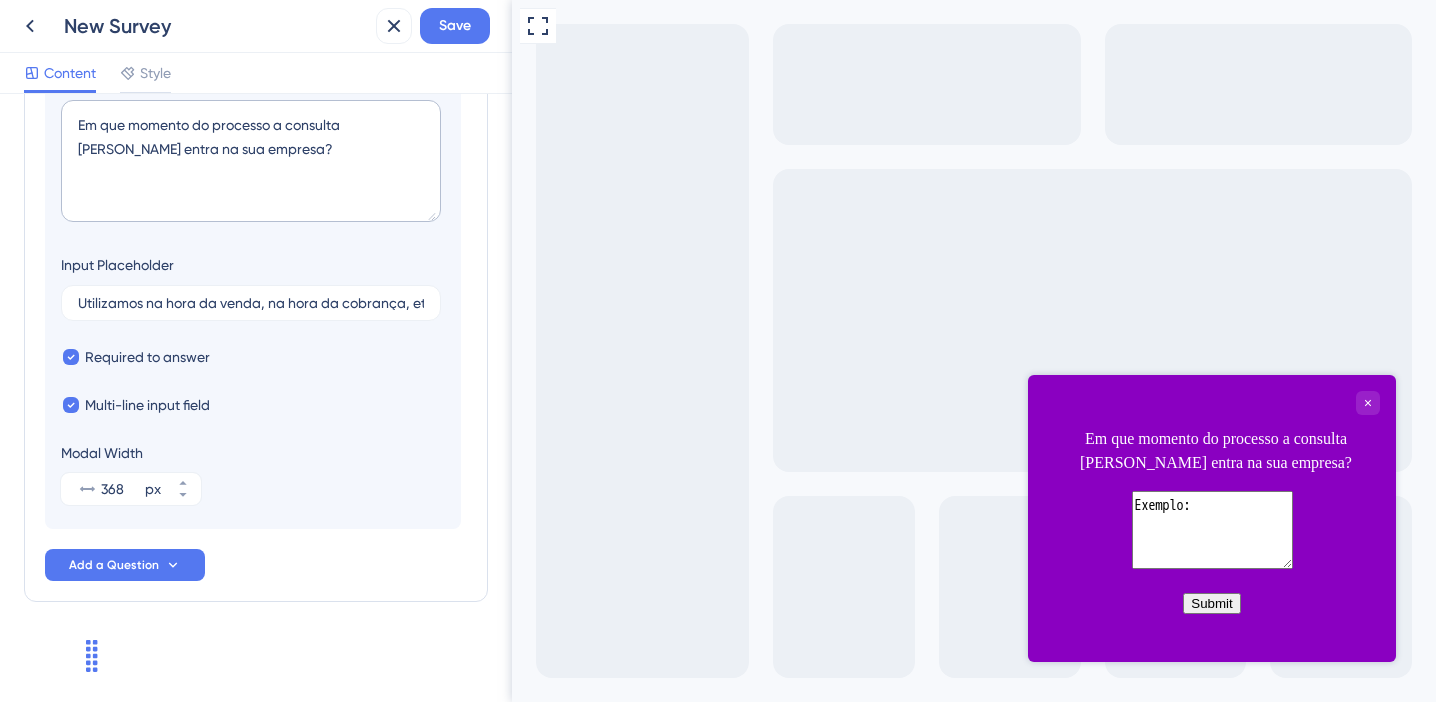 drag, startPoint x: 1123, startPoint y: 511, endPoint x: 1016, endPoint y: 508, distance: 107.042046 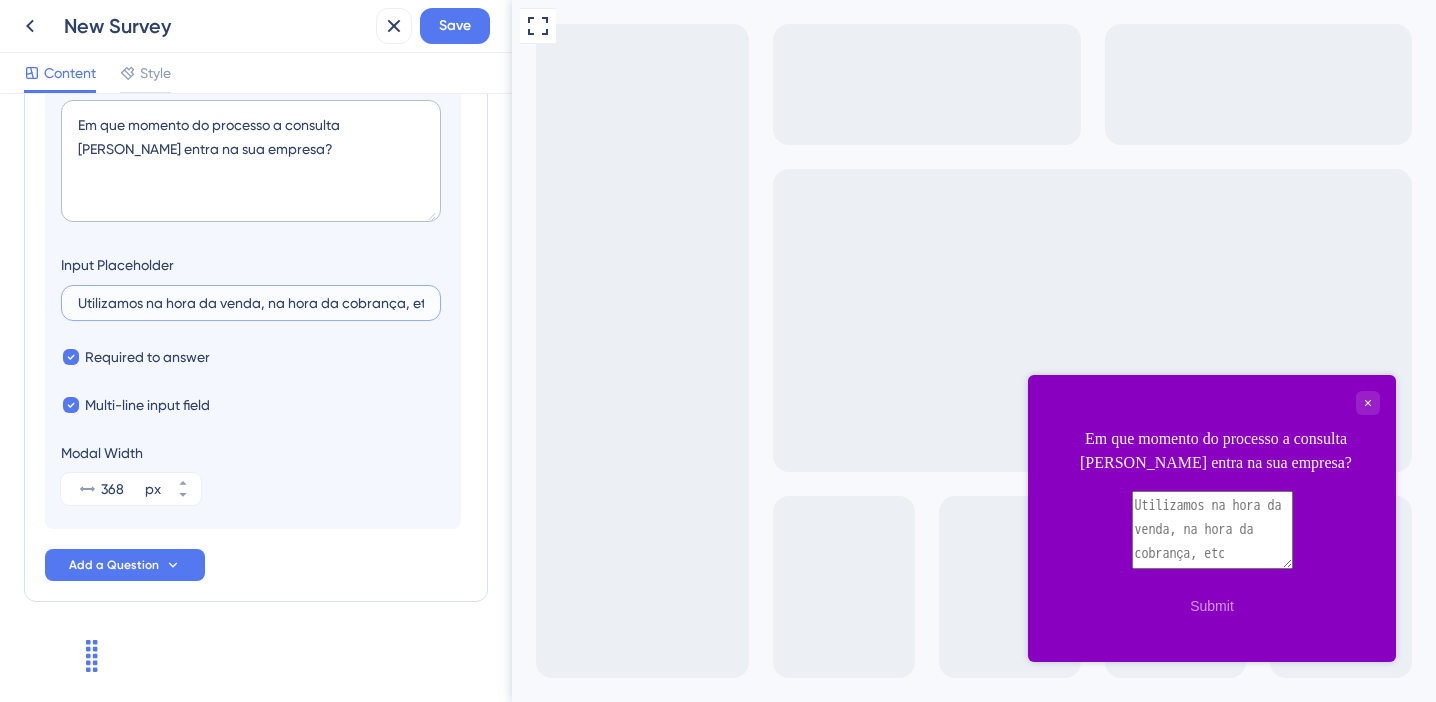 click on "Utilizamos na hora da venda, na hora da cobrança, etc" at bounding box center [251, 303] 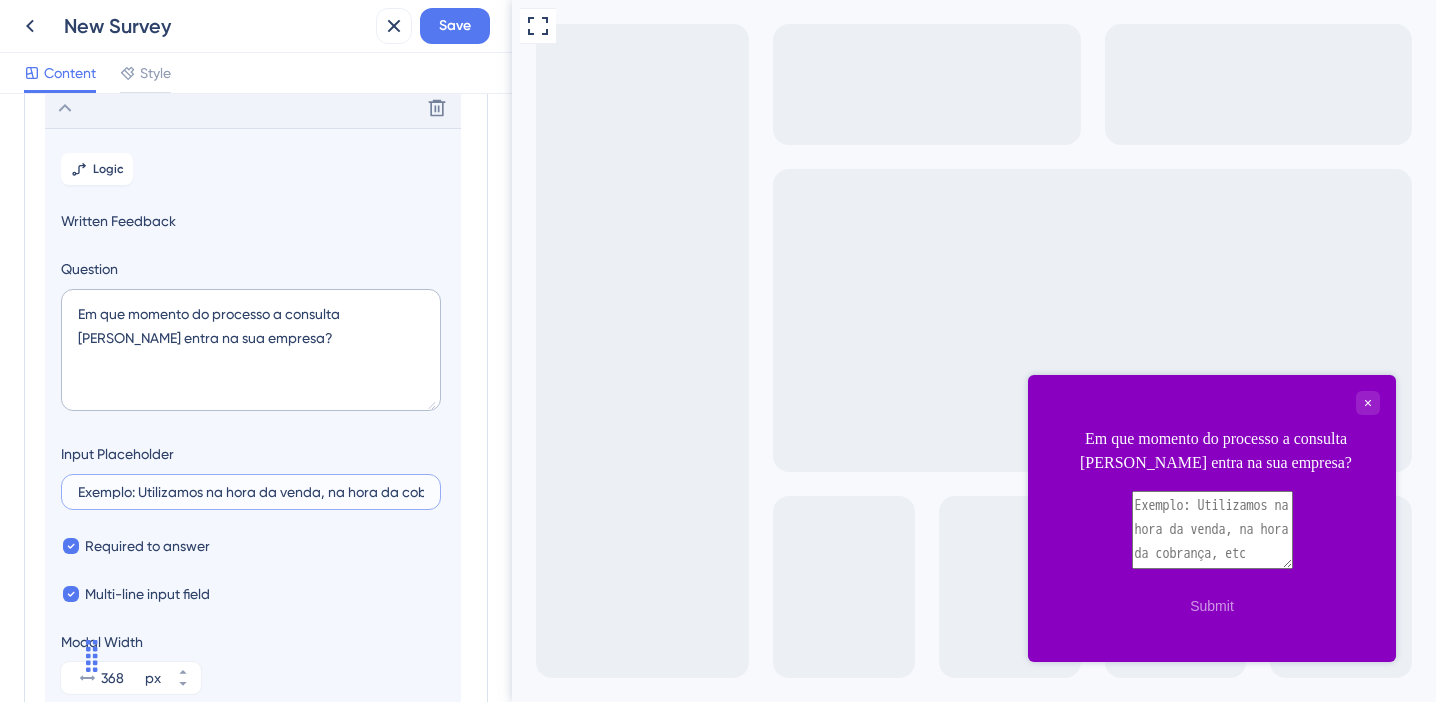 scroll, scrollTop: 122, scrollLeft: 0, axis: vertical 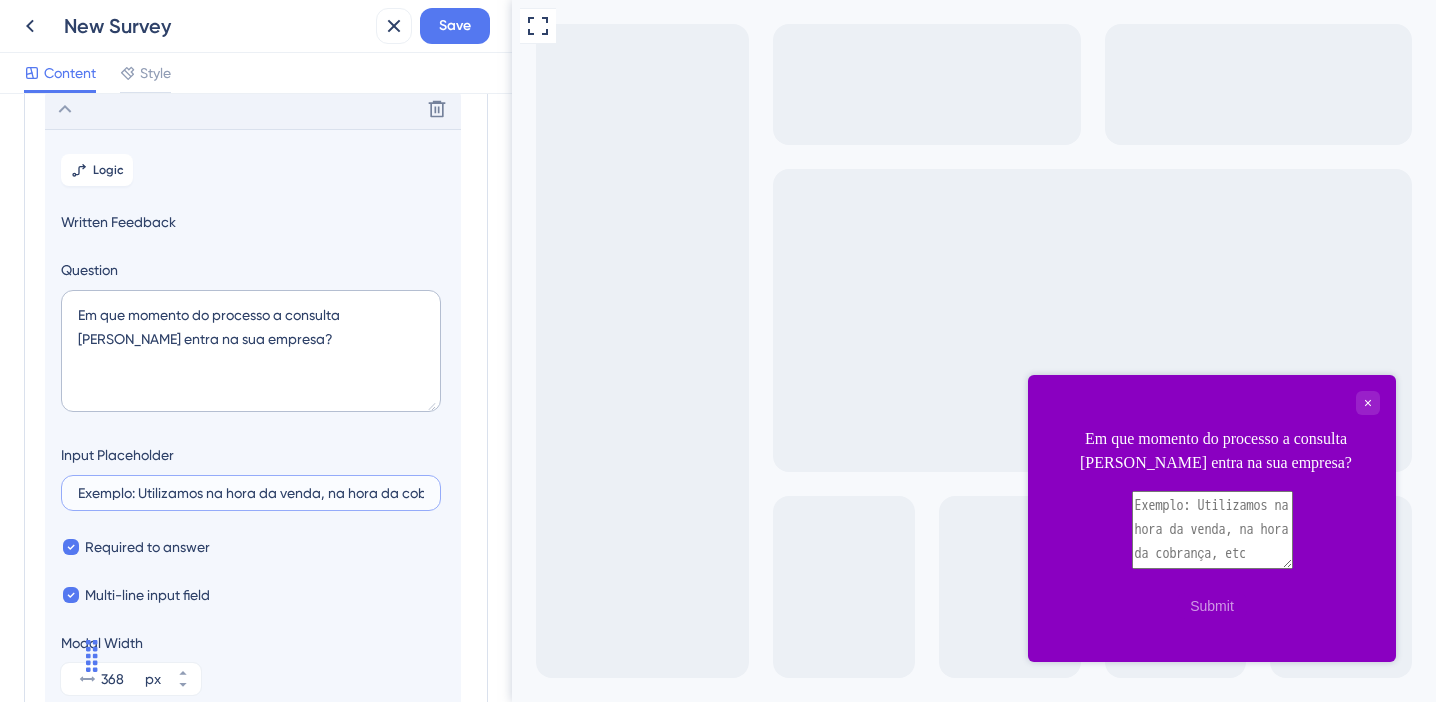 type on "Exemplo: Utilizamos na hora da venda, na hora da cobrança, etc" 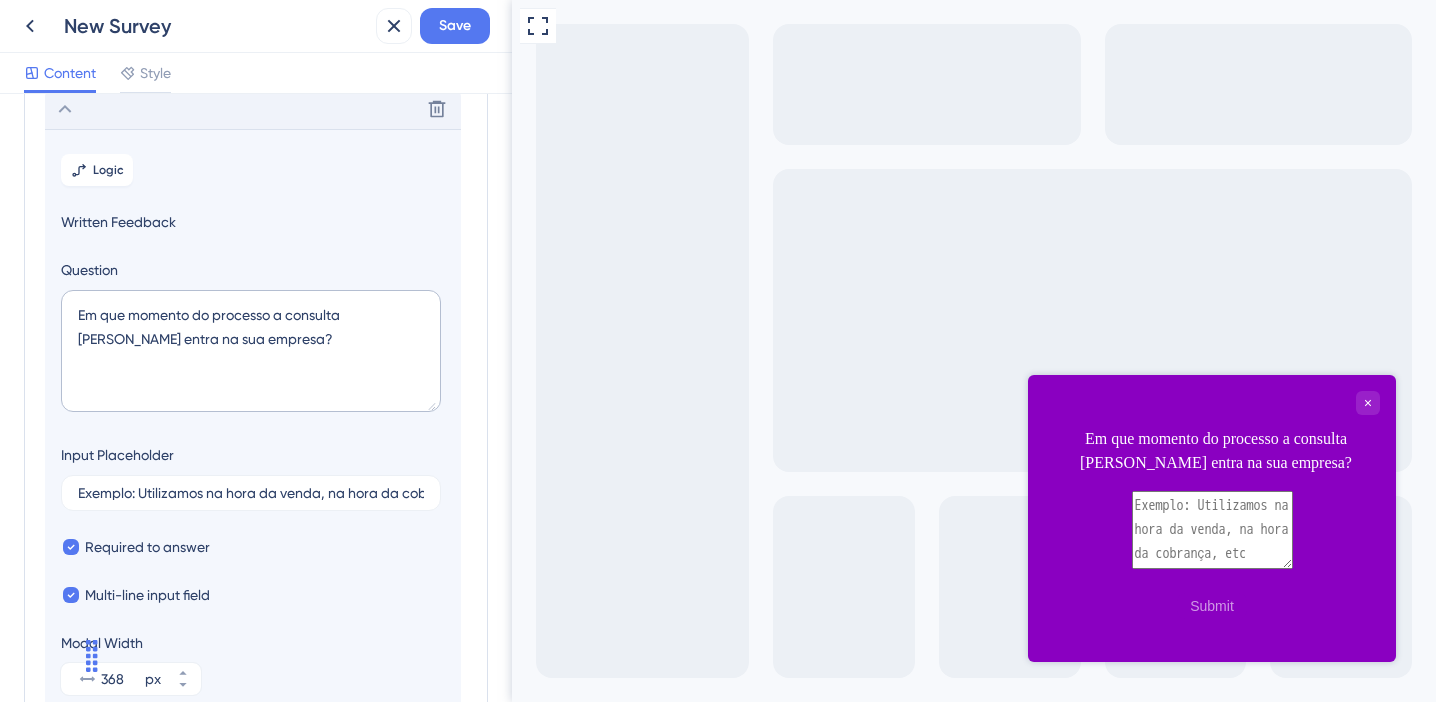click on "New Survey" at bounding box center (216, 26) 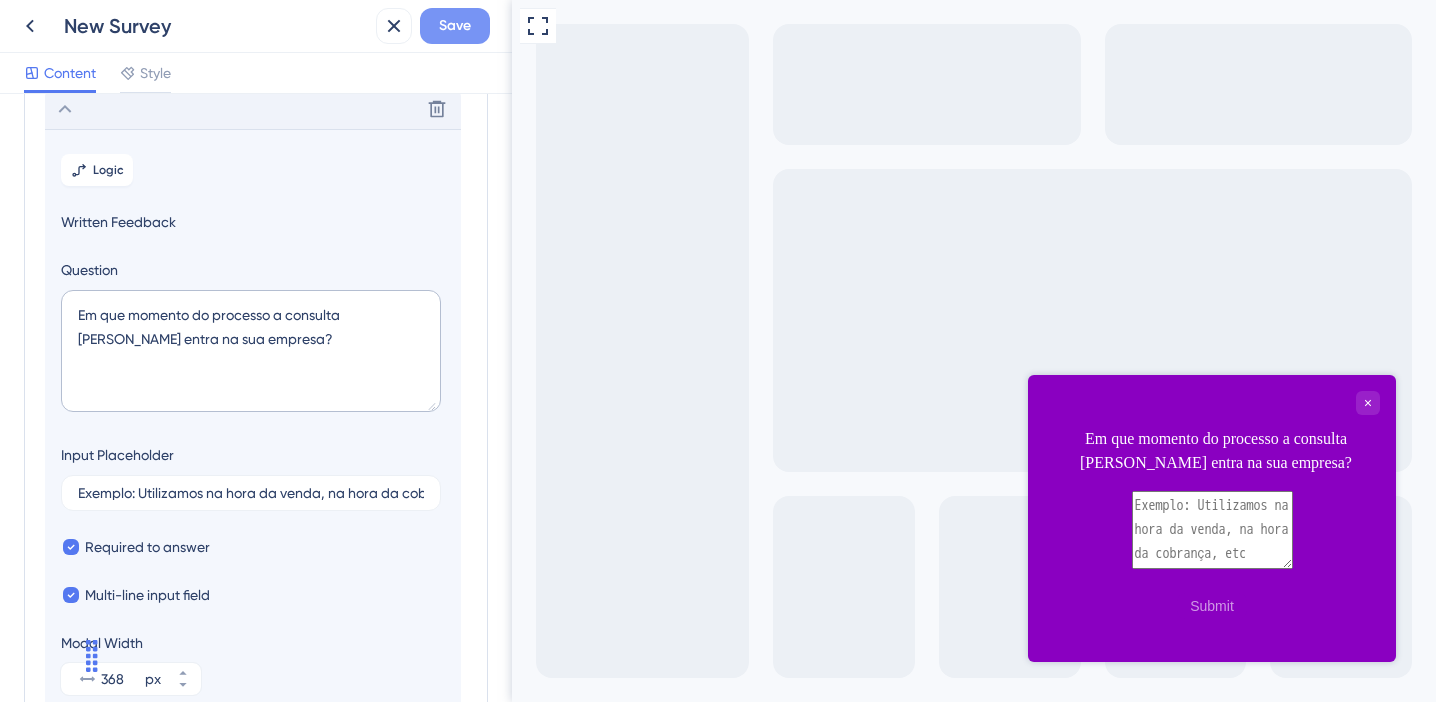 click on "Save" at bounding box center [455, 26] 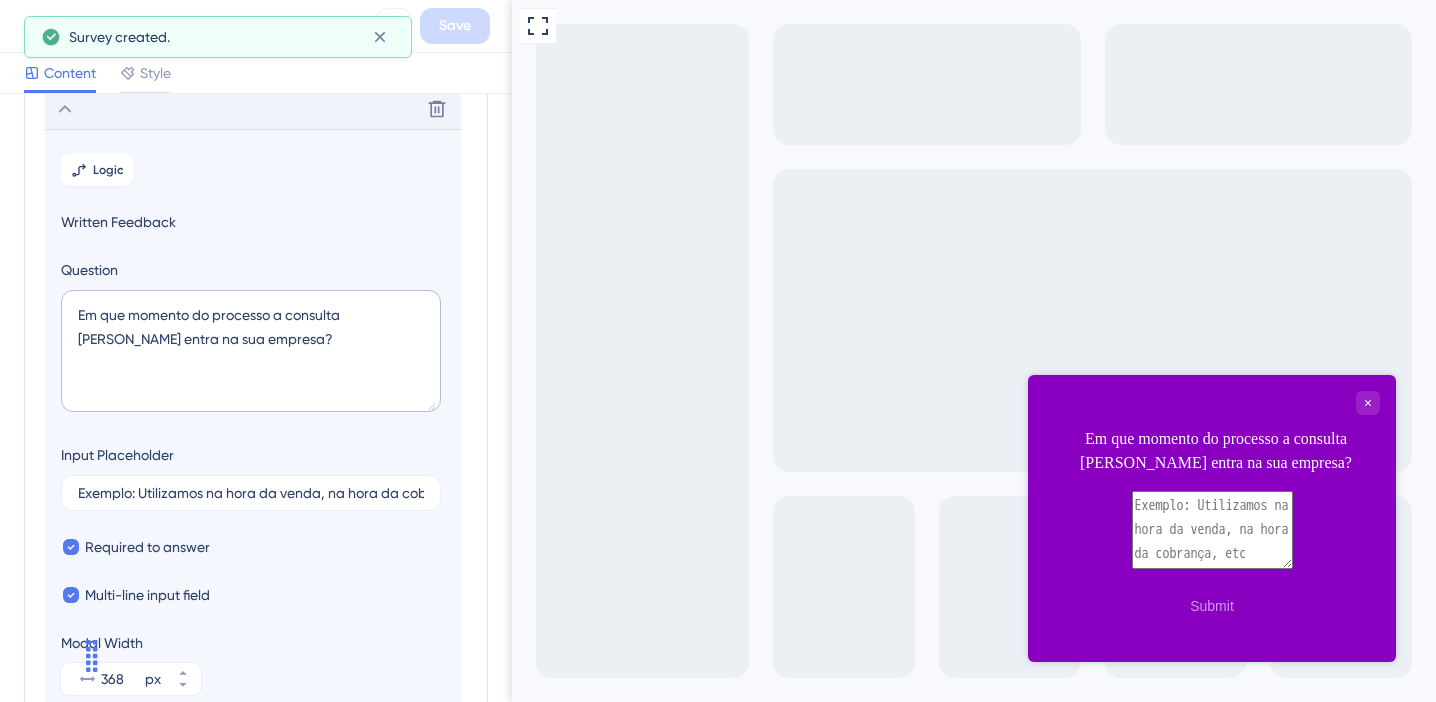scroll, scrollTop: 0, scrollLeft: 0, axis: both 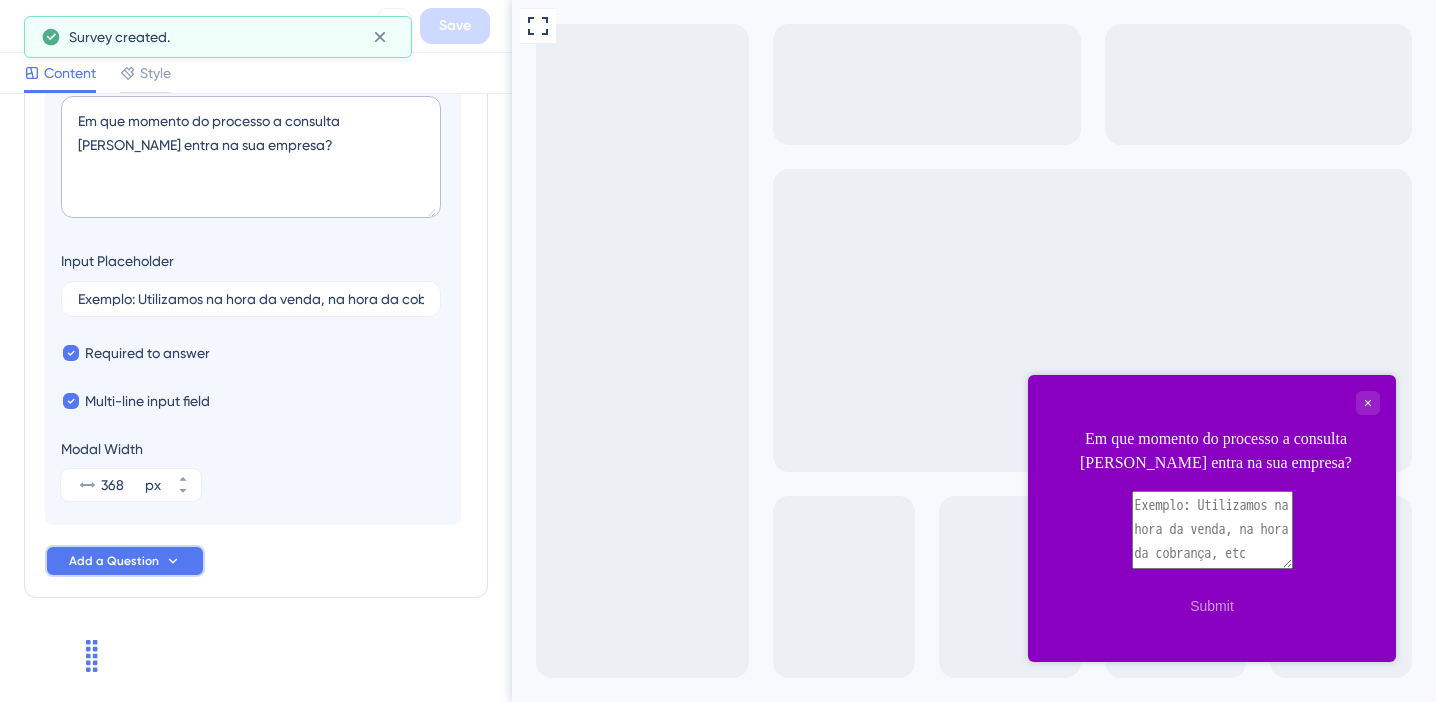 click 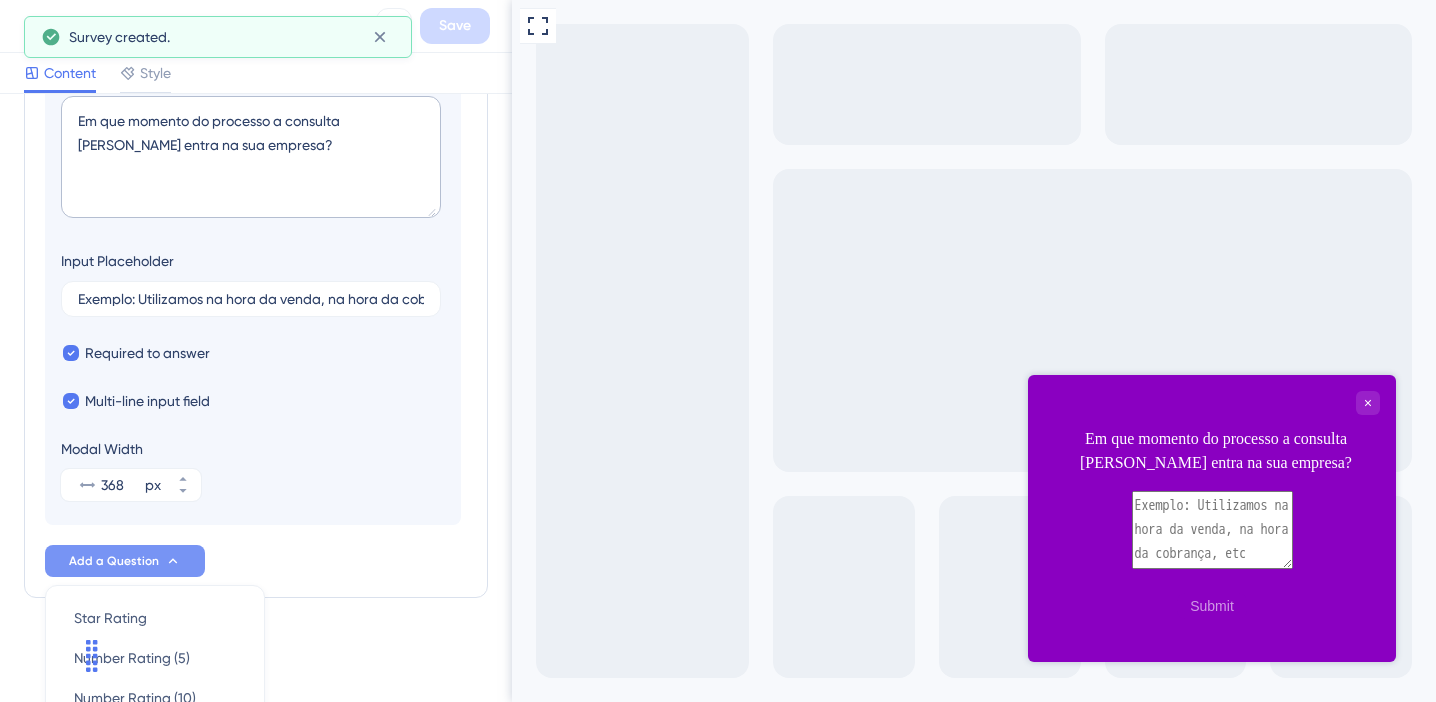 scroll, scrollTop: 625, scrollLeft: 0, axis: vertical 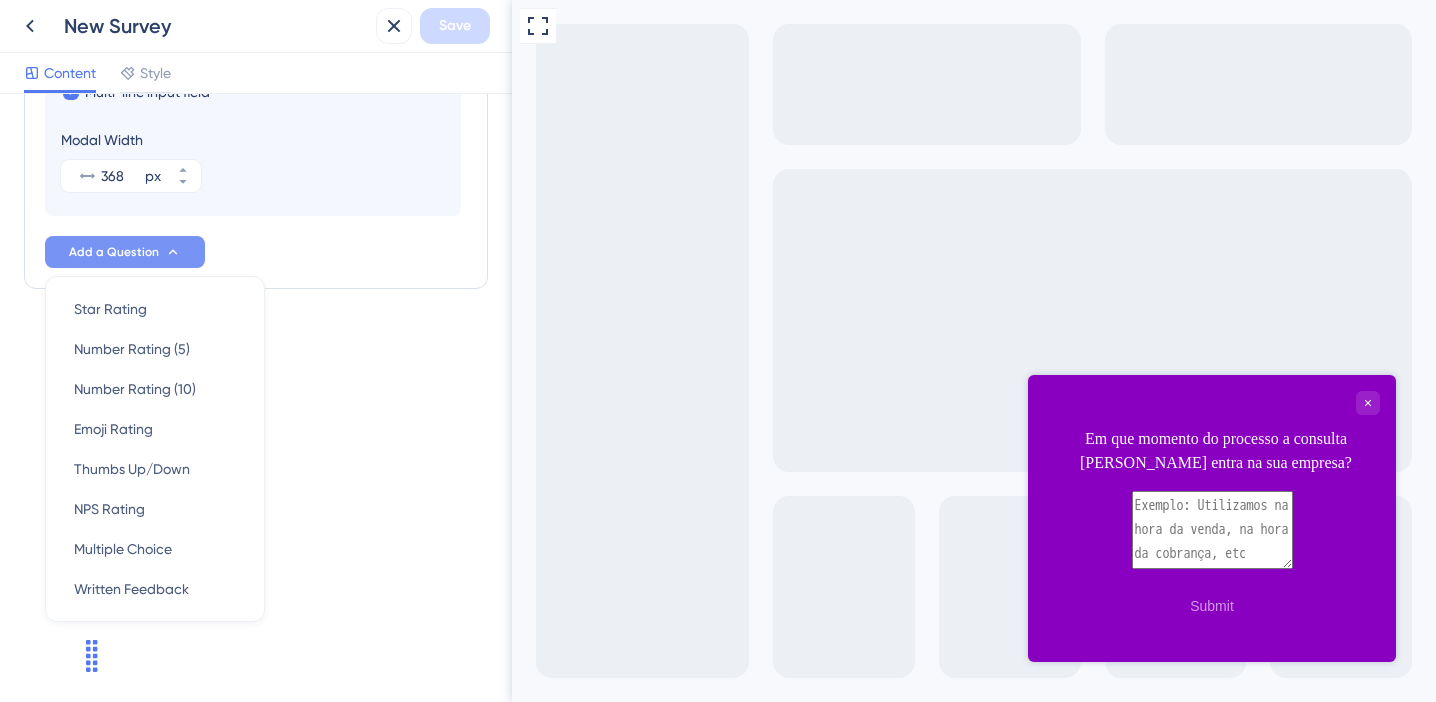 click on "Survey Questions Add questions to your survey and edit them below.   Learn More Delete Logic Written Feedback Question Em que momento do processo a consulta cadastral entra na sua empresa? Input Placeholder Exemplo: Utilizamos na hora da venda, na hora da cobrança, etc Required to answer Multi-line input field Modal Width 368 px Add a Question Star Rating Star Rating Number Rating (5) Number Rating (5) Number Rating (10) Number Rating (10) Emoji Rating Emoji Rating Thumbs Up/Down Thumbs Up/Down NPS Rating NPS Rating Multiple Choice Multiple Choice Written Feedback Written Feedback" at bounding box center (256, 398) 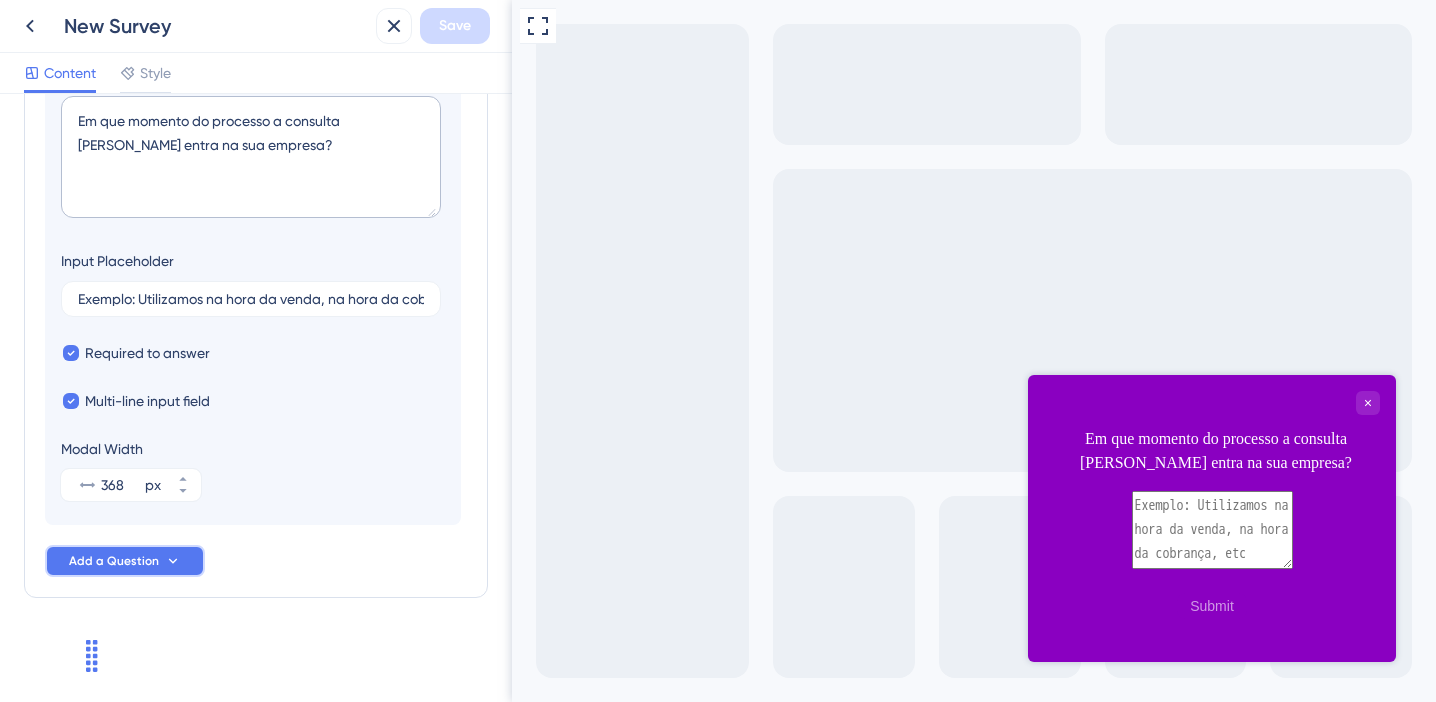 click on "Add a Question" at bounding box center (114, 561) 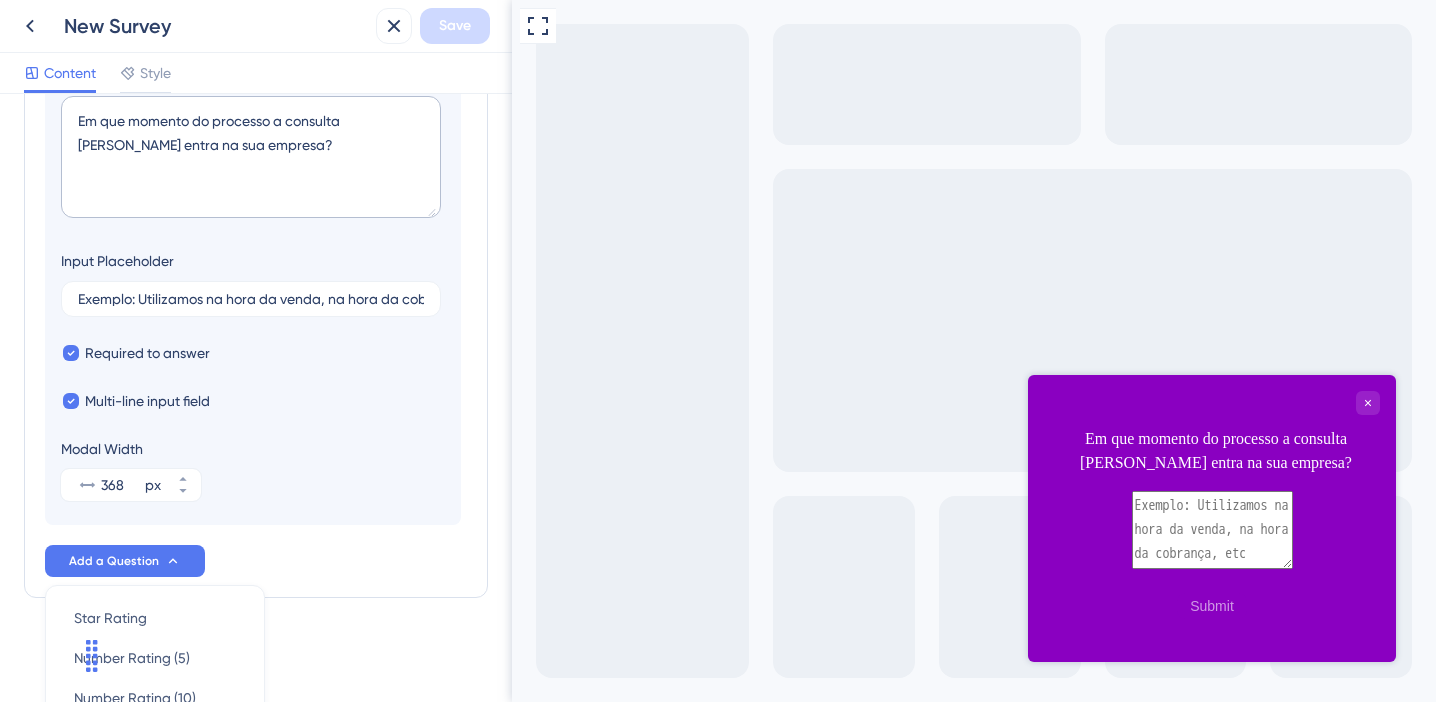 scroll, scrollTop: 625, scrollLeft: 0, axis: vertical 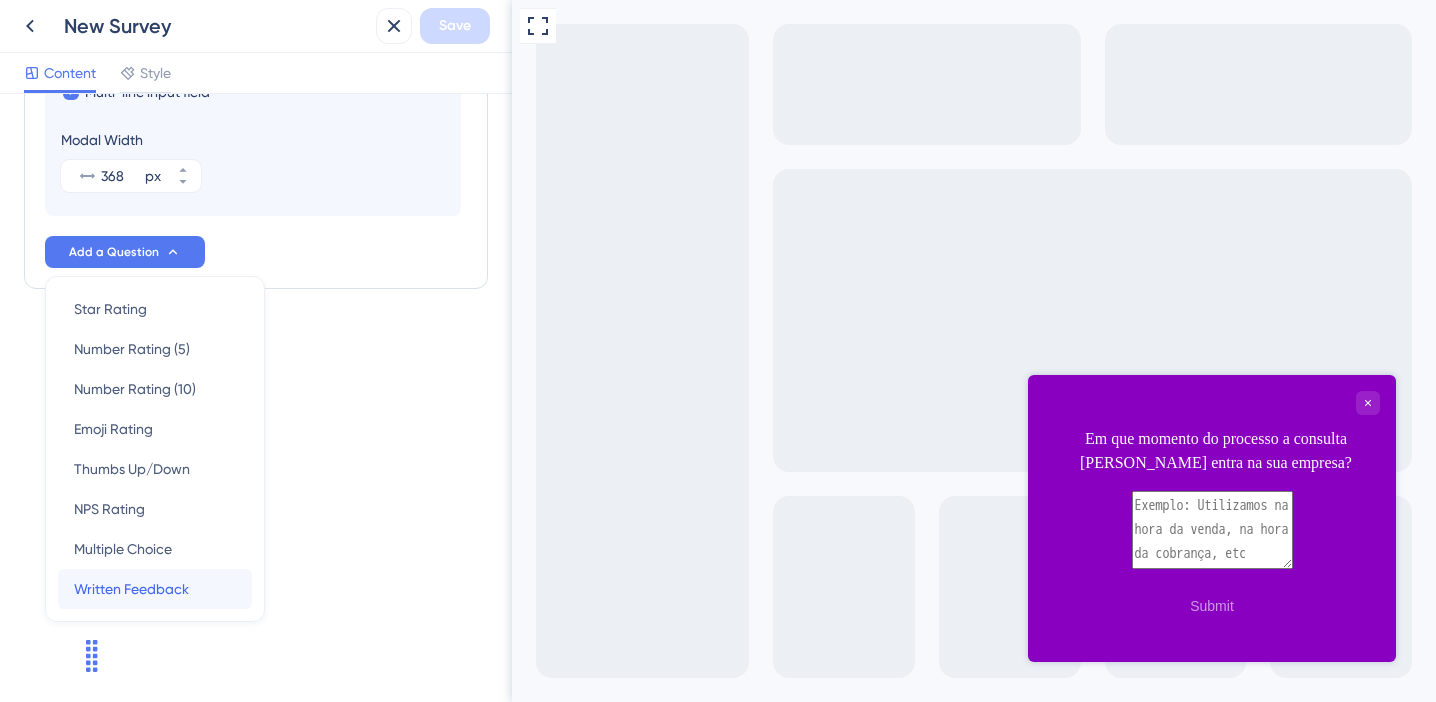 click on "Written Feedback" at bounding box center (131, 589) 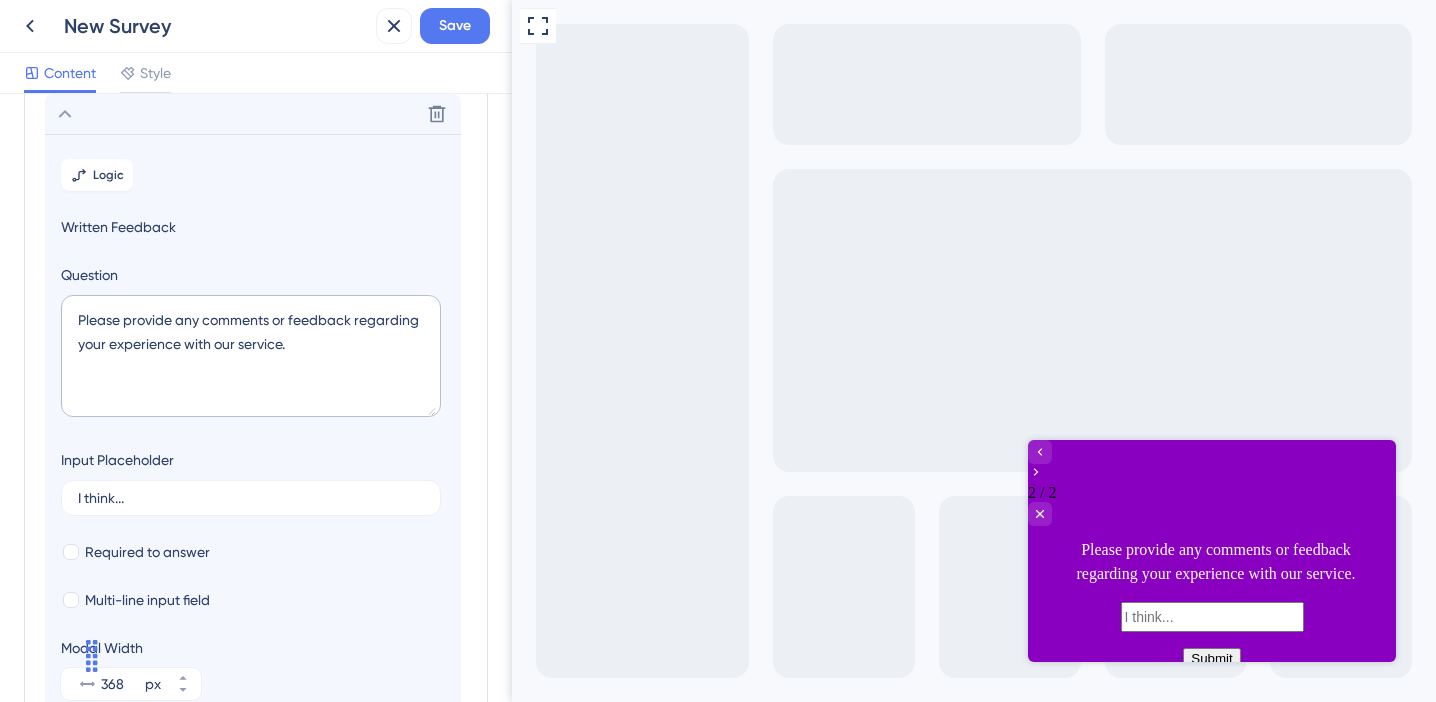 scroll, scrollTop: 173, scrollLeft: 0, axis: vertical 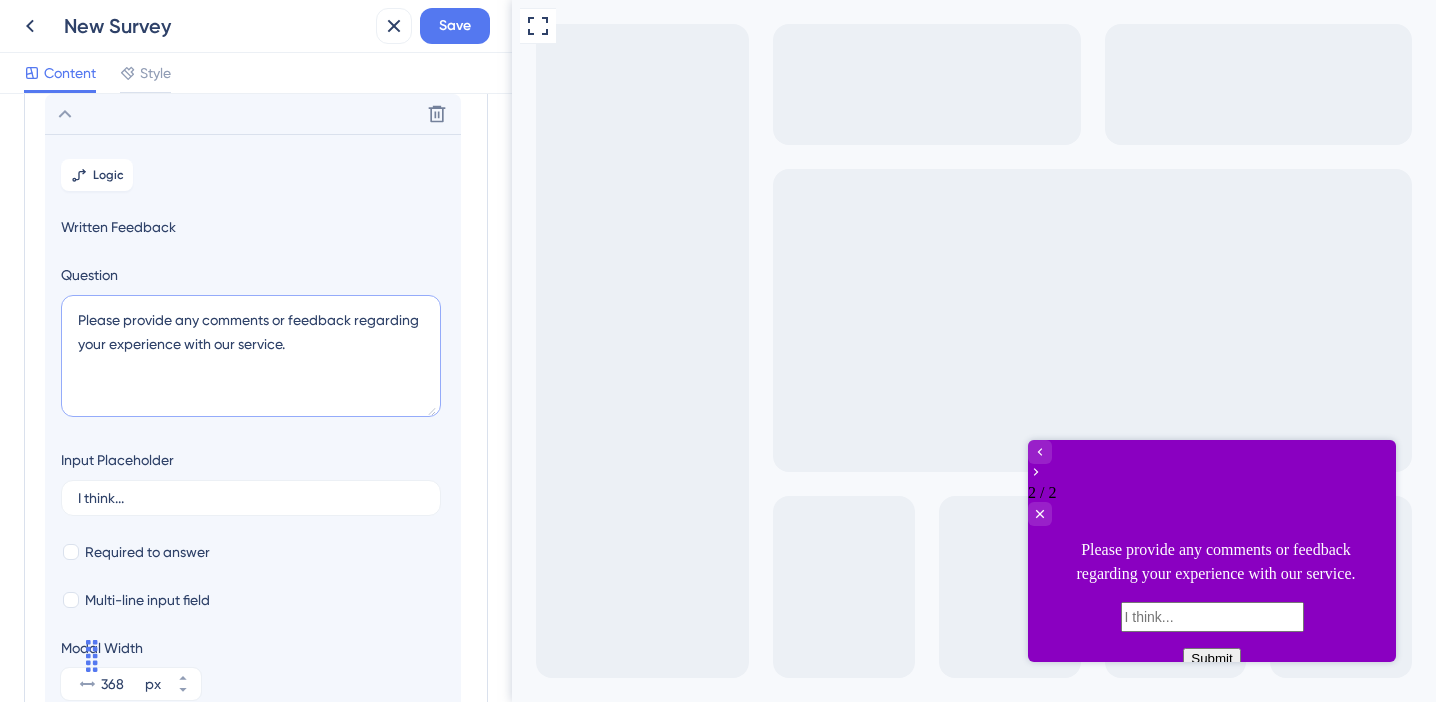 click on "Please provide any comments or feedback regarding your experience with our service." at bounding box center [251, 356] 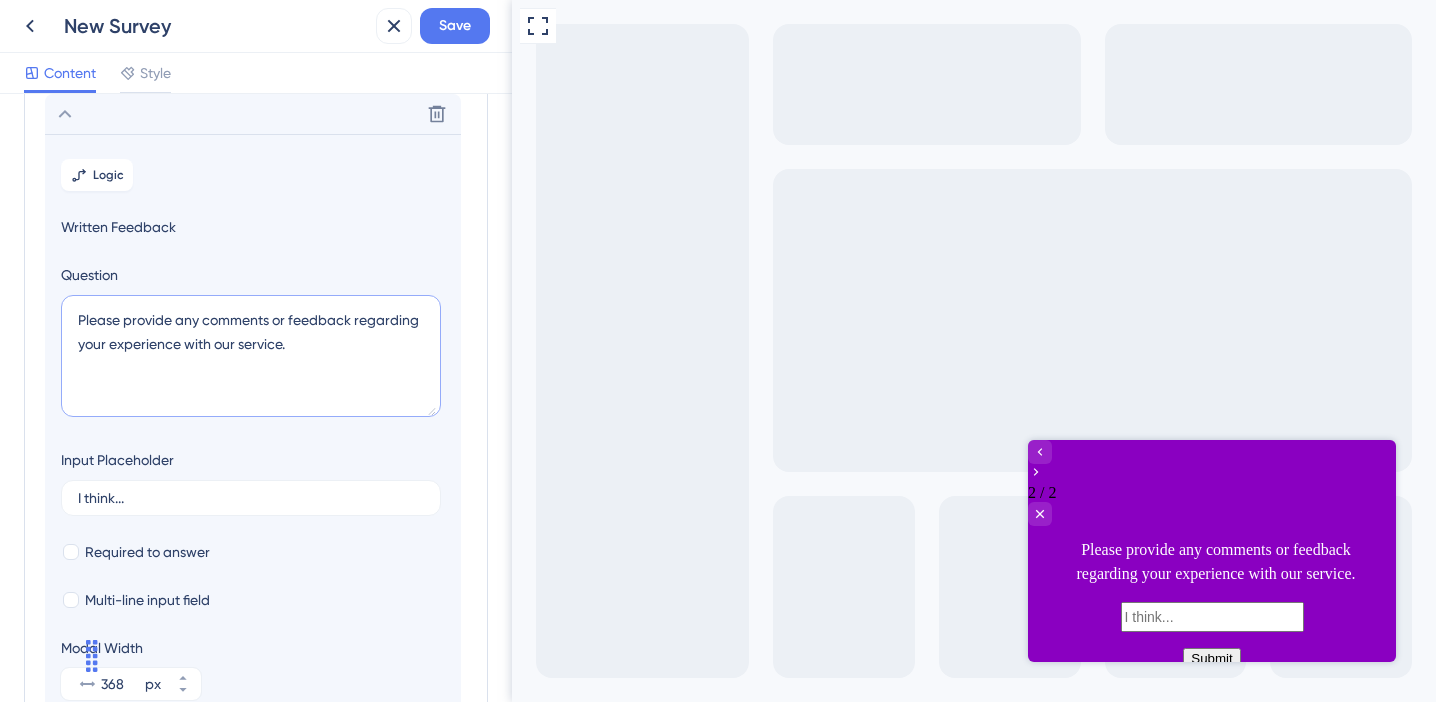 click on "Please provide any comments or feedback regarding your experience with our service." at bounding box center (251, 356) 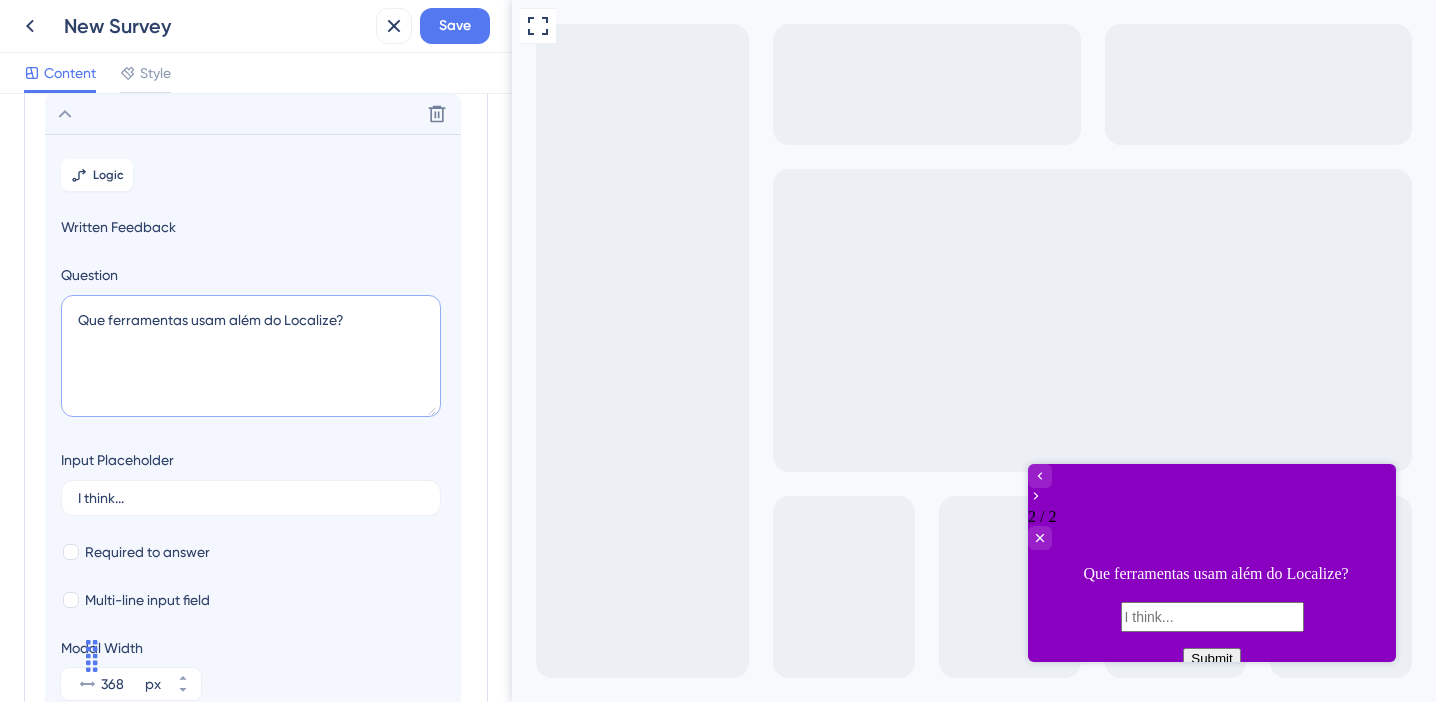 drag, startPoint x: 223, startPoint y: 319, endPoint x: 42, endPoint y: 322, distance: 181.02486 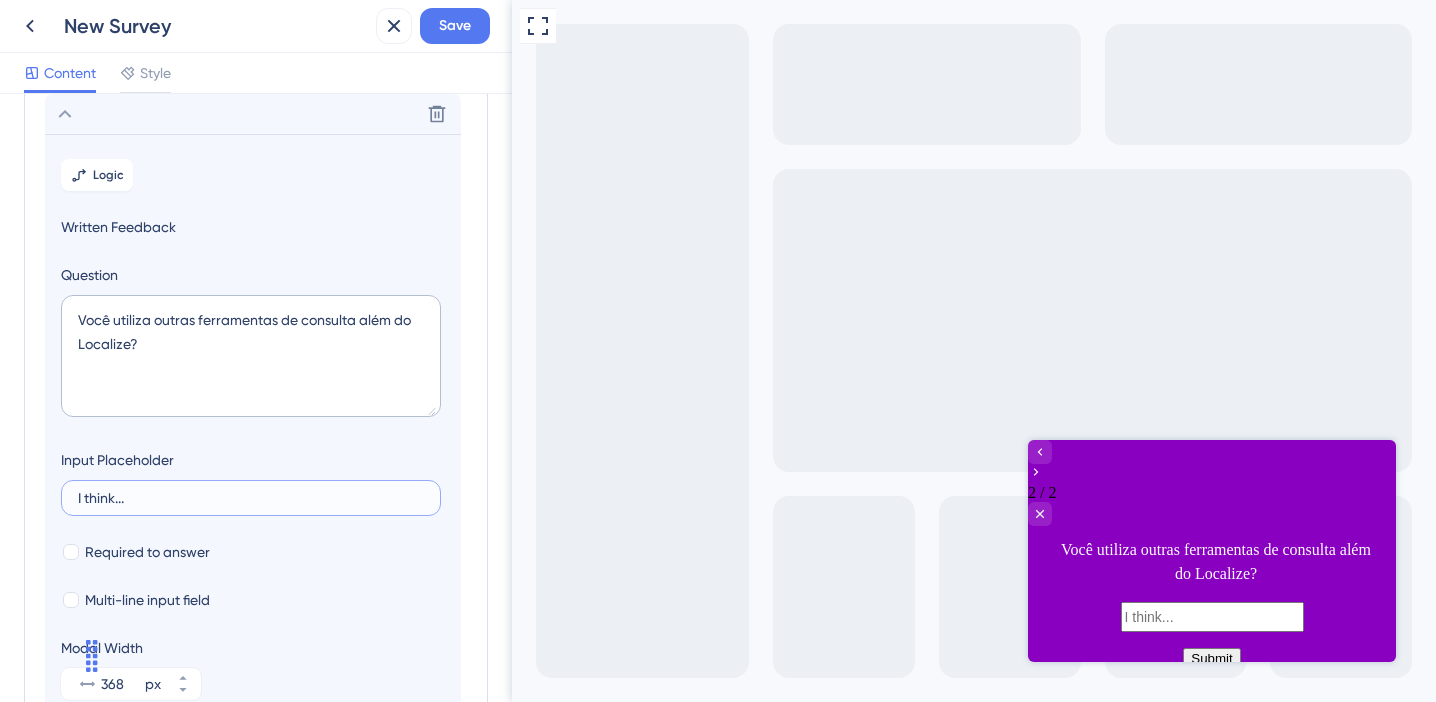 click on "I think..." at bounding box center (251, 498) 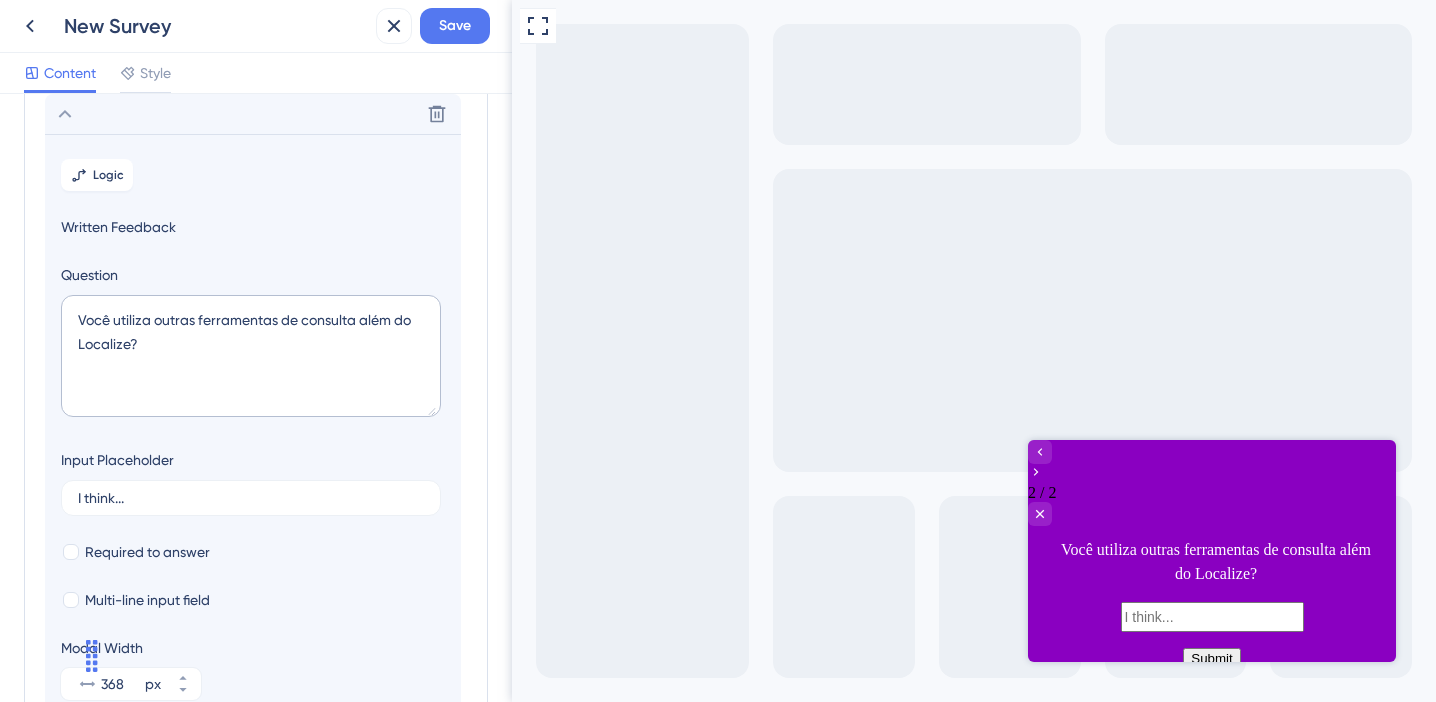 click at bounding box center (1212, 617) 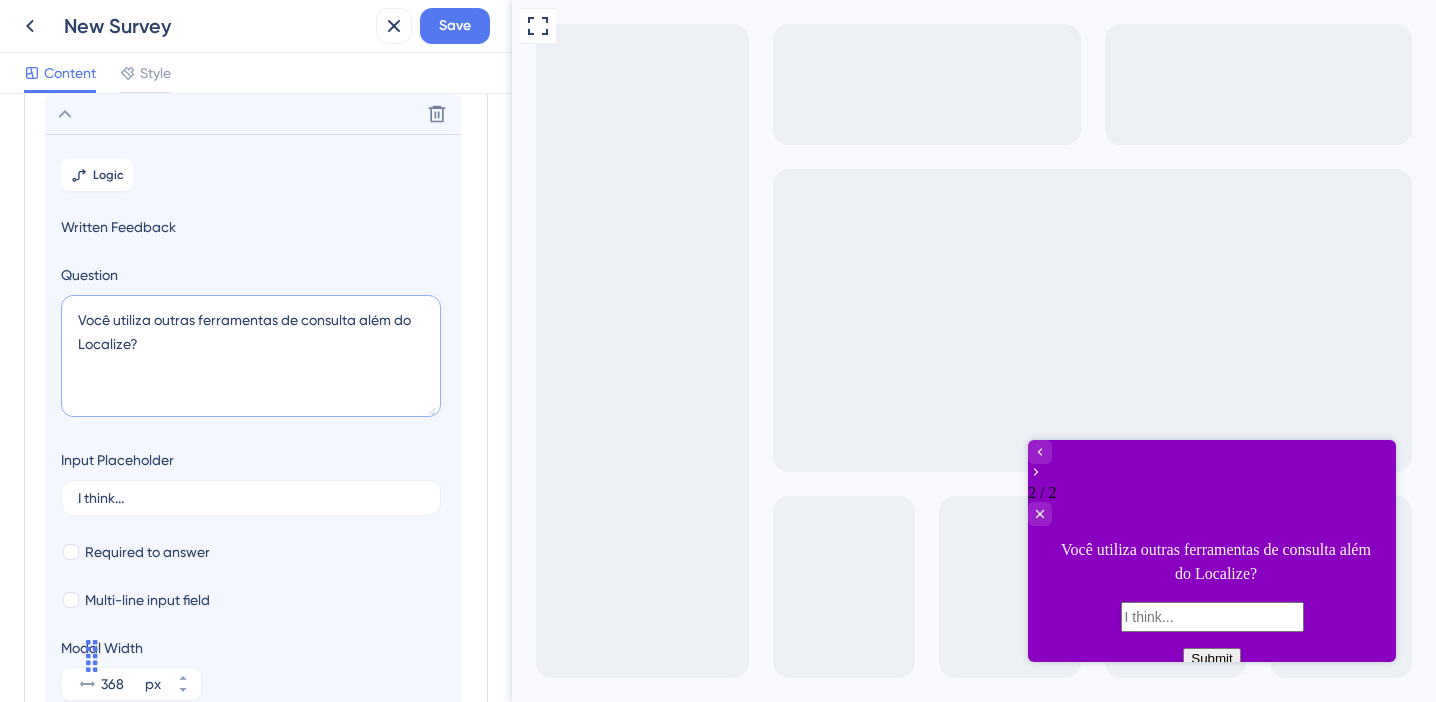 click on "Você utiliza outras ferramentas de consulta além do Localize?" at bounding box center [251, 356] 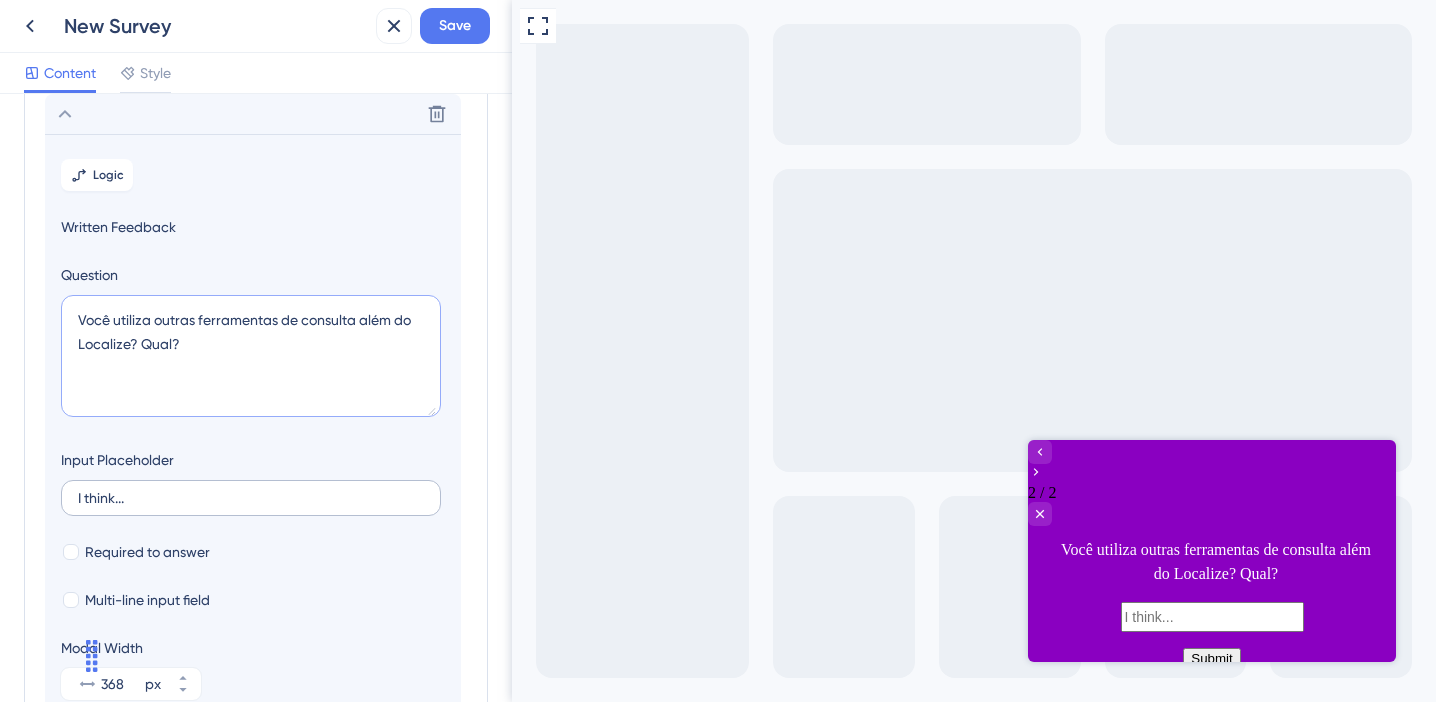 type on "Você utiliza outras ferramentas de consulta além do Localize? Qual?" 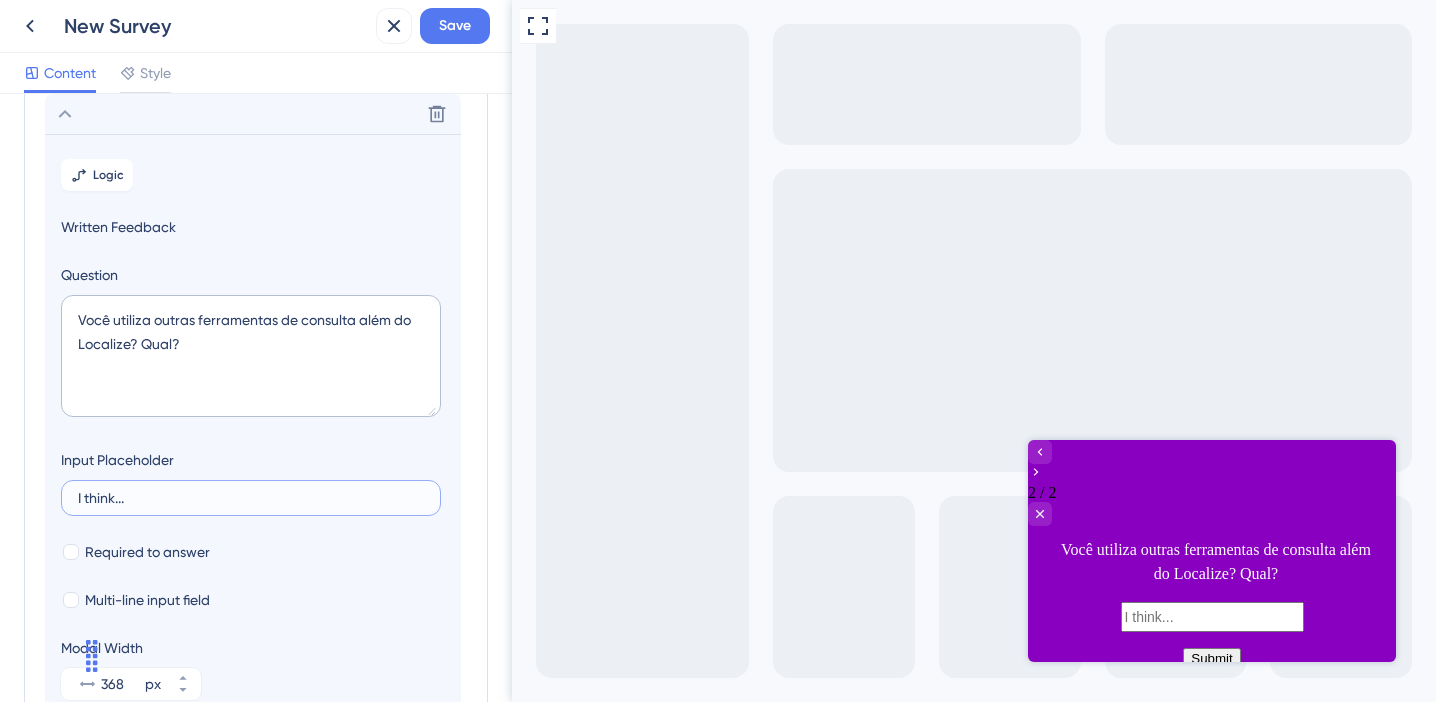 click on "I think..." at bounding box center (251, 498) 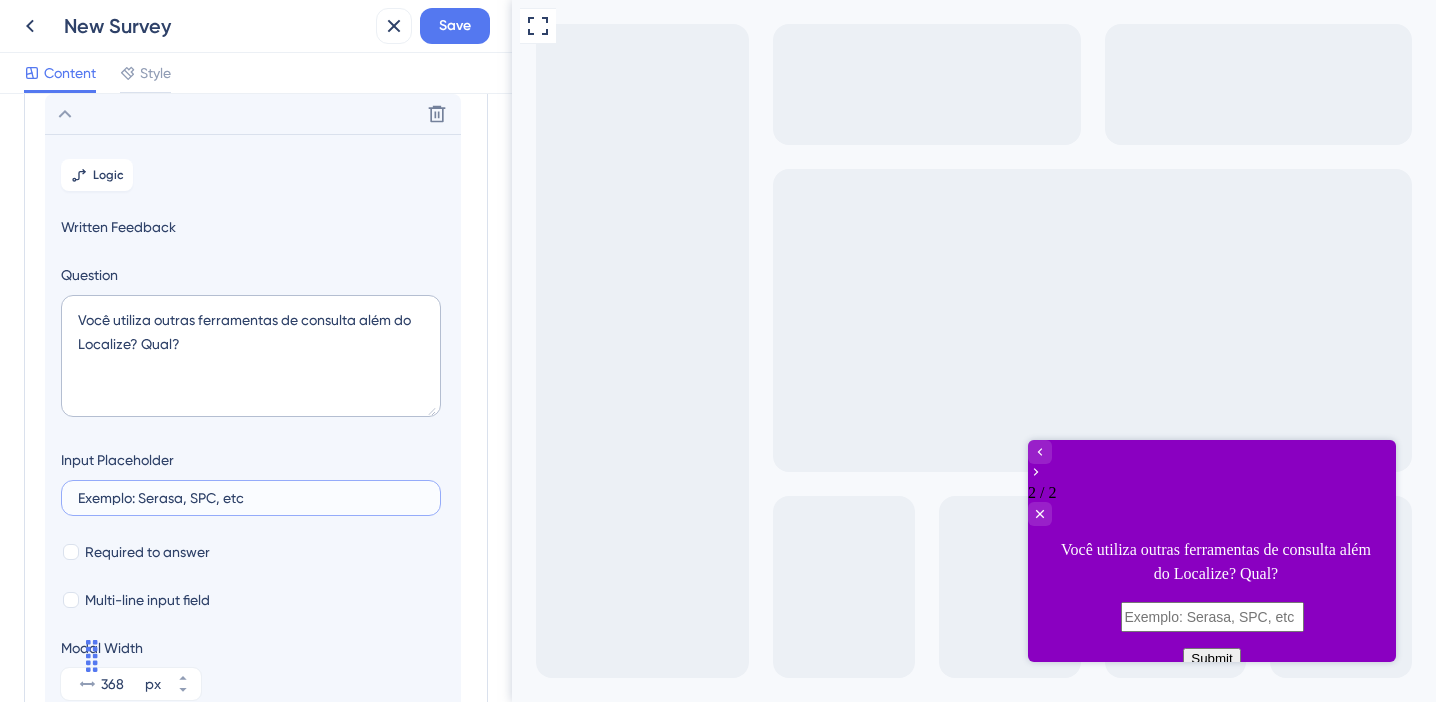 type on "Exemplo: Serasa, SPC, etc" 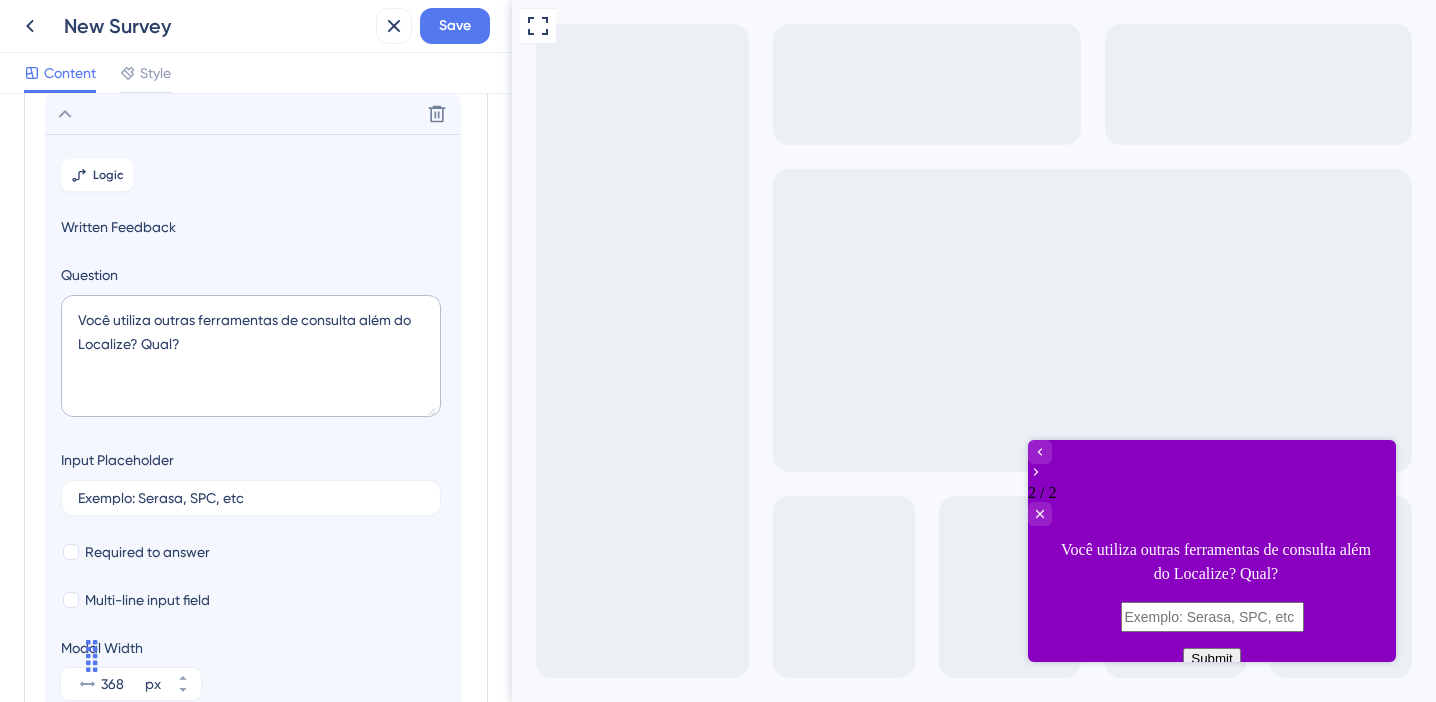 click on "Logic Written Feedback Question Você utiliza outras ferramentas de consulta além do Localize? Qual? Input Placeholder Exemplo: Serasa, SPC, etc Required to answer Multi-line input field Modal Width 368 px" at bounding box center (253, 429) 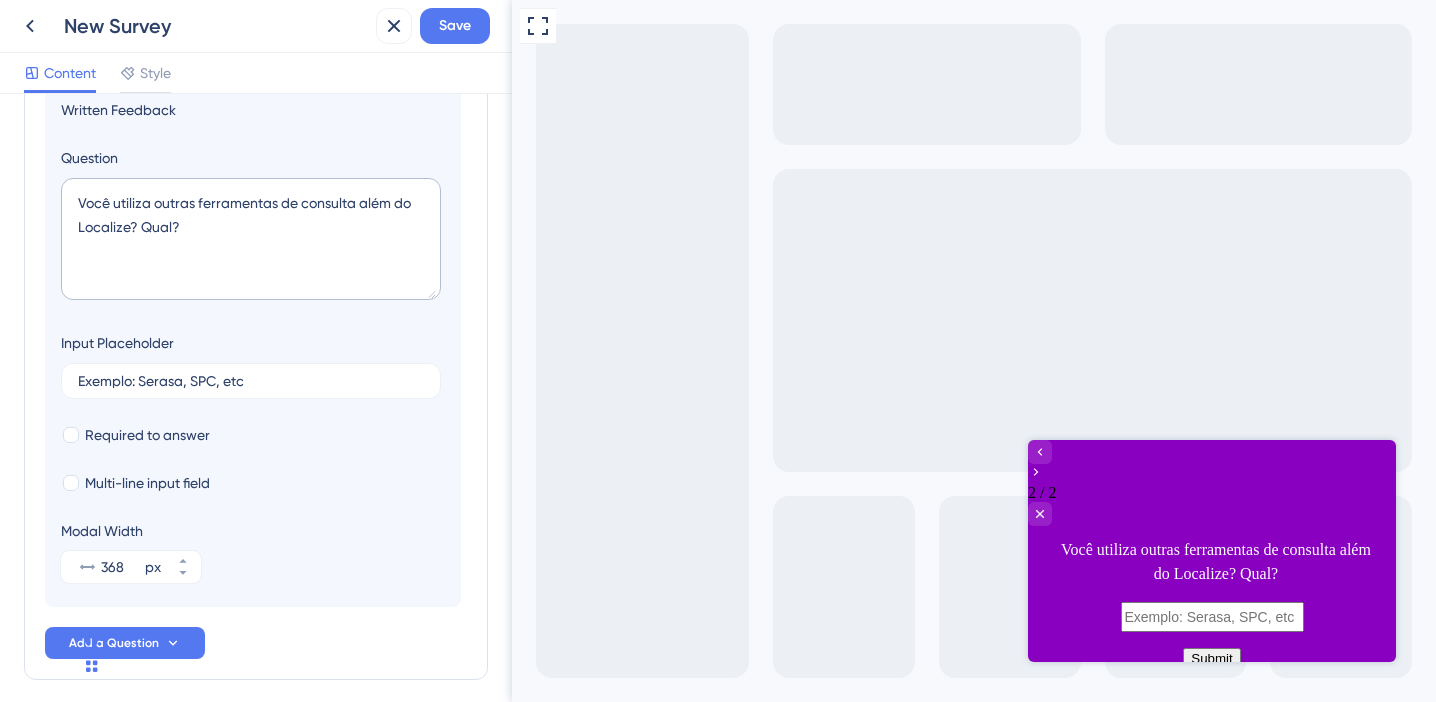 scroll, scrollTop: 292, scrollLeft: 0, axis: vertical 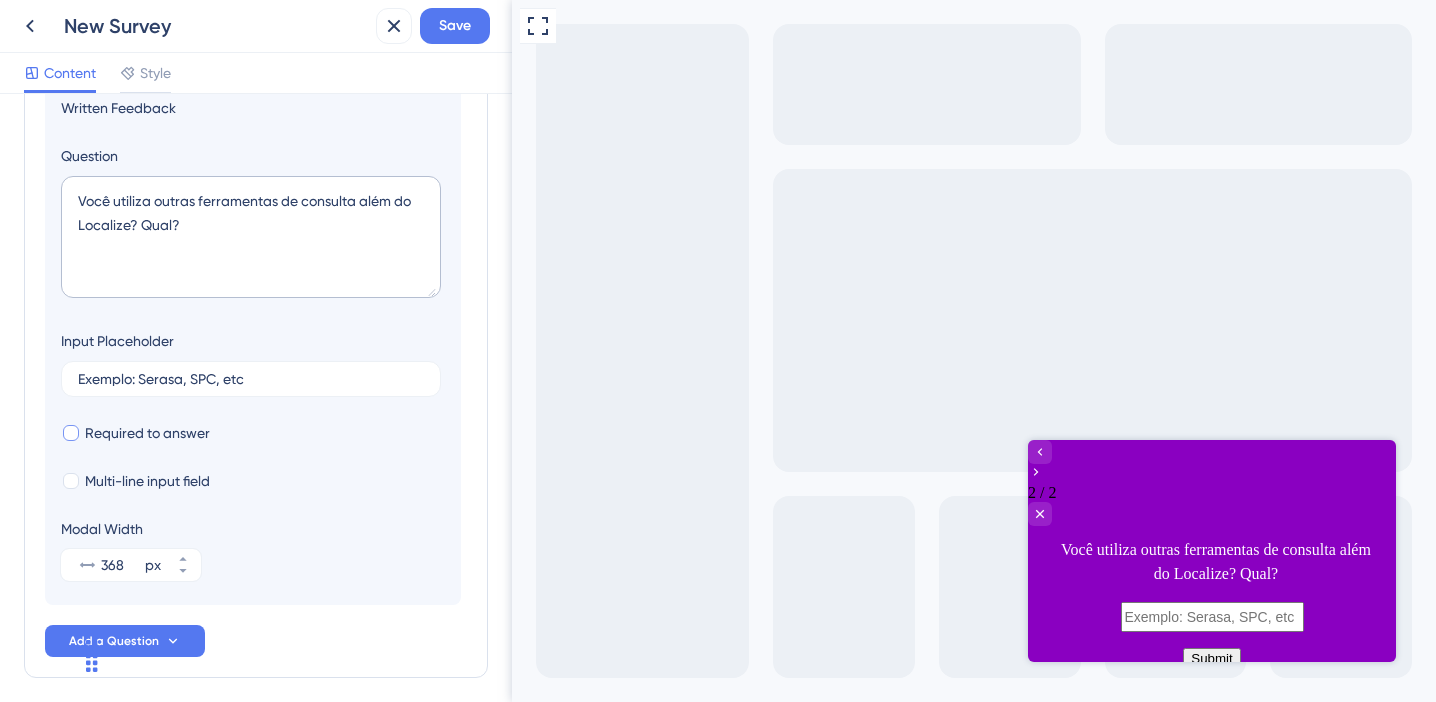 click at bounding box center [71, 433] 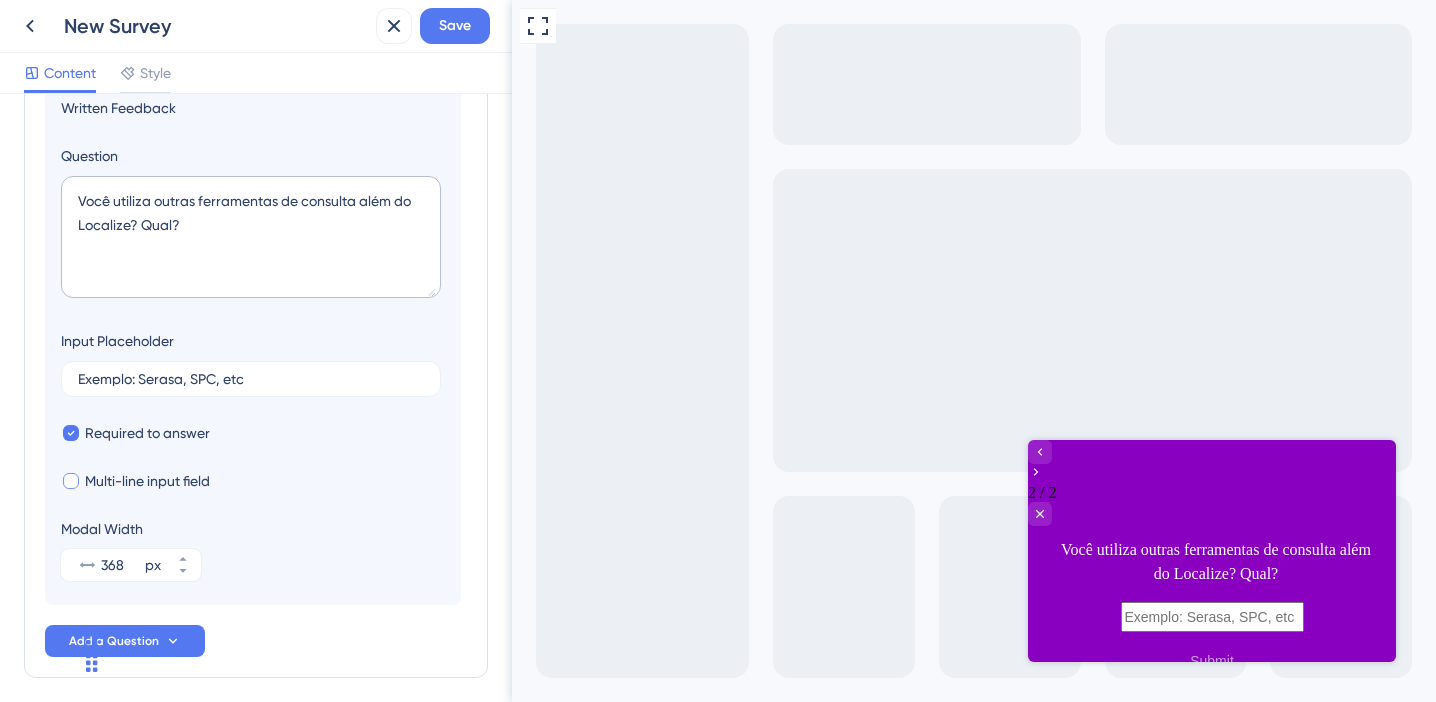 click at bounding box center [71, 481] 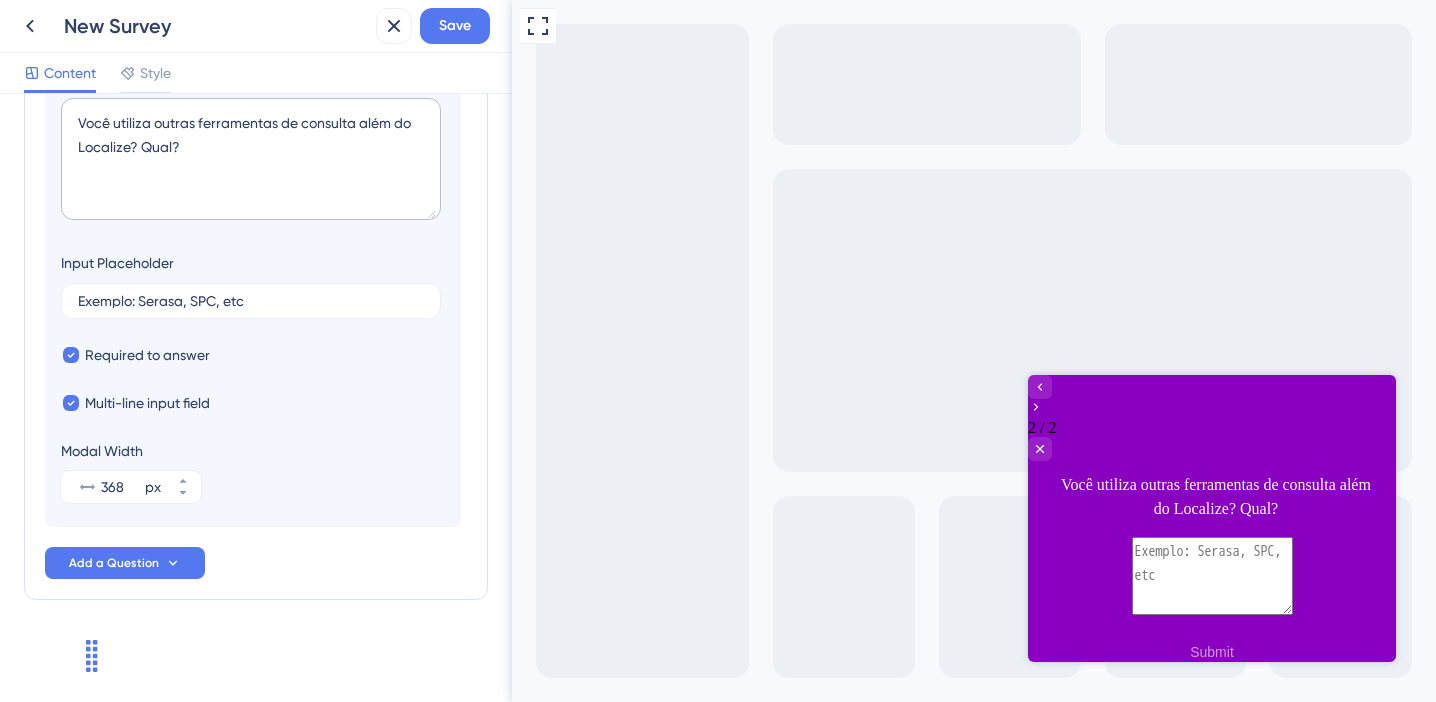 scroll, scrollTop: 372, scrollLeft: 0, axis: vertical 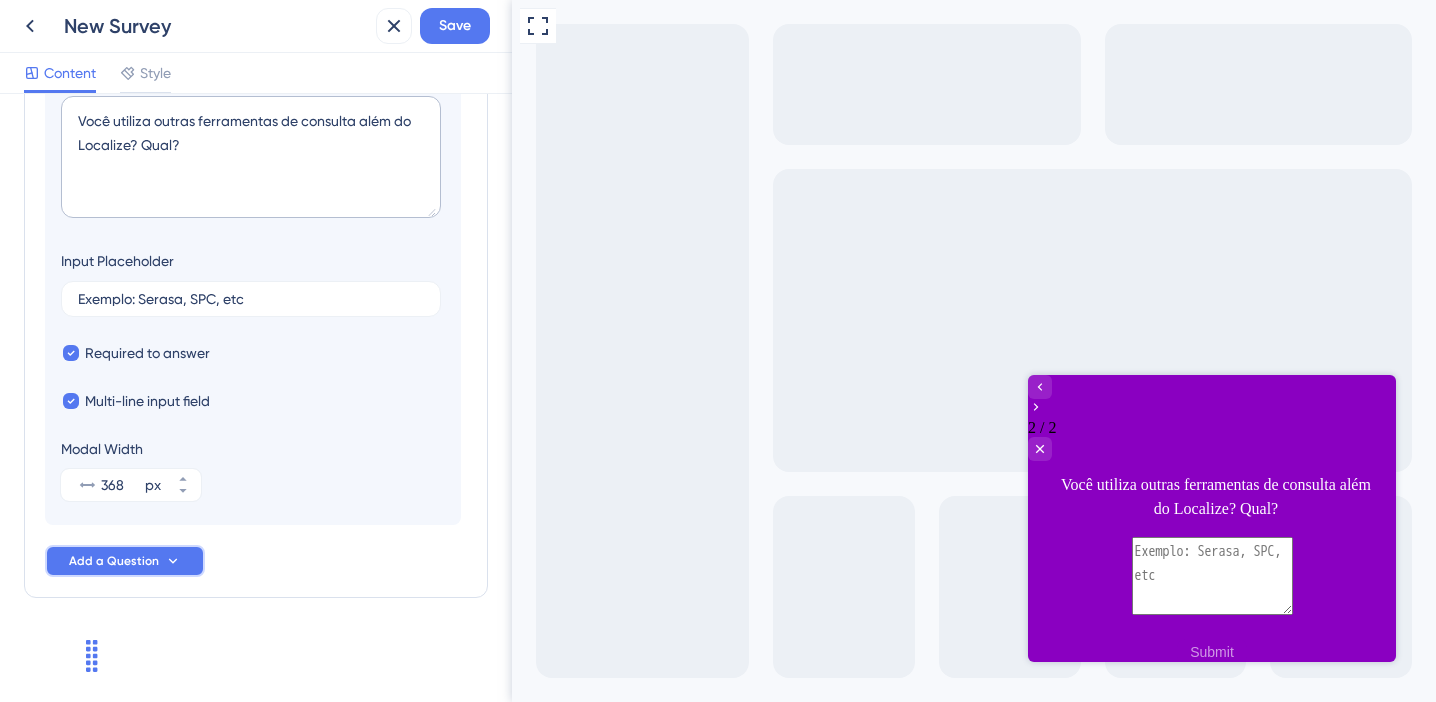 click 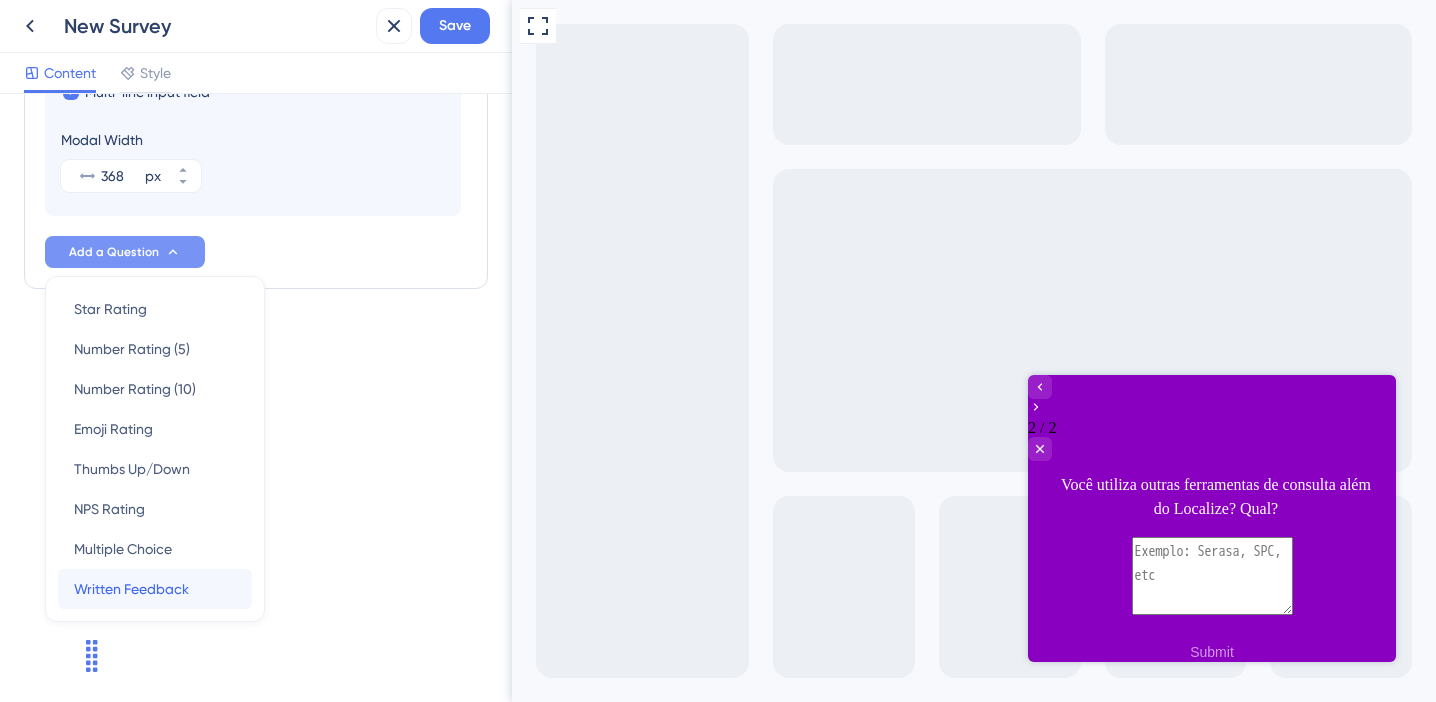 click on "Written Feedback" at bounding box center (131, 589) 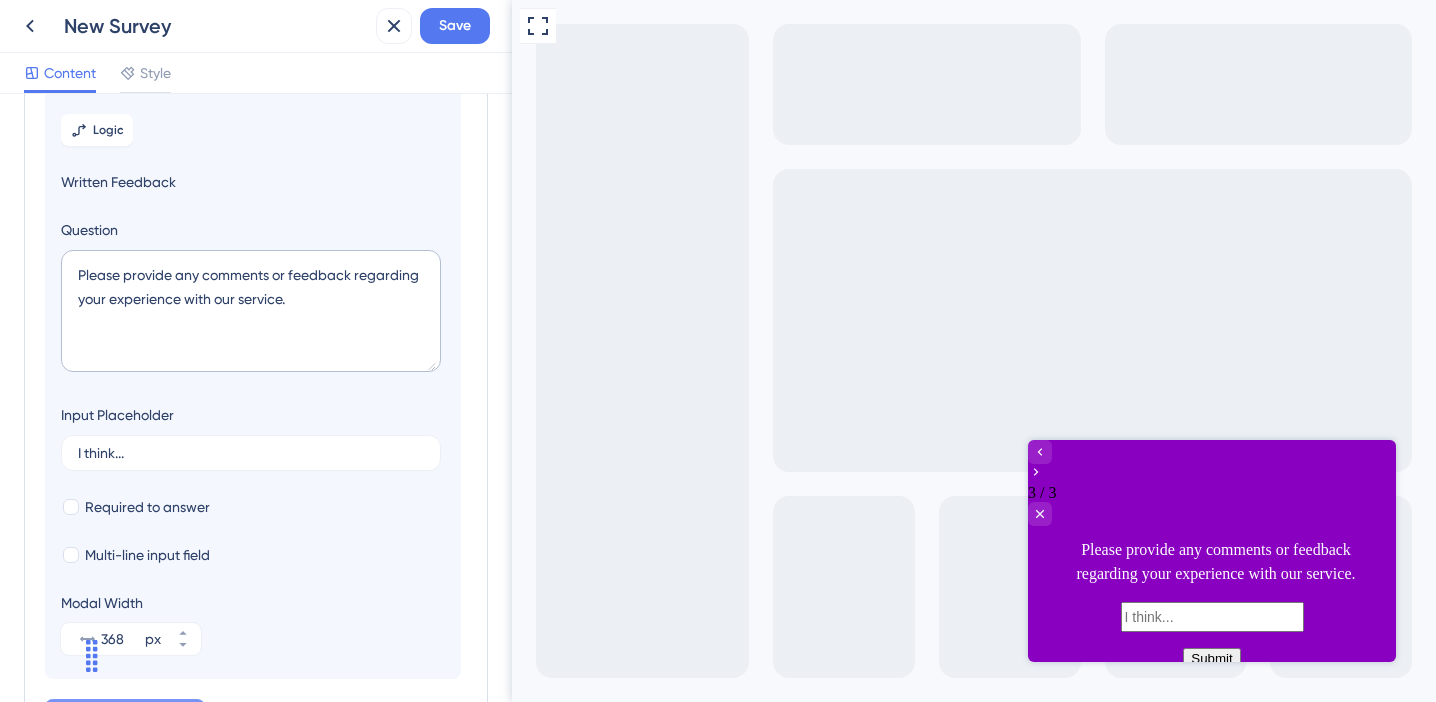 scroll, scrollTop: 229, scrollLeft: 0, axis: vertical 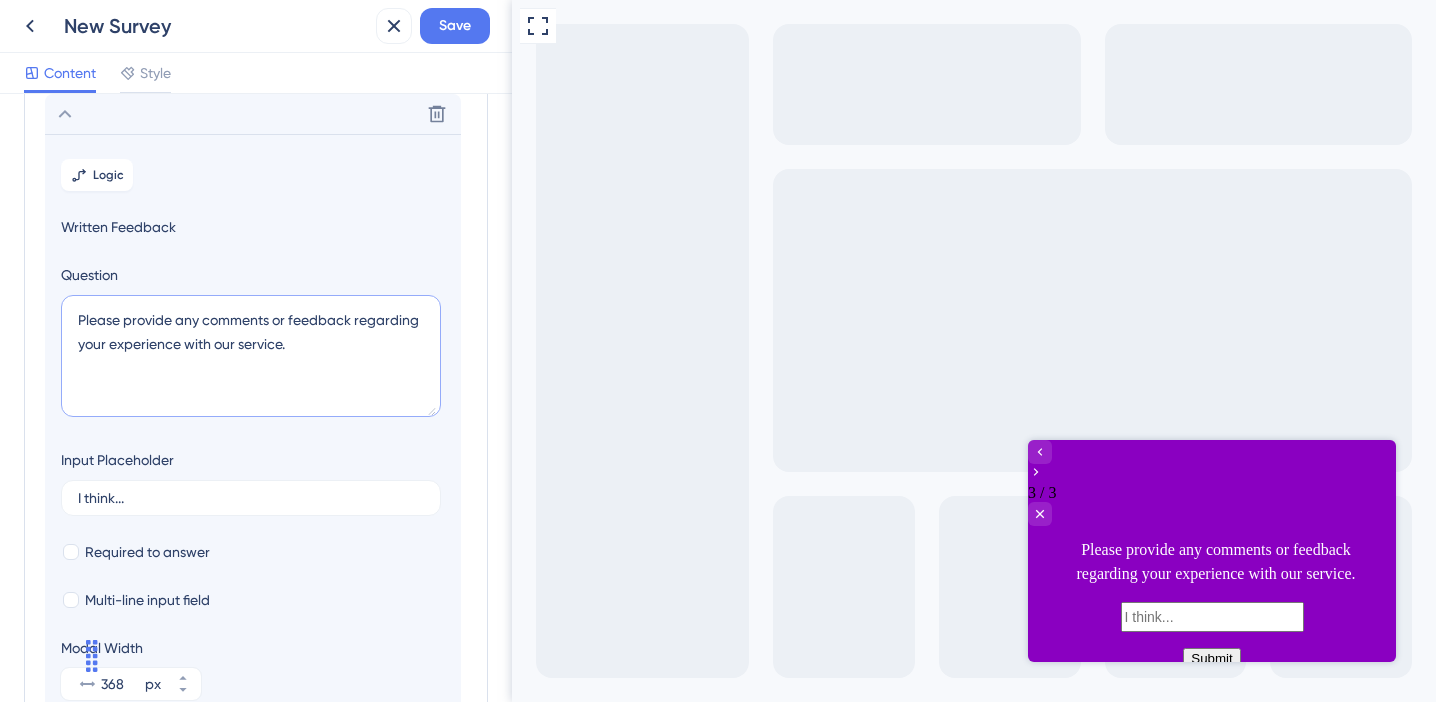 click on "Please provide any comments or feedback regarding your experience with our service." at bounding box center [251, 356] 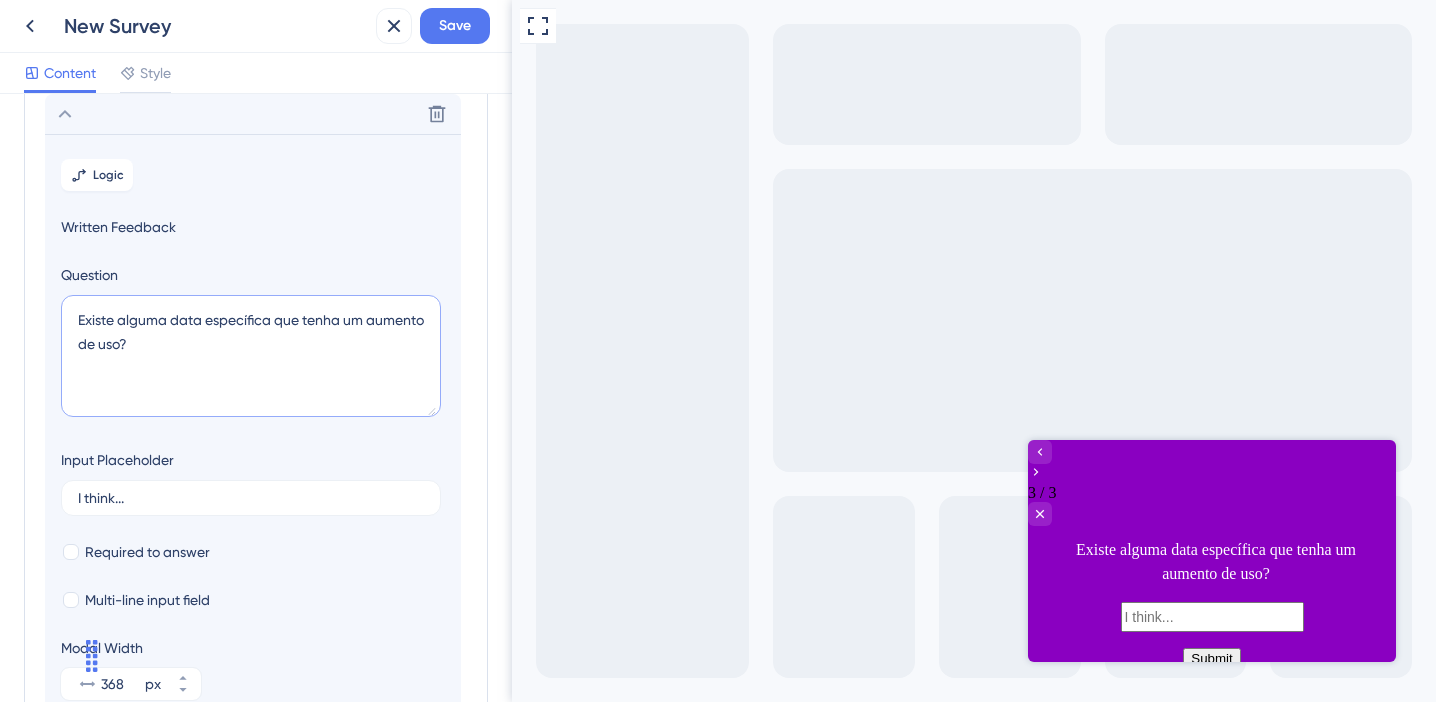 click on "Existe alguma data específica que tenha um aumento de uso?" at bounding box center [251, 356] 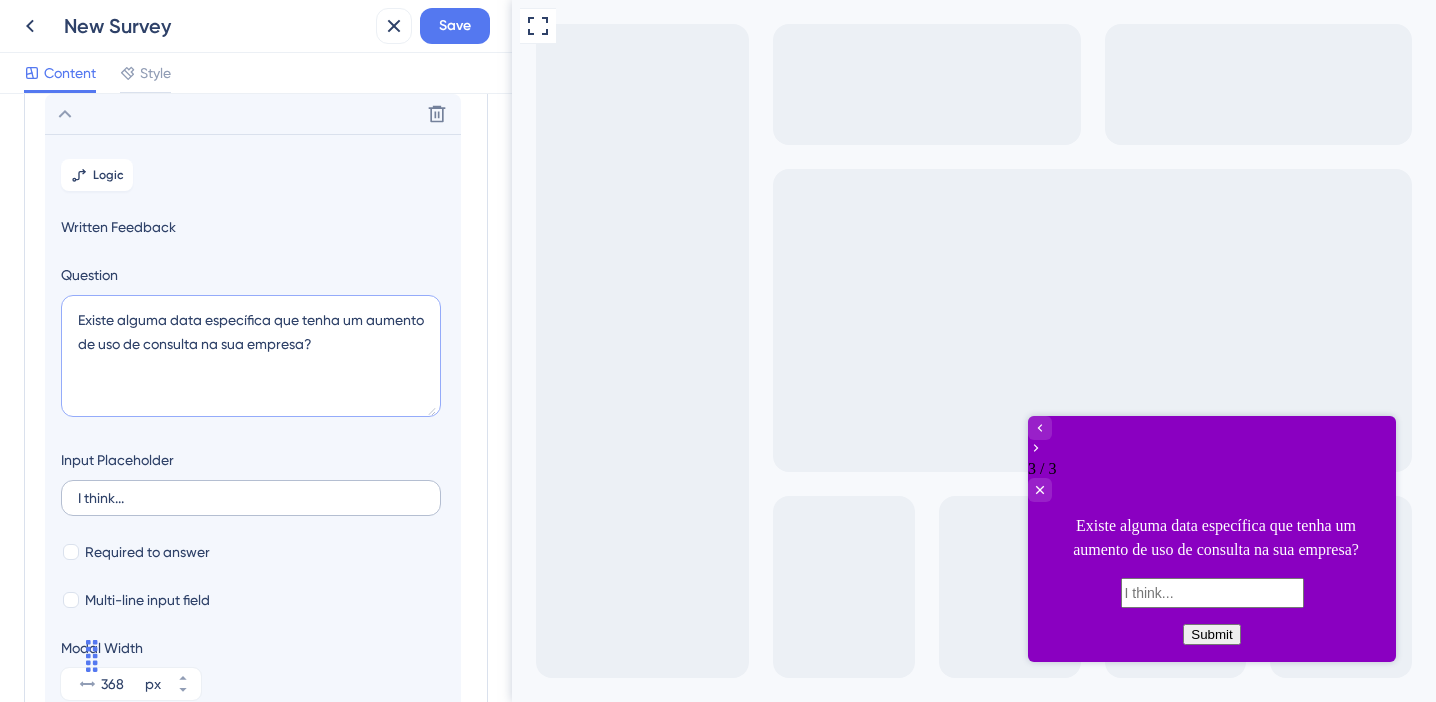 type on "Existe alguma data específica que tenha um aumento de uso de consulta na sua empresa?" 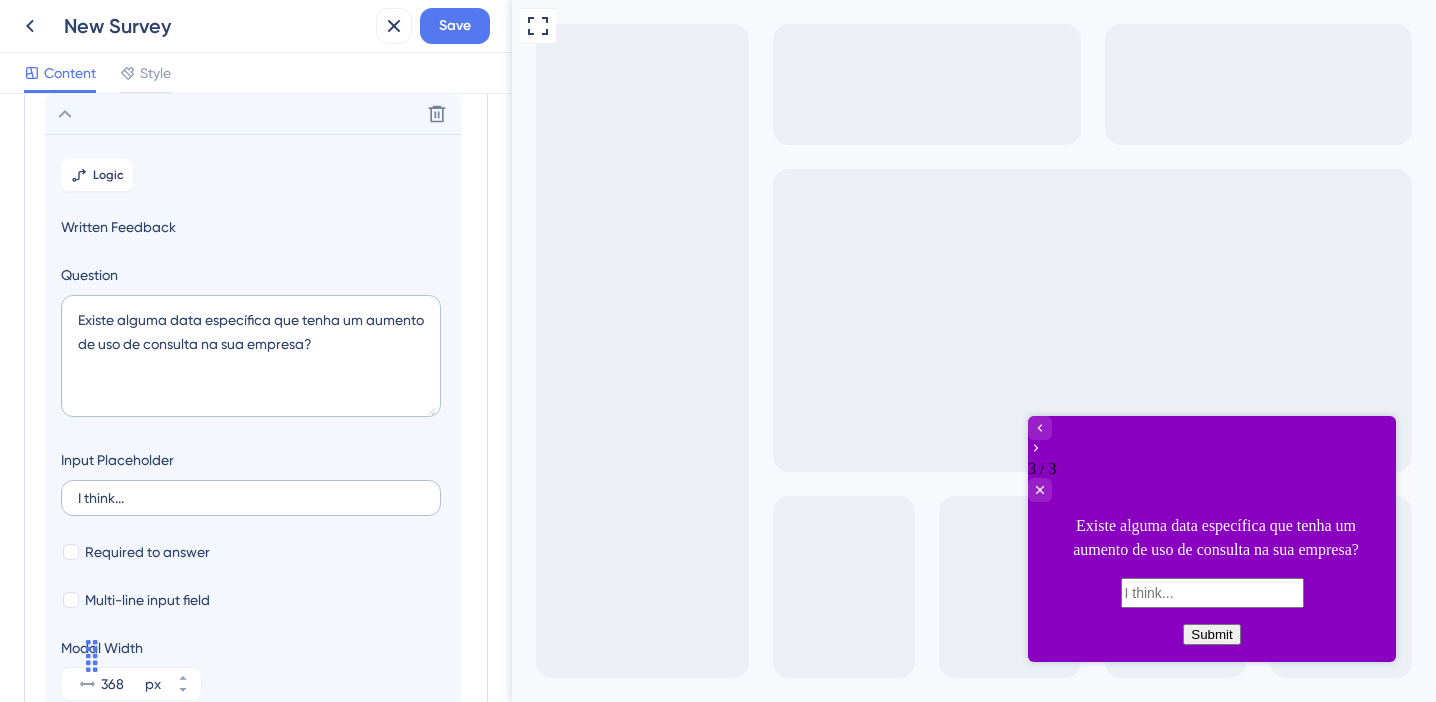 click on "I think..." at bounding box center (251, 498) 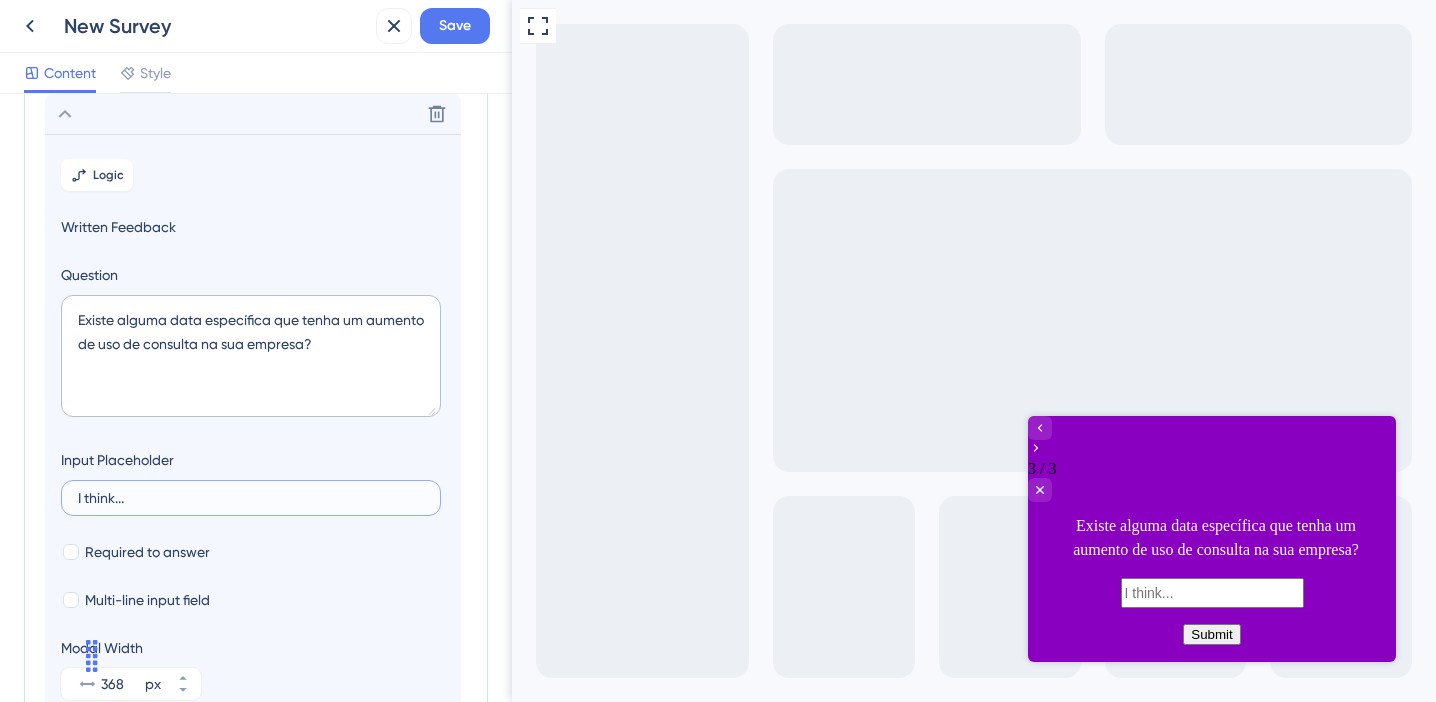 click on "I think..." at bounding box center (251, 498) 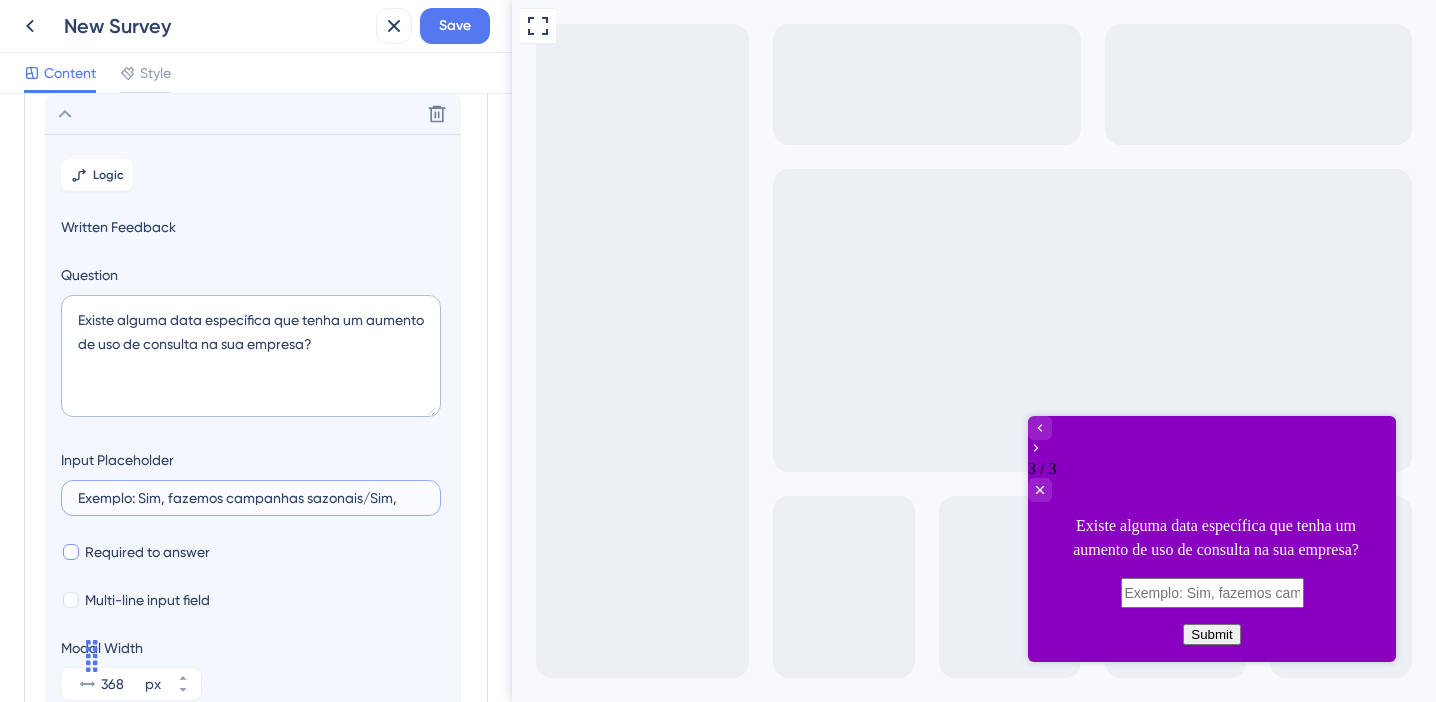 type on "Exemplo: Sim, fazemos campanhas sazonais/Sim," 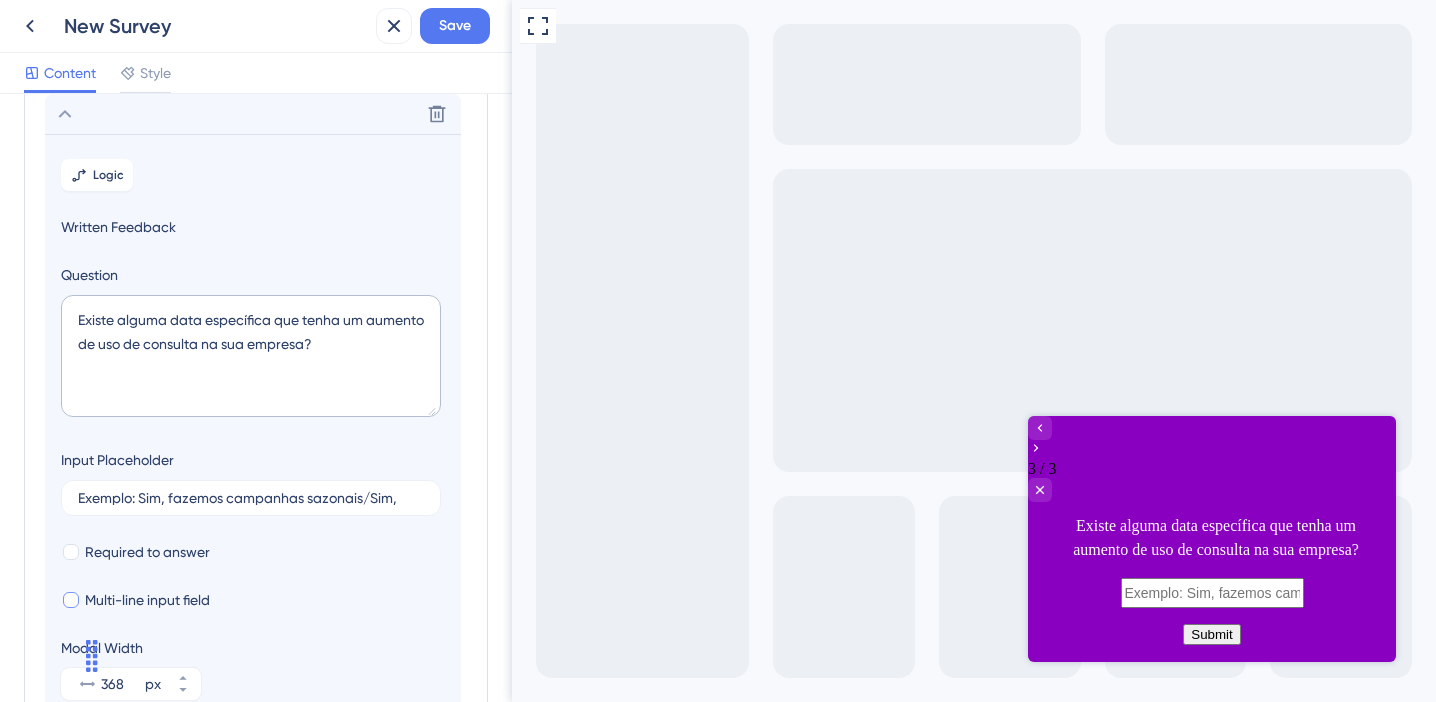 drag, startPoint x: 72, startPoint y: 552, endPoint x: 81, endPoint y: 594, distance: 42.953465 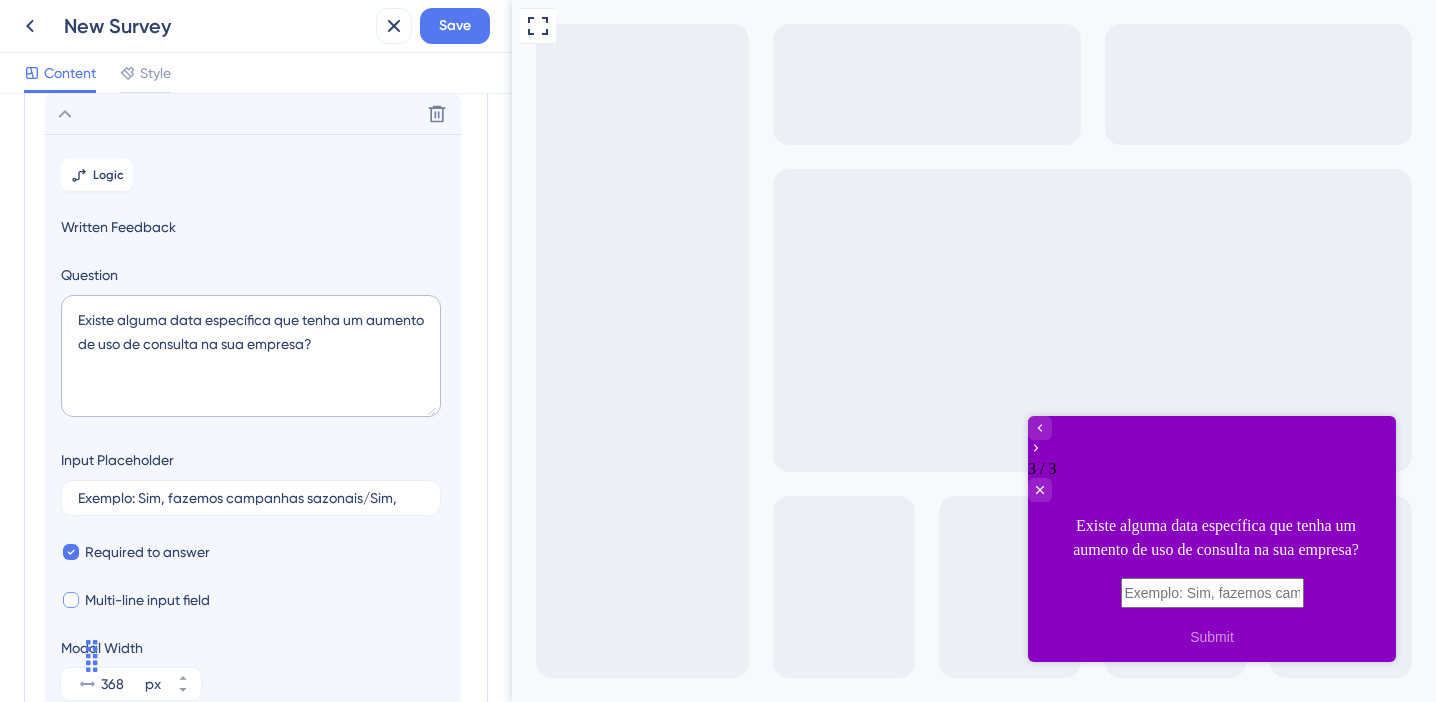 click at bounding box center (71, 600) 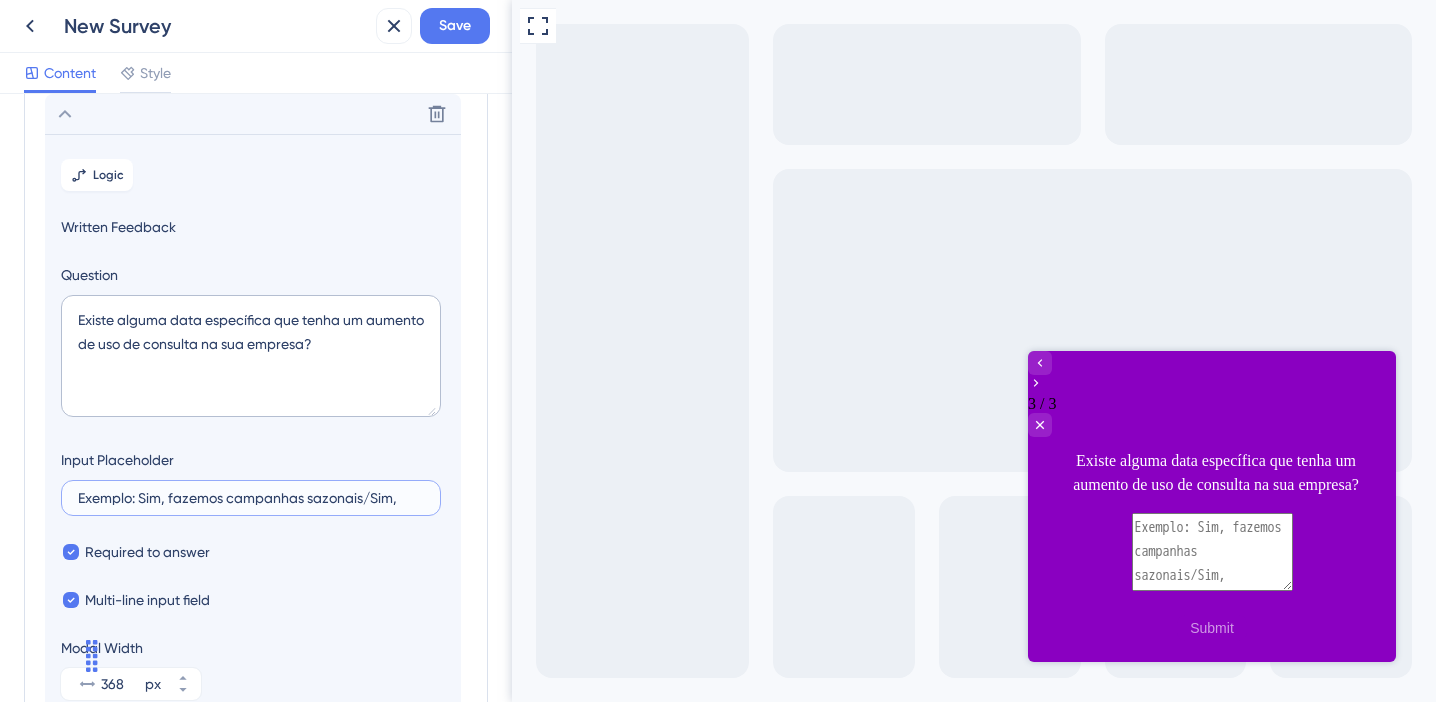 click on "Exemplo: Sim, fazemos campanhas sazonais/Sim," at bounding box center (251, 498) 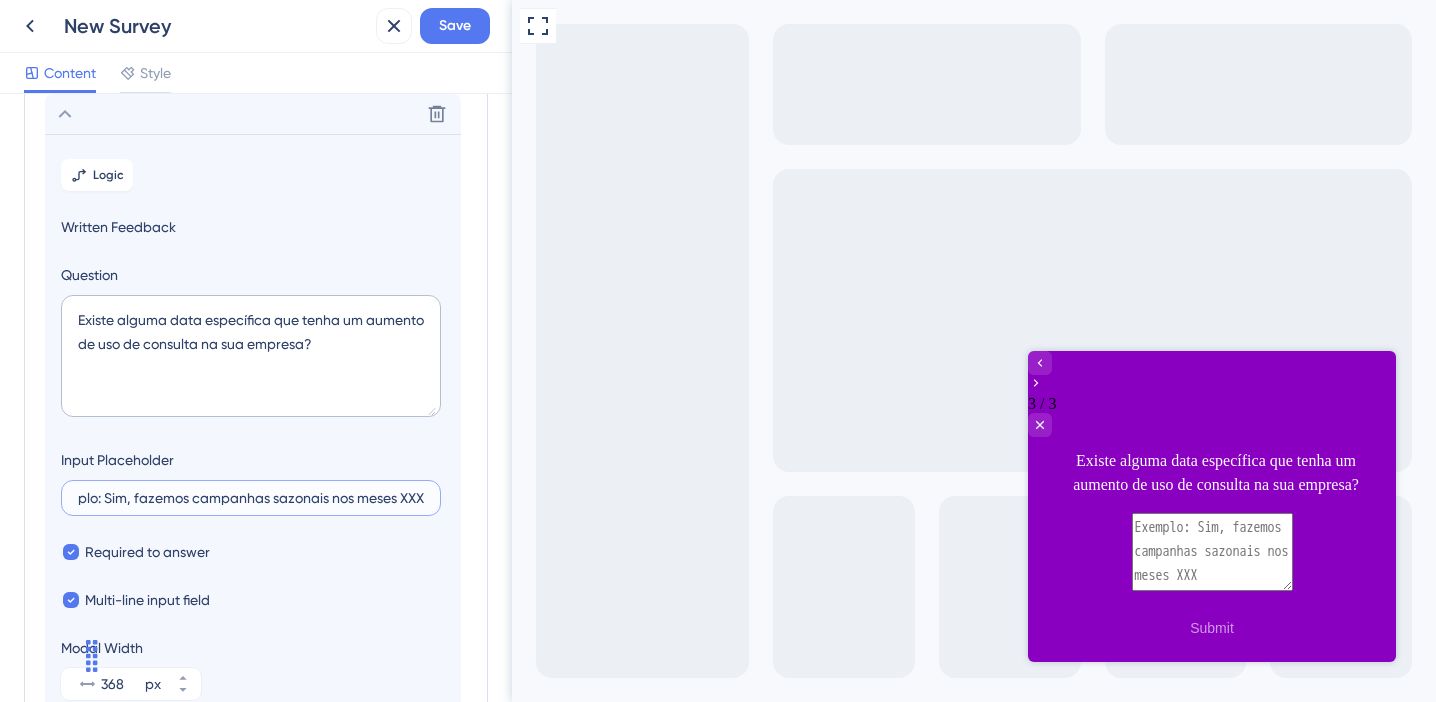 scroll, scrollTop: 0, scrollLeft: 37, axis: horizontal 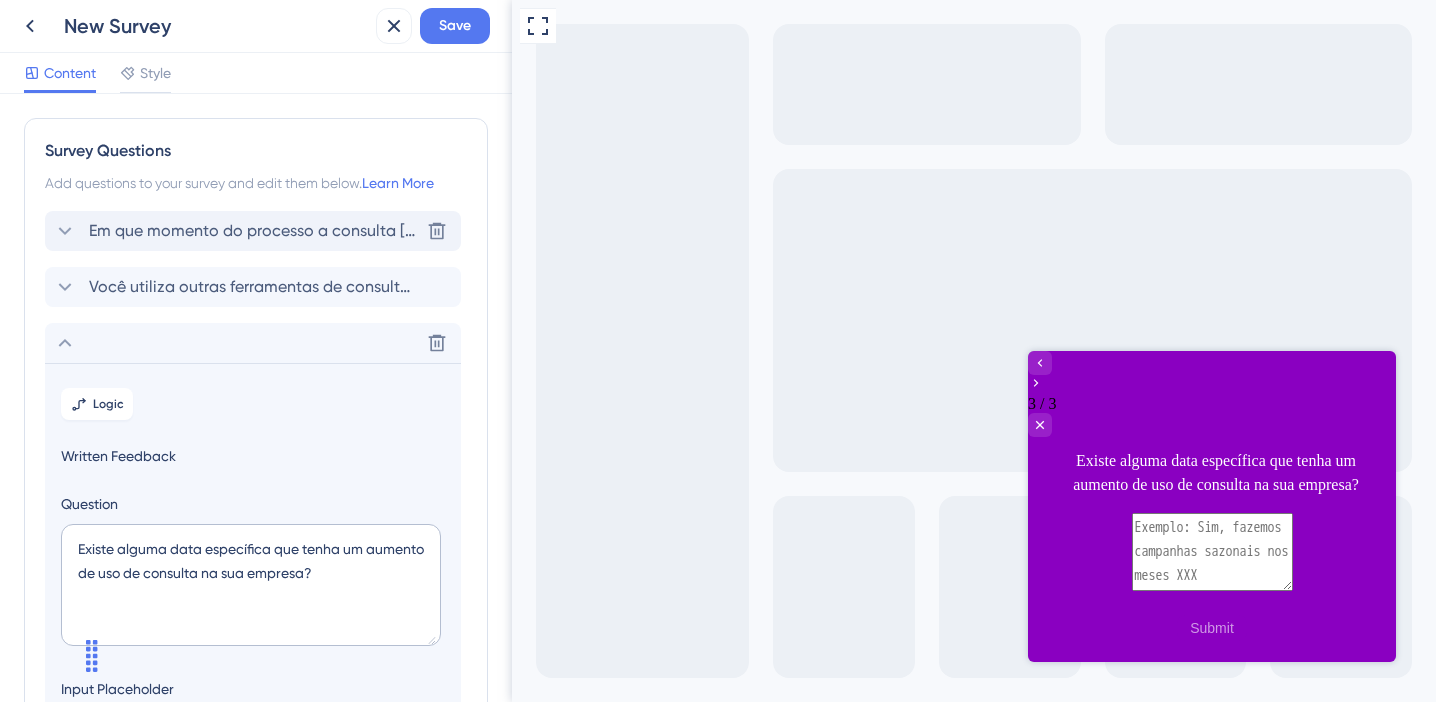 type on "Exemplo: Sim, fazemos campanhas sazonais nos meses XXX" 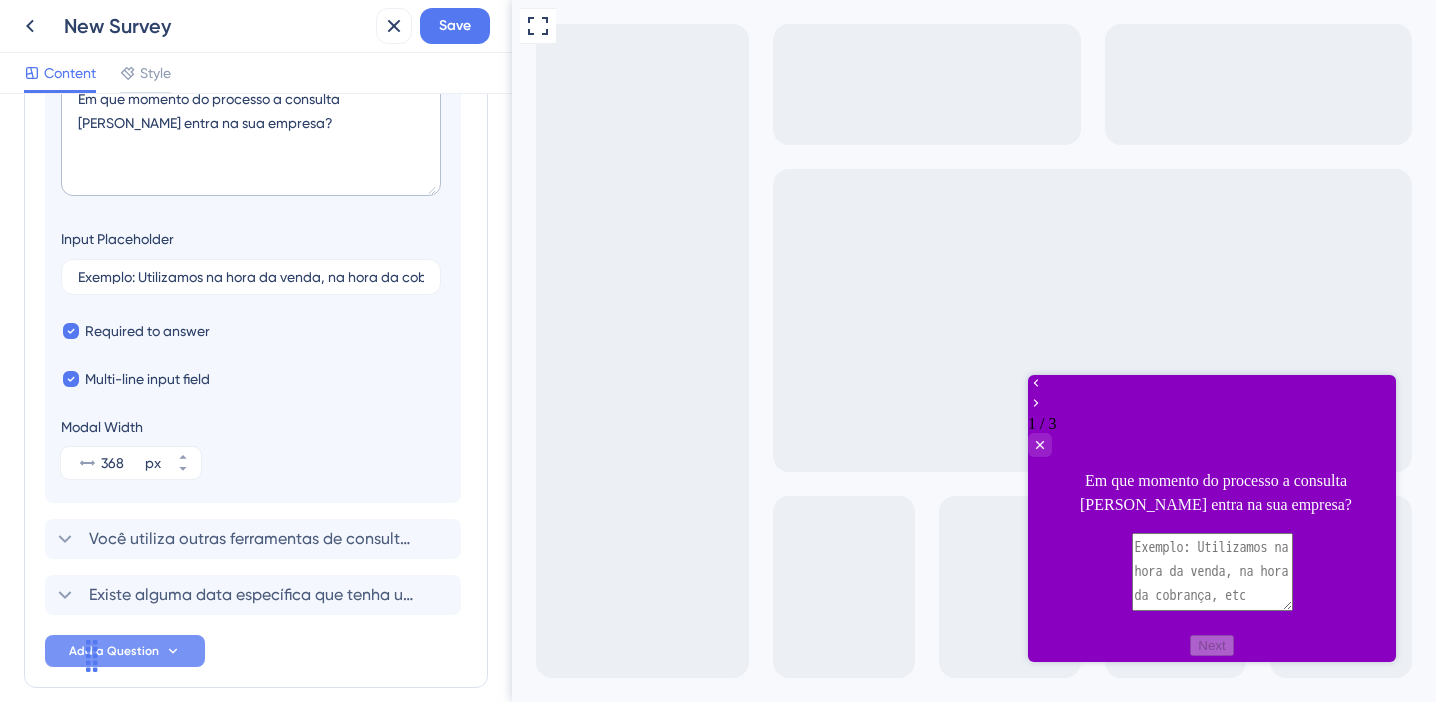 scroll, scrollTop: 414, scrollLeft: 0, axis: vertical 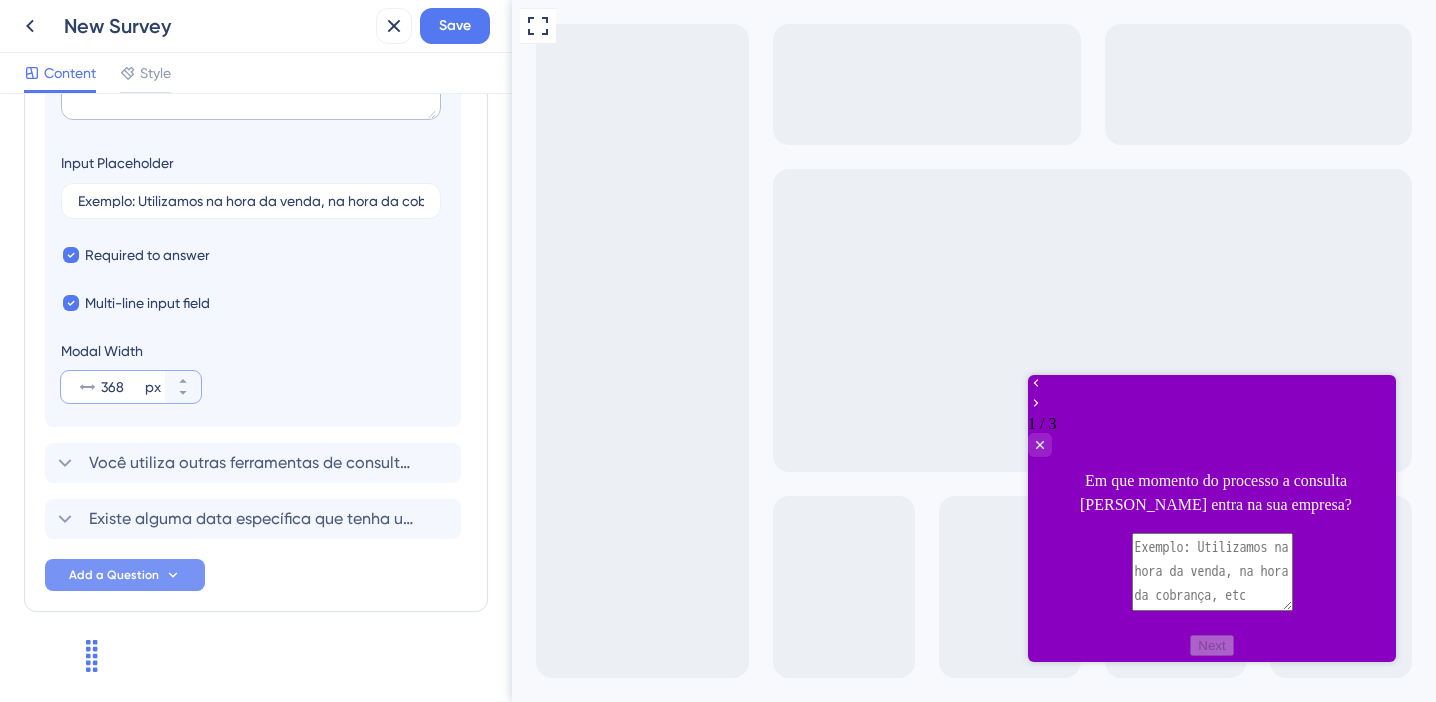 drag, startPoint x: 125, startPoint y: 389, endPoint x: 102, endPoint y: 387, distance: 23.086792 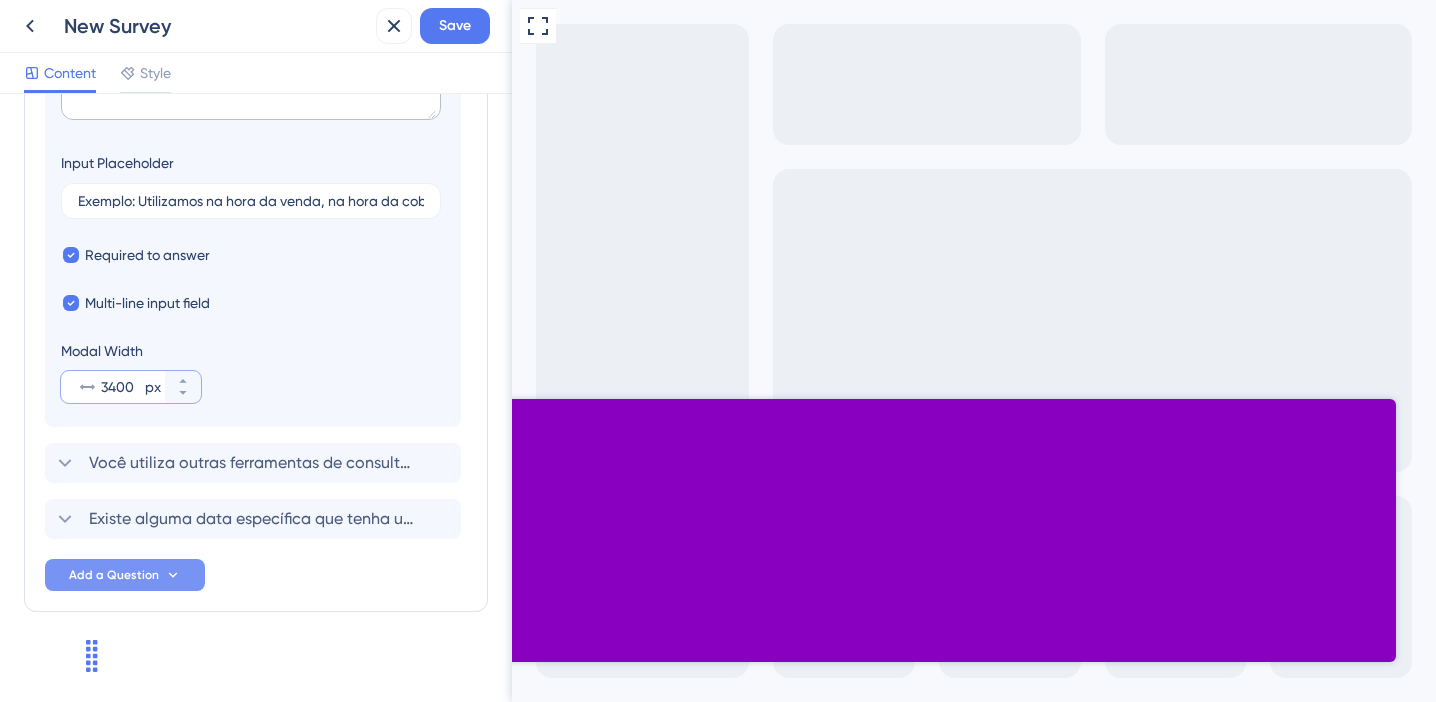 scroll, scrollTop: 0, scrollLeft: 0, axis: both 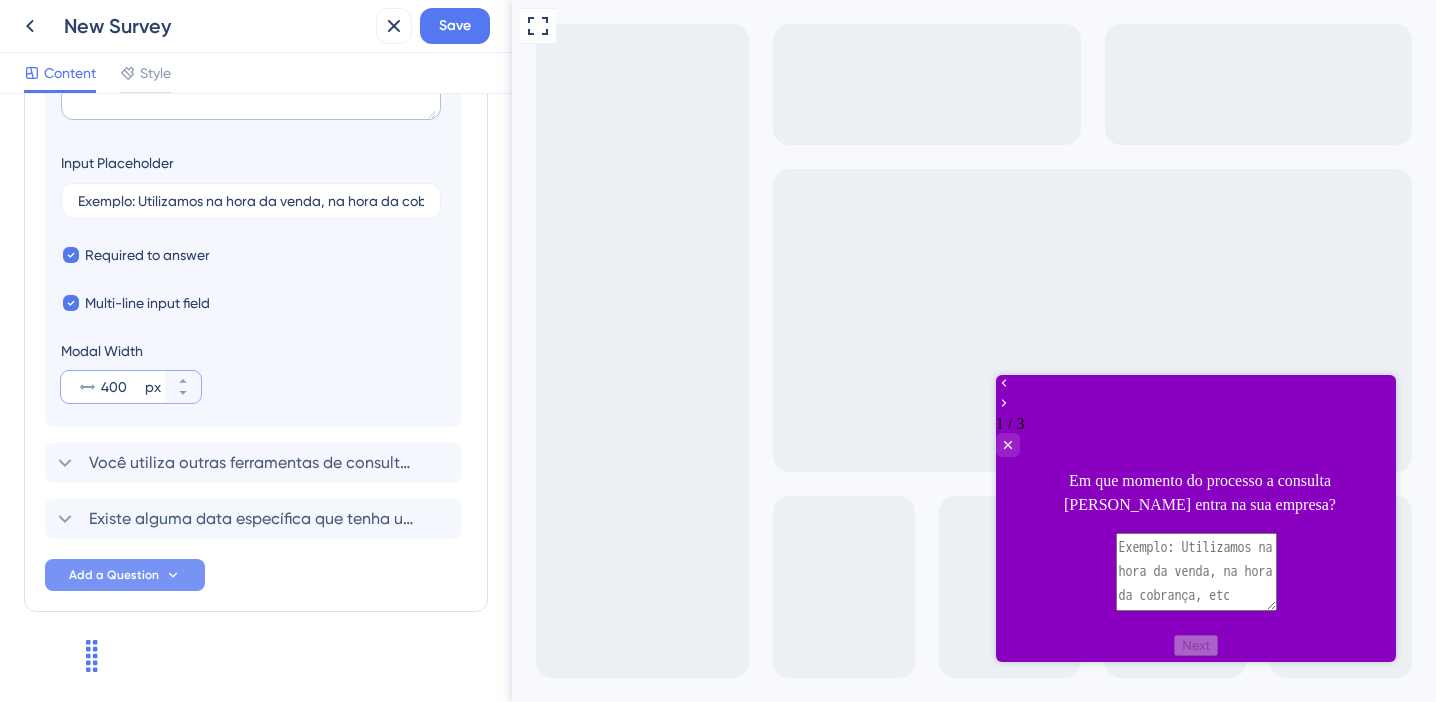drag, startPoint x: 101, startPoint y: 385, endPoint x: 128, endPoint y: 389, distance: 27.294687 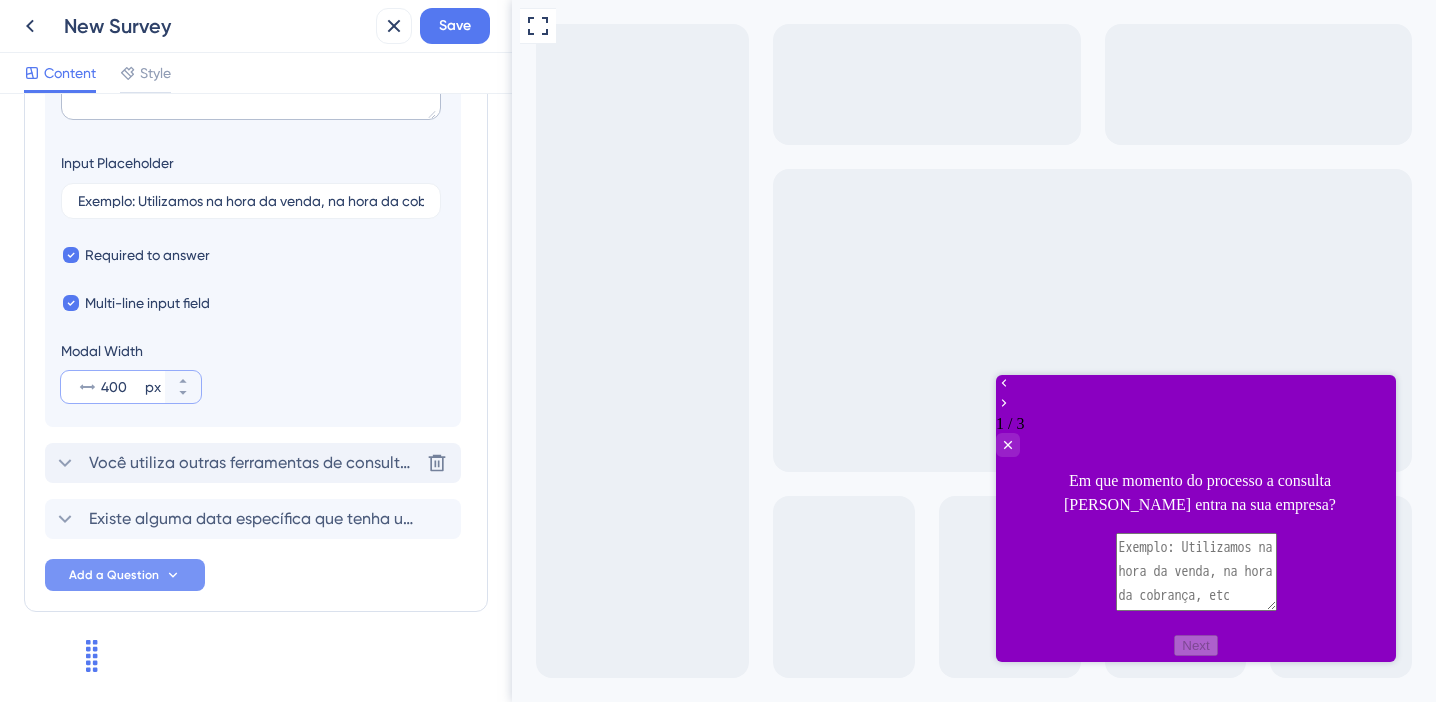 type on "400" 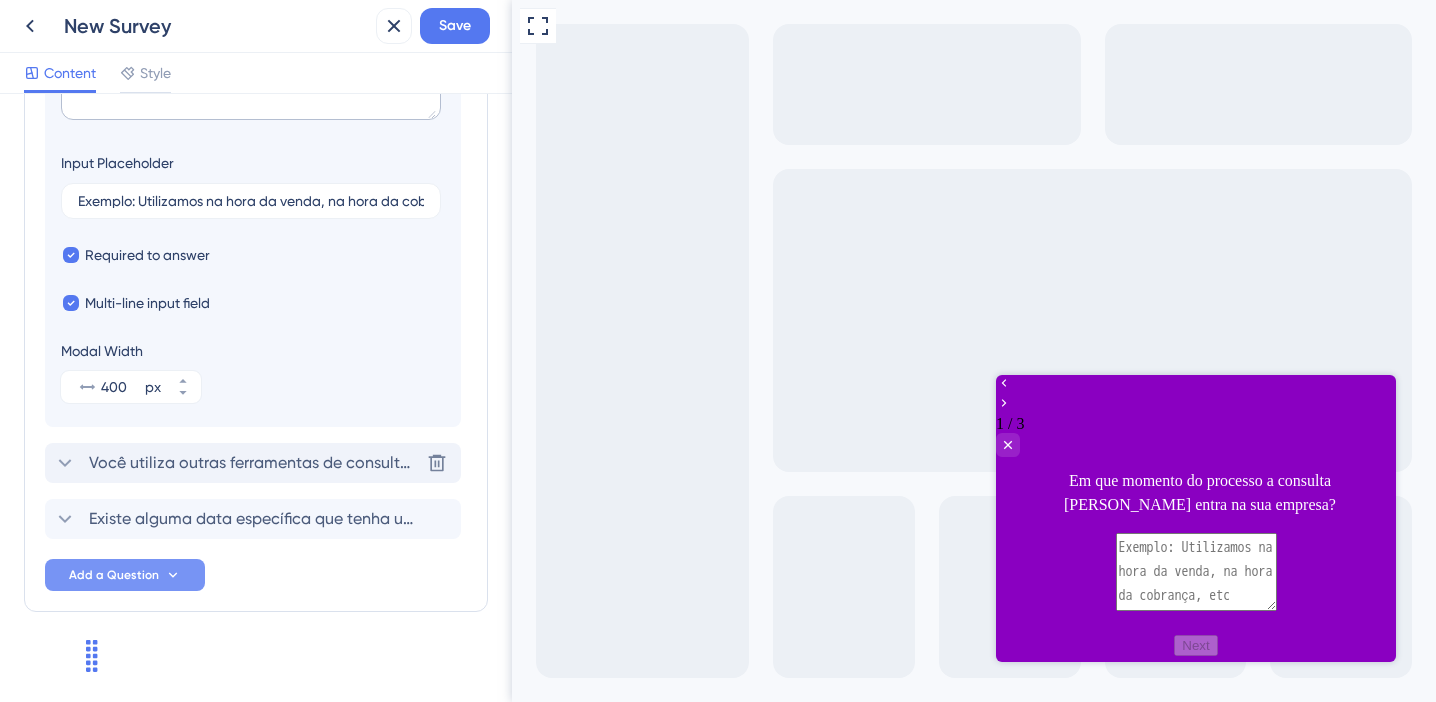 click on "Você utiliza outras ferramentas de consulta além do Localize? Qual?" at bounding box center [254, 463] 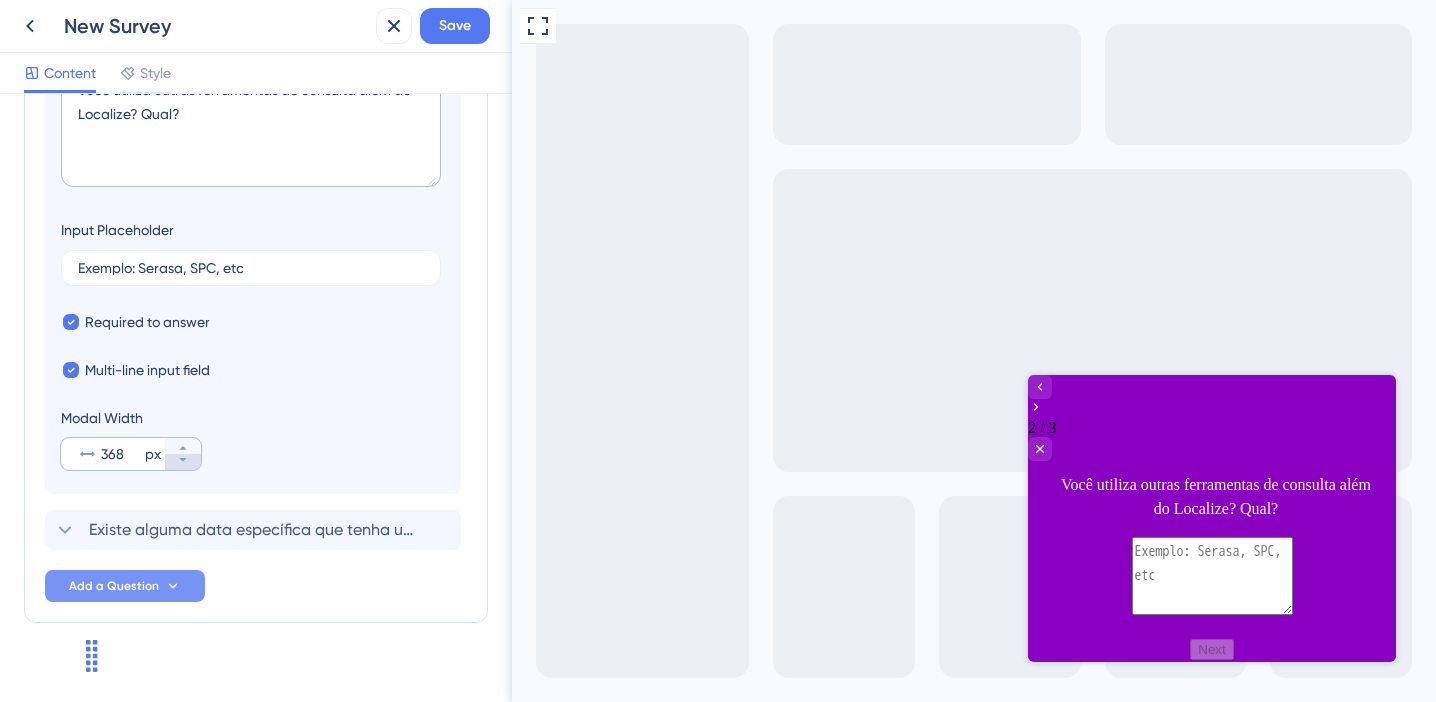 scroll, scrollTop: 428, scrollLeft: 0, axis: vertical 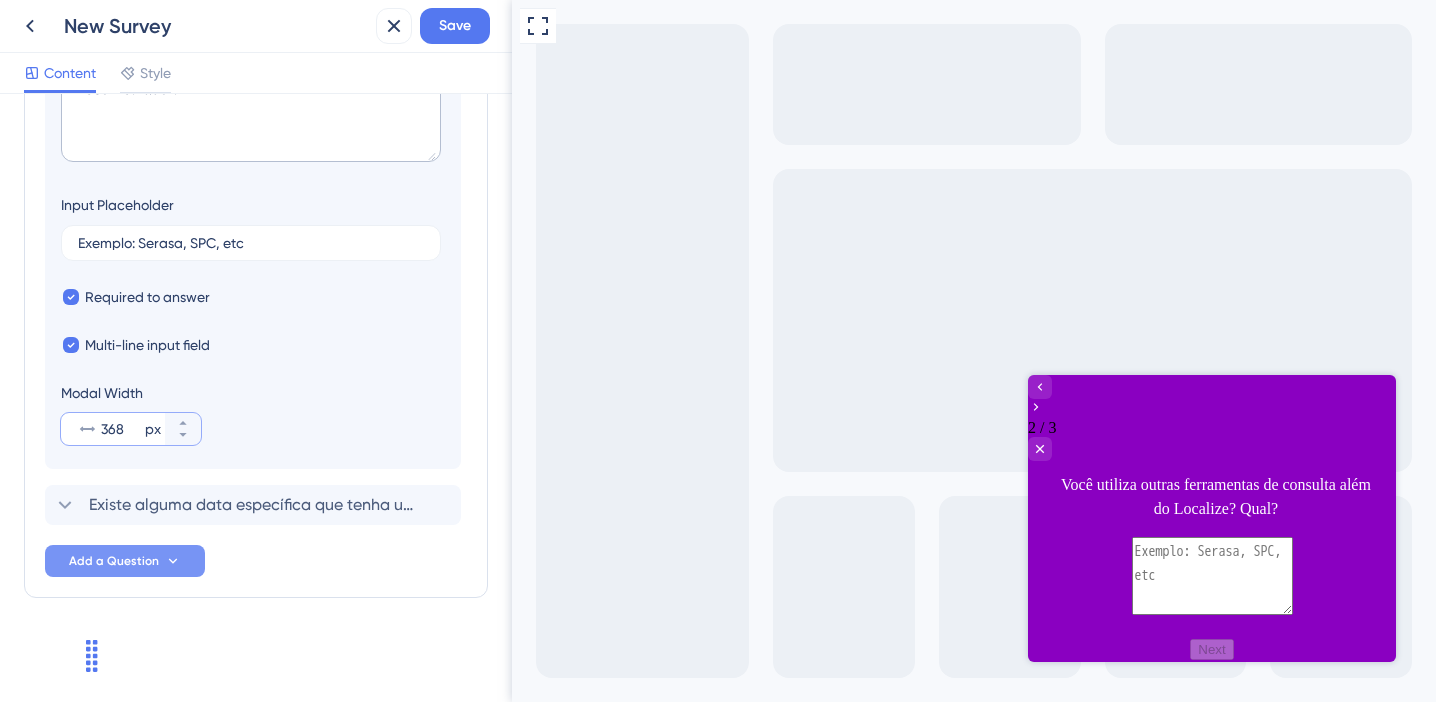 drag, startPoint x: 107, startPoint y: 427, endPoint x: 124, endPoint y: 428, distance: 17.029387 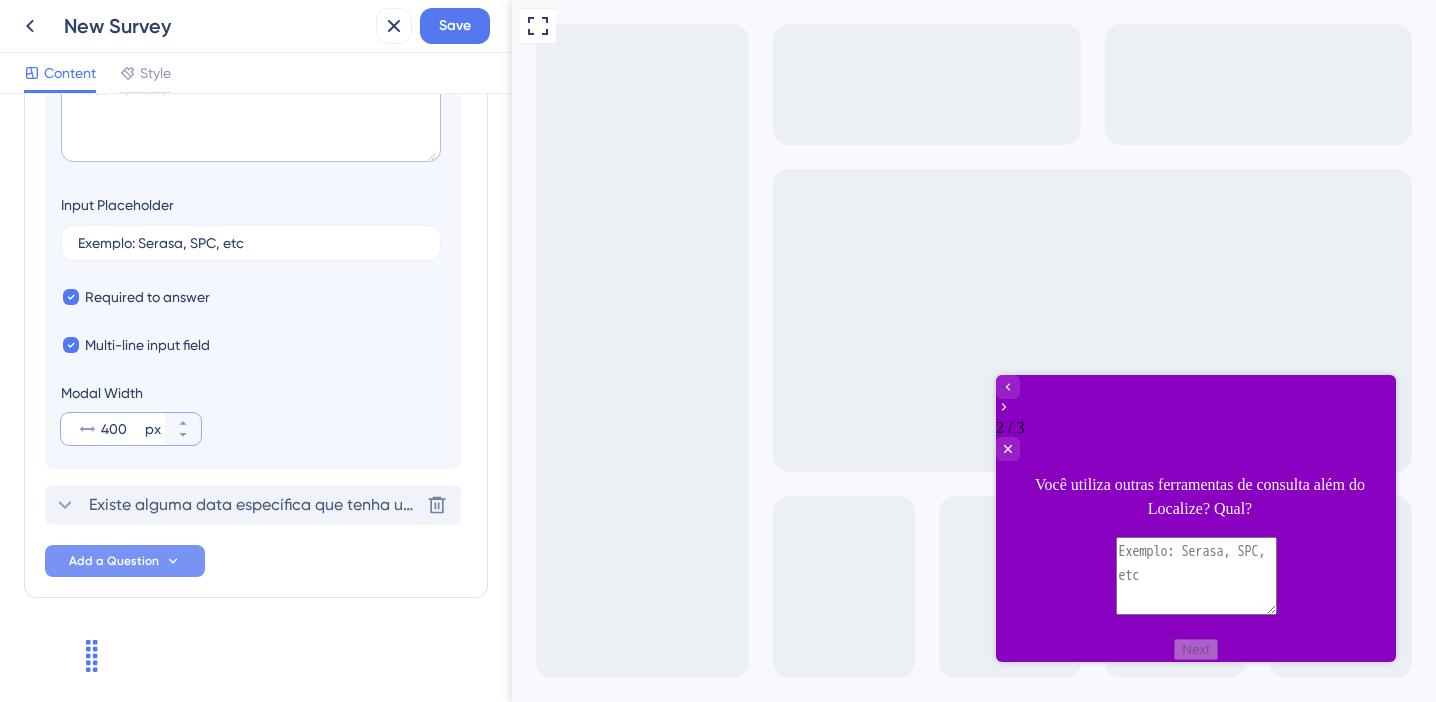 type on "400" 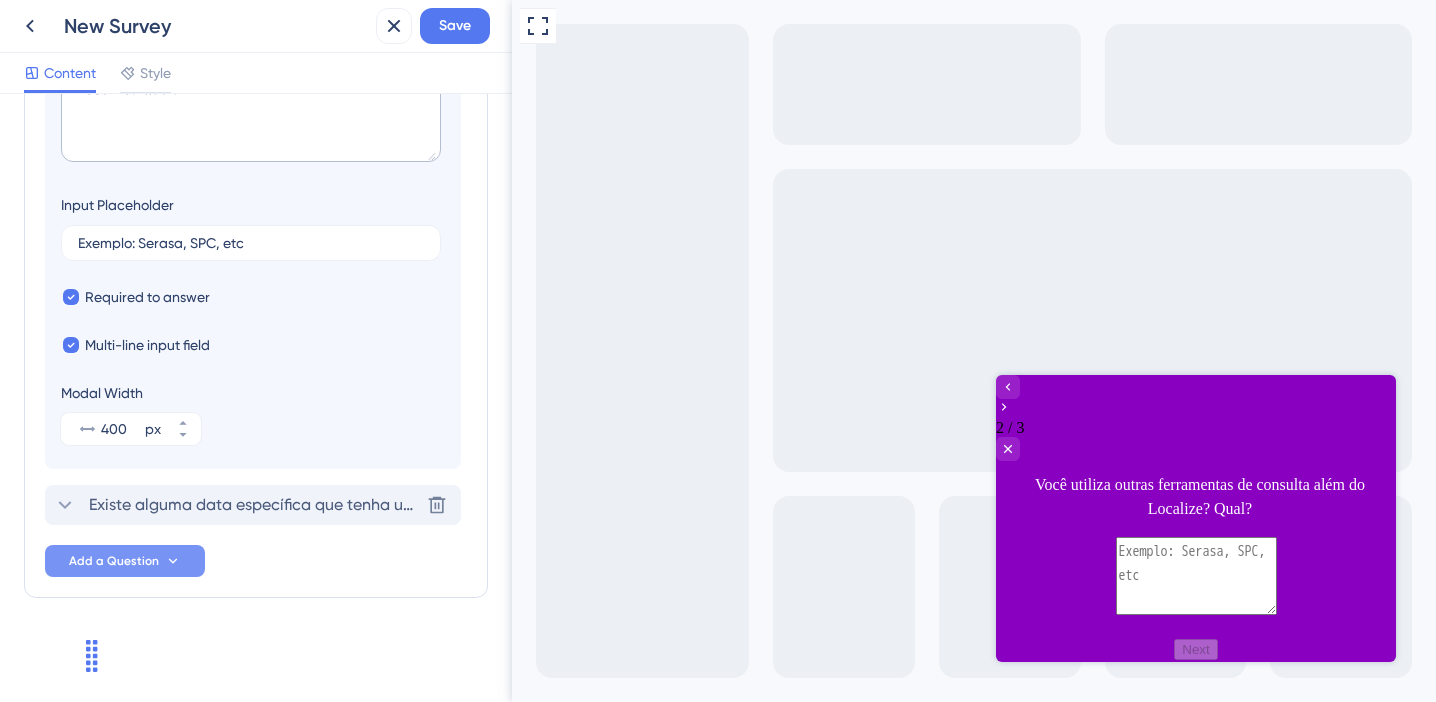 click on "Existe alguma data específica que tenha um aumento de uso de consulta na sua empresa?" at bounding box center (254, 505) 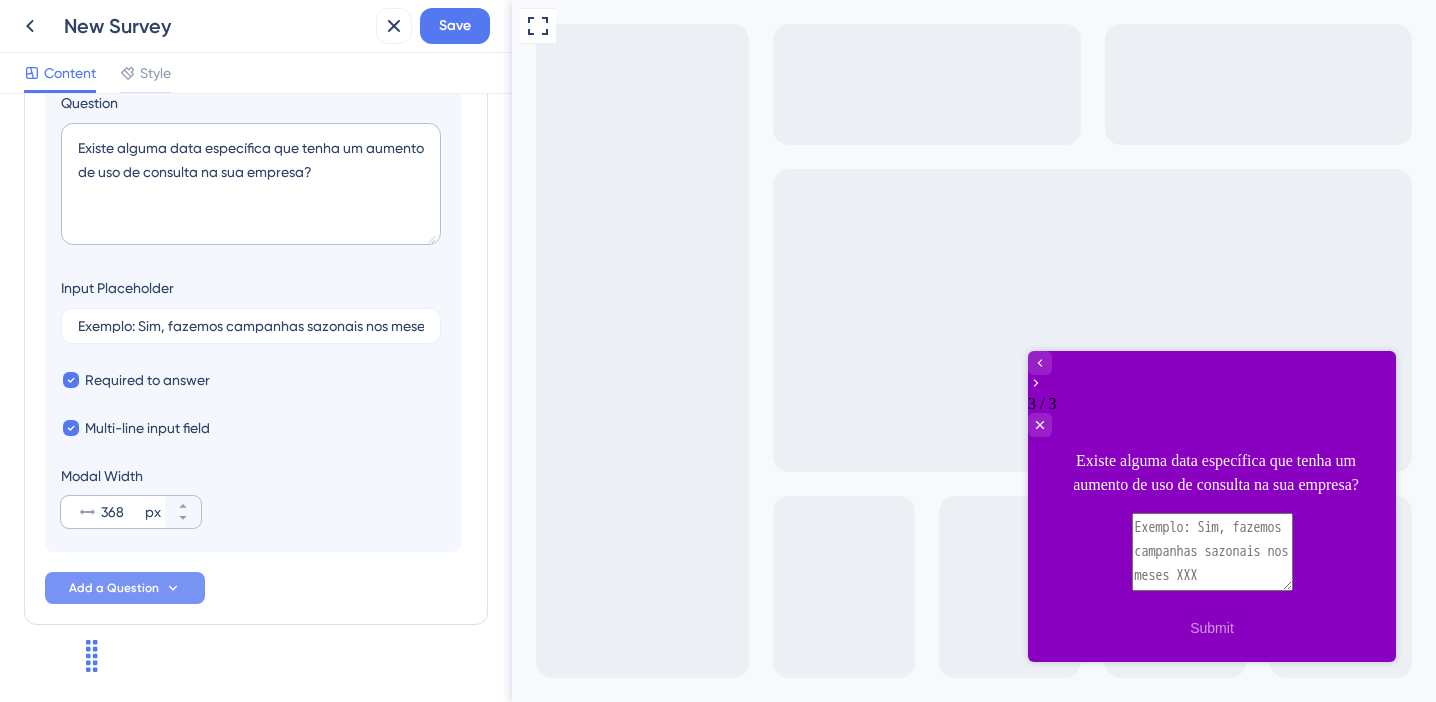 scroll, scrollTop: 428, scrollLeft: 0, axis: vertical 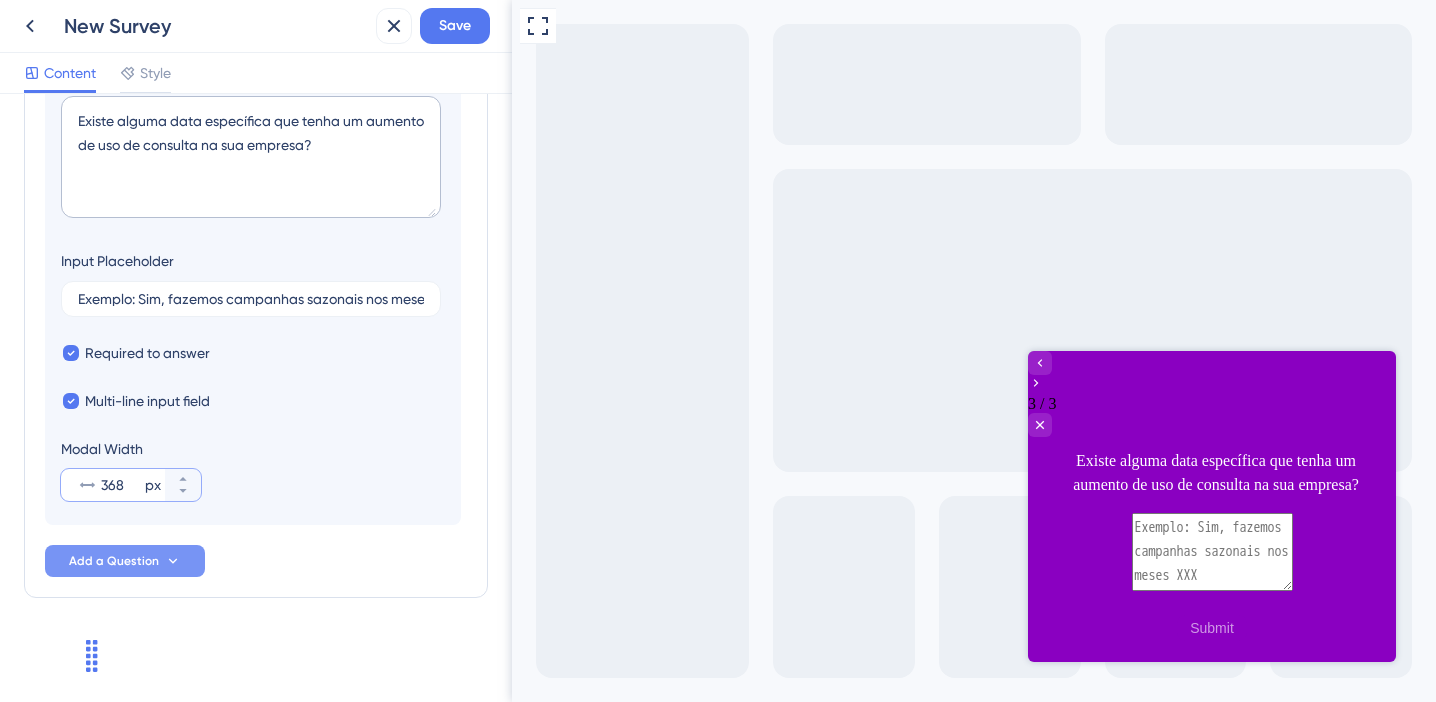 drag, startPoint x: 103, startPoint y: 482, endPoint x: 129, endPoint y: 484, distance: 26.076809 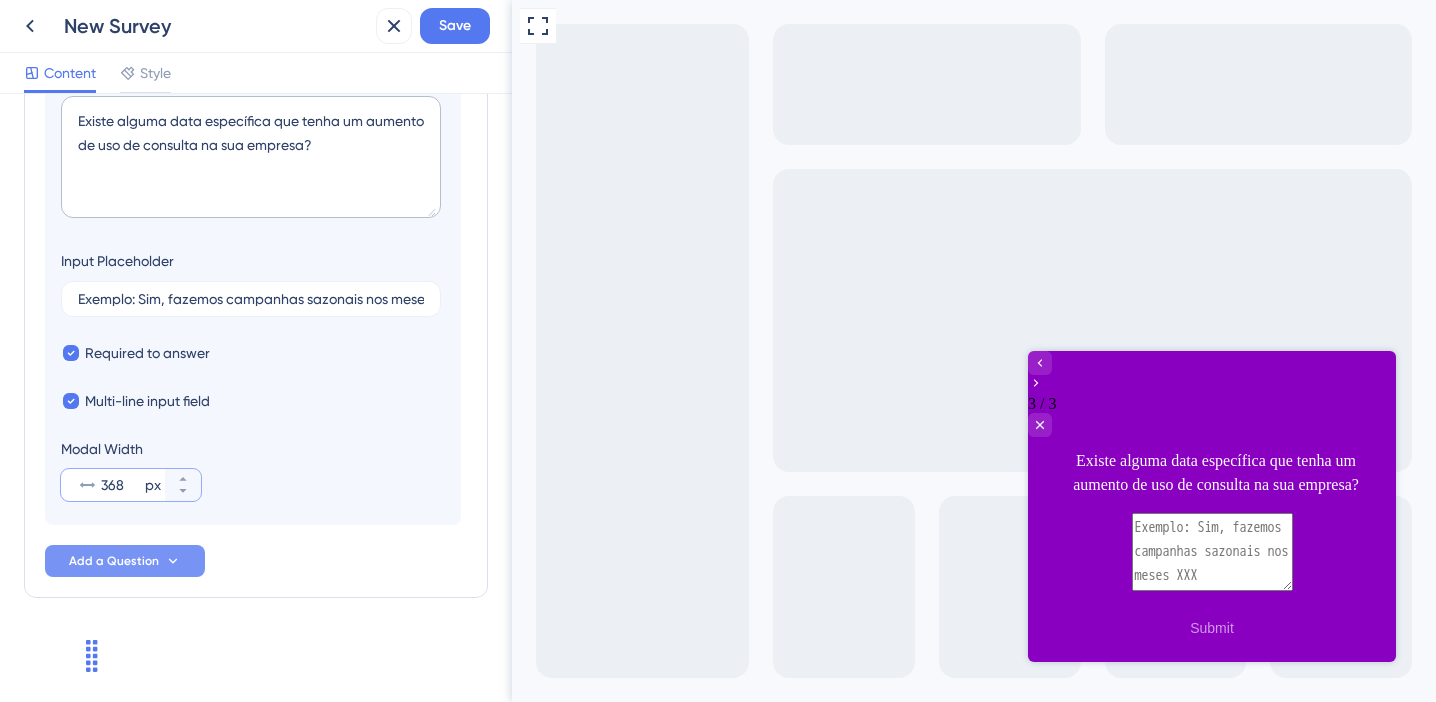 click on "368" at bounding box center [121, 485] 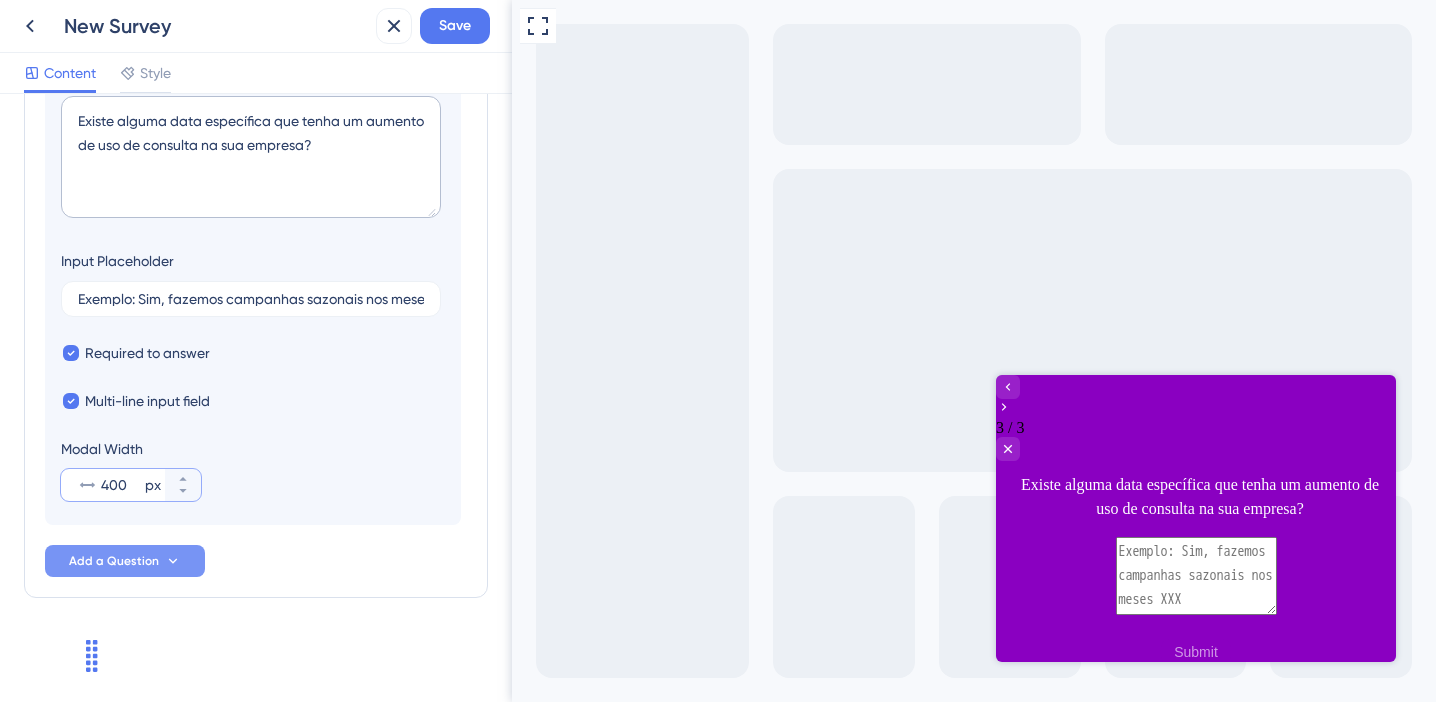 type on "400" 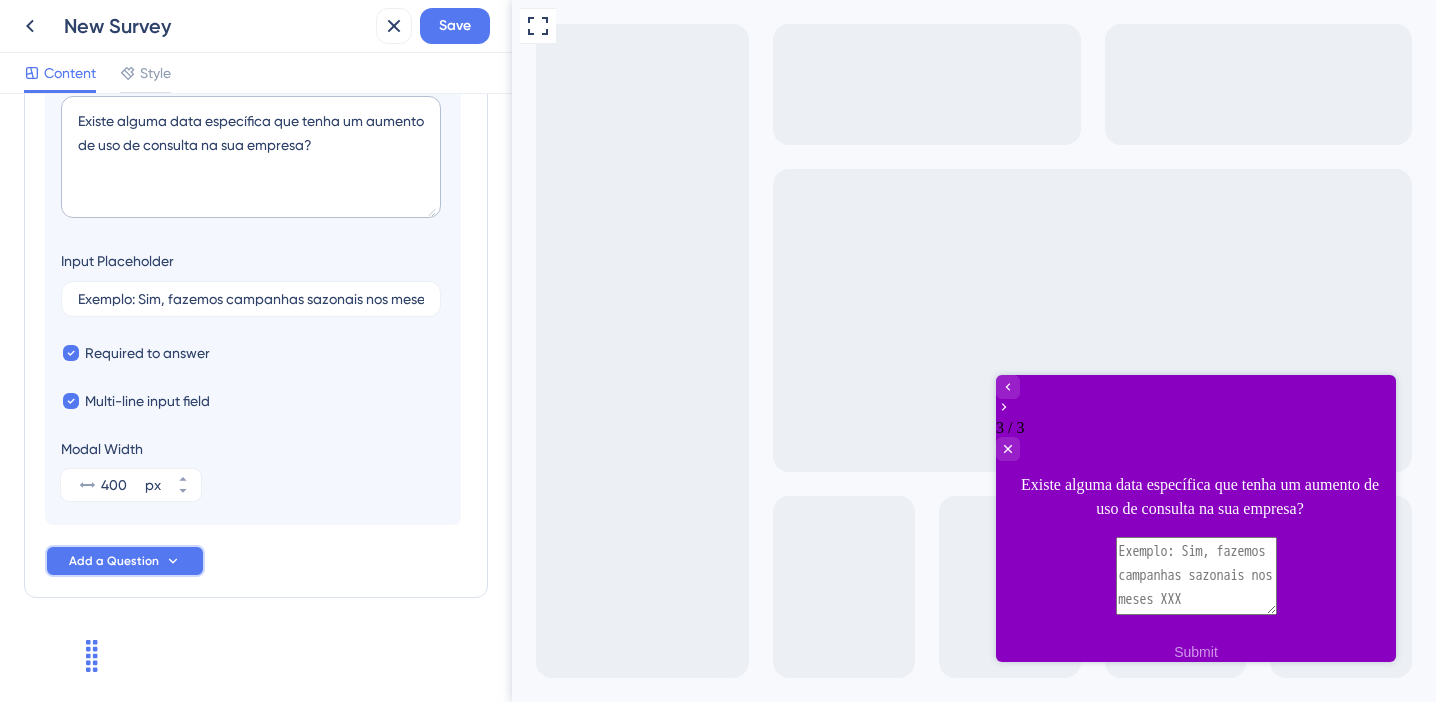 click on "Add a Question" at bounding box center [114, 561] 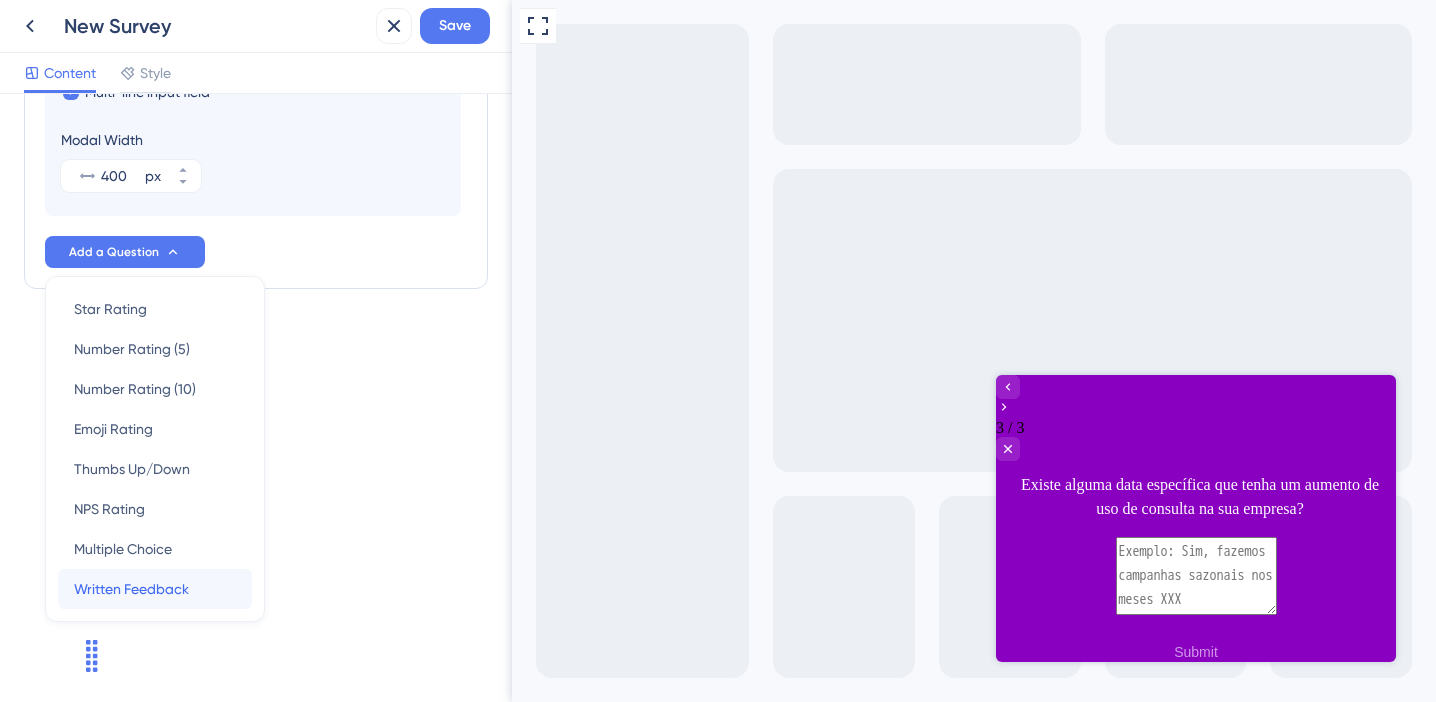click on "Written Feedback" at bounding box center (131, 589) 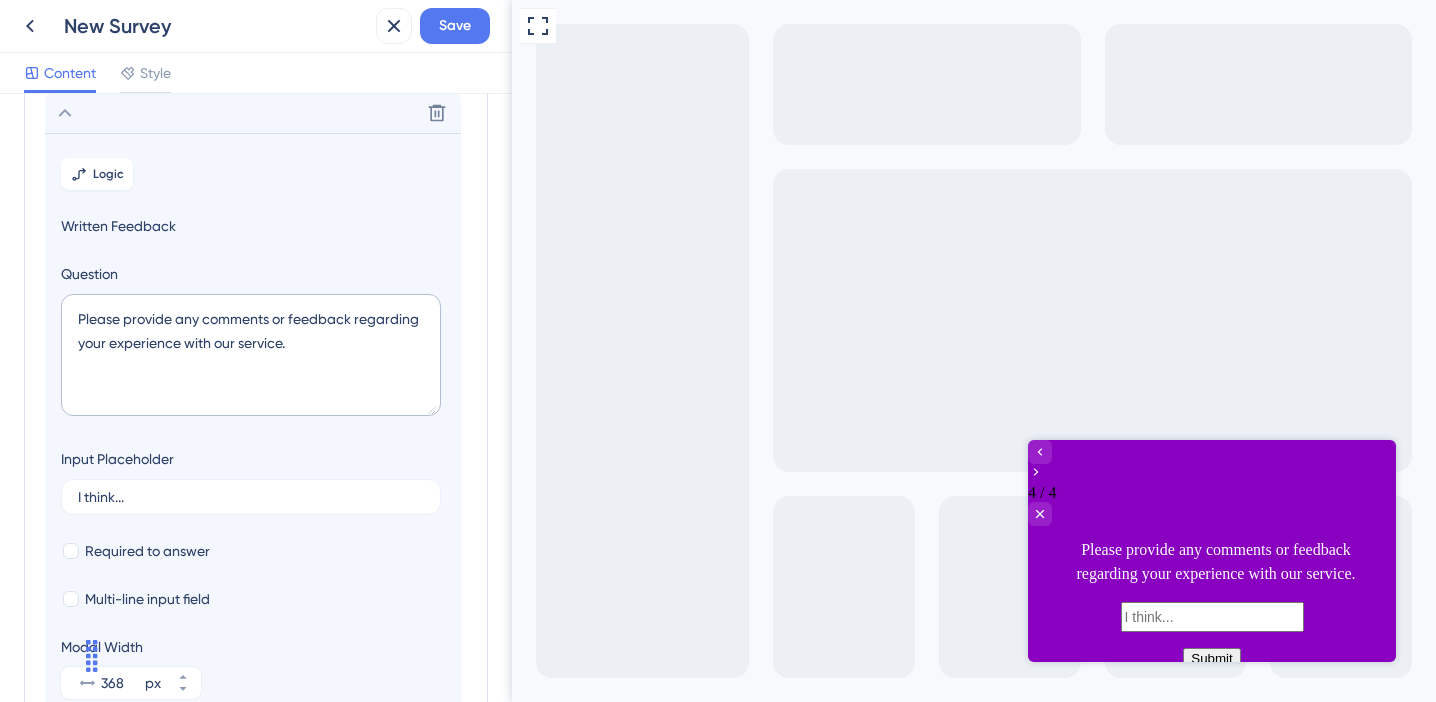scroll, scrollTop: 285, scrollLeft: 0, axis: vertical 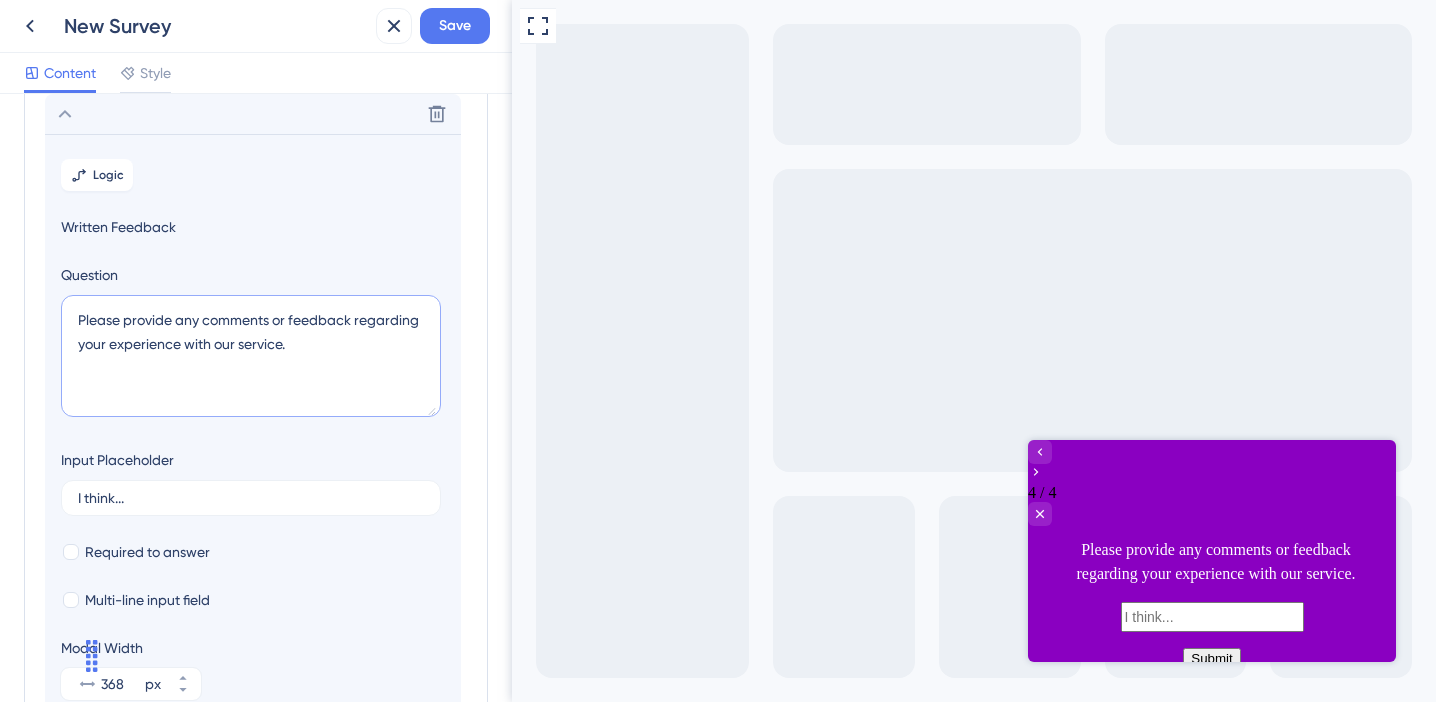 click on "Please provide any comments or feedback regarding your experience with our service." at bounding box center (251, 356) 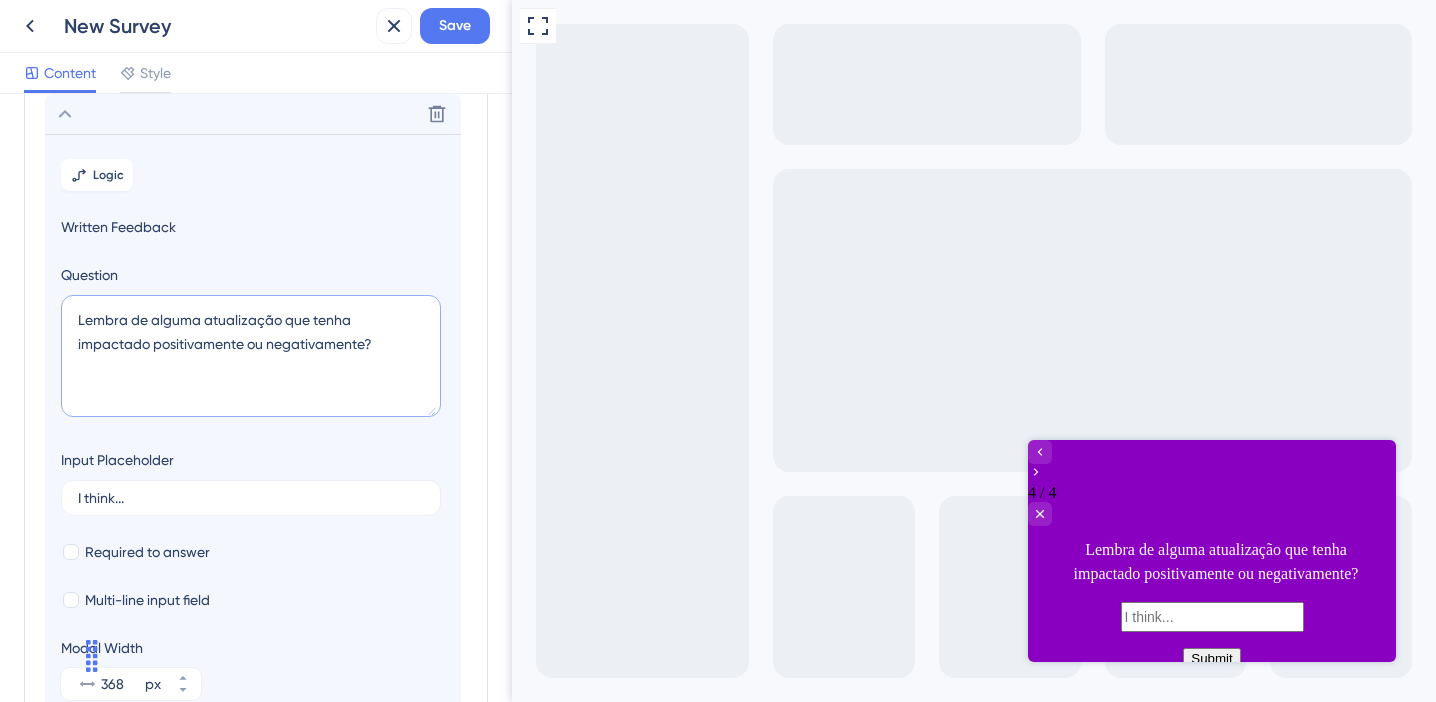 click on "Lembra de alguma atualização que tenha impactado positivamente ou negativamente?" at bounding box center (251, 356) 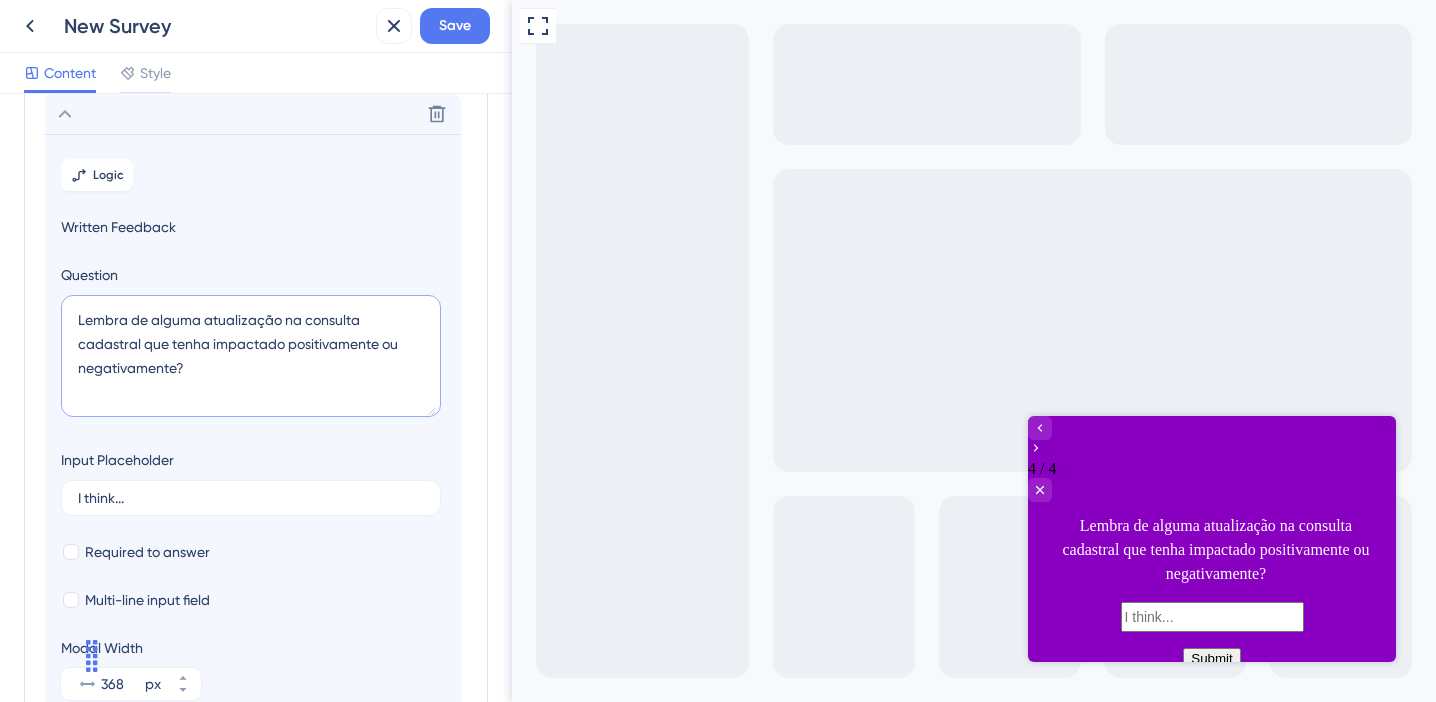 click on "Lembra de alguma atualização na consulta cadastral que tenha impactado positivamente ou negativamente?" at bounding box center [251, 356] 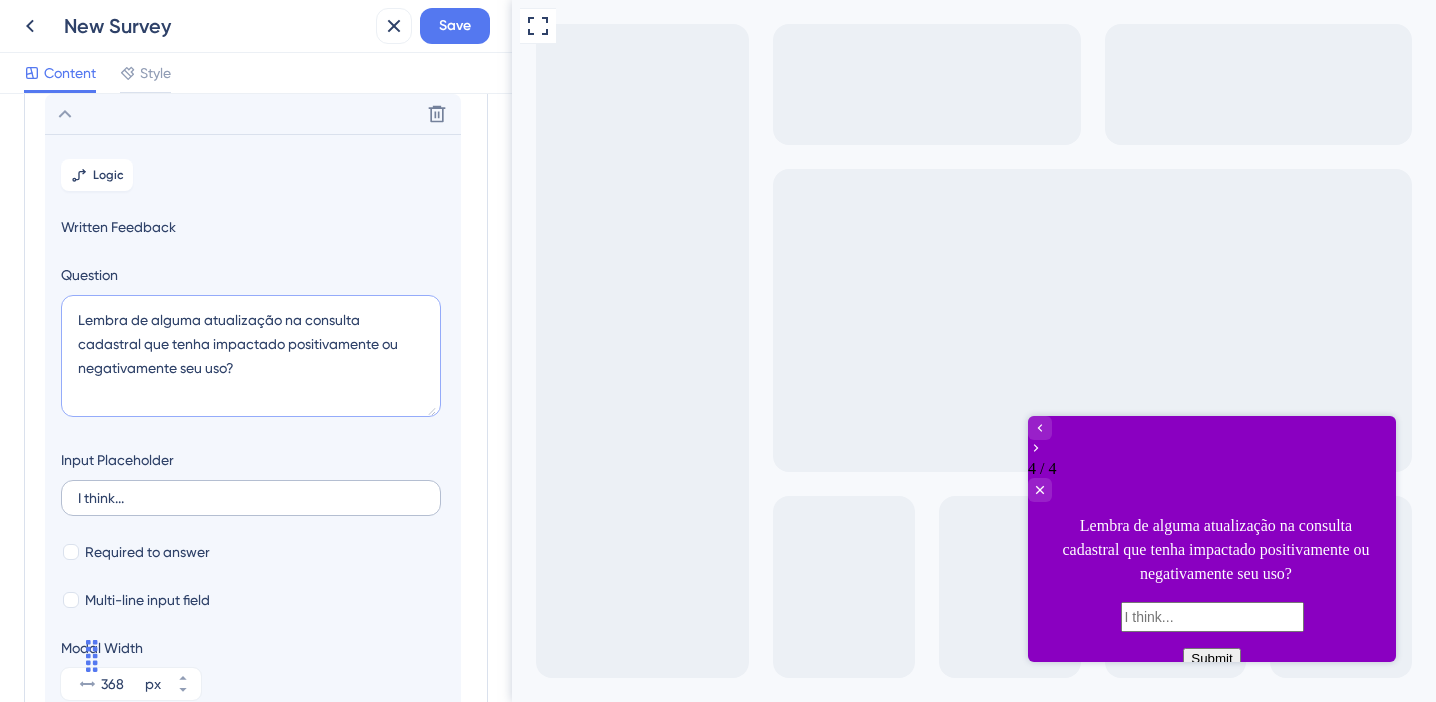 type on "Lembra de alguma atualização na consulta cadastral que tenha impactado positivamente ou negativamente seu uso?" 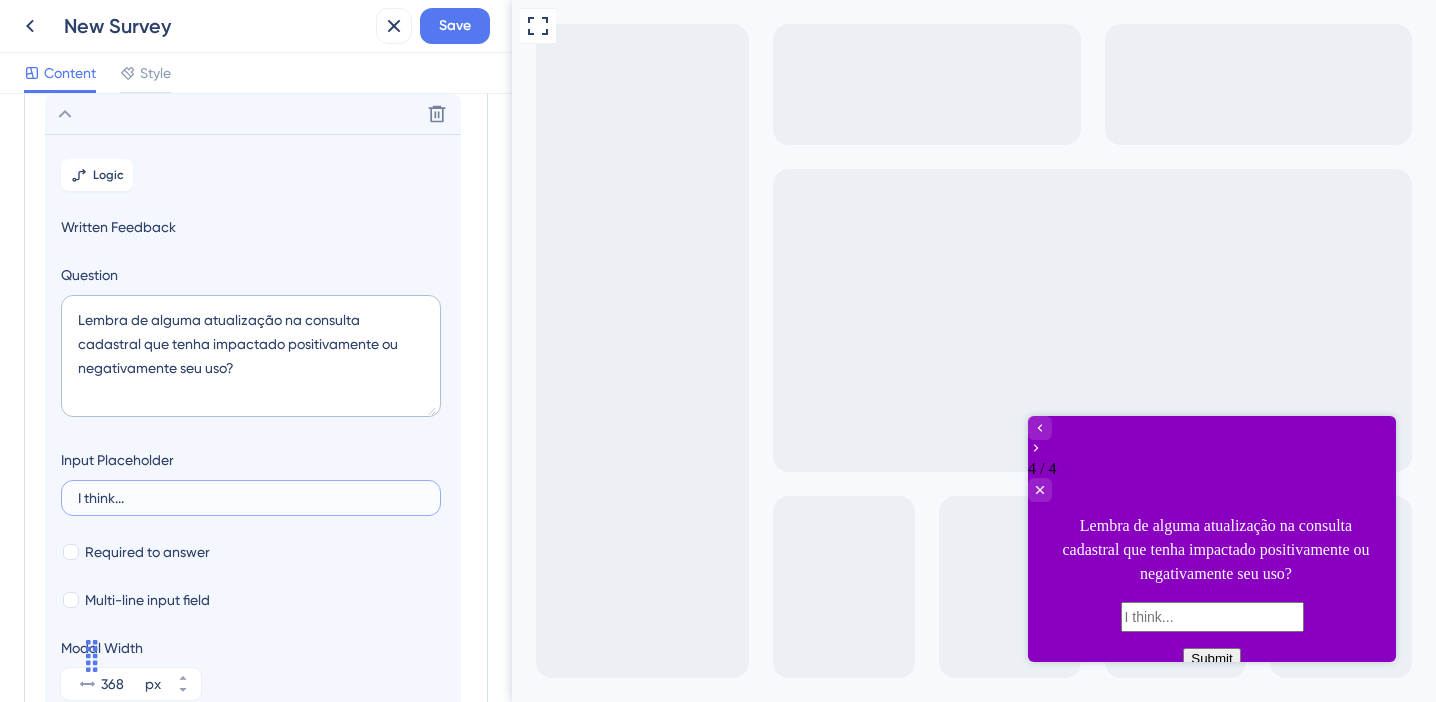 click on "I think..." at bounding box center (251, 498) 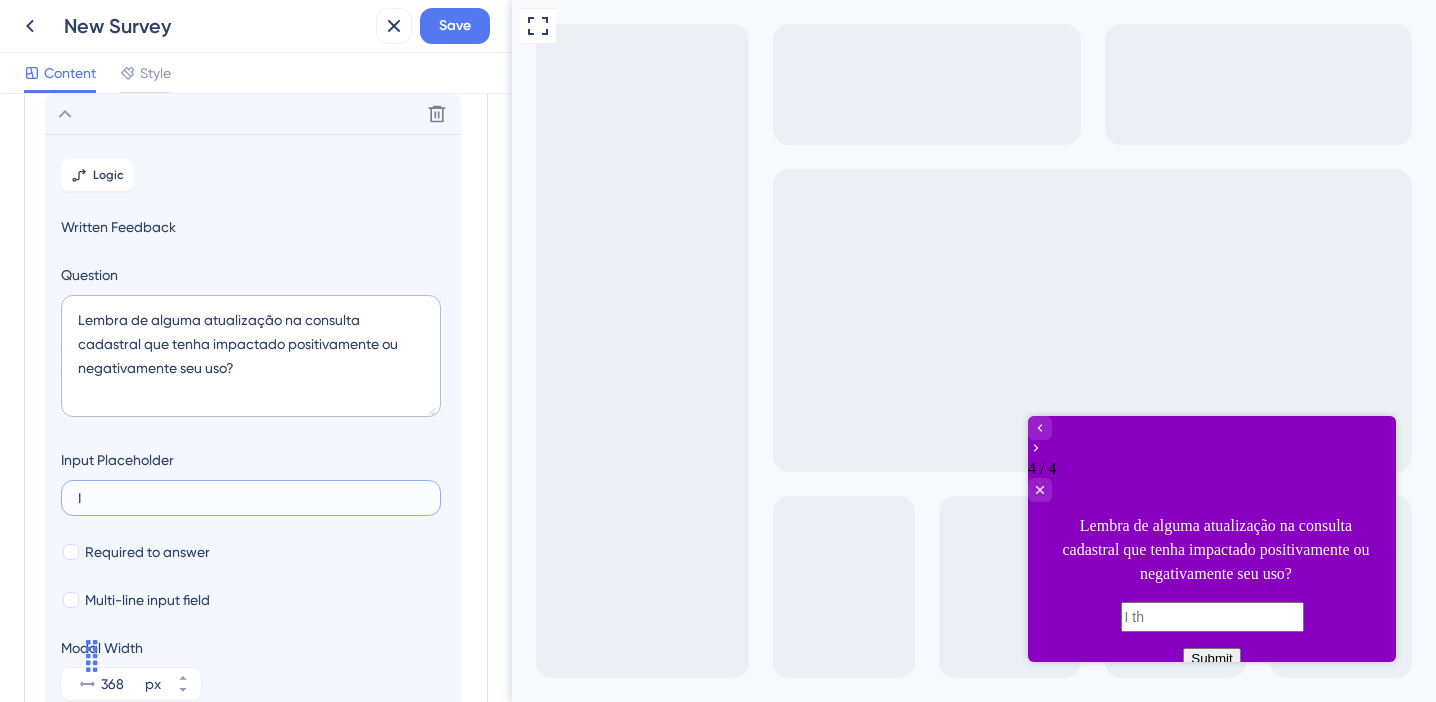 type on "I" 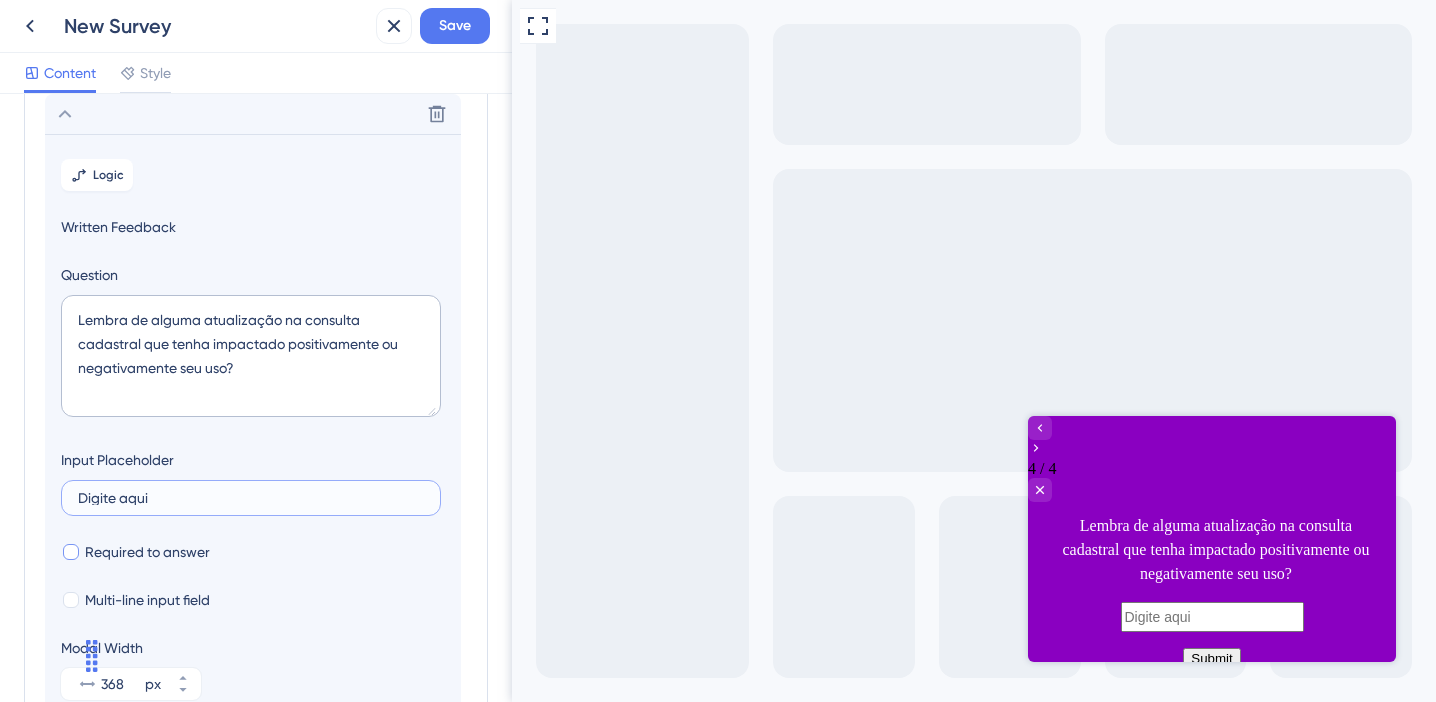 type on "Digite aqui" 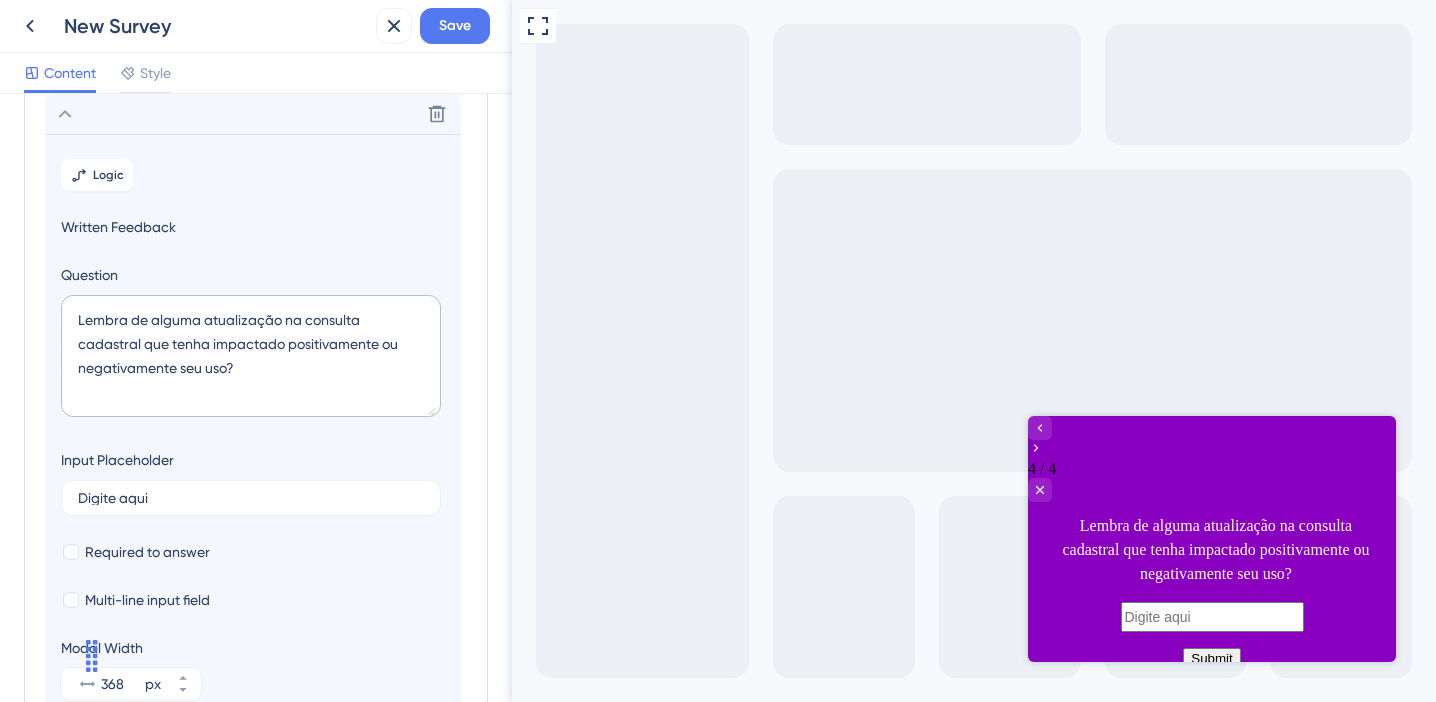 drag, startPoint x: 72, startPoint y: 551, endPoint x: 71, endPoint y: 572, distance: 21.023796 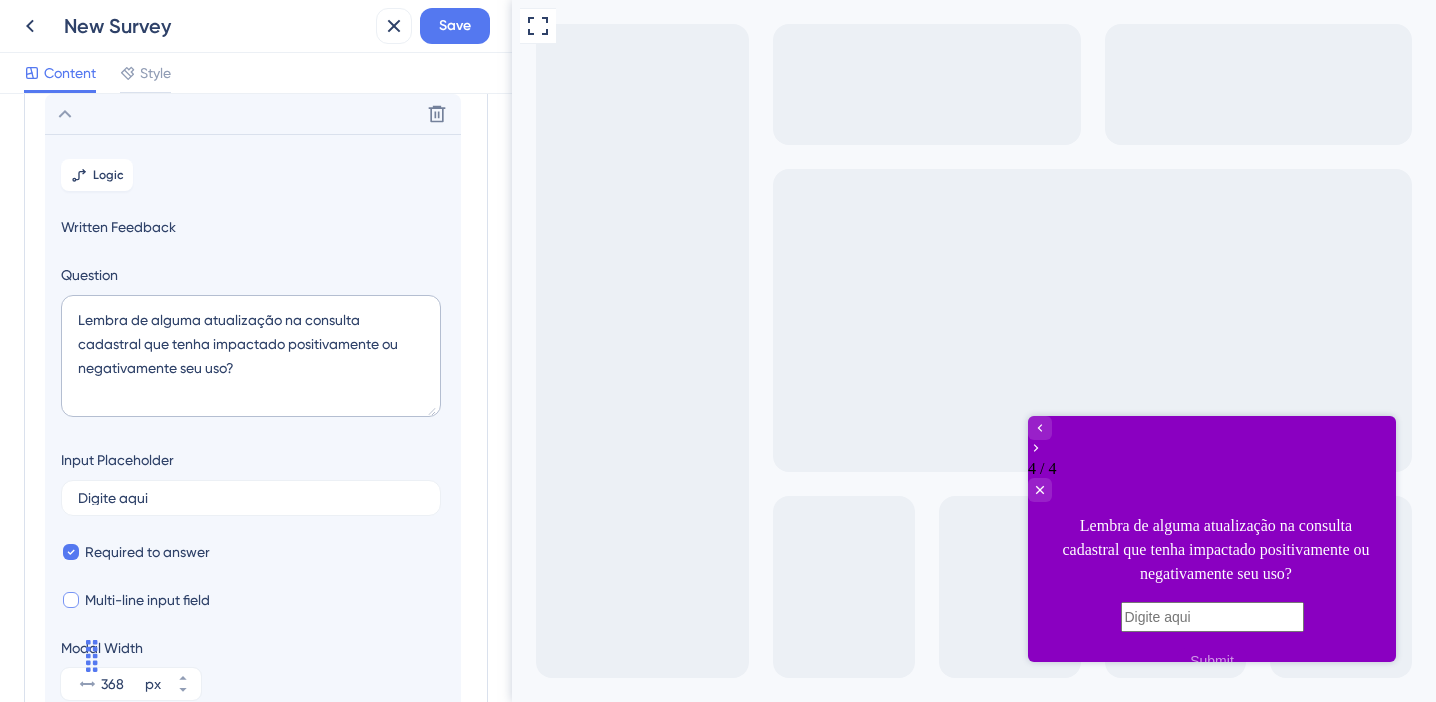 click at bounding box center [71, 600] 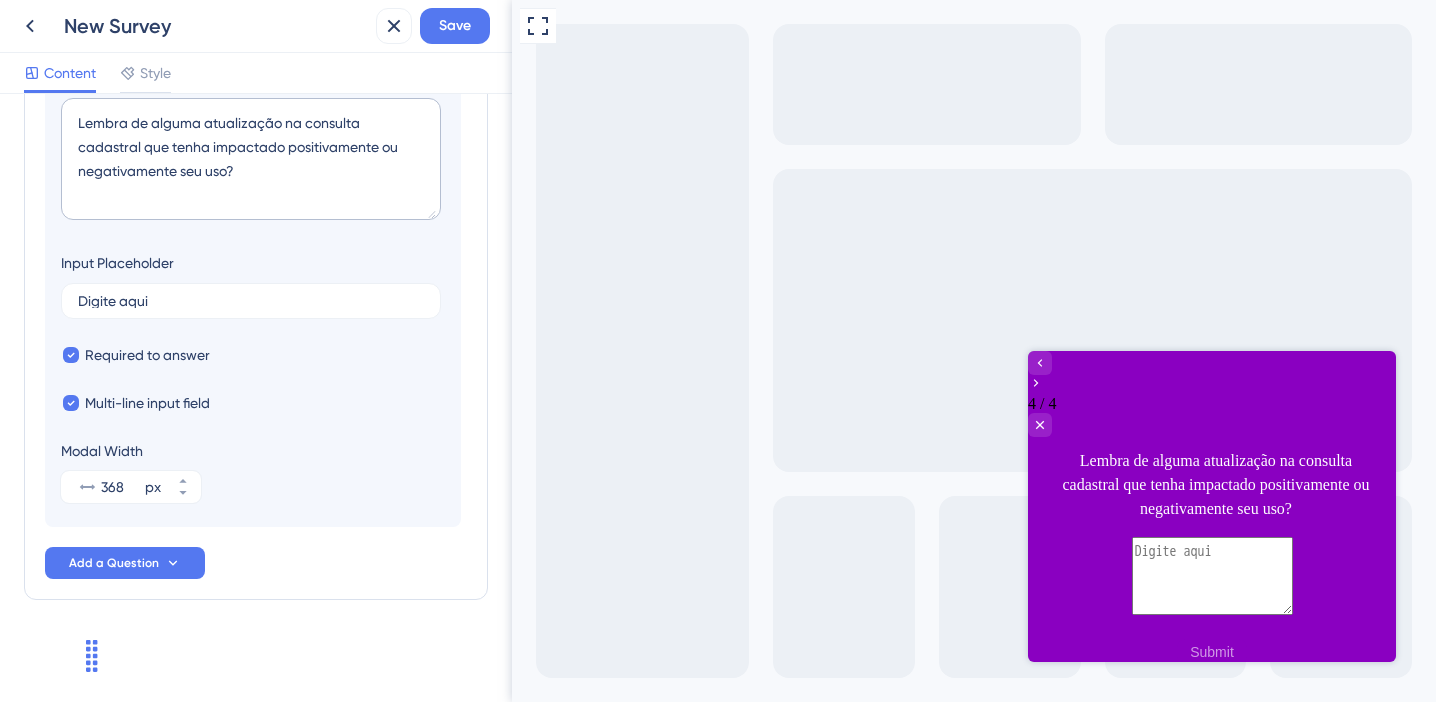 scroll, scrollTop: 484, scrollLeft: 0, axis: vertical 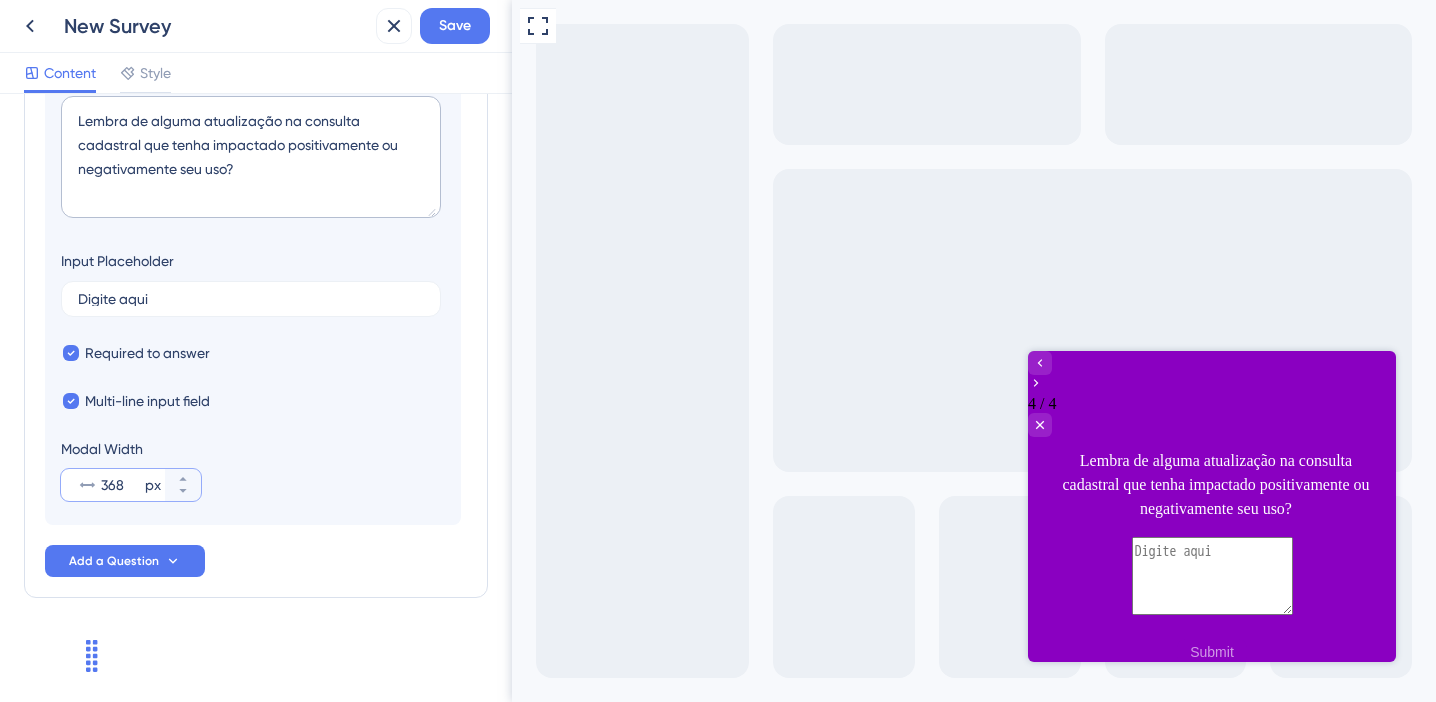 drag, startPoint x: 128, startPoint y: 483, endPoint x: 99, endPoint y: 483, distance: 29 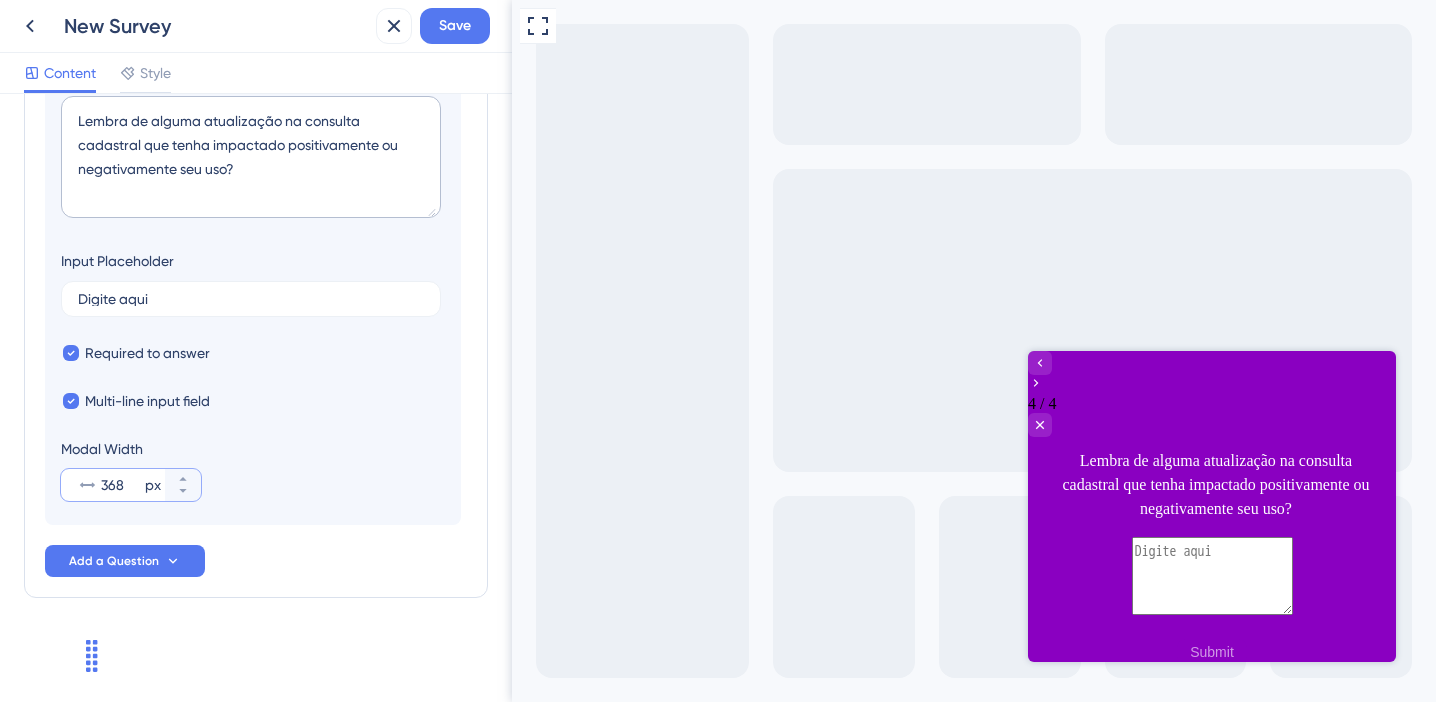 click on "368 px" at bounding box center [113, 485] 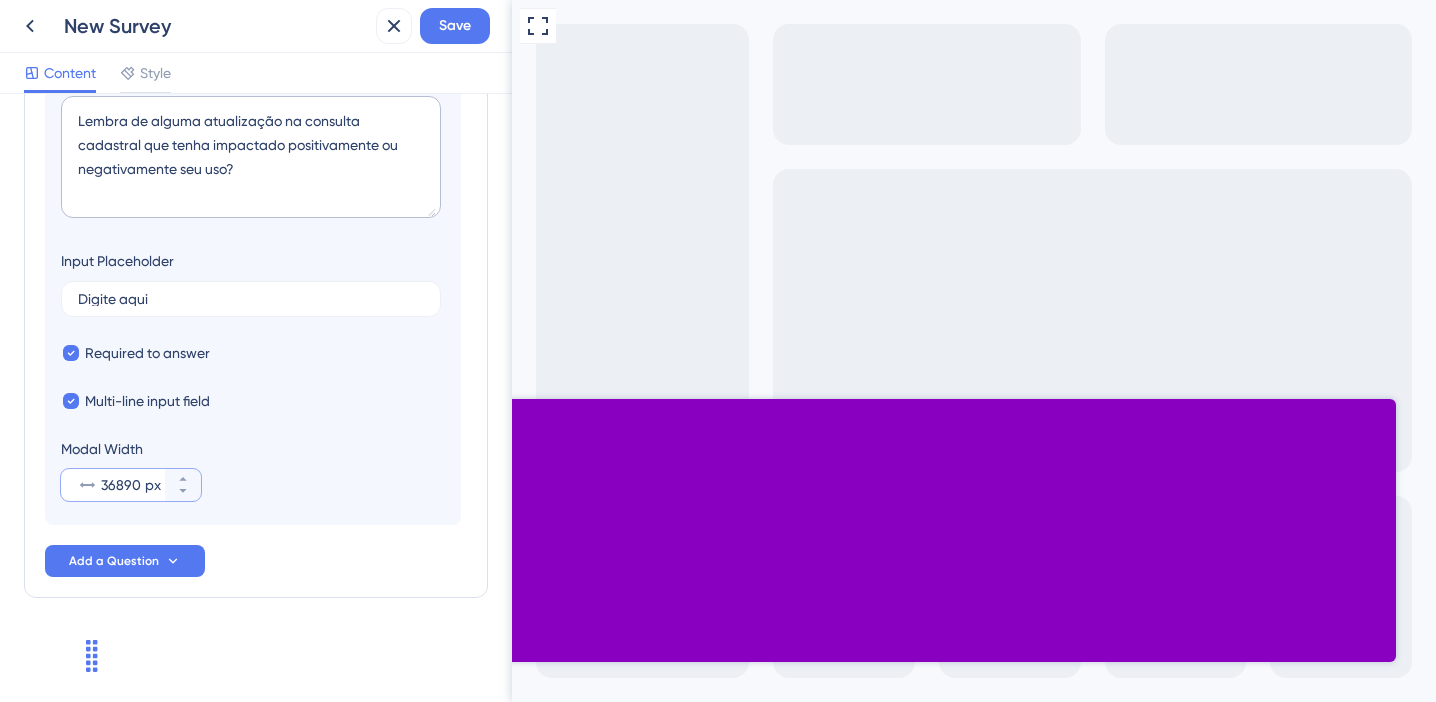 scroll, scrollTop: 0, scrollLeft: 0, axis: both 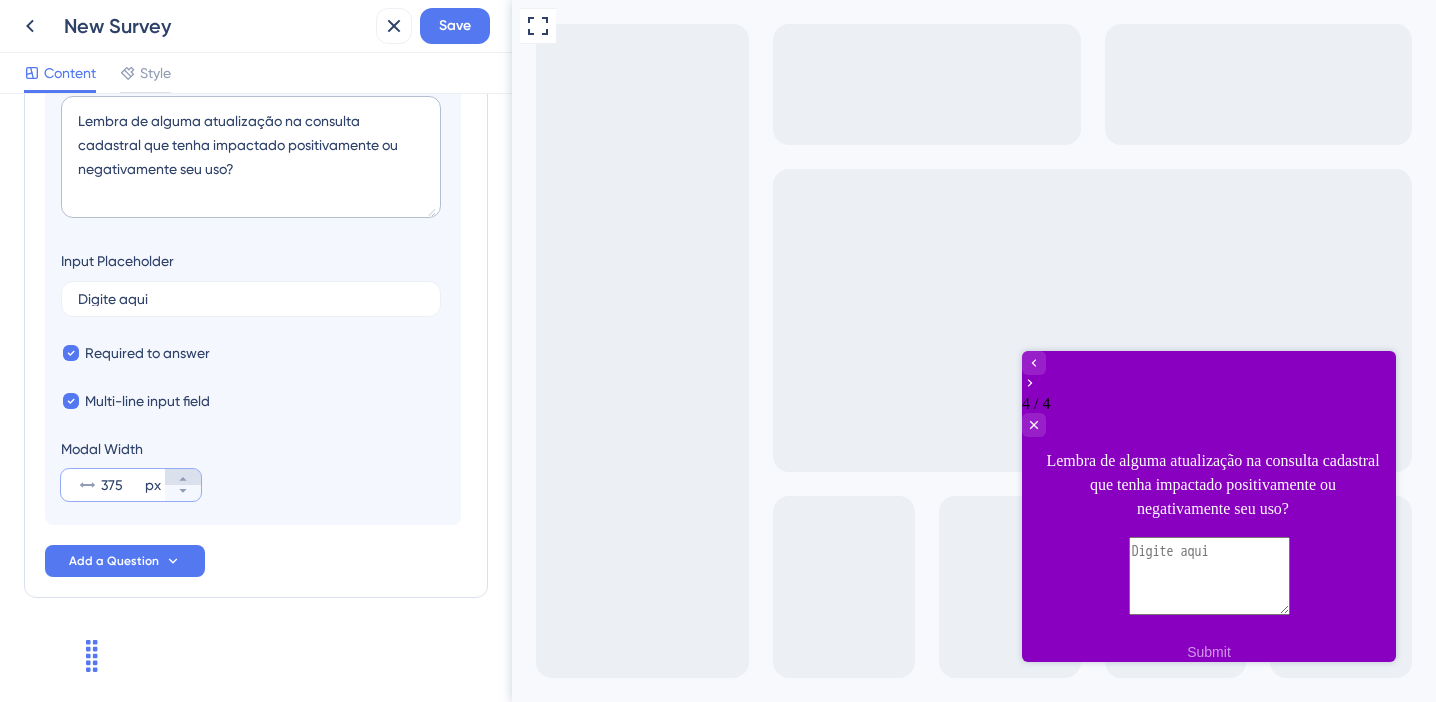 click 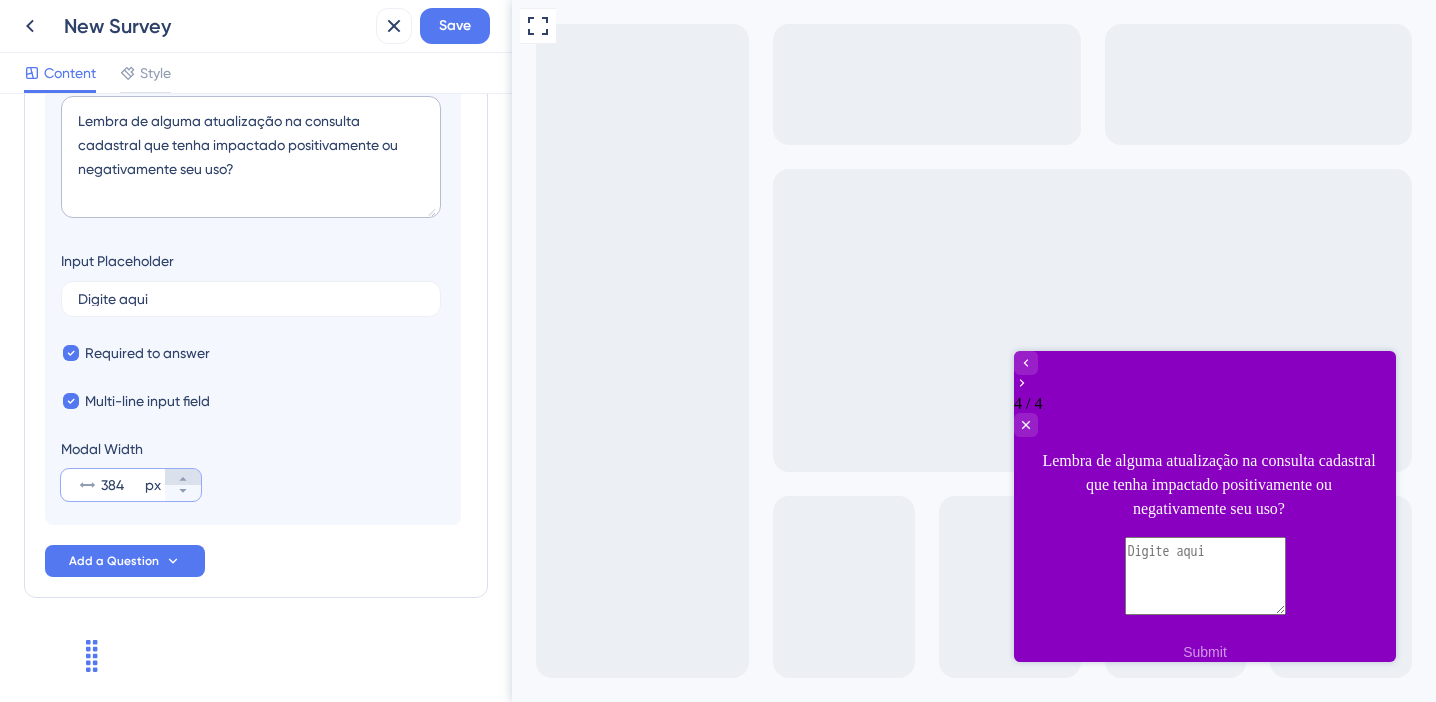 click 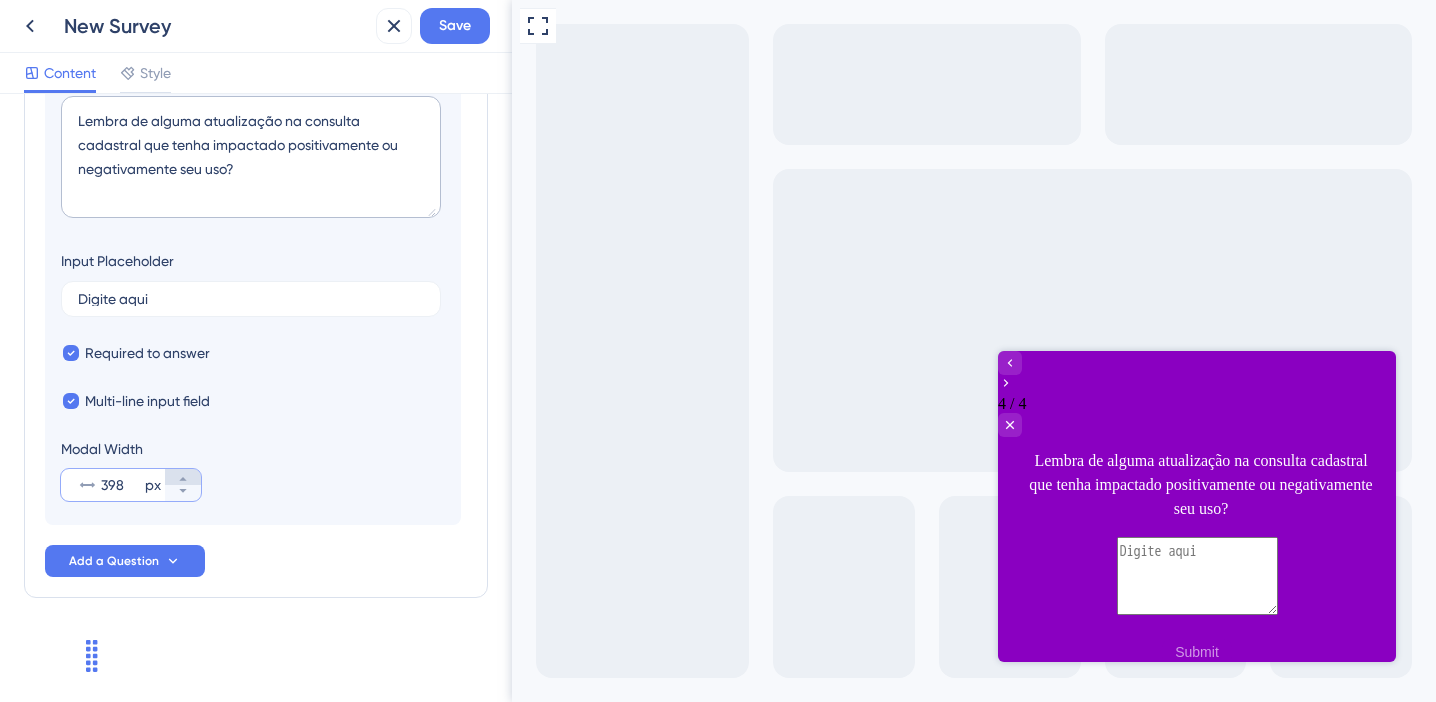 click 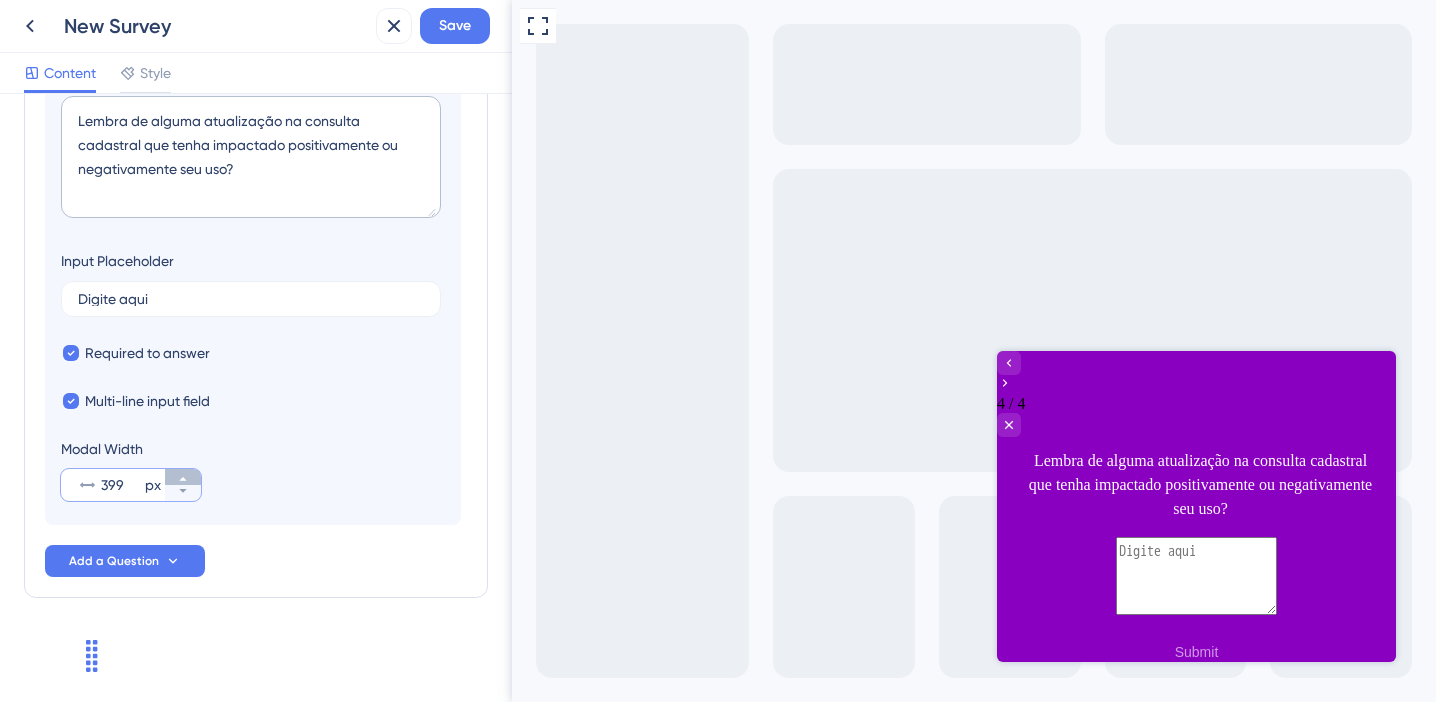 click 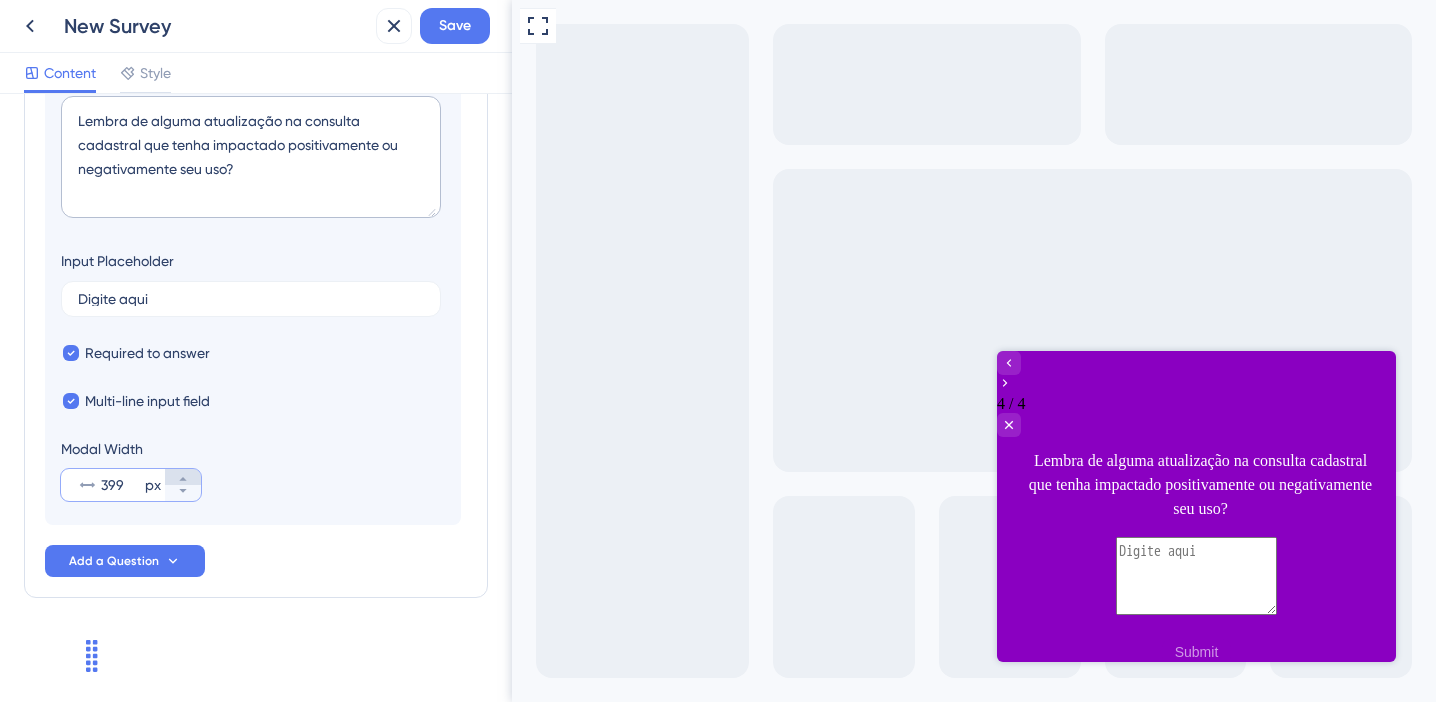 type on "400" 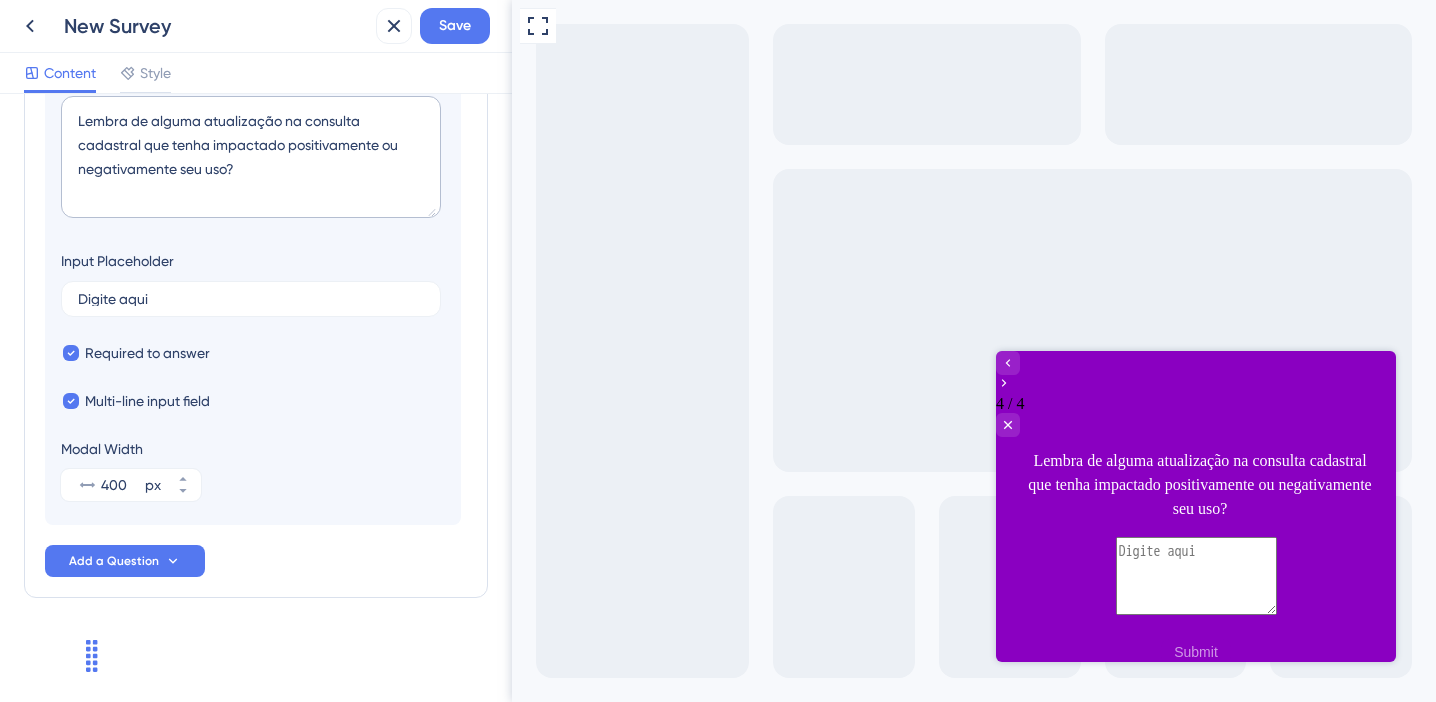 click on "Em que momento do processo a consulta [PERSON_NAME] entra na sua empresa? Você utiliza outras ferramentas de consulta além do Localize? Qual? Delete Existe alguma data específica que tenha um aumento de uso de consulta na sua empresa? Delete Delete Logic Written Feedback Question Lembra de alguma atualização na consulta cadastral que tenha impactado positivamente ou negativamente seu uso? Input Placeholder Digite aqui Required to answer Multi-line input field Modal Width 400 px Add a Question" at bounding box center [256, 152] 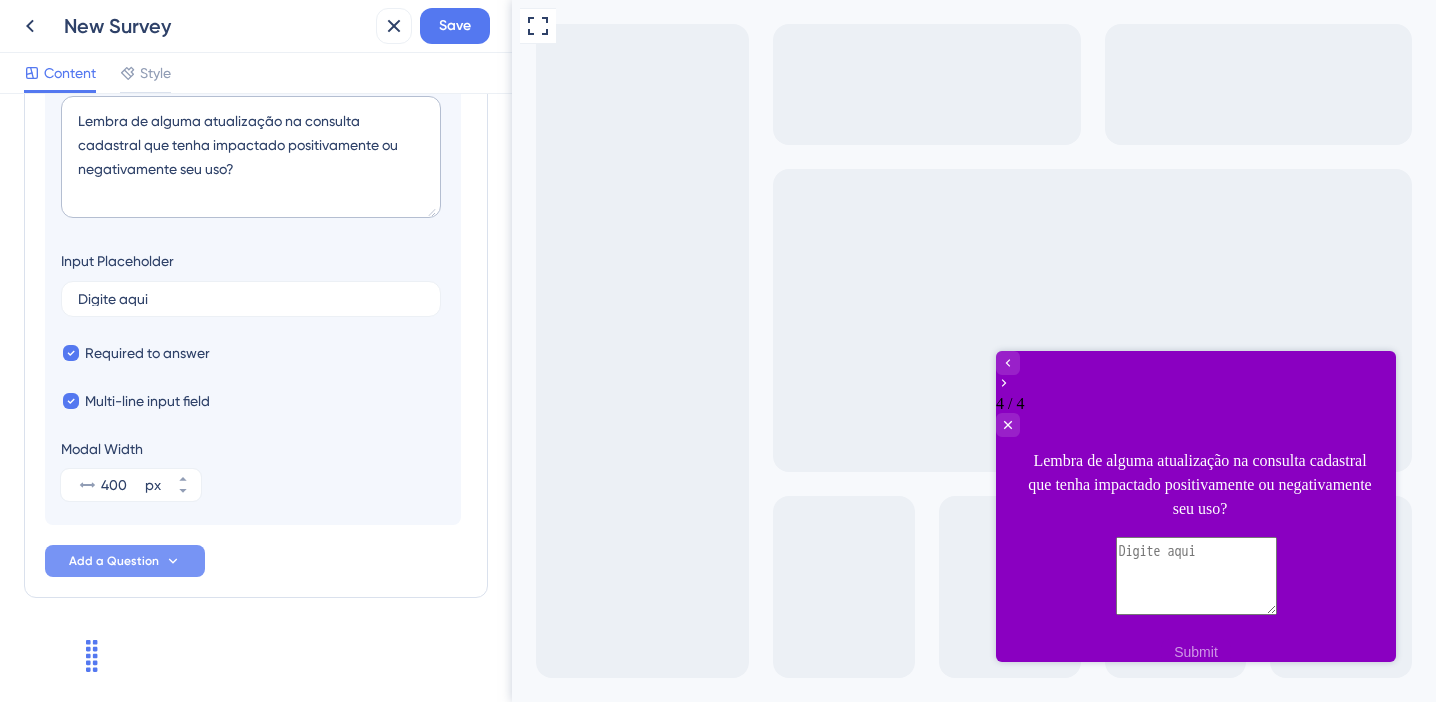 click on "Add a Question" at bounding box center (114, 561) 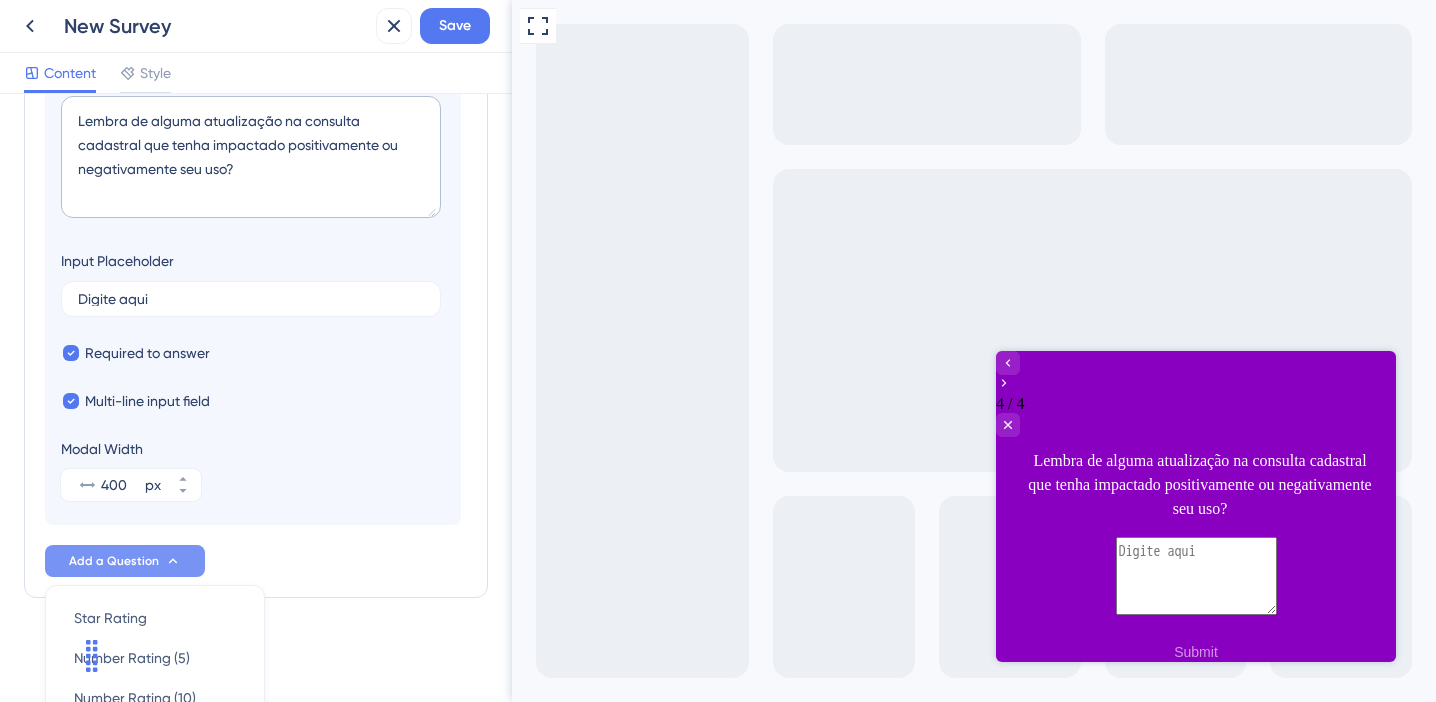 scroll, scrollTop: 793, scrollLeft: 0, axis: vertical 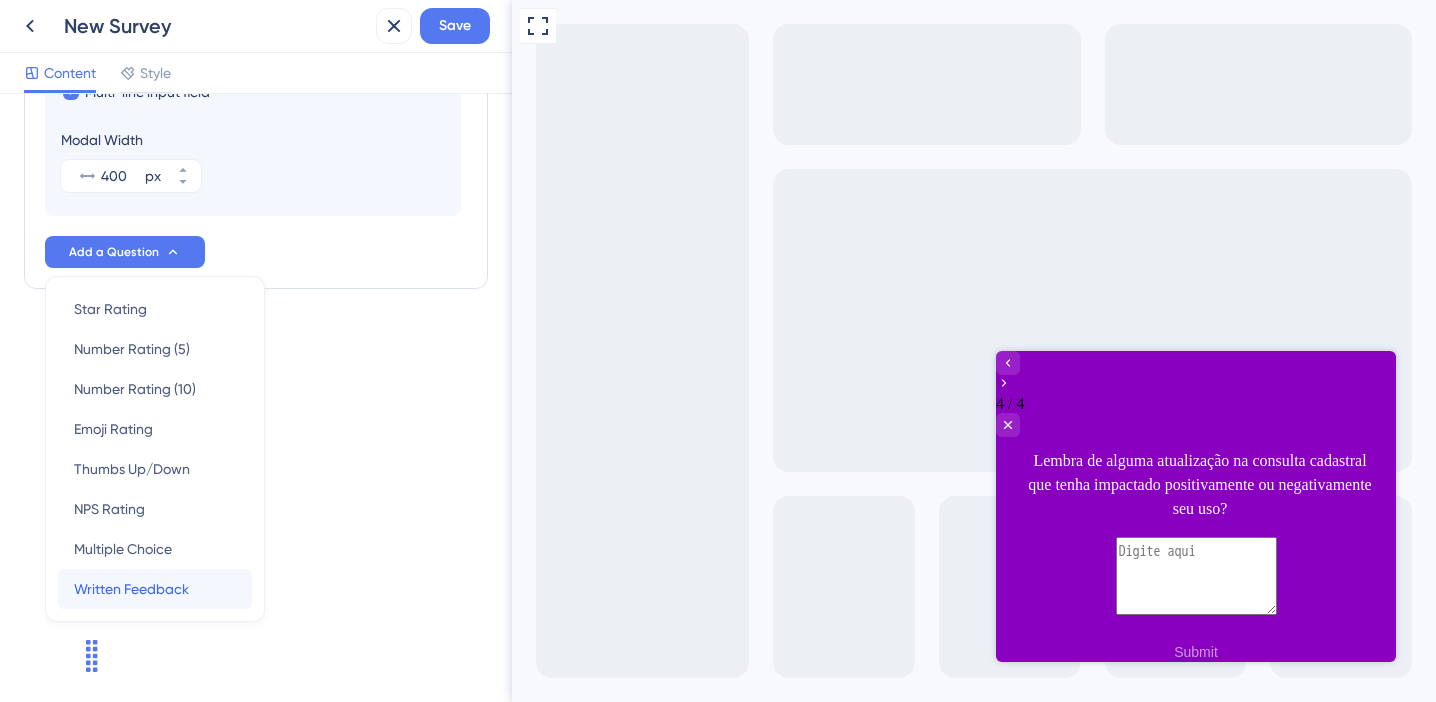 click on "Written Feedback" at bounding box center [131, 589] 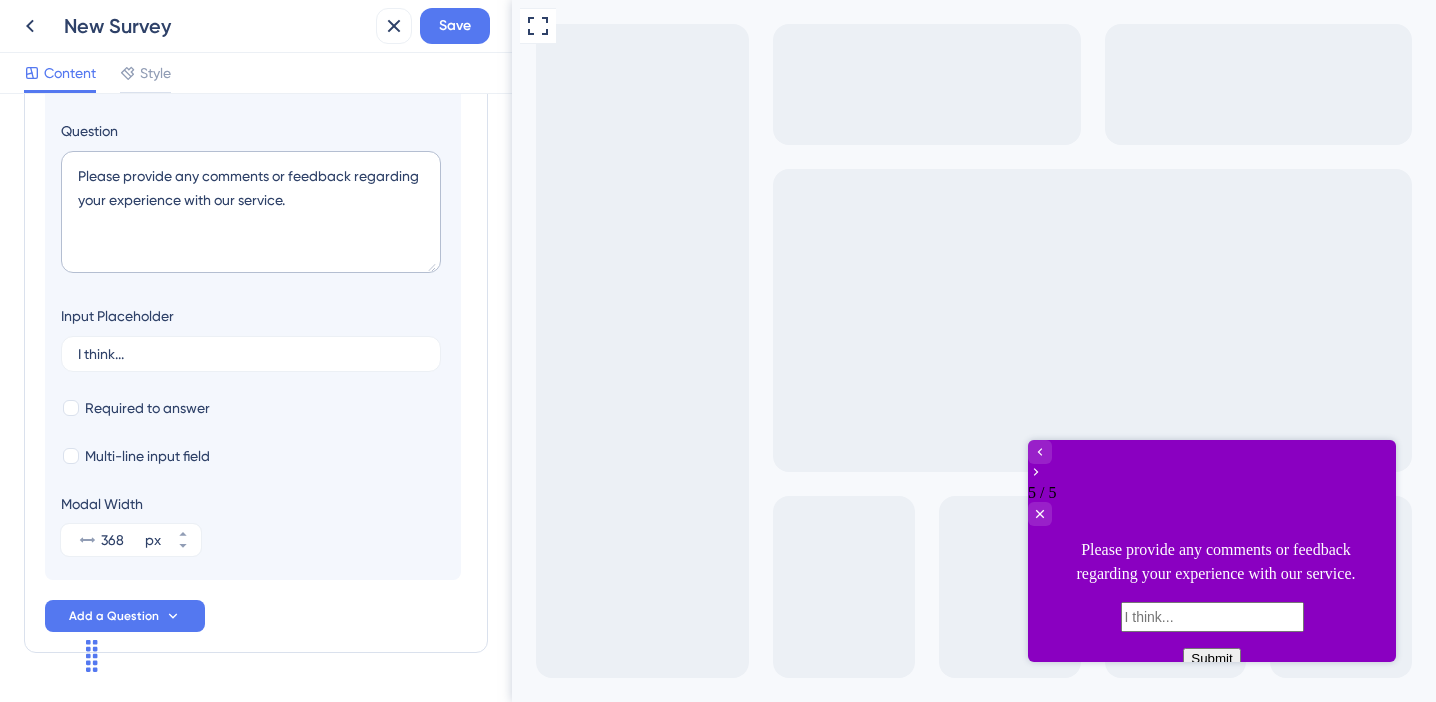 scroll, scrollTop: 341, scrollLeft: 0, axis: vertical 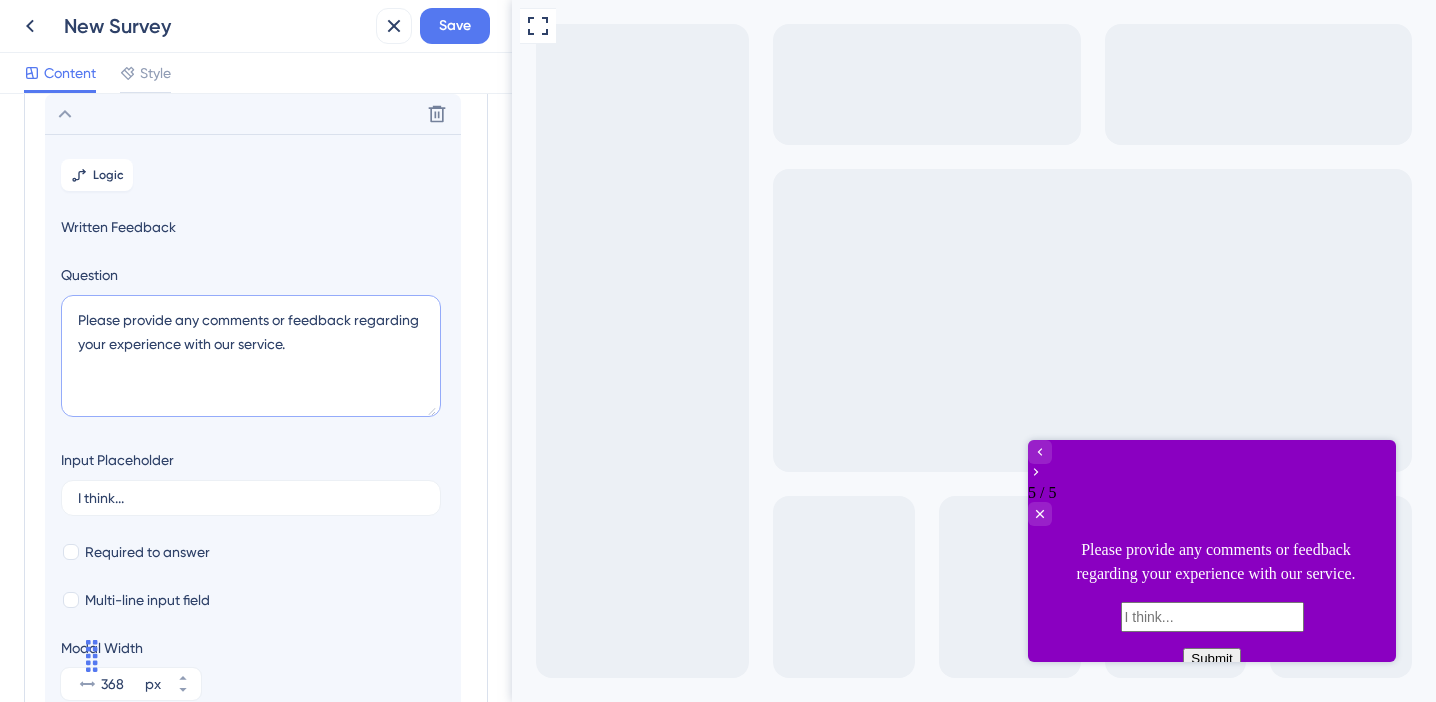 click on "Please provide any comments or feedback regarding your experience with our service." at bounding box center [251, 356] 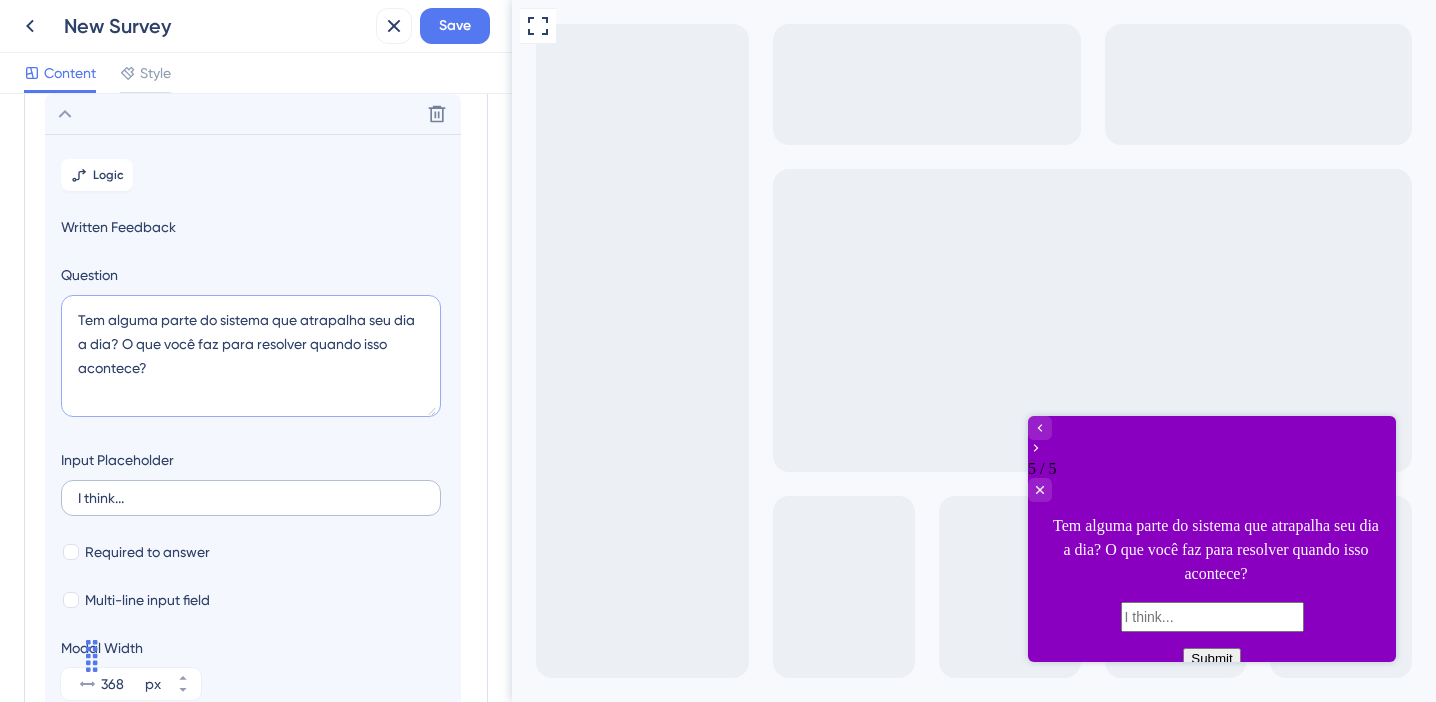 type on "Tem alguma parte do sistema que atrapalha seu dia a dia? O que você faz para resolver quando isso acontece?" 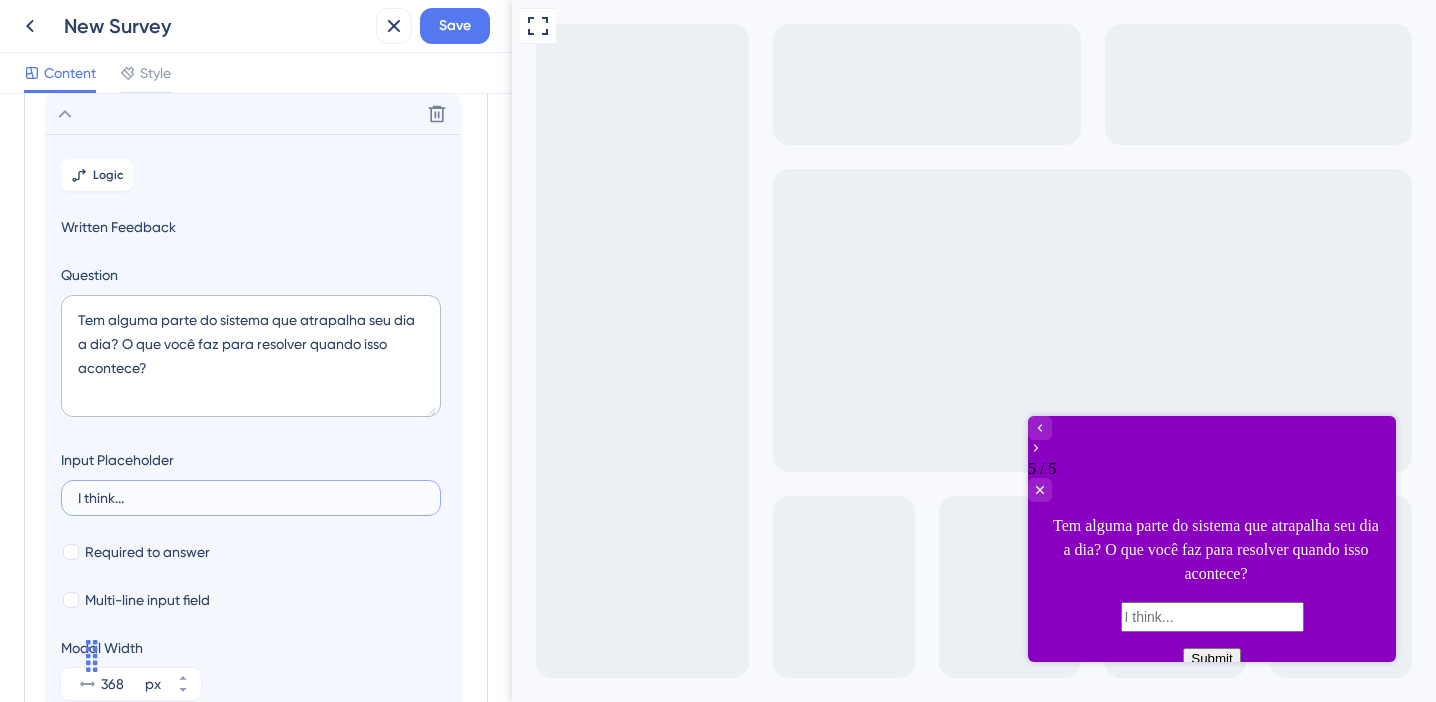 click on "I think..." at bounding box center [251, 498] 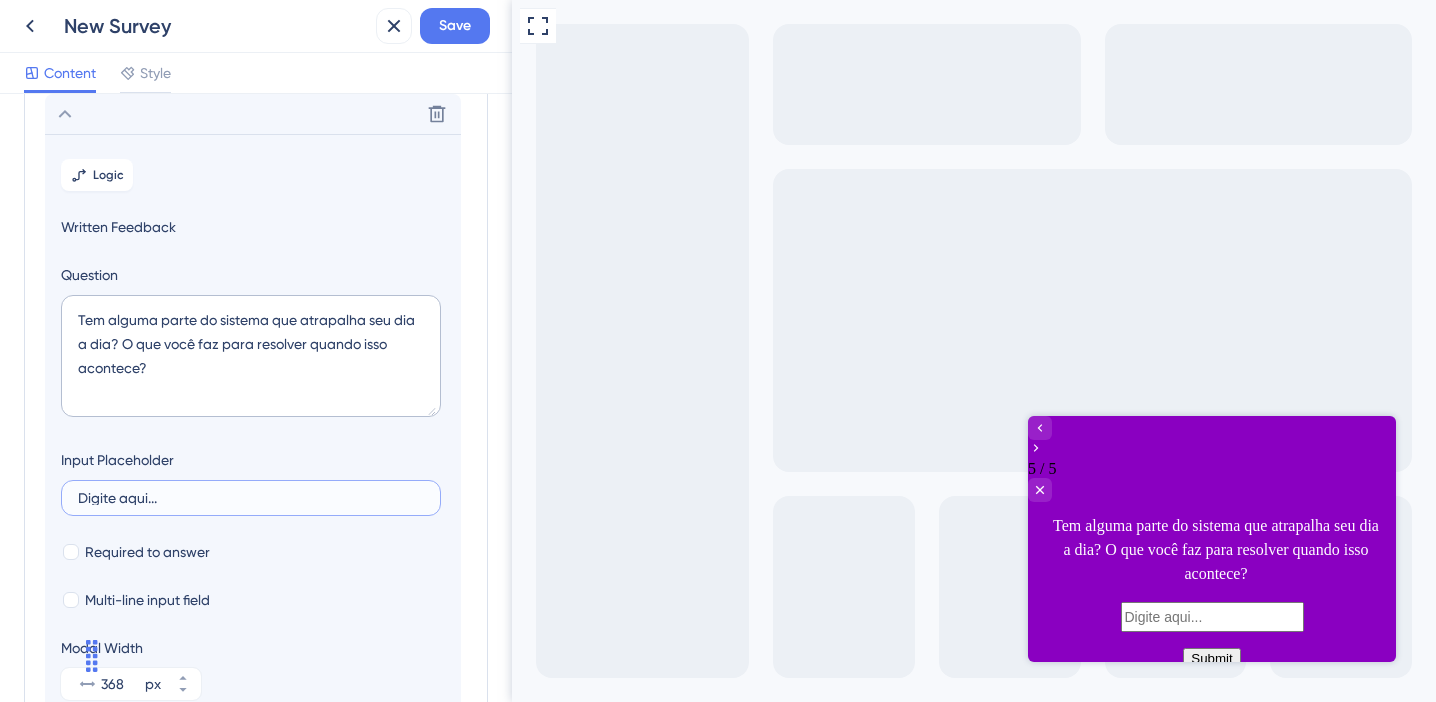 scroll, scrollTop: 460, scrollLeft: 0, axis: vertical 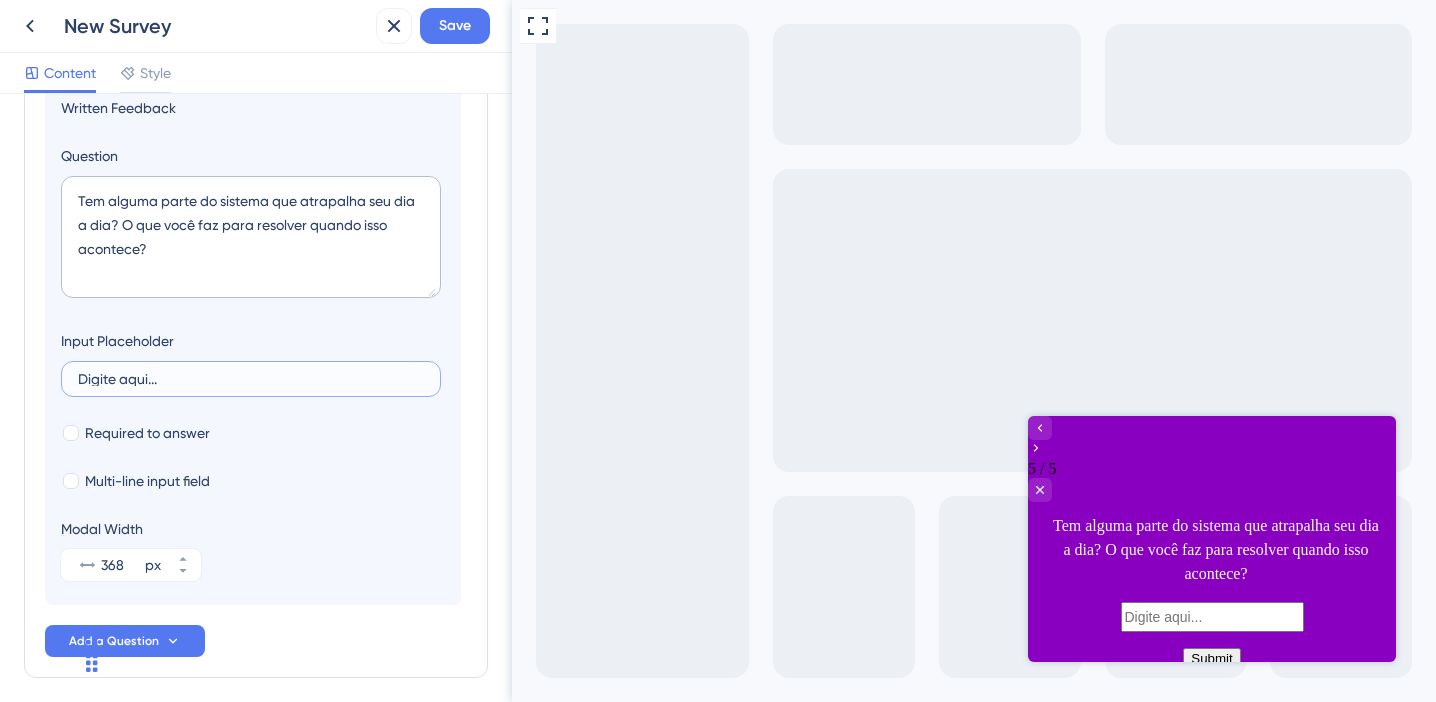 type on "Digite aqui..." 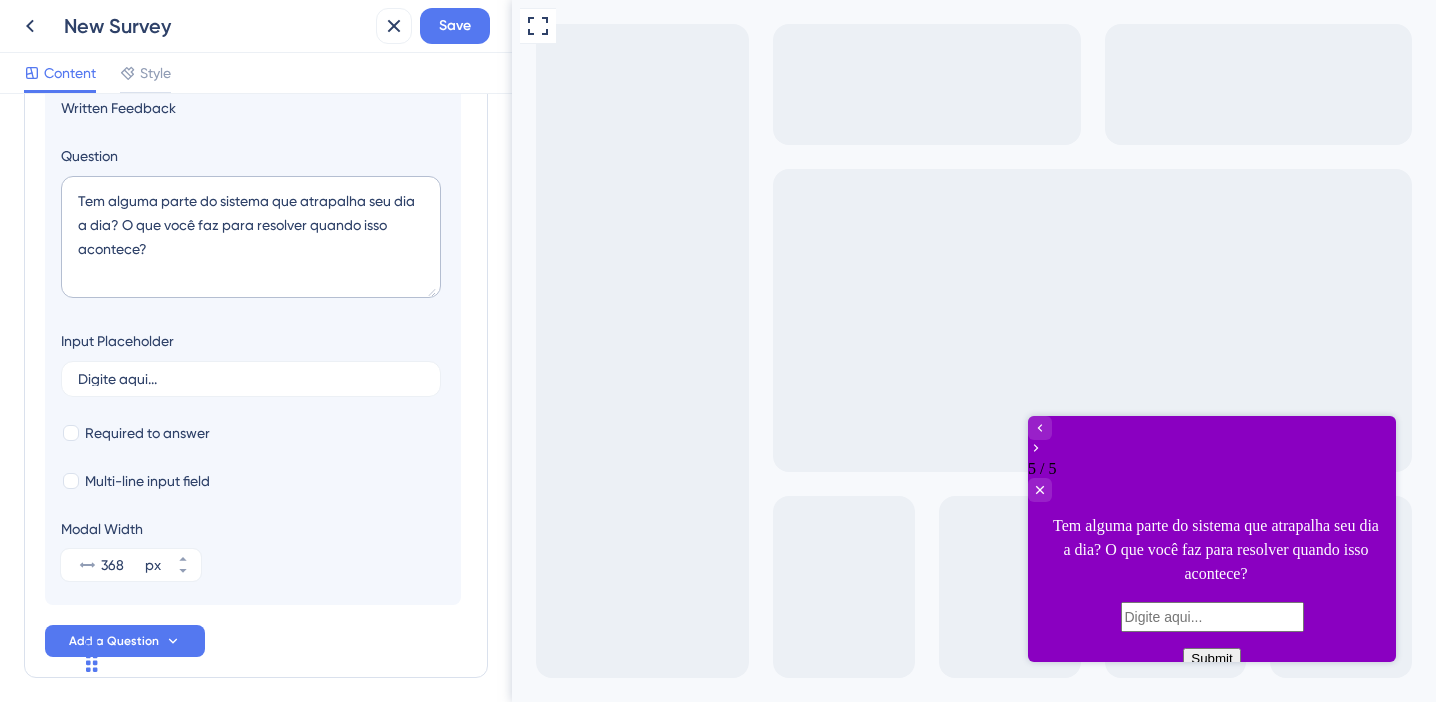 click at bounding box center (71, 433) 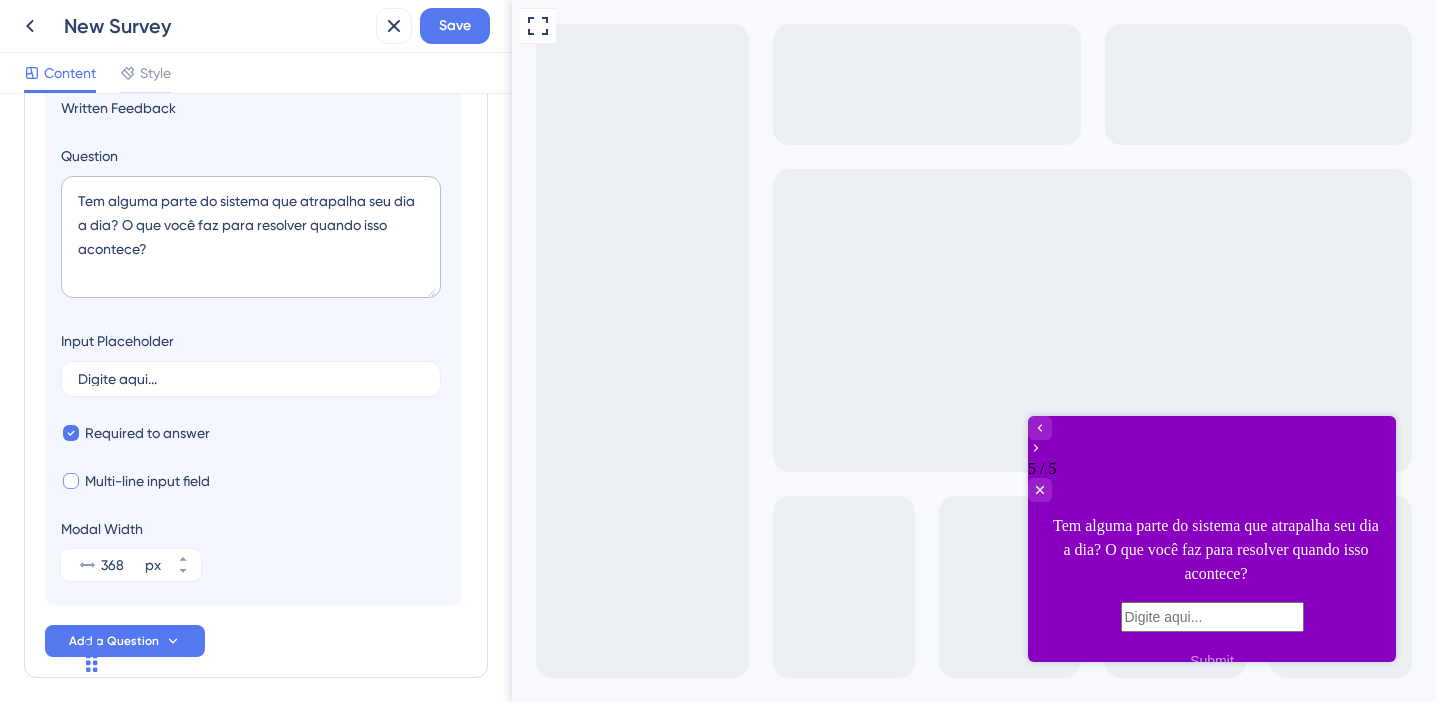 click at bounding box center (71, 481) 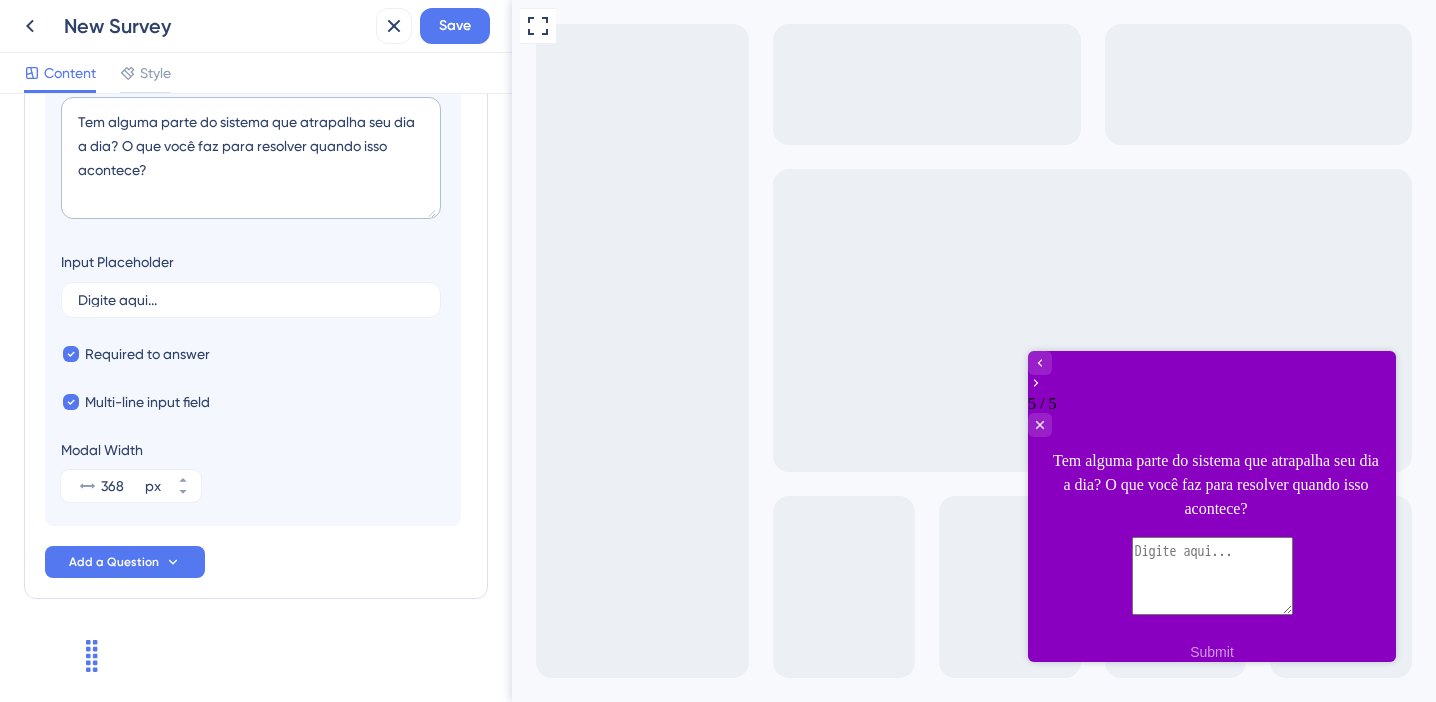 scroll, scrollTop: 540, scrollLeft: 0, axis: vertical 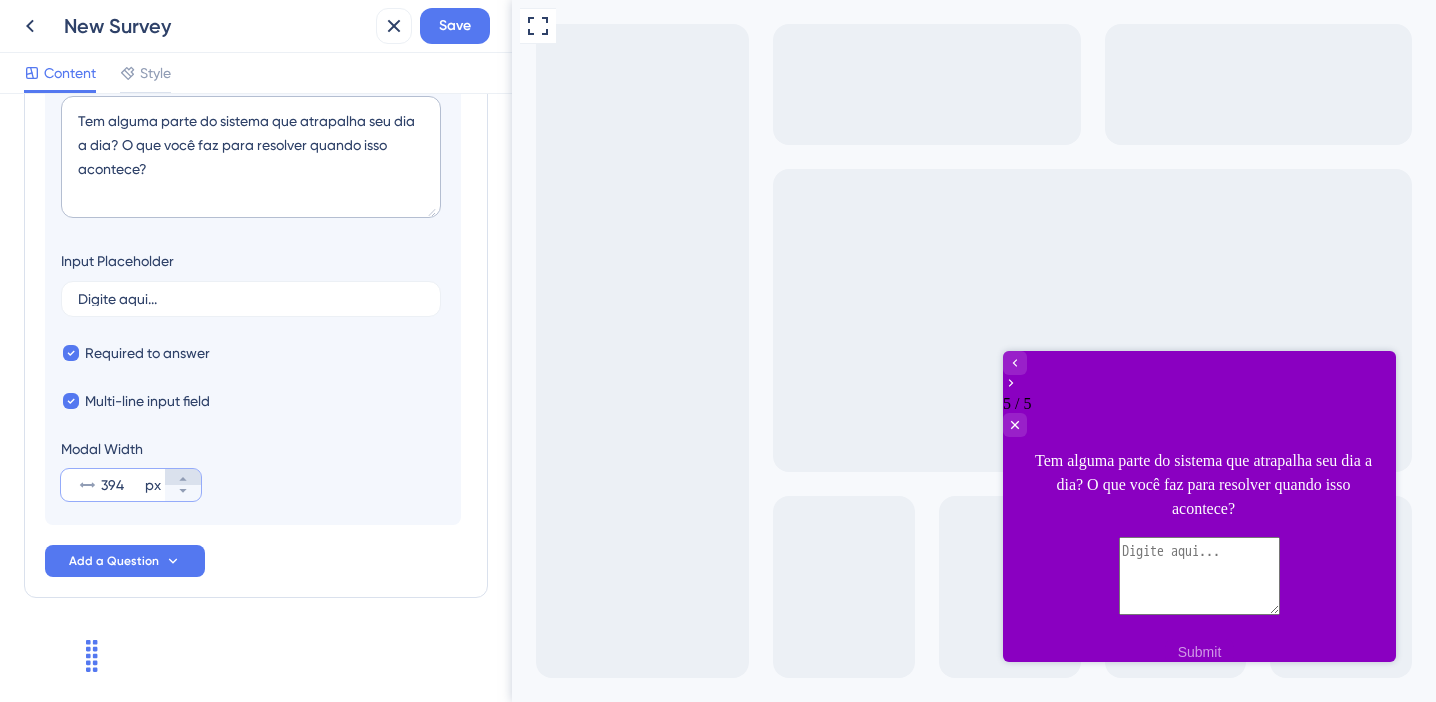 click on "394 px" at bounding box center [183, 477] 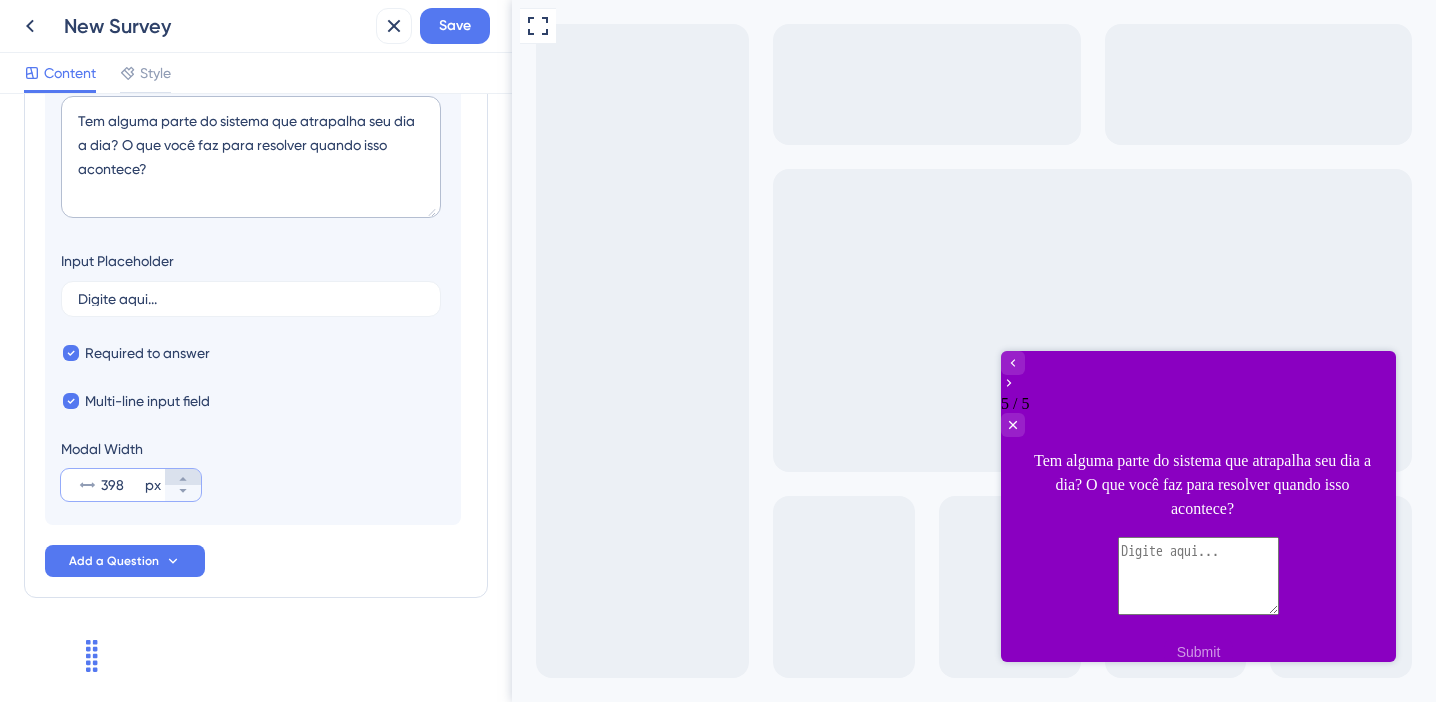 click 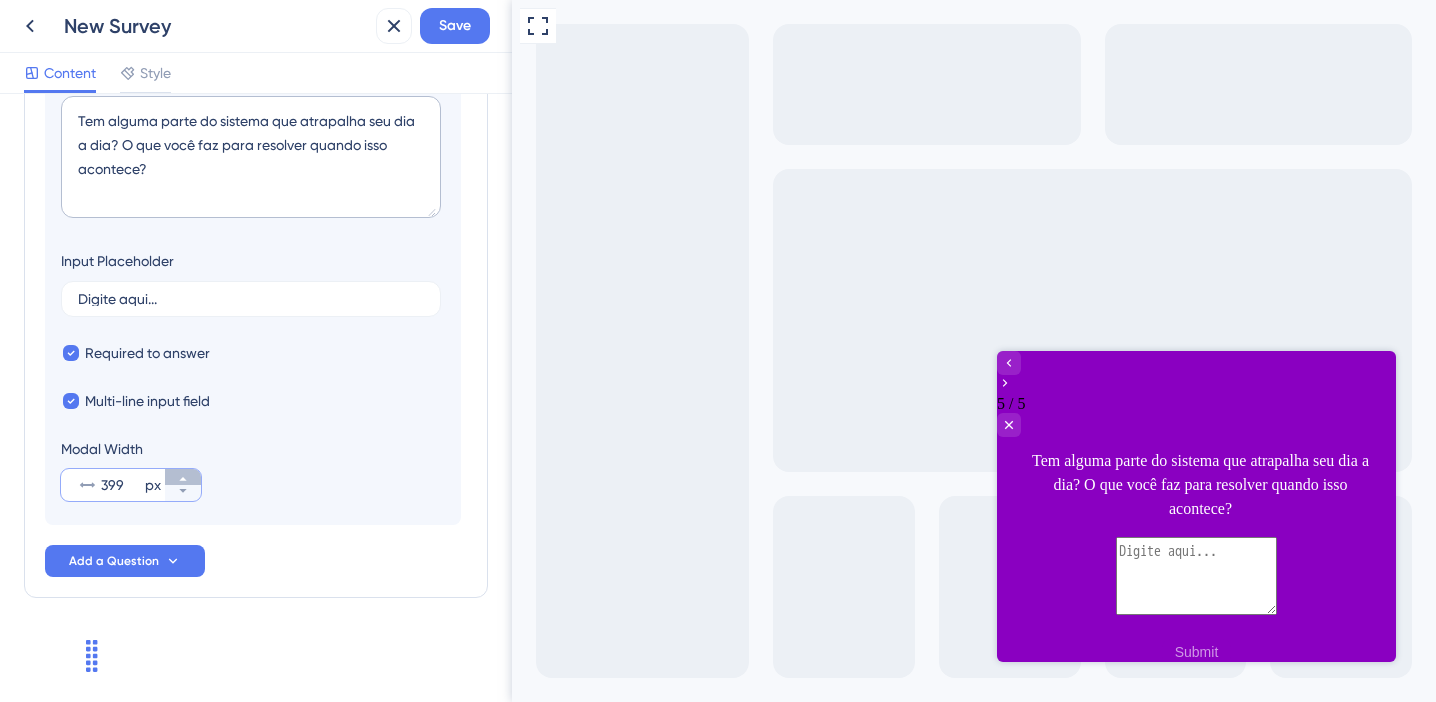 click 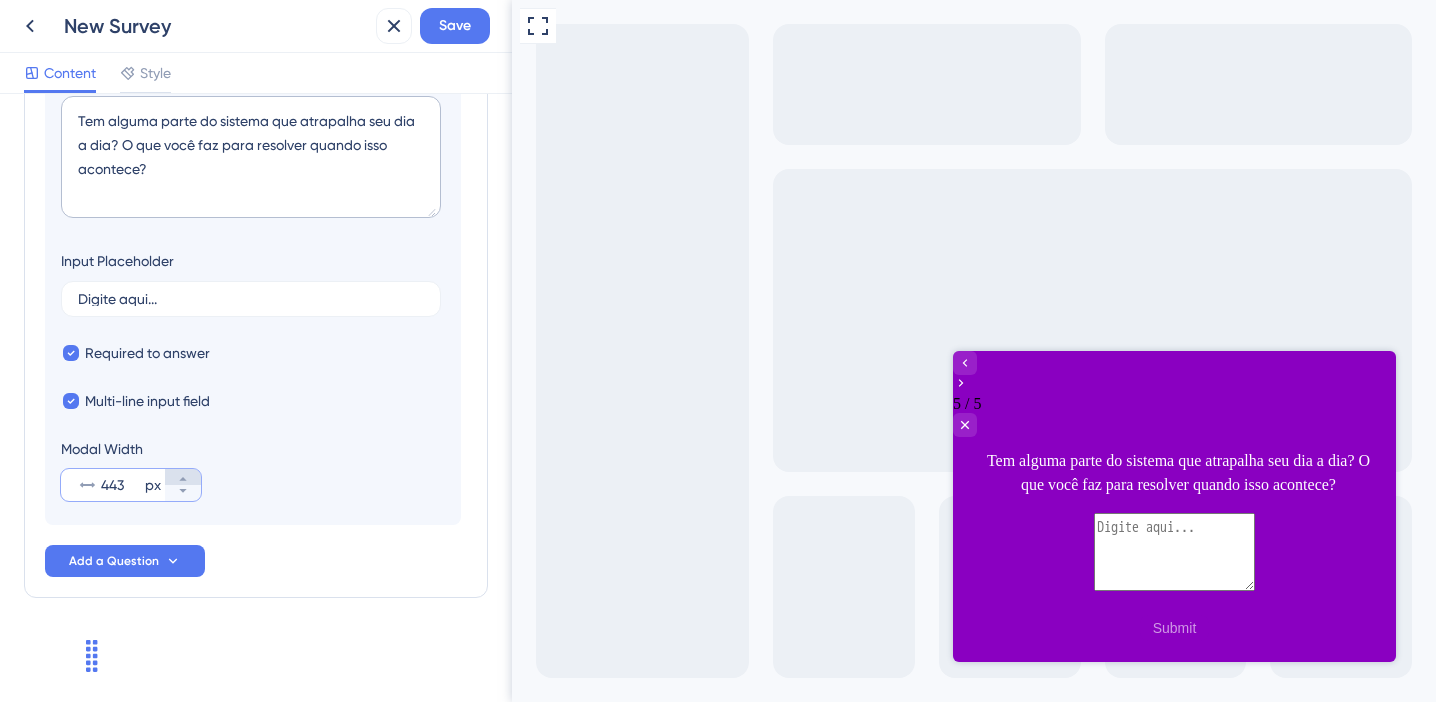 click 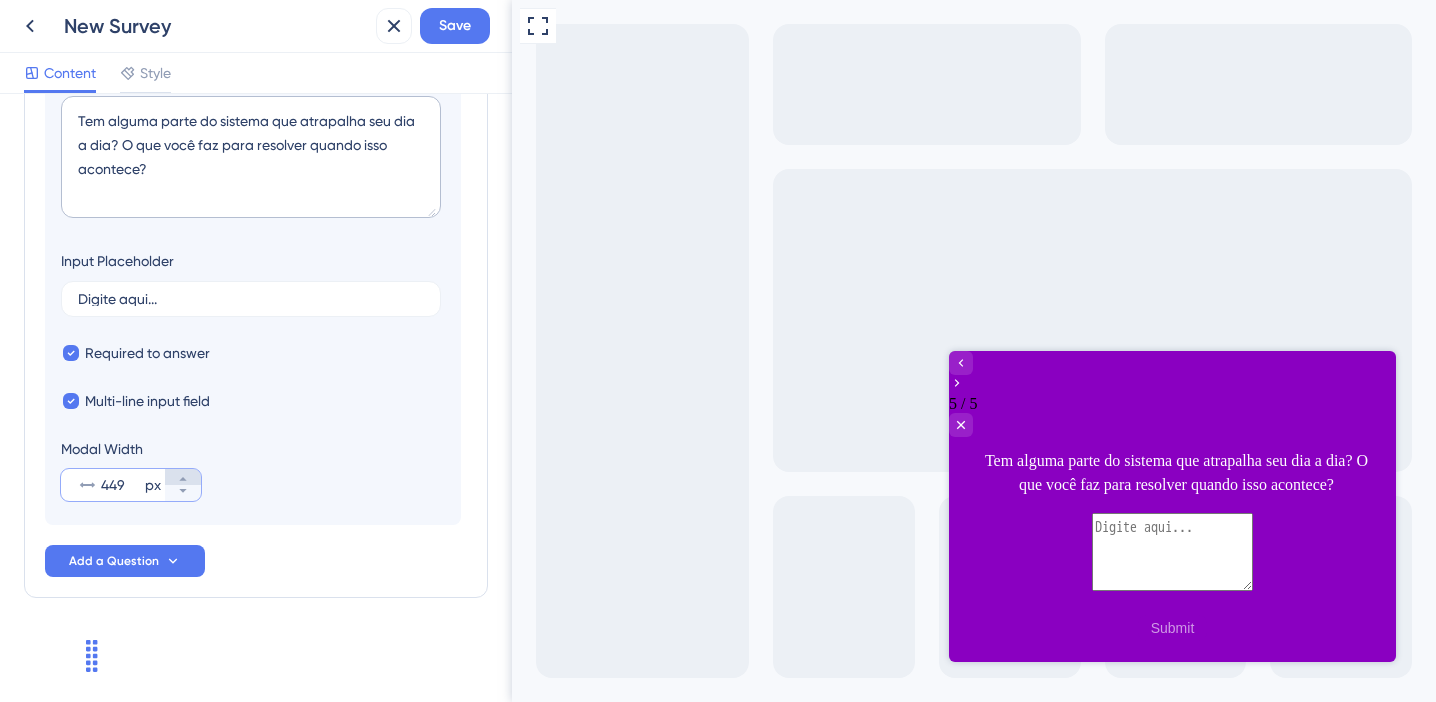 click 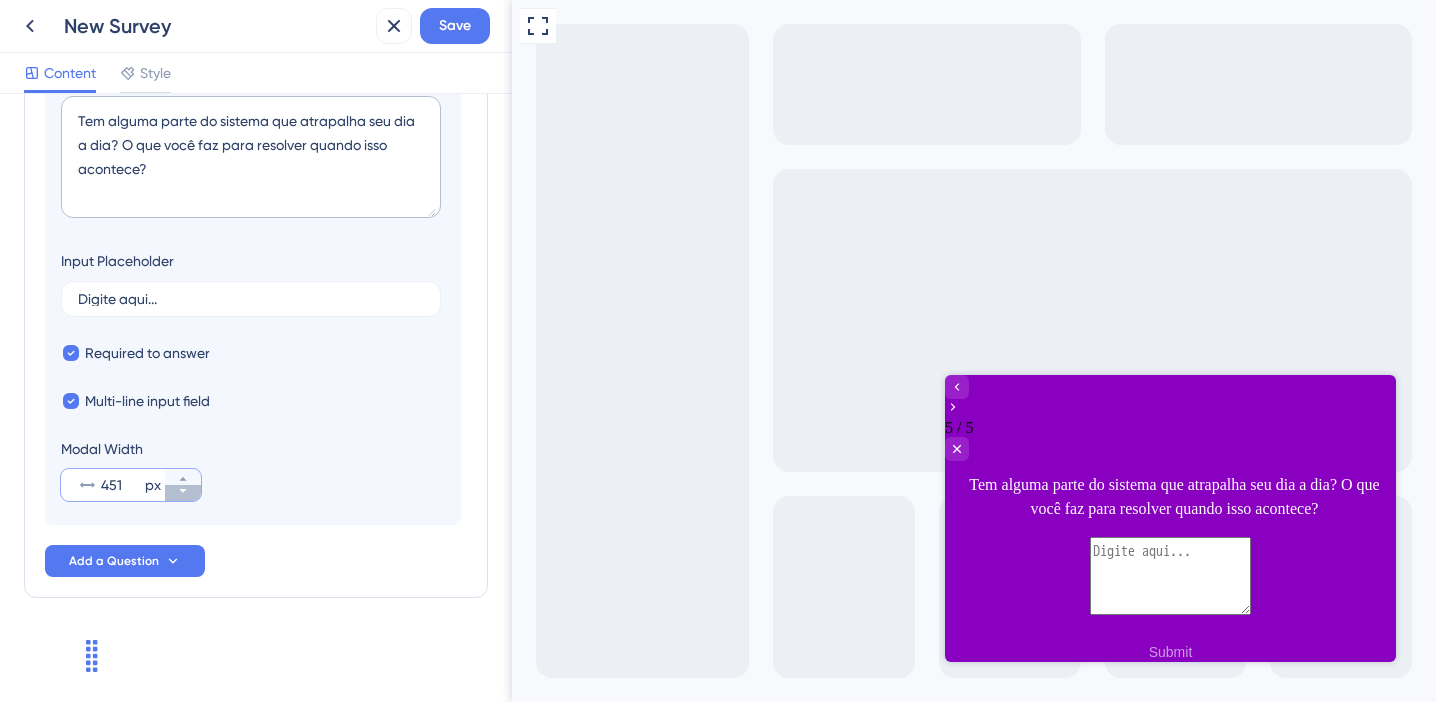 click 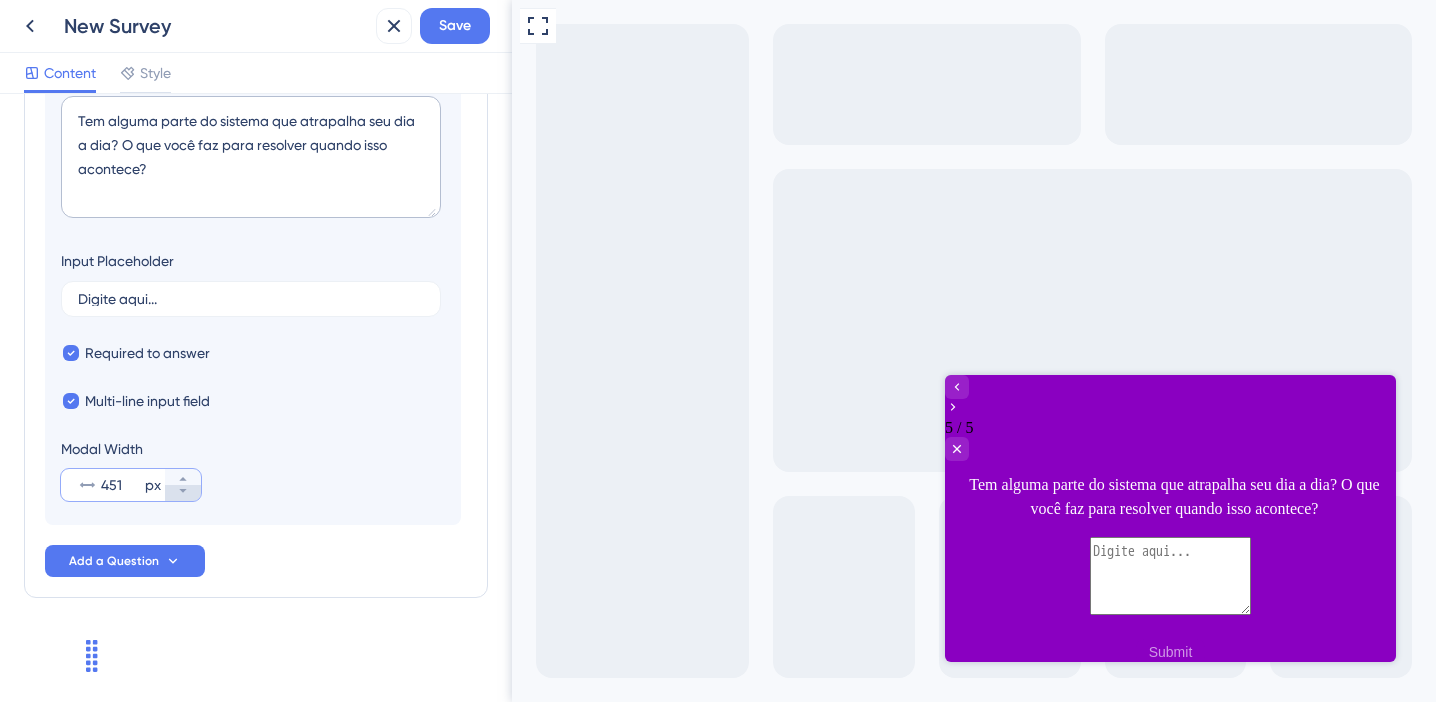 type on "450" 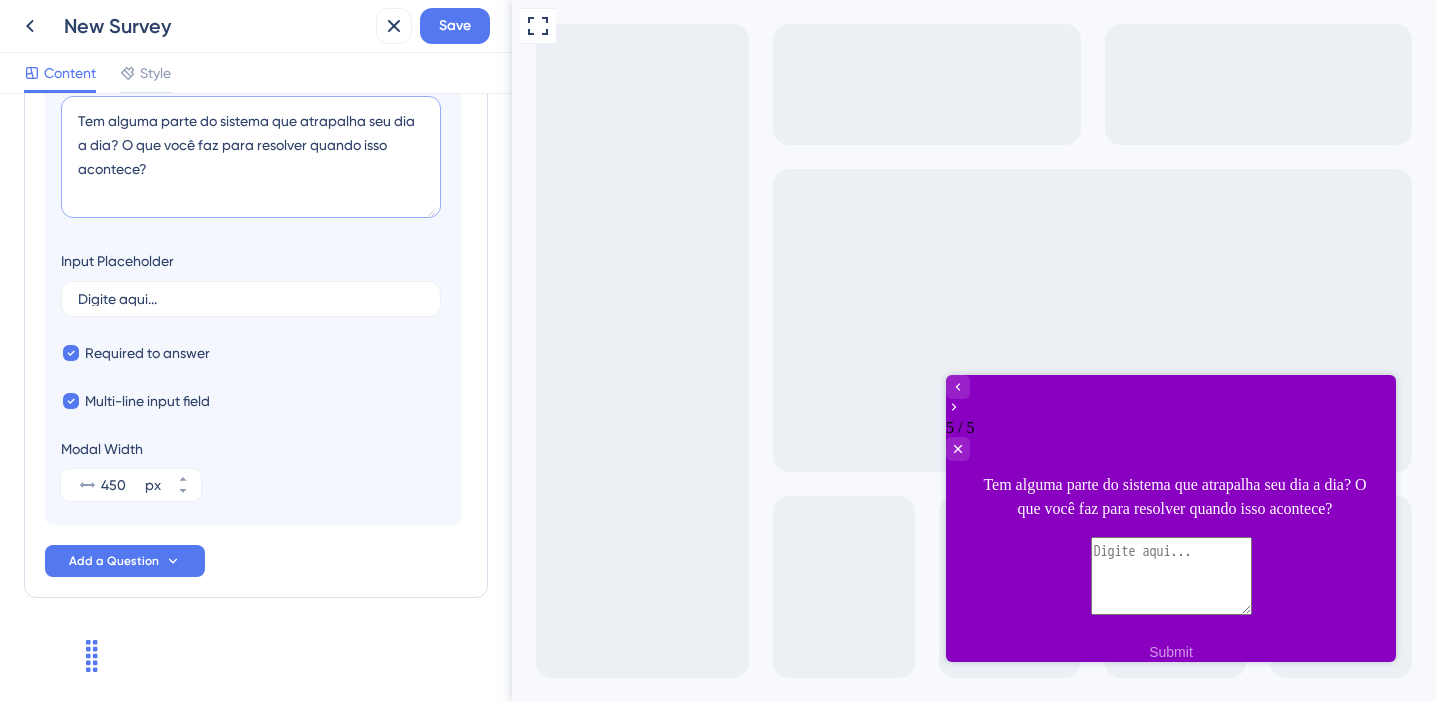 click on "Tem alguma parte do sistema que atrapalha seu dia a dia? O que você faz para resolver quando isso acontece?" at bounding box center (251, 157) 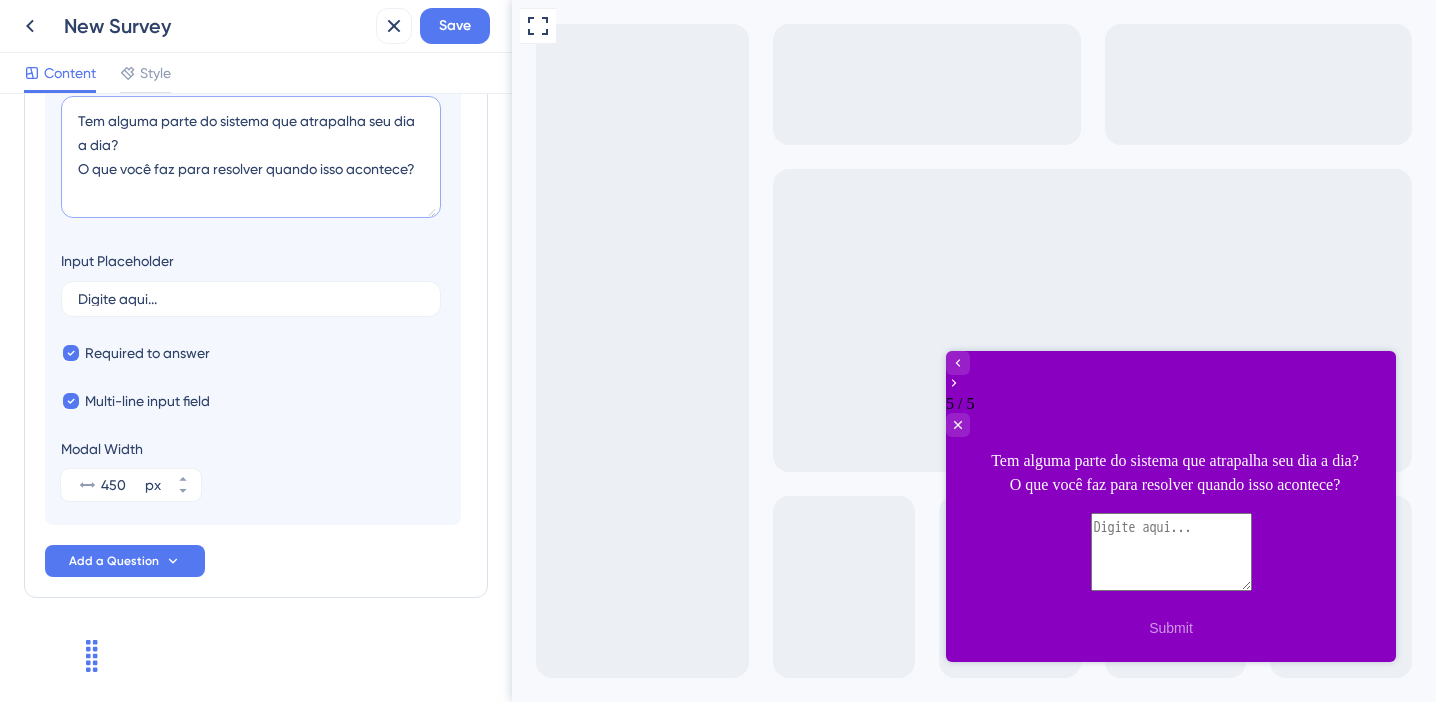 type on "Tem alguma parte do sistema que atrapalha seu dia a dia? O que você faz para resolver quando isso acontece?" 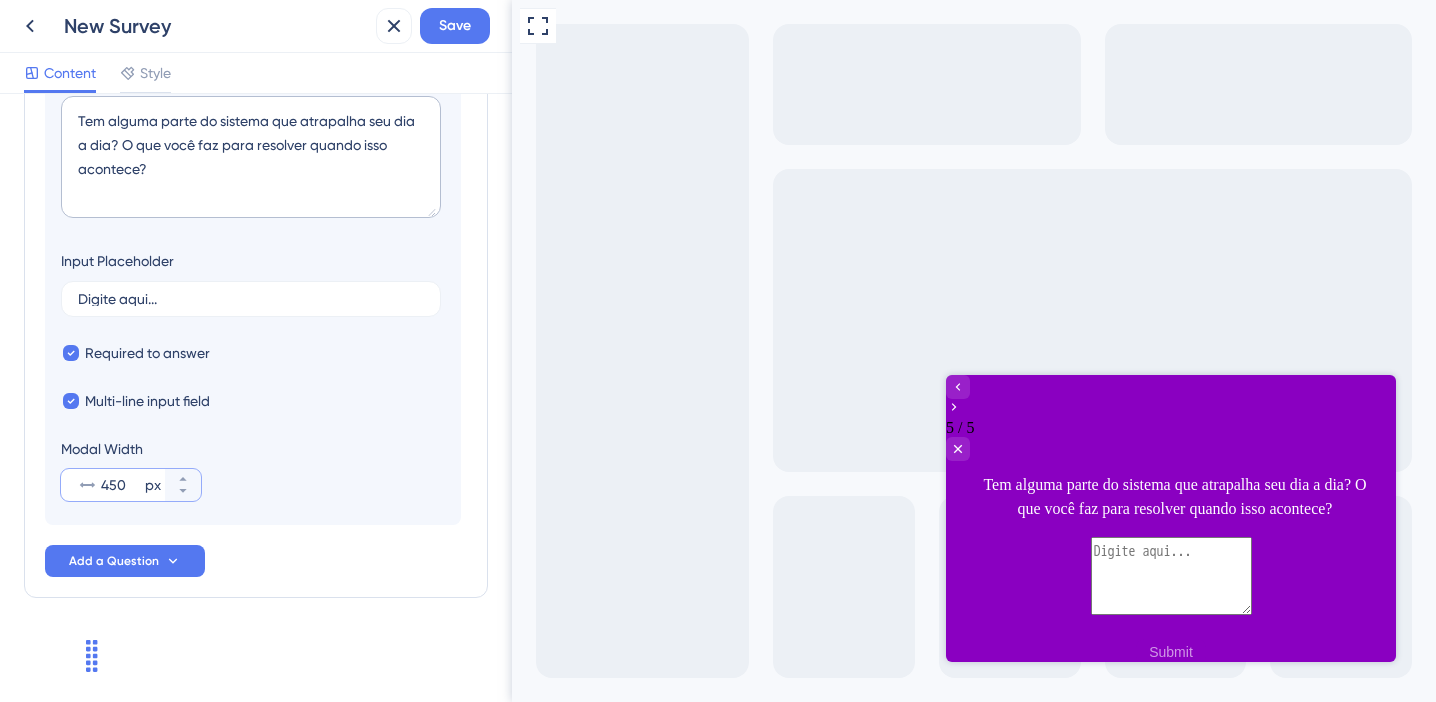 drag, startPoint x: 124, startPoint y: 488, endPoint x: 103, endPoint y: 485, distance: 21.213203 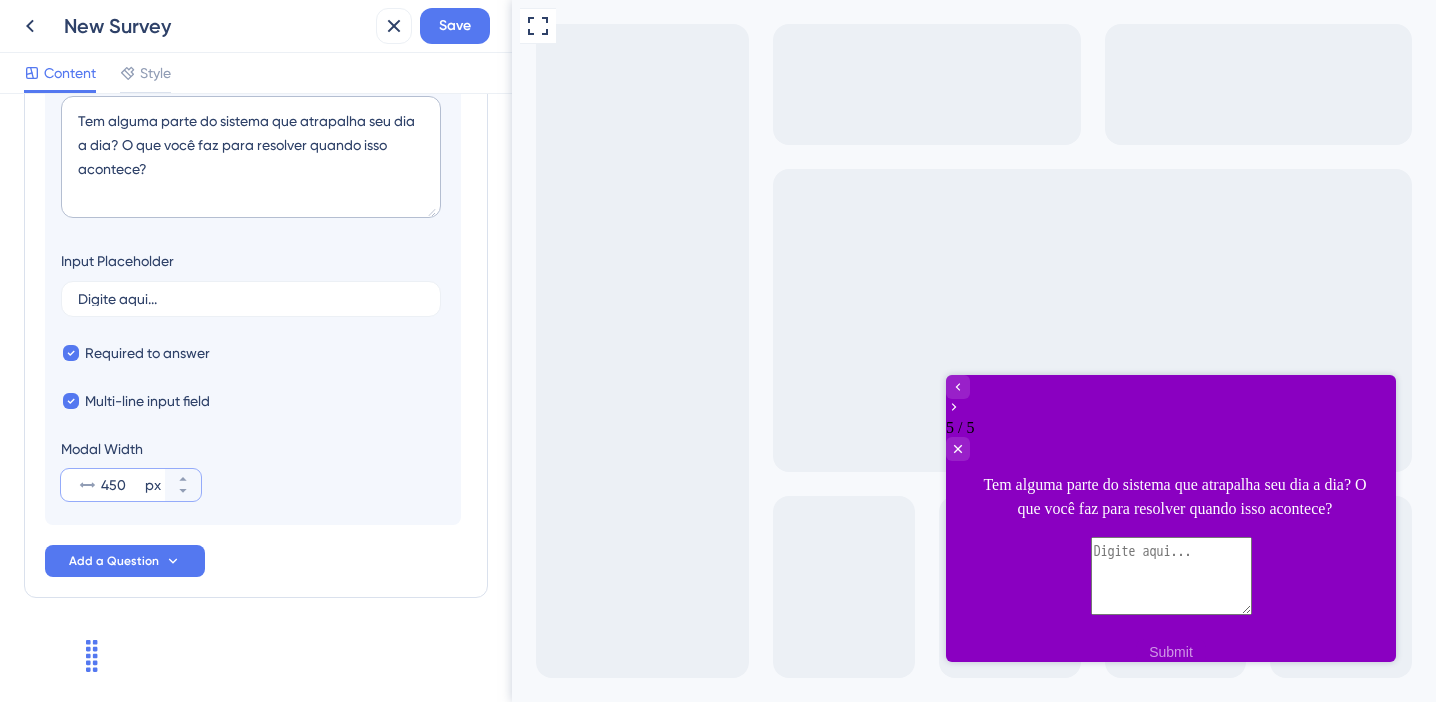 click on "450" at bounding box center [121, 485] 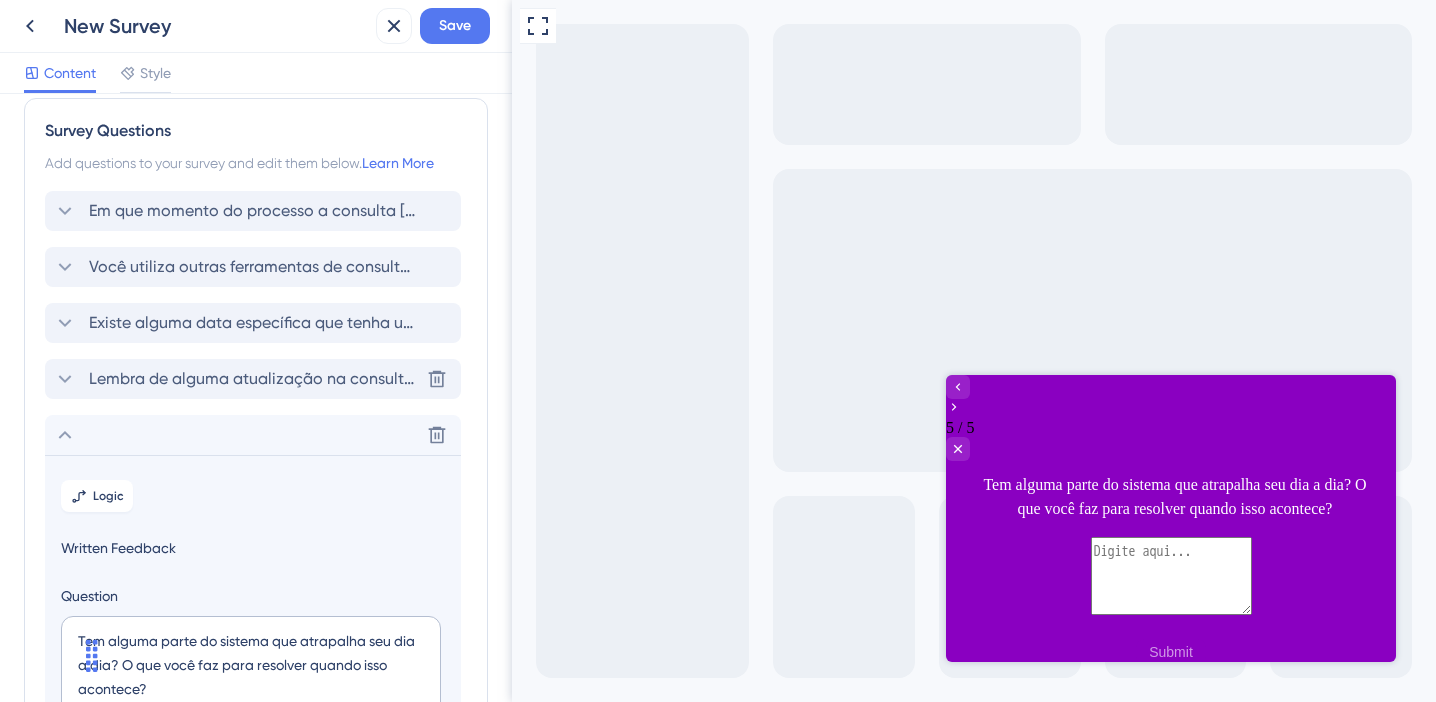 click on "Lembra de alguma atualização na consulta cadastral que tenha impactado positivamente ou negativamente seu uso?" at bounding box center [254, 379] 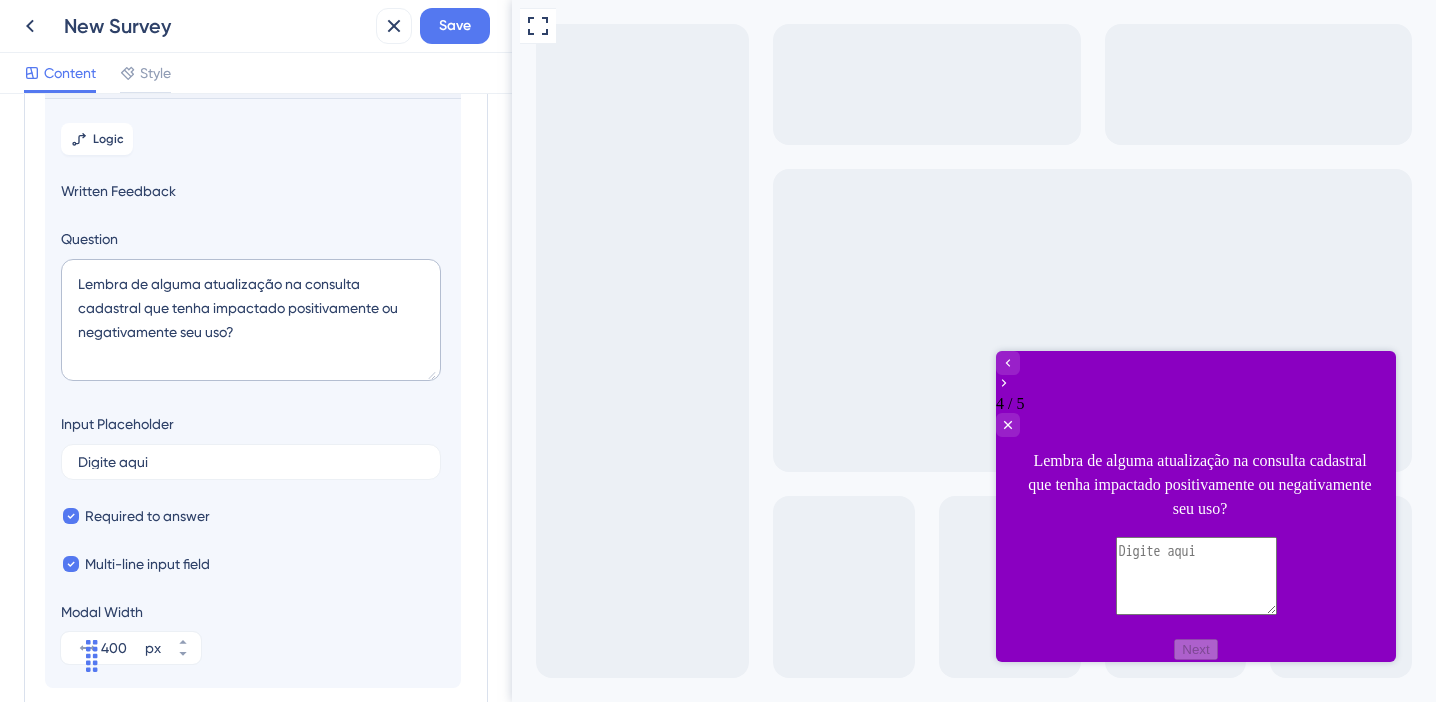 scroll, scrollTop: 360, scrollLeft: 0, axis: vertical 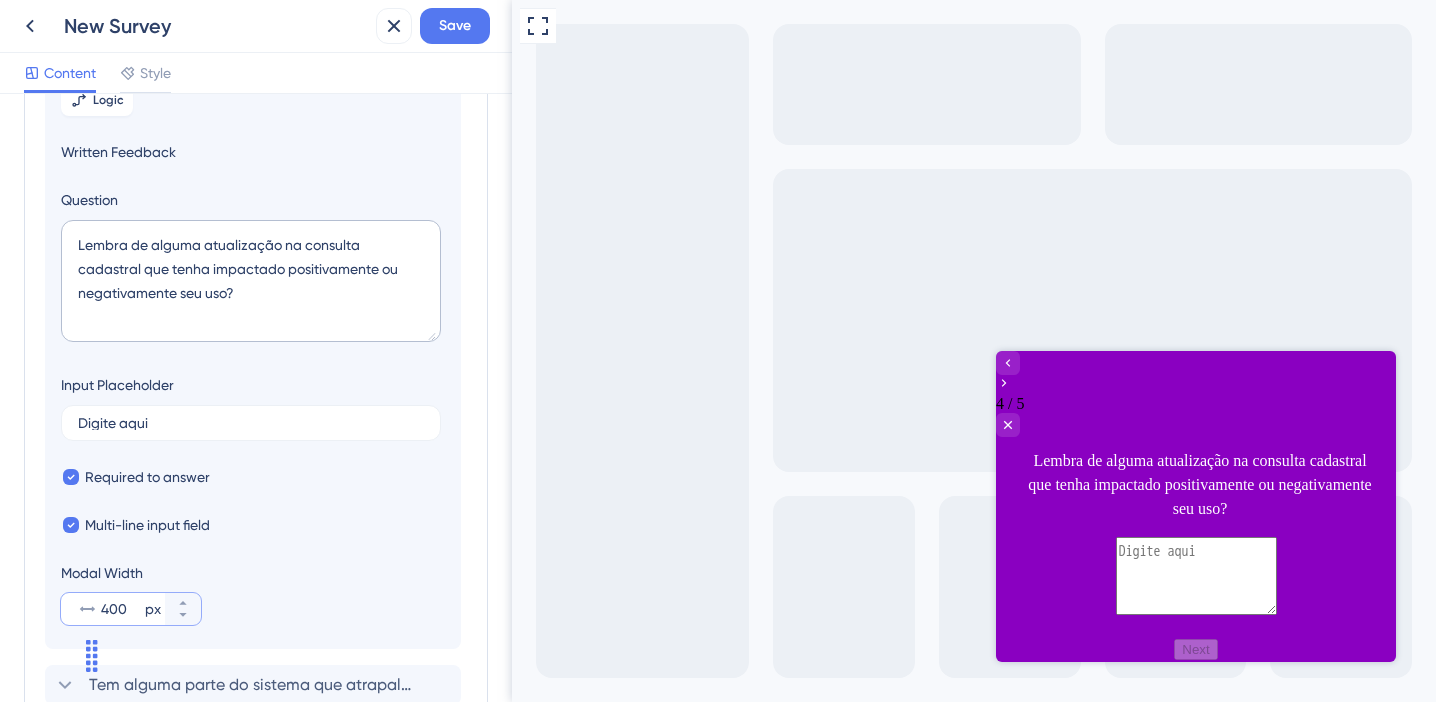 drag, startPoint x: 129, startPoint y: 609, endPoint x: 99, endPoint y: 611, distance: 30.066593 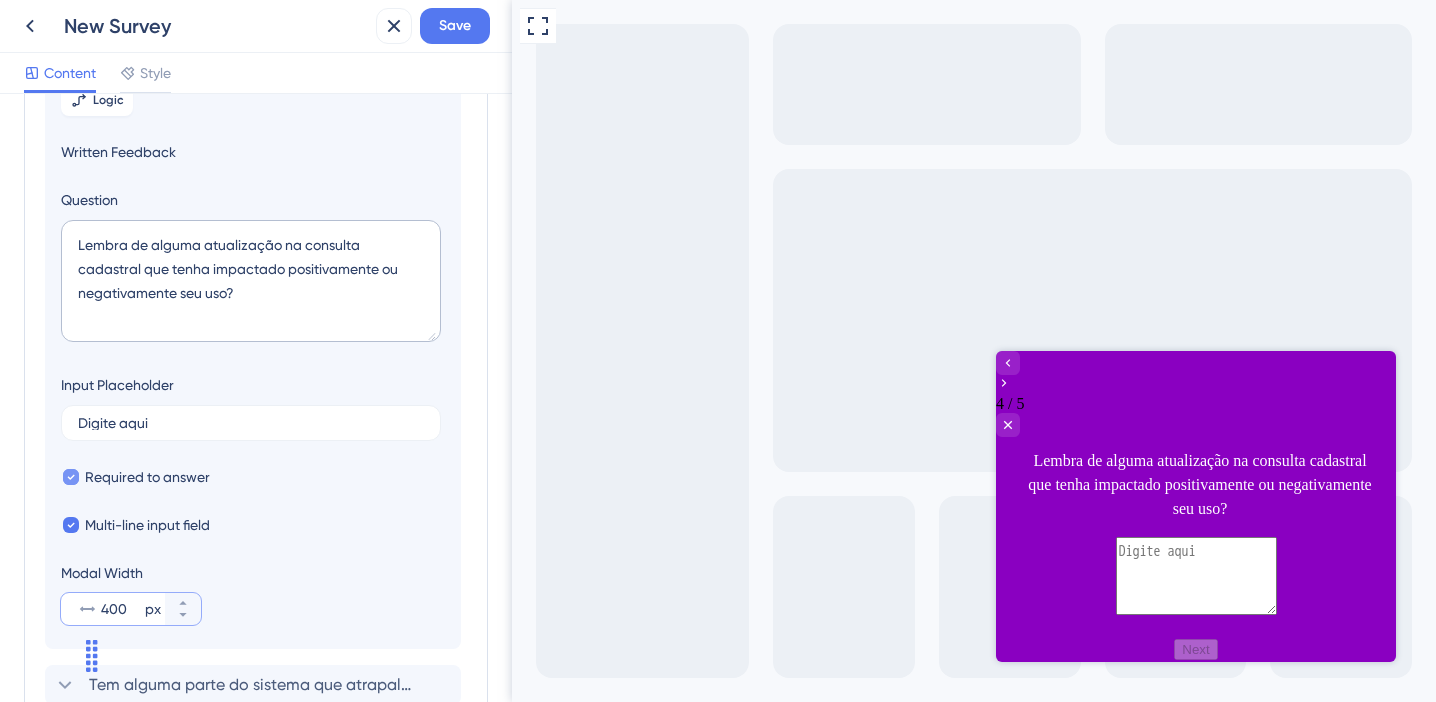 paste on "5" 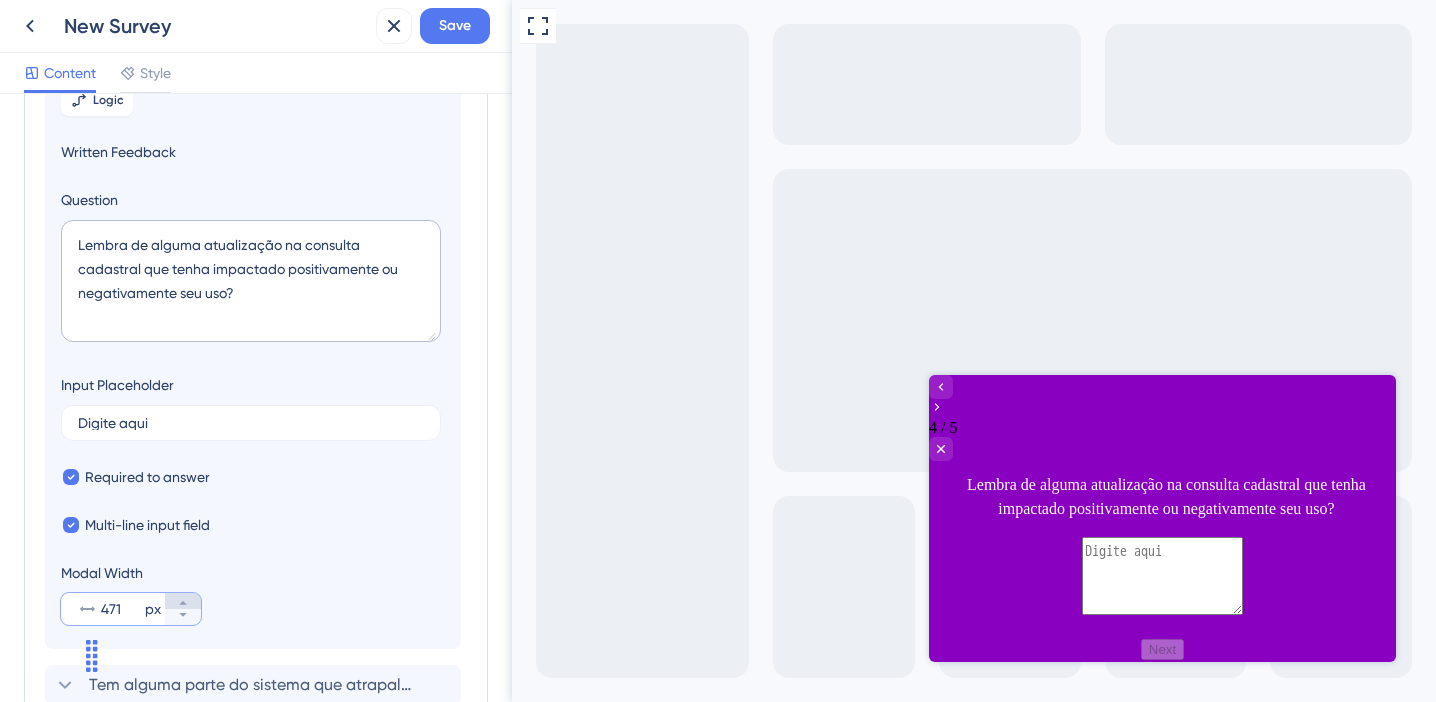 click 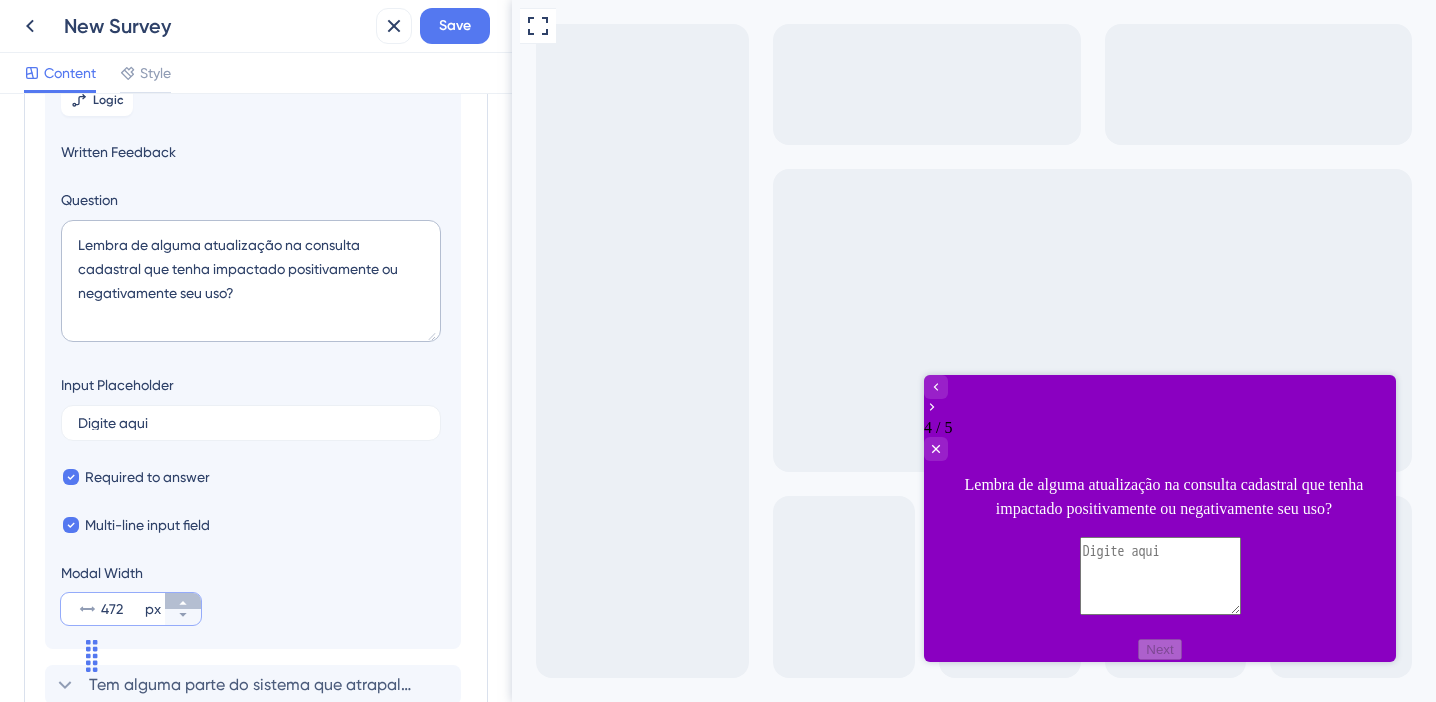 click 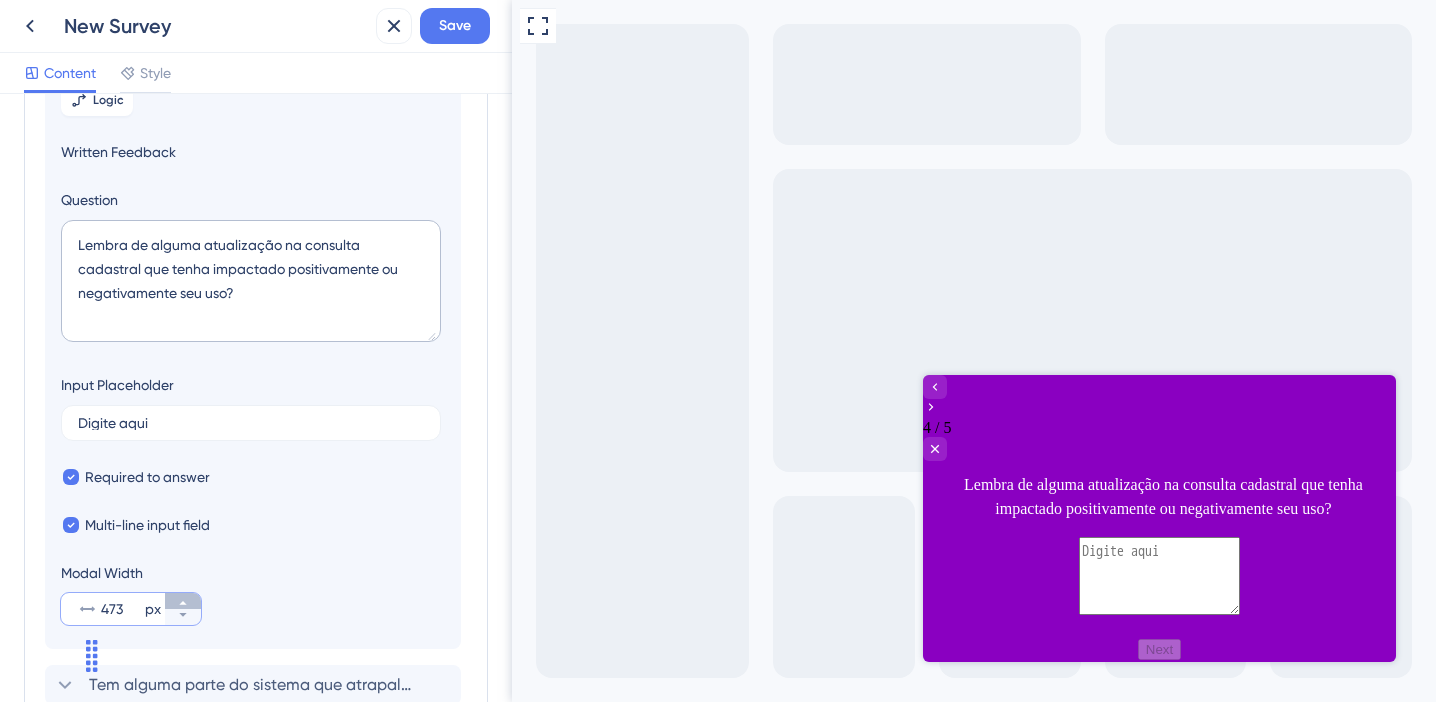 click 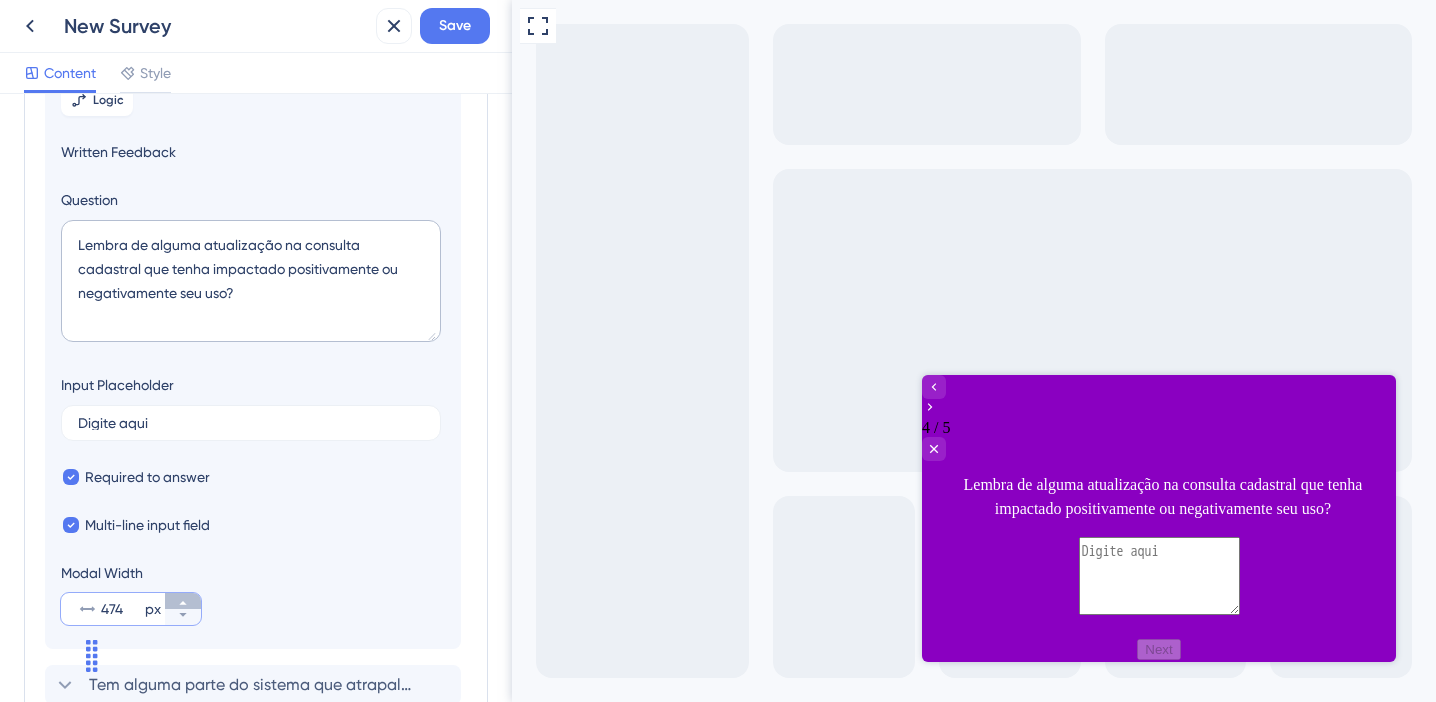 click 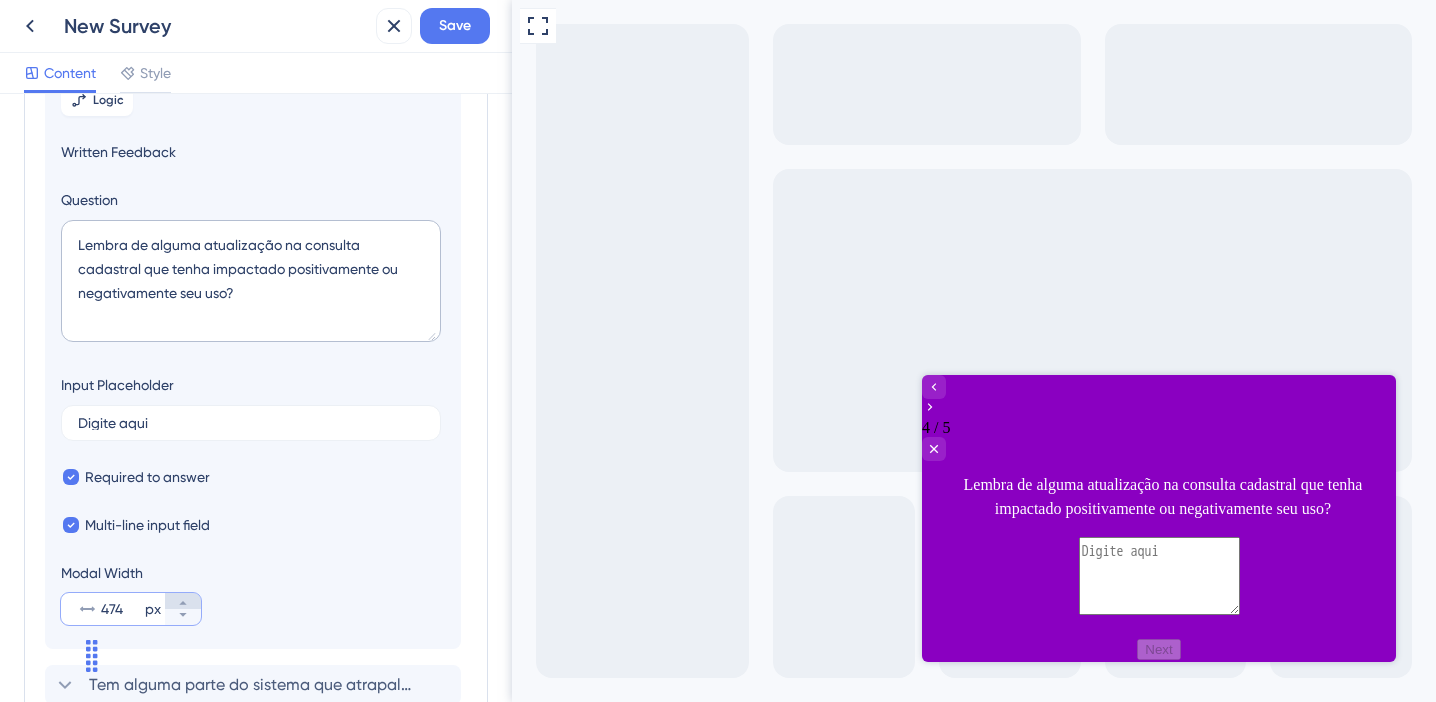 type on "475" 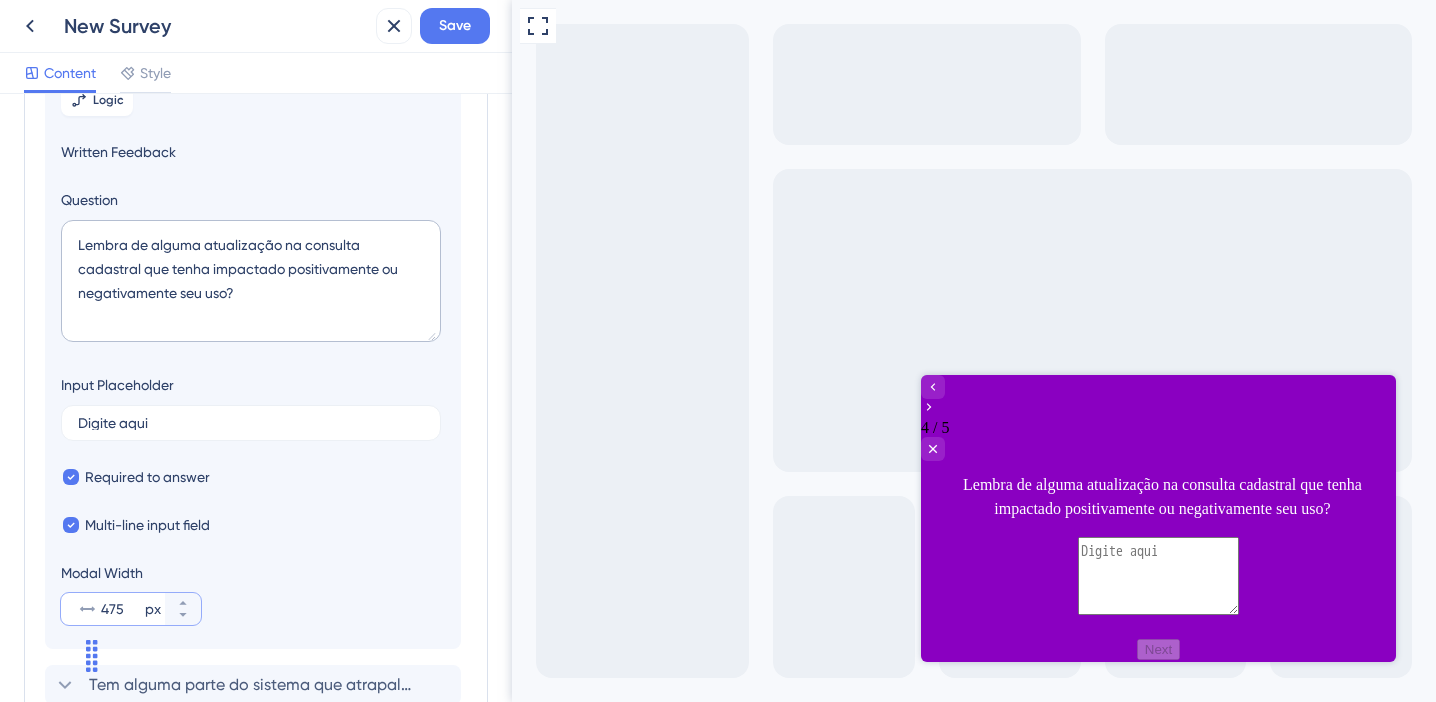 drag, startPoint x: 117, startPoint y: 608, endPoint x: 100, endPoint y: 607, distance: 17.029387 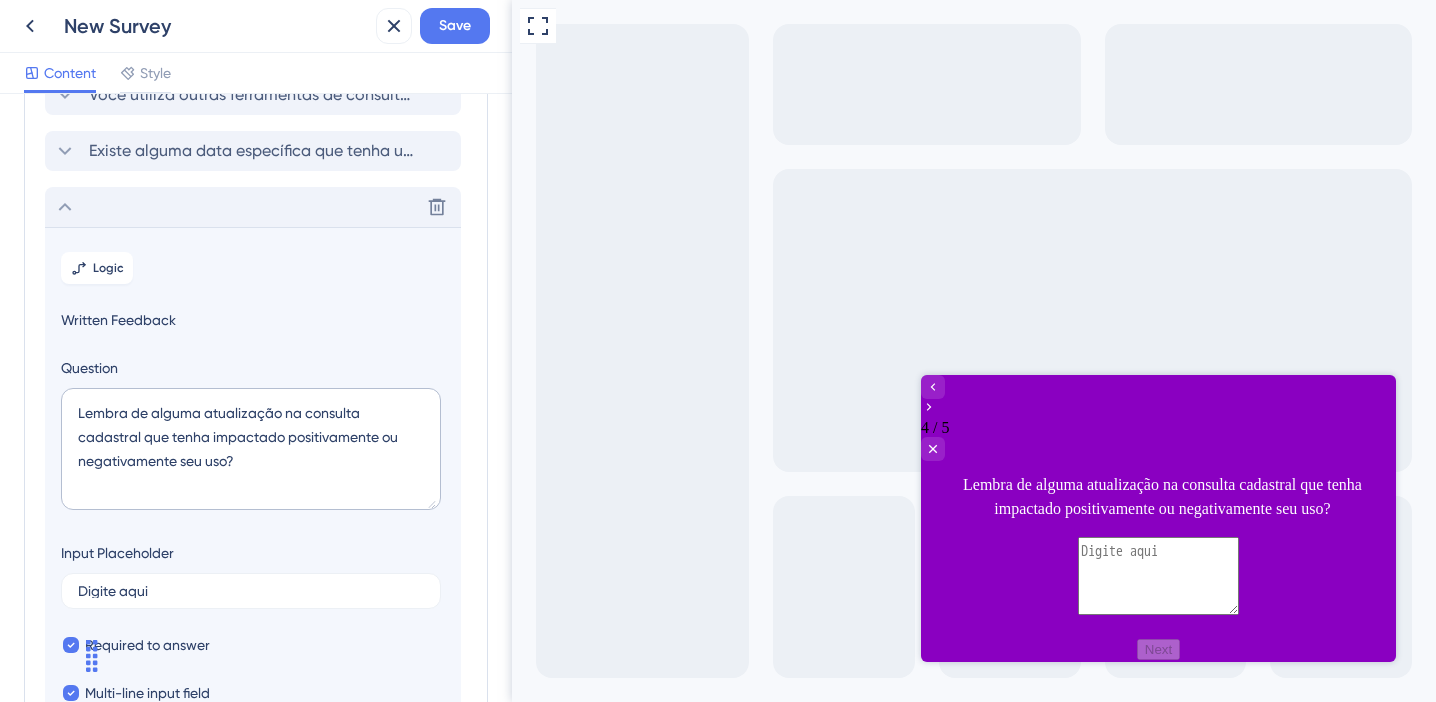 scroll, scrollTop: 96, scrollLeft: 0, axis: vertical 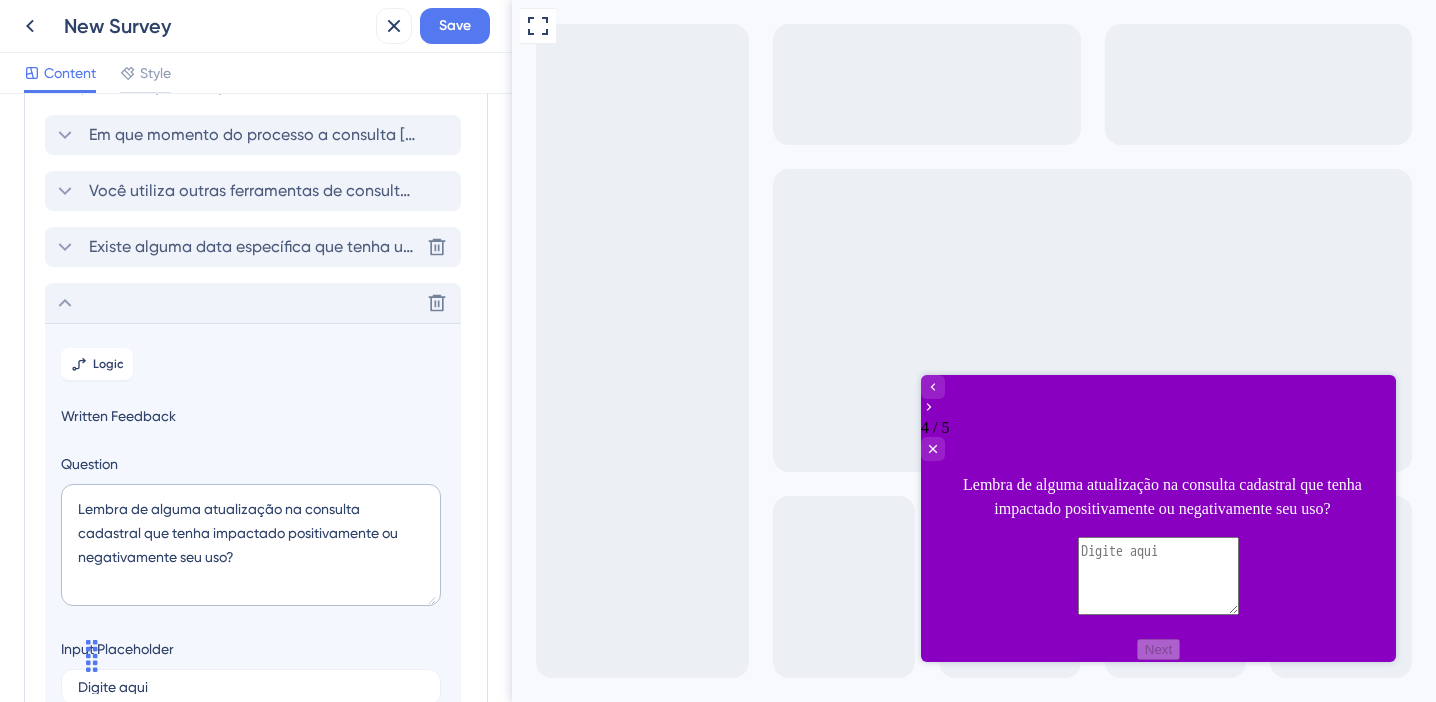 click on "Existe alguma data específica que tenha um aumento de uso de consulta na sua empresa?" at bounding box center [254, 247] 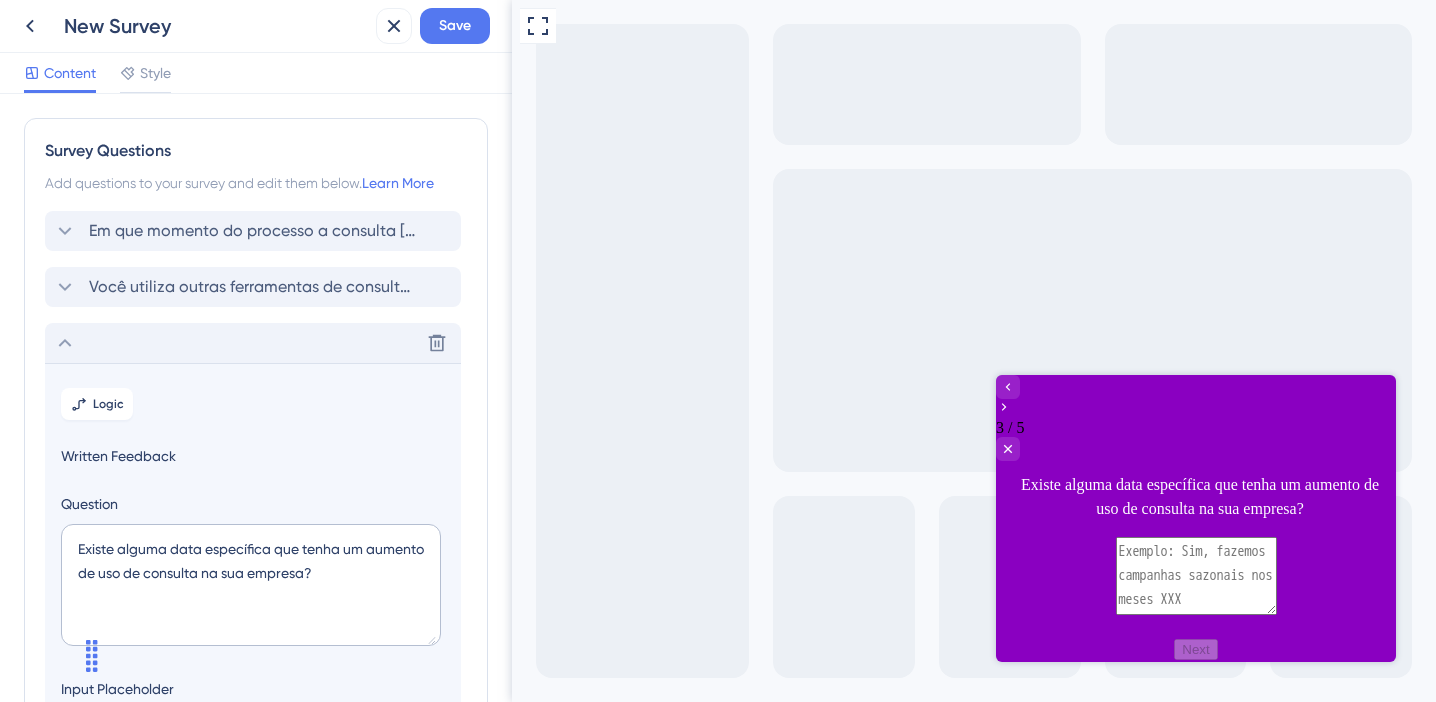 scroll, scrollTop: 0, scrollLeft: 0, axis: both 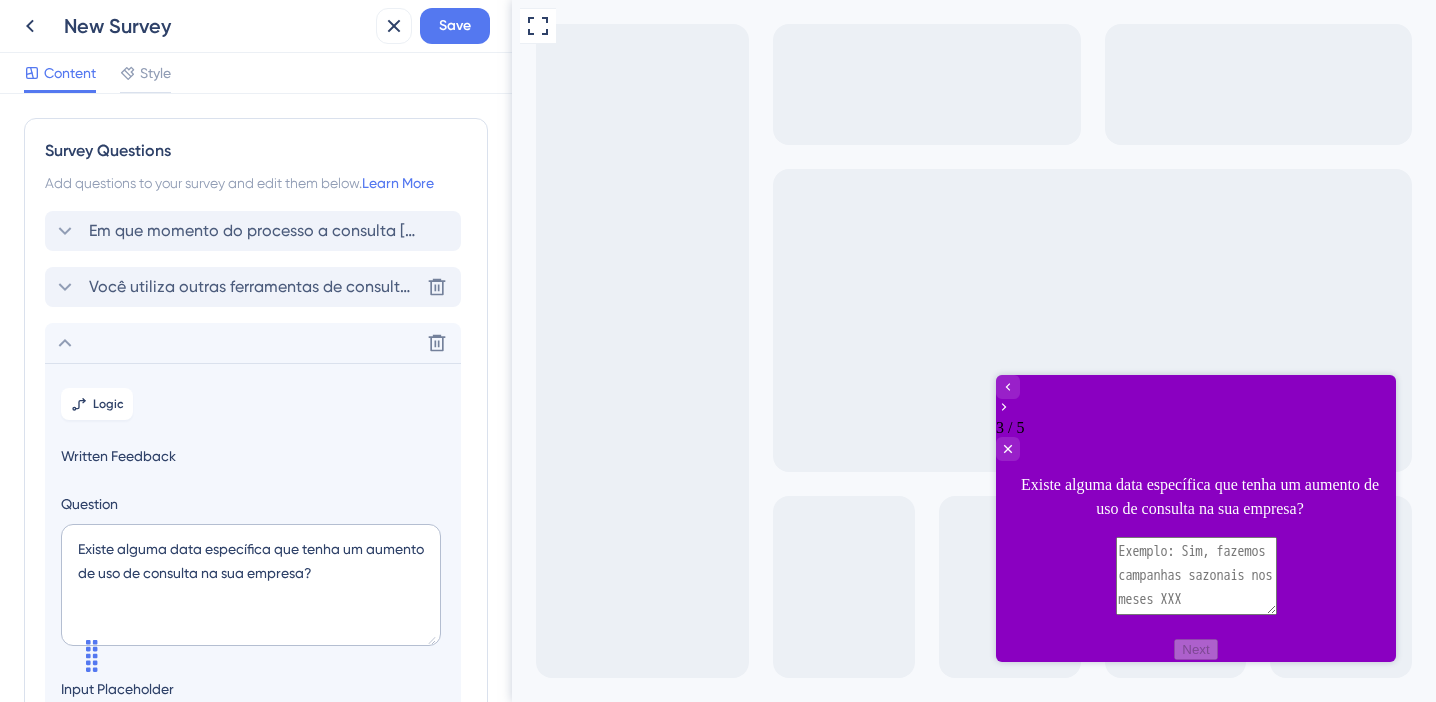 click on "Você utiliza outras ferramentas de consulta além do Localize? Qual?" at bounding box center [254, 287] 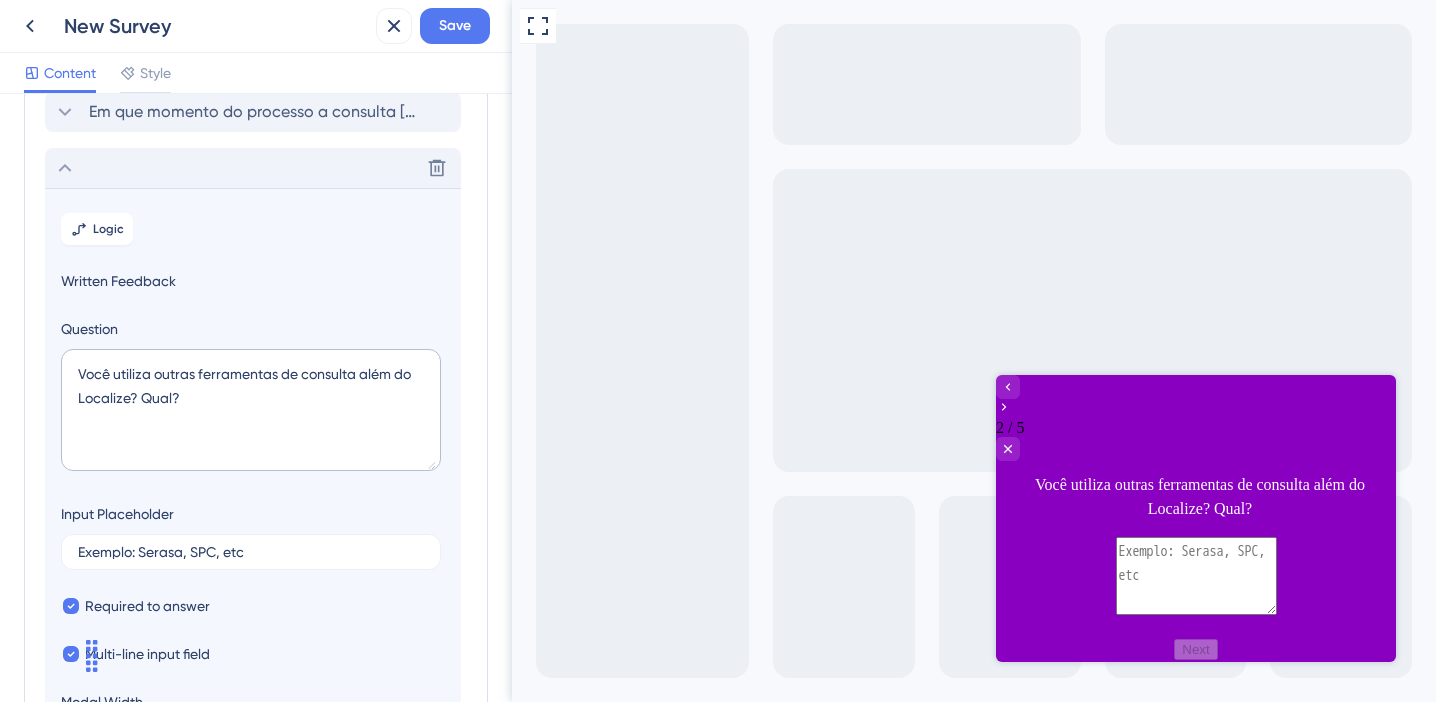 scroll, scrollTop: 0, scrollLeft: 0, axis: both 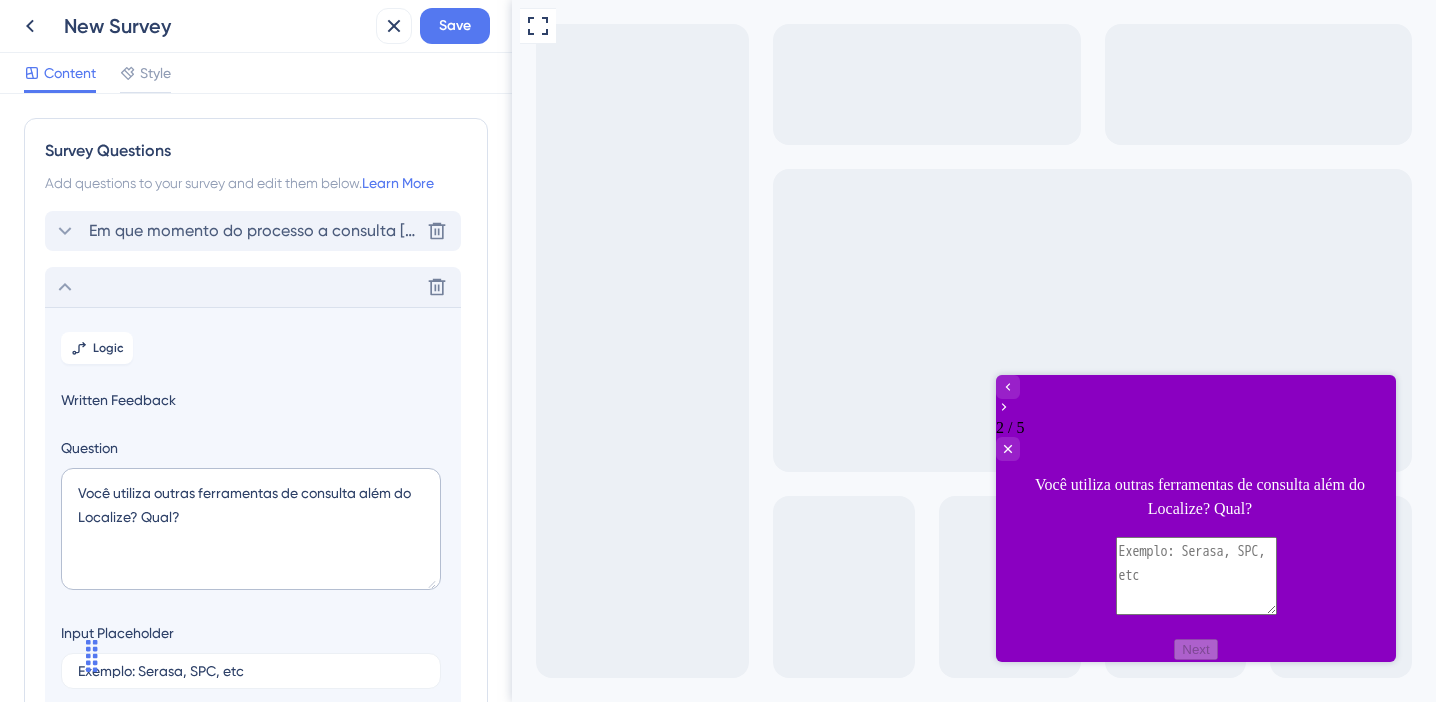 click on "Em que momento do processo a consulta [PERSON_NAME] entra na sua empresa?" at bounding box center [254, 231] 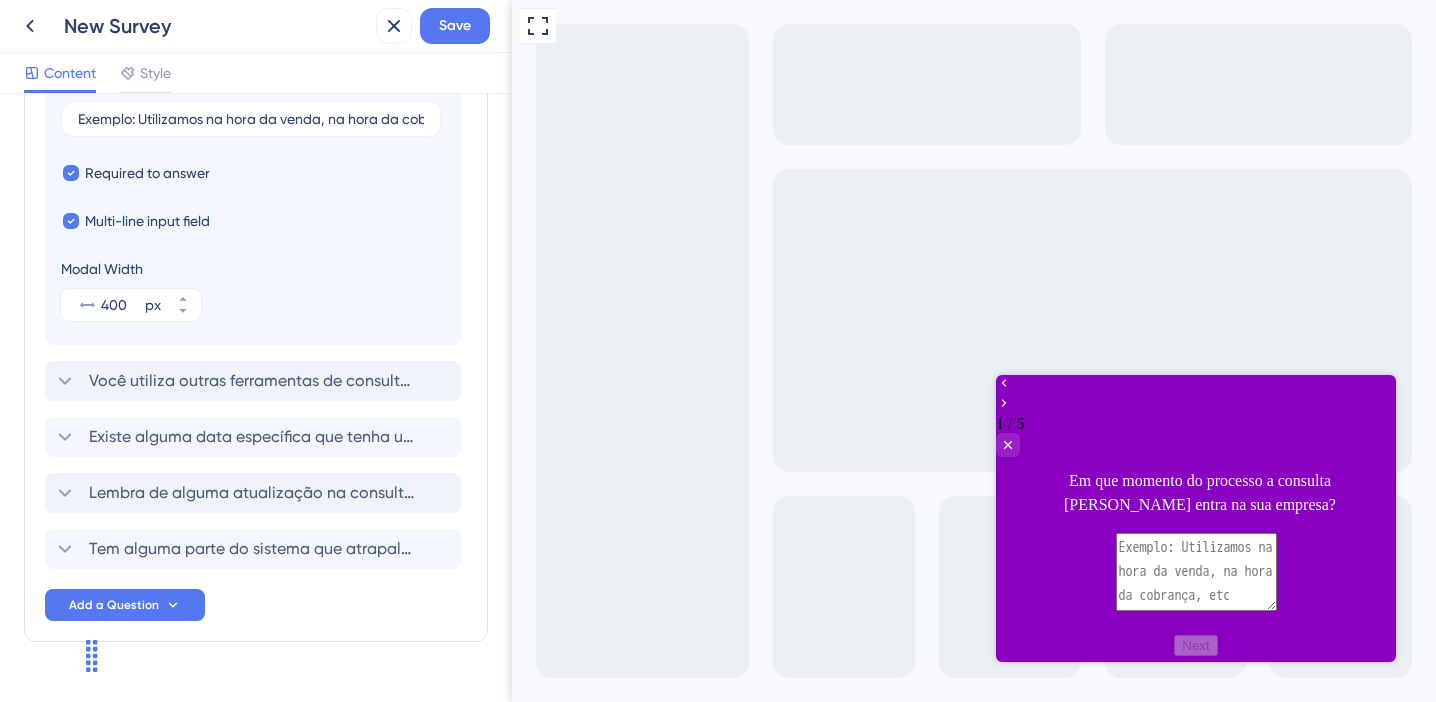 scroll, scrollTop: 540, scrollLeft: 0, axis: vertical 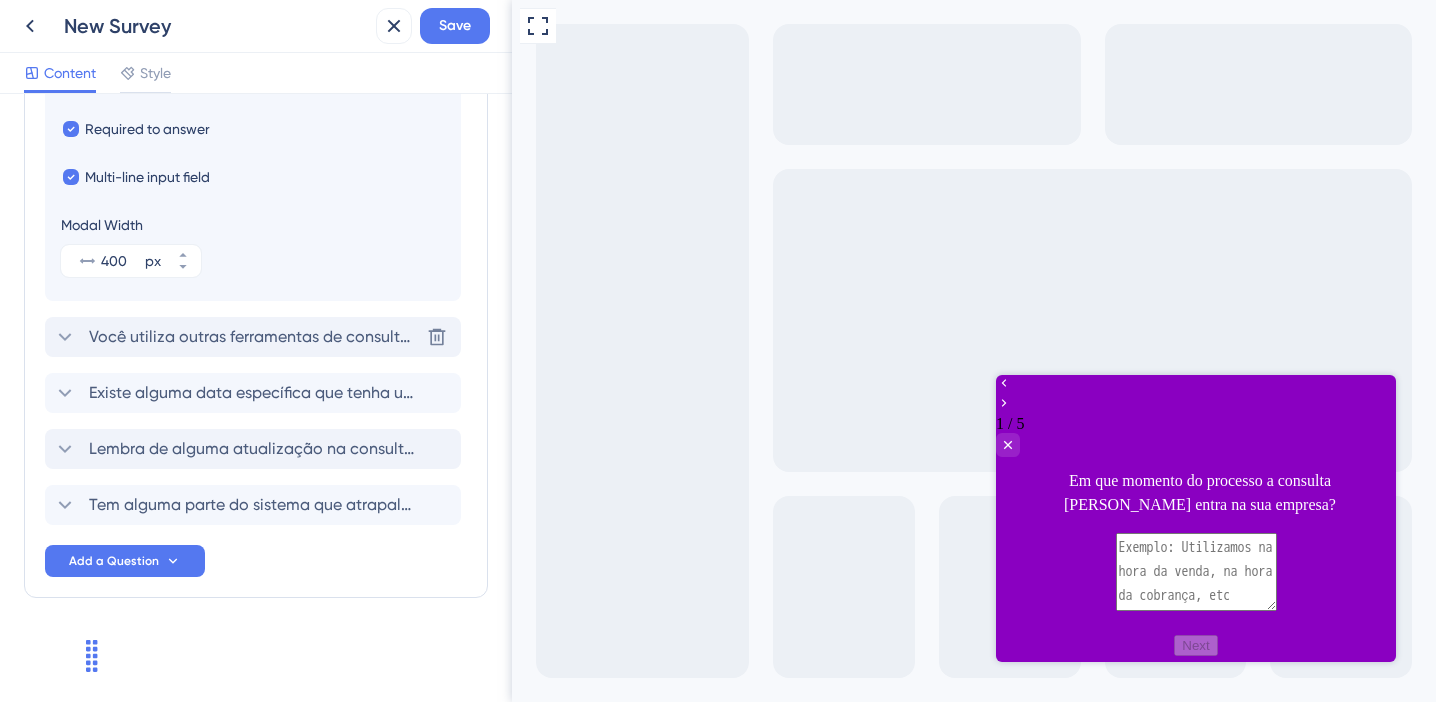 click on "Você utiliza outras ferramentas de consulta além do Localize? Qual?" at bounding box center (254, 337) 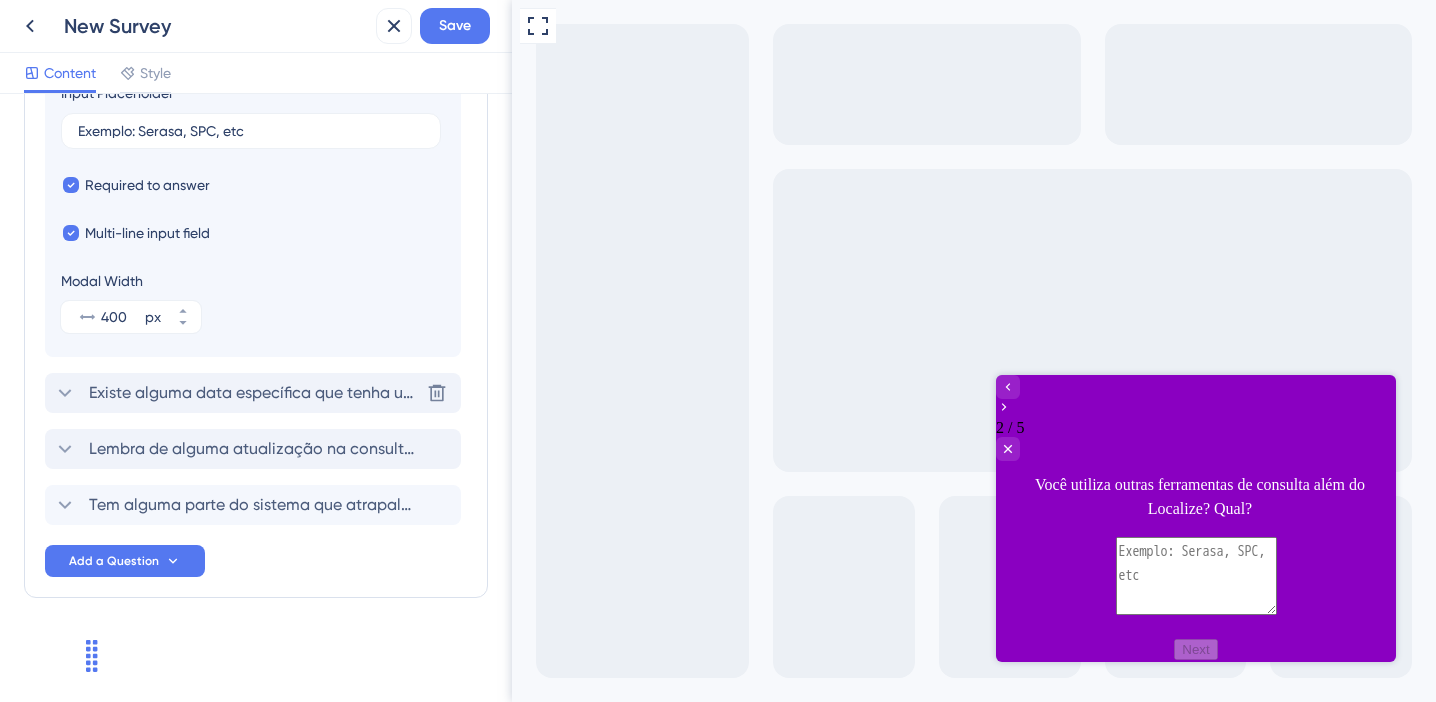 click on "Existe alguma data específica que tenha um aumento de uso de consulta na sua empresa?" at bounding box center (254, 393) 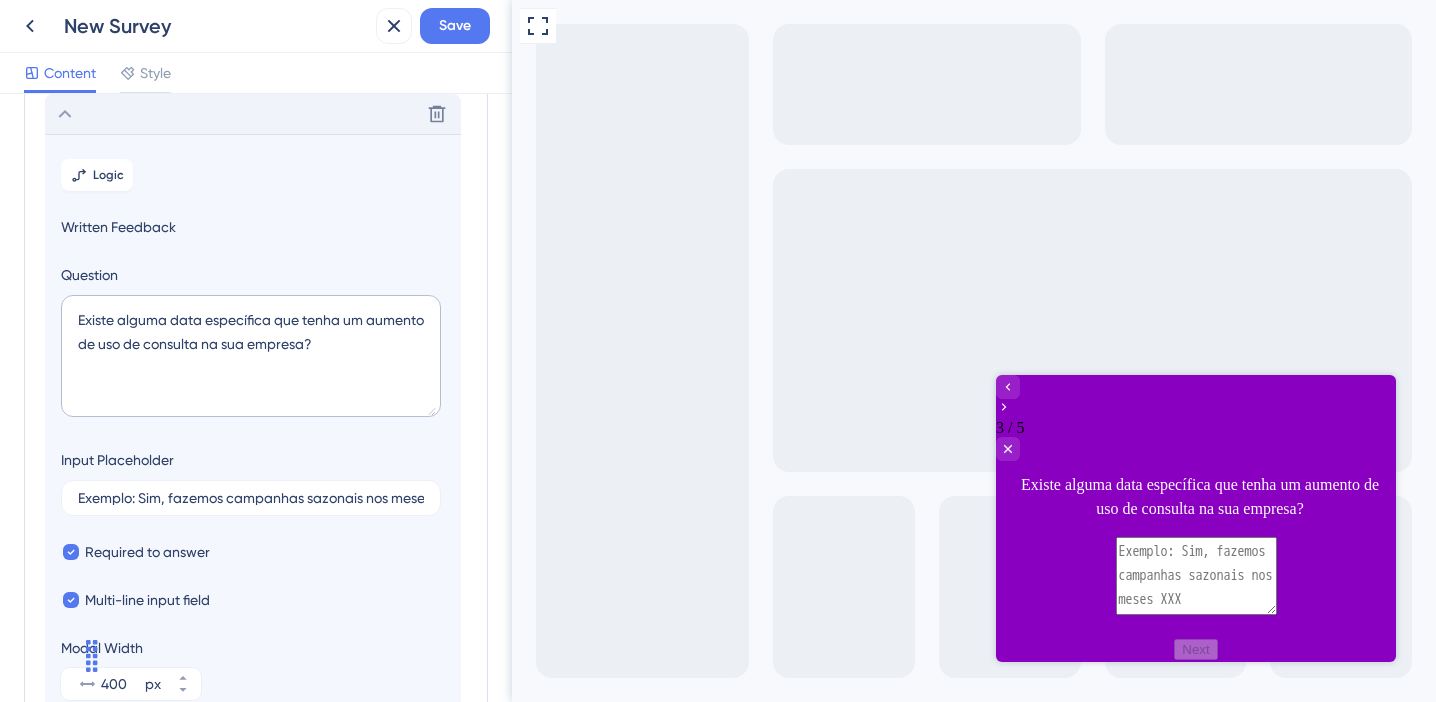 scroll, scrollTop: 540, scrollLeft: 0, axis: vertical 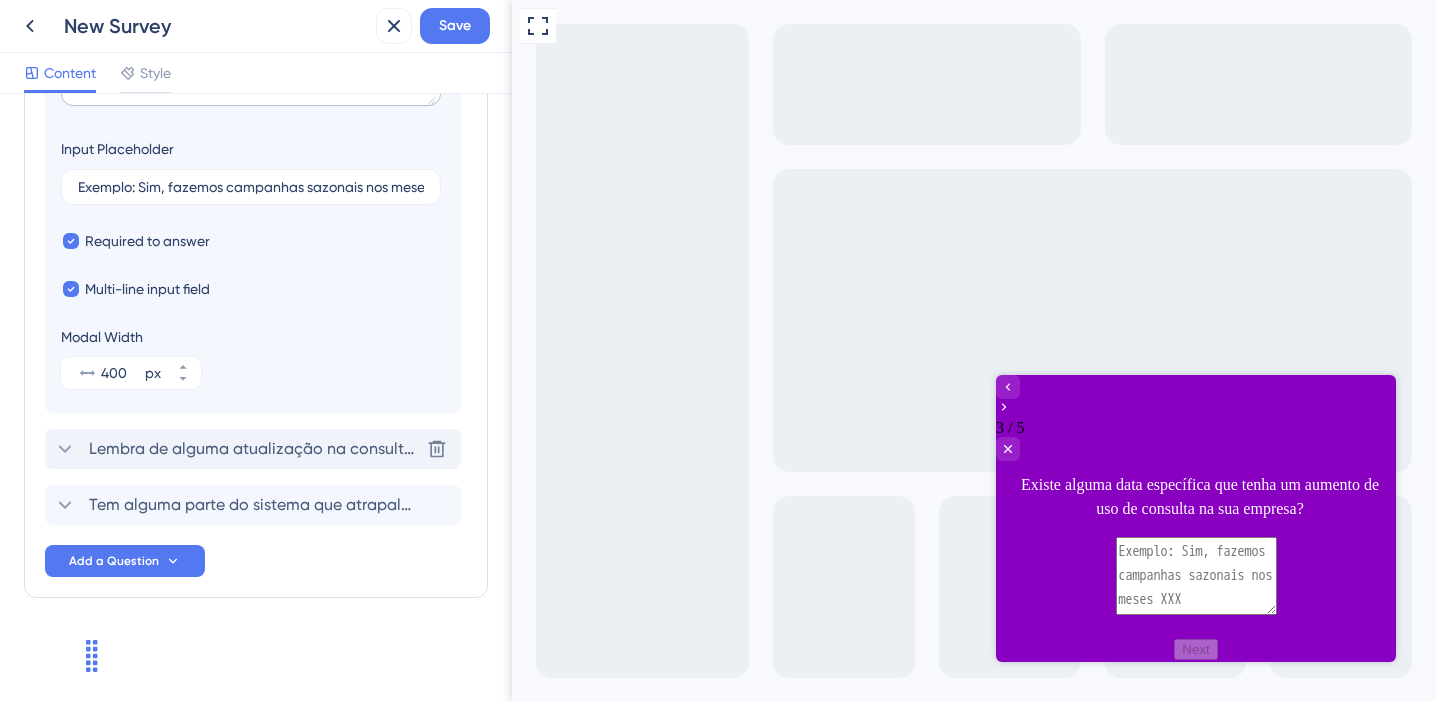 click on "Lembra de alguma atualização na consulta cadastral que tenha impactado positivamente ou negativamente seu uso?" at bounding box center [254, 449] 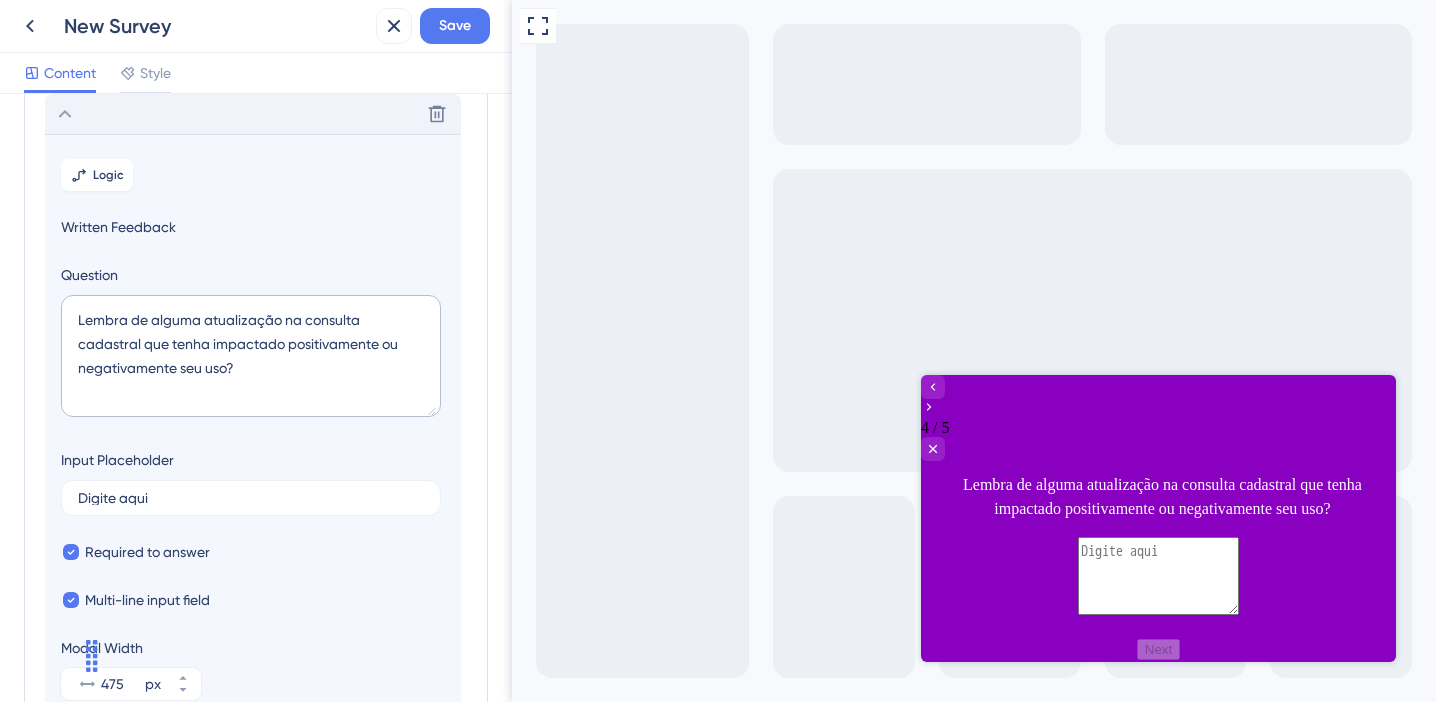 scroll, scrollTop: 540, scrollLeft: 0, axis: vertical 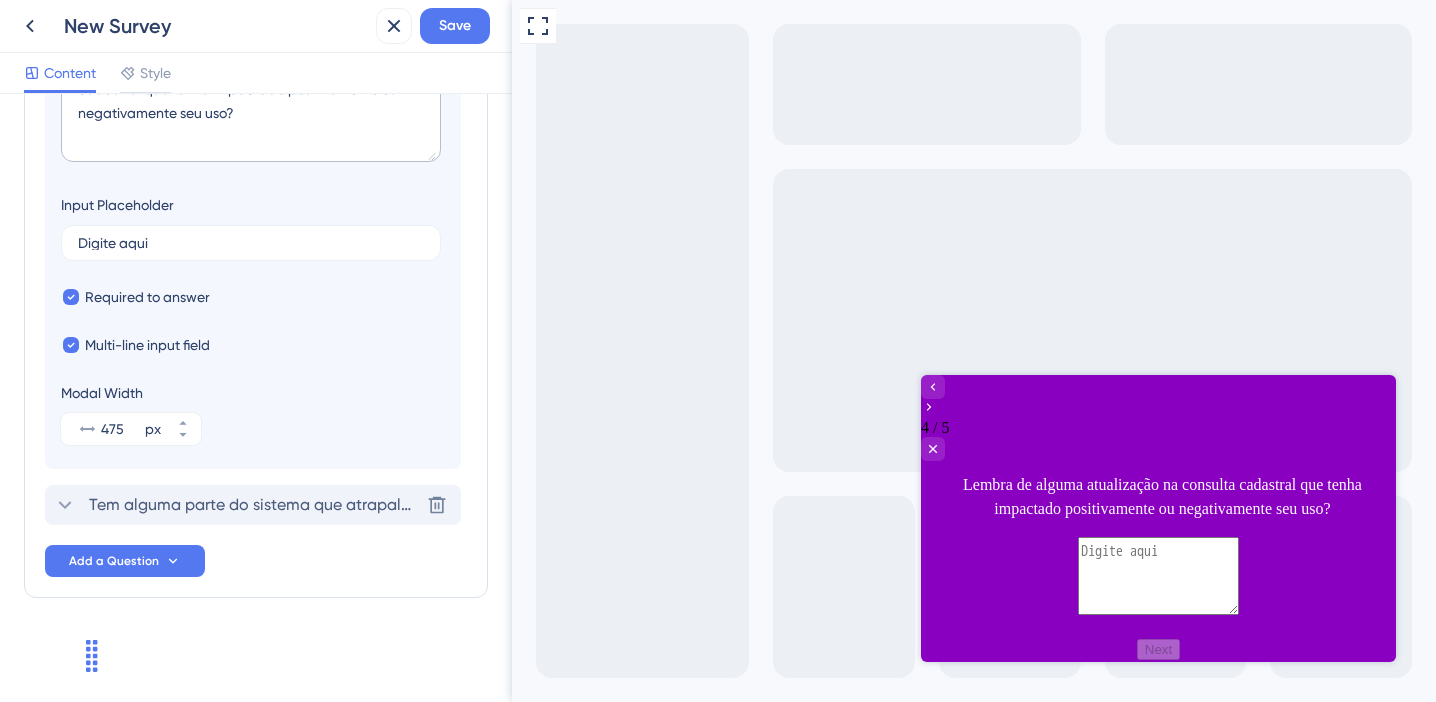 click on "Tem alguma parte do sistema que atrapalha seu dia a dia? O que você faz para resolver quando isso acontece?" at bounding box center [254, 505] 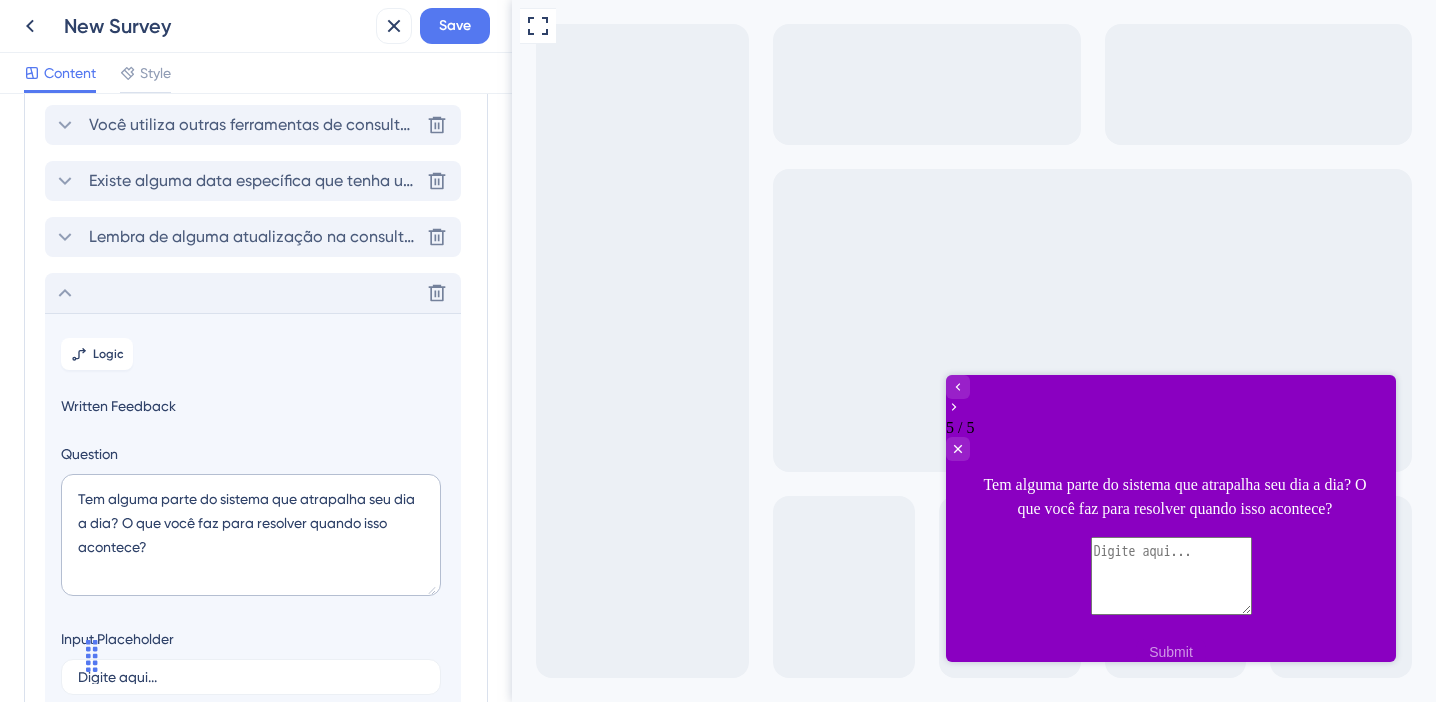 scroll, scrollTop: 0, scrollLeft: 0, axis: both 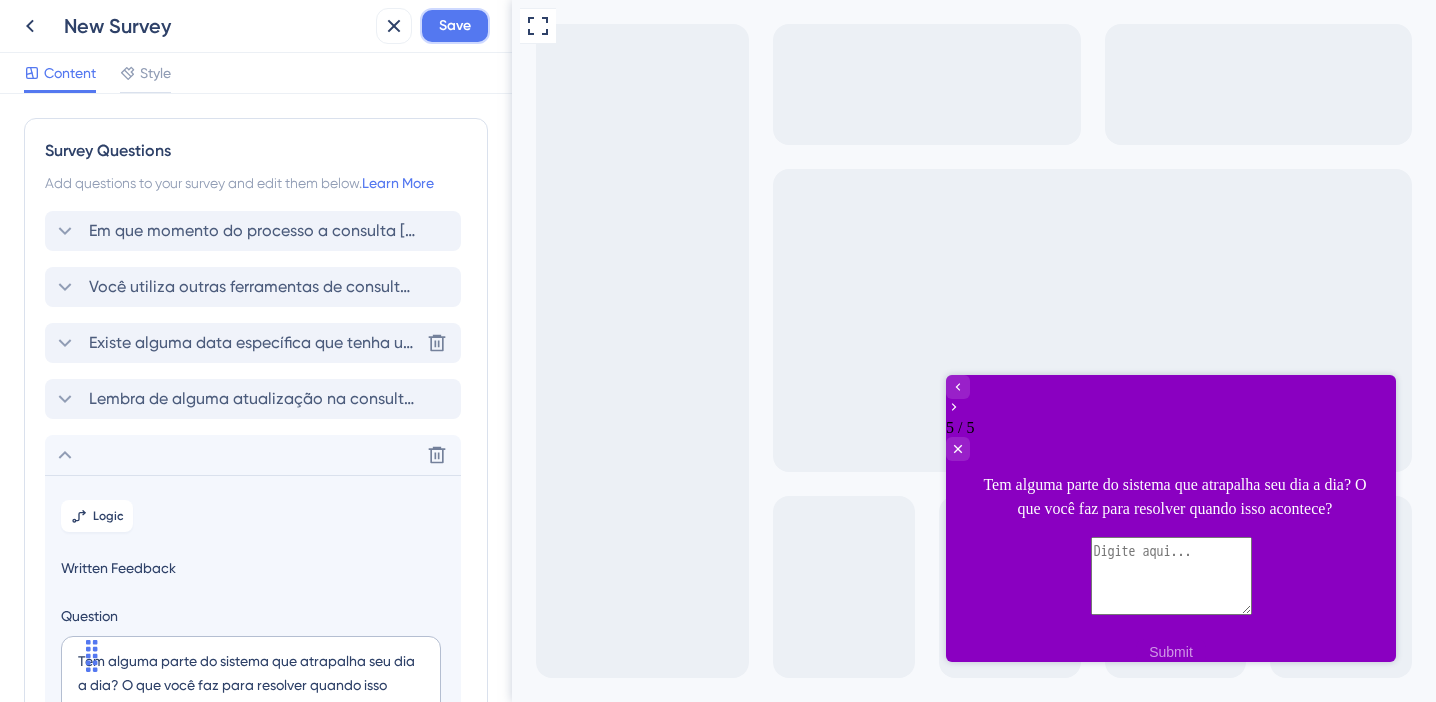 click on "Save" at bounding box center [455, 26] 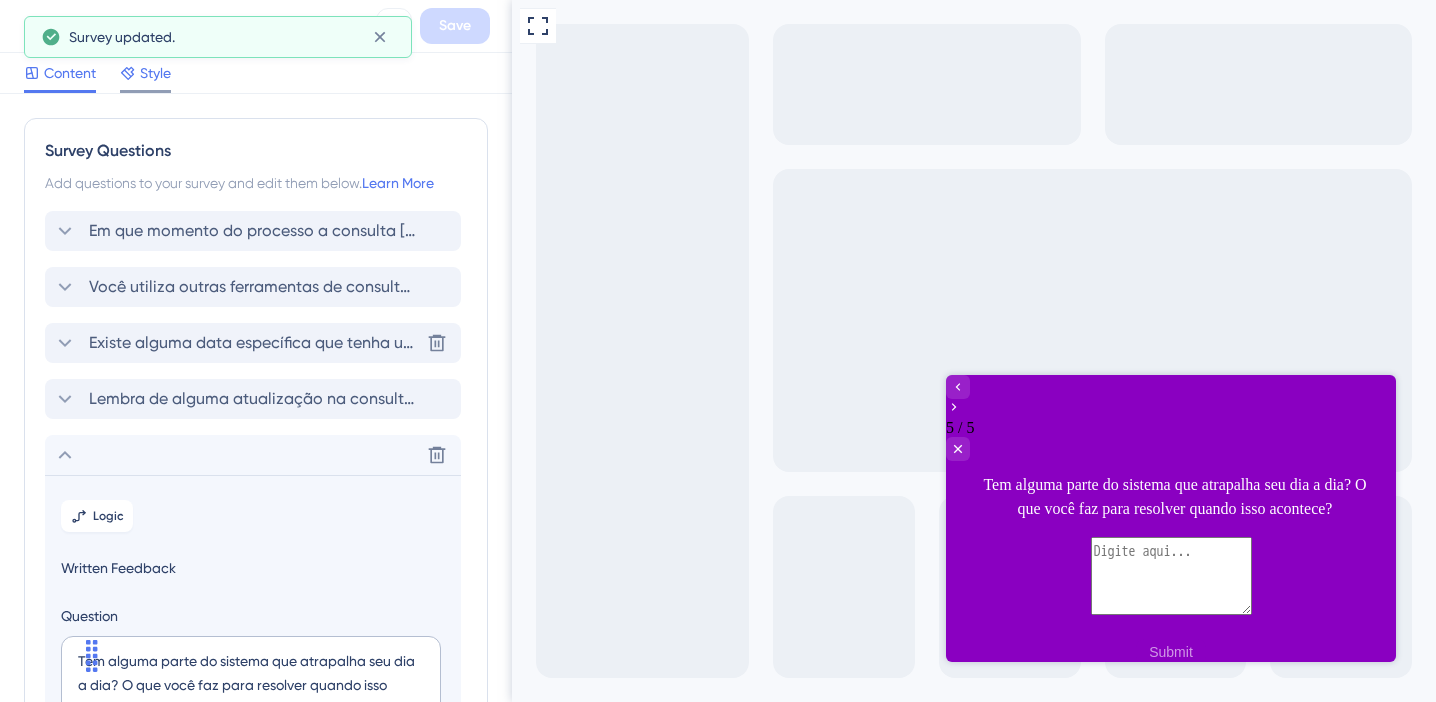 click on "Style" at bounding box center [155, 73] 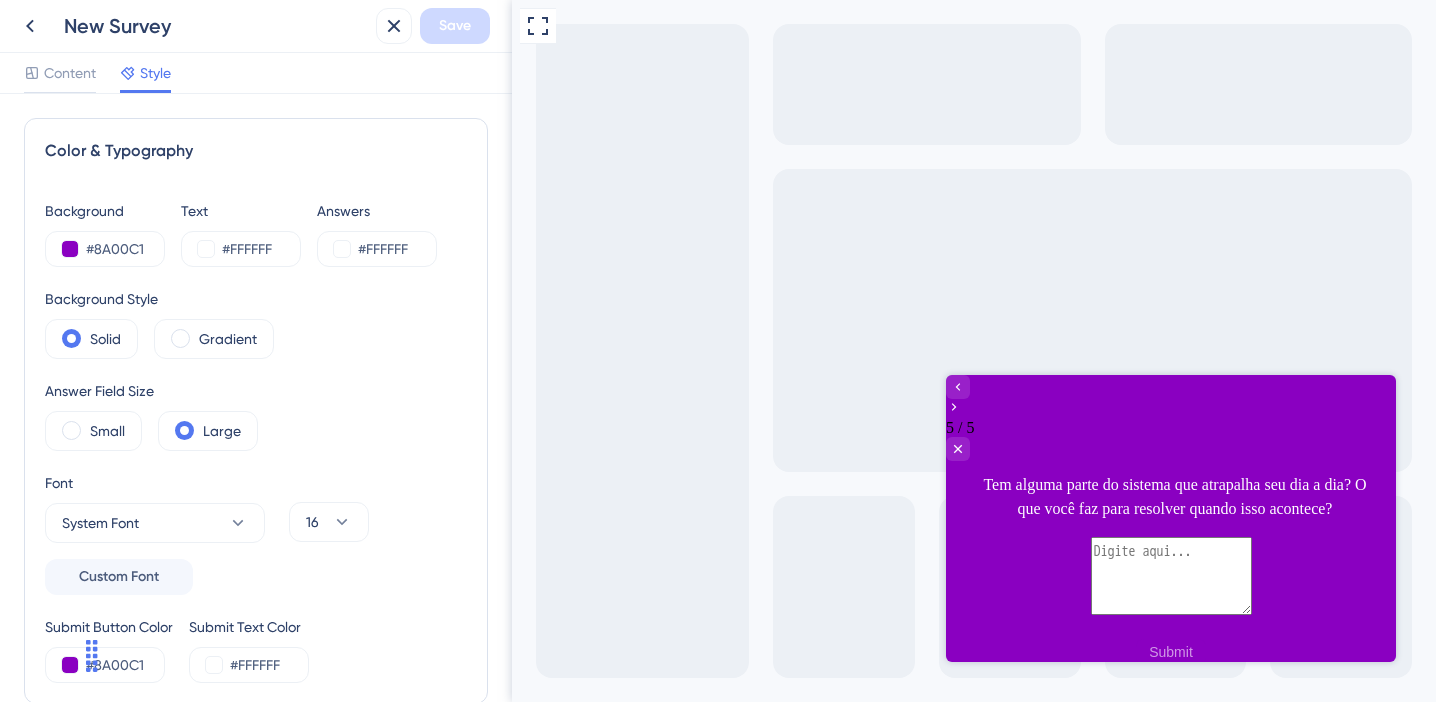 scroll, scrollTop: 0, scrollLeft: 0, axis: both 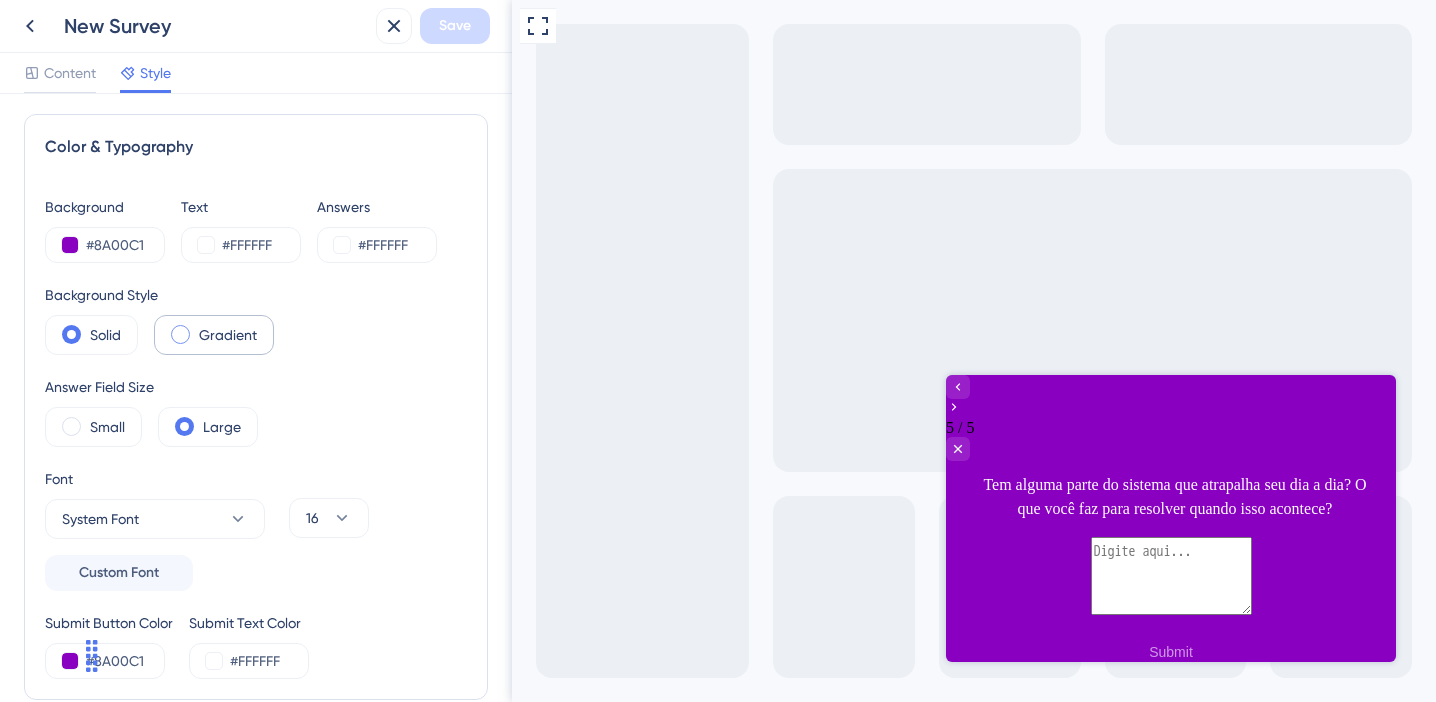 click at bounding box center [180, 334] 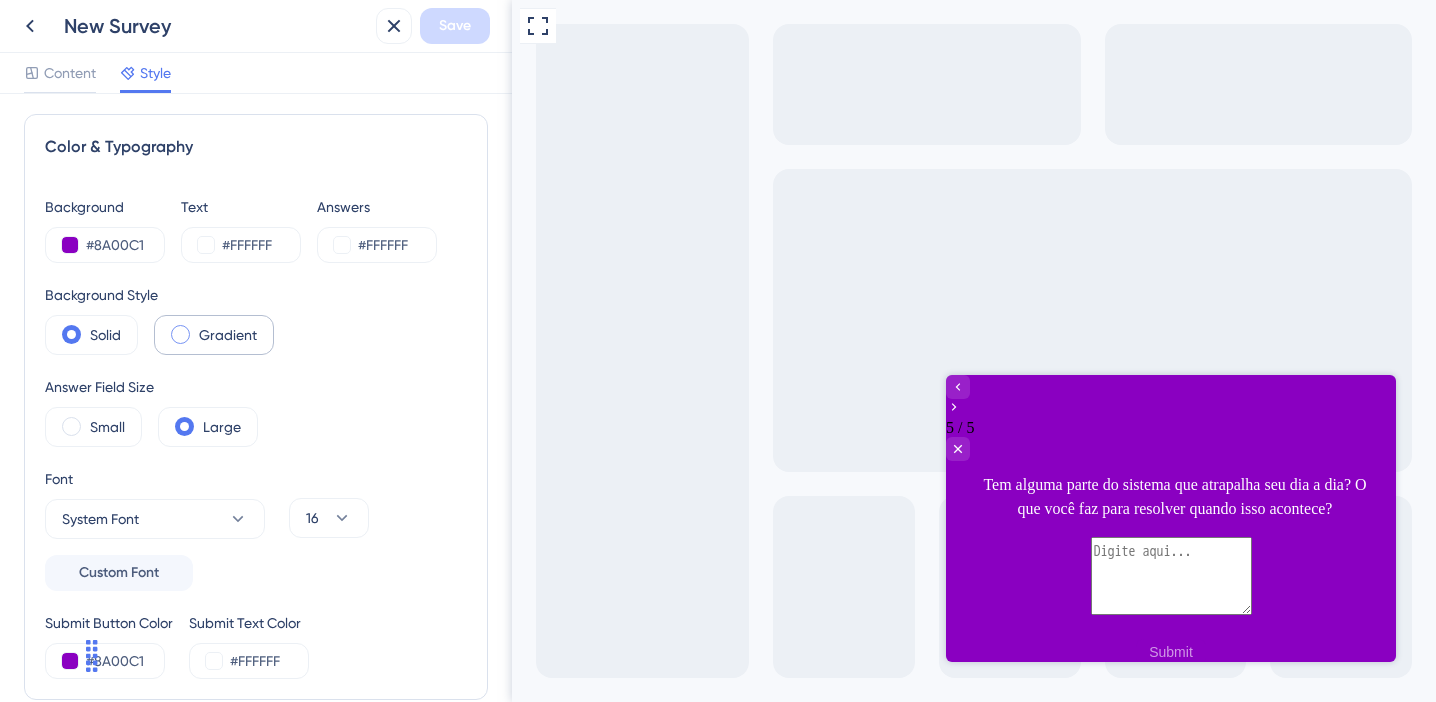 click at bounding box center (196, 328) 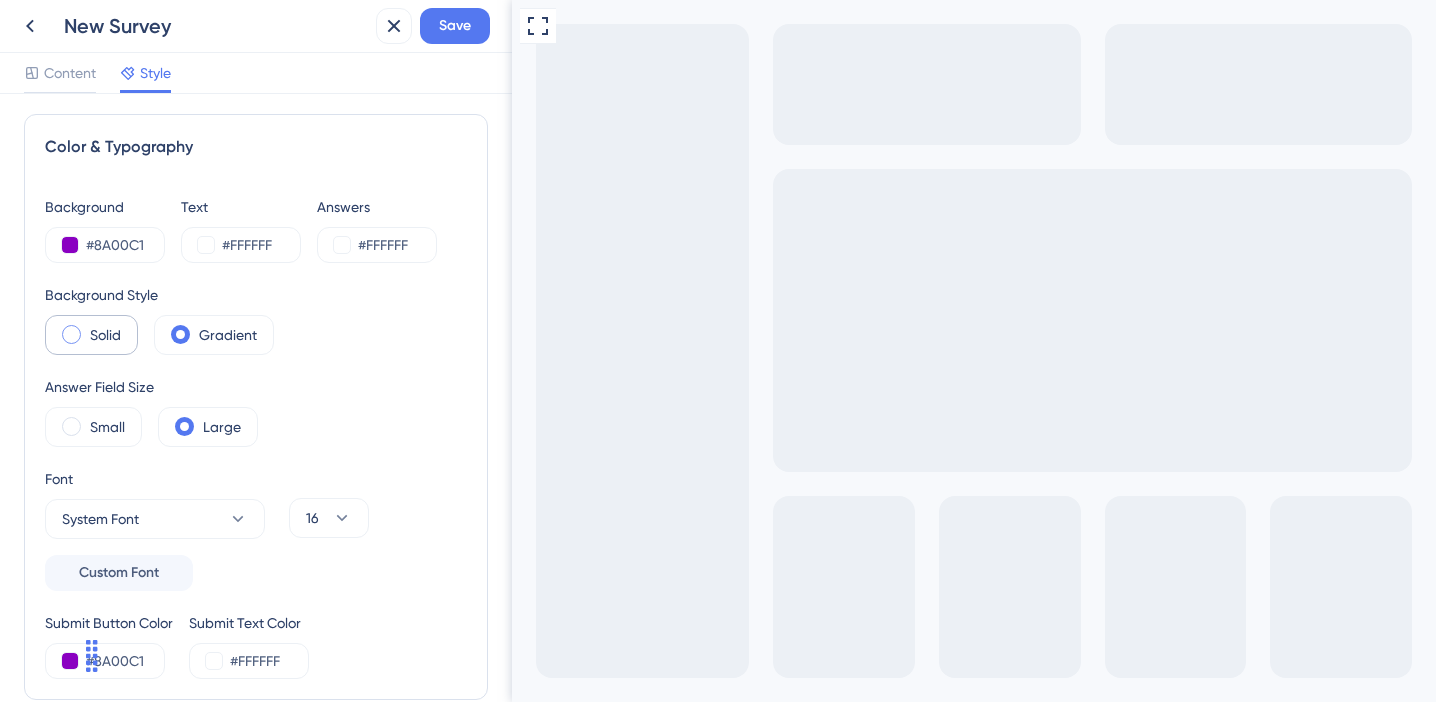 click at bounding box center (71, 334) 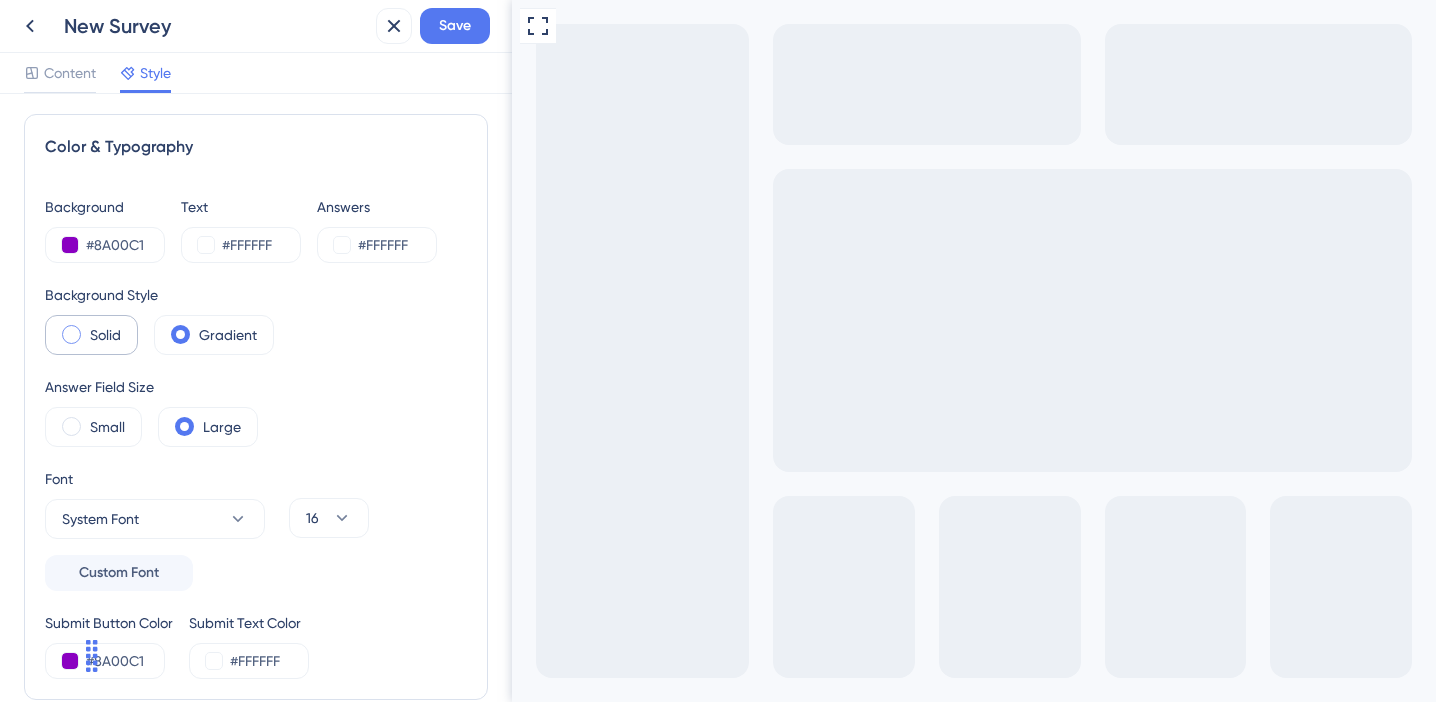 click at bounding box center [87, 328] 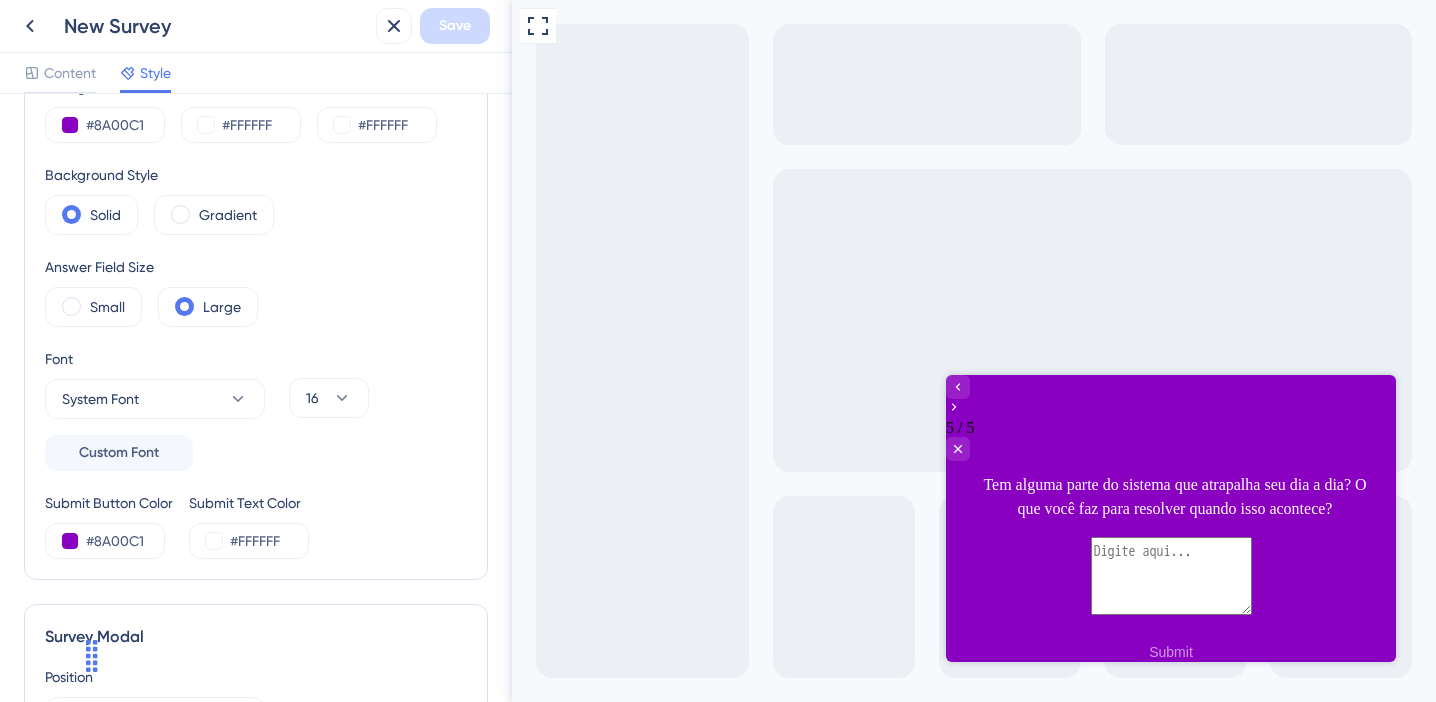 scroll, scrollTop: 126, scrollLeft: 0, axis: vertical 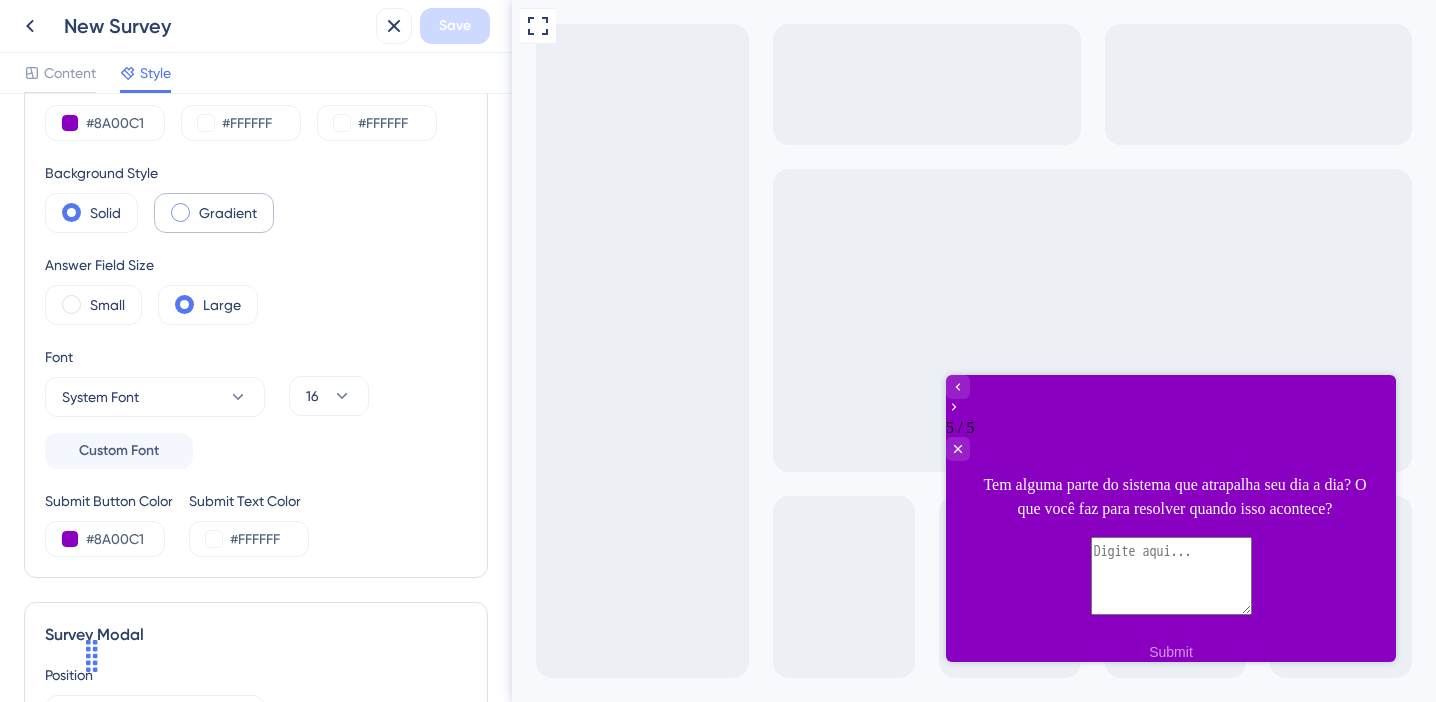 click on "Gradient" at bounding box center (214, 213) 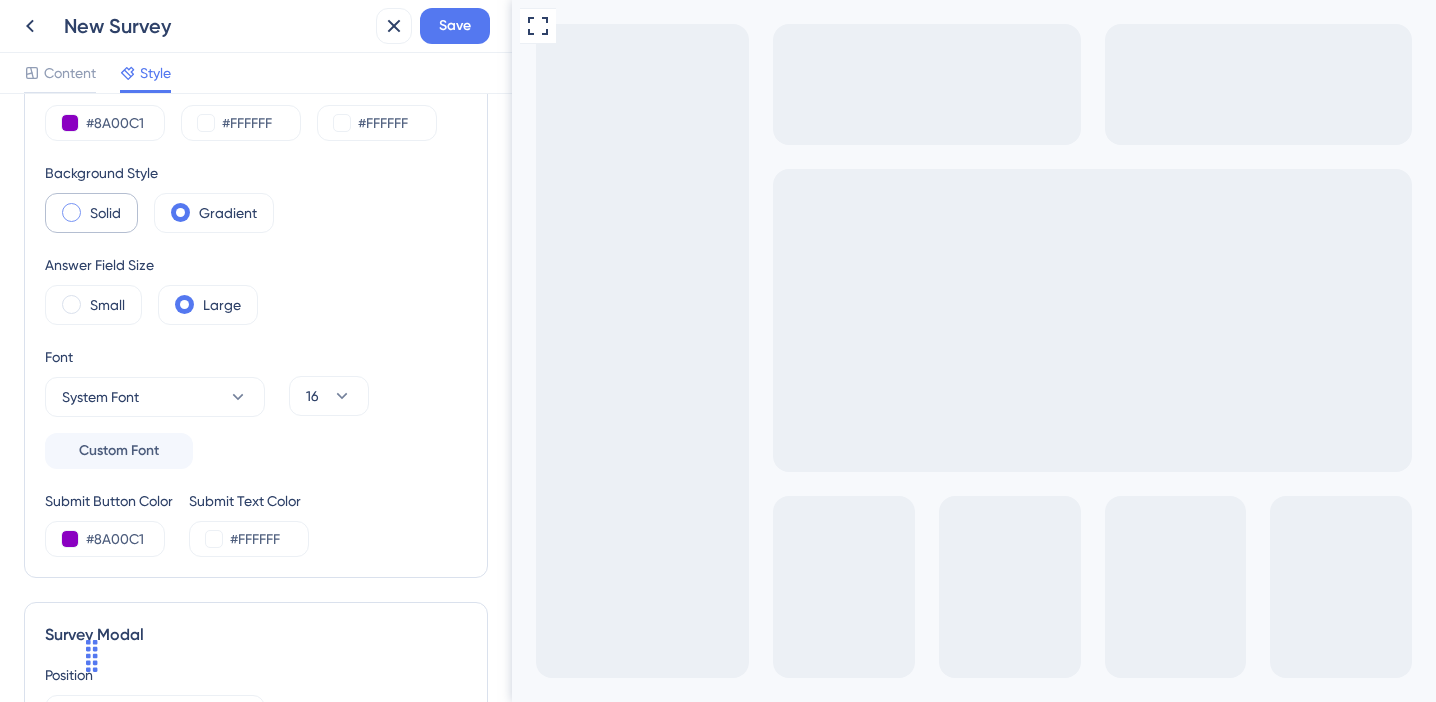 click on "Solid" at bounding box center [105, 213] 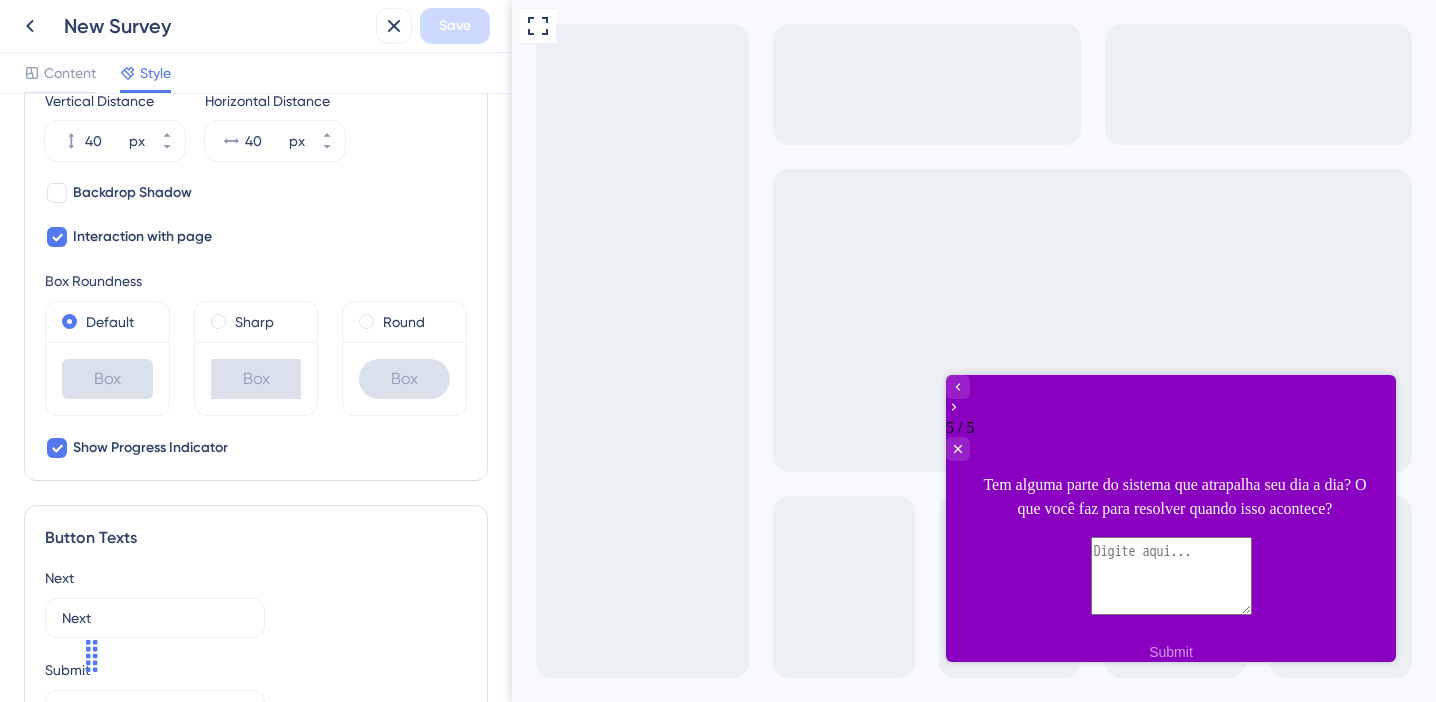 scroll, scrollTop: 818, scrollLeft: 0, axis: vertical 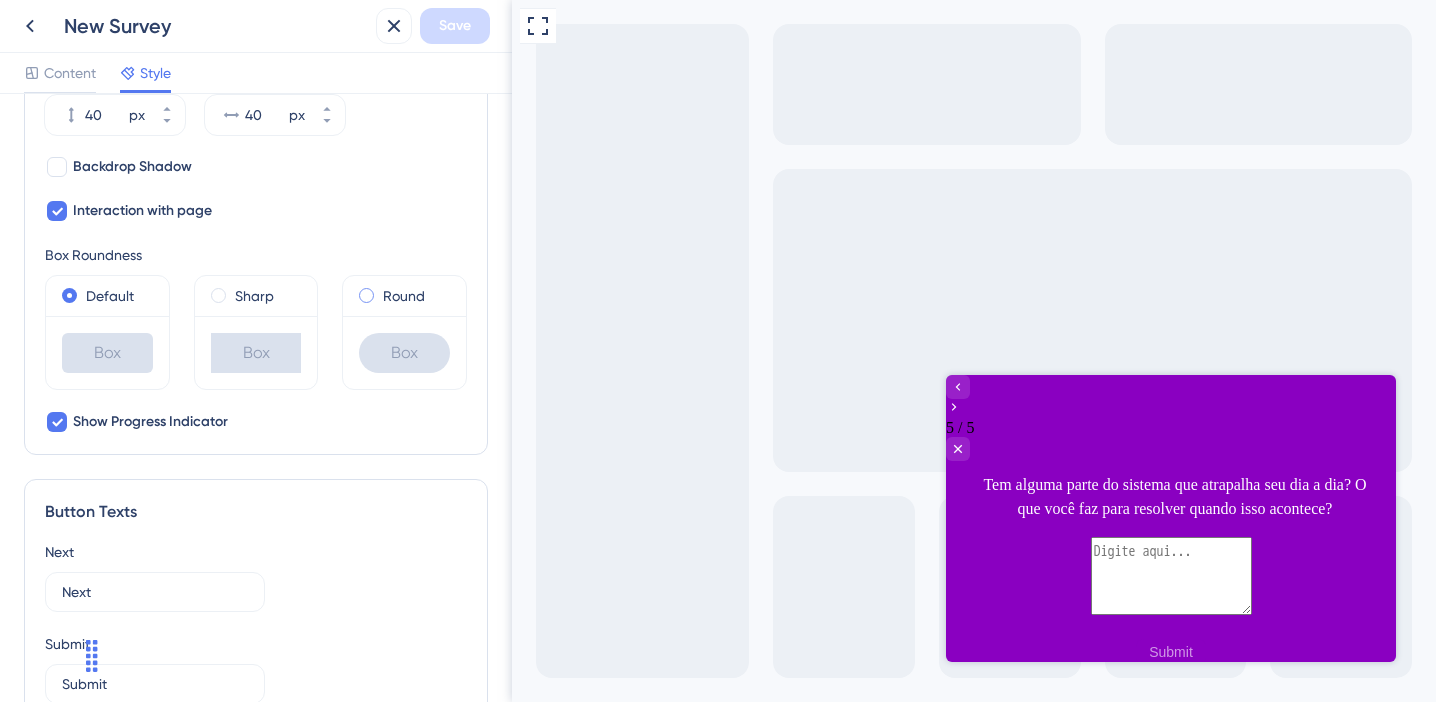 click at bounding box center [366, 295] 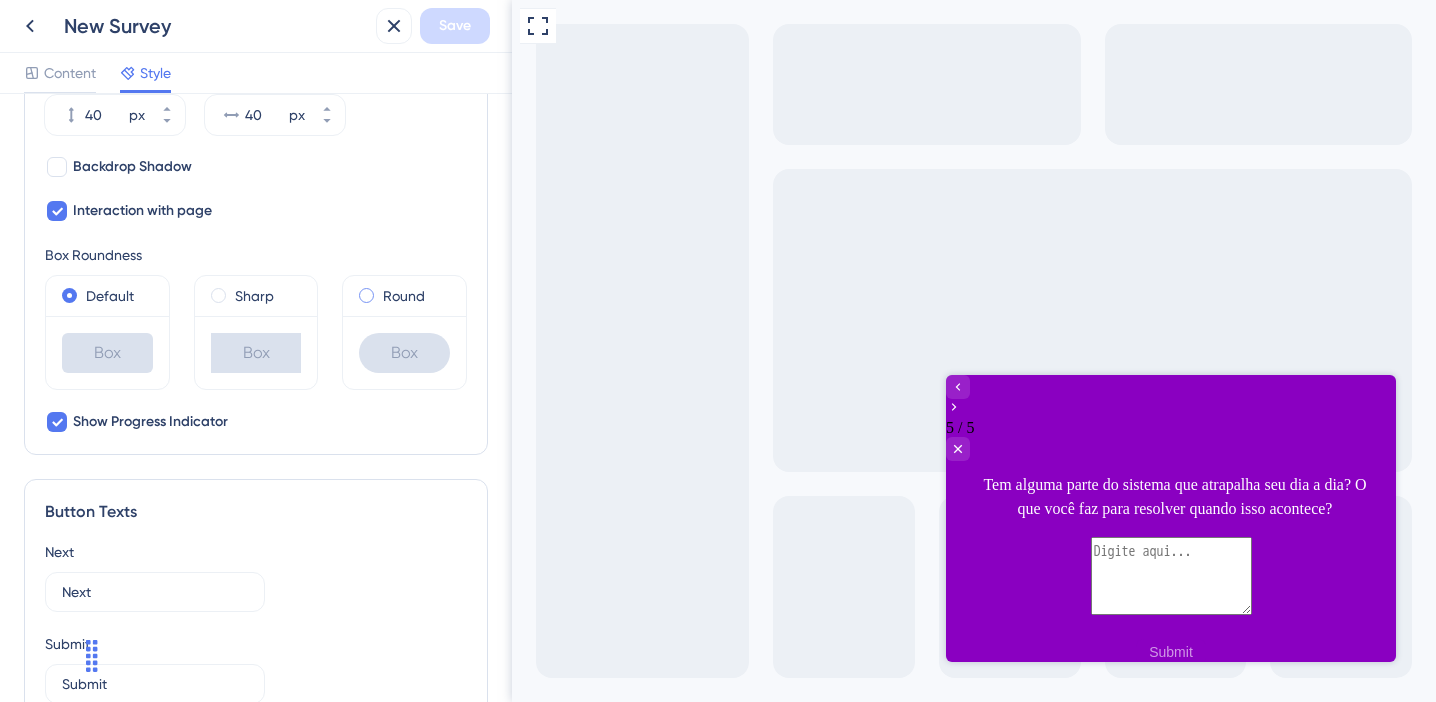 click at bounding box center [380, 291] 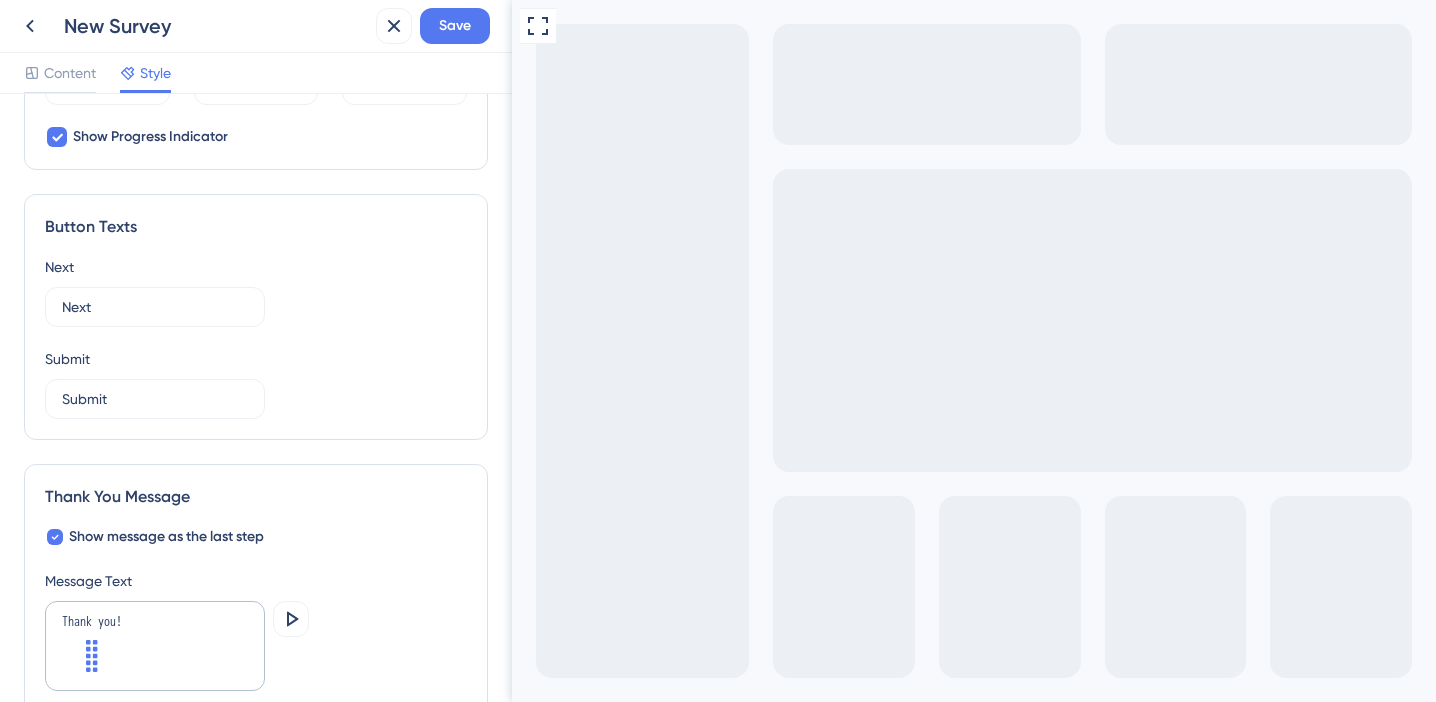 scroll, scrollTop: 1108, scrollLeft: 0, axis: vertical 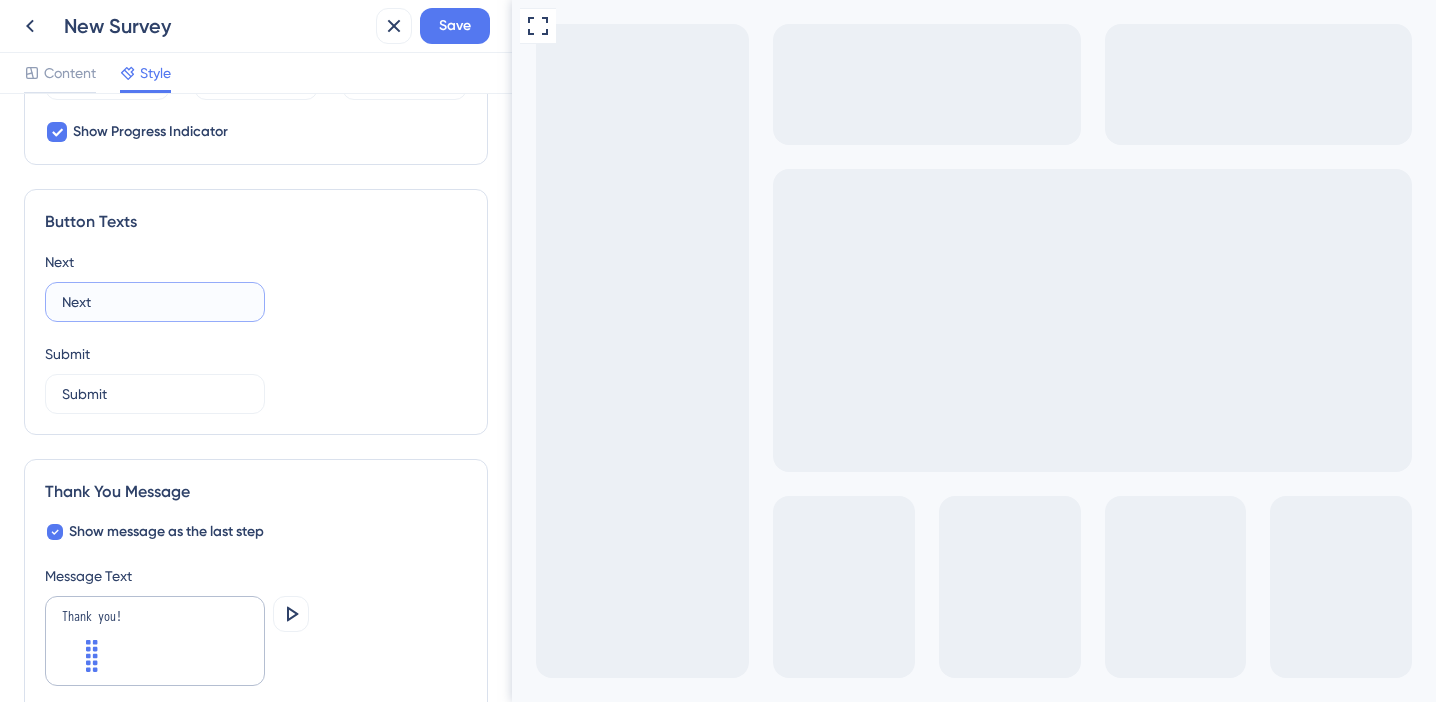 drag, startPoint x: 97, startPoint y: 306, endPoint x: 45, endPoint y: 301, distance: 52.23983 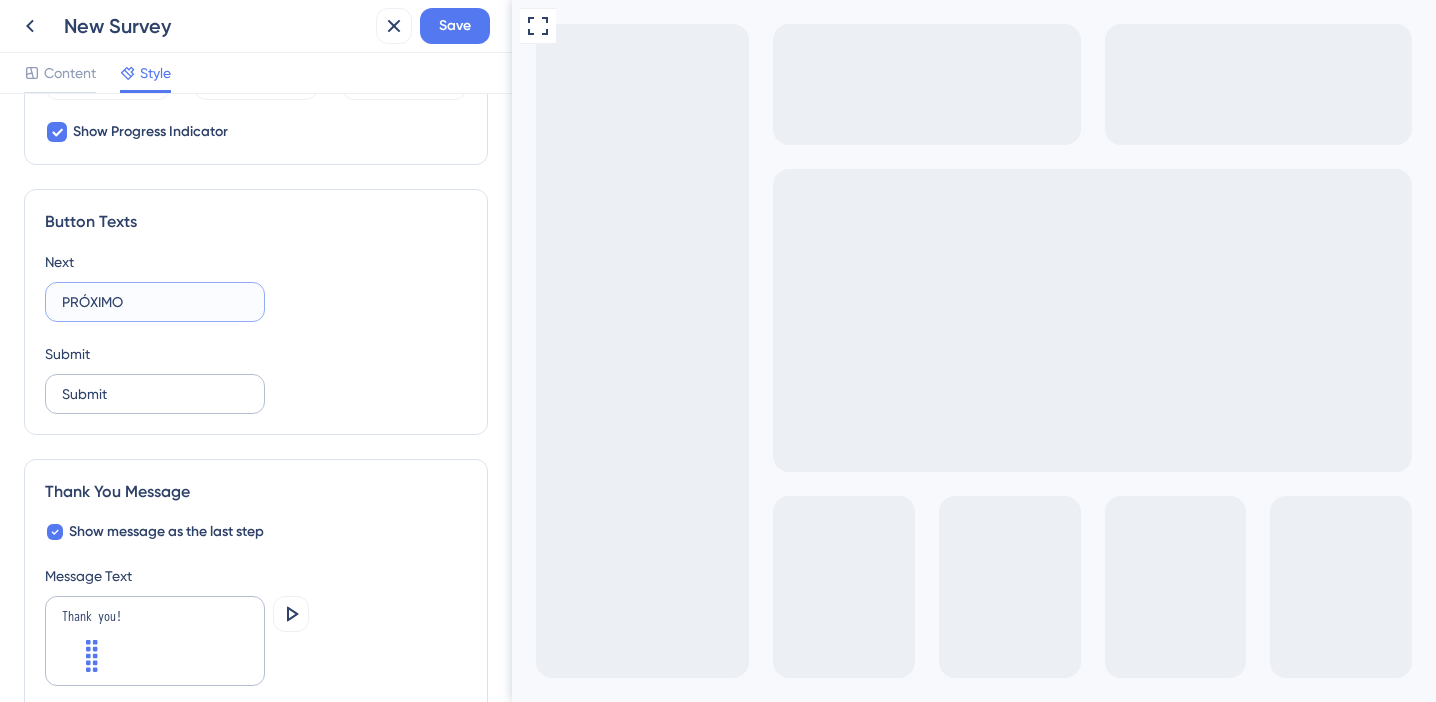 type on "PRÓXIMO" 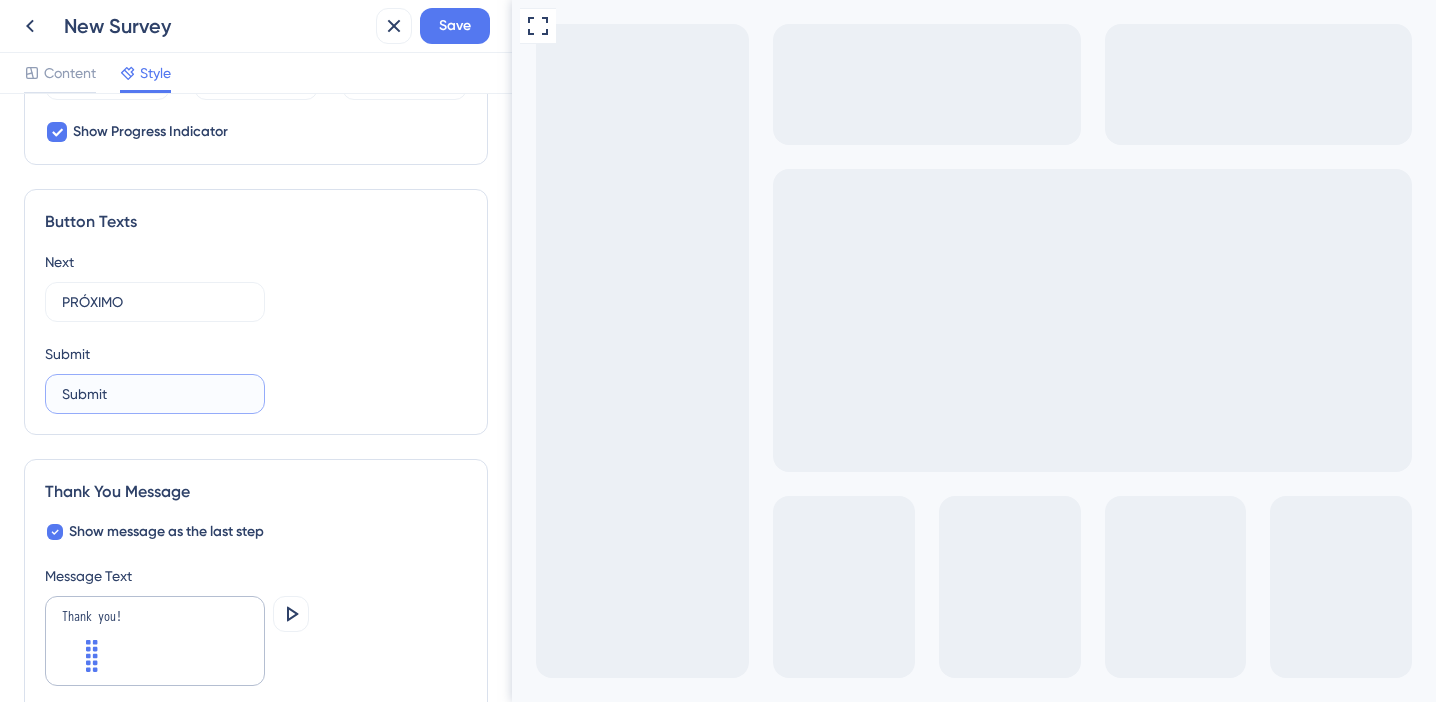 click on "Submit" at bounding box center (155, 394) 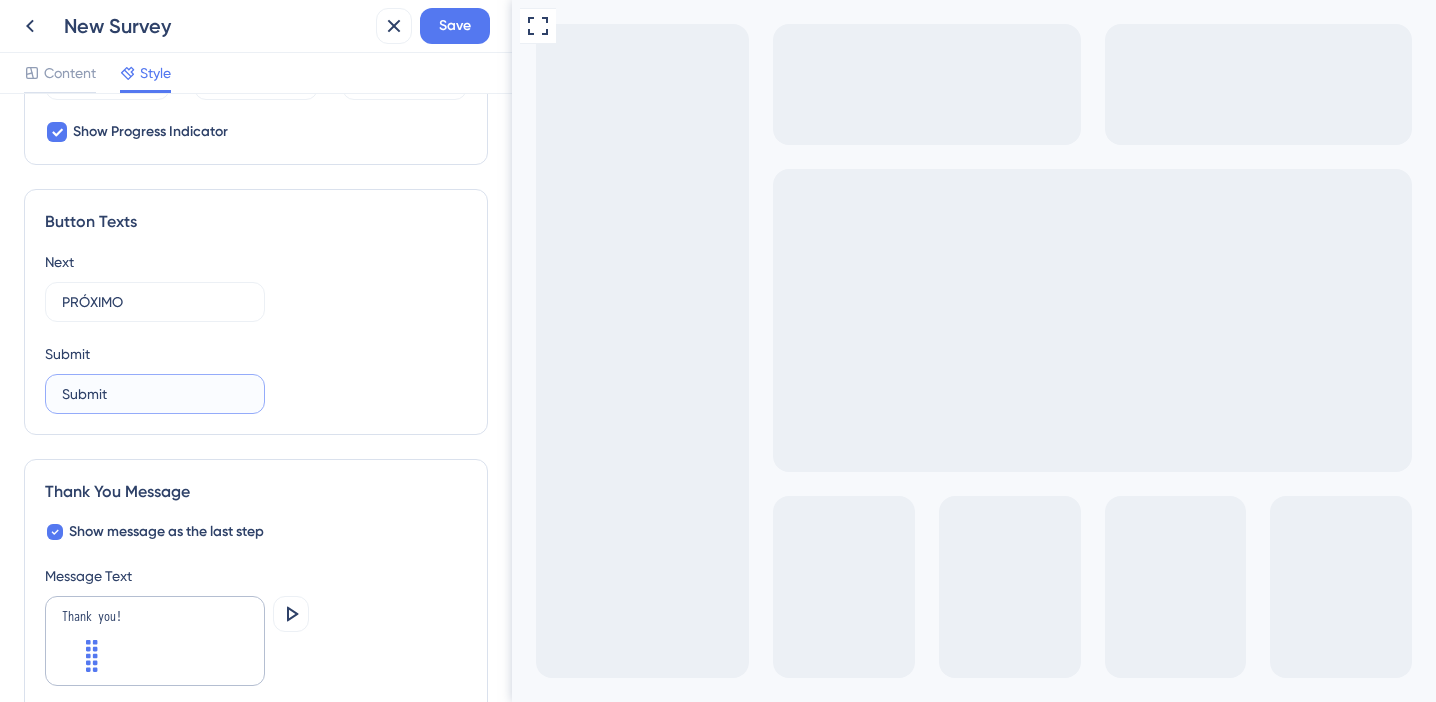 type on "N" 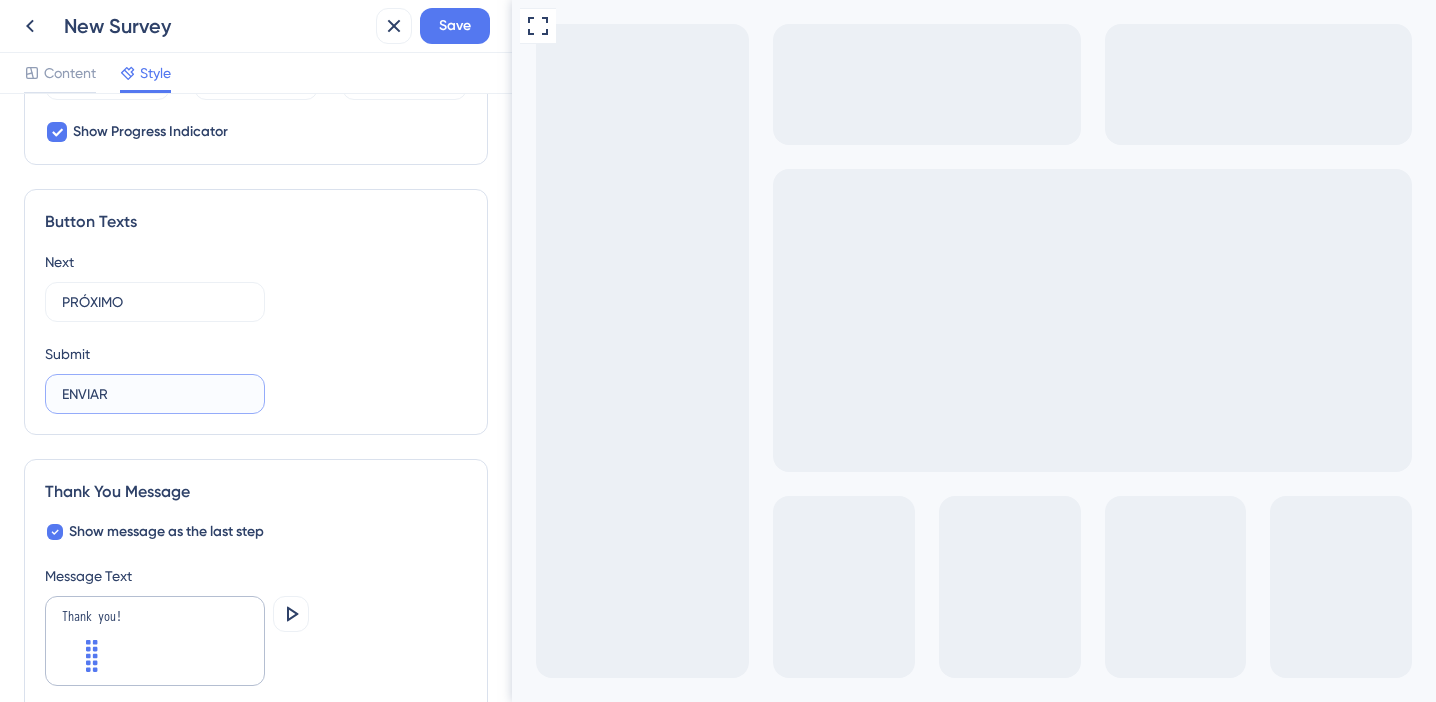 type on "ENVIAR" 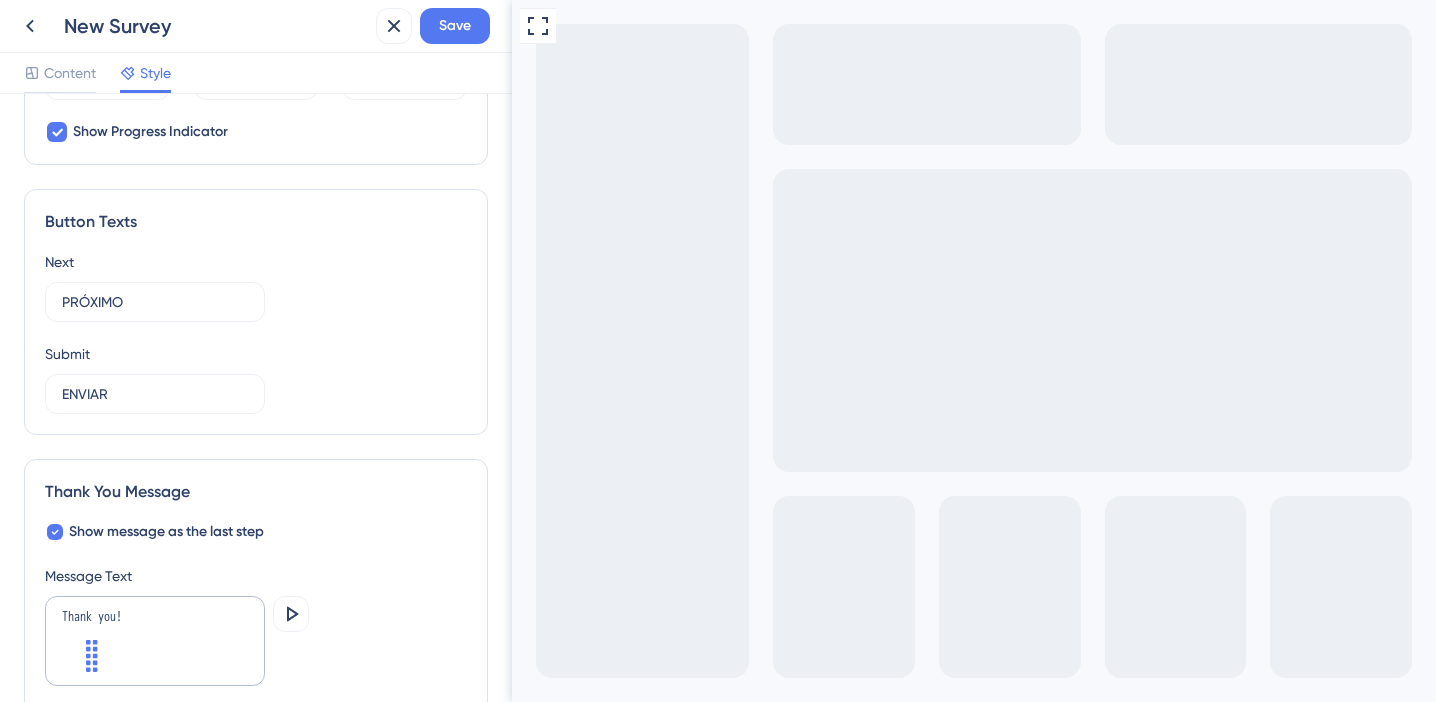 click on "Show message as the last step Message Text Thank you! Preview Modal Width 368 px" at bounding box center [256, 645] 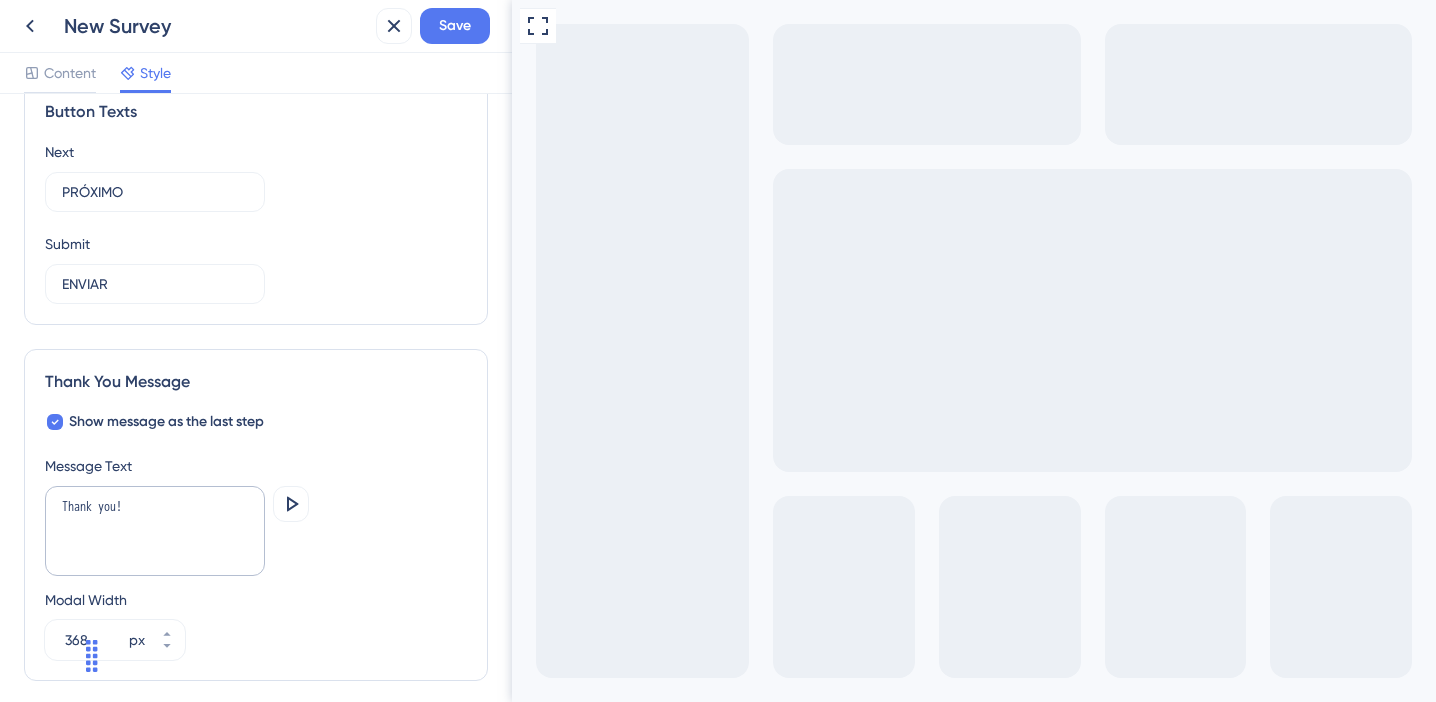 scroll, scrollTop: 1301, scrollLeft: 0, axis: vertical 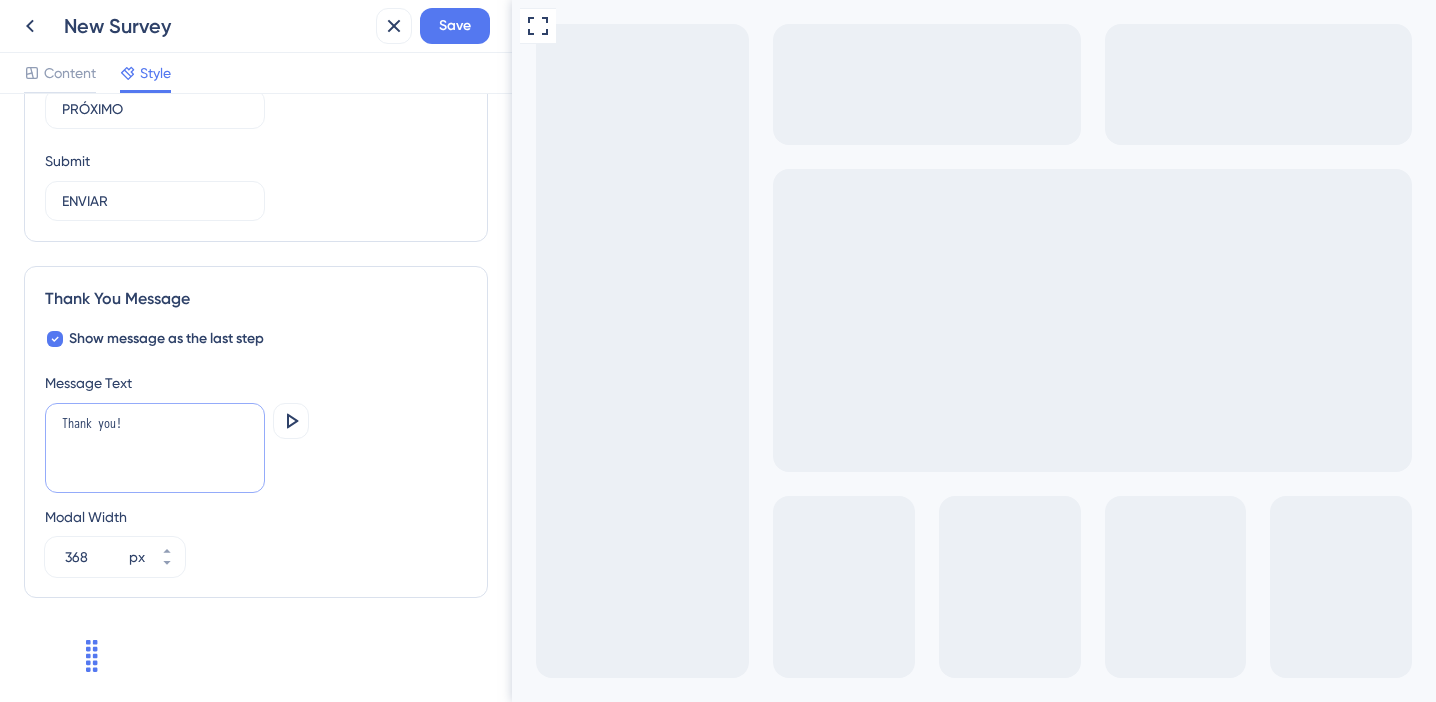 click on "Thank you!" at bounding box center [155, 448] 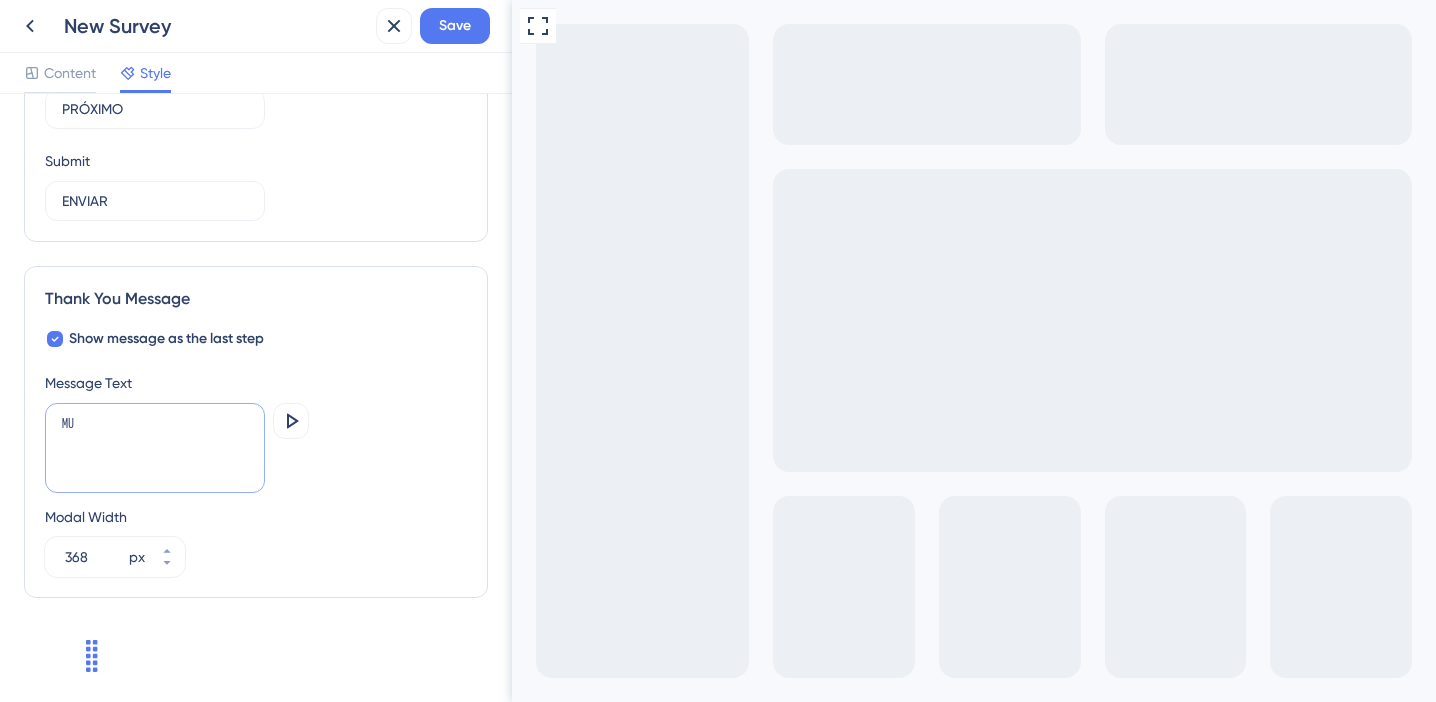 type on "M" 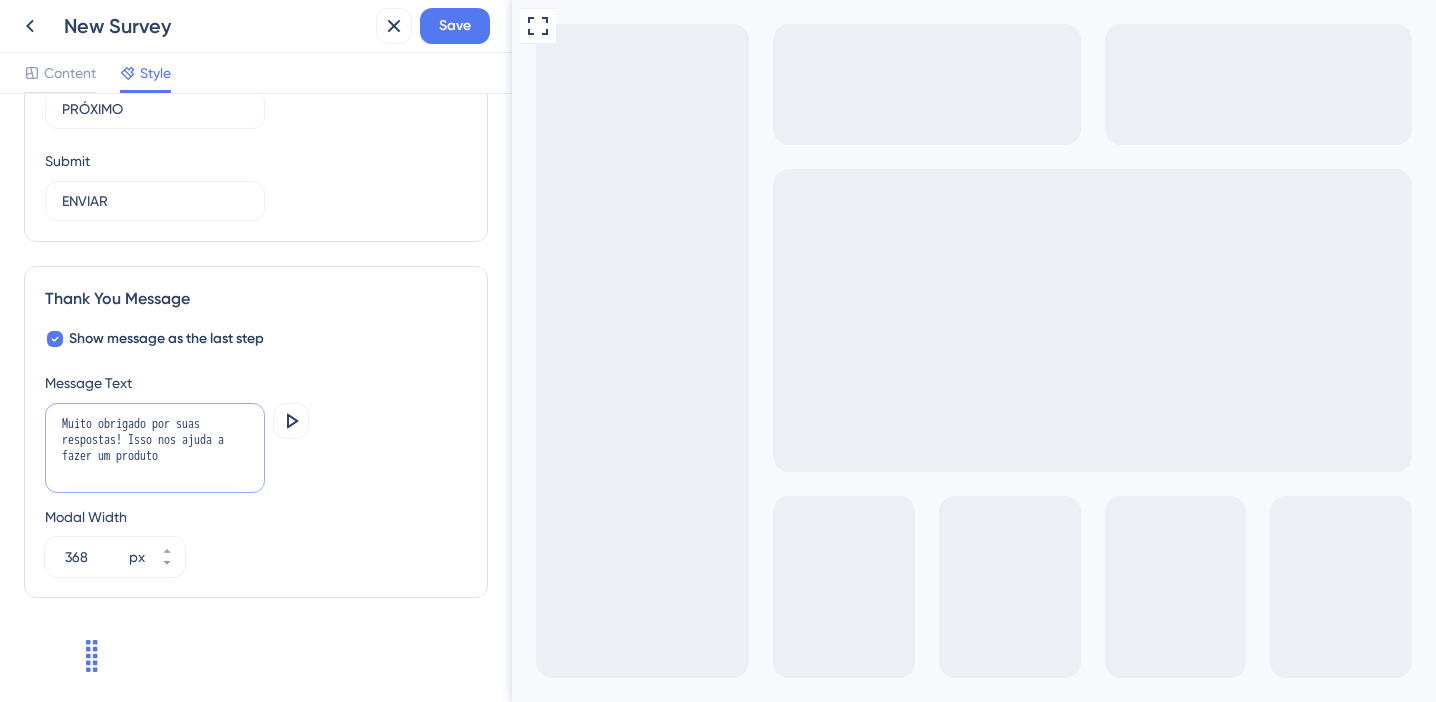 drag, startPoint x: 74, startPoint y: 460, endPoint x: 219, endPoint y: 457, distance: 145.03104 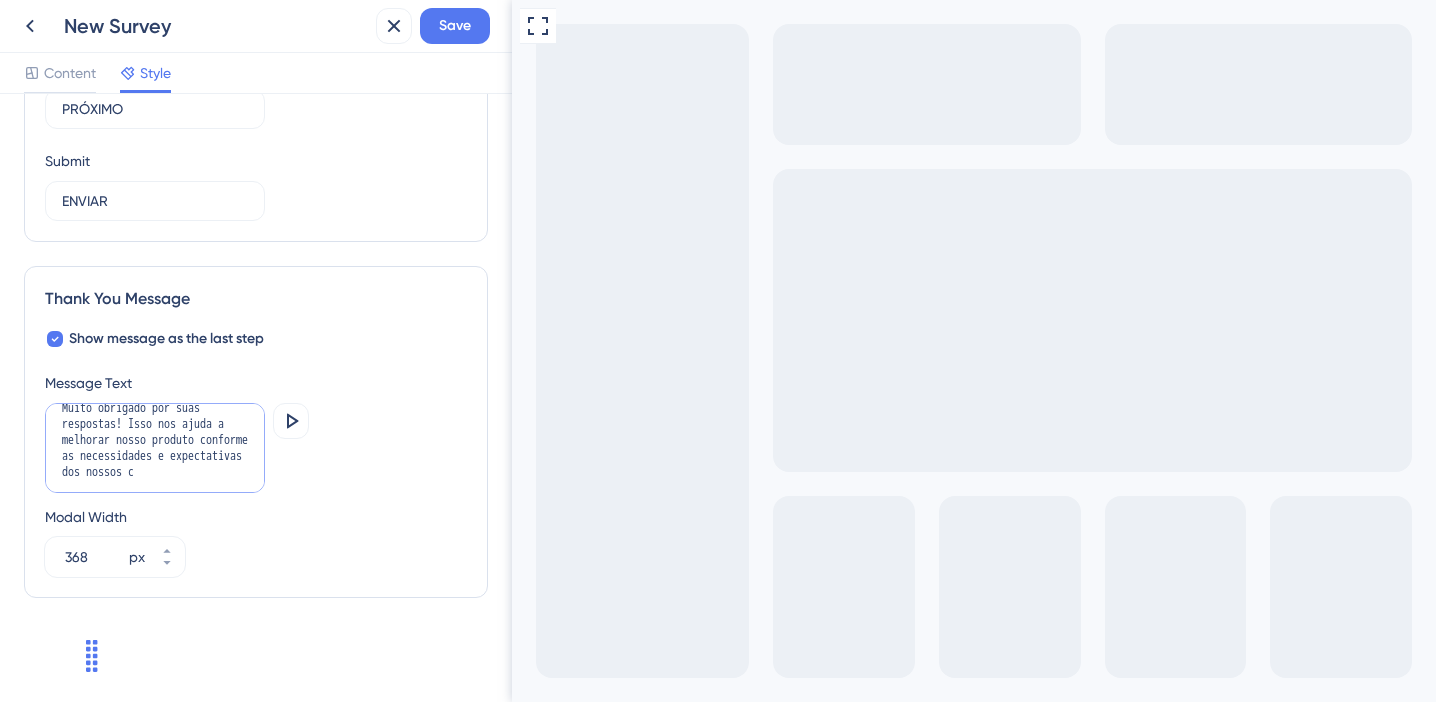 scroll, scrollTop: 35, scrollLeft: 0, axis: vertical 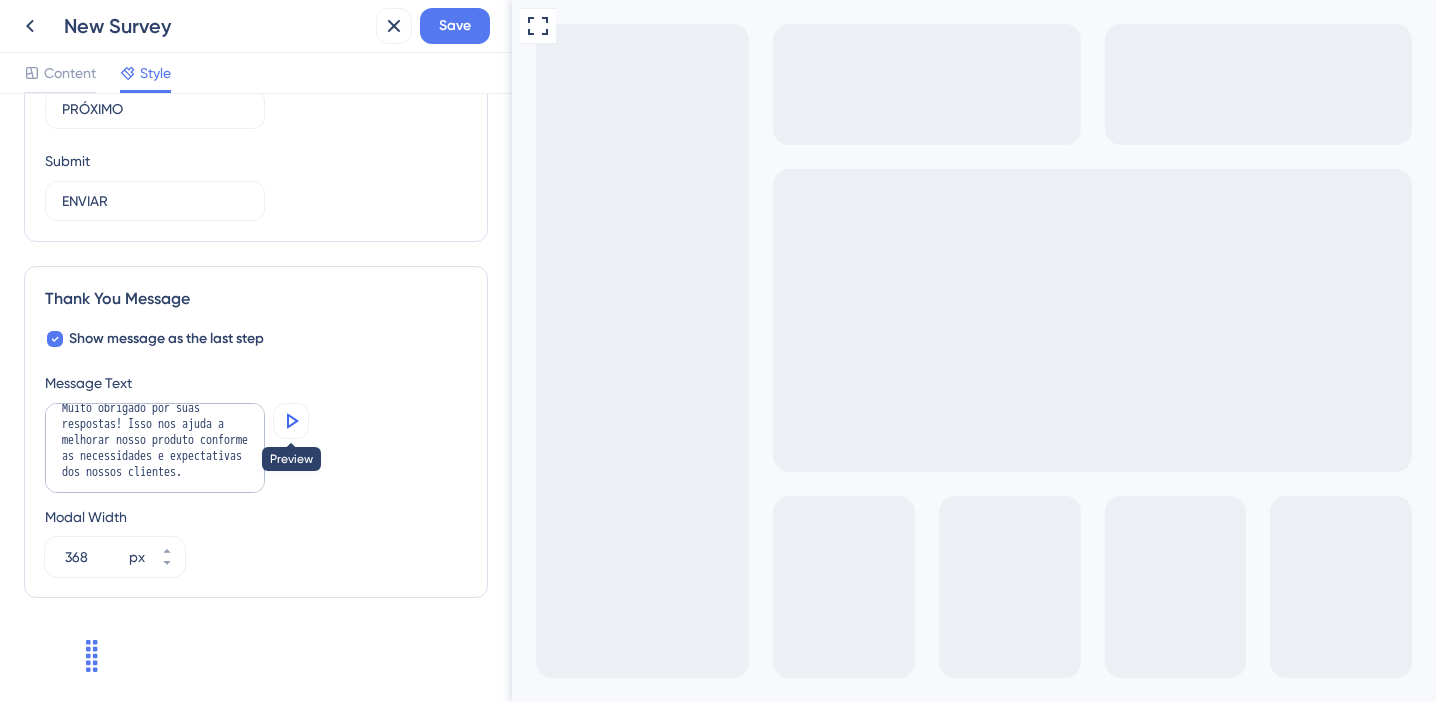 click 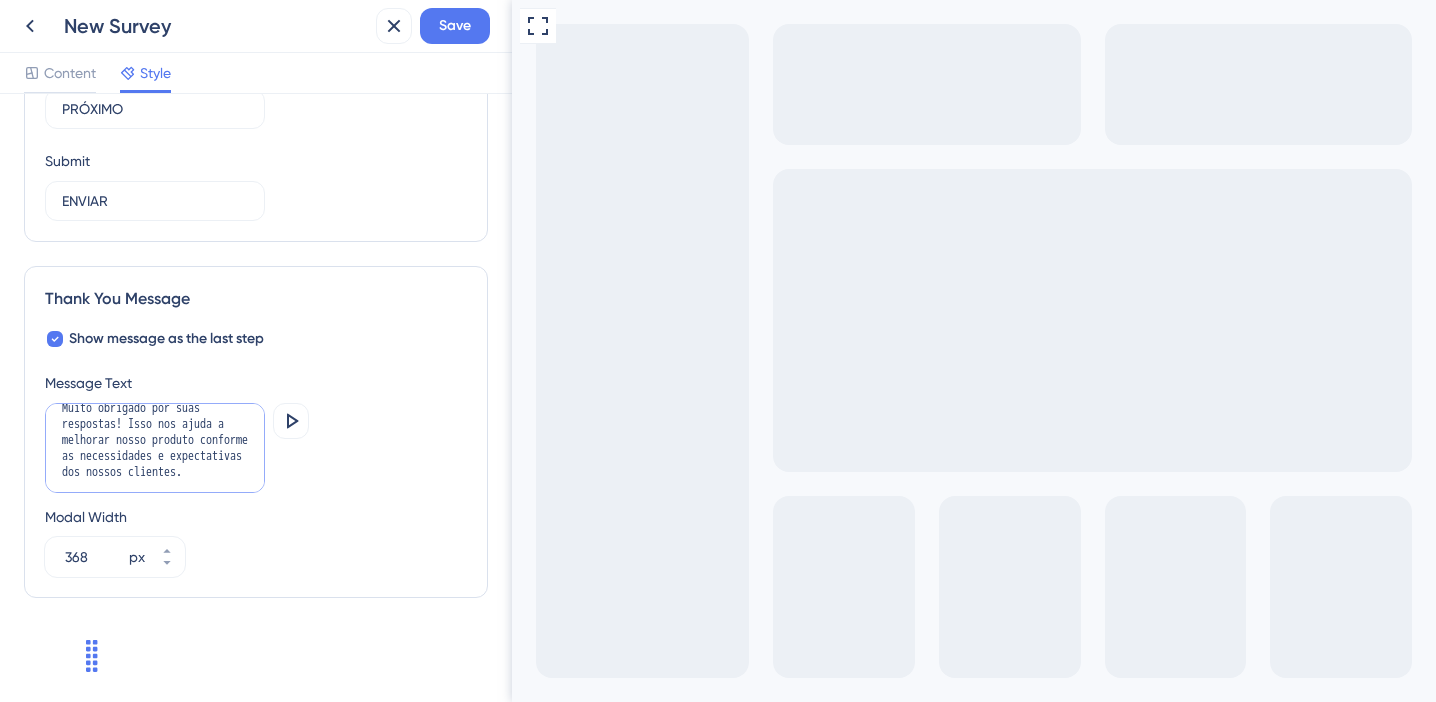 click on "Muito obrigado por suas respostas! Isso nos ajuda a melhorar nosso produto conforme as necessidades e expectativas dos nossos clientes." at bounding box center (155, 448) 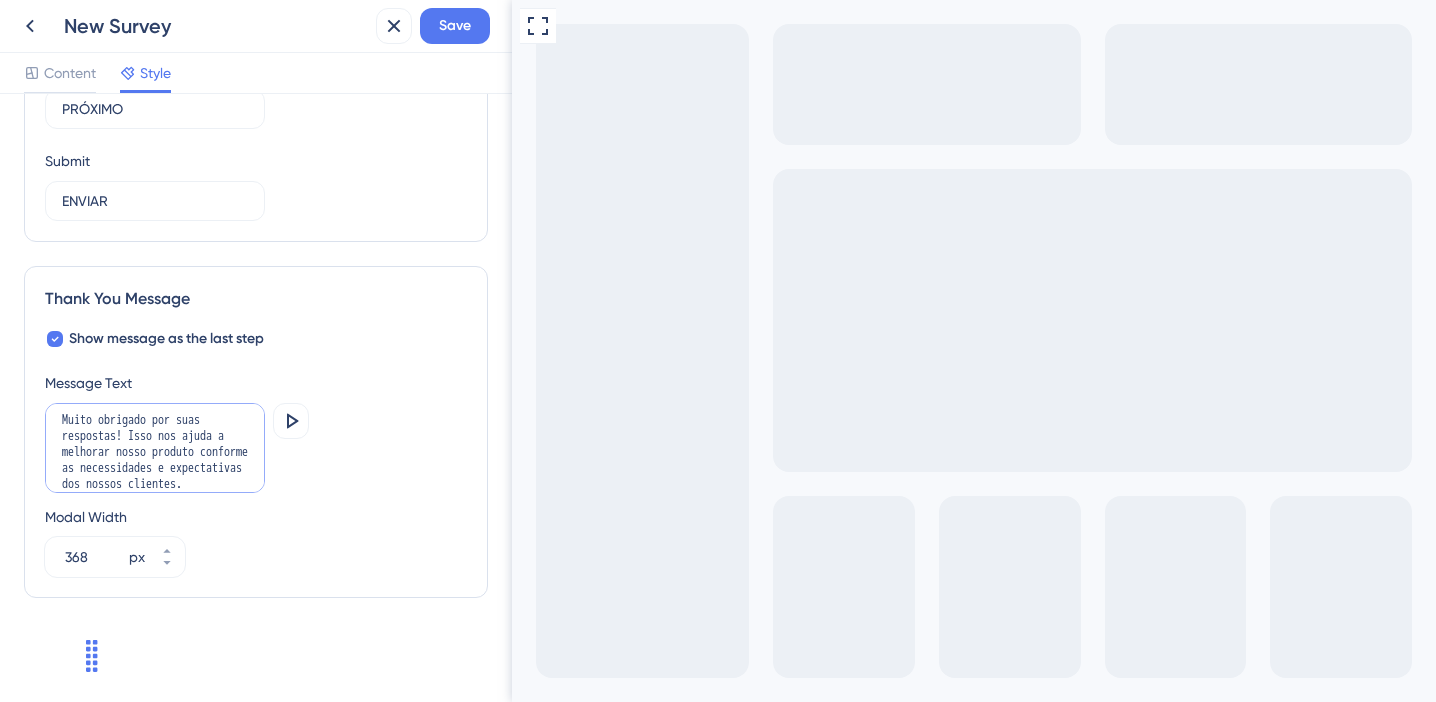 scroll, scrollTop: 0, scrollLeft: 0, axis: both 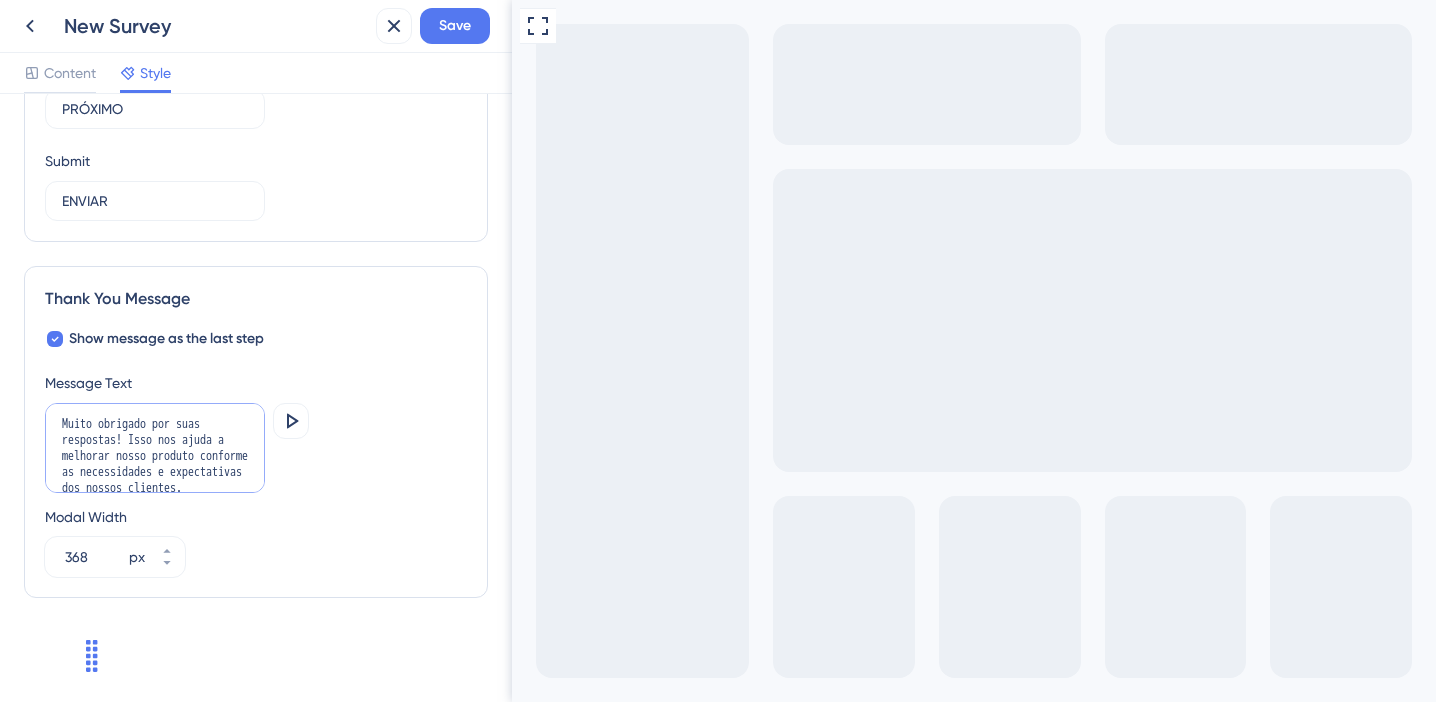 click on "Muito obrigado por suas respostas! Isso nos ajuda a melhorar nosso produto conforme as necessidades e expectativas dos nossos clientes." at bounding box center (155, 448) 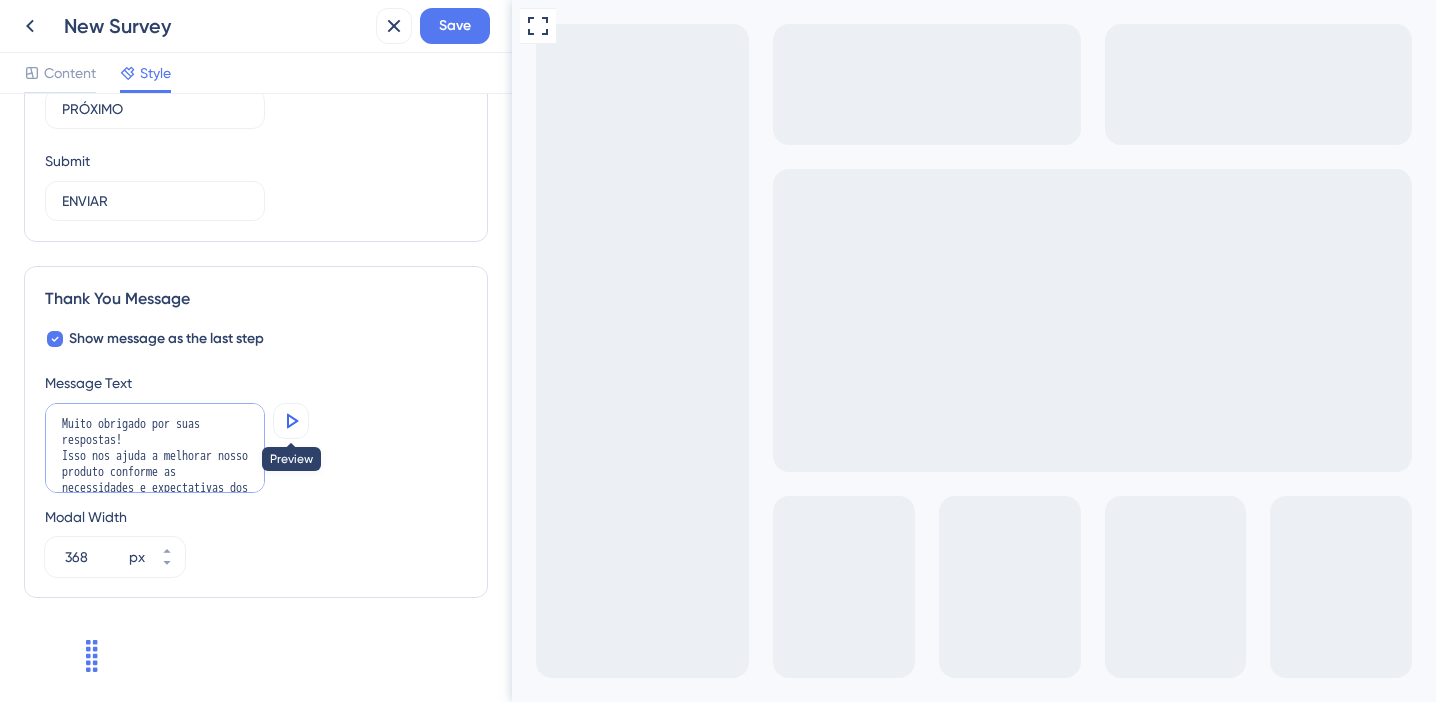 type on "Muito obrigado por suas respostas!
Isso nos ajuda a melhorar nosso produto conforme as necessidades e expectativas dos nossos clientes." 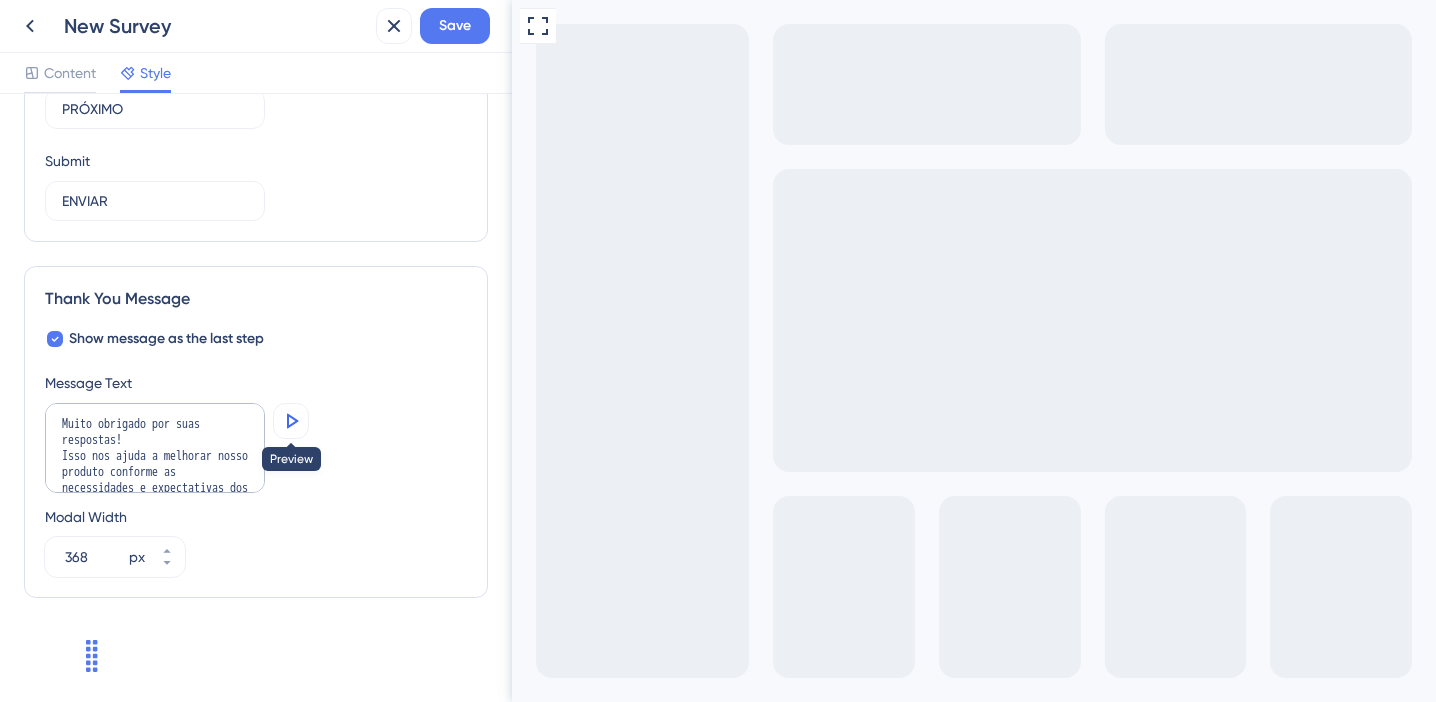 click 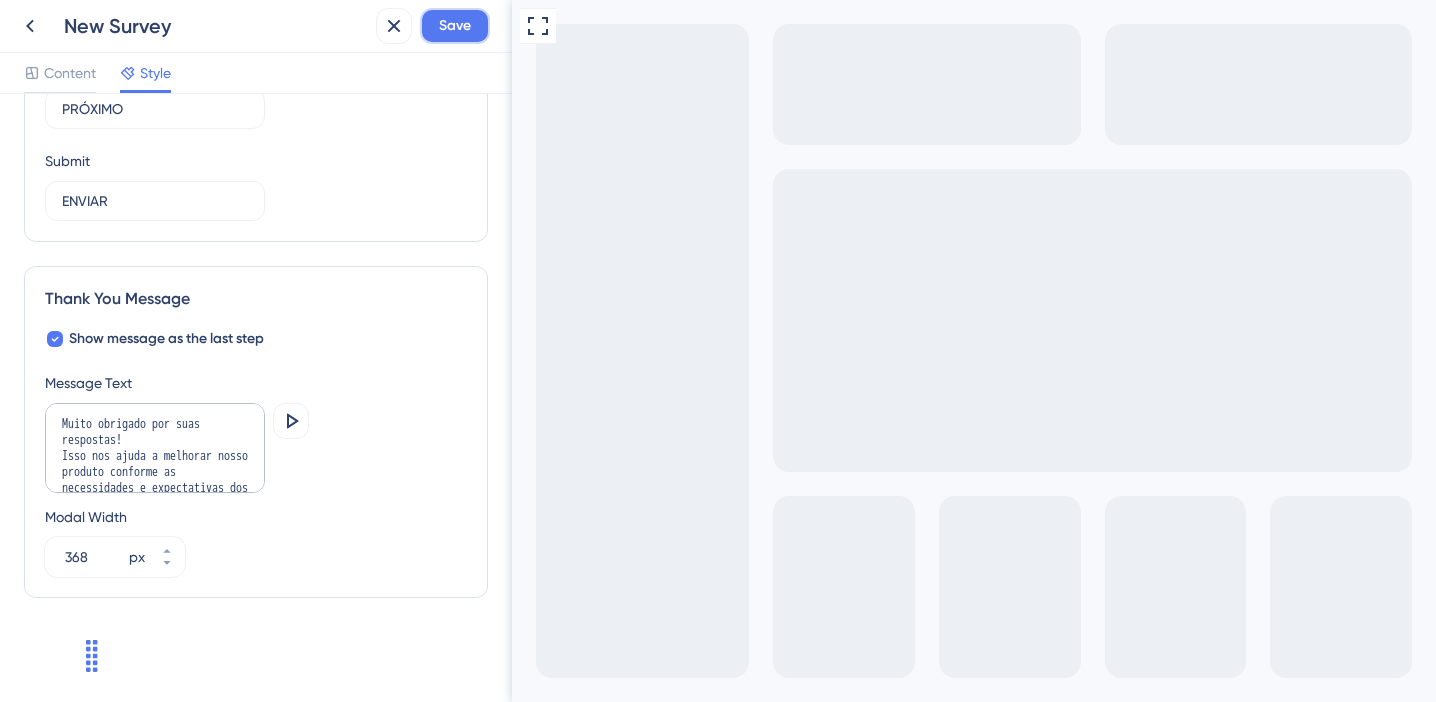 click on "Save" at bounding box center [455, 26] 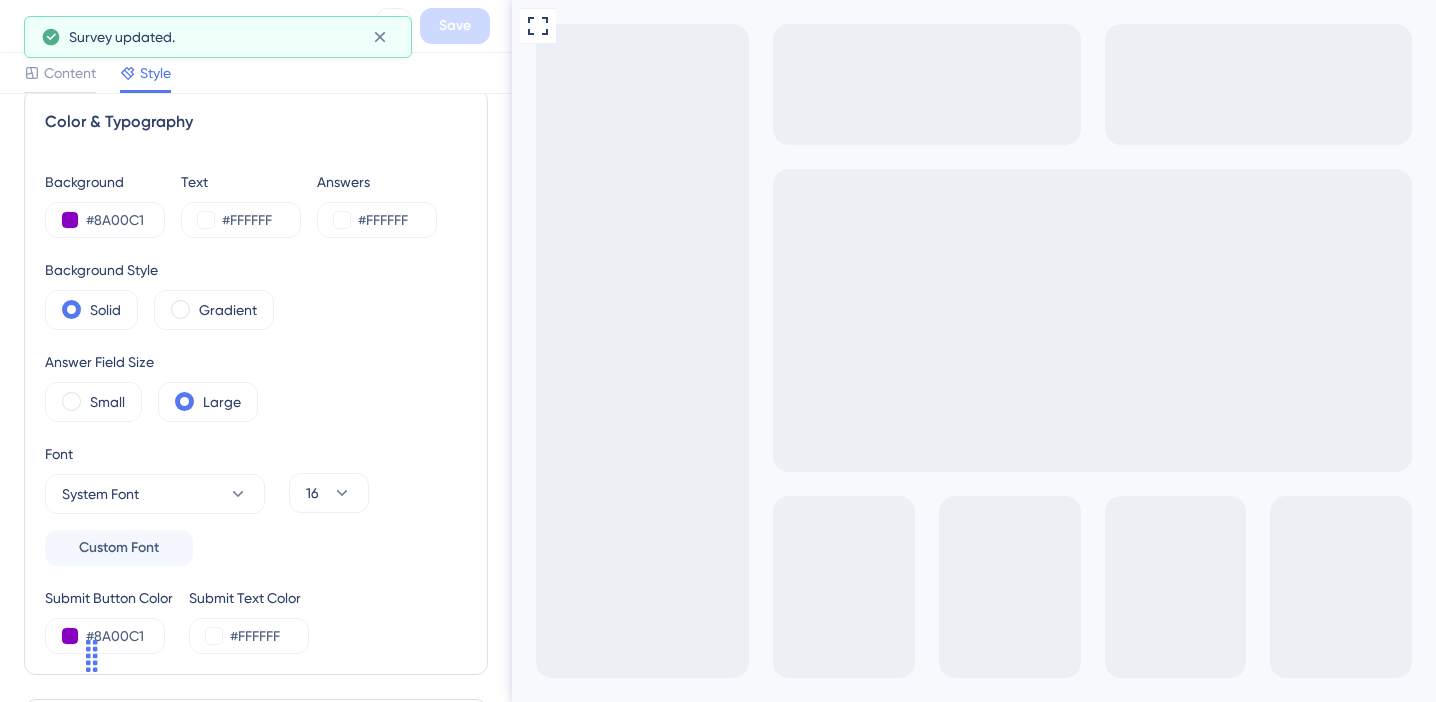 scroll, scrollTop: 0, scrollLeft: 0, axis: both 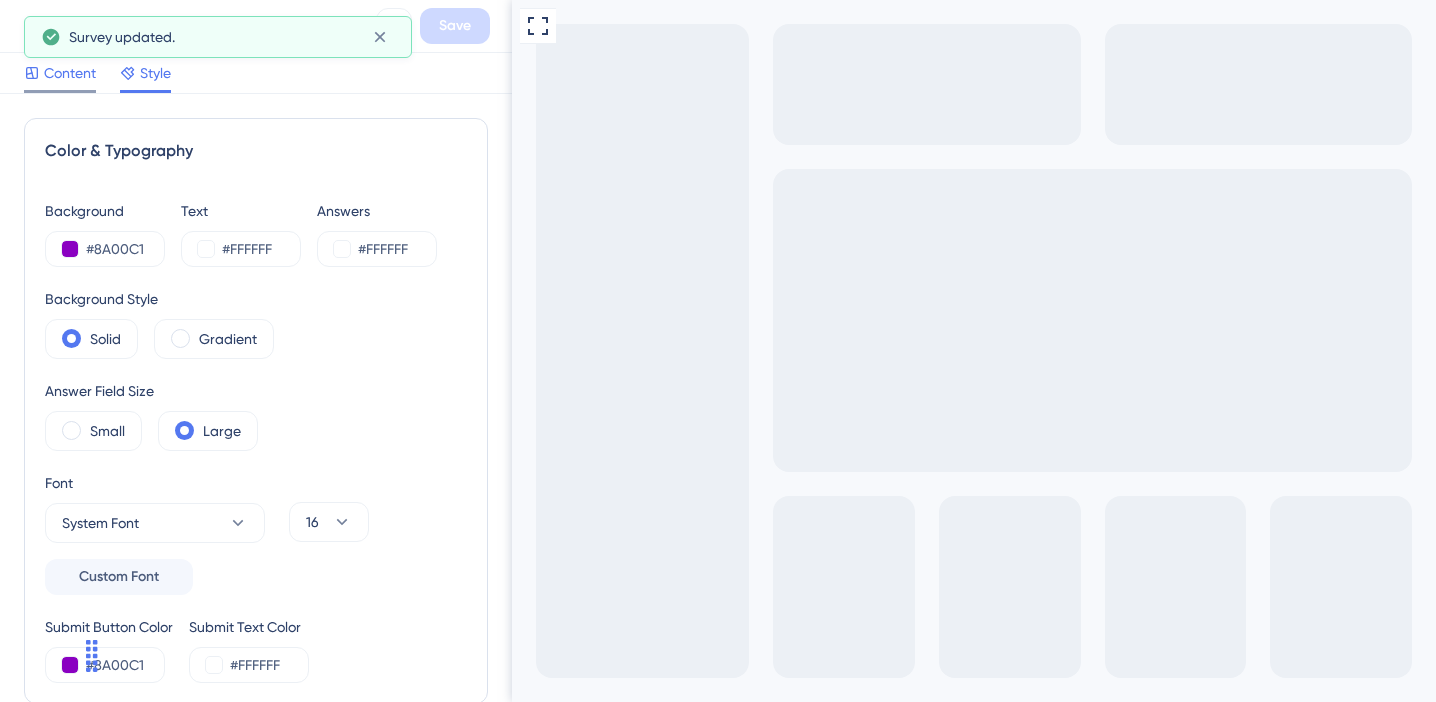 click on "Content" at bounding box center (70, 73) 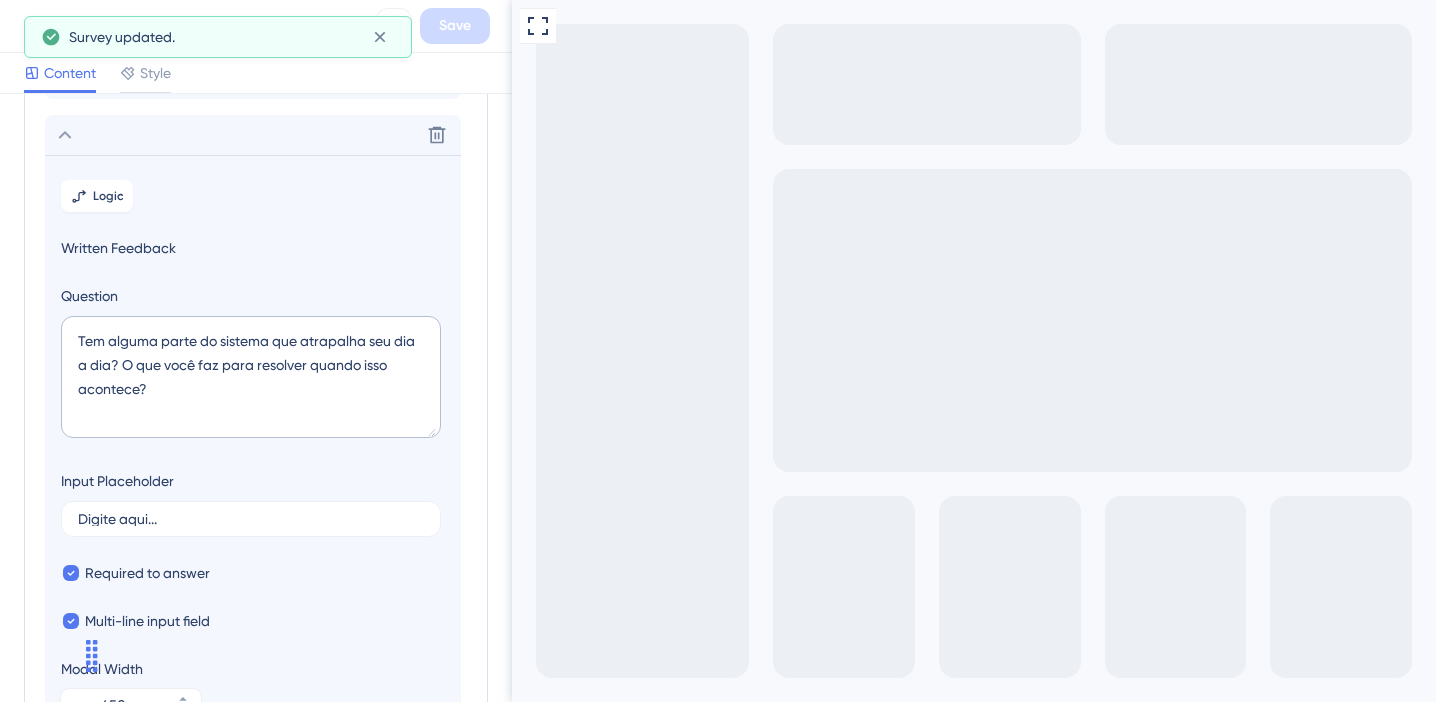 scroll, scrollTop: 341, scrollLeft: 0, axis: vertical 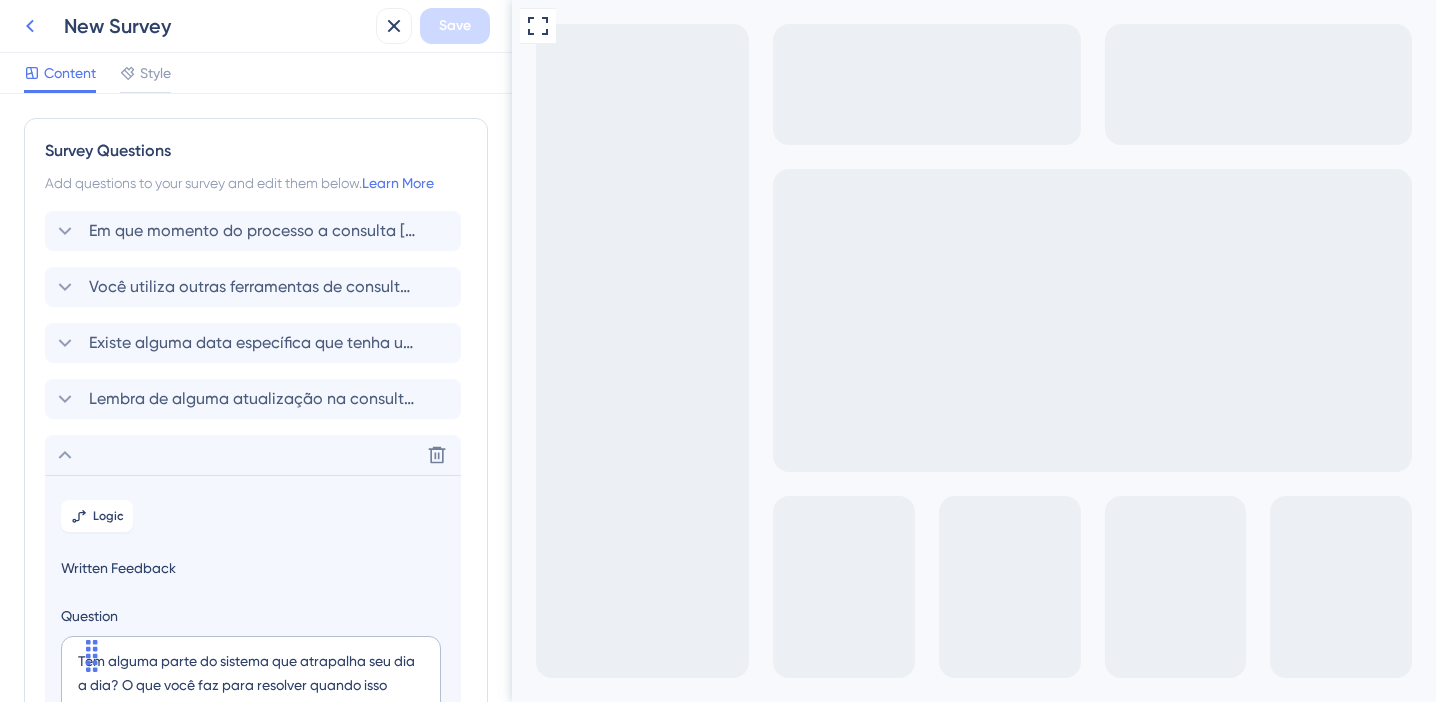 click 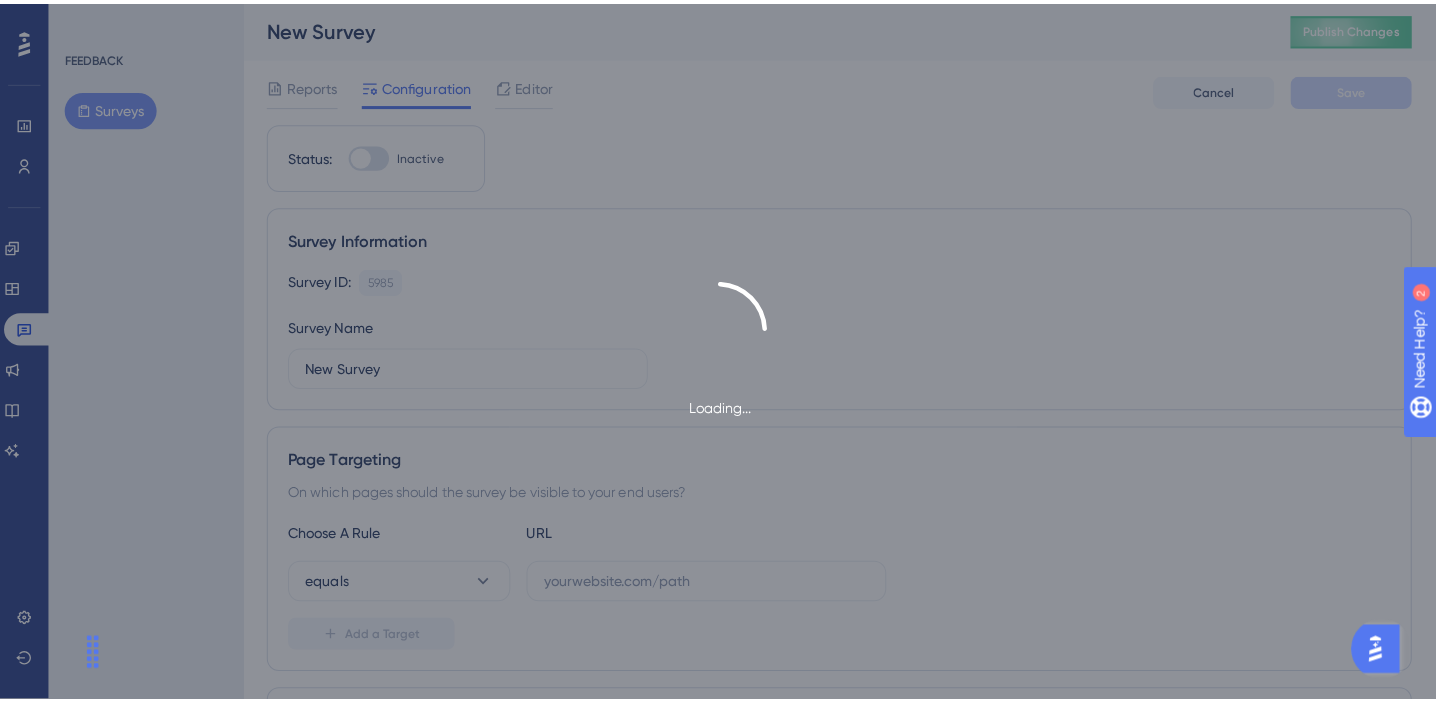 scroll, scrollTop: 0, scrollLeft: 0, axis: both 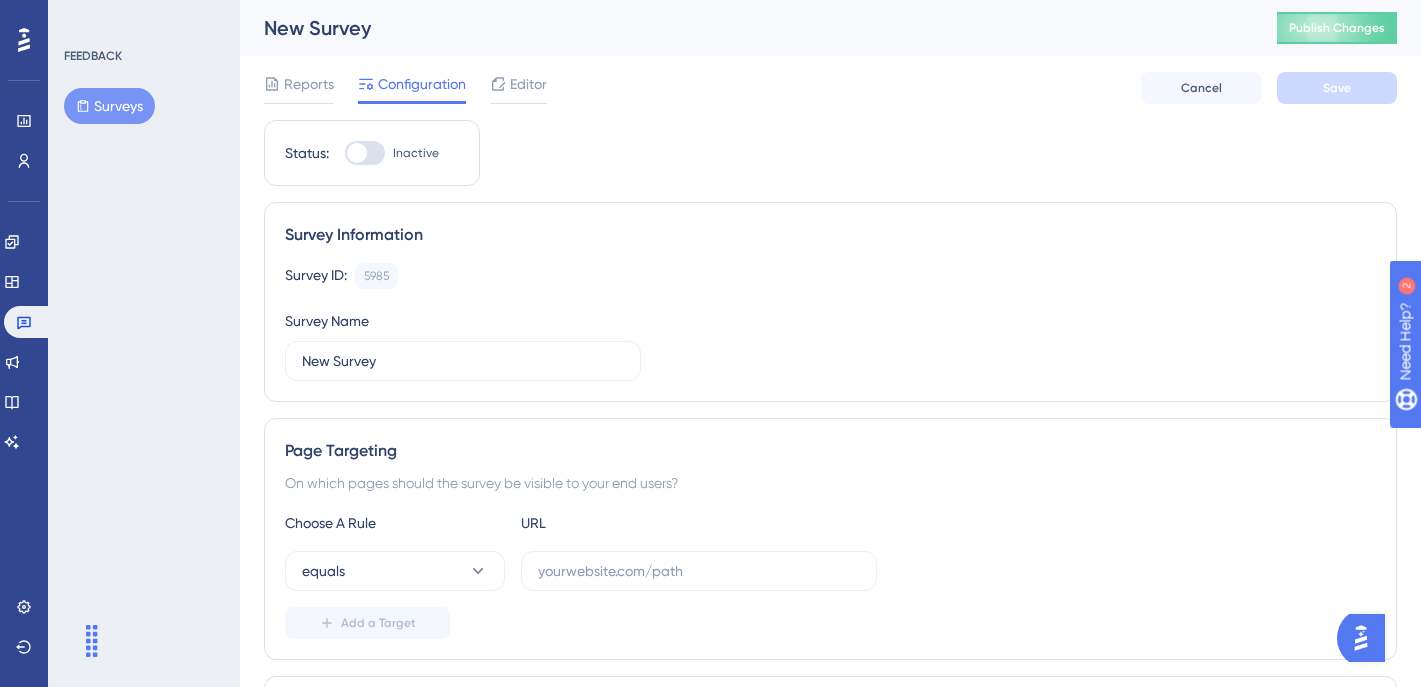 click on "New Survey" at bounding box center (745, 28) 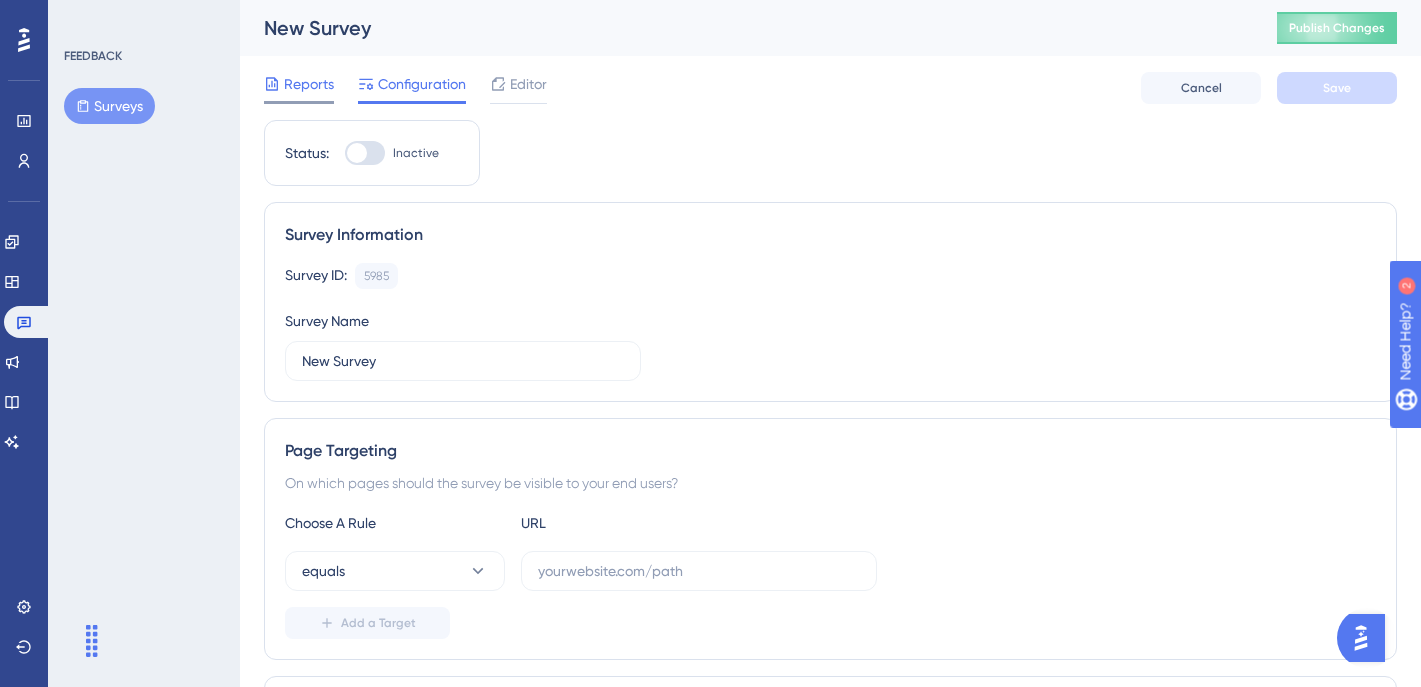 click on "Reports" at bounding box center (309, 84) 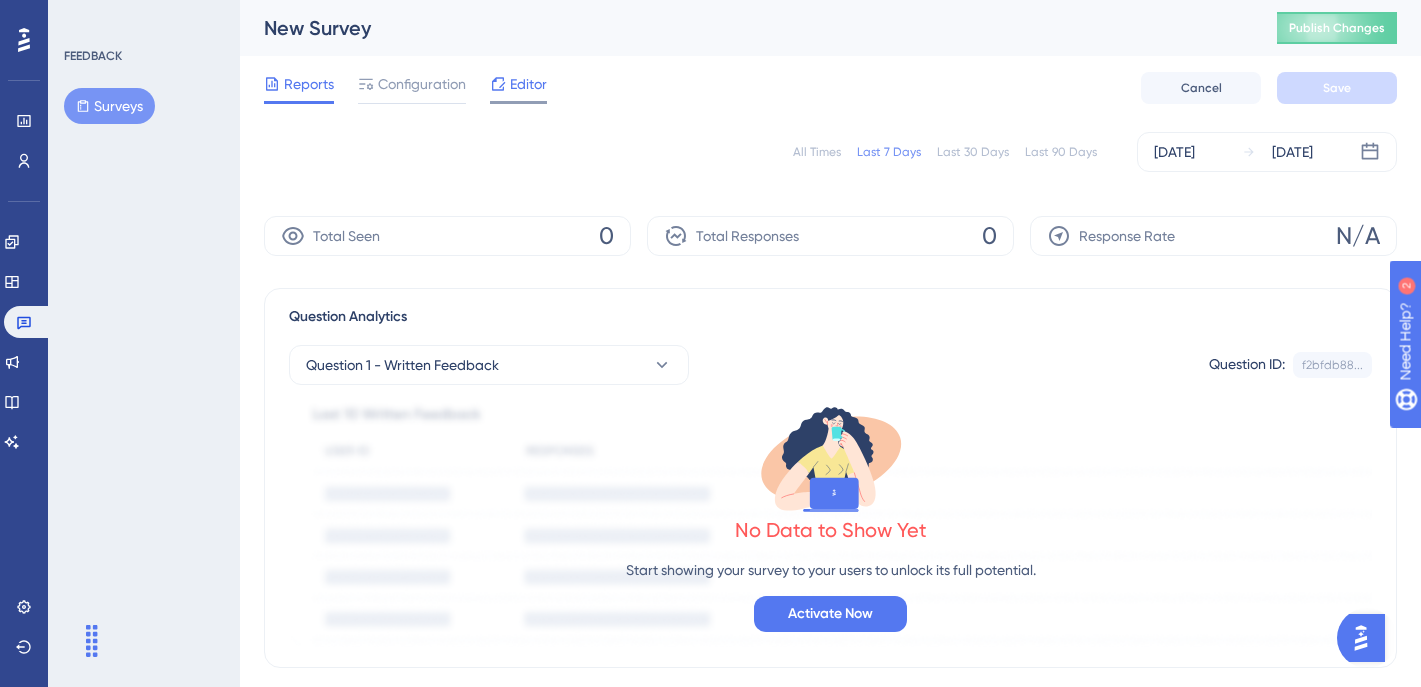 click on "Editor" at bounding box center [528, 84] 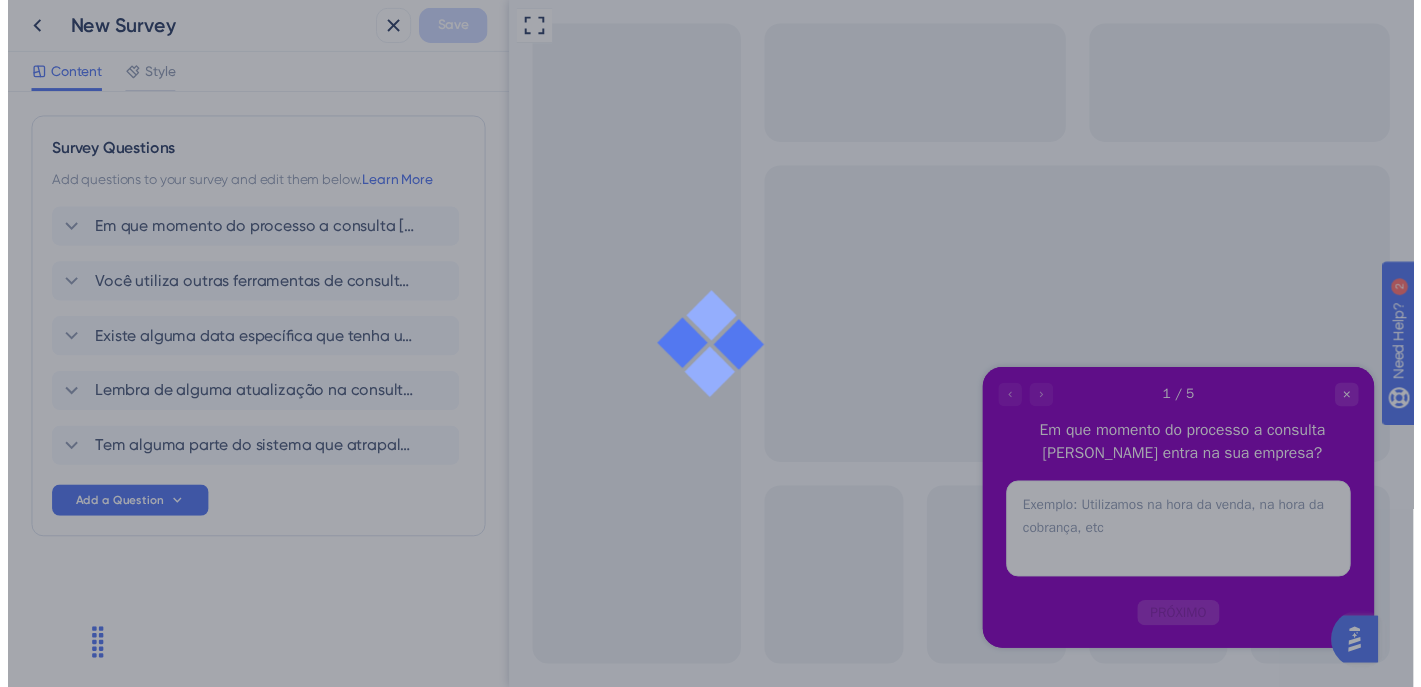 scroll, scrollTop: 0, scrollLeft: 0, axis: both 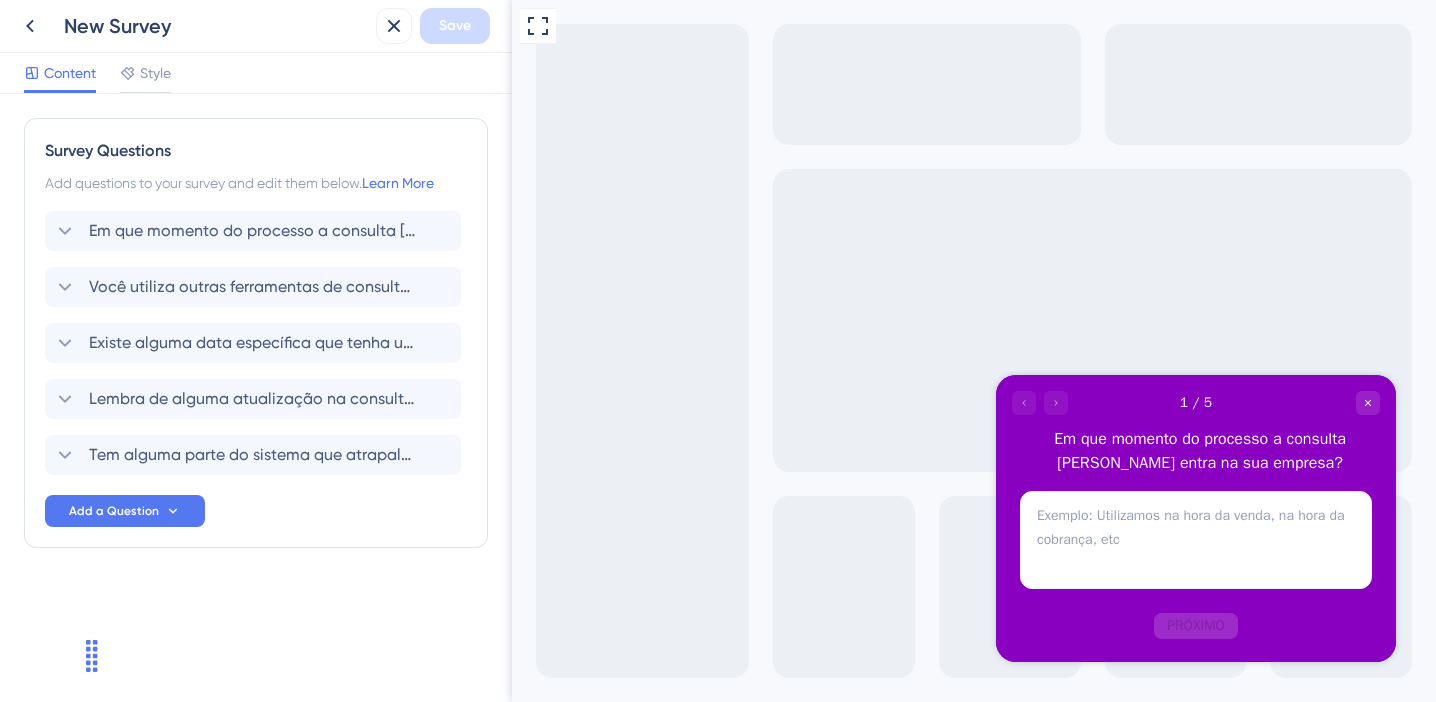 click 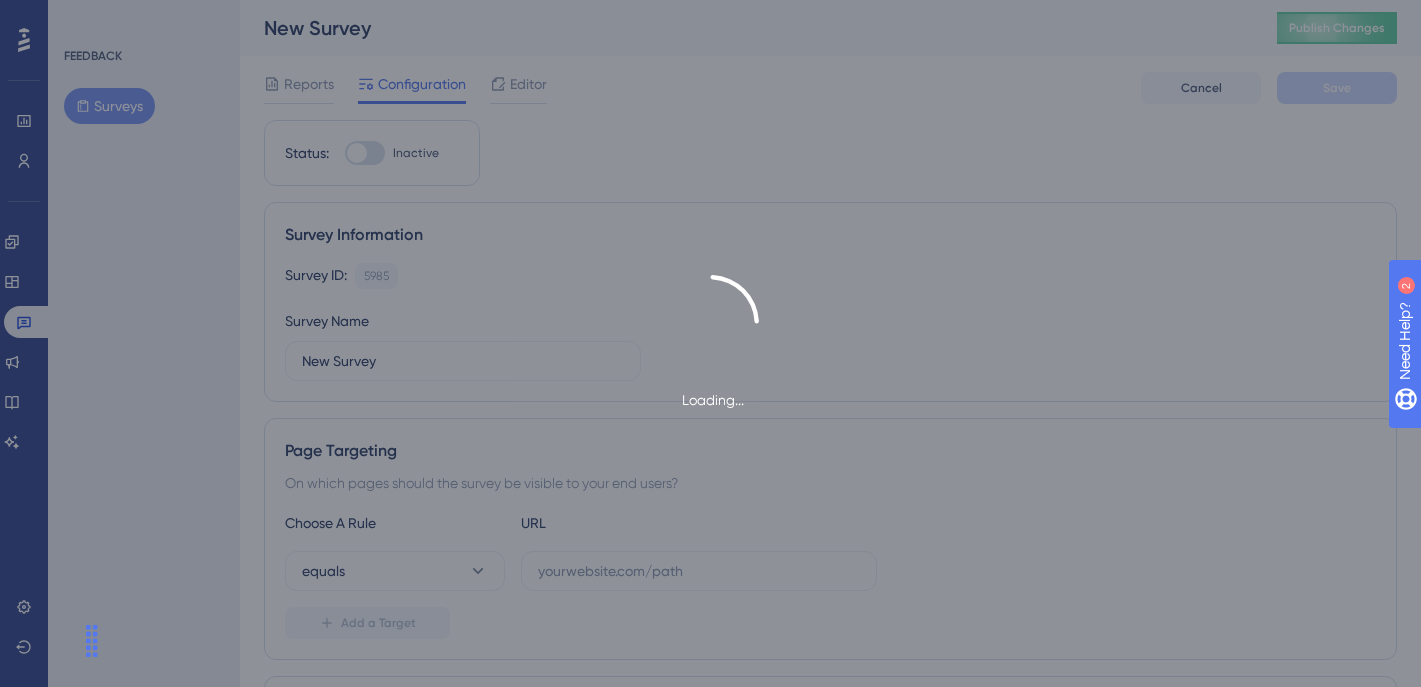 scroll, scrollTop: 0, scrollLeft: 0, axis: both 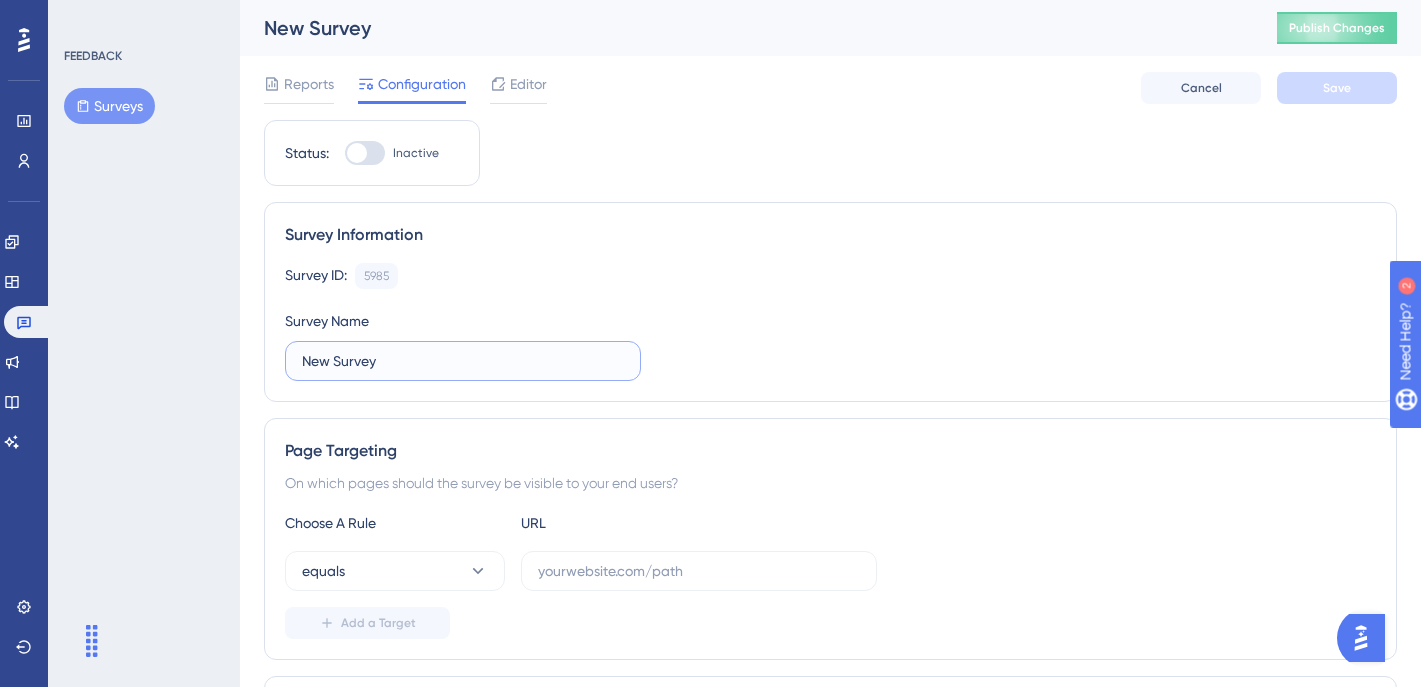 click on "New Survey" at bounding box center [463, 361] 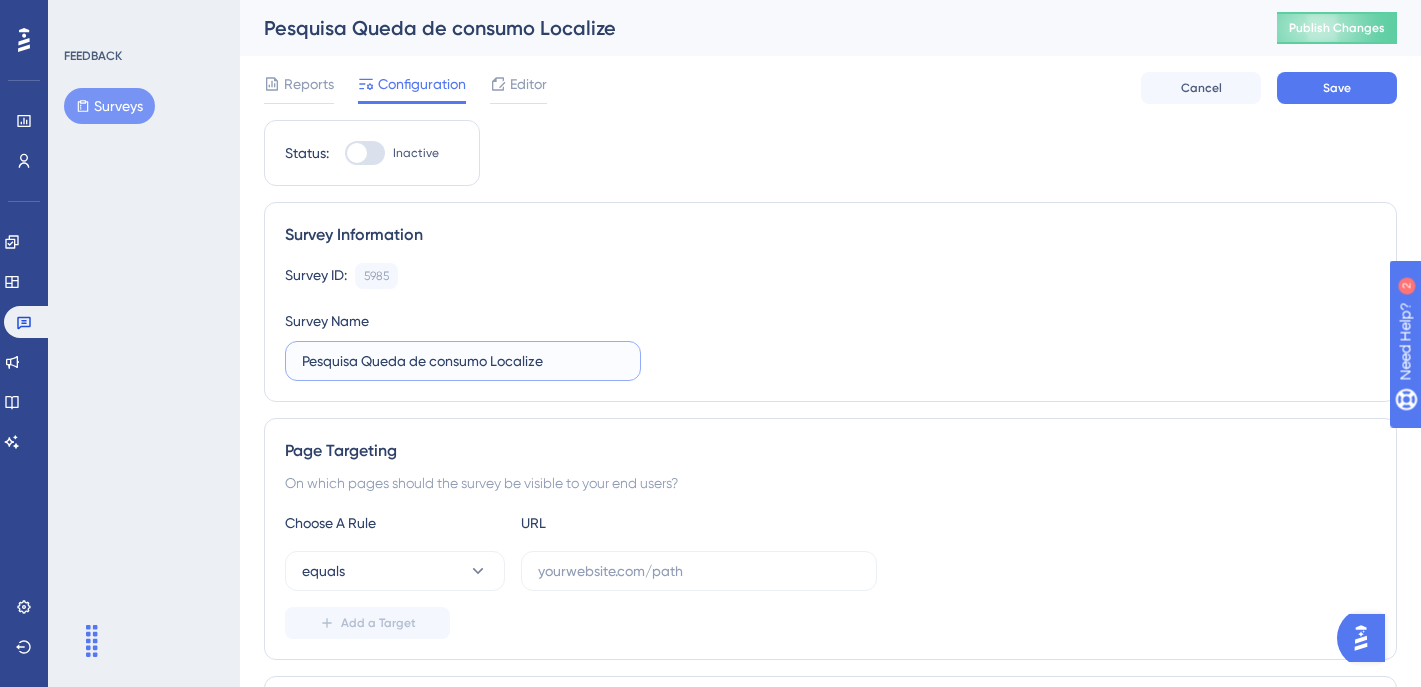 click on "Pesquisa Queda de consumo Localize" at bounding box center [463, 361] 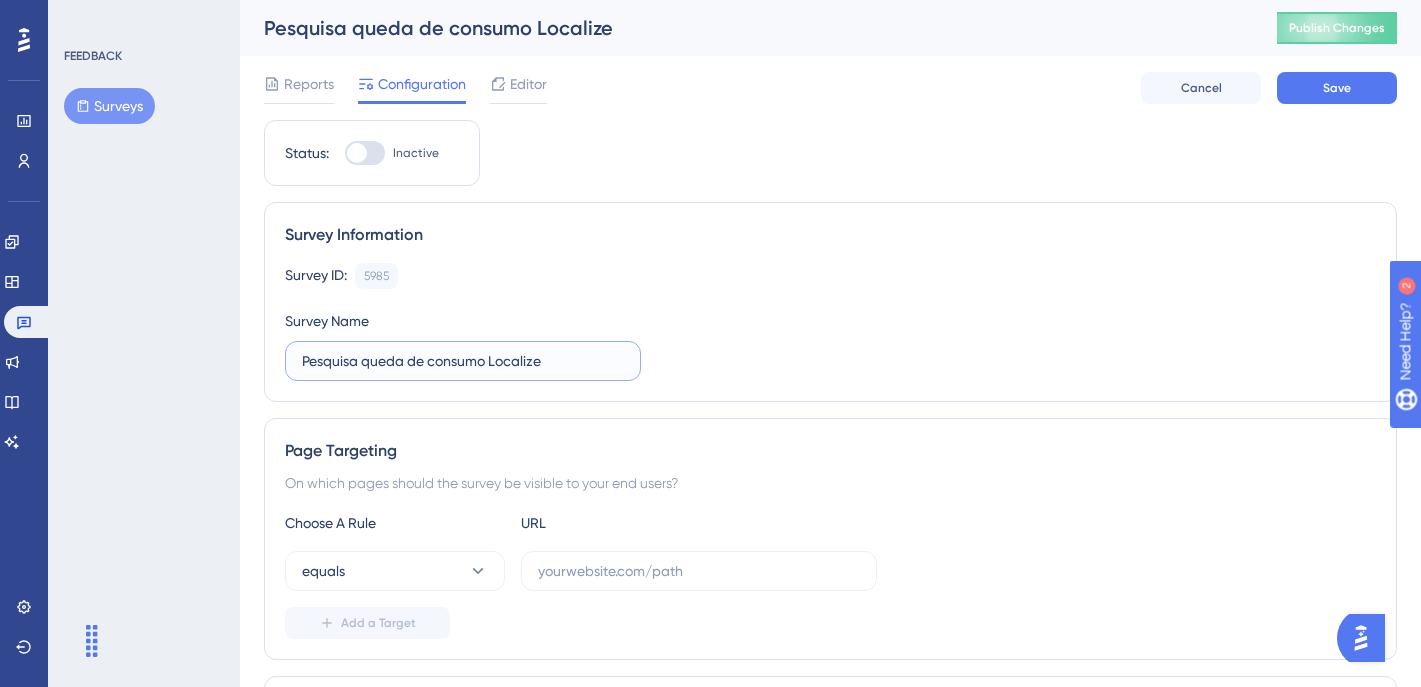 type on "Pesquisa queda de consumo Localize" 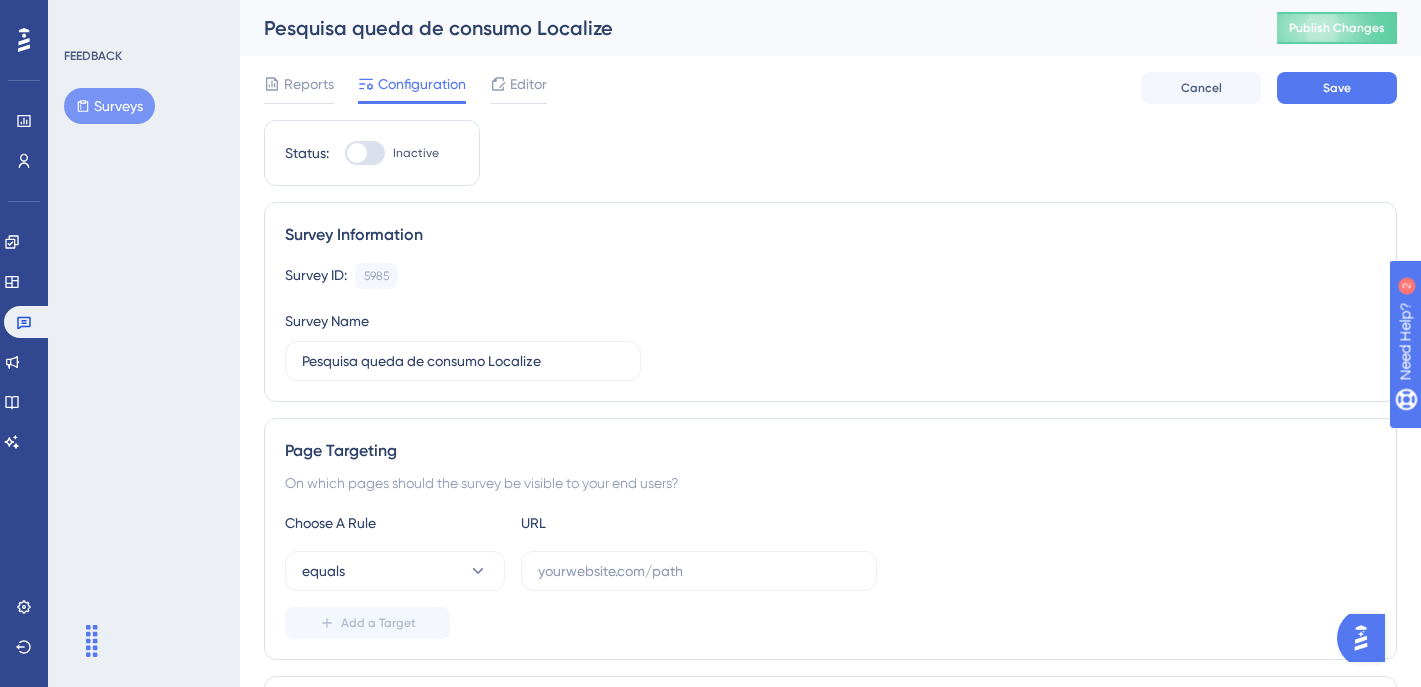 click on "Page Targeting On which pages should the survey be visible to your end users? Choose A Rule URL equals Add a Target" at bounding box center [830, 539] 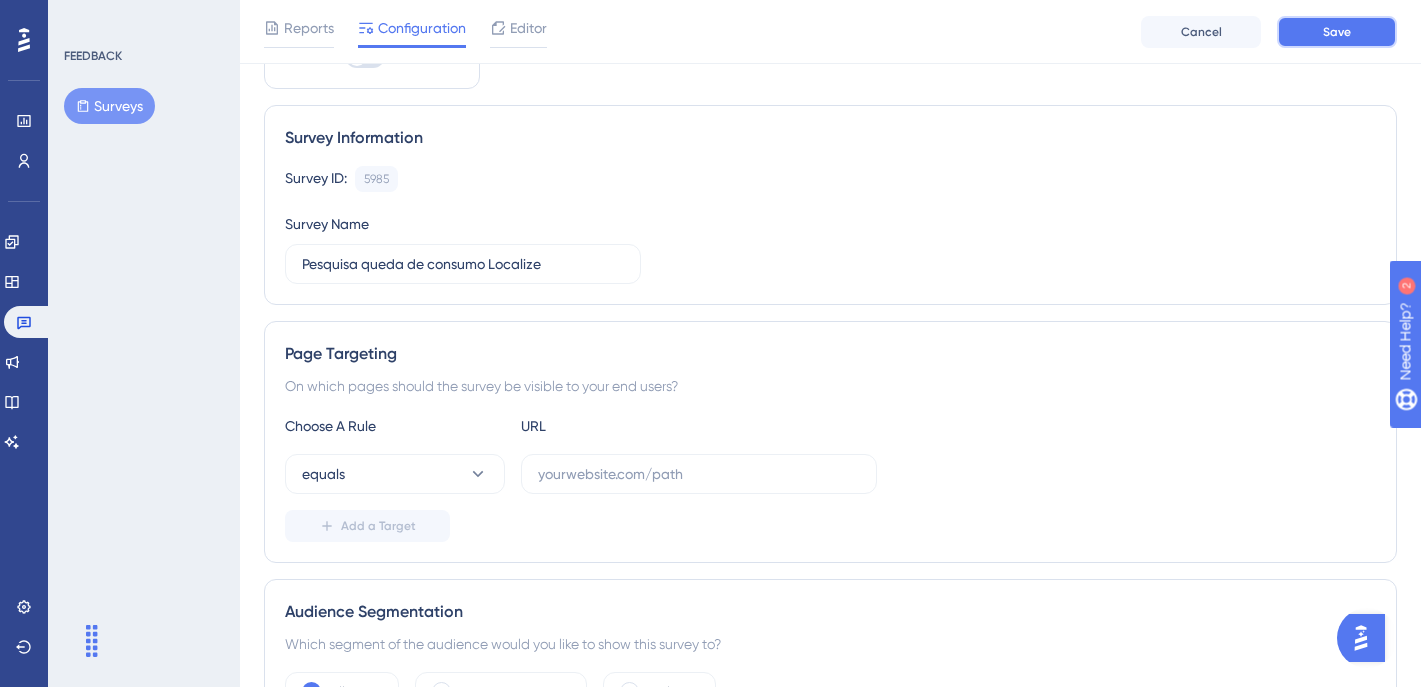 click on "Save" at bounding box center [1337, 32] 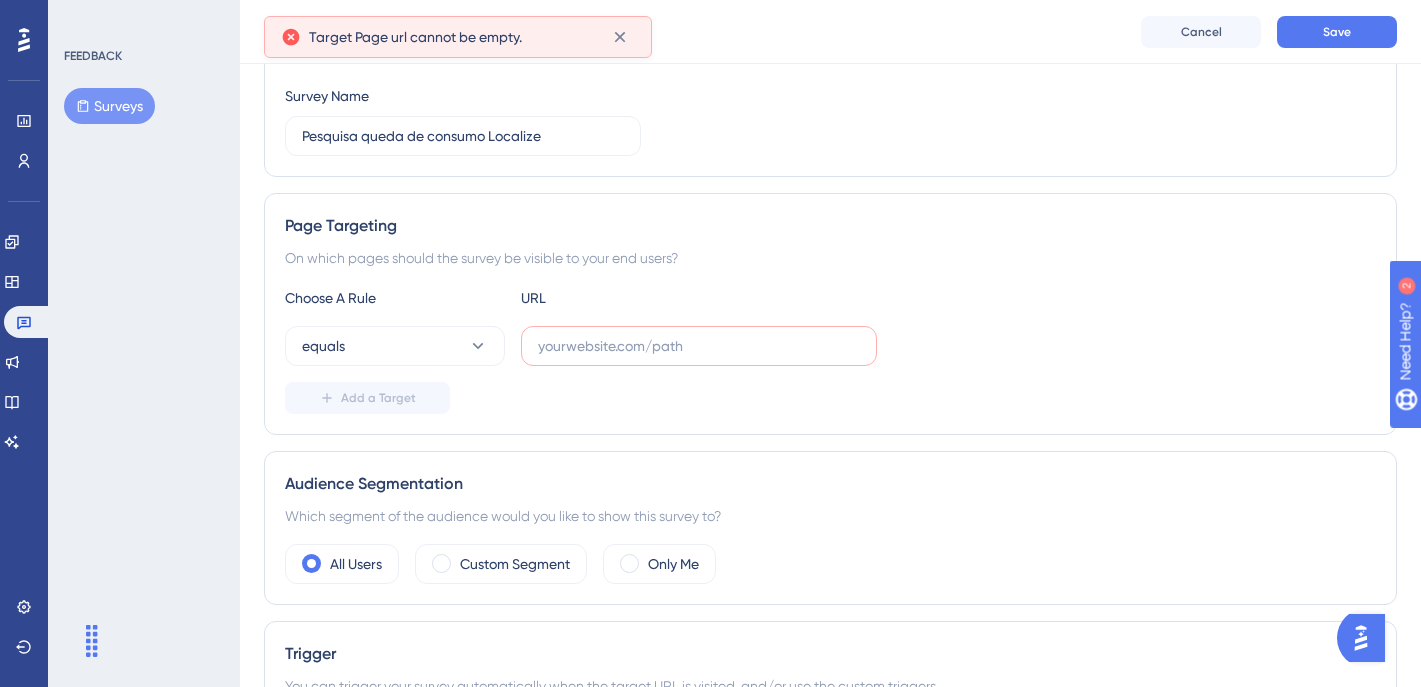 scroll, scrollTop: 235, scrollLeft: 0, axis: vertical 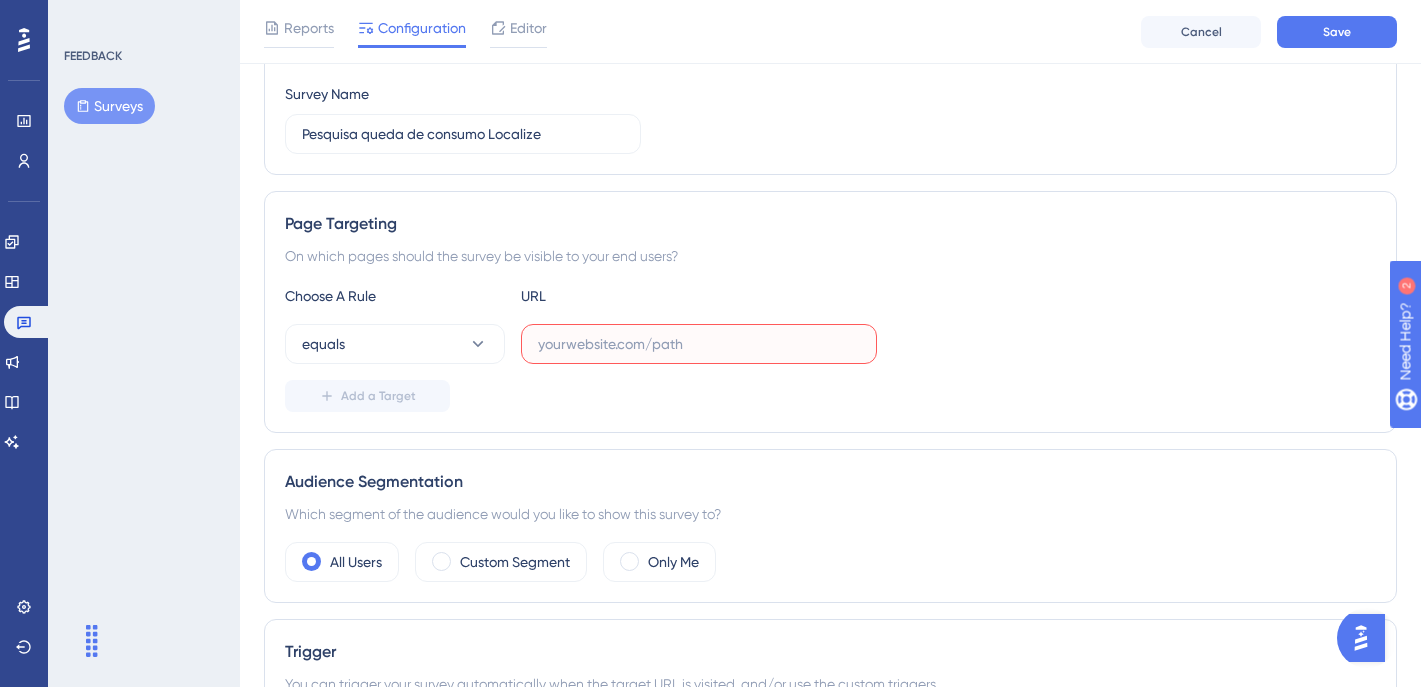 click at bounding box center (699, 344) 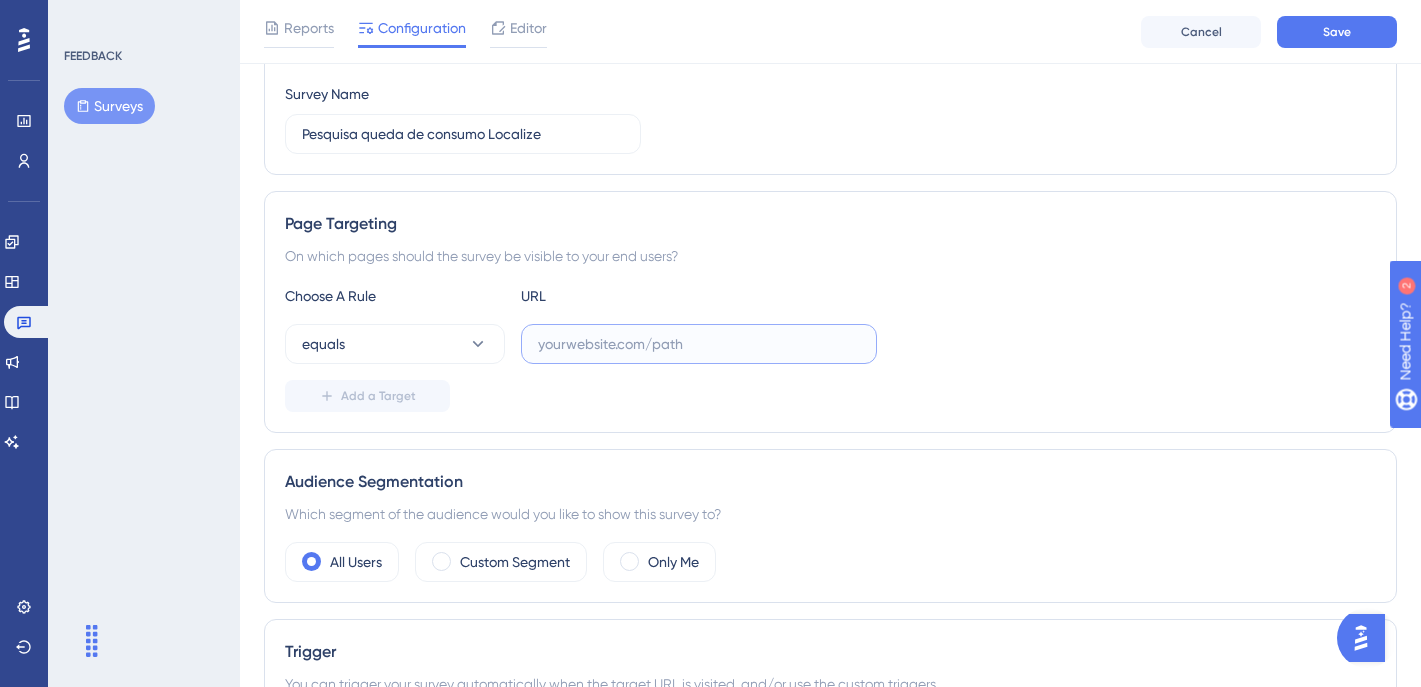 paste on "[URL][DOMAIN_NAME]" 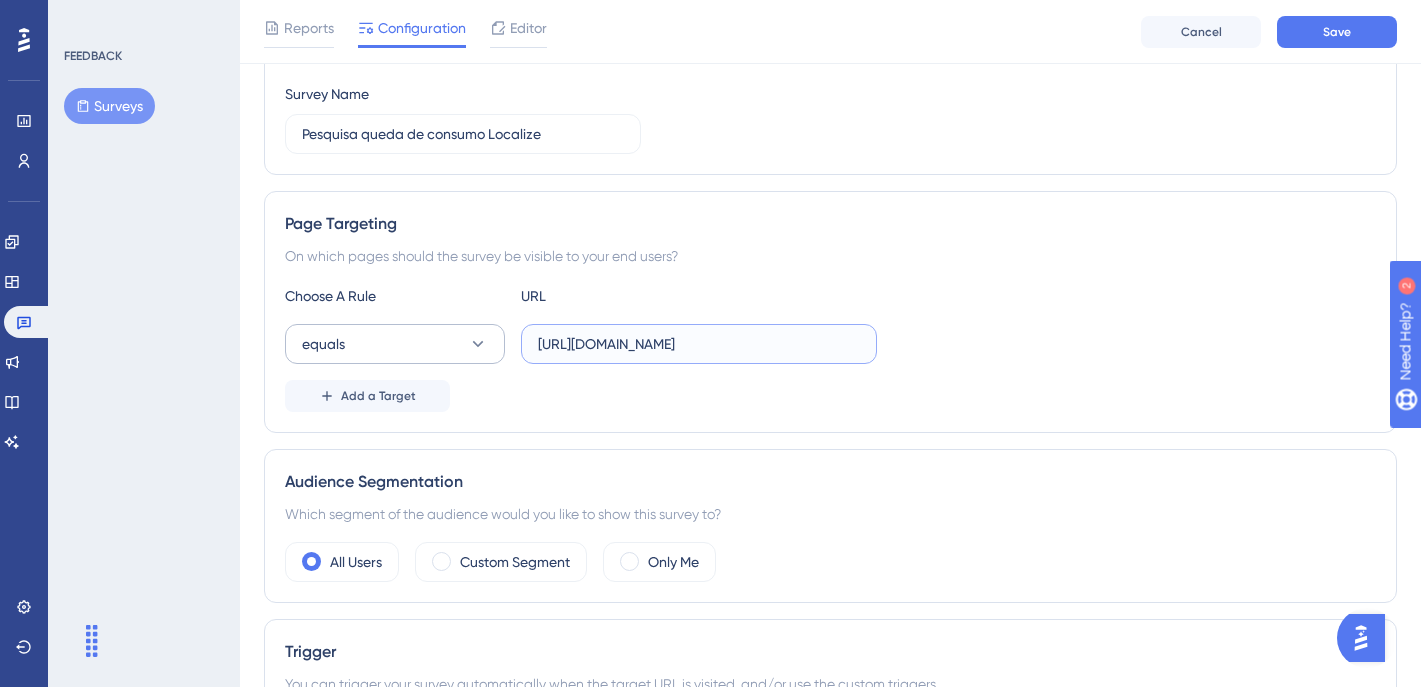 type on "[URL][DOMAIN_NAME]" 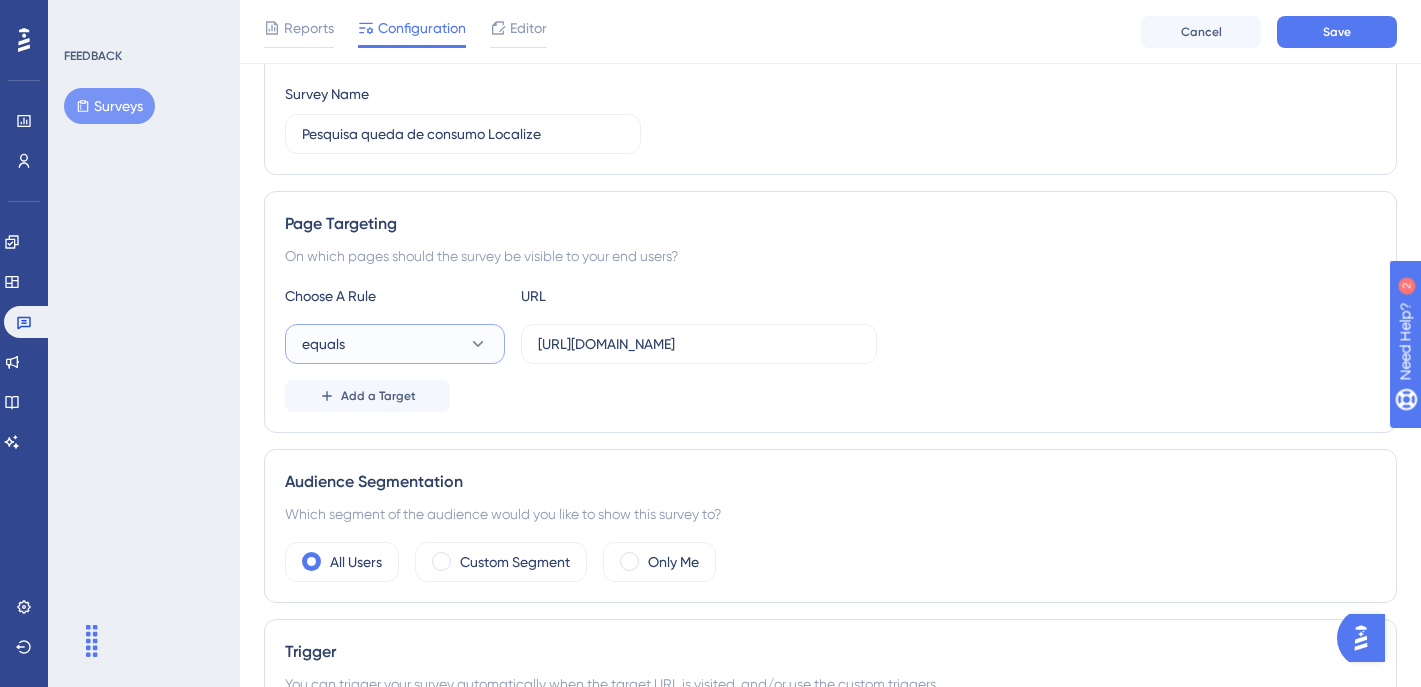 click 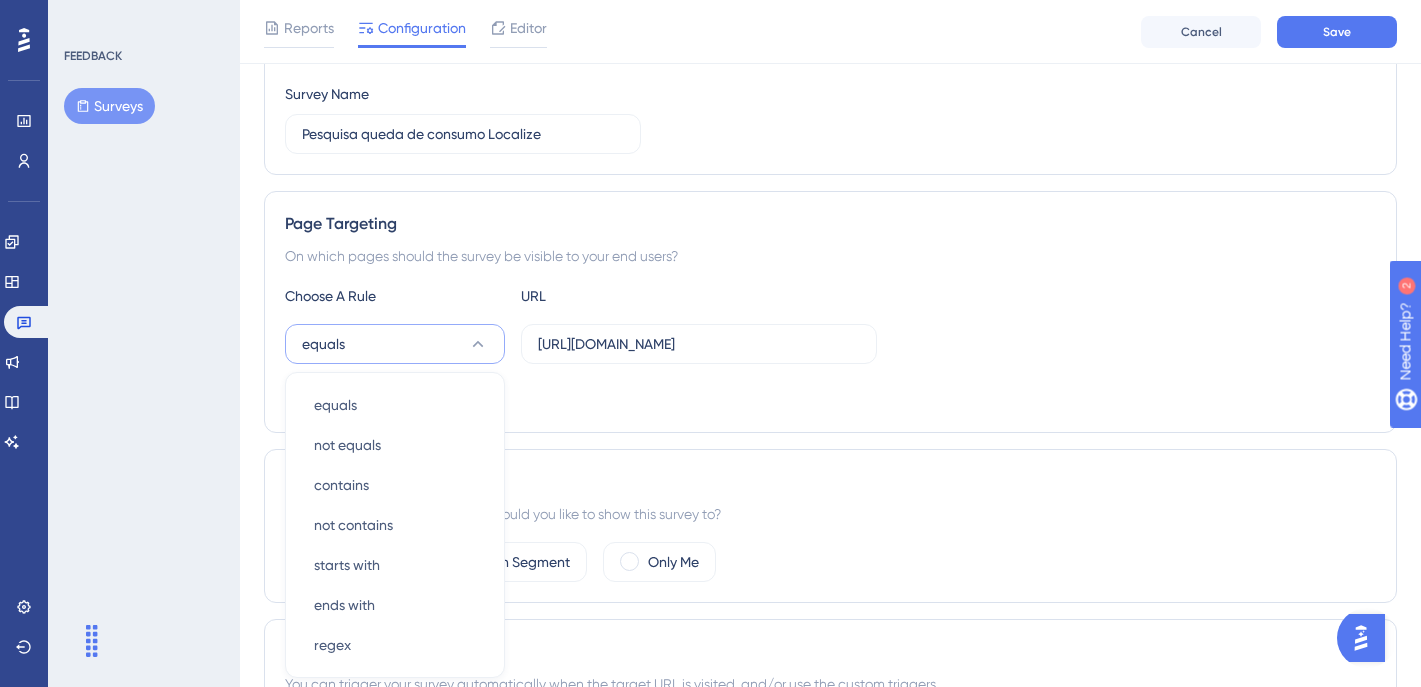 scroll, scrollTop: 415, scrollLeft: 0, axis: vertical 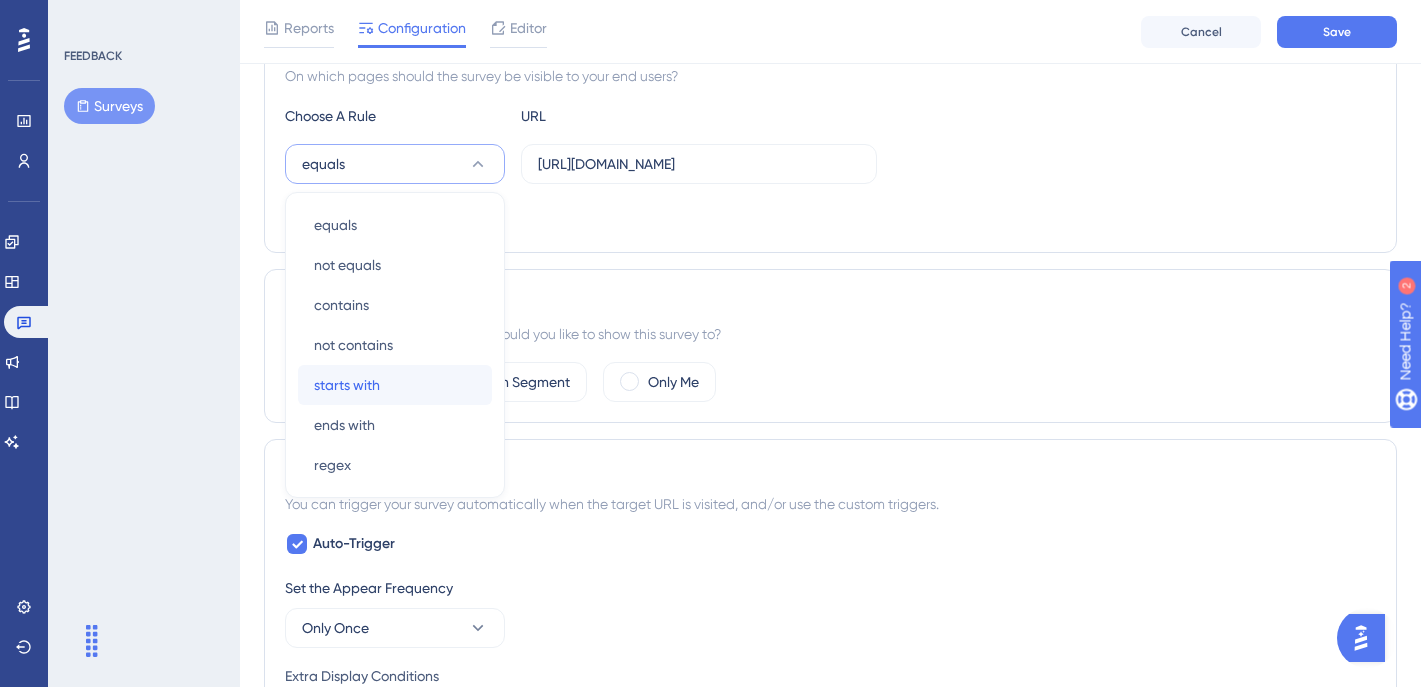 click on "starts with starts with" at bounding box center (395, 385) 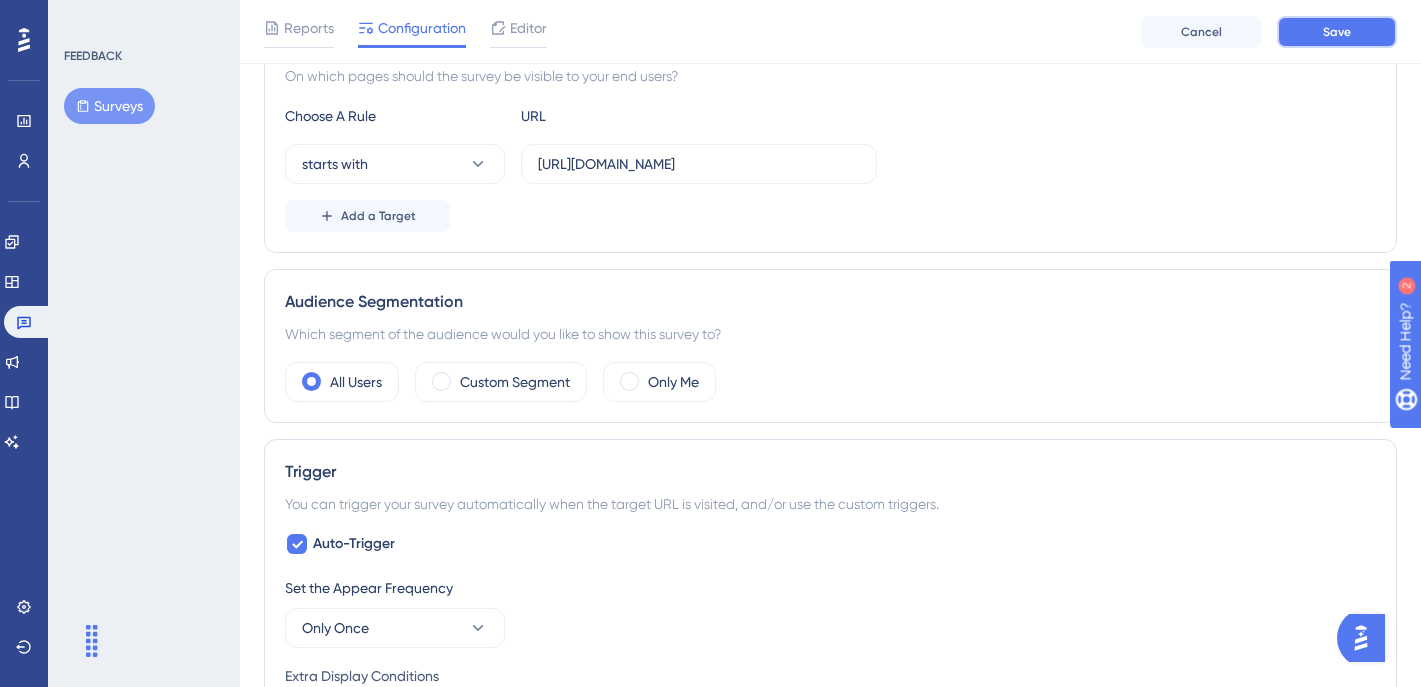 click on "Save" at bounding box center (1337, 32) 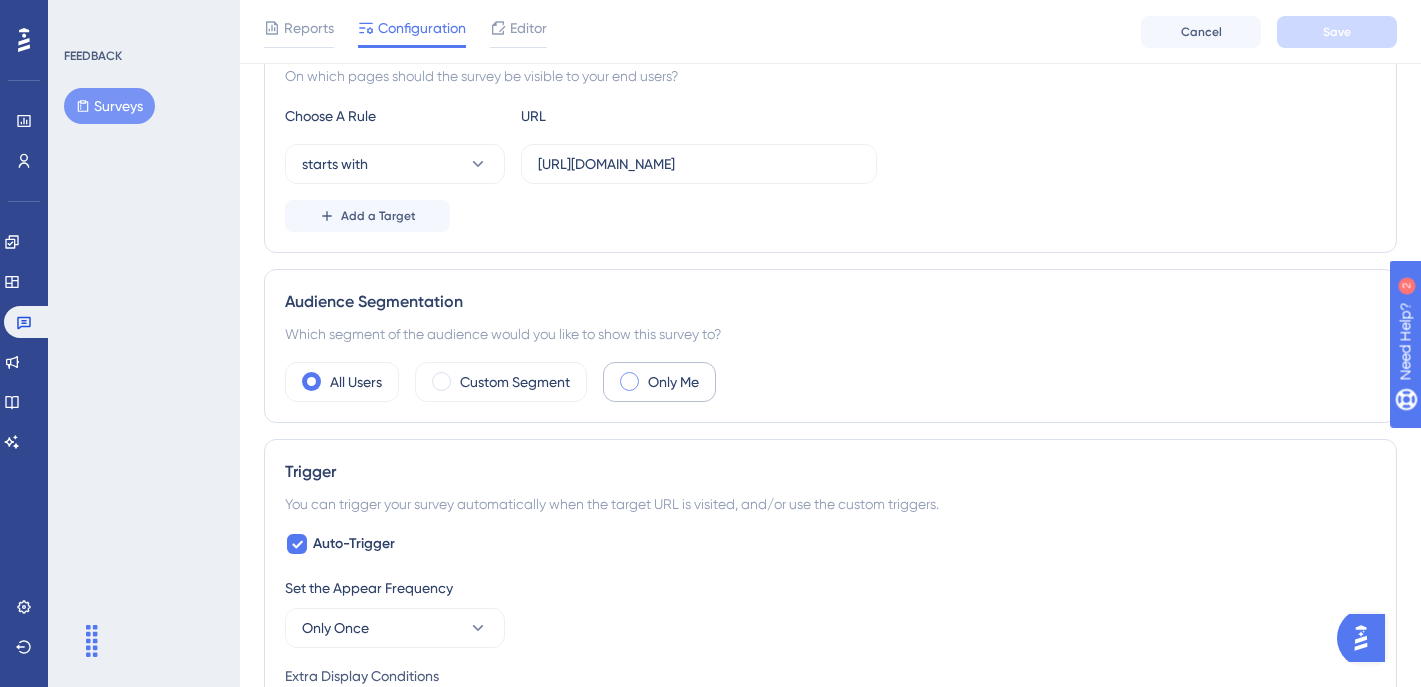 click at bounding box center (629, 381) 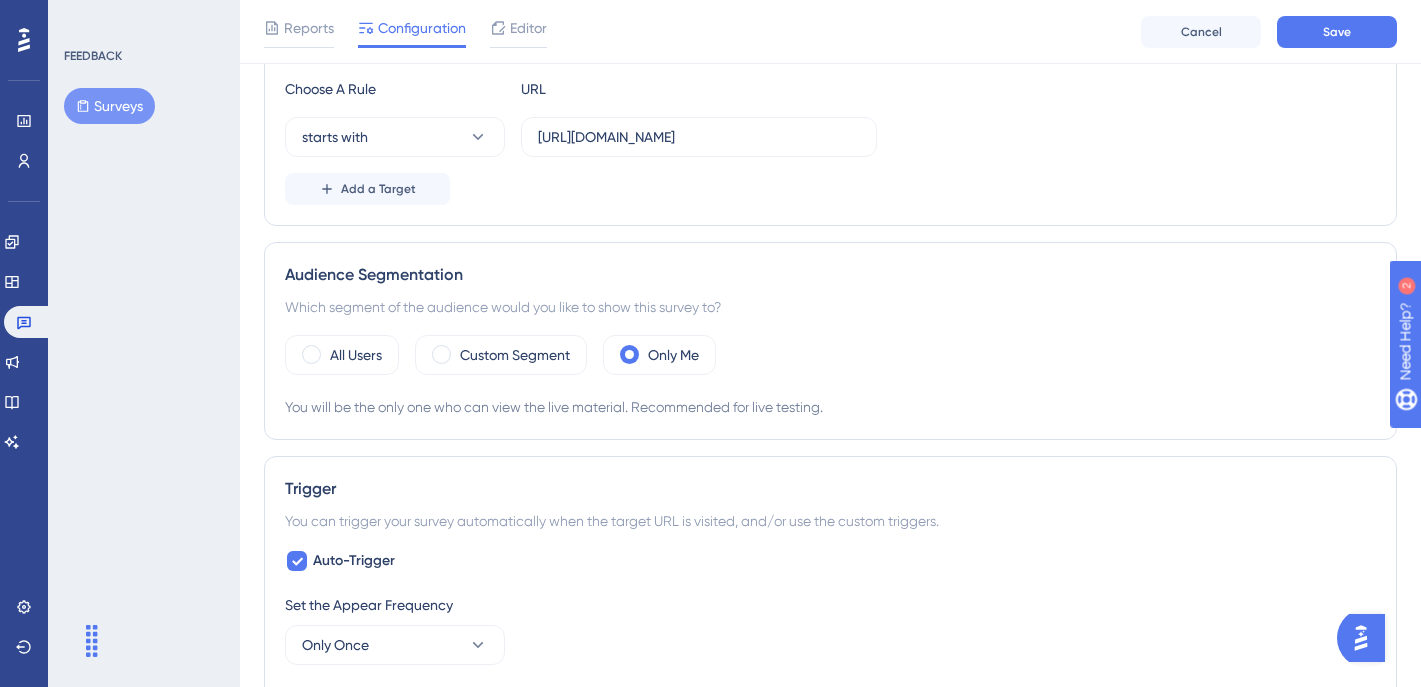 scroll, scrollTop: 468, scrollLeft: 0, axis: vertical 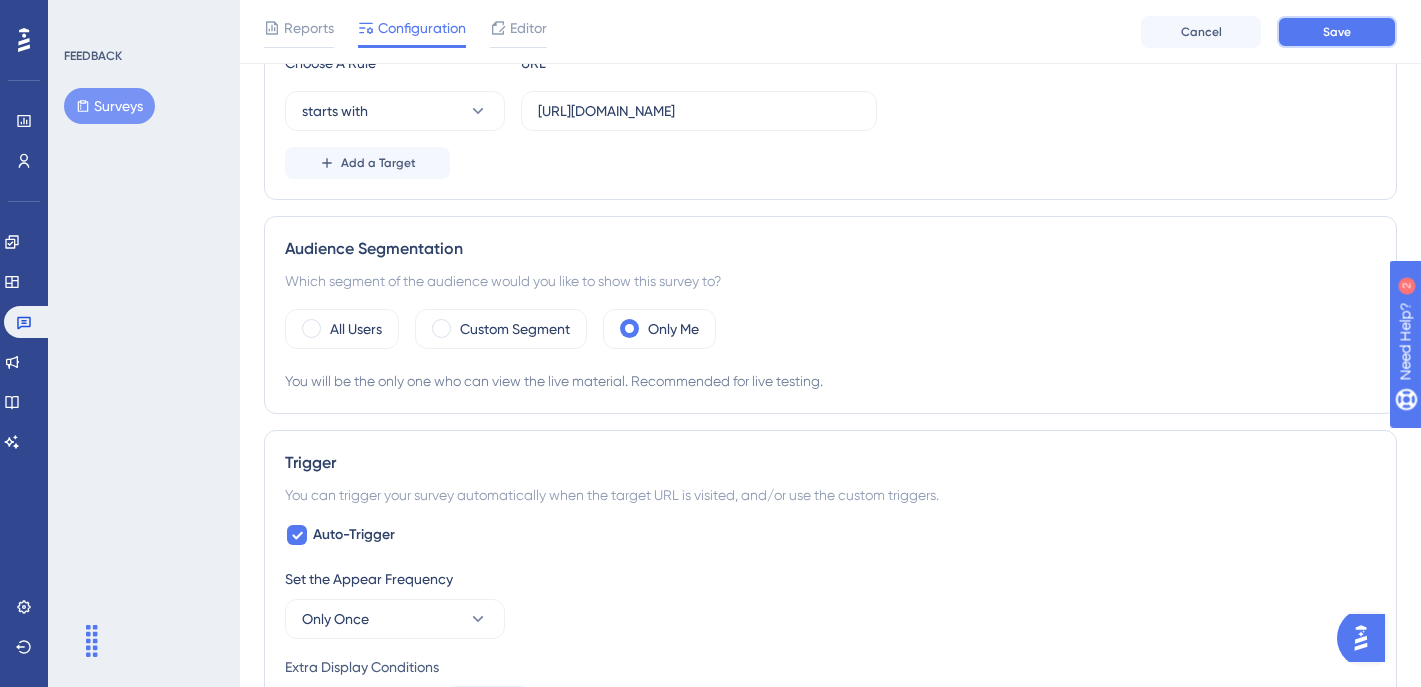 click on "Save" at bounding box center [1337, 32] 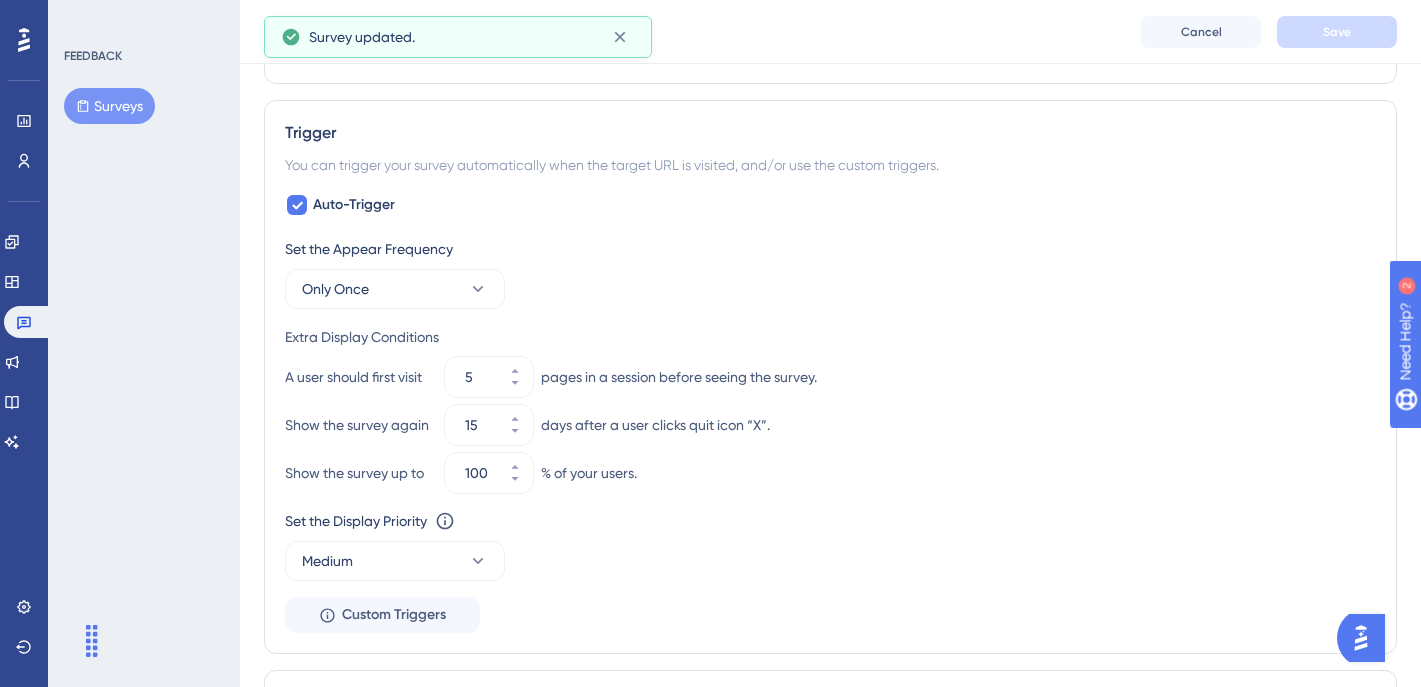 scroll, scrollTop: 798, scrollLeft: 0, axis: vertical 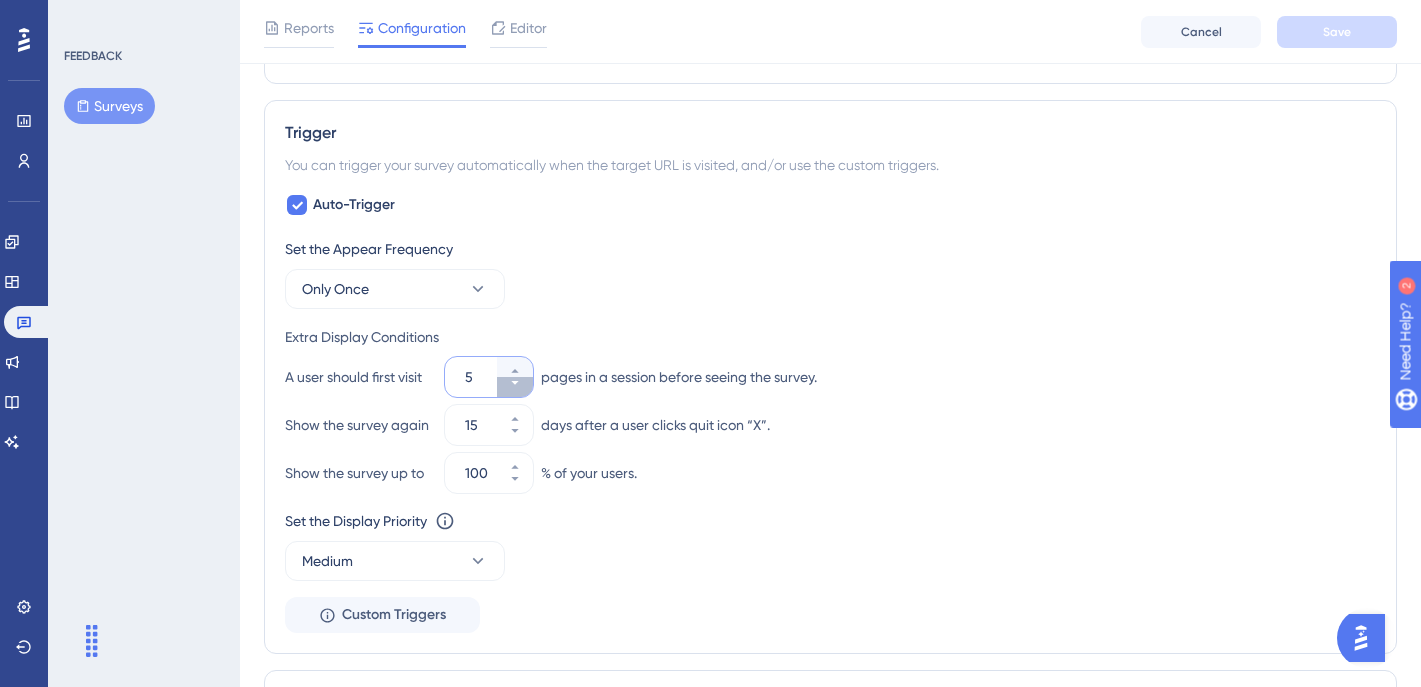 click 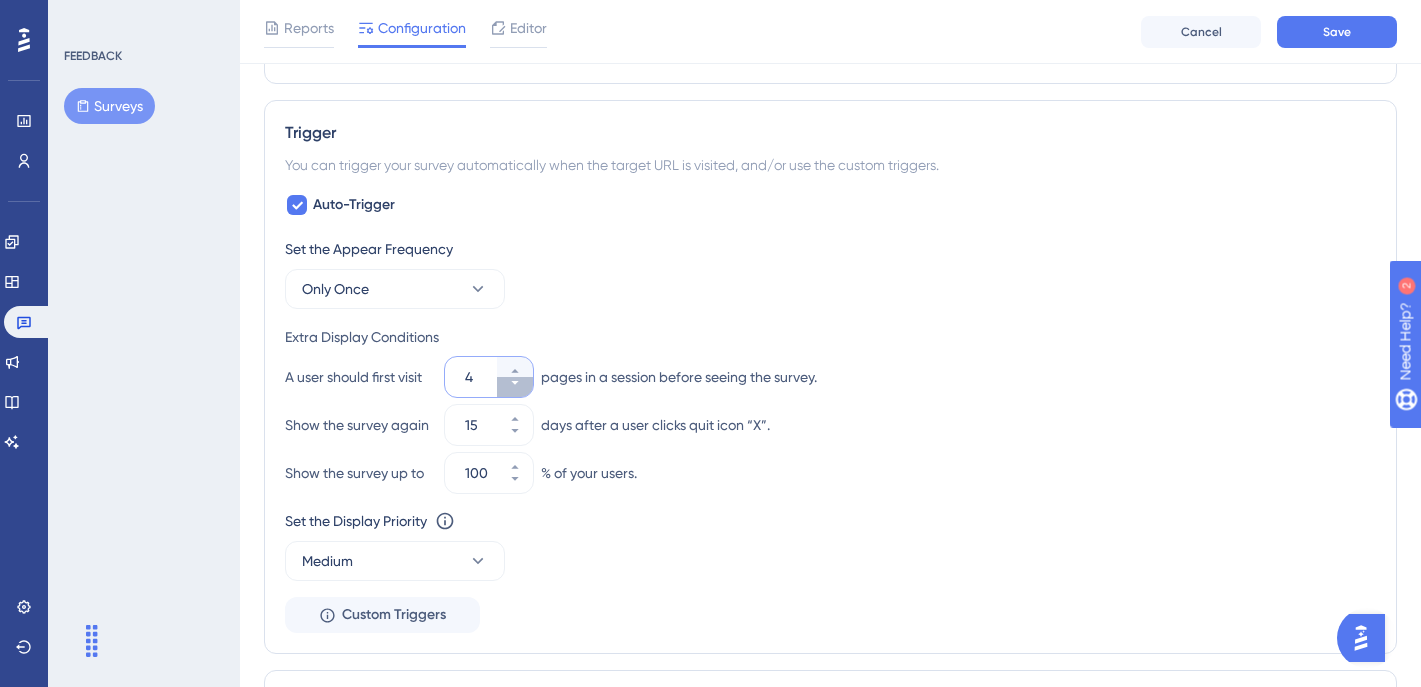 click 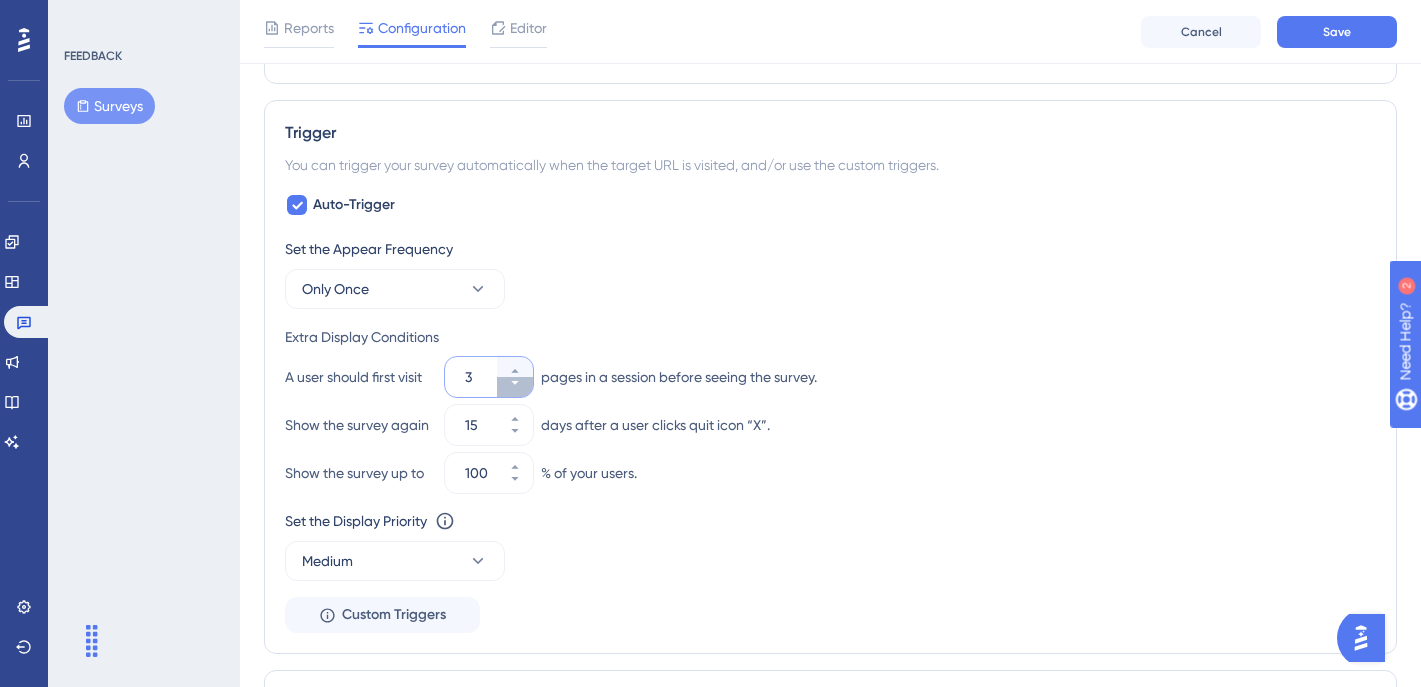 click 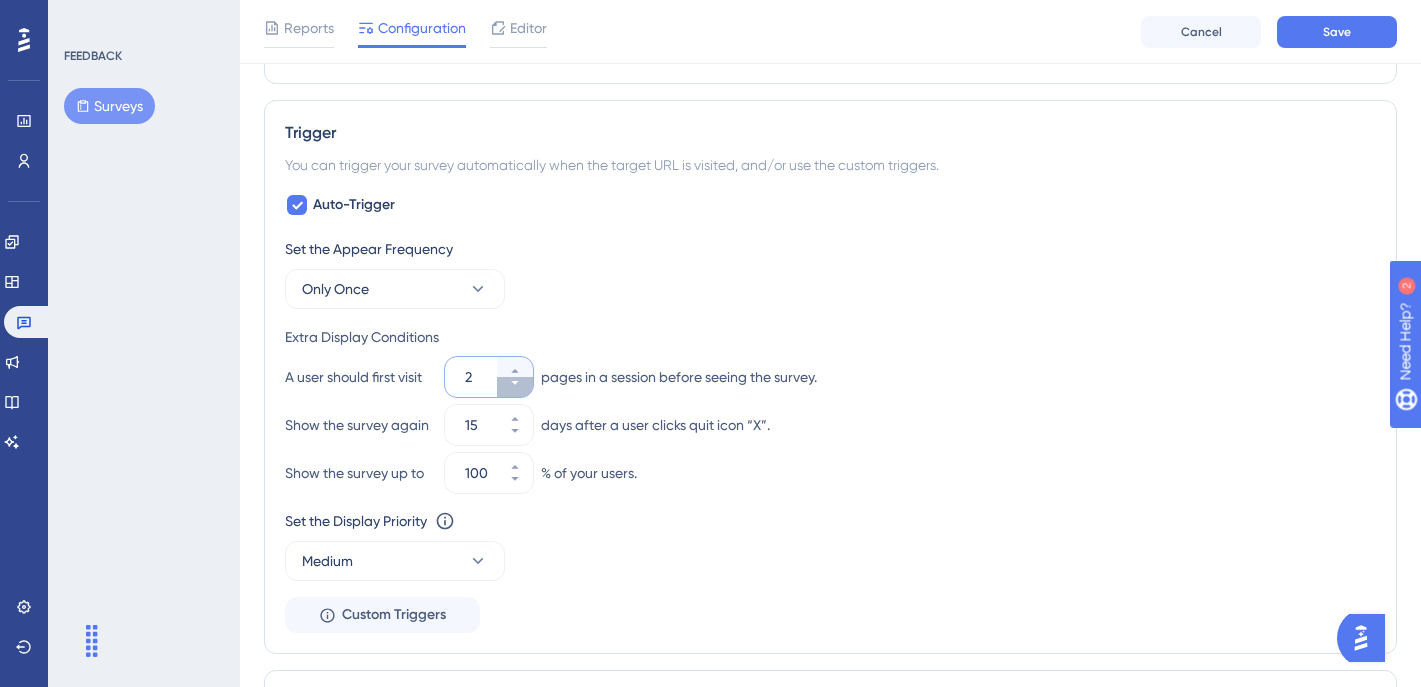 click 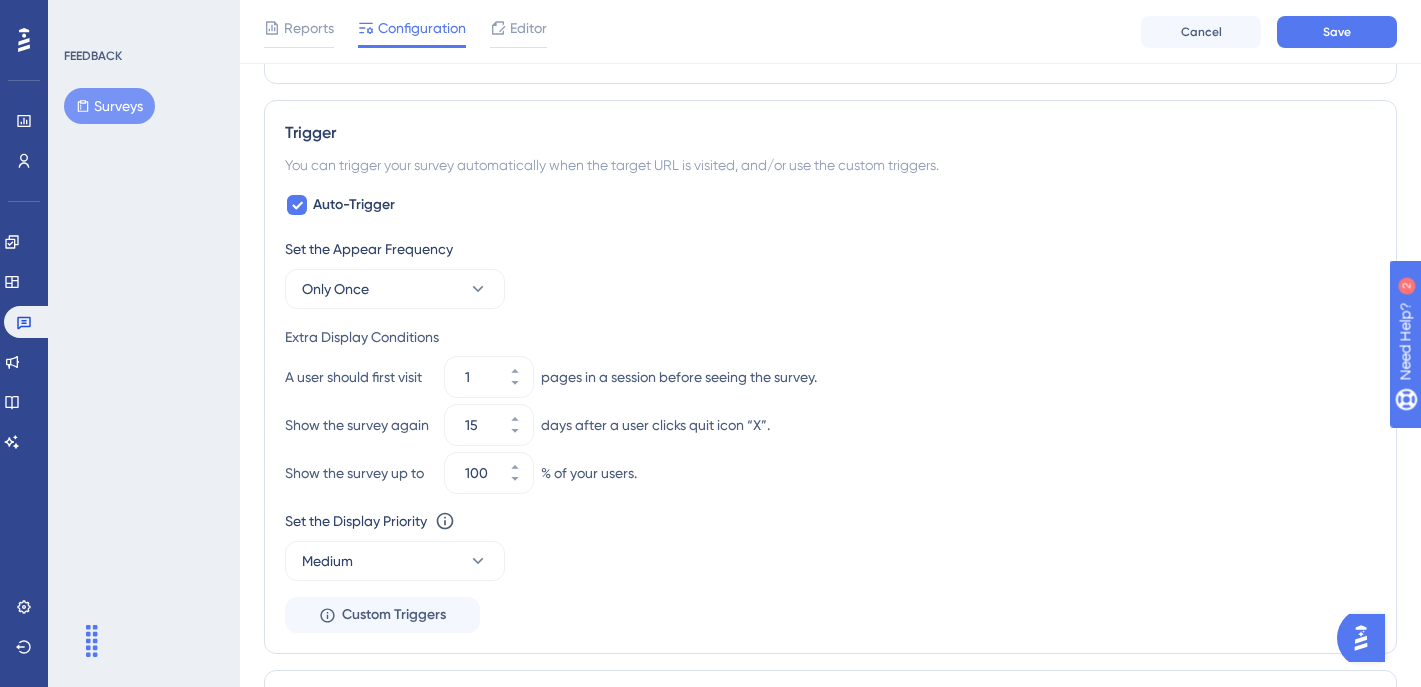 click on "Set the Display Priority This option will set the display priority between
auto-triggered materials in cases of conflicts between multiple materials" at bounding box center [830, 521] 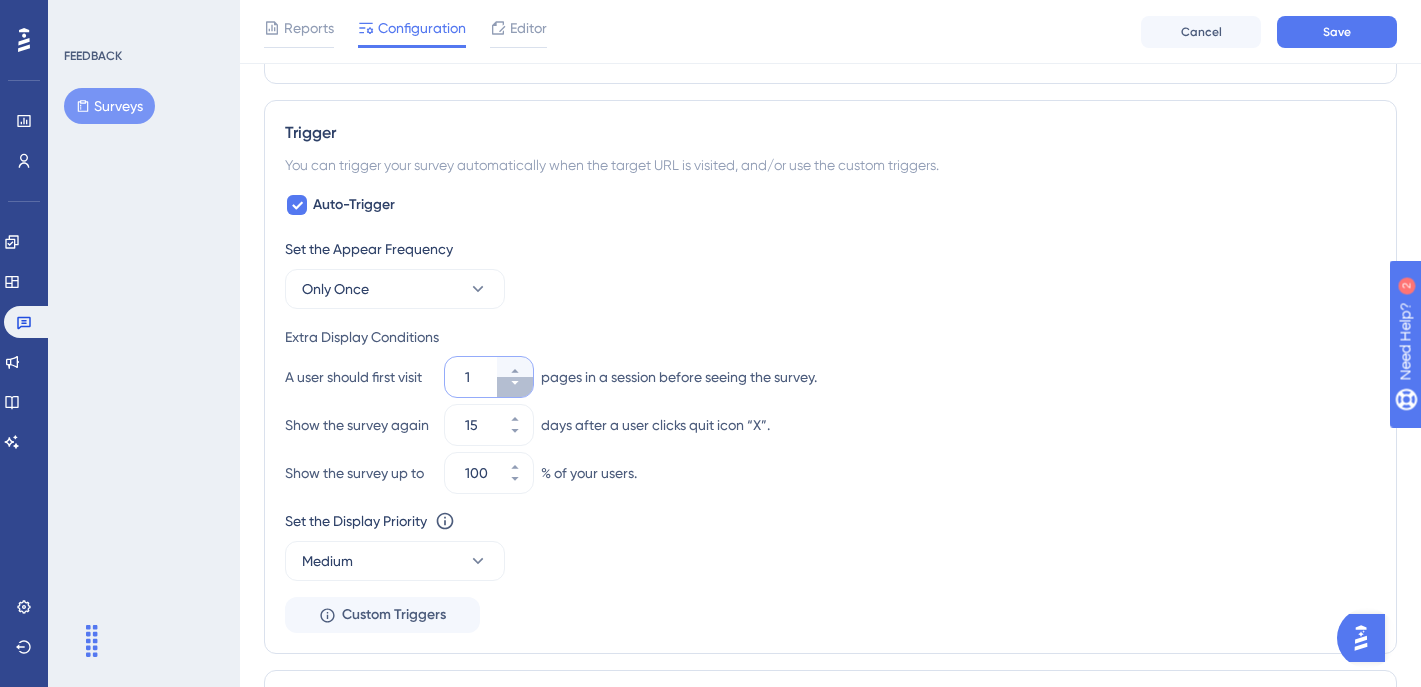 click on "1" at bounding box center (515, 387) 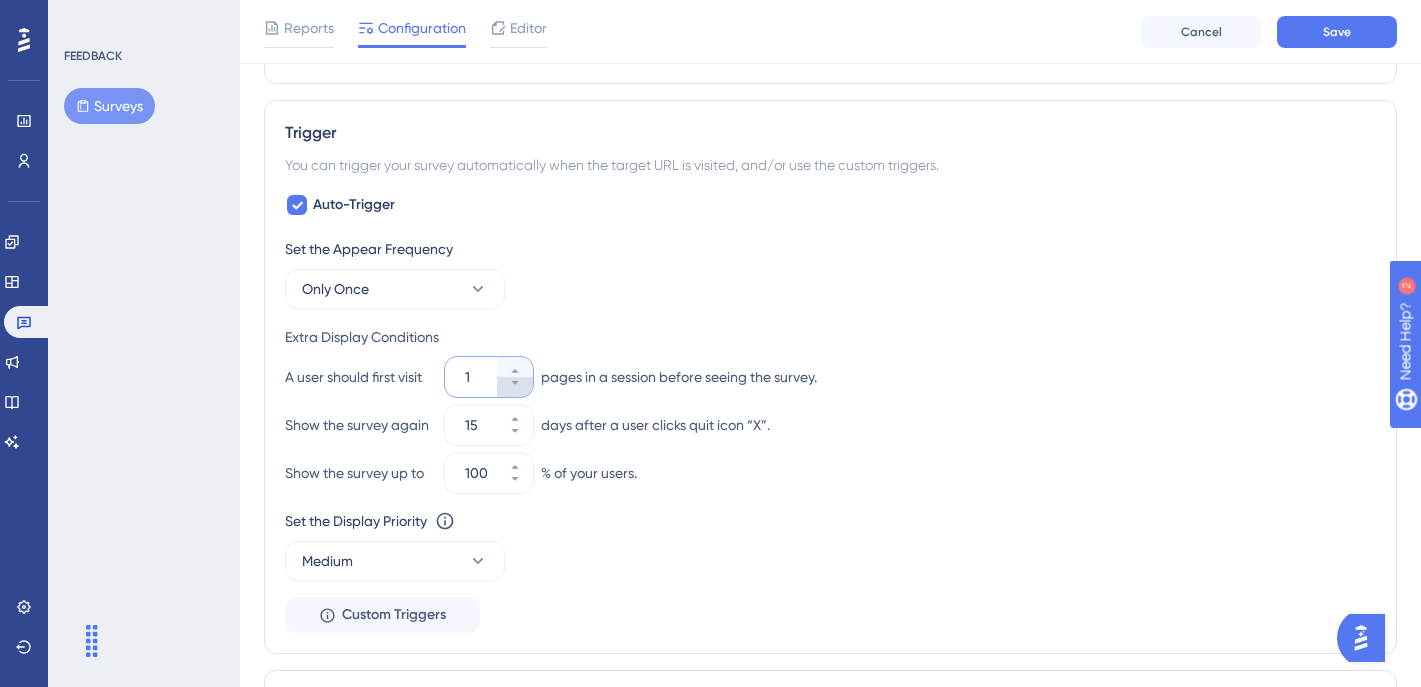 type on "1" 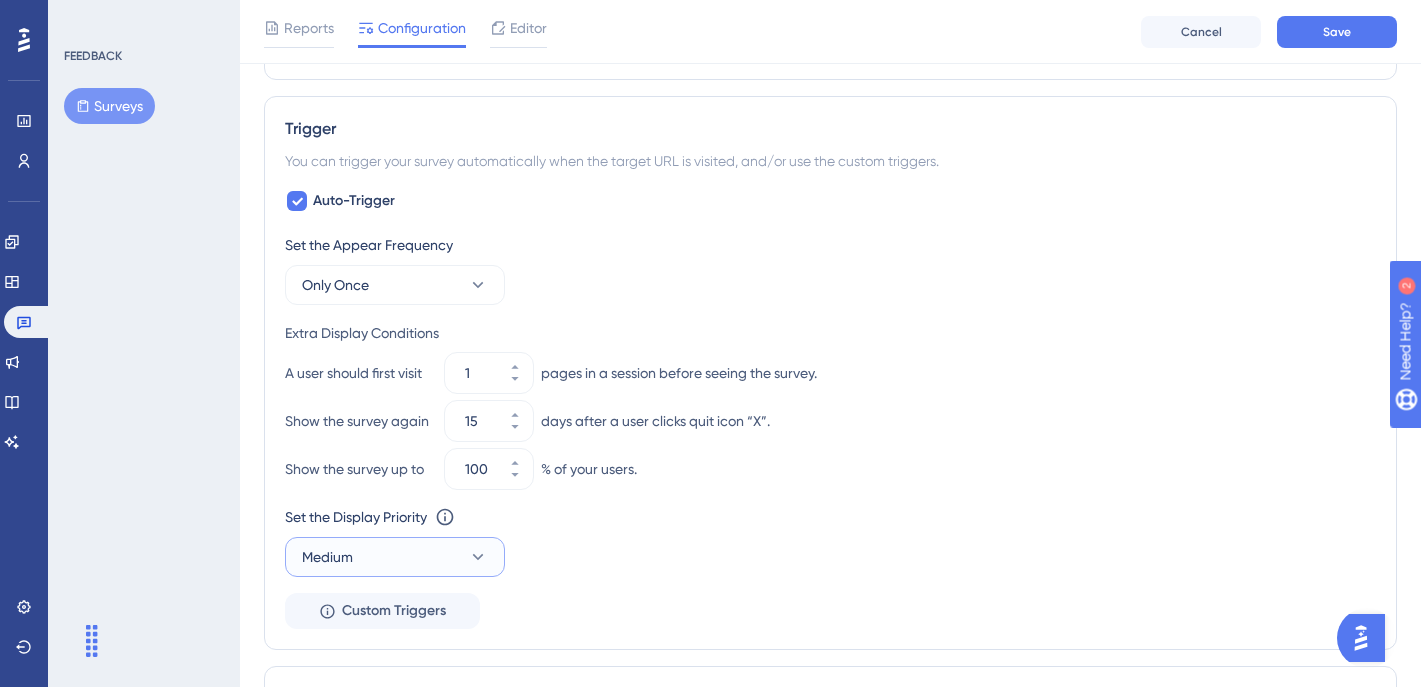 click 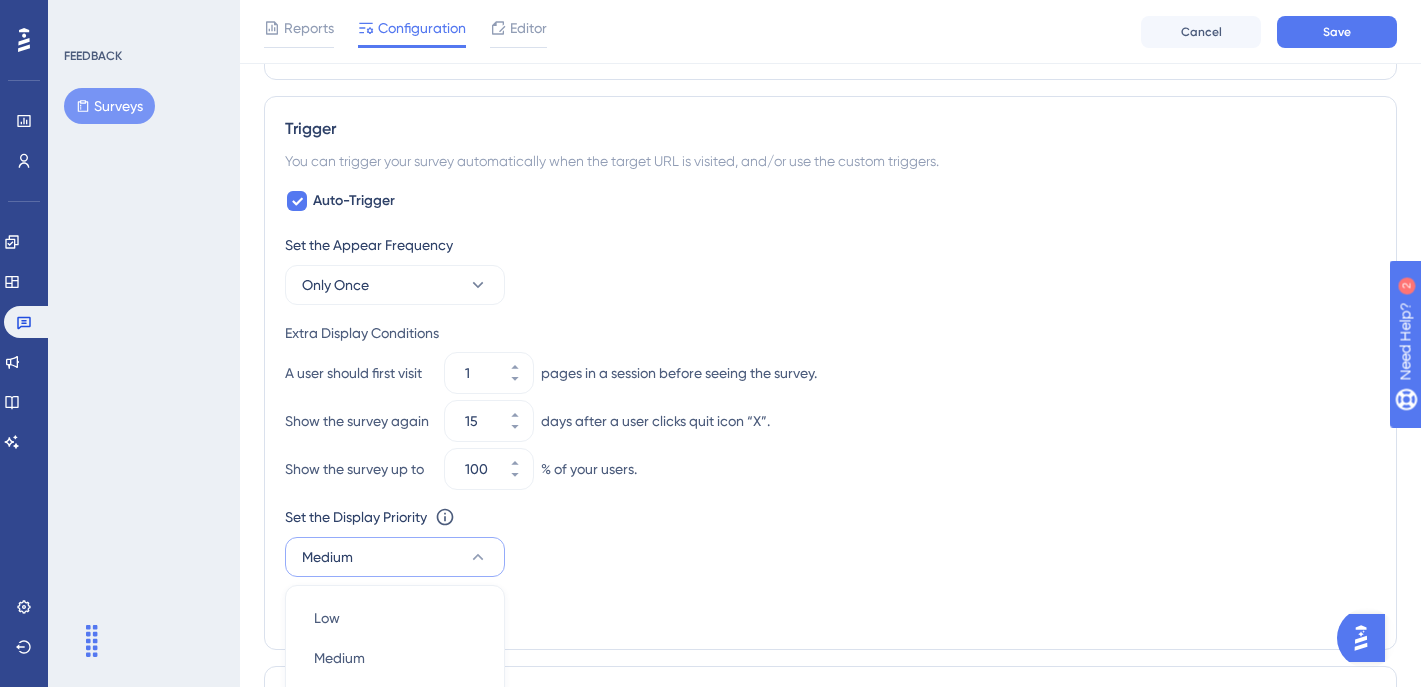 scroll, scrollTop: 1136, scrollLeft: 0, axis: vertical 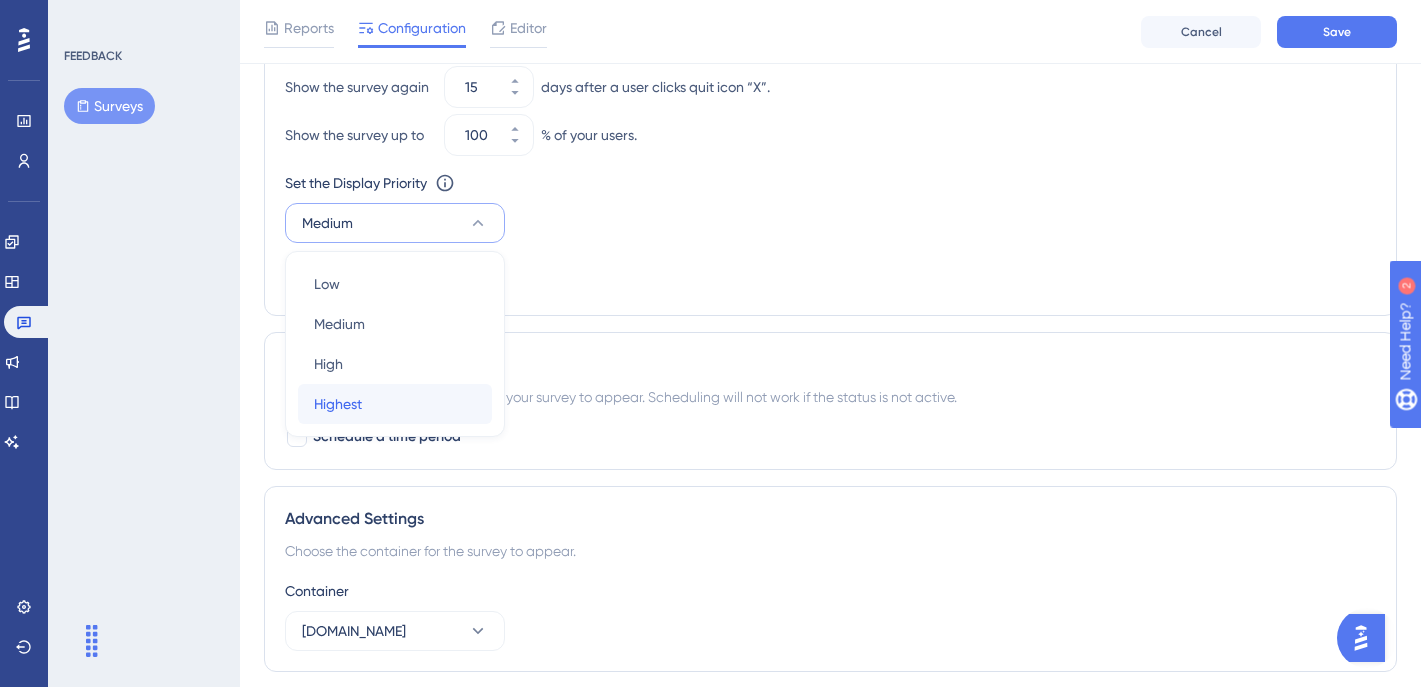 click on "Highest Highest" at bounding box center [395, 404] 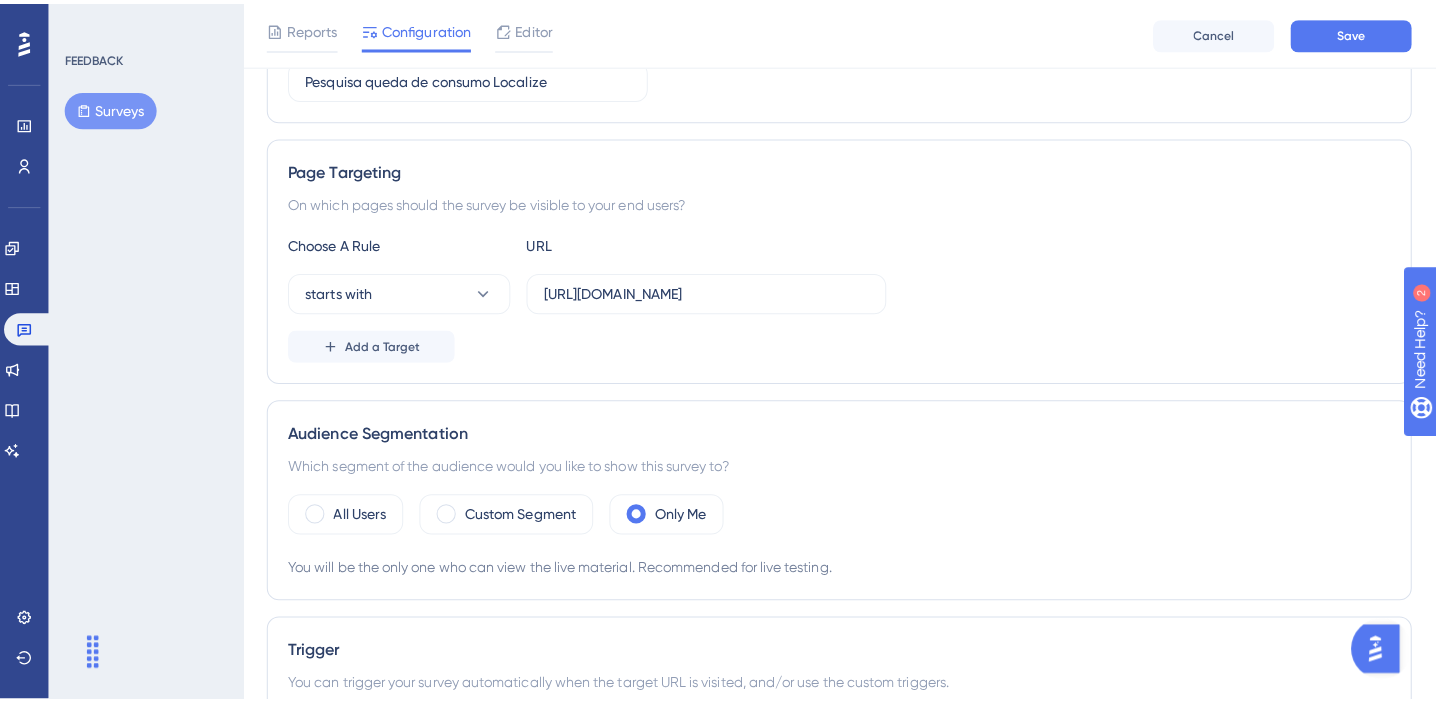 scroll, scrollTop: 0, scrollLeft: 0, axis: both 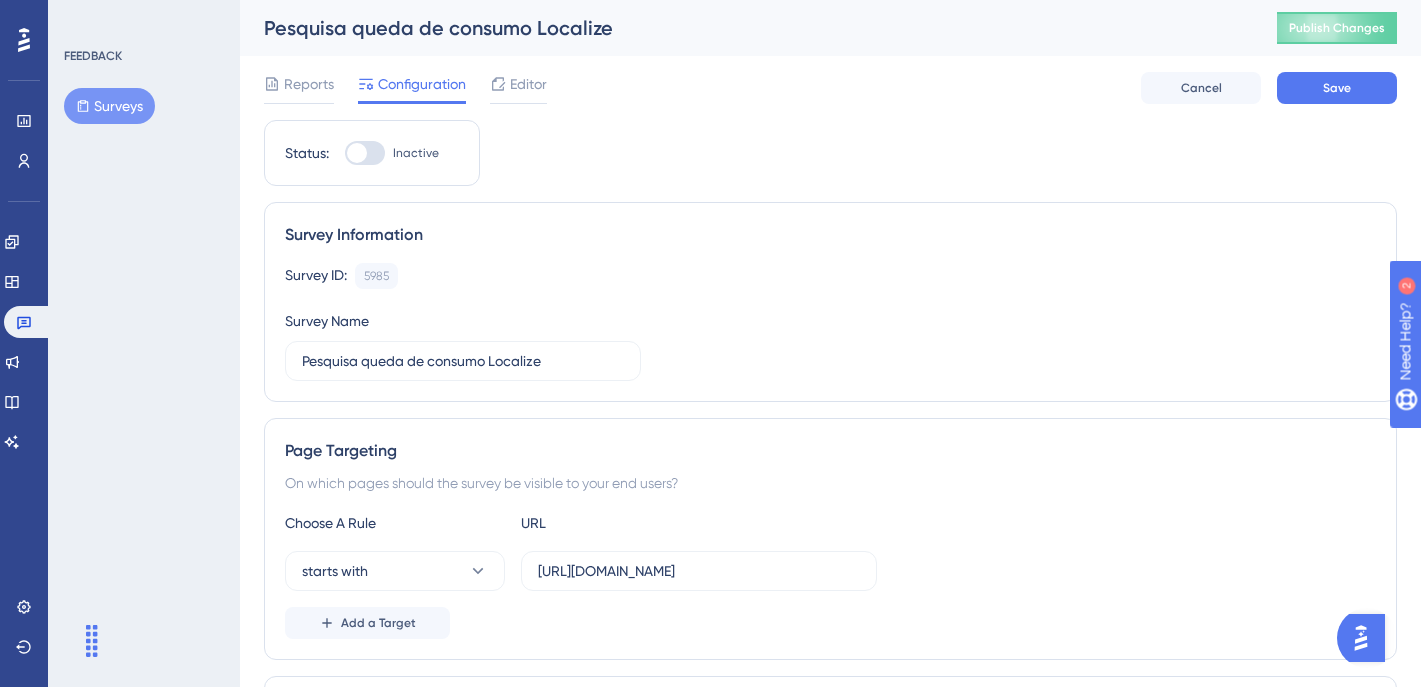 click at bounding box center [365, 153] 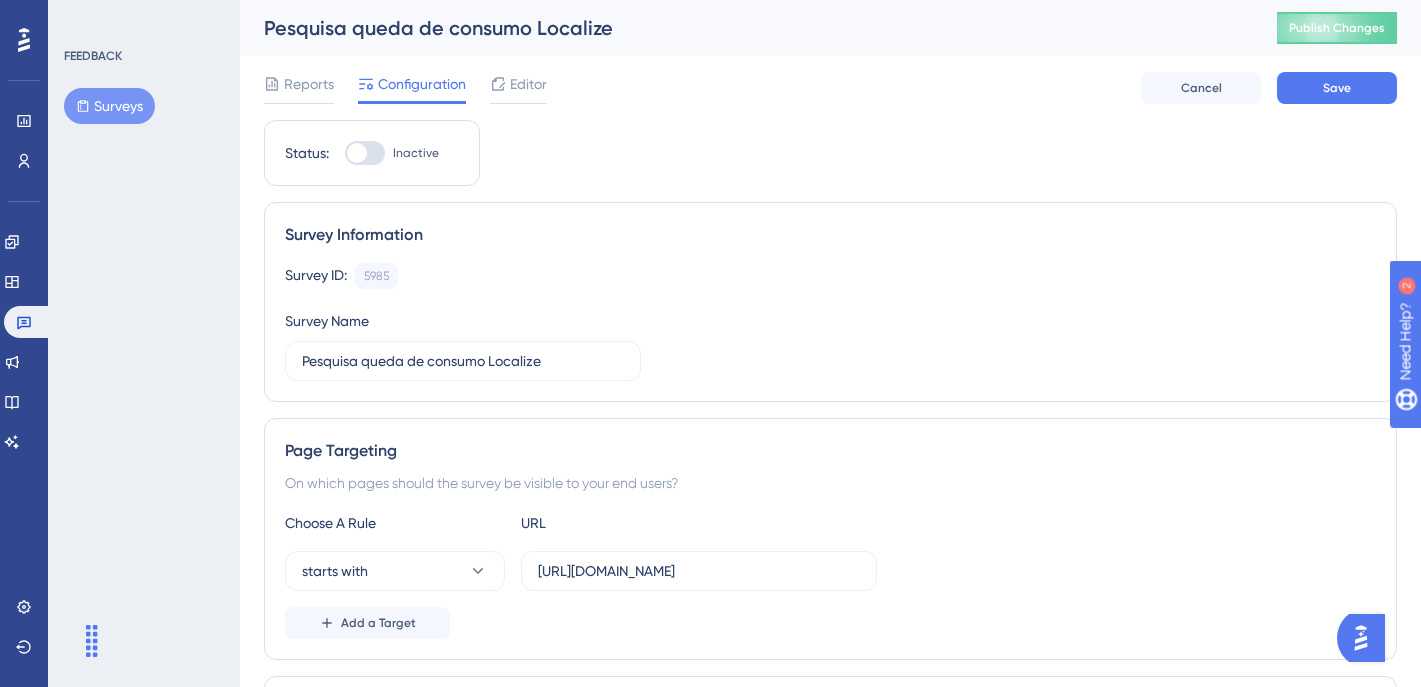 checkbox on "true" 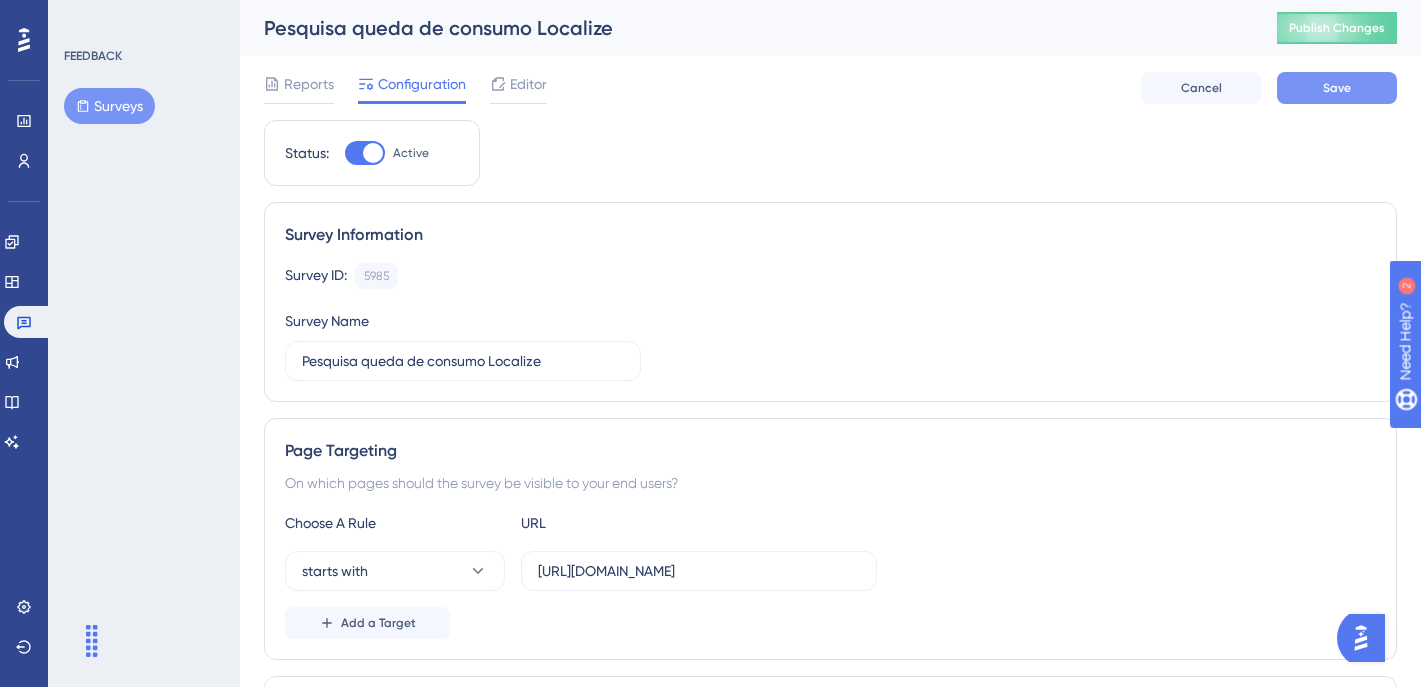 click on "Save" at bounding box center (1337, 88) 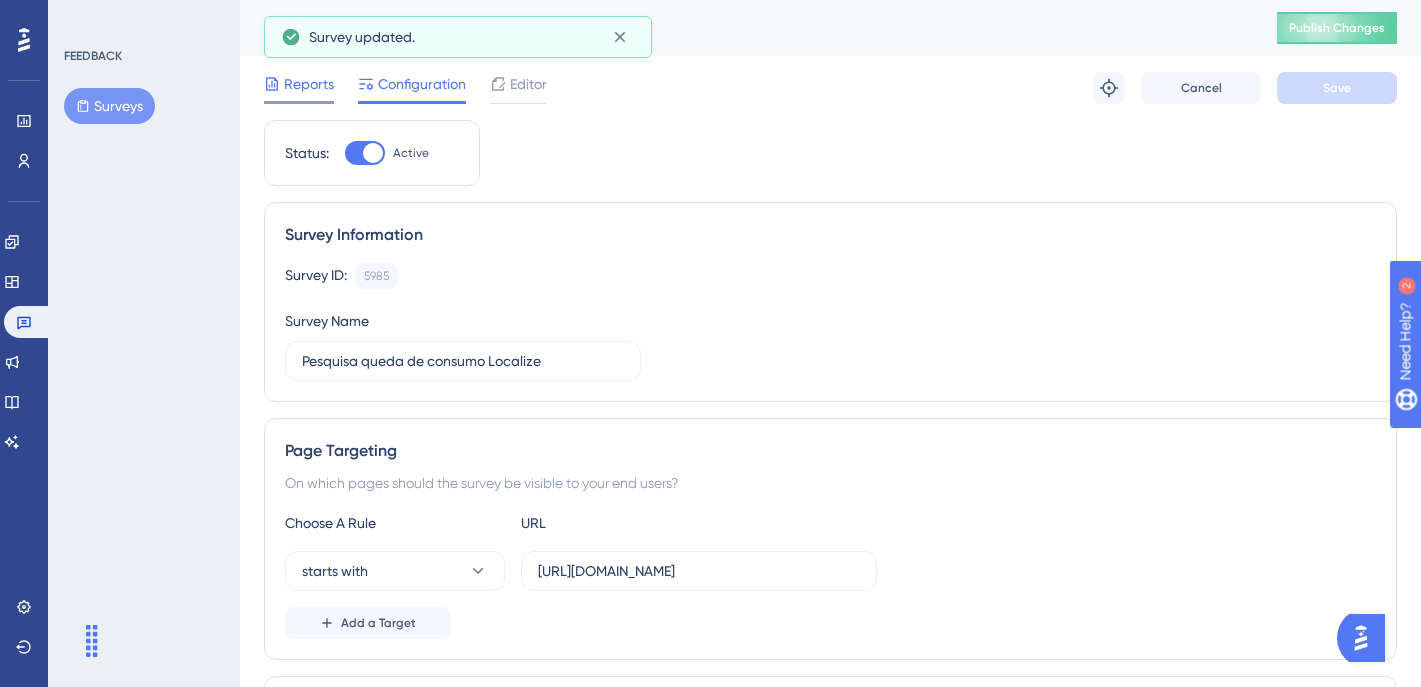 click on "Reports" at bounding box center [309, 84] 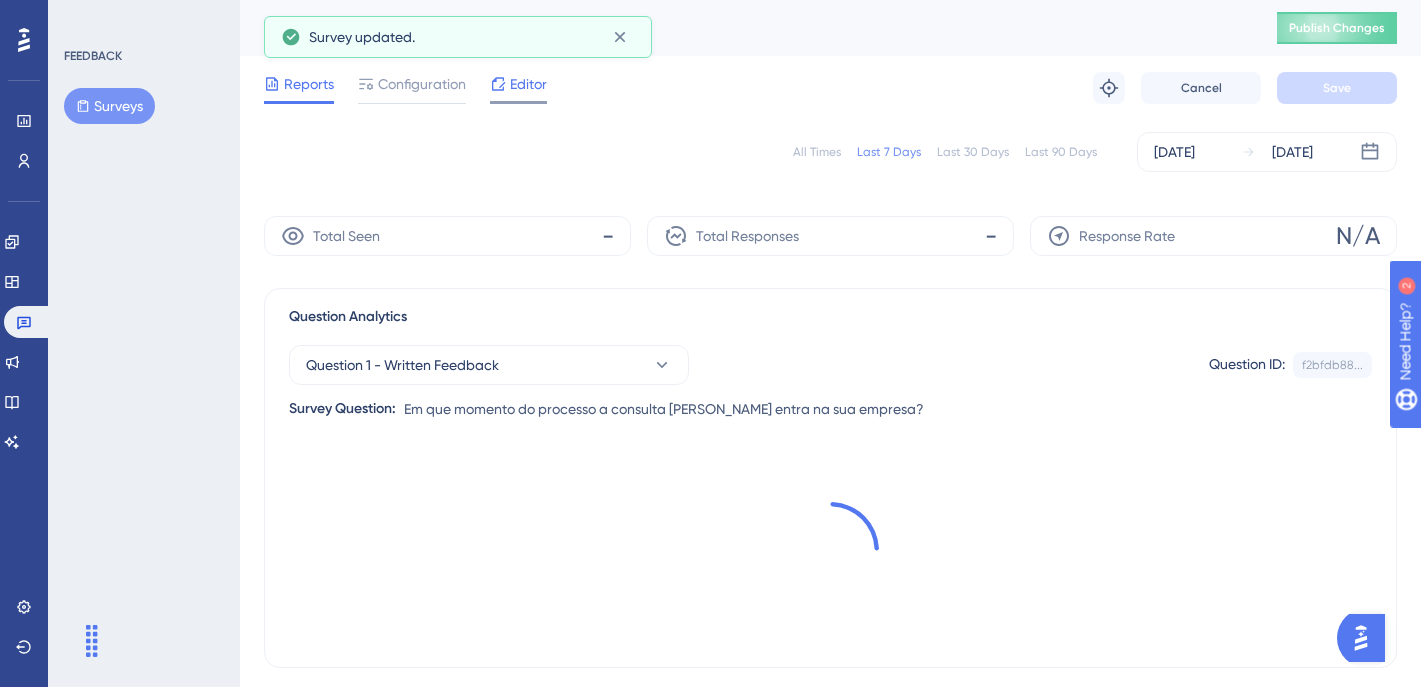 click on "Editor" at bounding box center (528, 84) 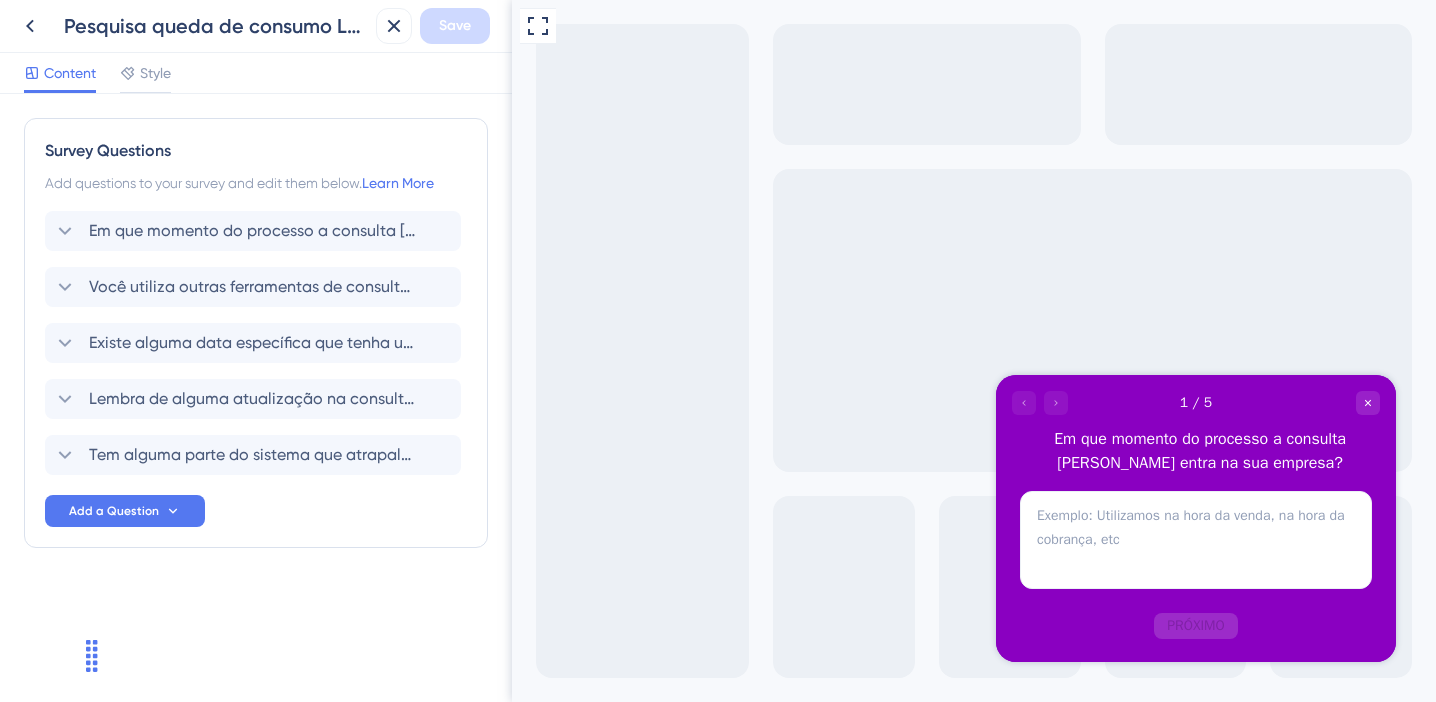 scroll, scrollTop: 0, scrollLeft: 0, axis: both 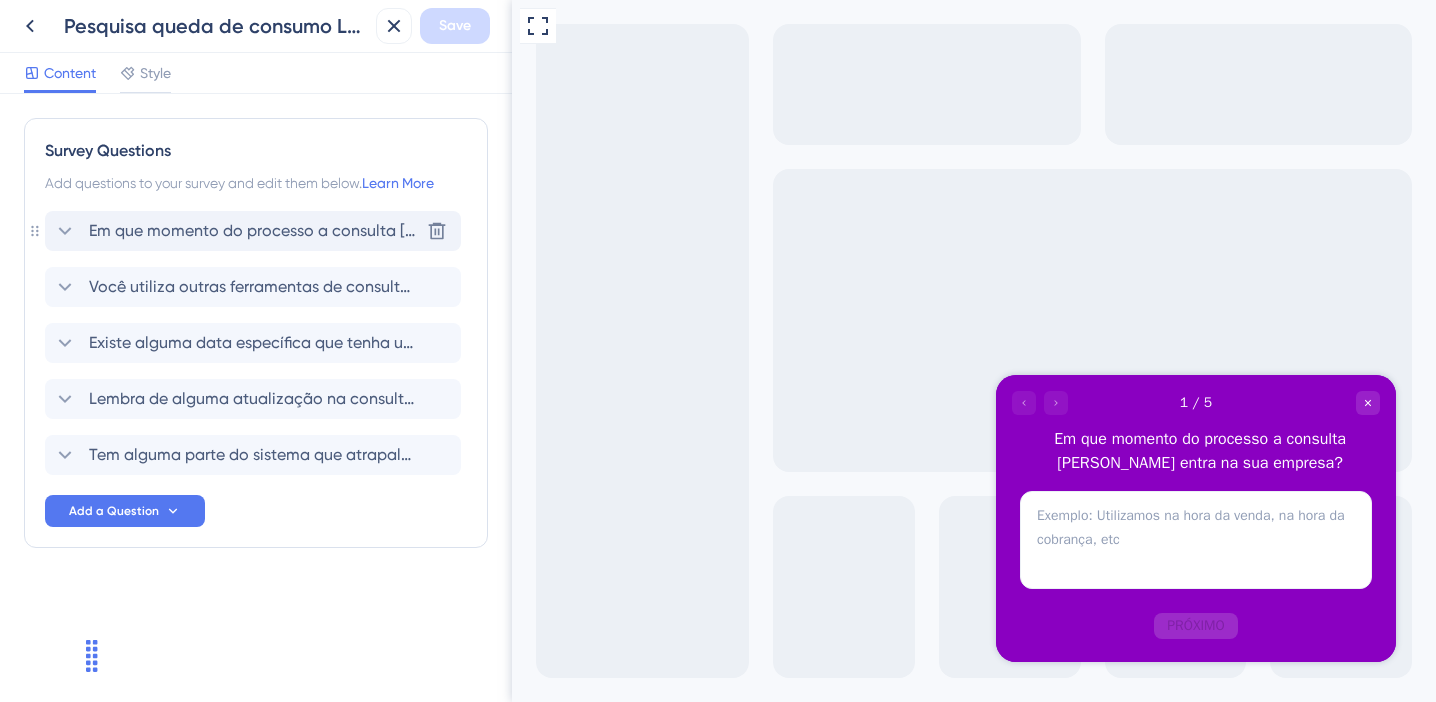 click on "Em que momento do processo a consulta [PERSON_NAME] entra na sua empresa?" at bounding box center [254, 231] 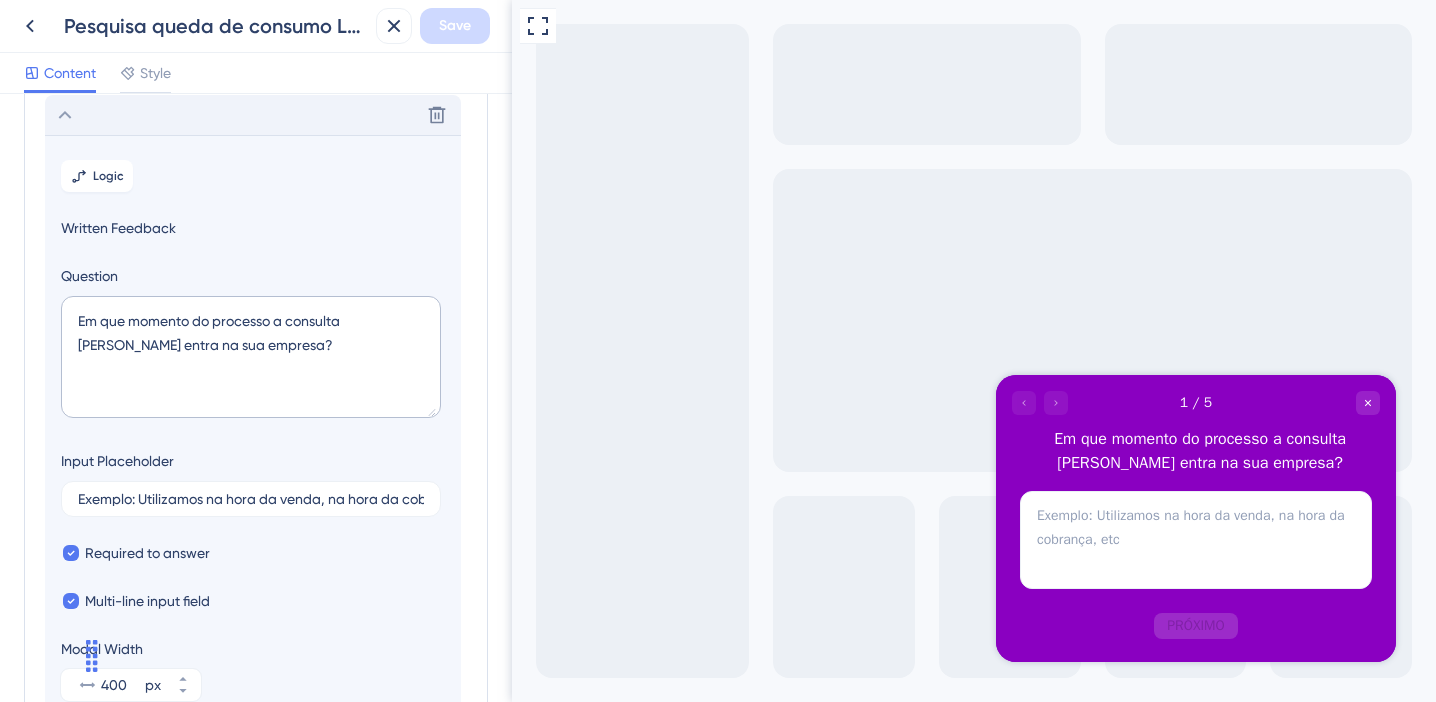 scroll, scrollTop: 117, scrollLeft: 0, axis: vertical 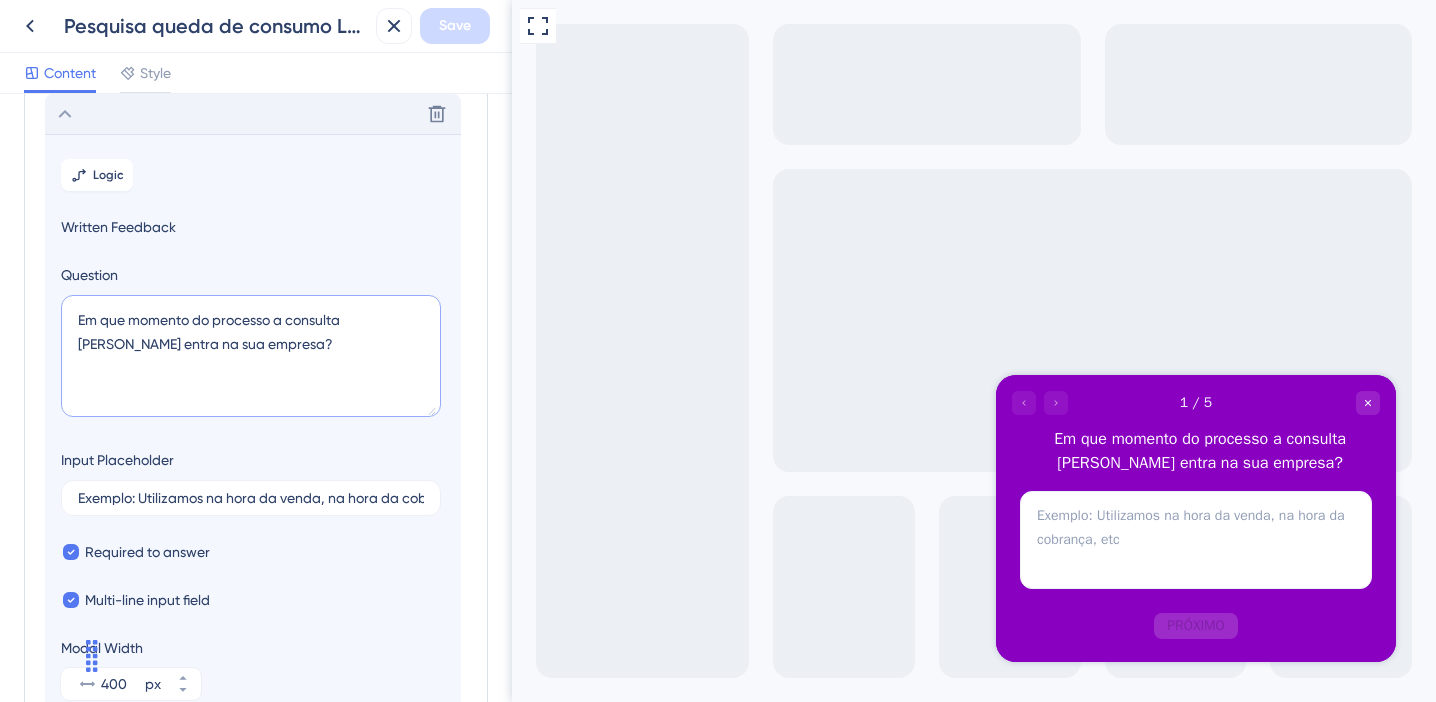 drag, startPoint x: 276, startPoint y: 319, endPoint x: 195, endPoint y: 315, distance: 81.09871 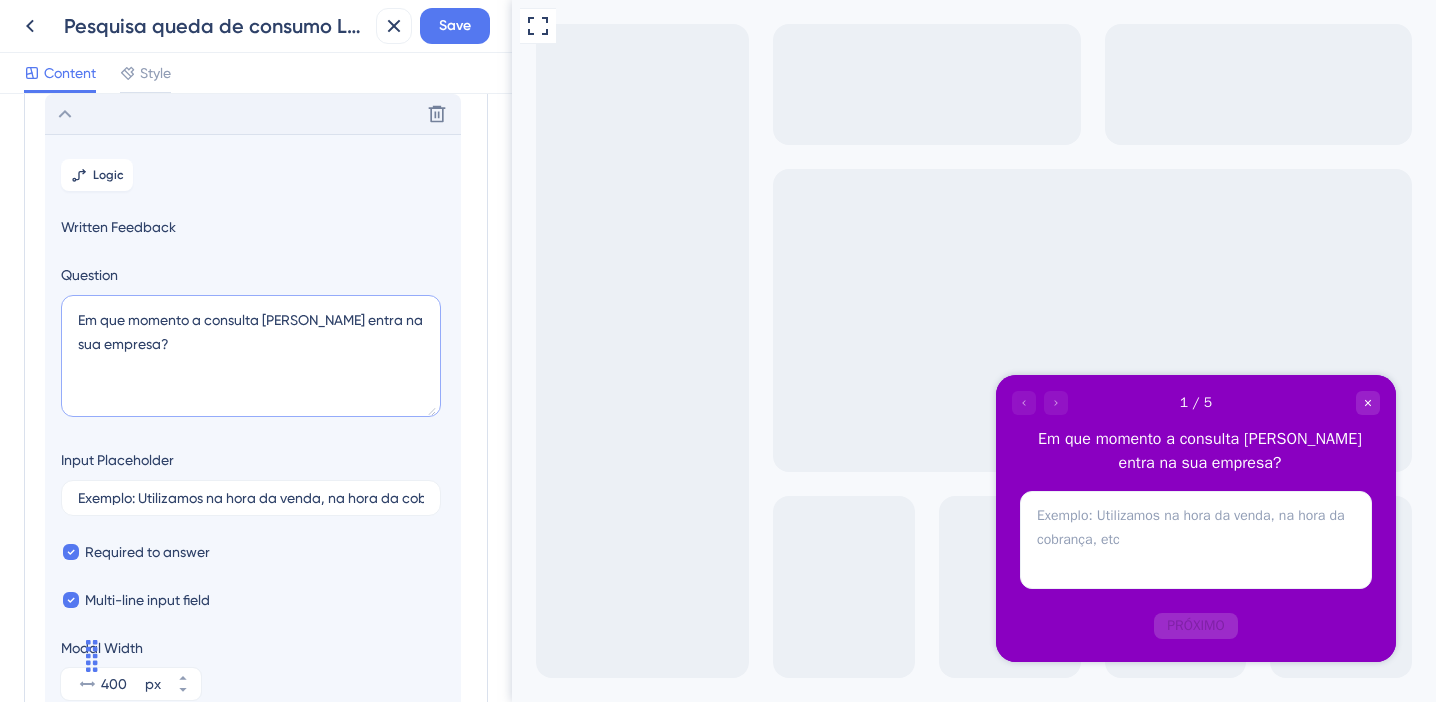 click on "Em que momento a consulta [PERSON_NAME] entra na sua empresa?" at bounding box center [251, 356] 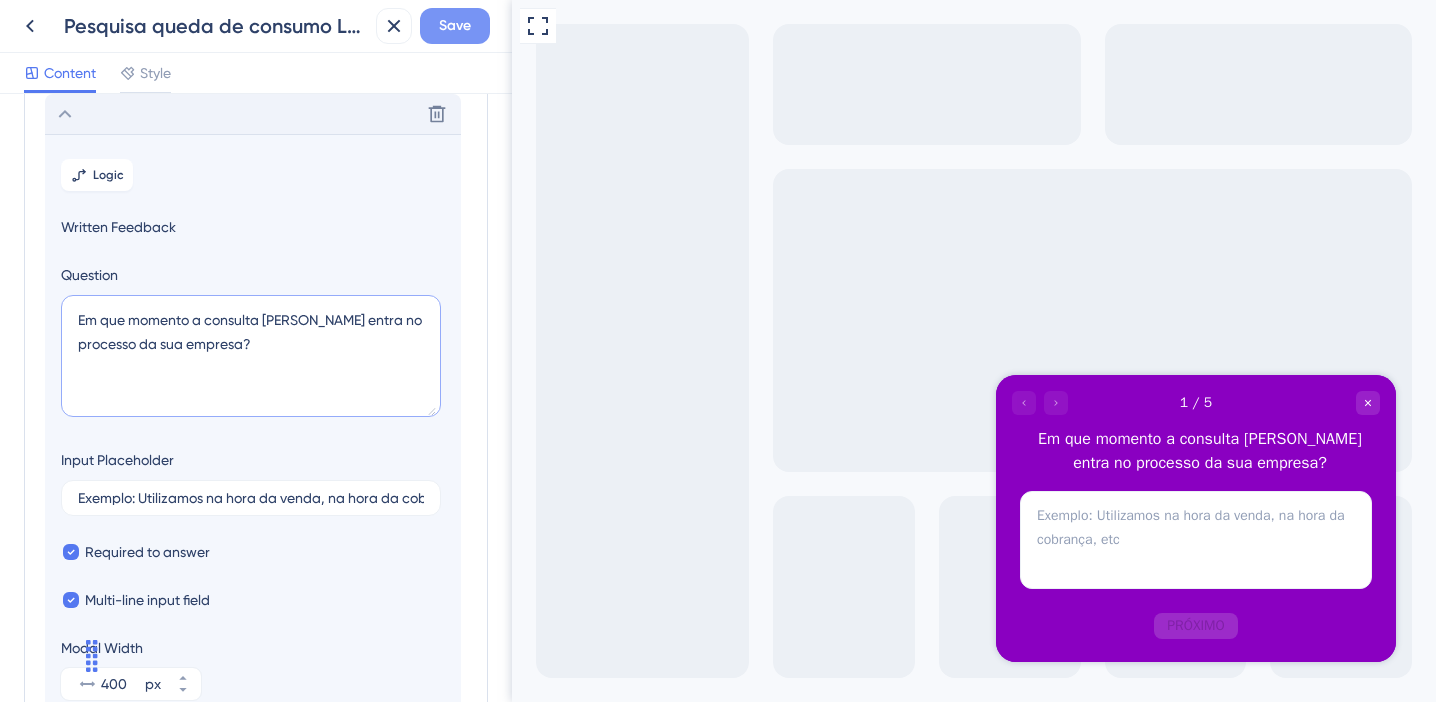 type on "Em que momento a consulta [PERSON_NAME] entra no processo da sua empresa?" 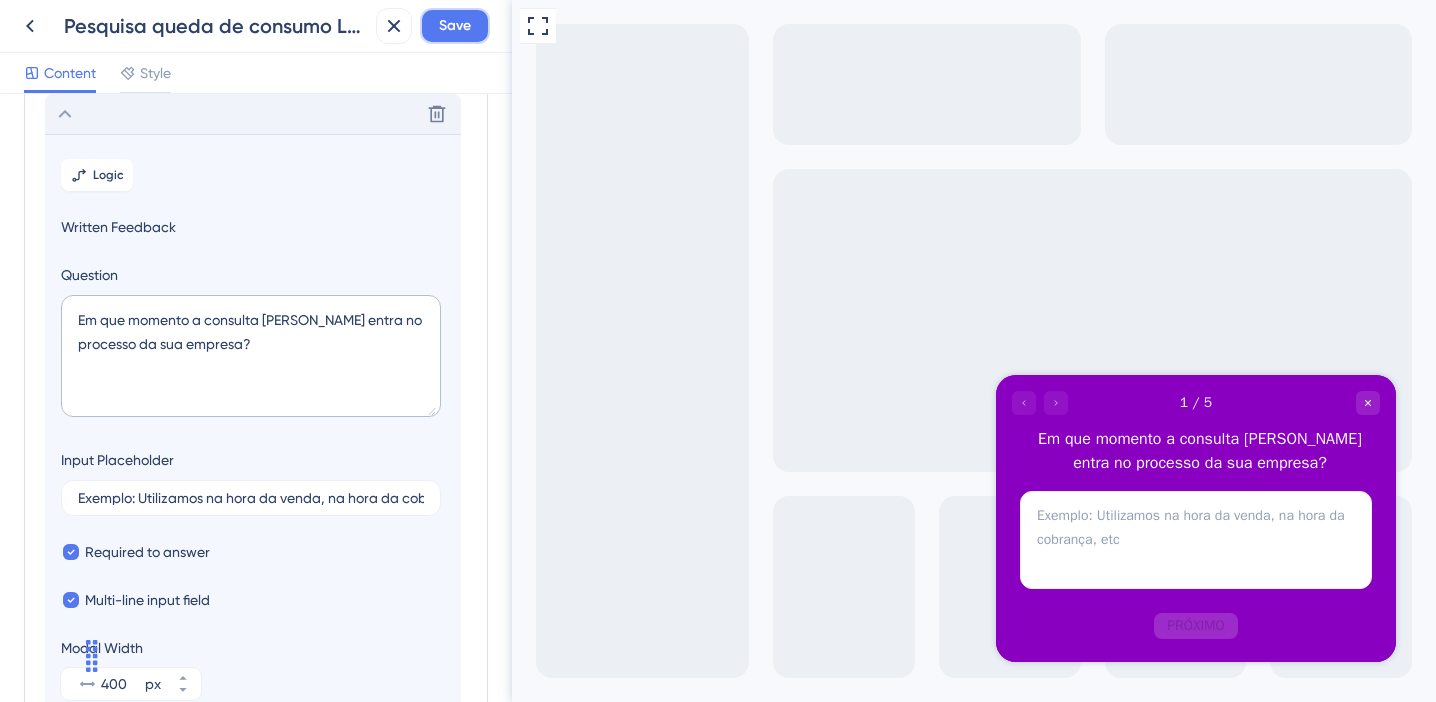 click on "Save" at bounding box center (455, 26) 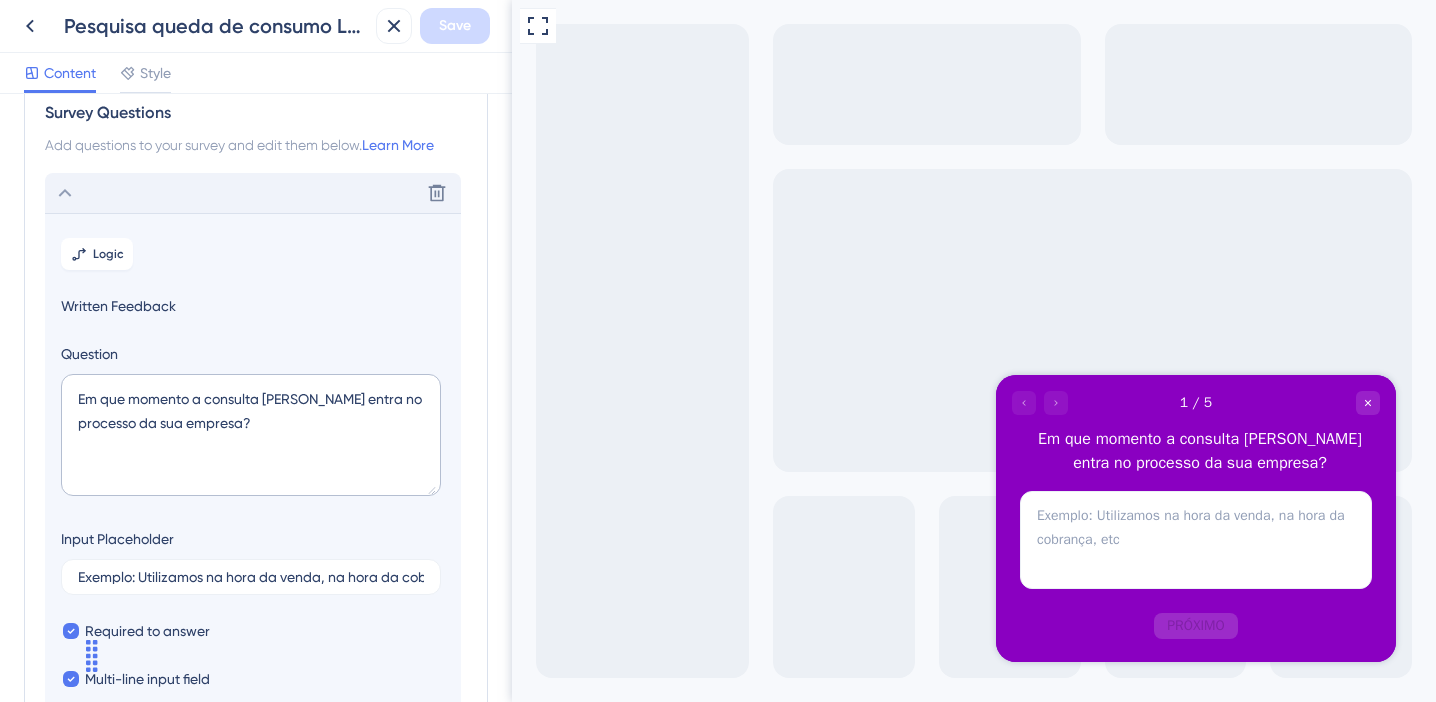 scroll, scrollTop: 0, scrollLeft: 0, axis: both 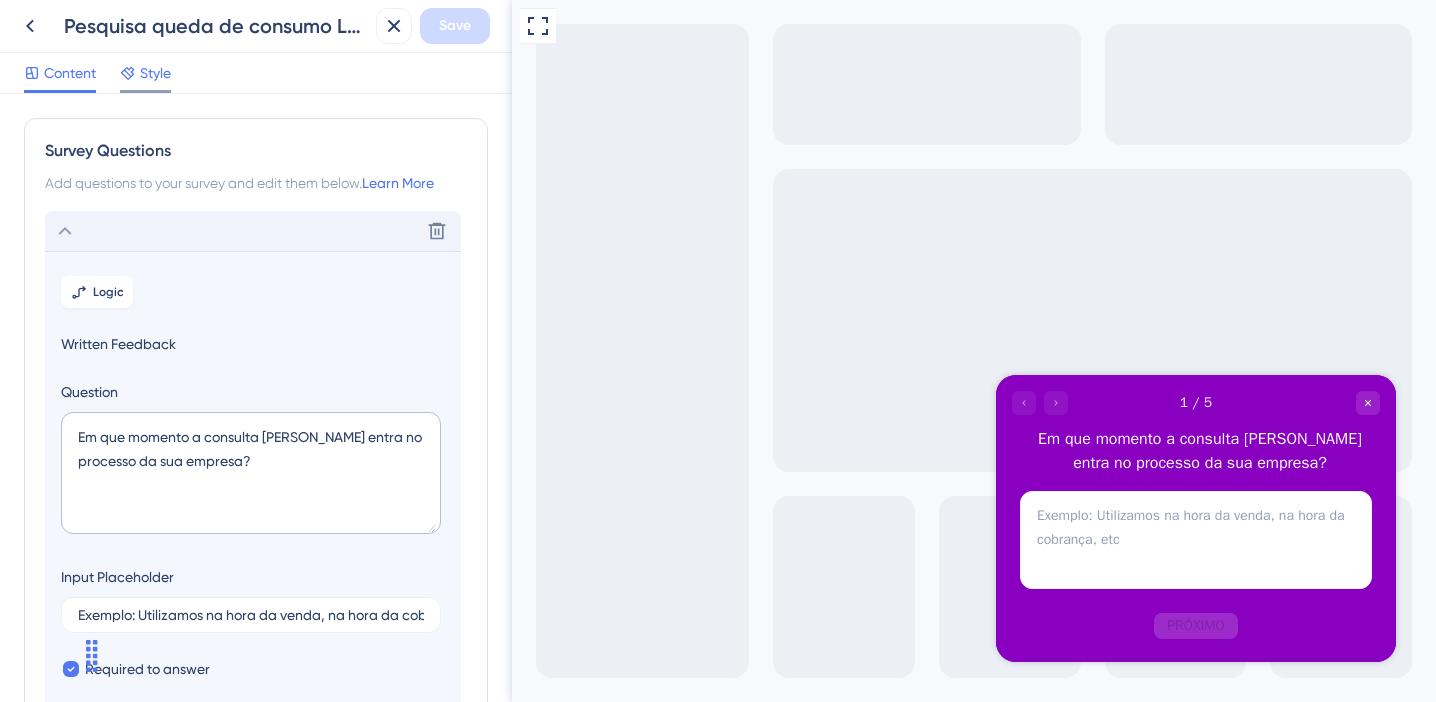 click on "Style" at bounding box center [155, 73] 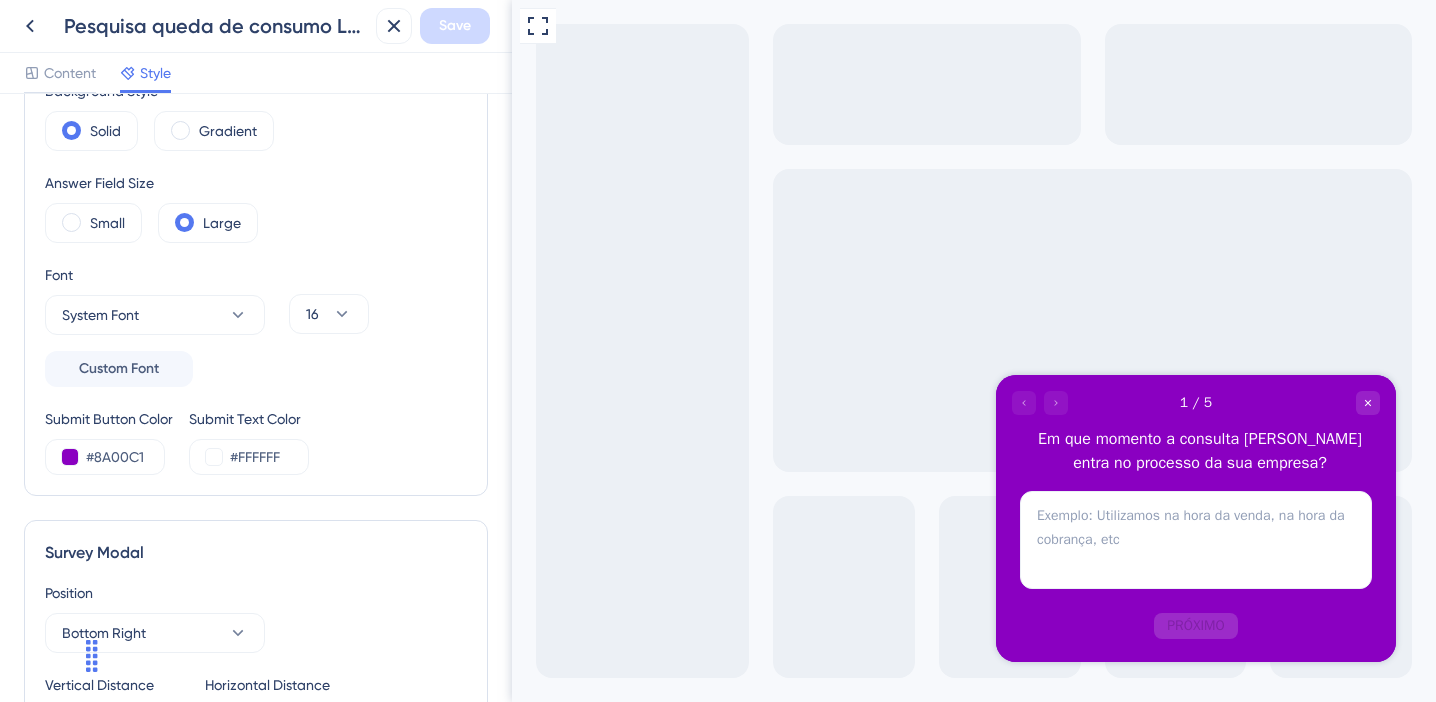 scroll, scrollTop: 0, scrollLeft: 0, axis: both 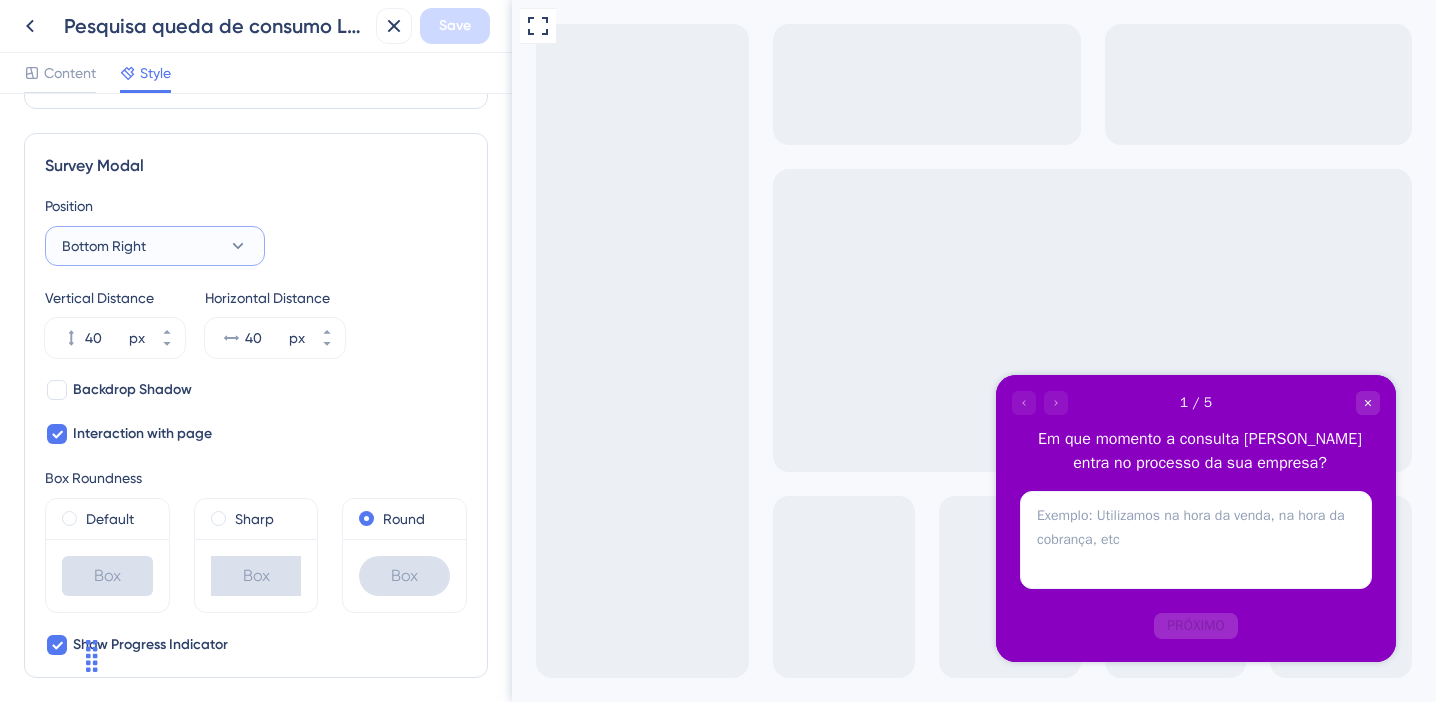 click on "Bottom Right" at bounding box center (155, 246) 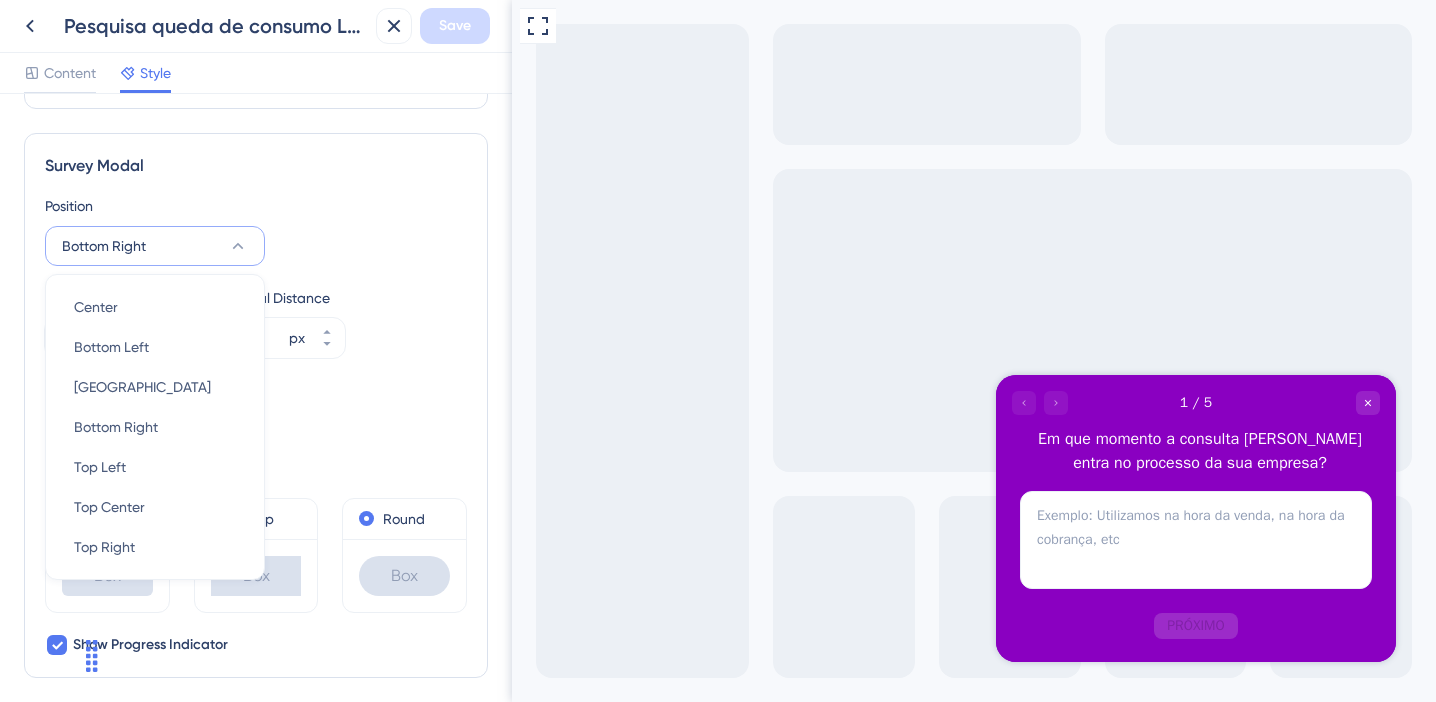 scroll, scrollTop: 622, scrollLeft: 0, axis: vertical 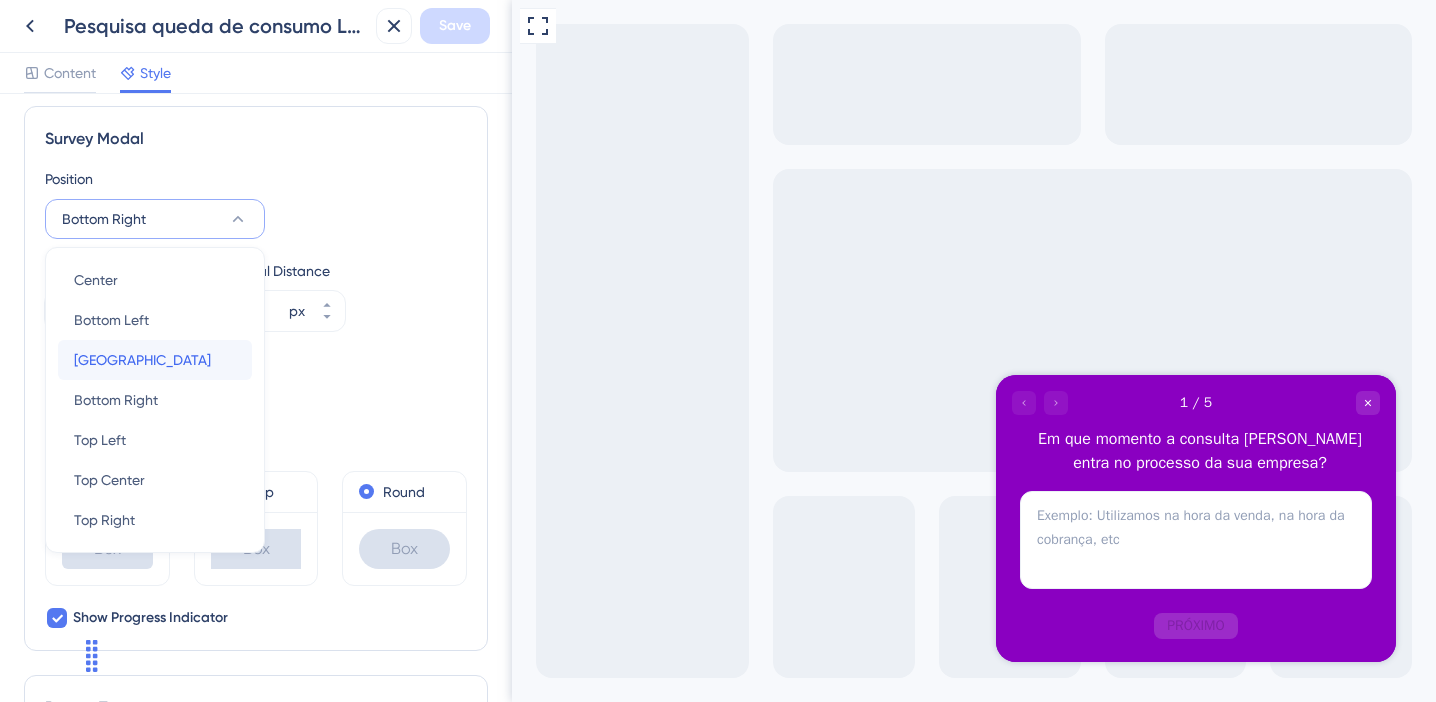 click on "[GEOGRAPHIC_DATA]" at bounding box center [155, 360] 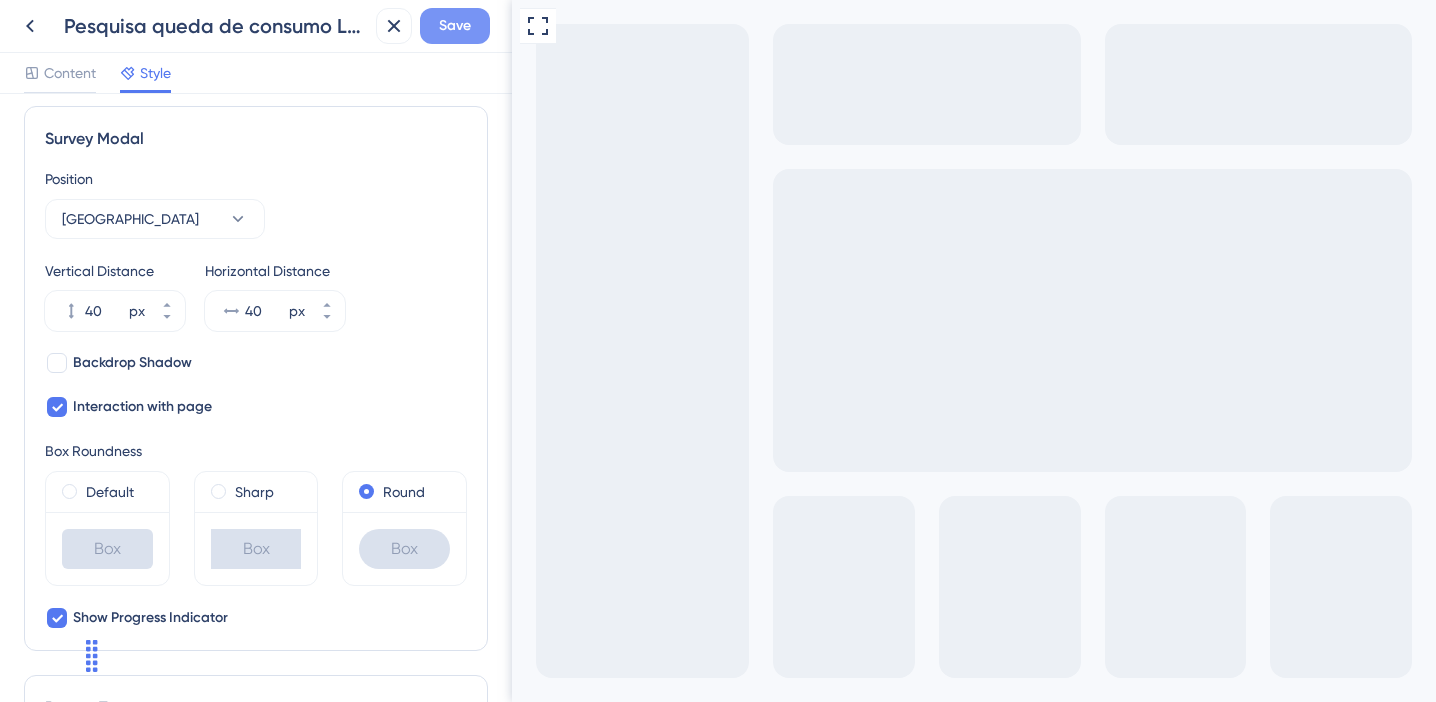 click on "Save" at bounding box center [455, 26] 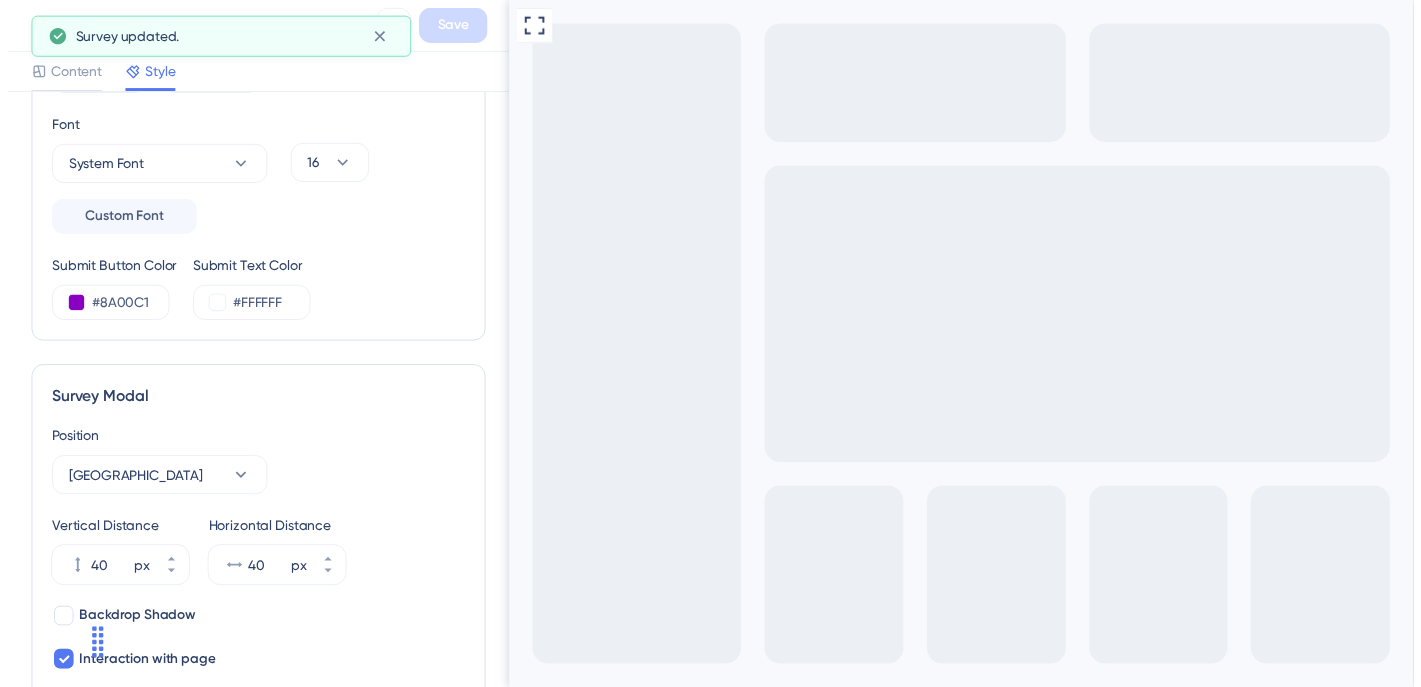 scroll, scrollTop: 0, scrollLeft: 0, axis: both 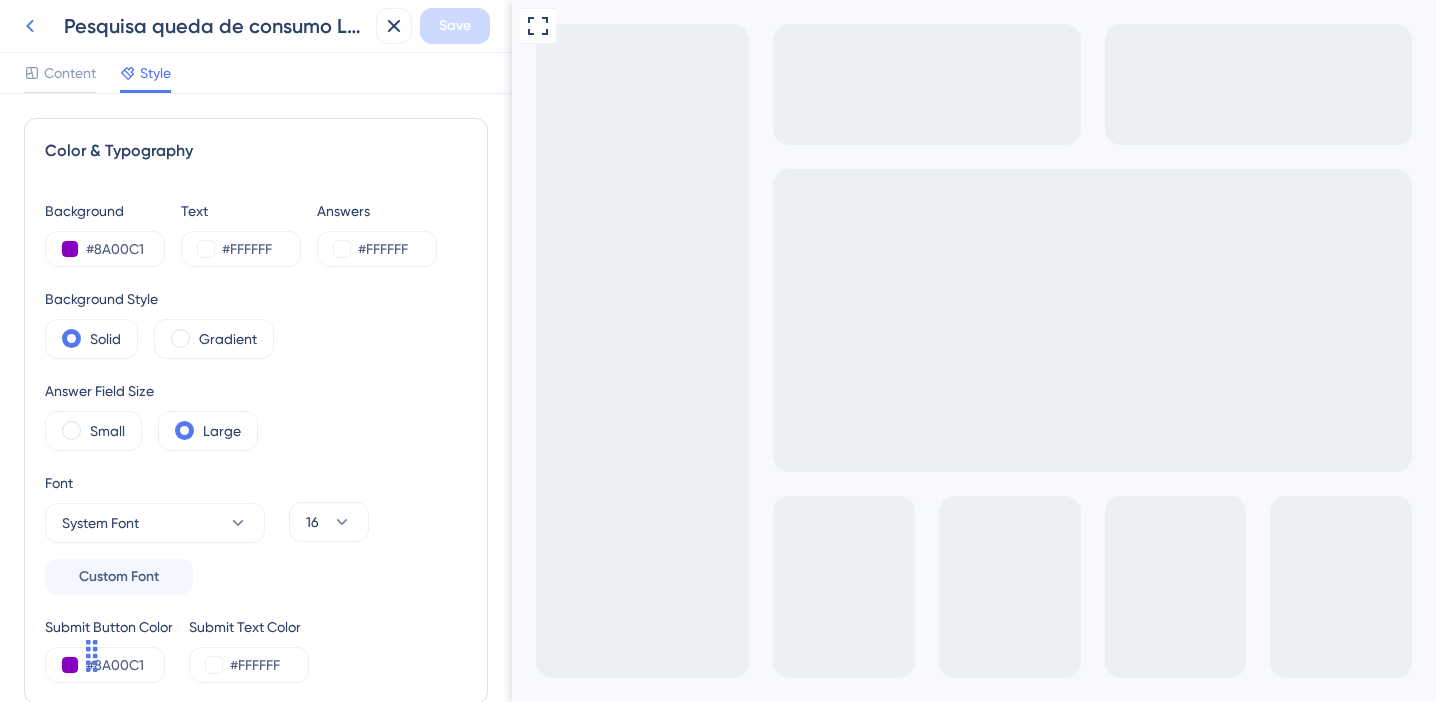 click 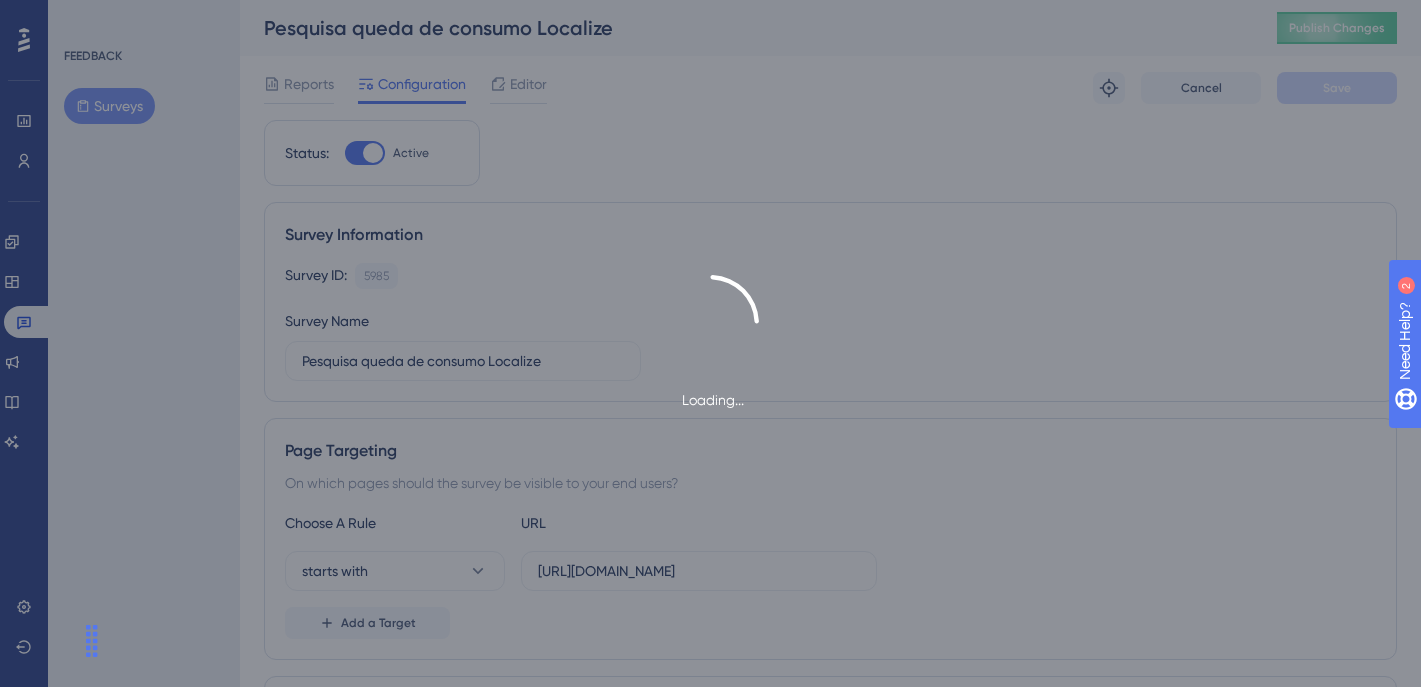 scroll, scrollTop: 0, scrollLeft: 0, axis: both 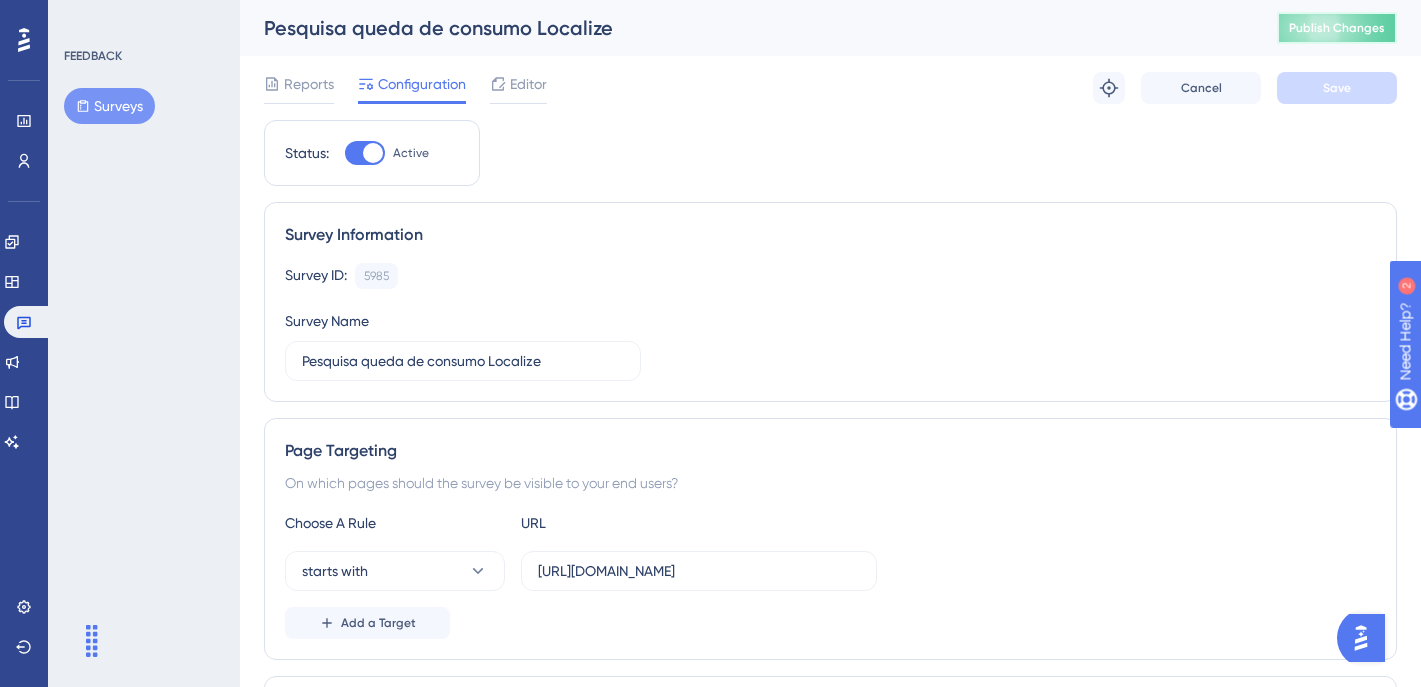 click on "Publish Changes" at bounding box center (1337, 28) 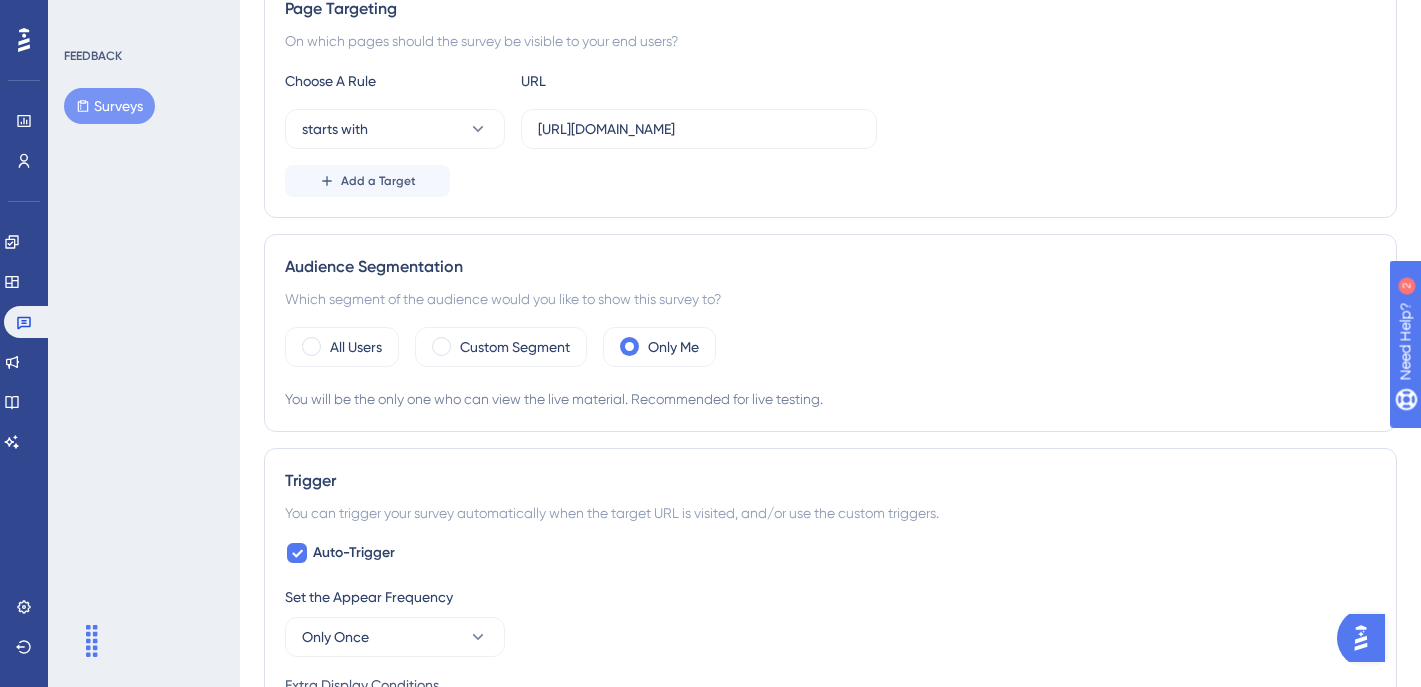 scroll, scrollTop: 0, scrollLeft: 0, axis: both 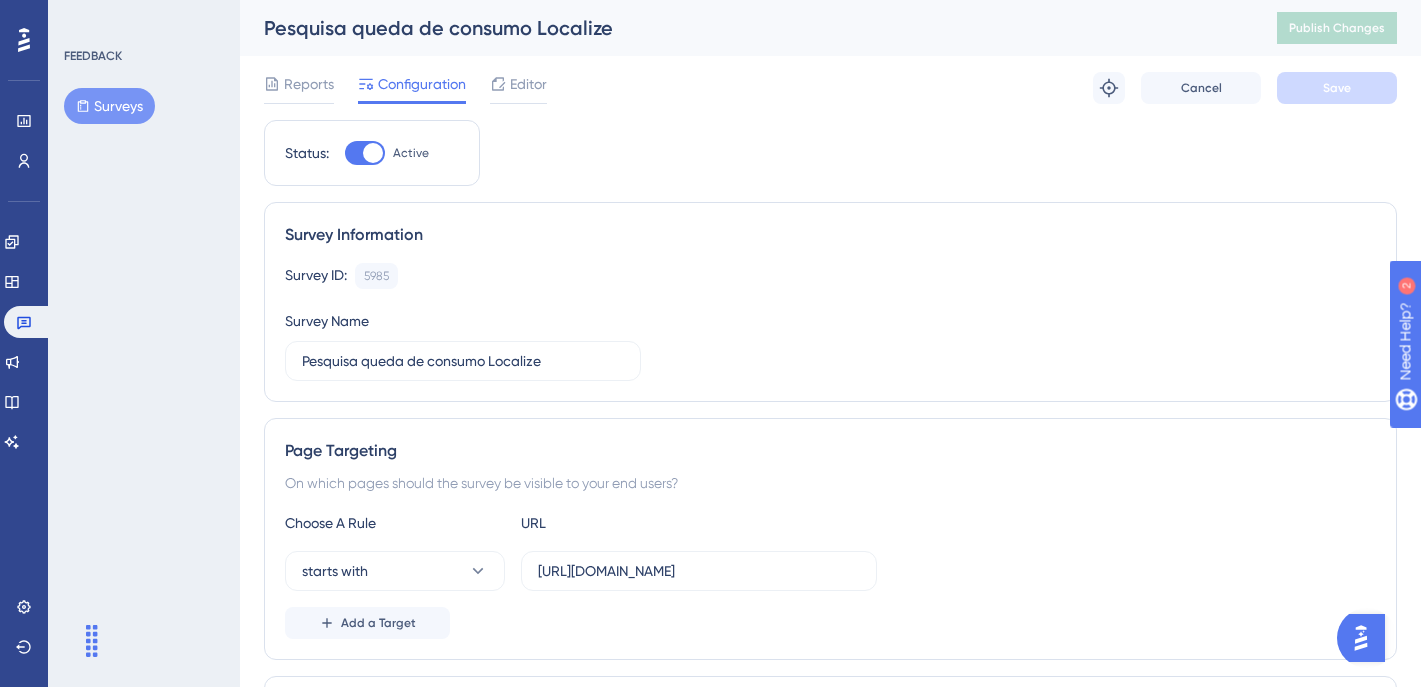 drag, startPoint x: 911, startPoint y: 162, endPoint x: 901, endPoint y: 166, distance: 10.770329 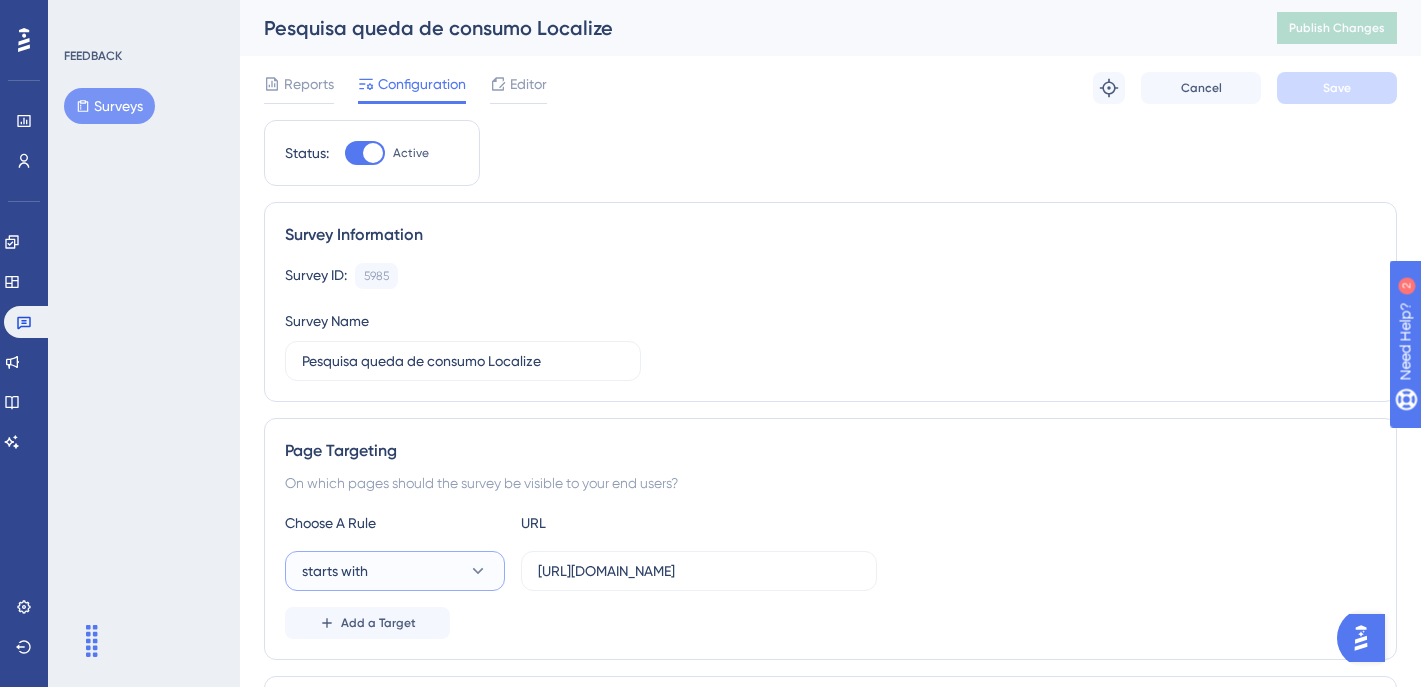 click on "starts with" at bounding box center [395, 571] 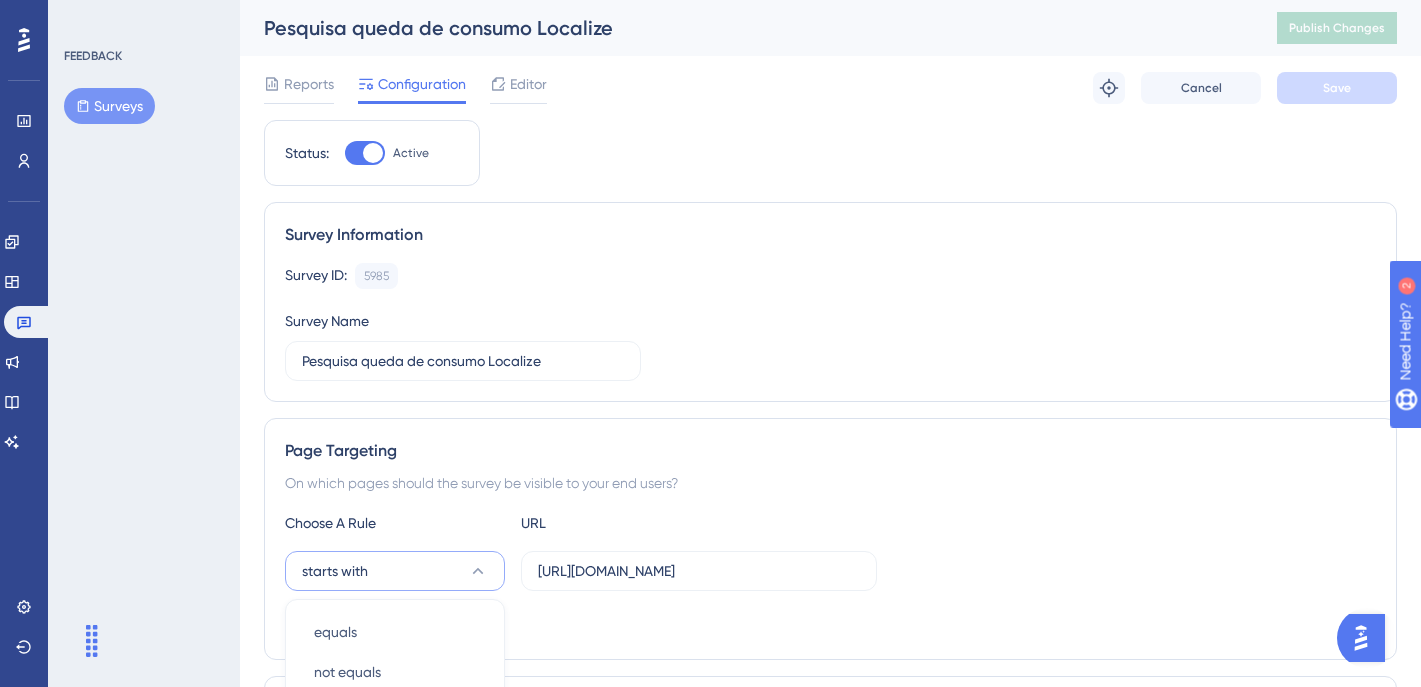 scroll, scrollTop: 415, scrollLeft: 0, axis: vertical 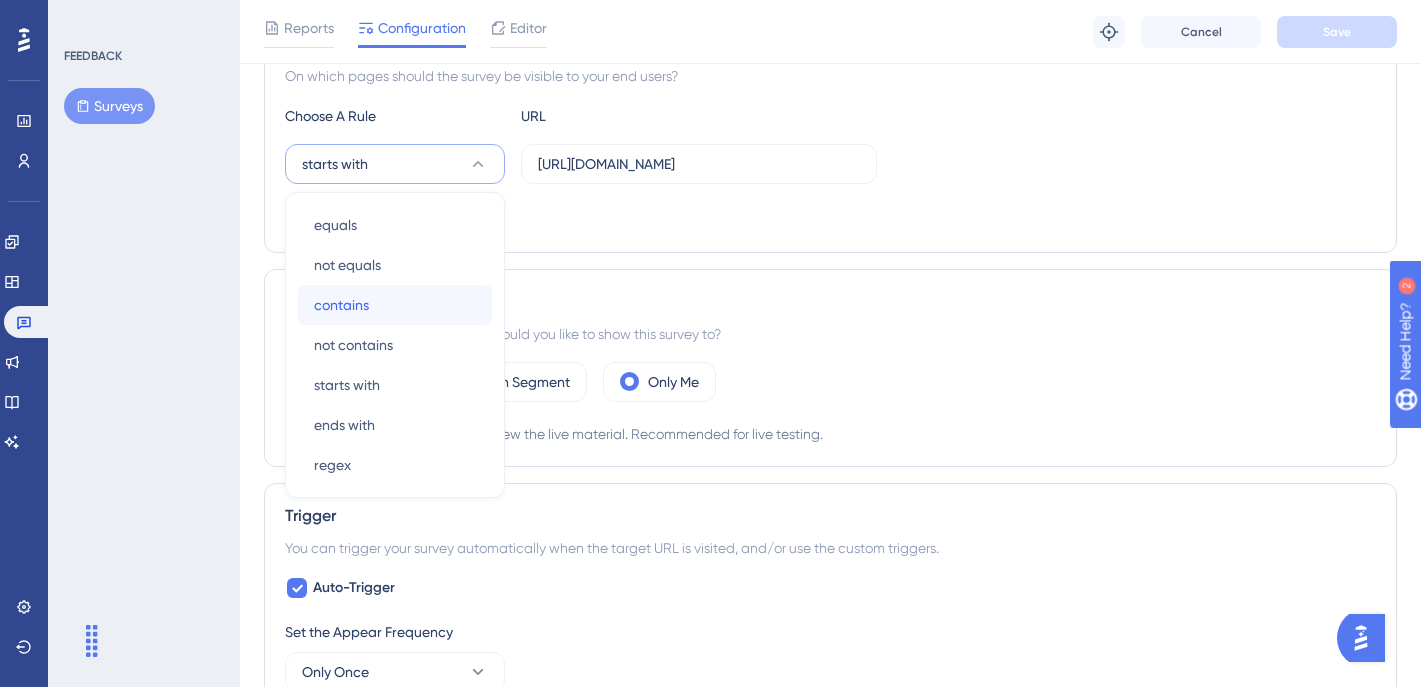 click on "contains contains" at bounding box center (395, 305) 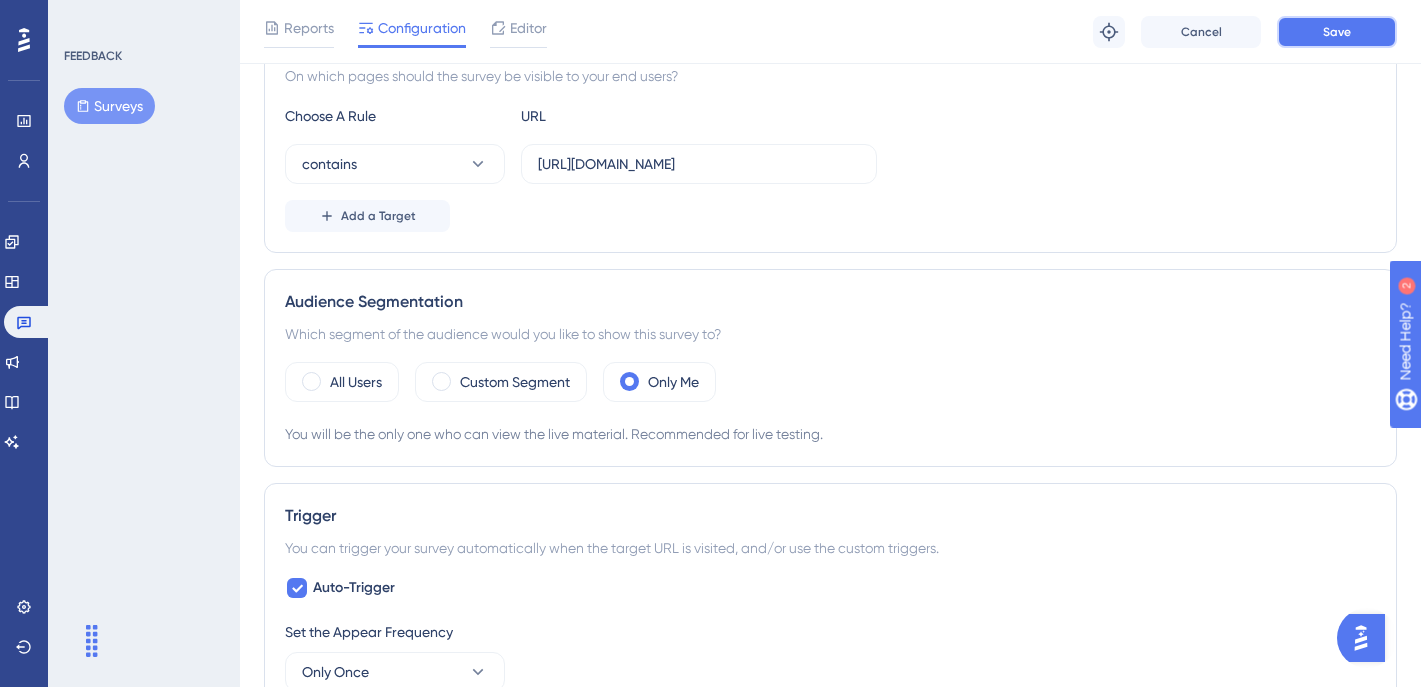 click on "Save" at bounding box center [1337, 32] 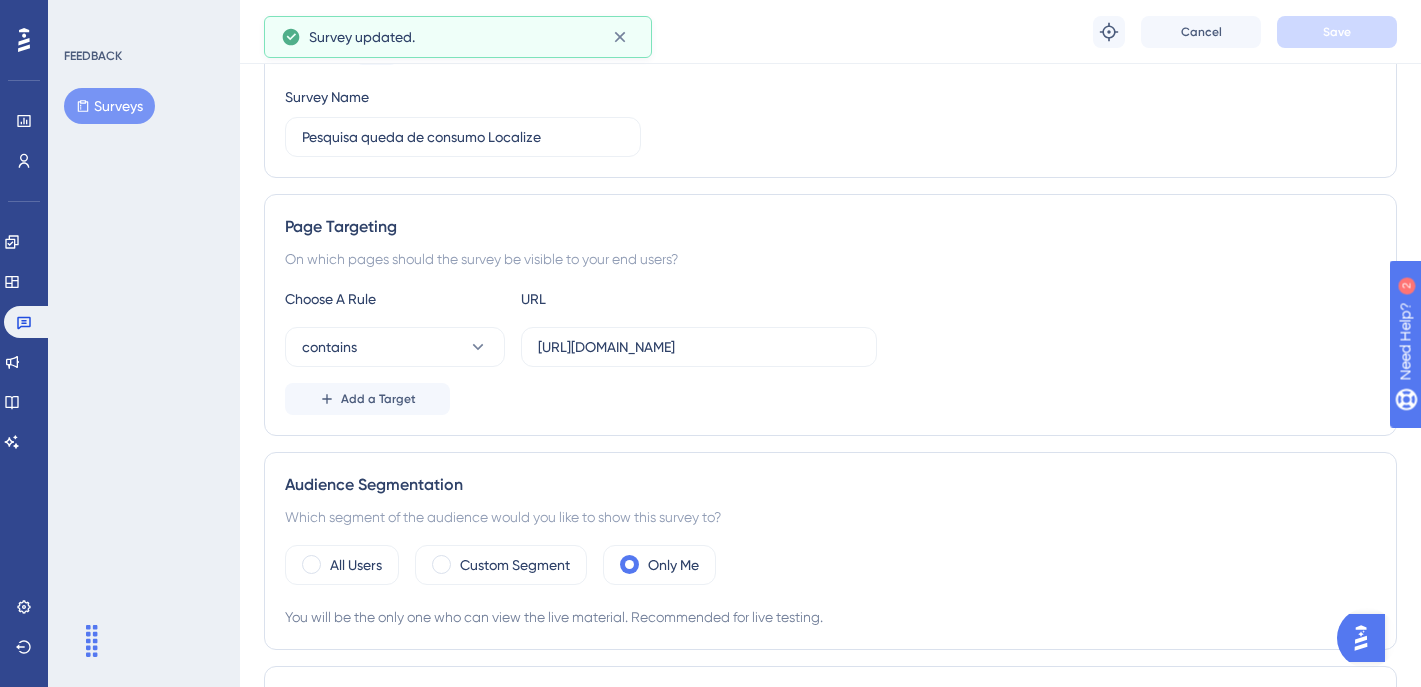 scroll, scrollTop: 0, scrollLeft: 0, axis: both 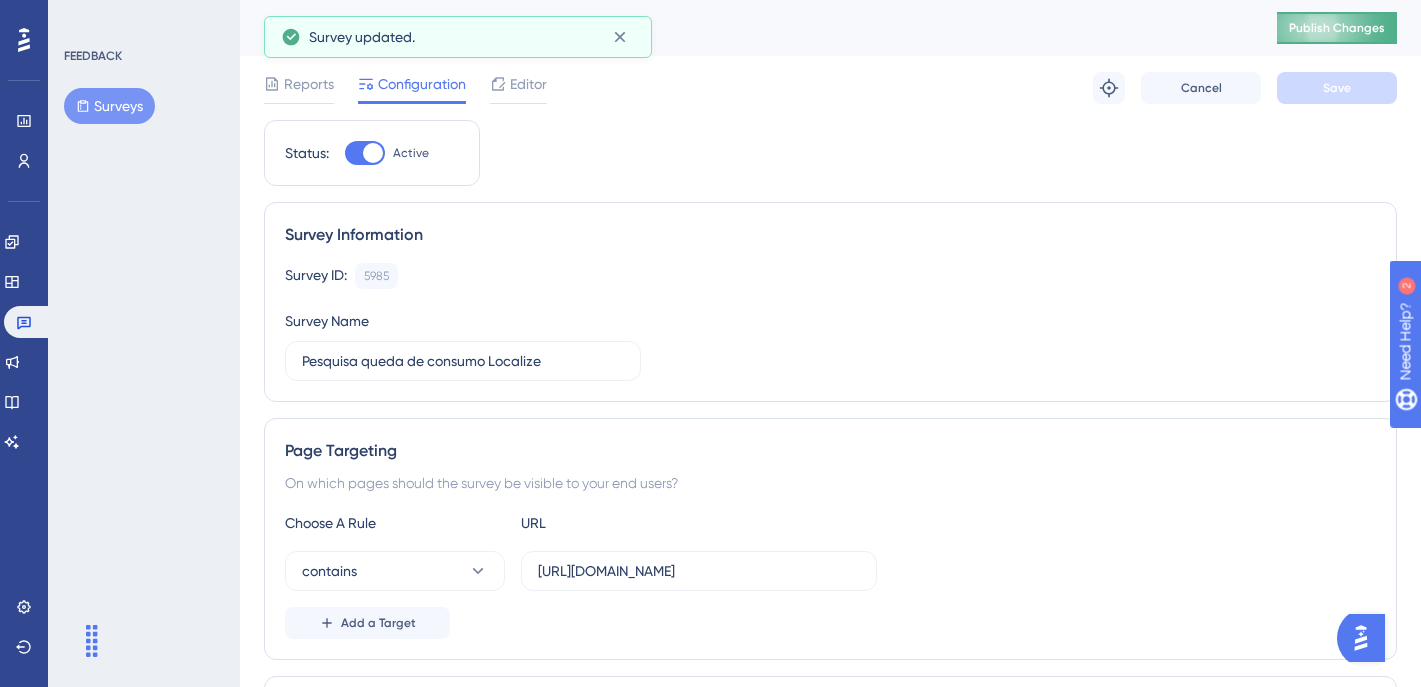 click on "Publish Changes" at bounding box center [1337, 28] 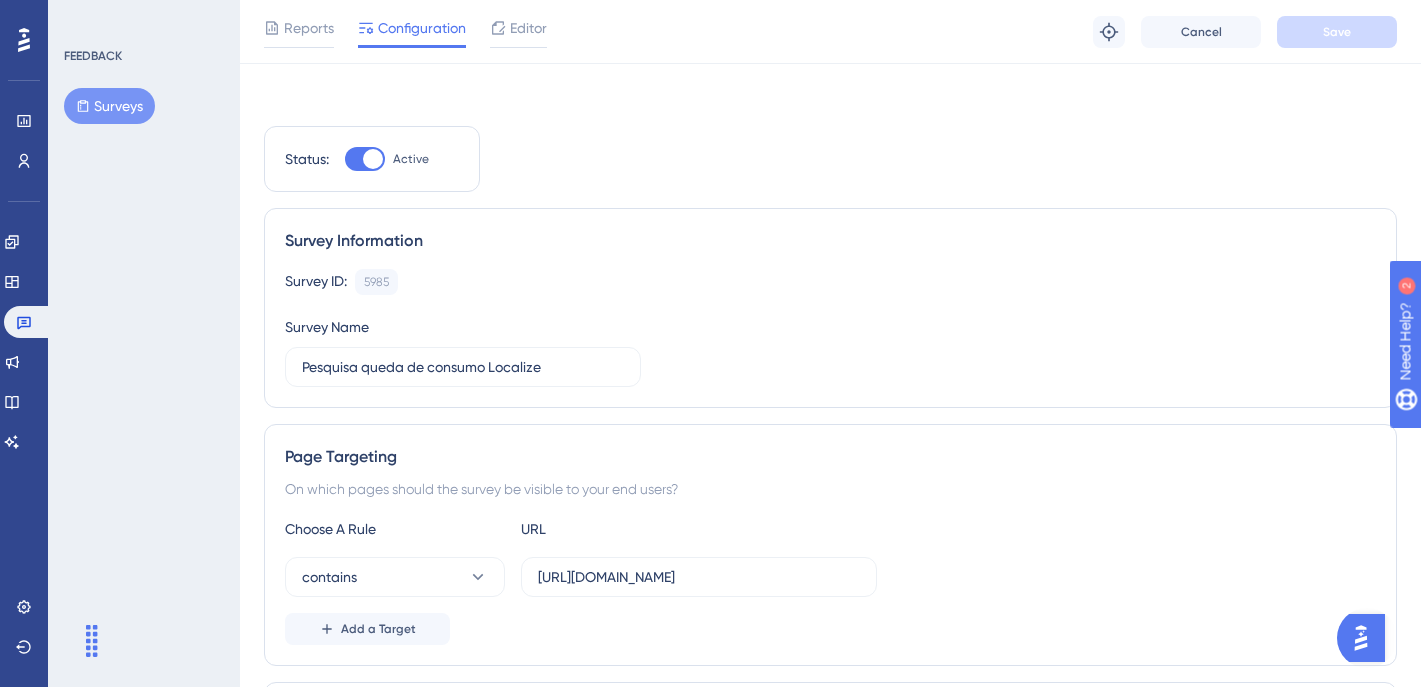 scroll, scrollTop: 0, scrollLeft: 0, axis: both 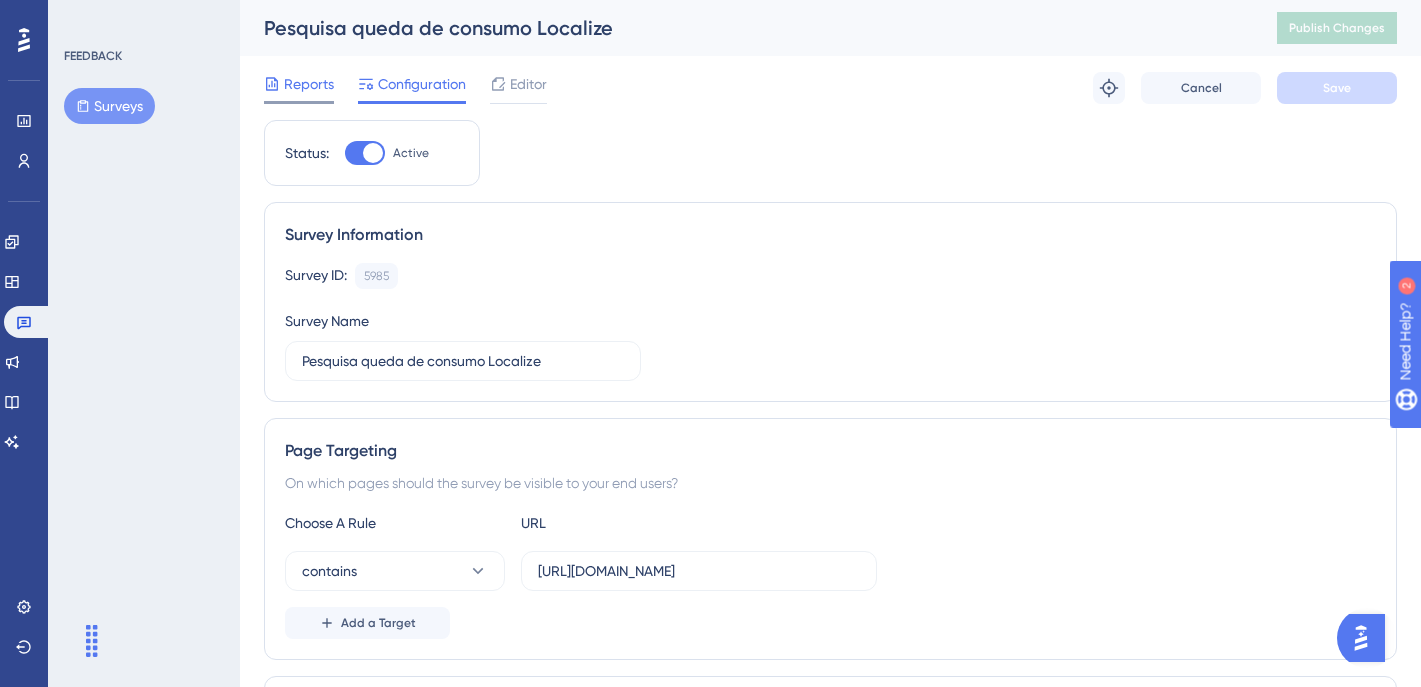 click on "Reports" at bounding box center (309, 84) 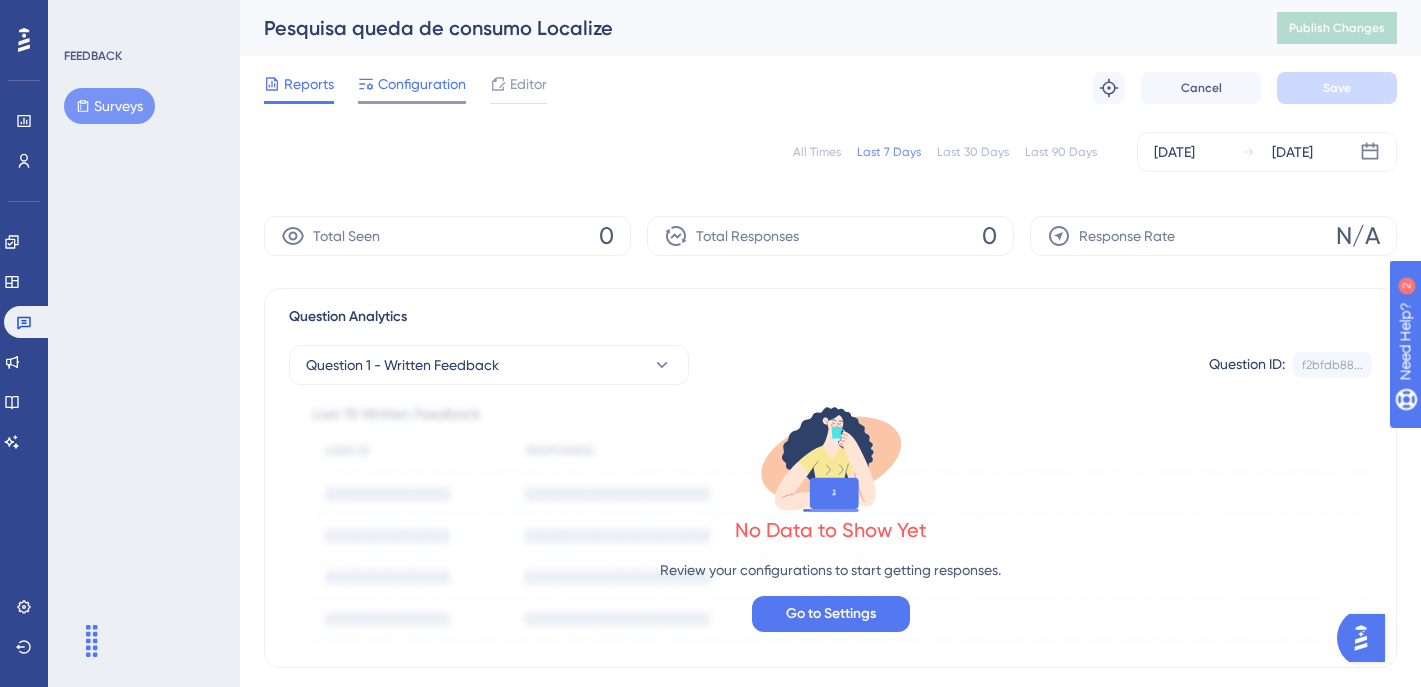 click on "Configuration" at bounding box center (422, 84) 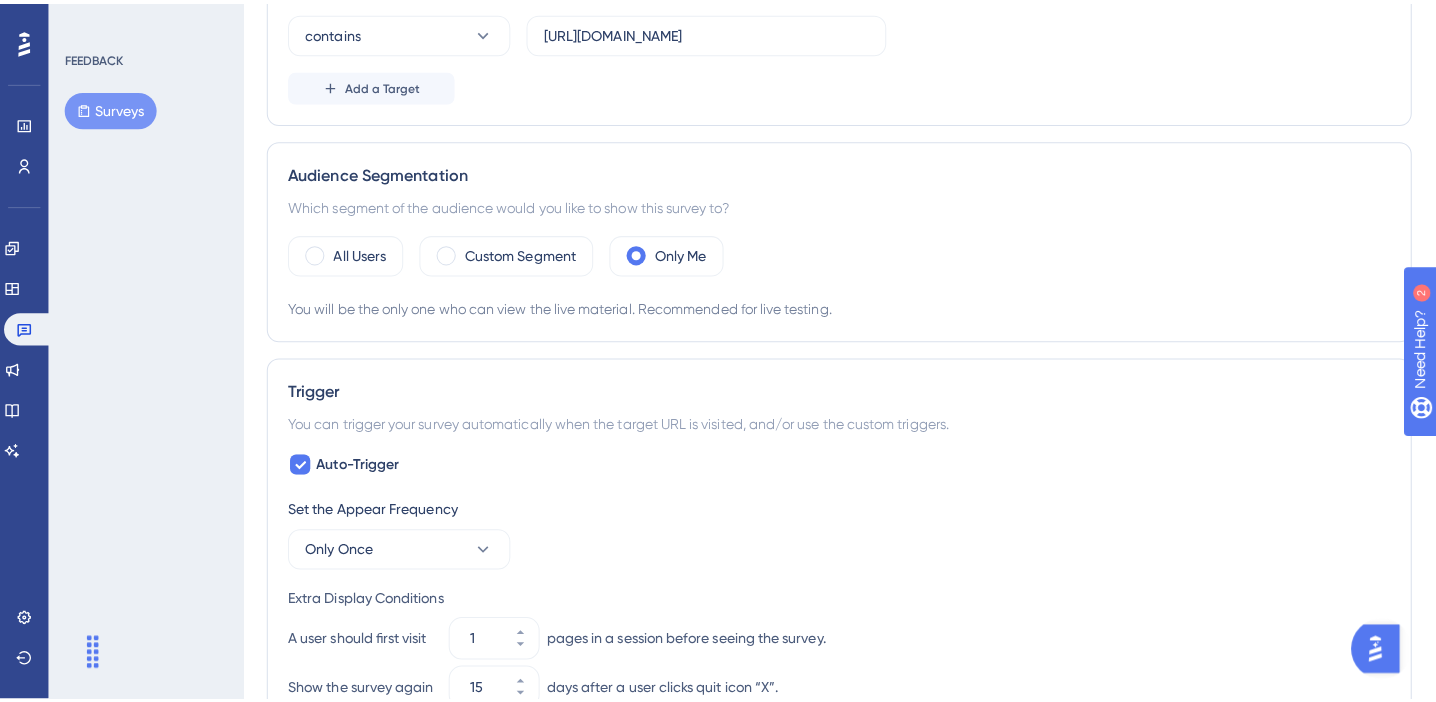 scroll, scrollTop: 0, scrollLeft: 0, axis: both 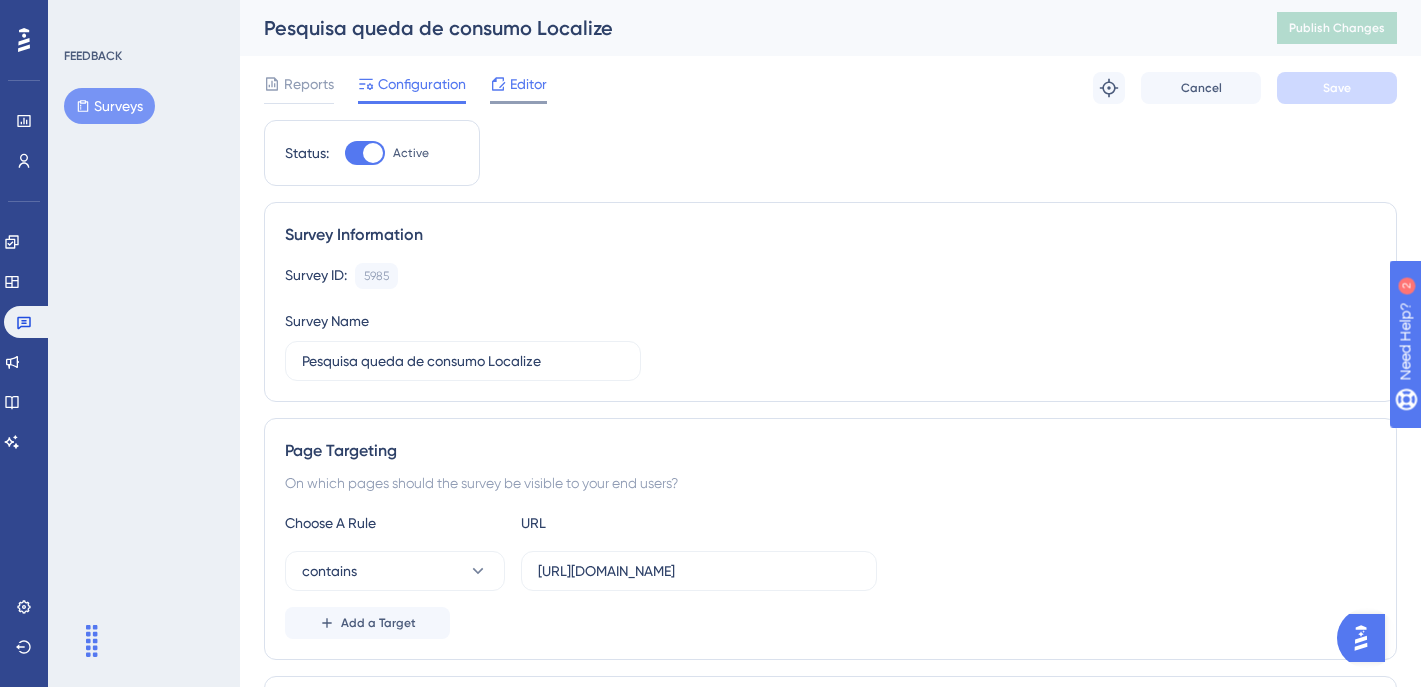 click on "Editor" at bounding box center (528, 84) 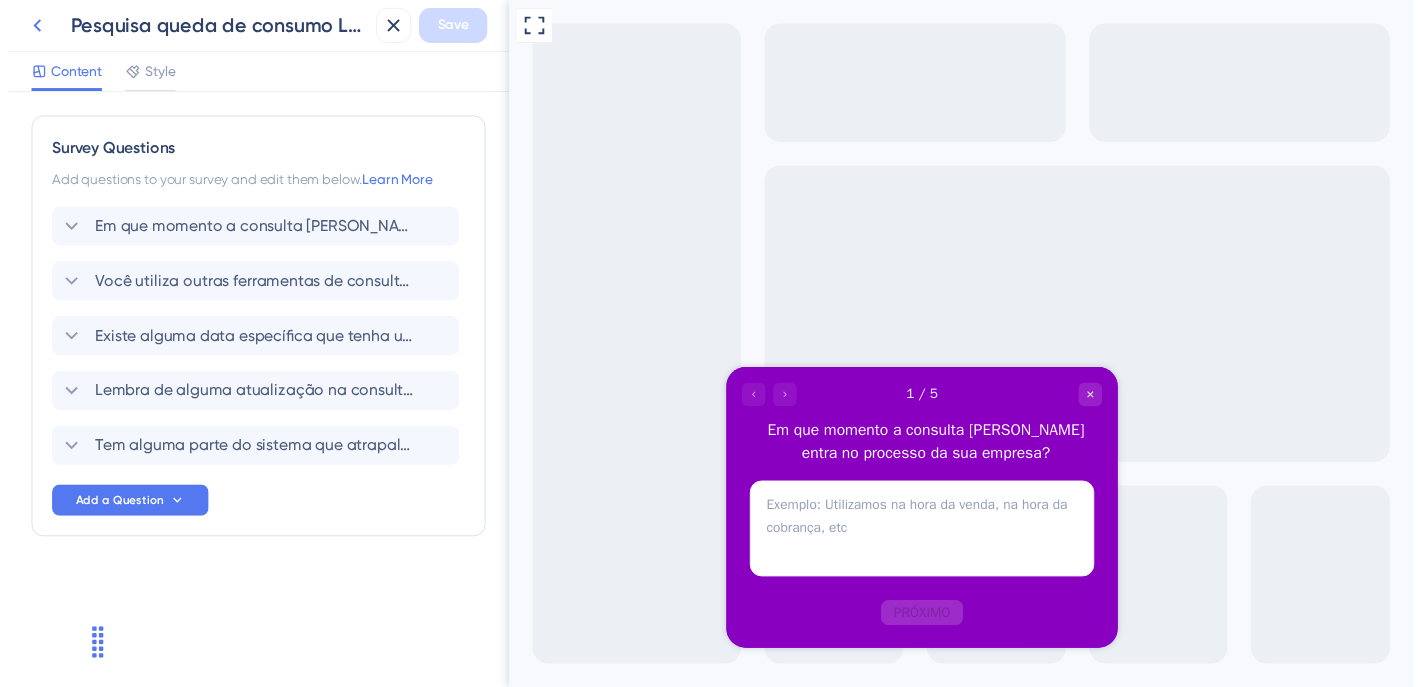 scroll, scrollTop: 0, scrollLeft: 0, axis: both 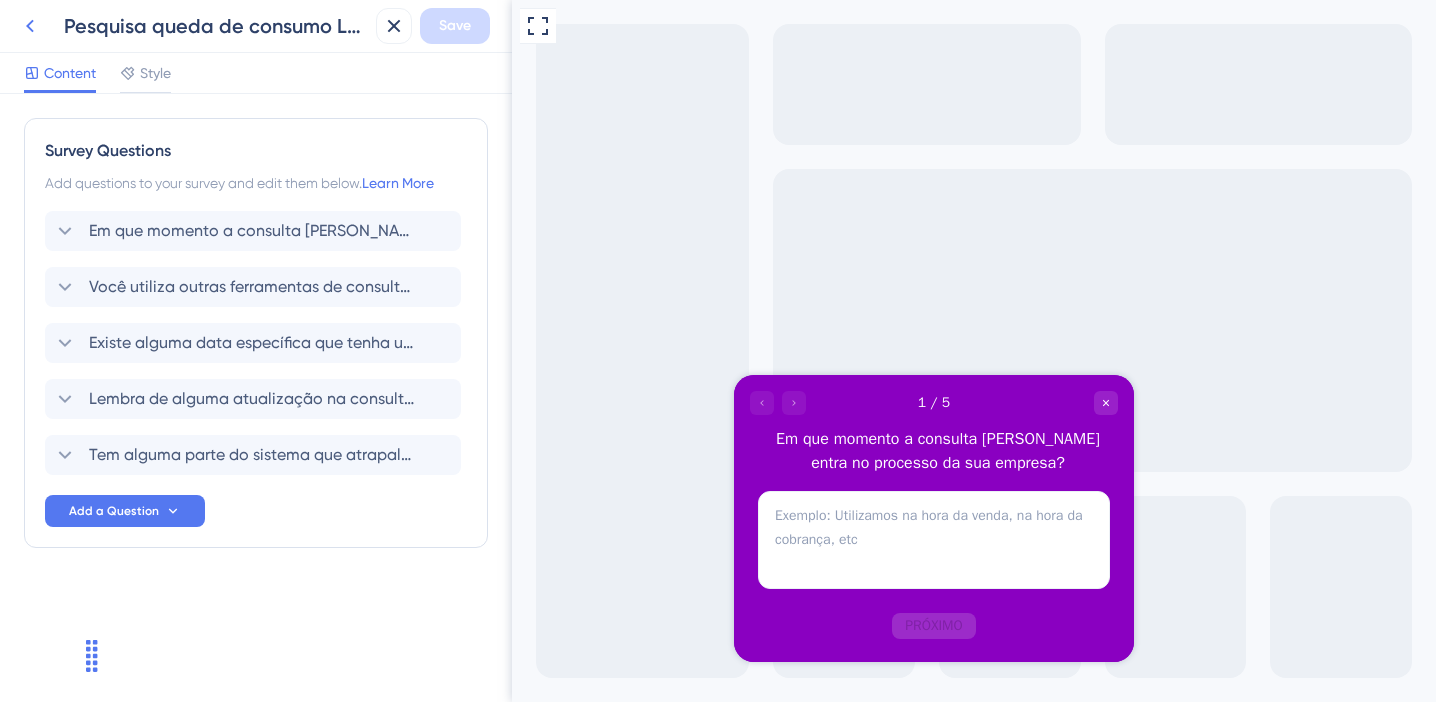 click 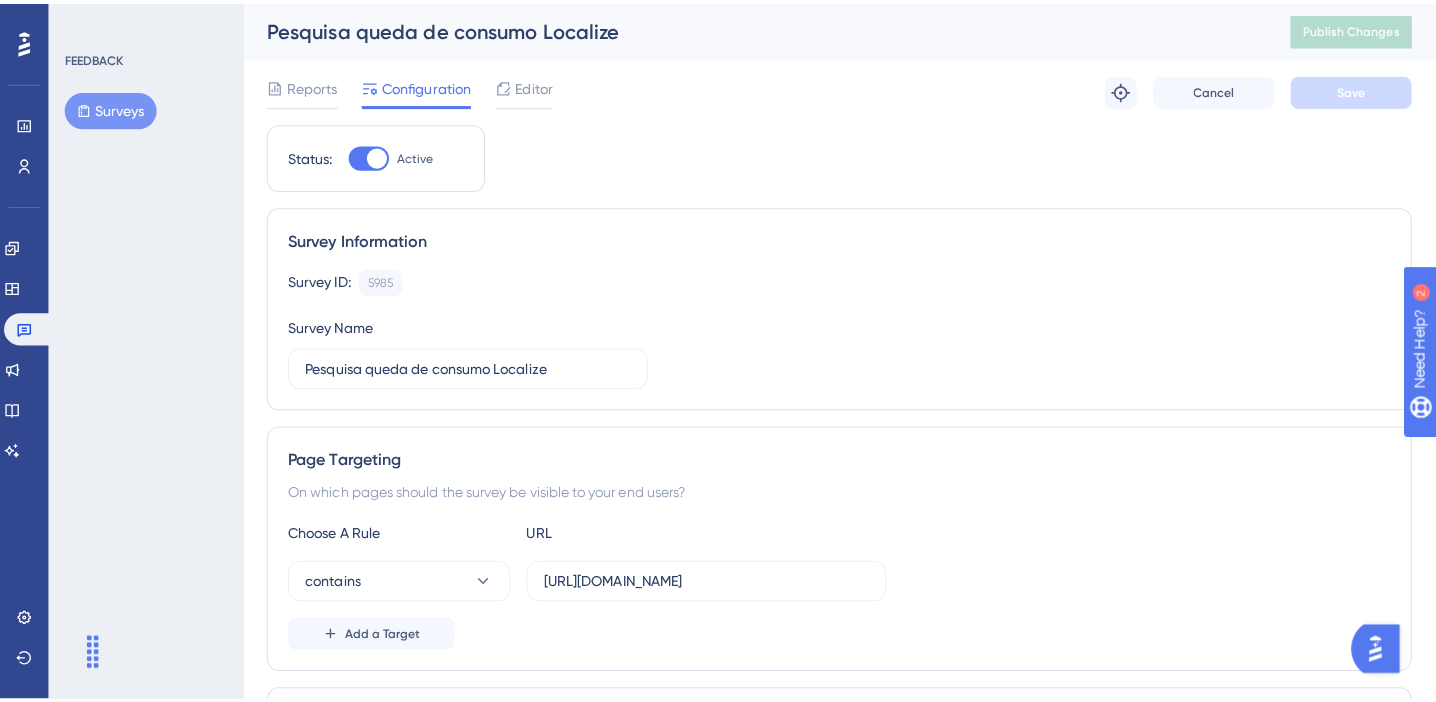 scroll, scrollTop: 0, scrollLeft: 0, axis: both 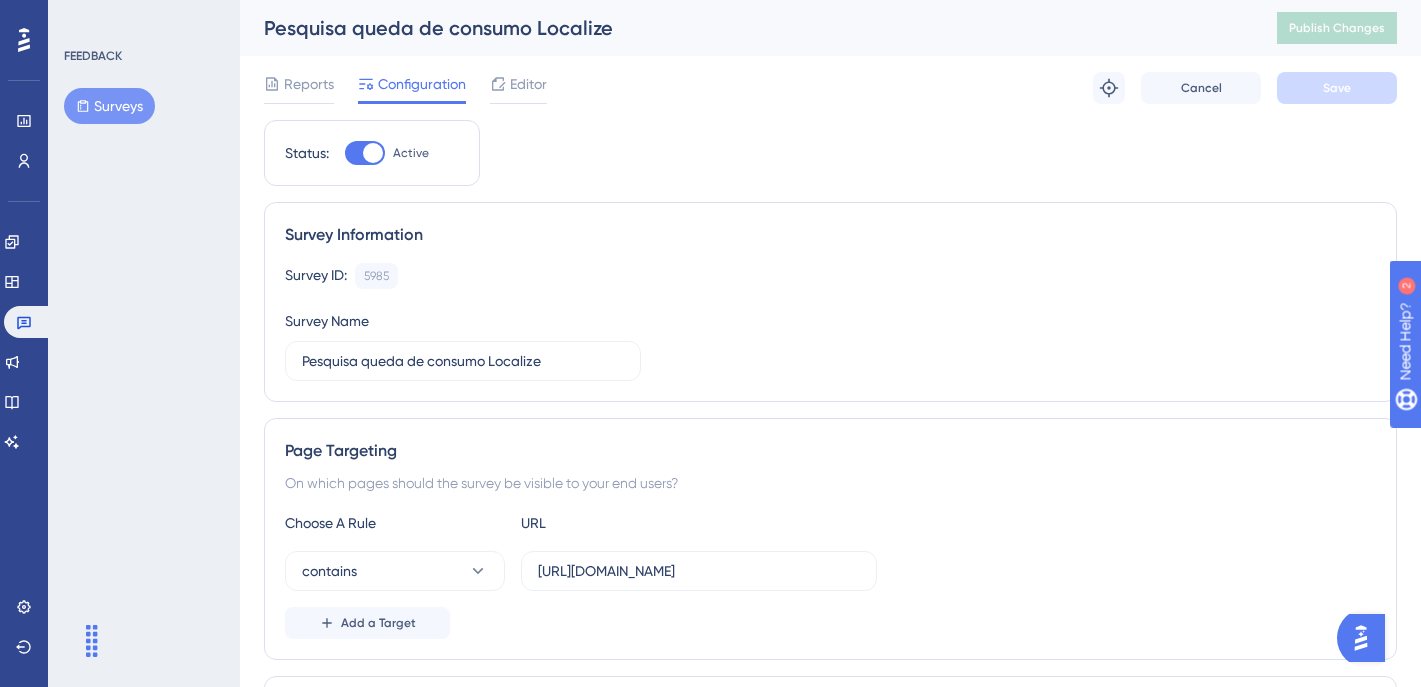 click on "Survey Information Survey ID: 5985 Copy Survey Name Pesquisa queda de consumo Localize" at bounding box center (830, 302) 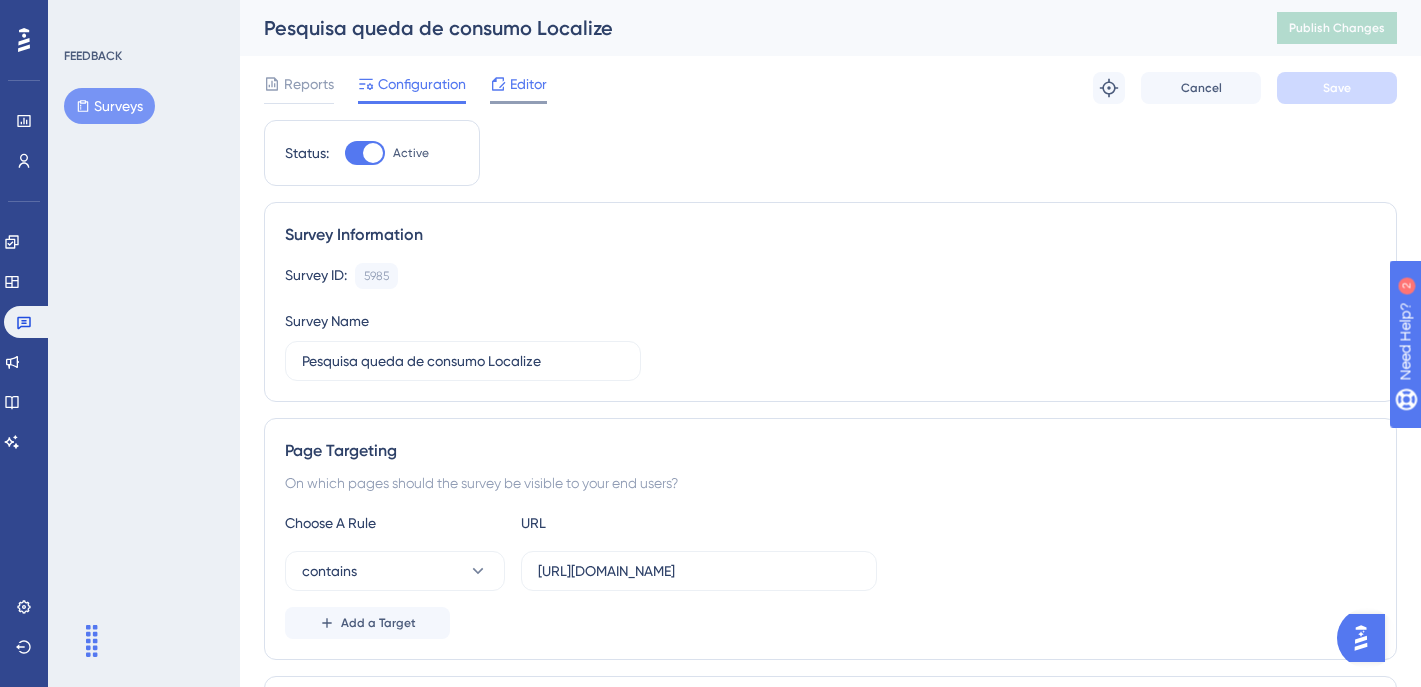 click on "Editor" at bounding box center [528, 84] 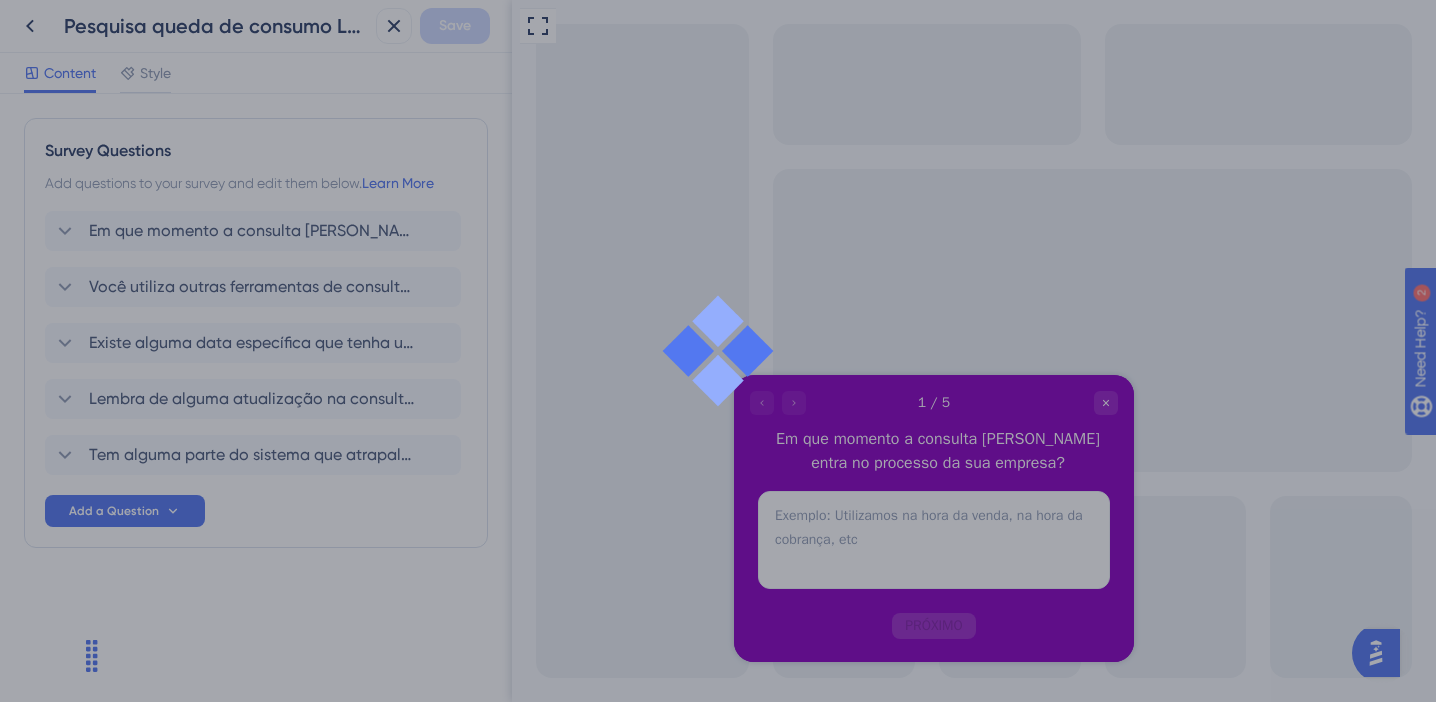 scroll, scrollTop: 0, scrollLeft: 0, axis: both 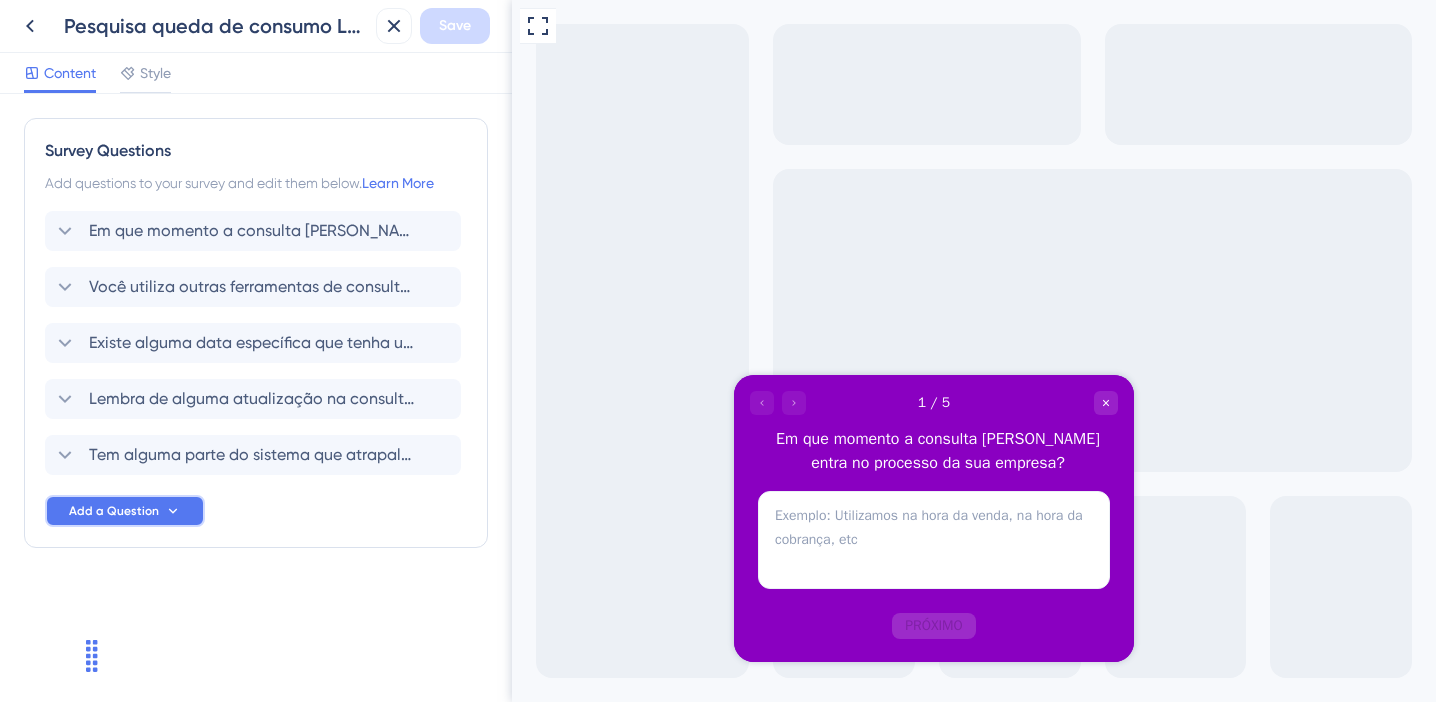 click on "Add a Question" at bounding box center (114, 511) 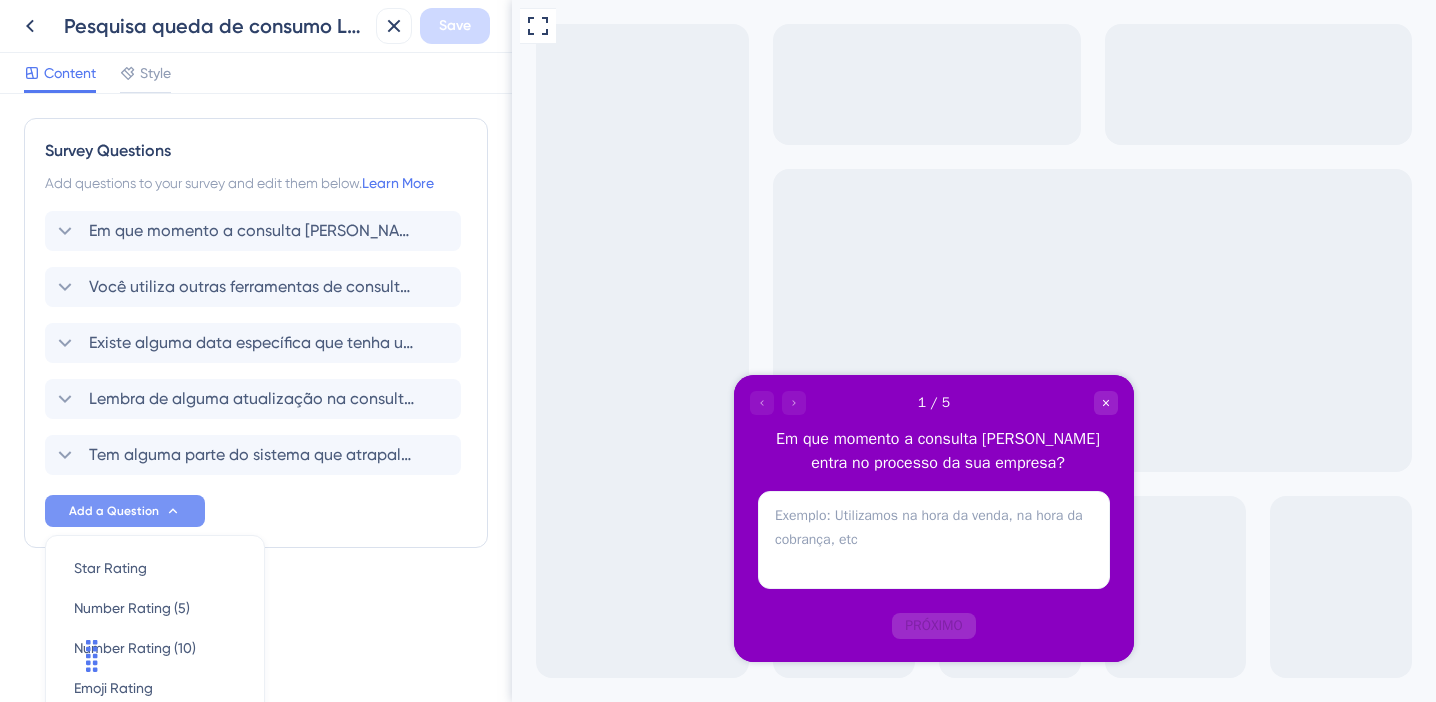 scroll, scrollTop: 0, scrollLeft: 0, axis: both 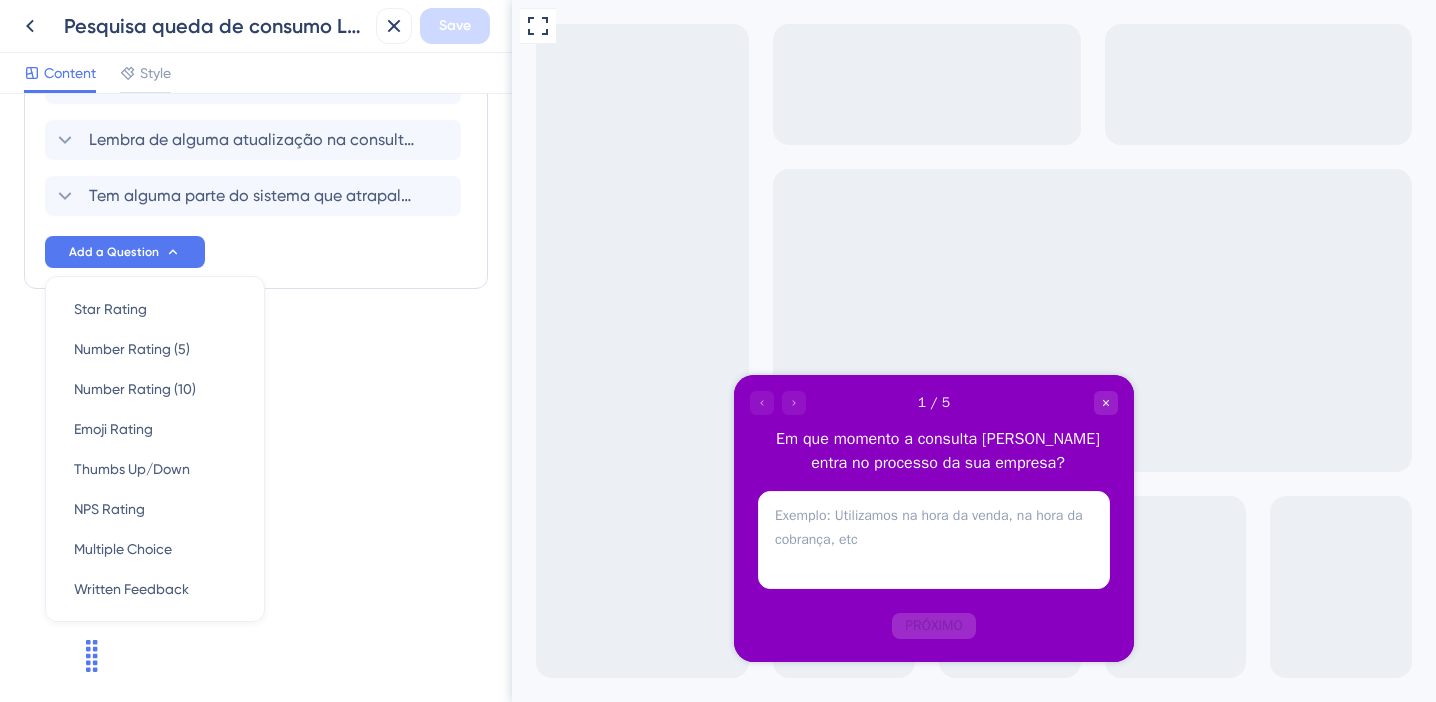 click on "Survey Questions Add questions to your survey and edit them below.   Learn More Em que momento a consulta cadastral entra no processo da sua empresa? Você utiliza outras ferramentas de consulta além do Localize? Qual? Existe alguma data específica que tenha um aumento de uso de consulta na sua empresa? Lembra de alguma atualização na consulta cadastral que tenha impactado positivamente ou negativamente seu uso? Tem alguma parte do sistema que atrapalha seu dia a dia? O que você faz para resolver quando isso acontece? Add a Question Star Rating Star Rating Number Rating (5) Number Rating (5) Number Rating (10) Number Rating (10) Emoji Rating Emoji Rating Thumbs Up/Down Thumbs Up/Down NPS Rating NPS Rating Multiple Choice Multiple Choice Written Feedback Written Feedback" at bounding box center (256, 398) 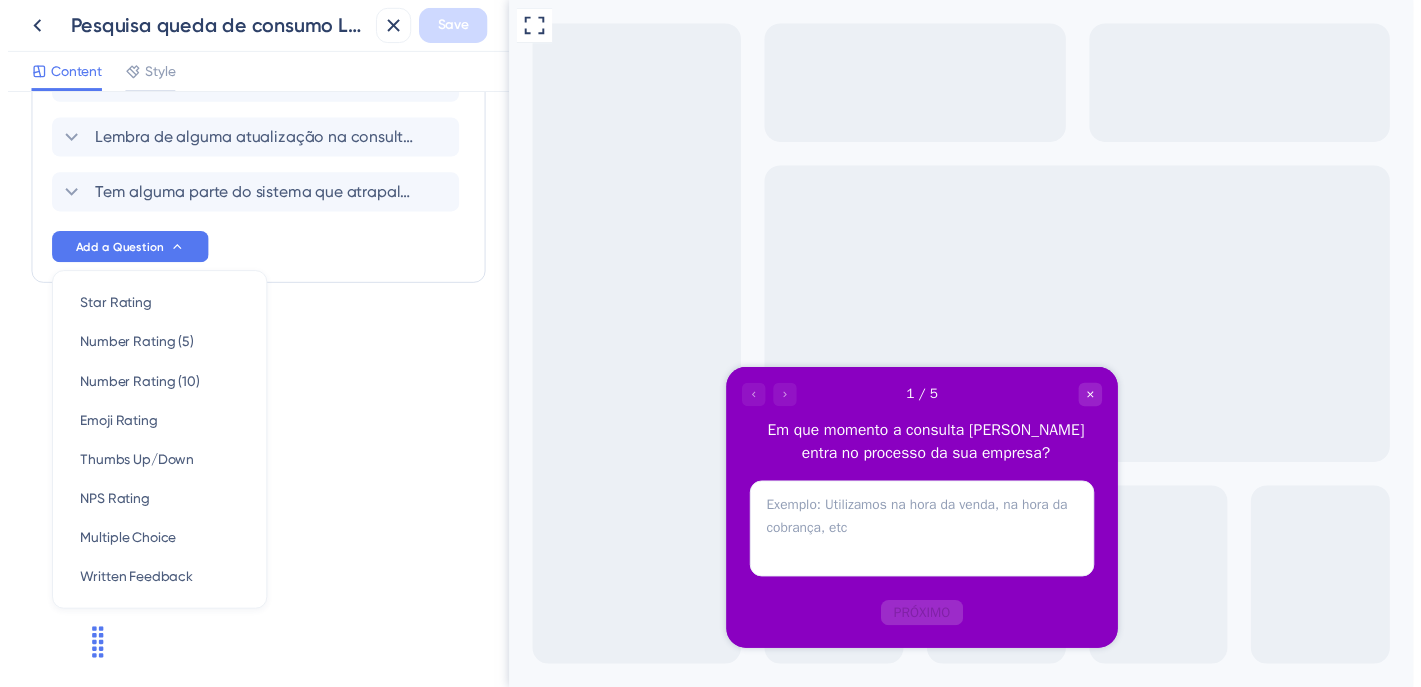 scroll, scrollTop: 0, scrollLeft: 0, axis: both 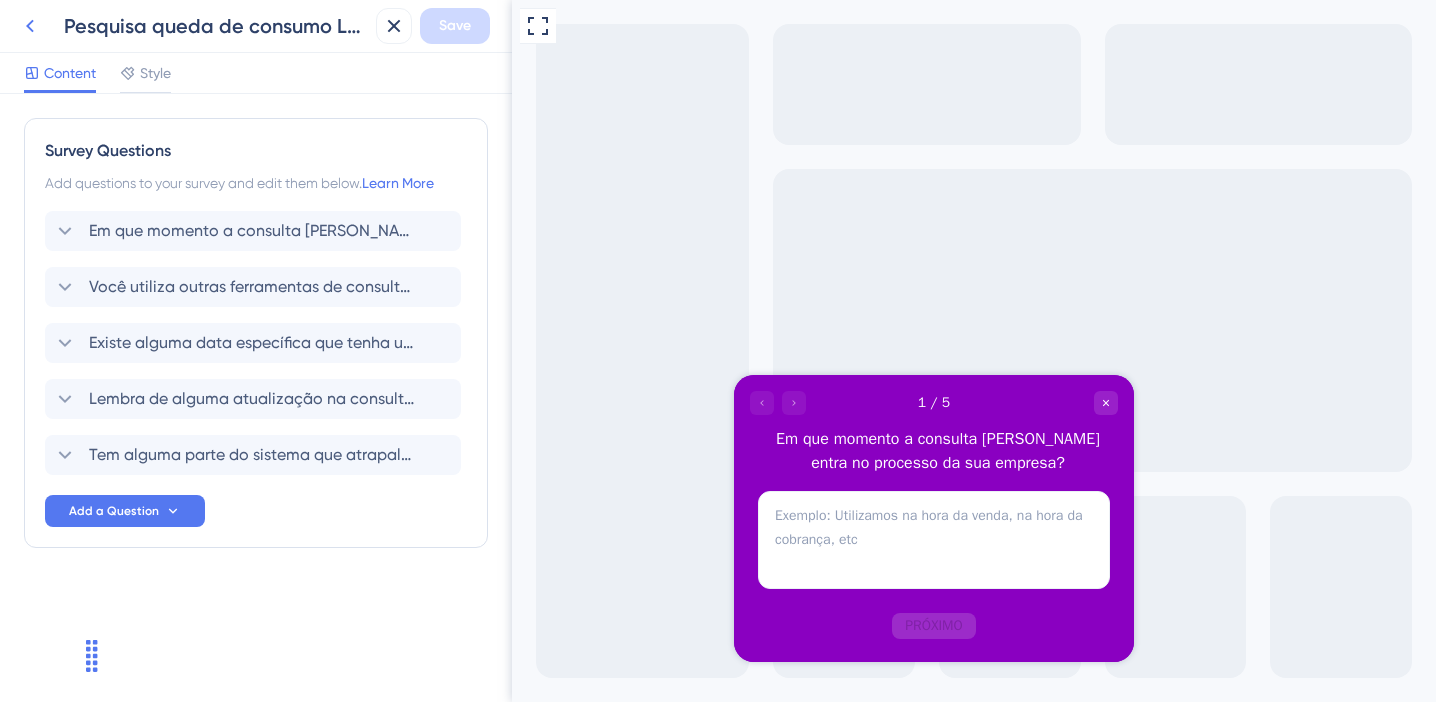 click 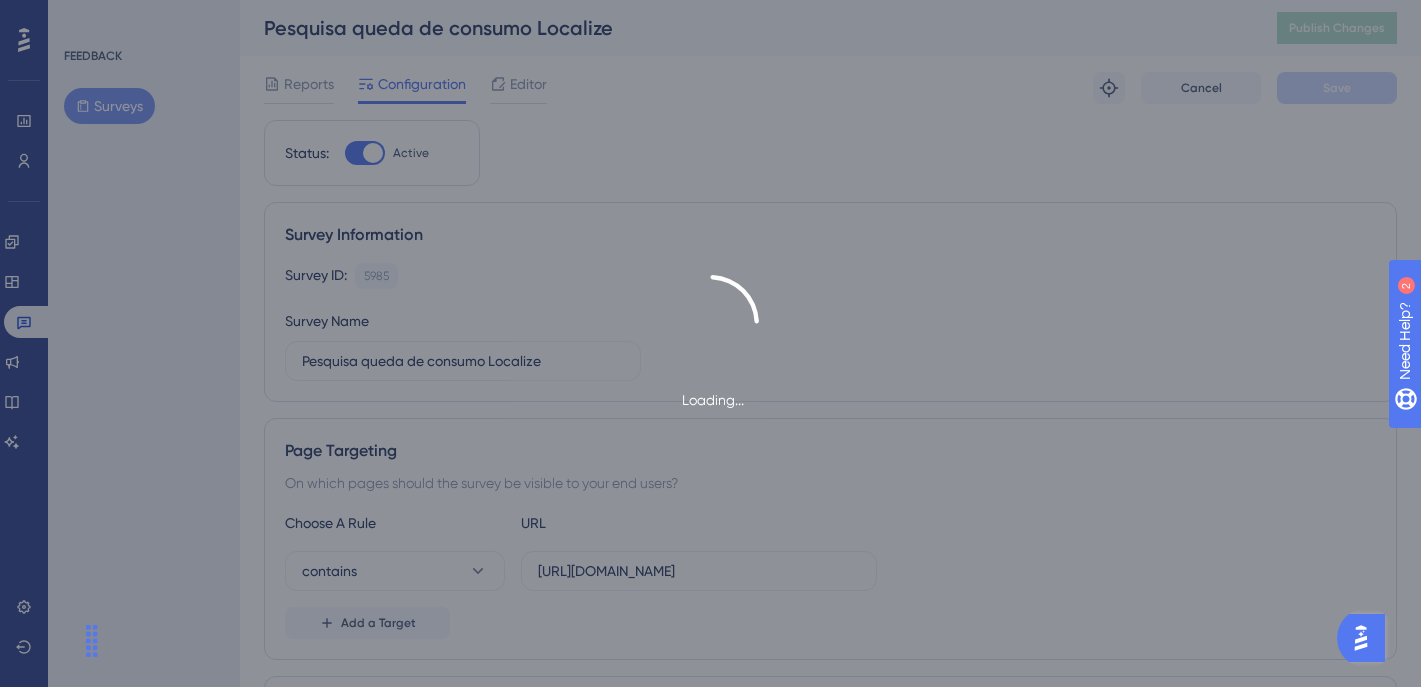 scroll, scrollTop: 0, scrollLeft: 0, axis: both 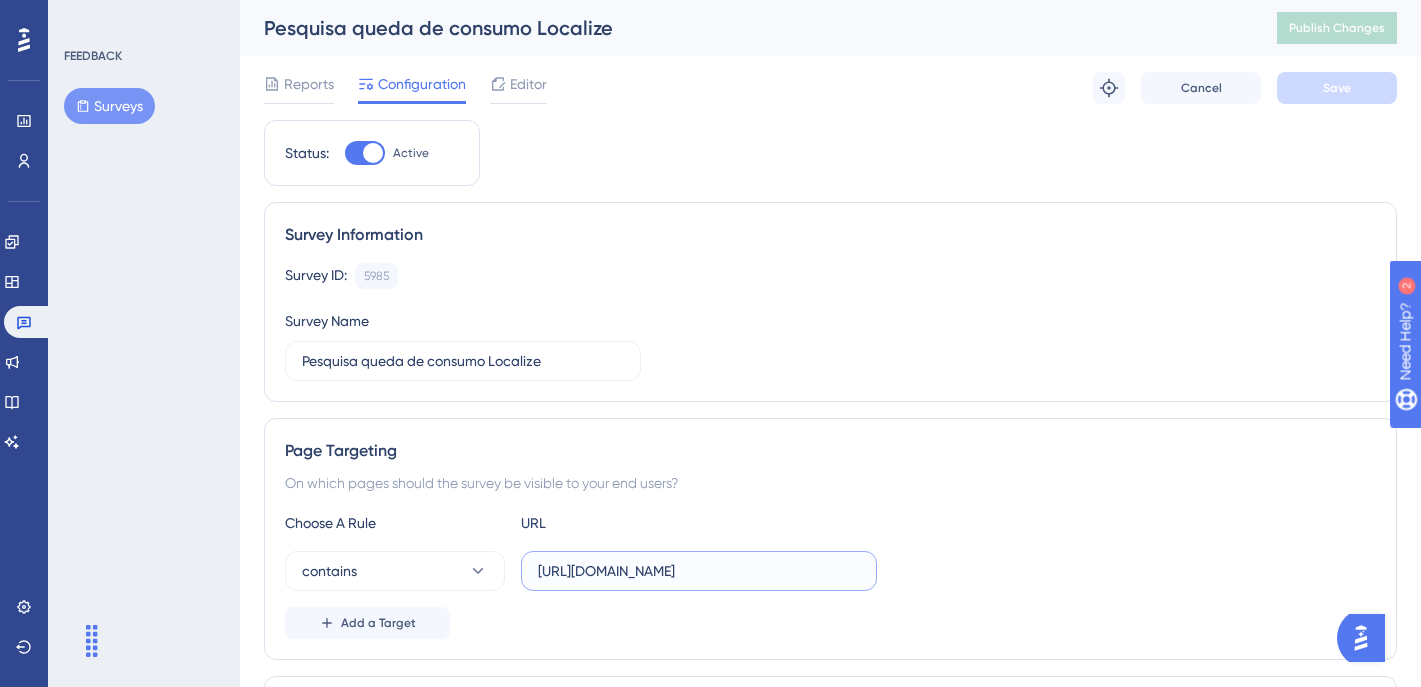 click on "[URL][DOMAIN_NAME]" at bounding box center (699, 571) 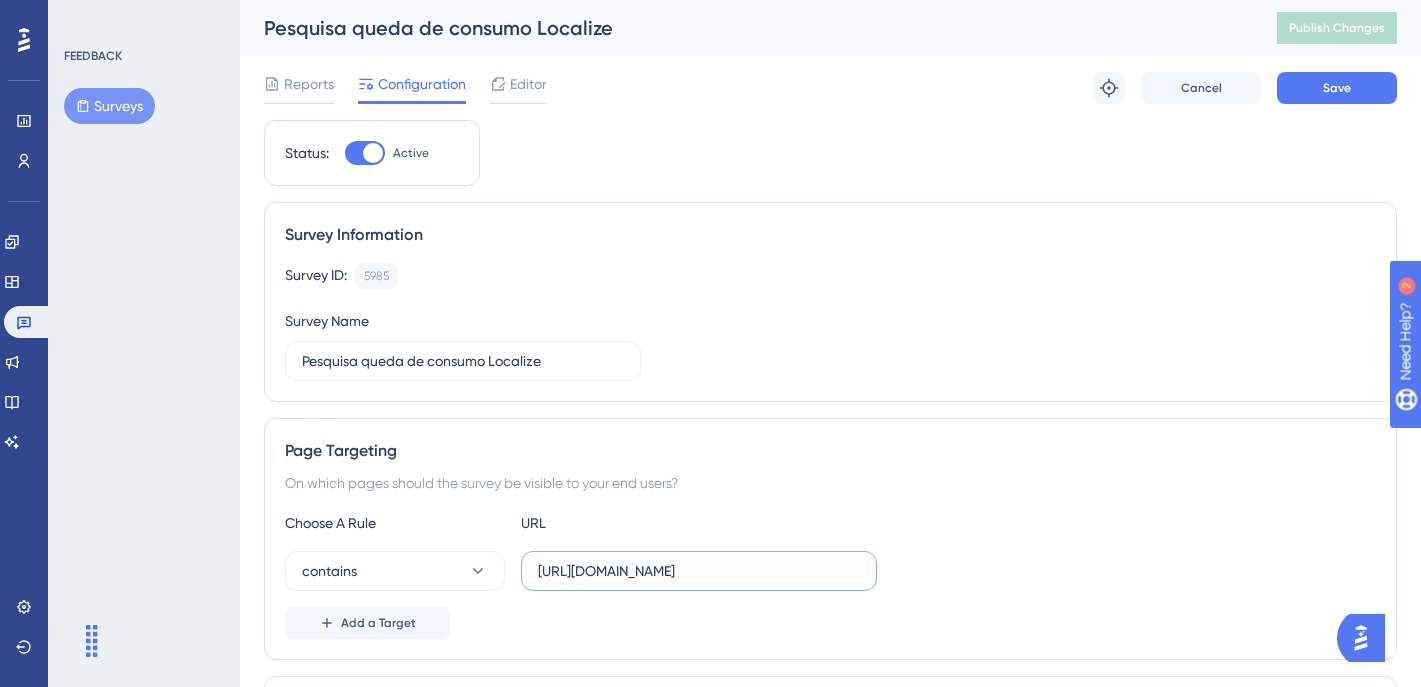 scroll, scrollTop: 0, scrollLeft: 31, axis: horizontal 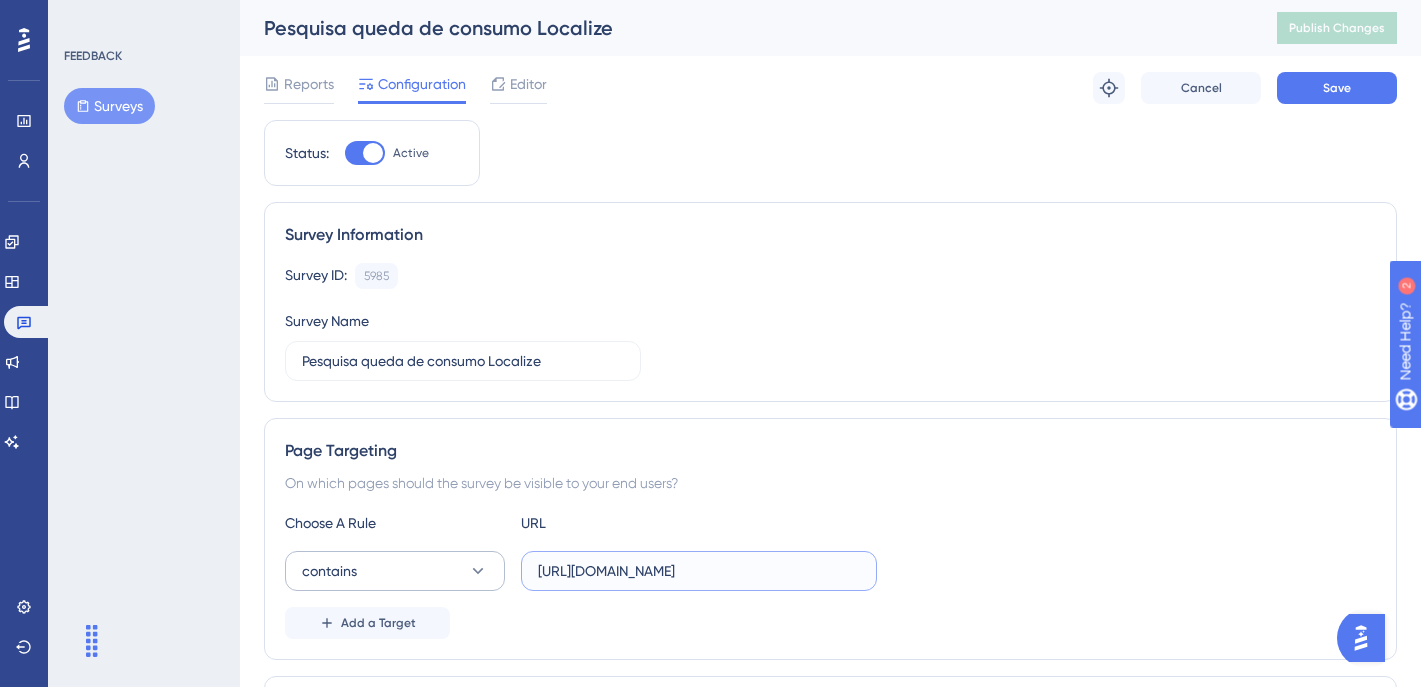 type on "[URL][DOMAIN_NAME]" 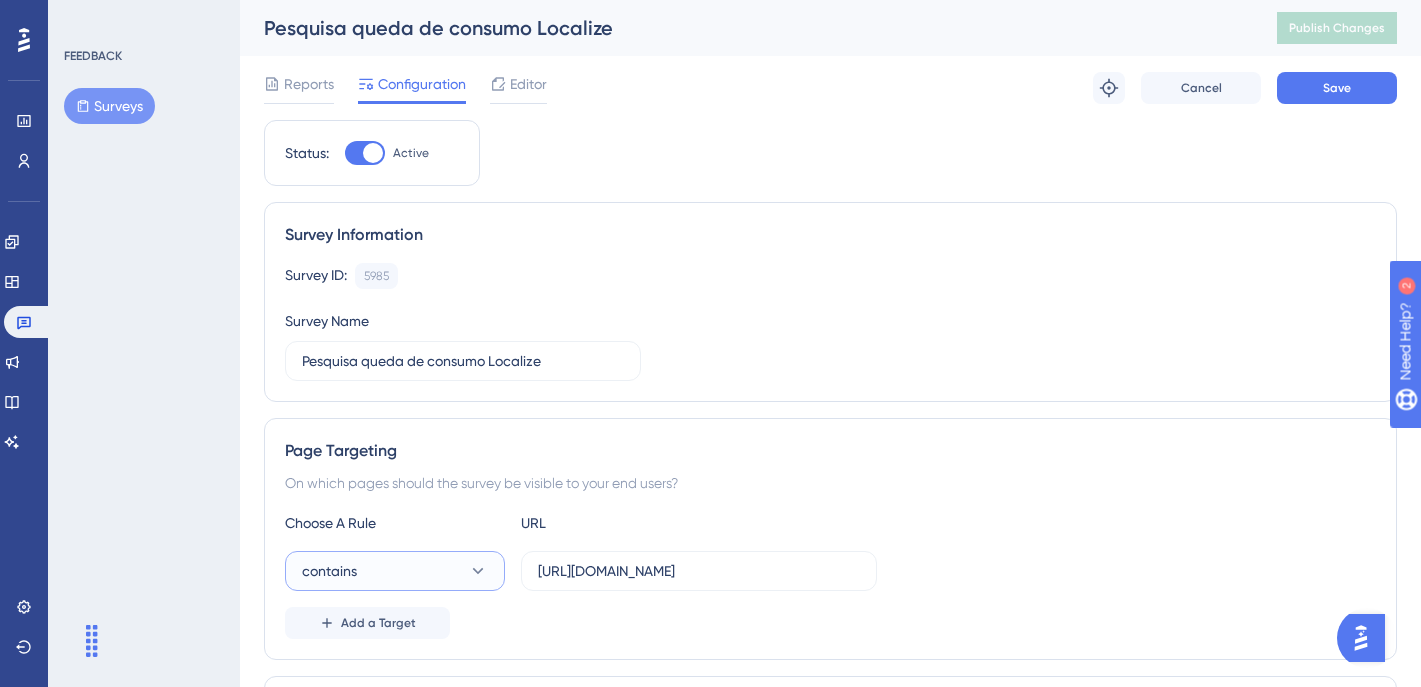 click on "contains" at bounding box center [395, 571] 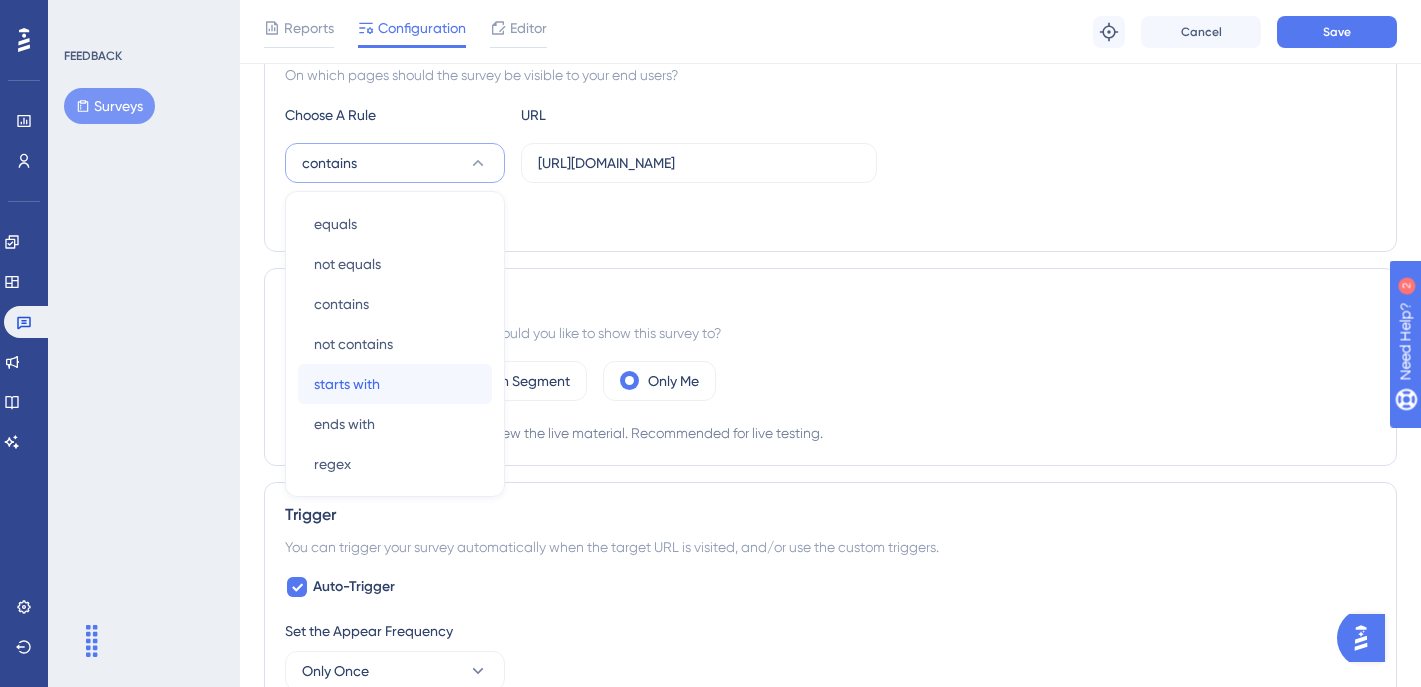 click on "starts with starts with" at bounding box center [395, 384] 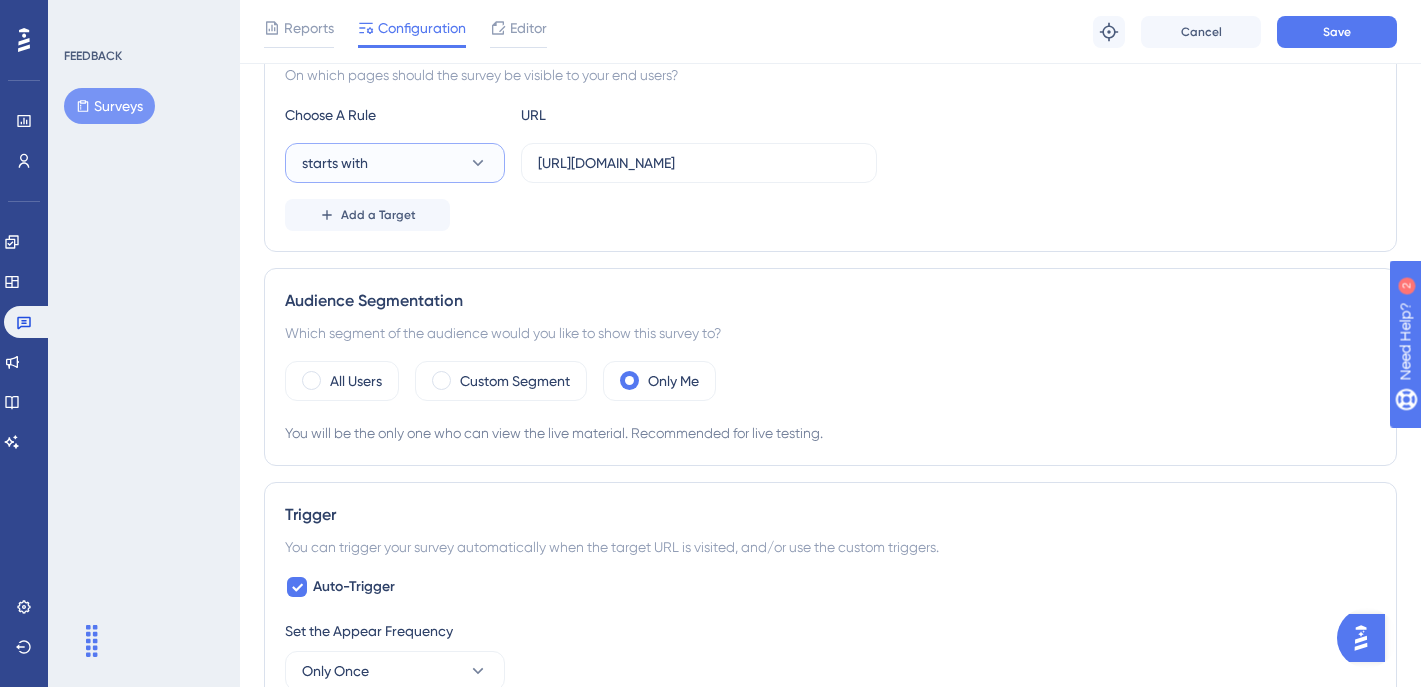 click on "starts with" at bounding box center (395, 163) 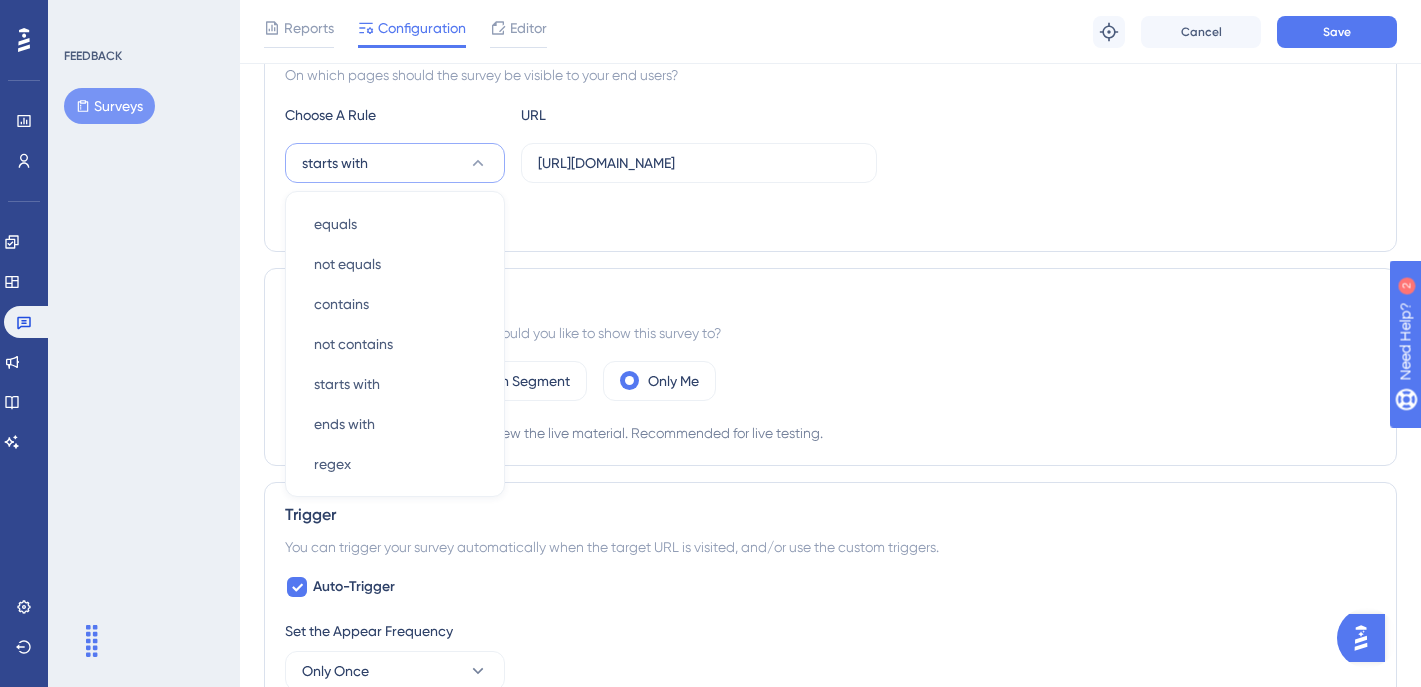 scroll, scrollTop: 414, scrollLeft: 0, axis: vertical 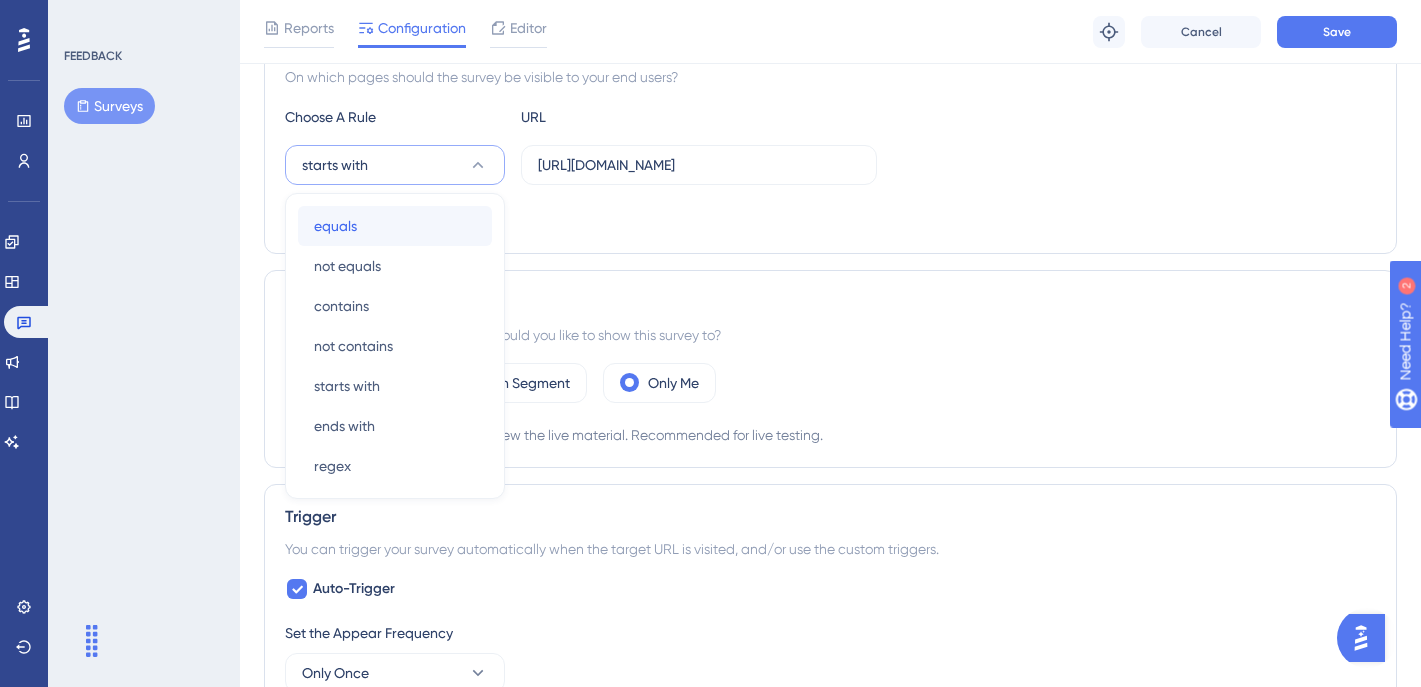 click on "equals equals" at bounding box center (395, 226) 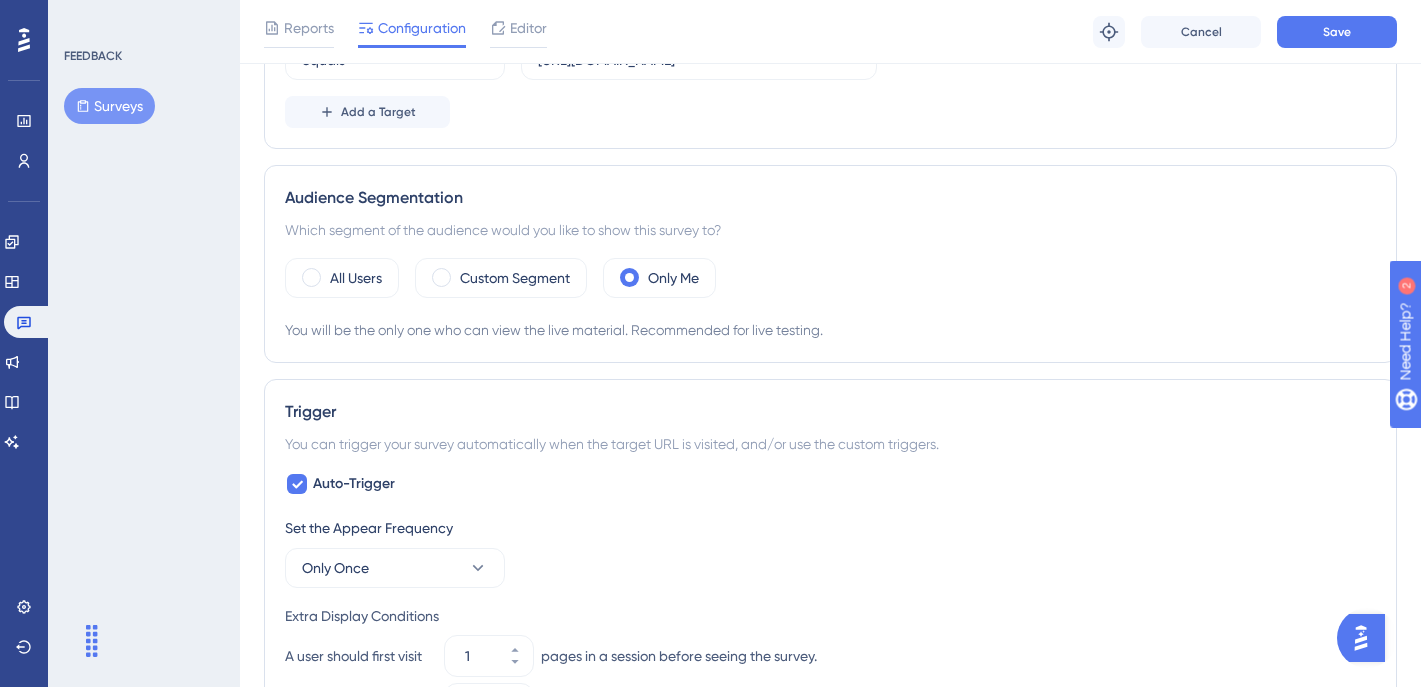 scroll, scrollTop: 0, scrollLeft: 0, axis: both 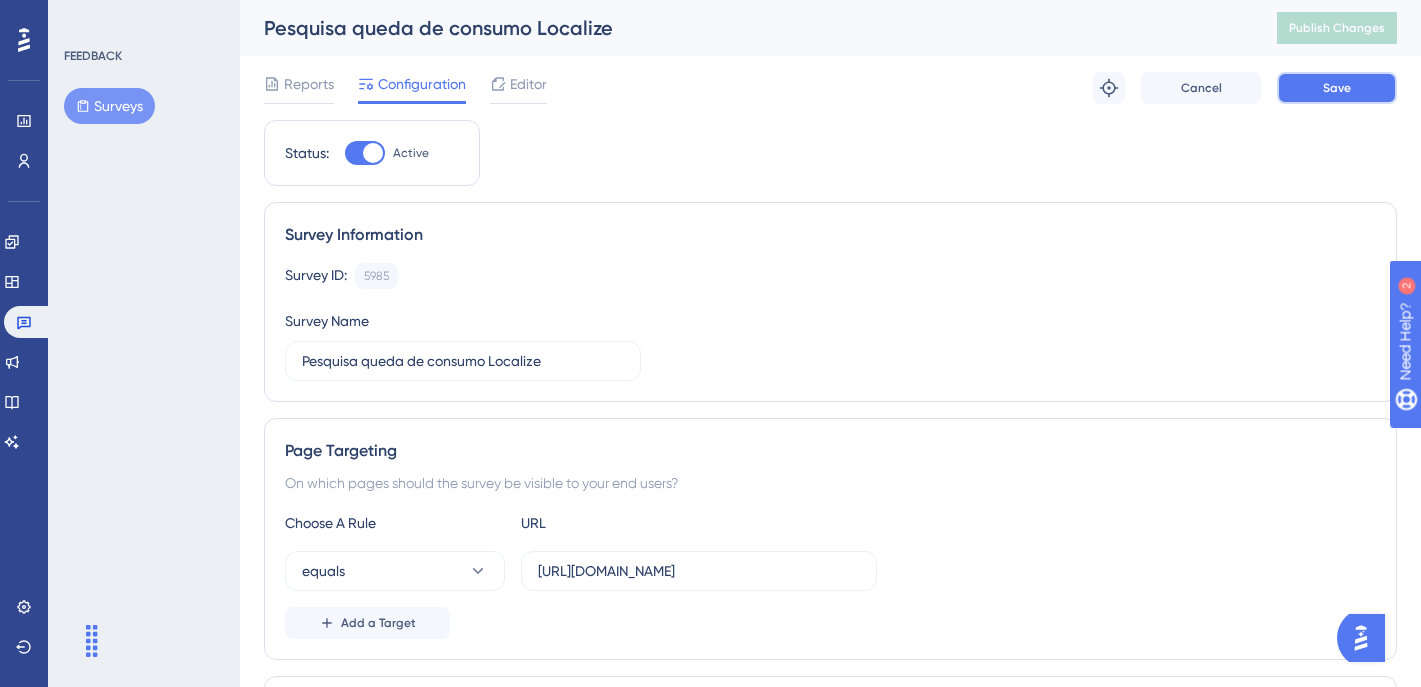click on "Save" at bounding box center [1337, 88] 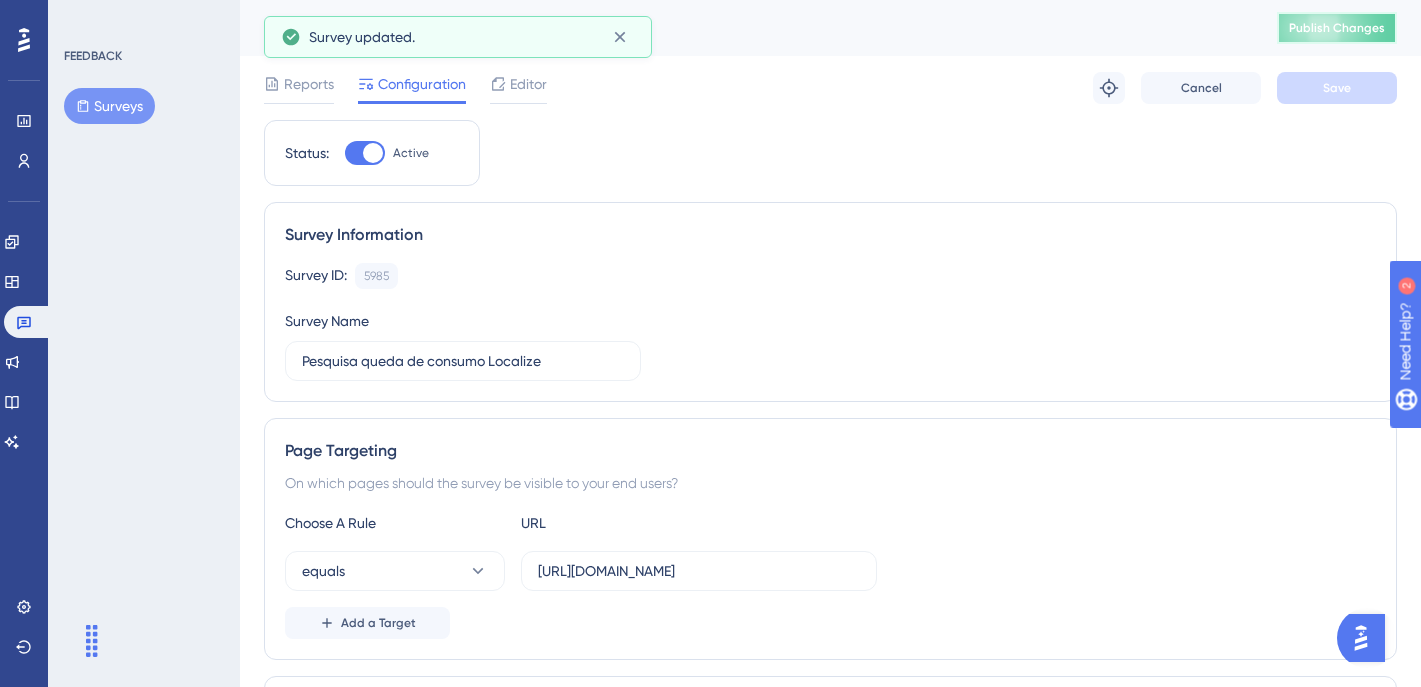 click on "Publish Changes" at bounding box center (1337, 28) 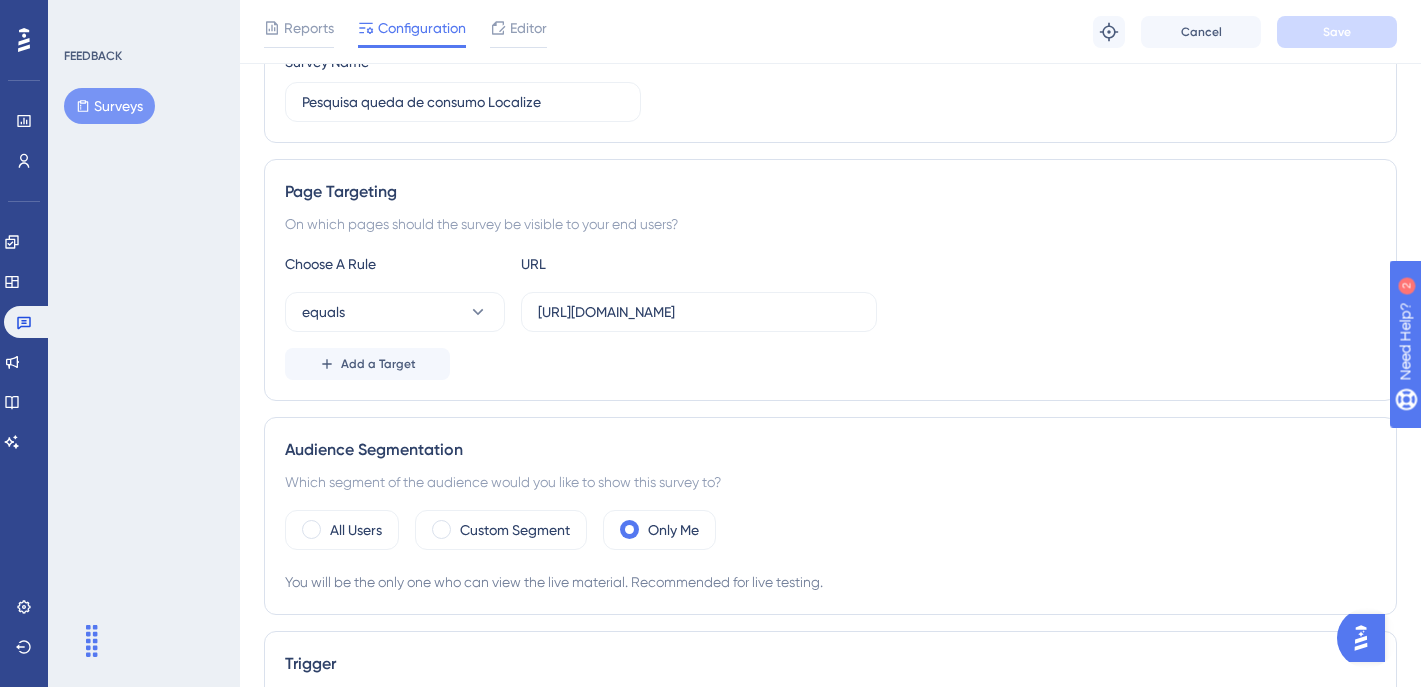 scroll, scrollTop: 0, scrollLeft: 0, axis: both 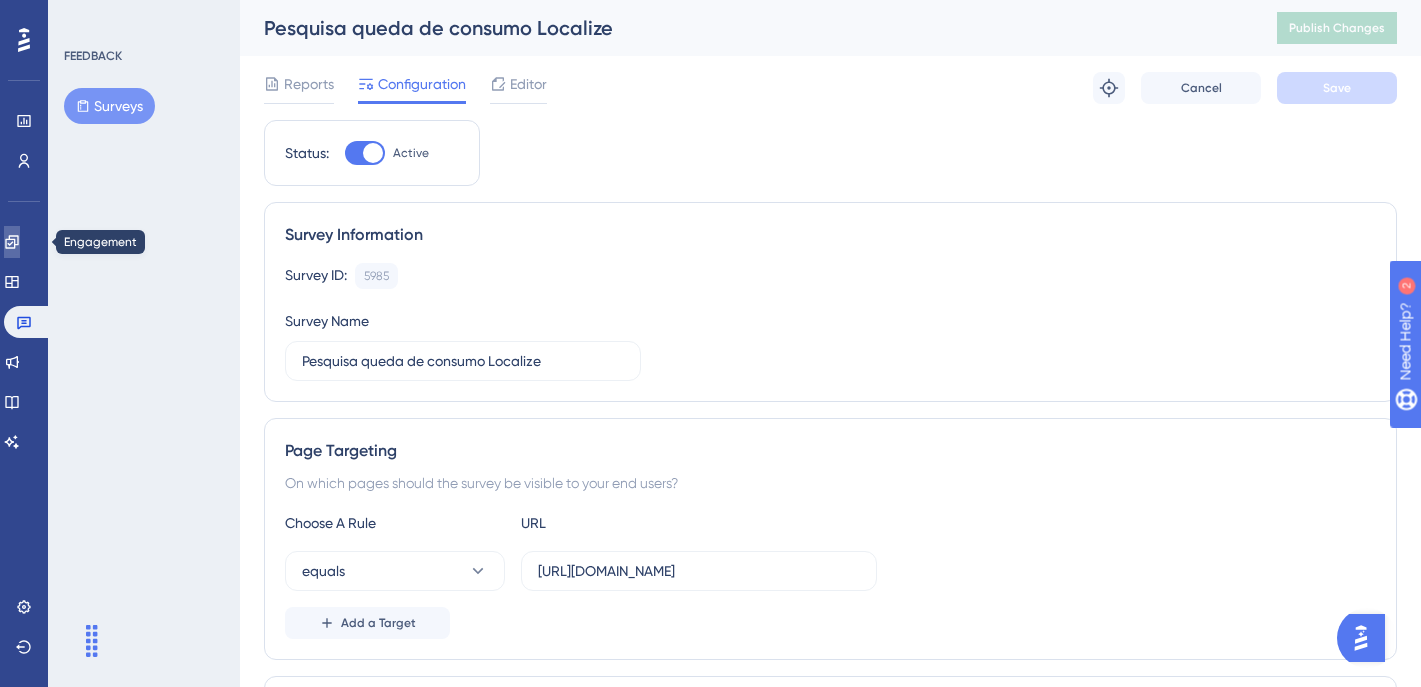click 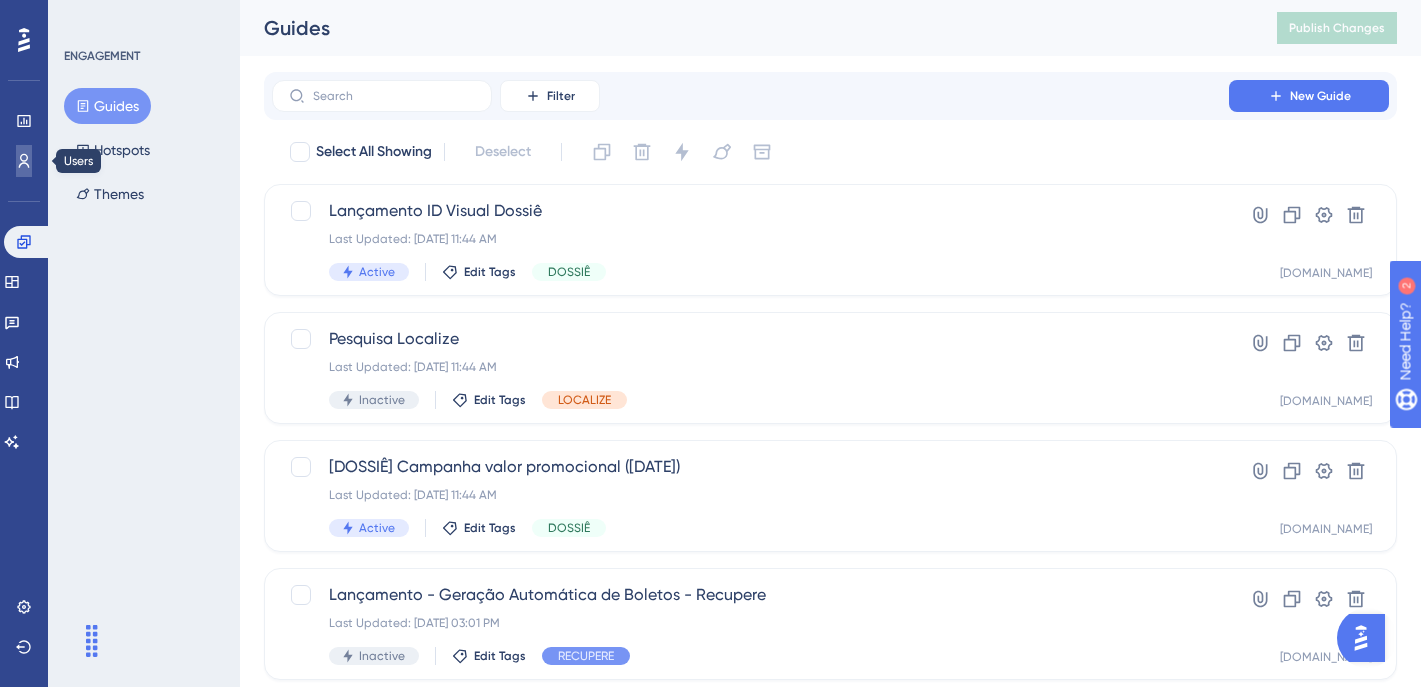 click 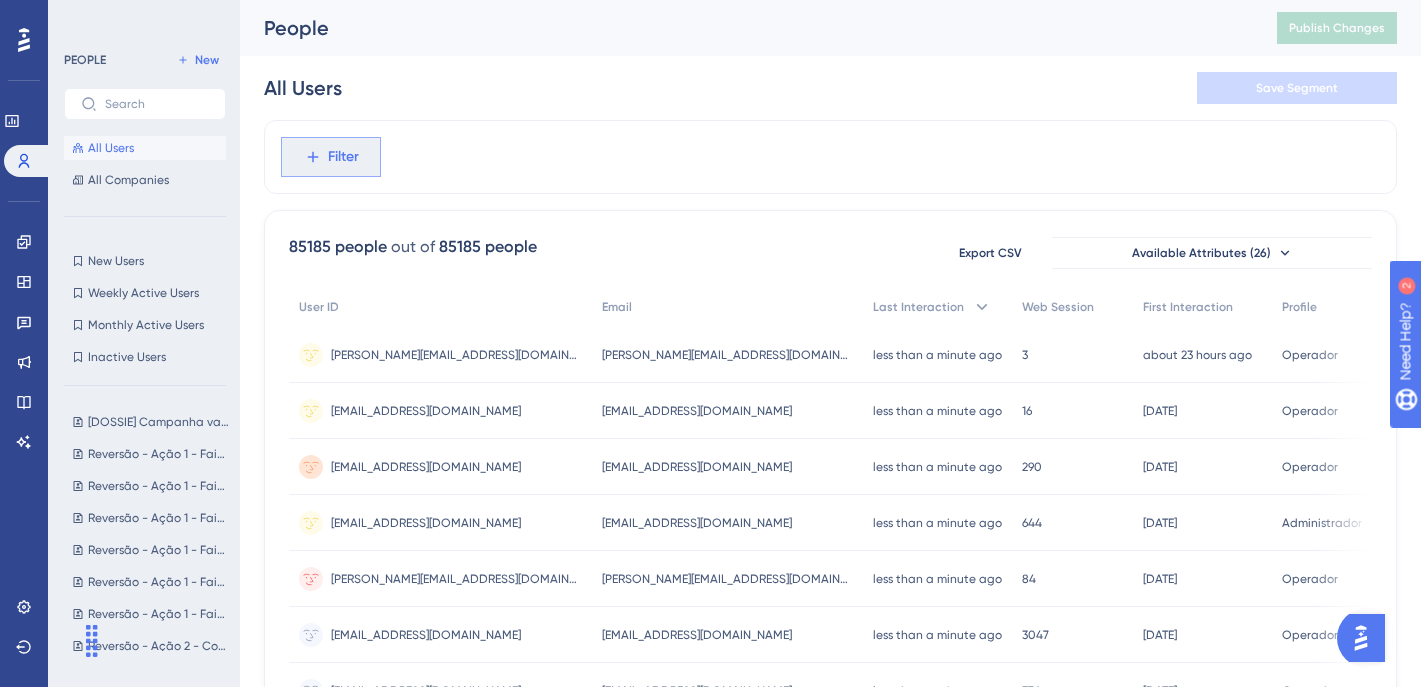click on "Filter" at bounding box center (343, 157) 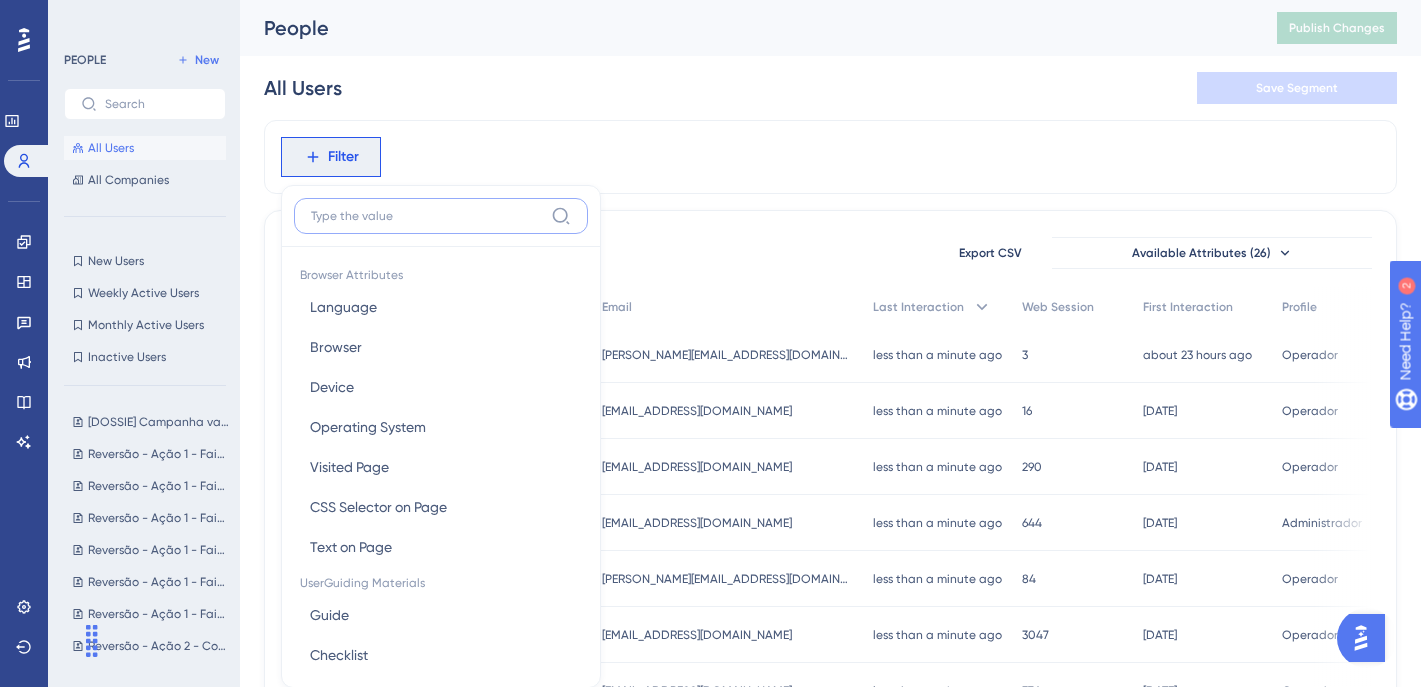 scroll, scrollTop: 93, scrollLeft: 0, axis: vertical 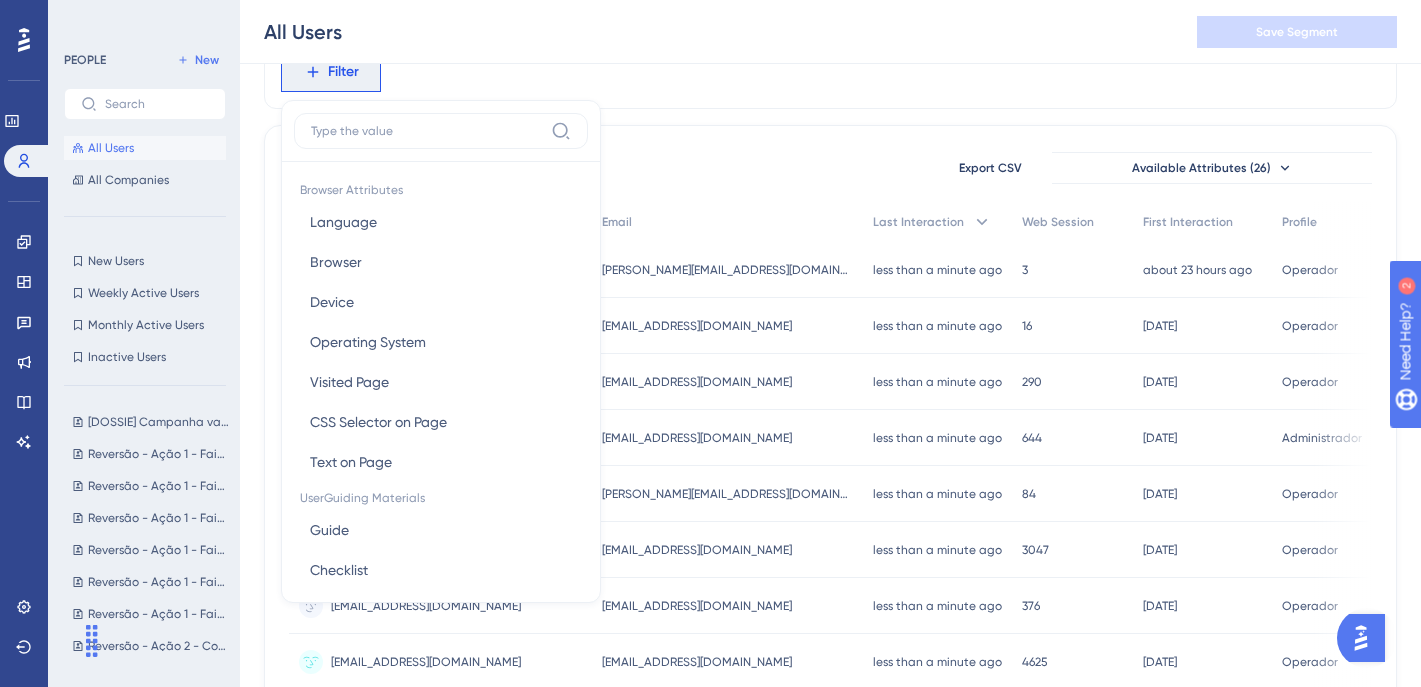 click on "85185   people out of 85185   people Export CSV Available Attributes (26) User ID Email Last Interaction Web Session First Interaction Profile [PERSON_NAME][EMAIL_ADDRESS][DOMAIN_NAME] [PERSON_NAME][DOMAIN_NAME][EMAIL_ADDRESS][PERSON_NAME][DOMAIN_NAME] [PERSON_NAME][DOMAIN_NAME][EMAIL_ADDRESS][PERSON_NAME][DOMAIN_NAME] [PERSON_NAME][DOMAIN_NAME][EMAIL_ADDRESS][PERSON_NAME][DOMAIN_NAME] less than a minute ago [DATE] 09:04 3 3 about 23 hours ago [DATE] 10:13 Operador Operador [EMAIL_ADDRESS][DOMAIN_NAME] [DOMAIN_NAME][EMAIL_ADDRESS][DOMAIN_NAME] [DOMAIN_NAME][EMAIL_ADDRESS][DOMAIN_NAME] [DOMAIN_NAME][EMAIL_ADDRESS][DOMAIN_NAME] less than a minute ago [DATE] 09:04 16 16 [DATE] [DATE] 08:24 Operador Operador [EMAIL_ADDRESS][DOMAIN_NAME] [EMAIL_ADDRESS][DOMAIN_NAME] [EMAIL_ADDRESS][DOMAIN_NAME] [EMAIL_ADDRESS][DOMAIN_NAME] less than a minute ago [DATE] 09:04 290 290 [DATE] [DATE] 14:38 Operador Operador [EMAIL_ADDRESS][DOMAIN_NAME] [EMAIL_ADDRESS][DOMAIN_NAME] [EMAIL_ADDRESS][DOMAIN_NAME] [EMAIL_ADDRESS][DOMAIN_NAME] less than a minute ago [DATE] 09:04 644 644 [DATE] Administrador 84" at bounding box center [830, 788] 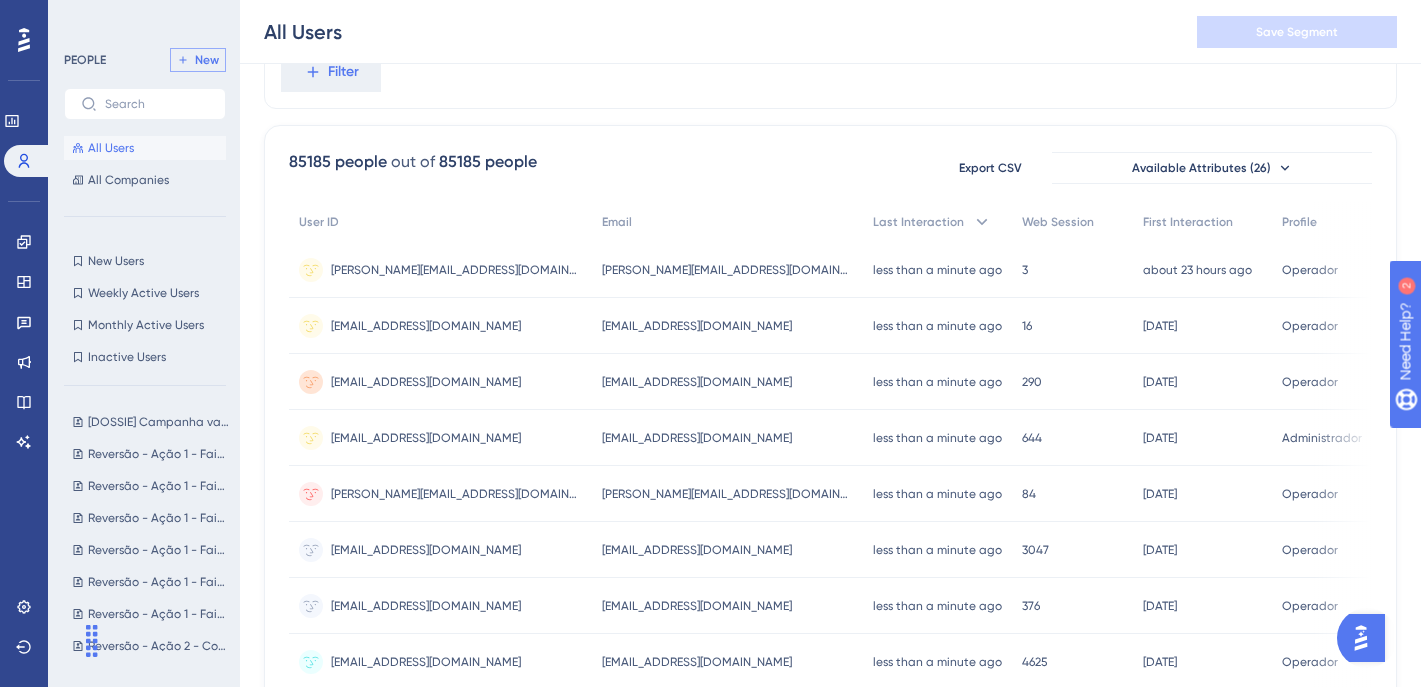 click on "New" at bounding box center [207, 60] 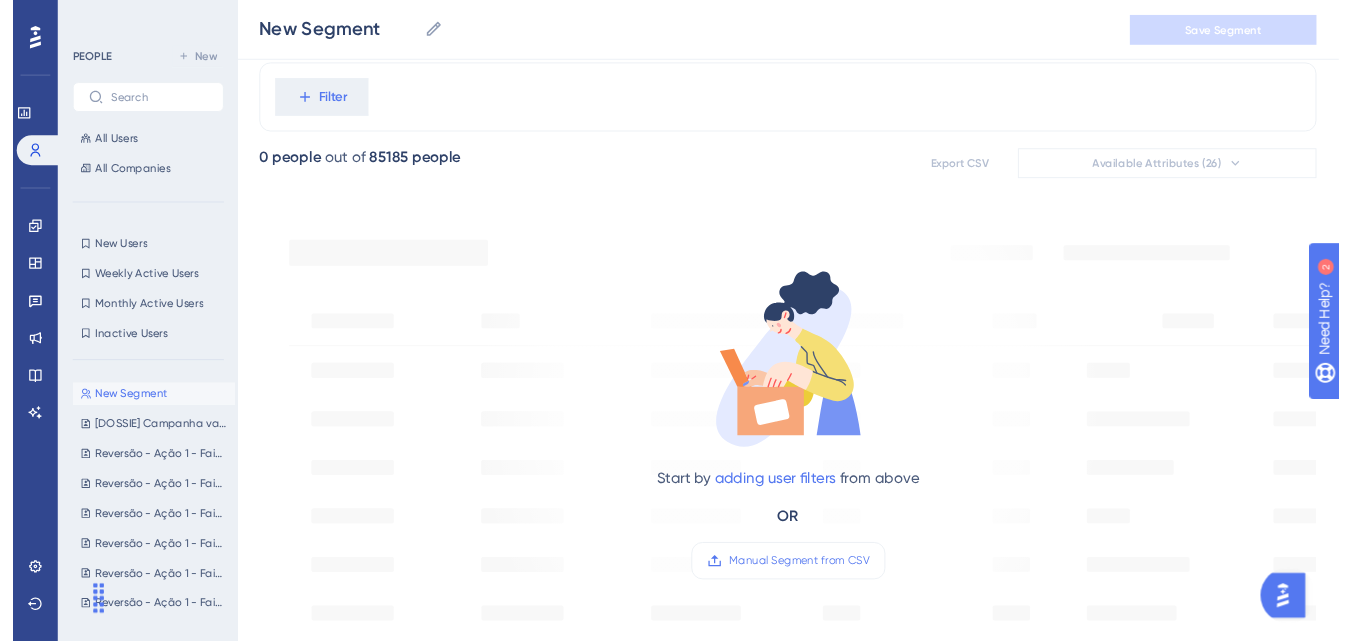 scroll, scrollTop: 0, scrollLeft: 0, axis: both 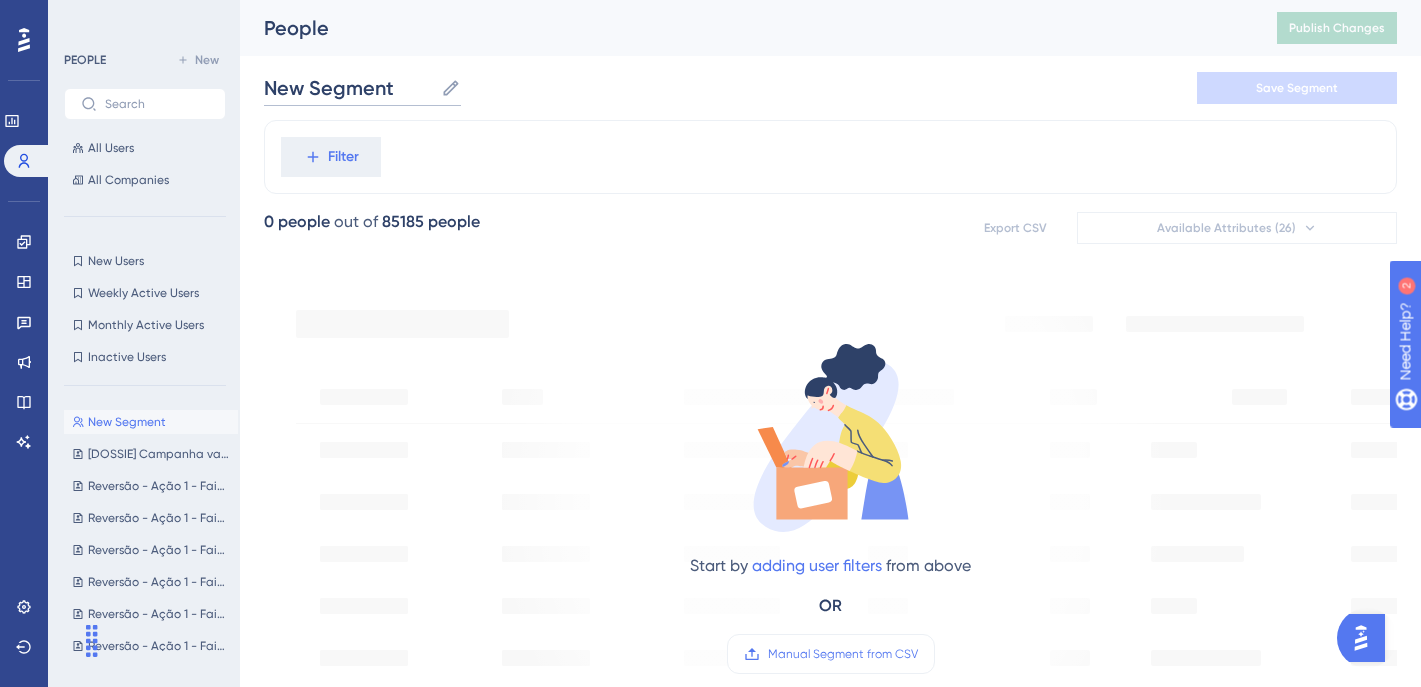 click on "New Segment" at bounding box center (348, 88) 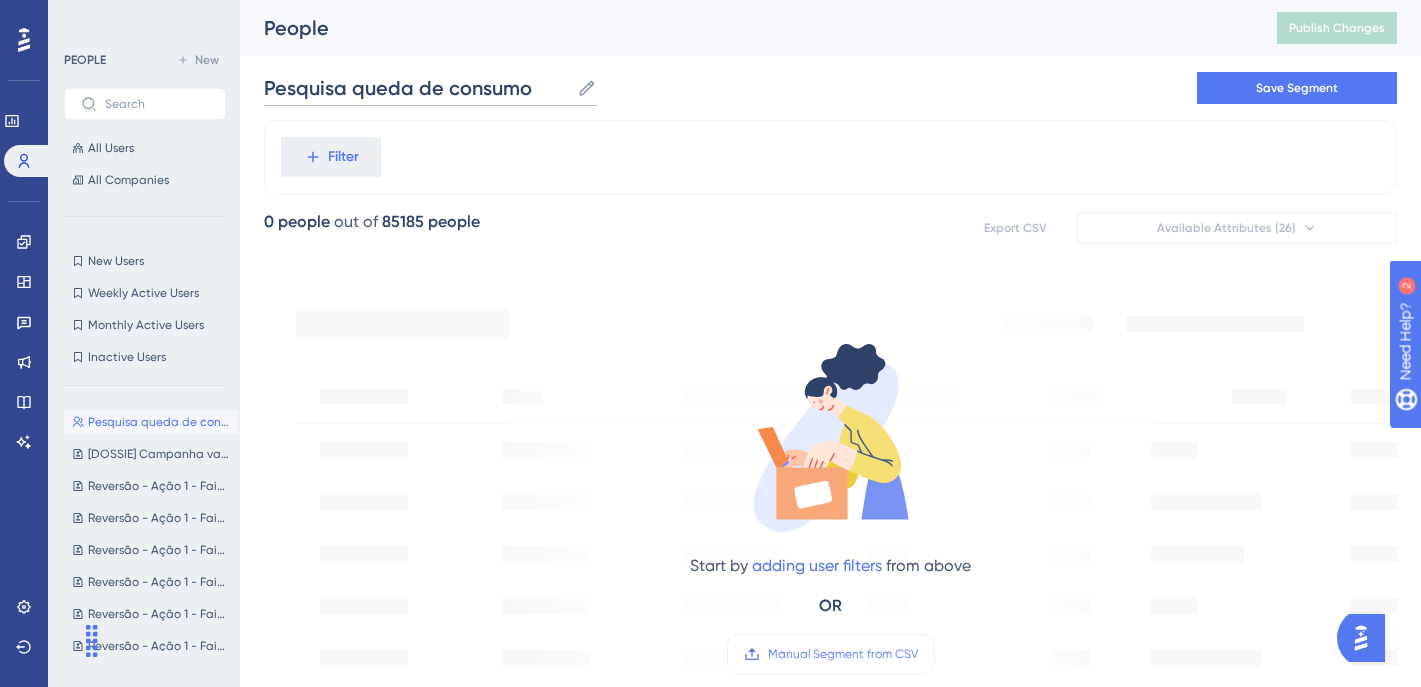 type on "Pesquisa queda de consumo" 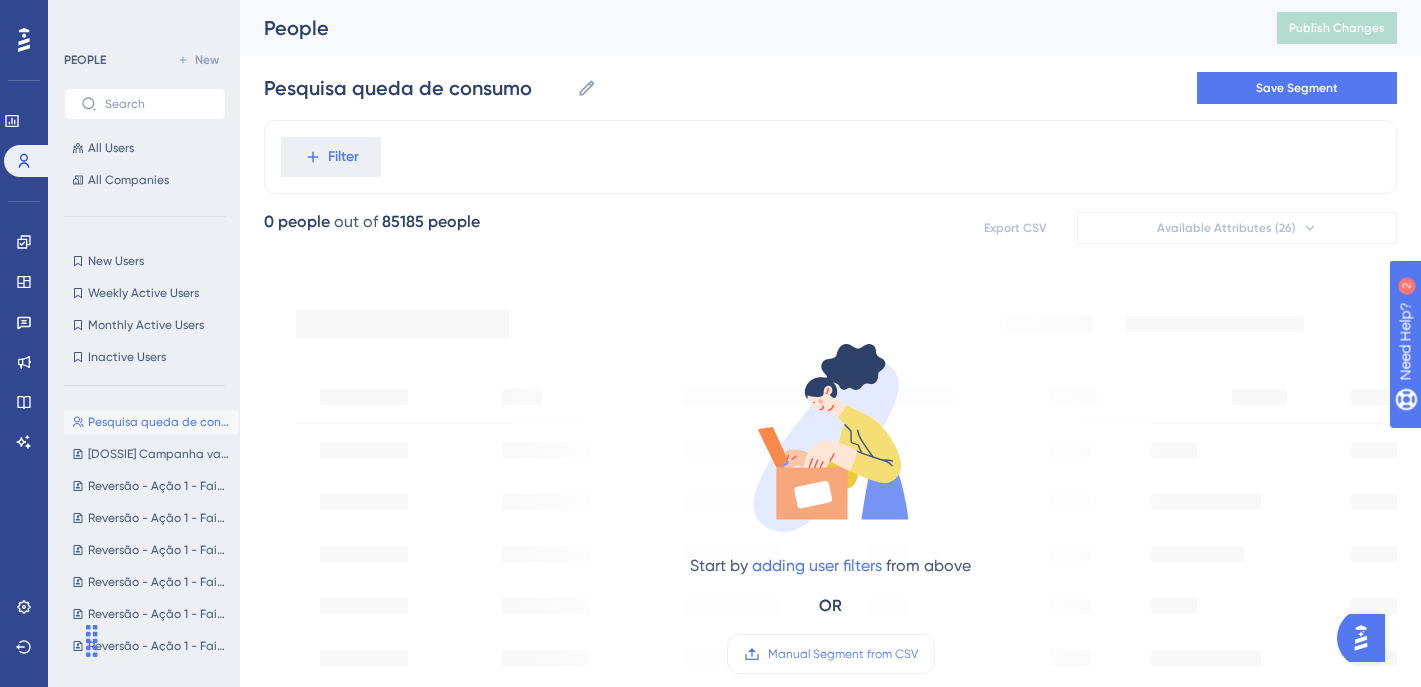 click on "Start by   adding user filters   from above OR Manual Segment from CSV" at bounding box center [831, 490] 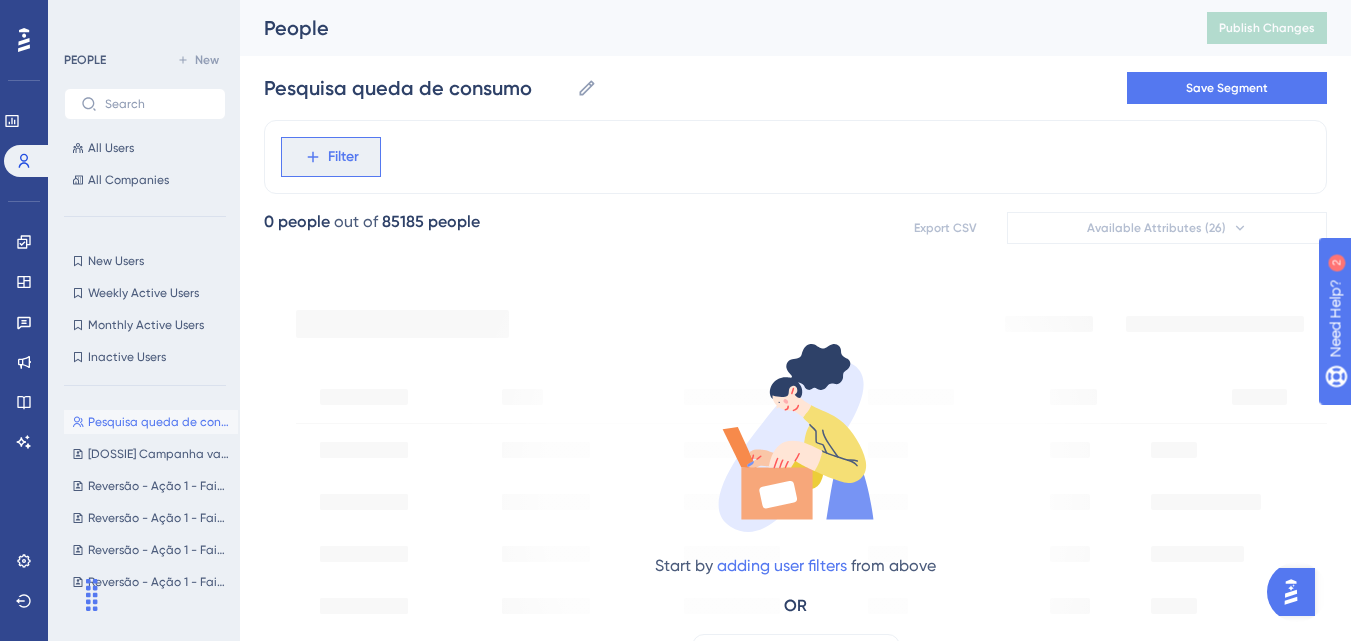 click on "Filter" at bounding box center (343, 157) 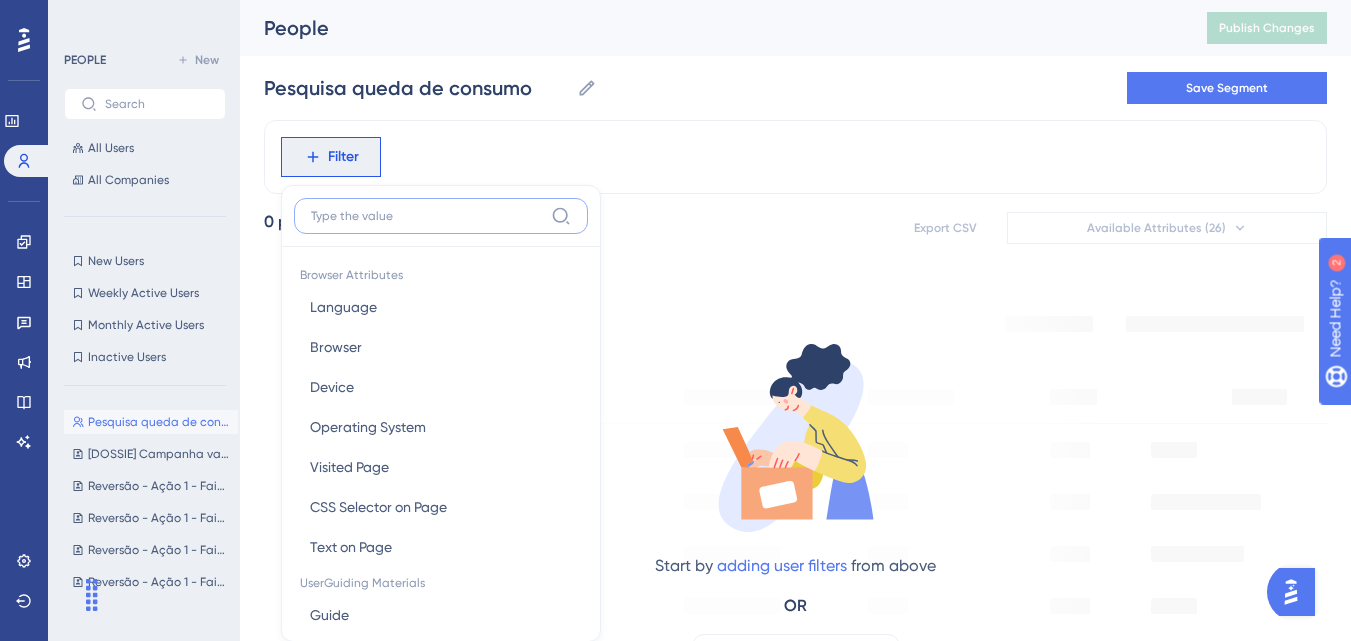 scroll, scrollTop: 93, scrollLeft: 0, axis: vertical 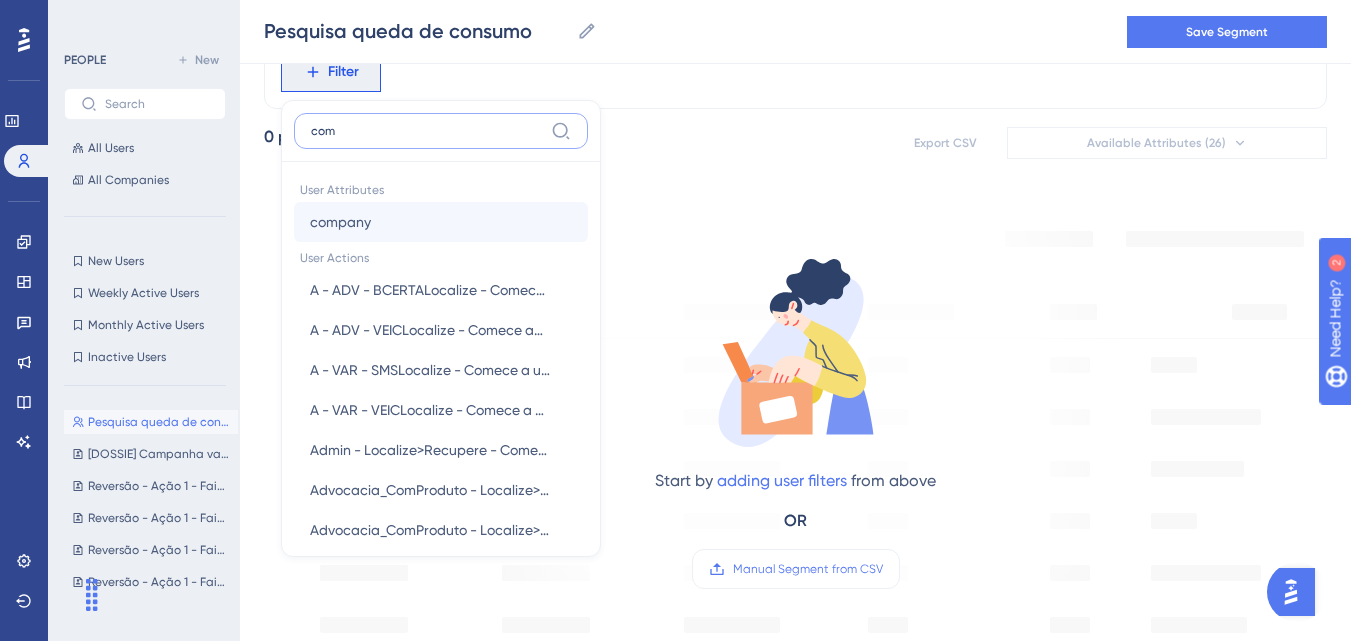 type on "com" 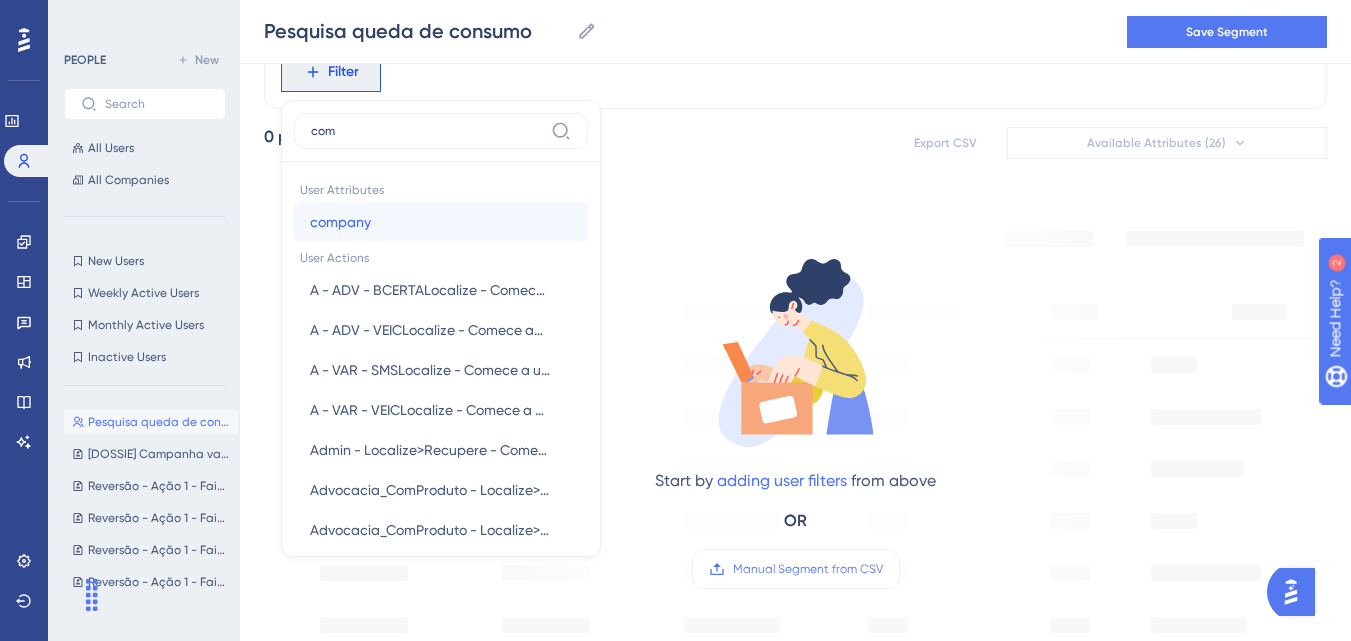 click on "company company" at bounding box center [441, 222] 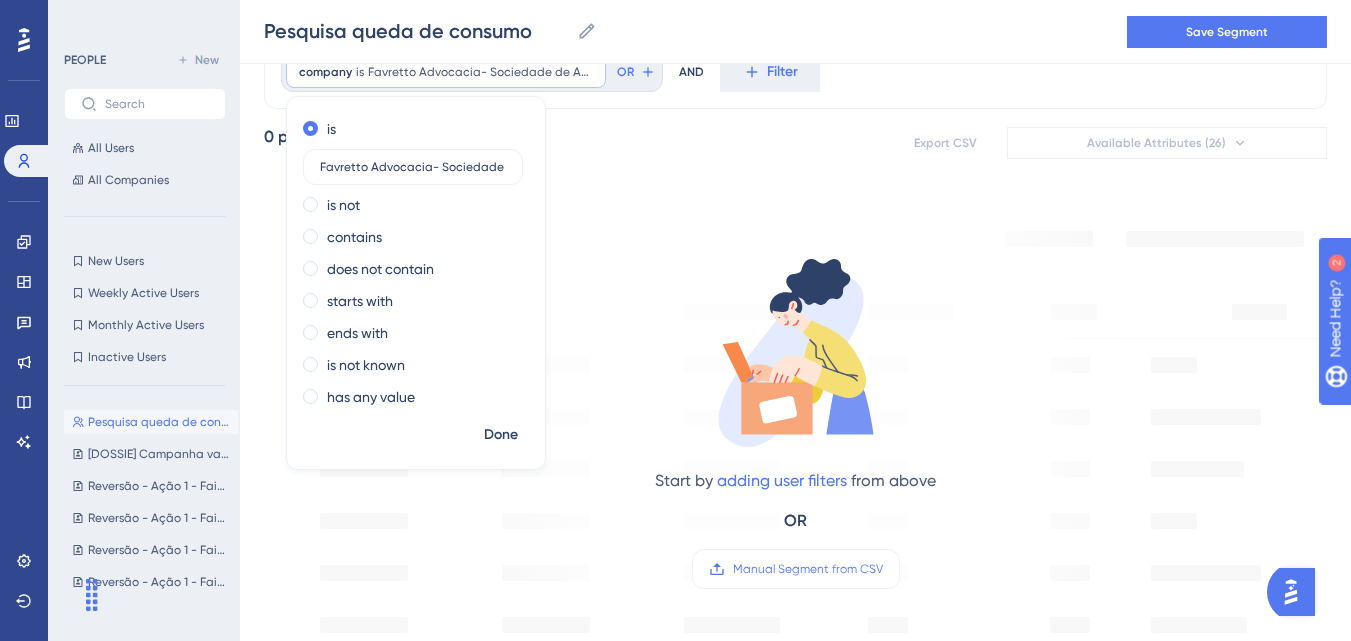 scroll, scrollTop: 0, scrollLeft: 76, axis: horizontal 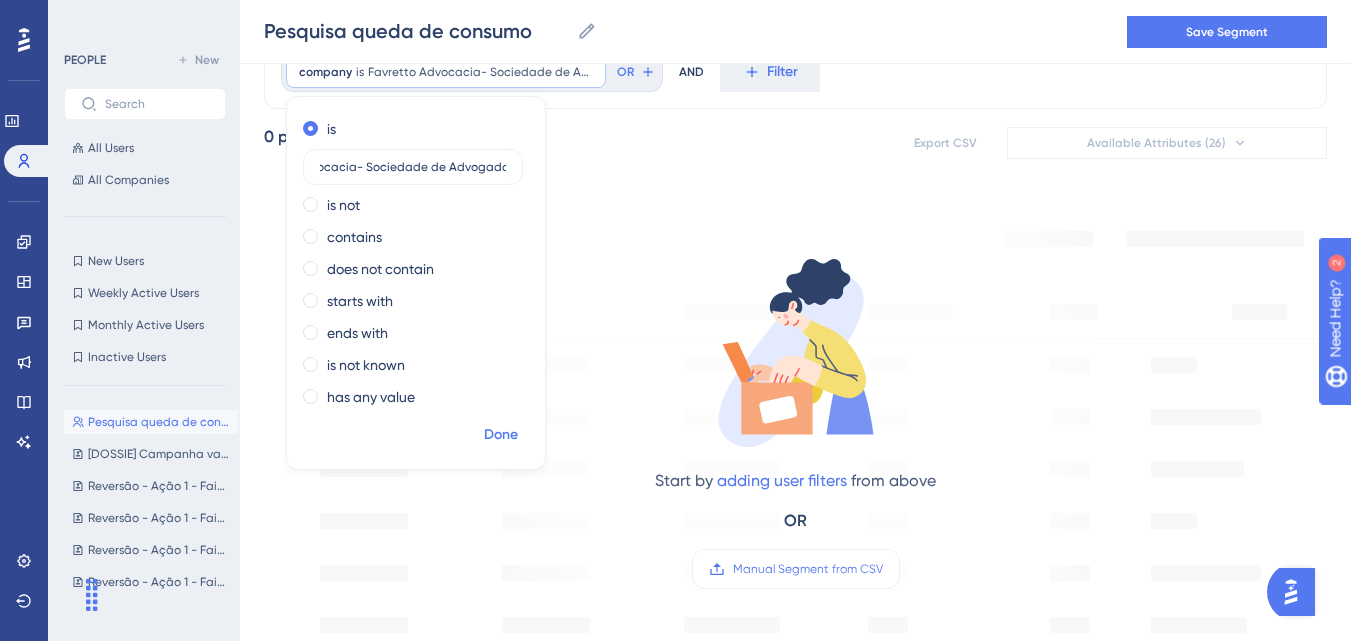 type on "Favretto Advocacia- Sociedade de Advogados" 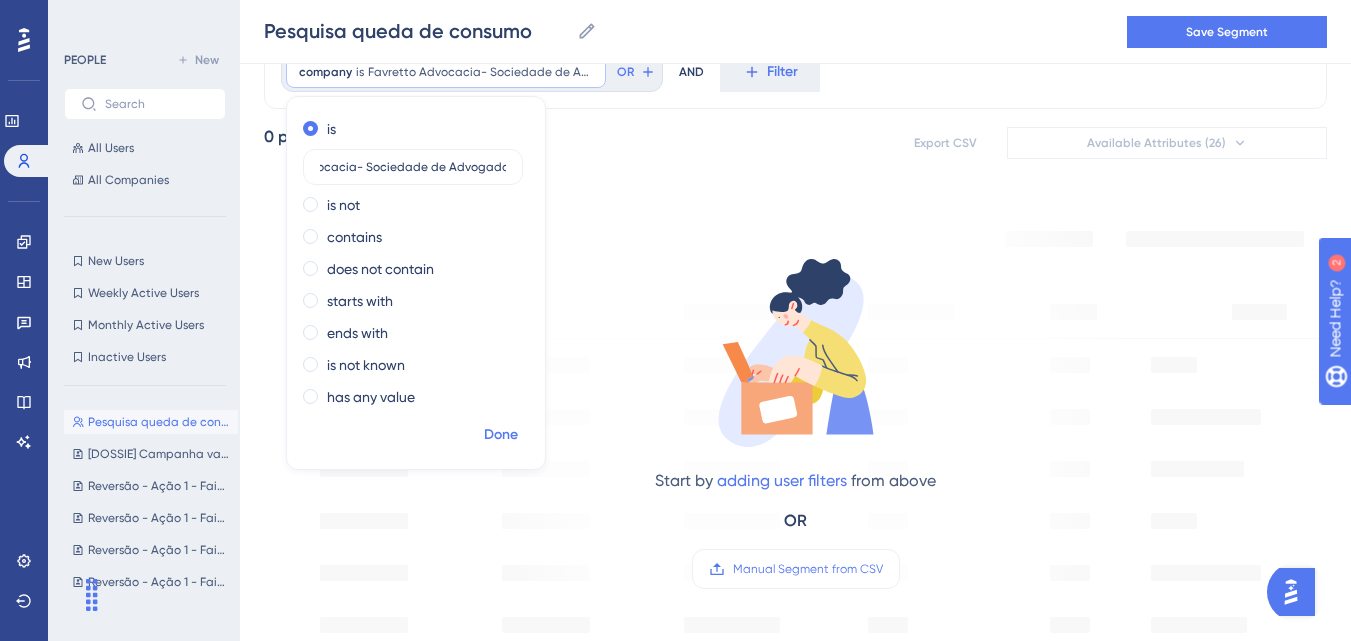 scroll, scrollTop: 0, scrollLeft: 0, axis: both 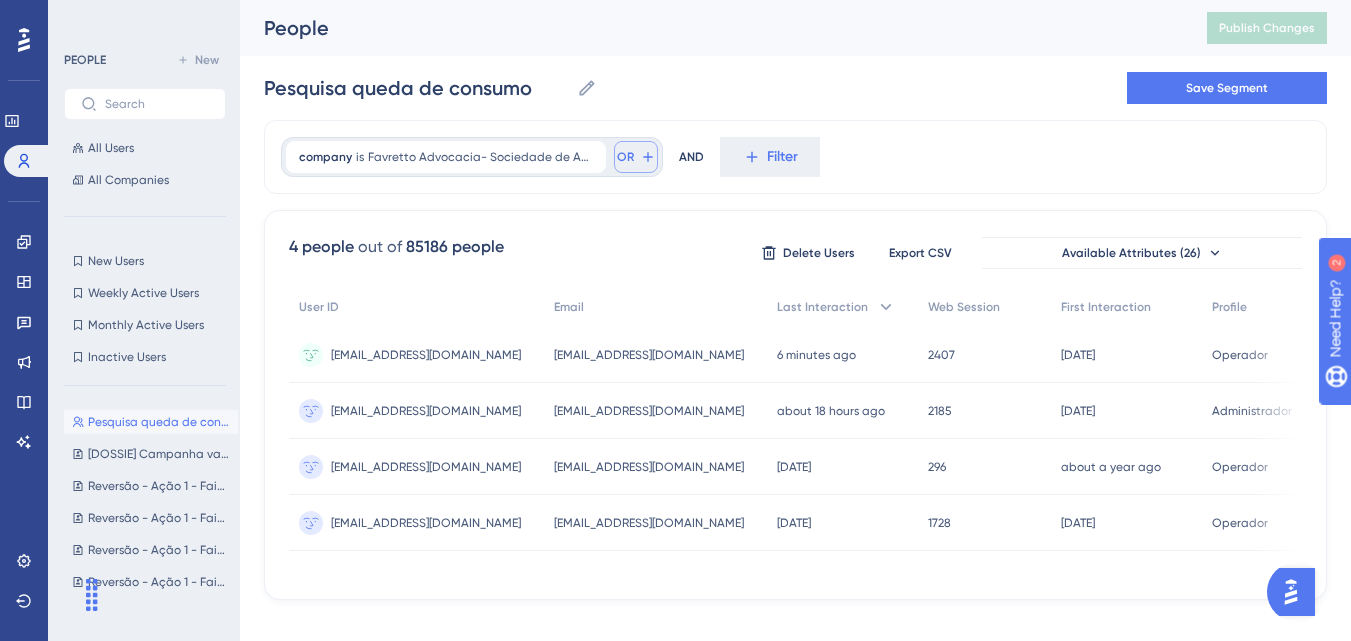 click on "OR" at bounding box center (636, 157) 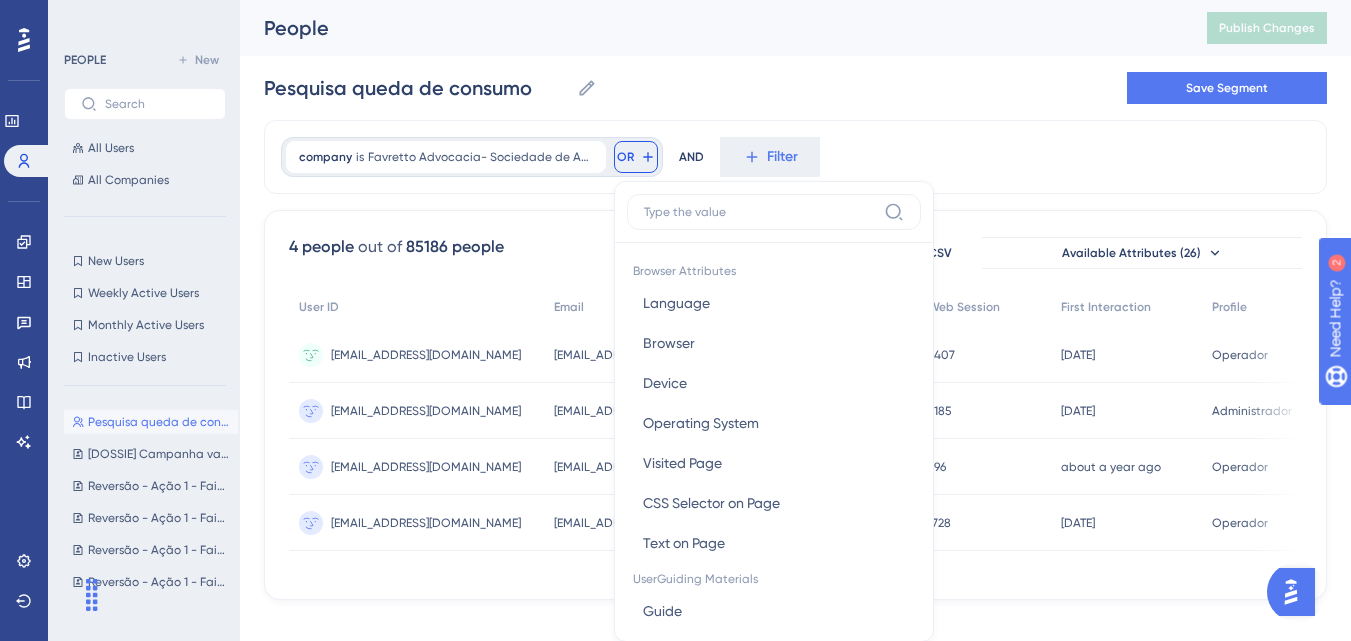scroll, scrollTop: 91, scrollLeft: 0, axis: vertical 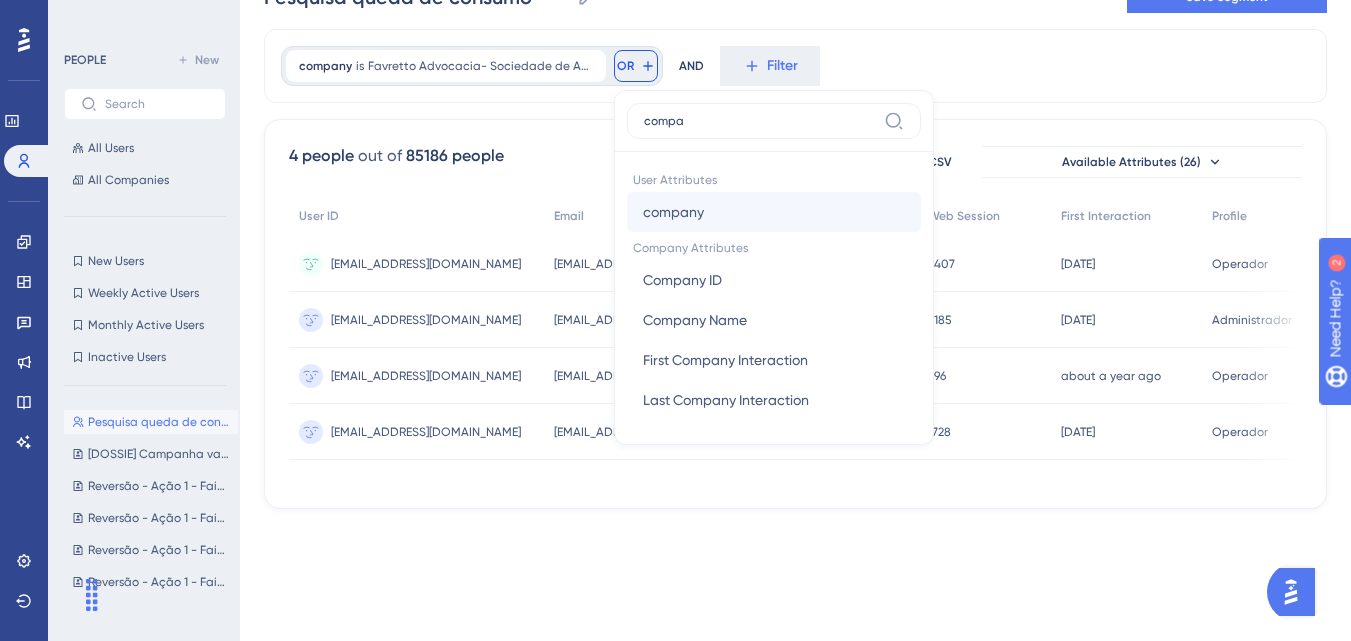 type on "compa" 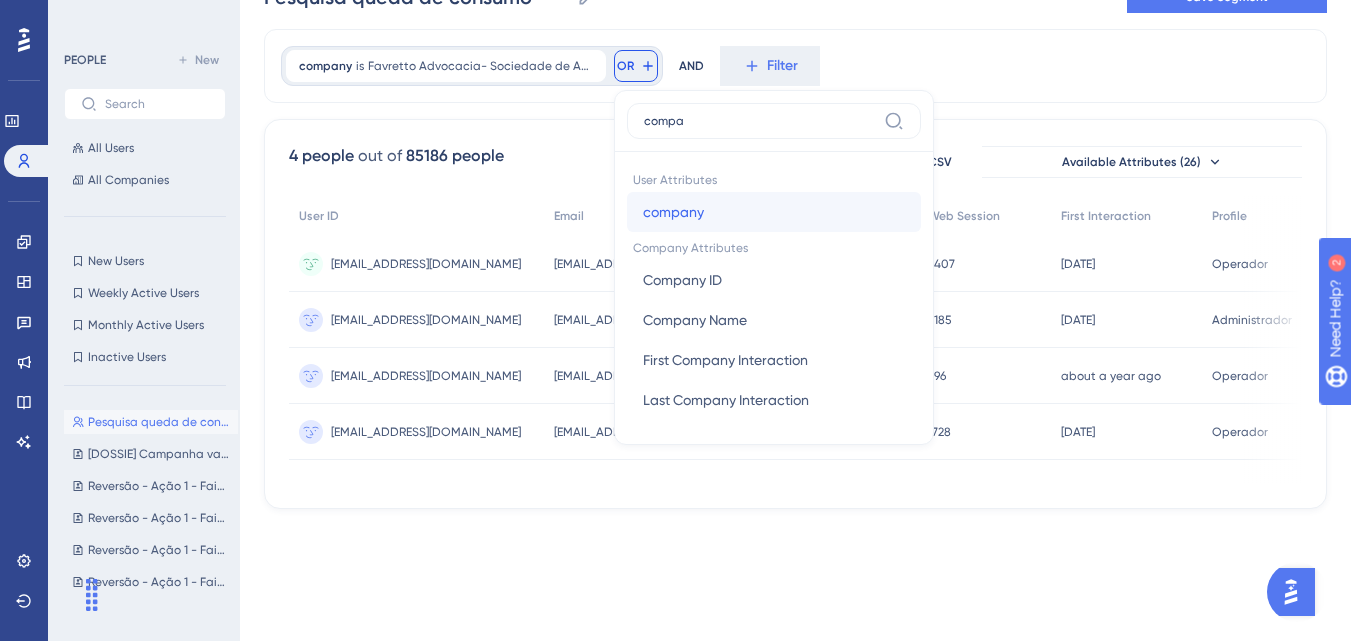 click on "company" at bounding box center (673, 212) 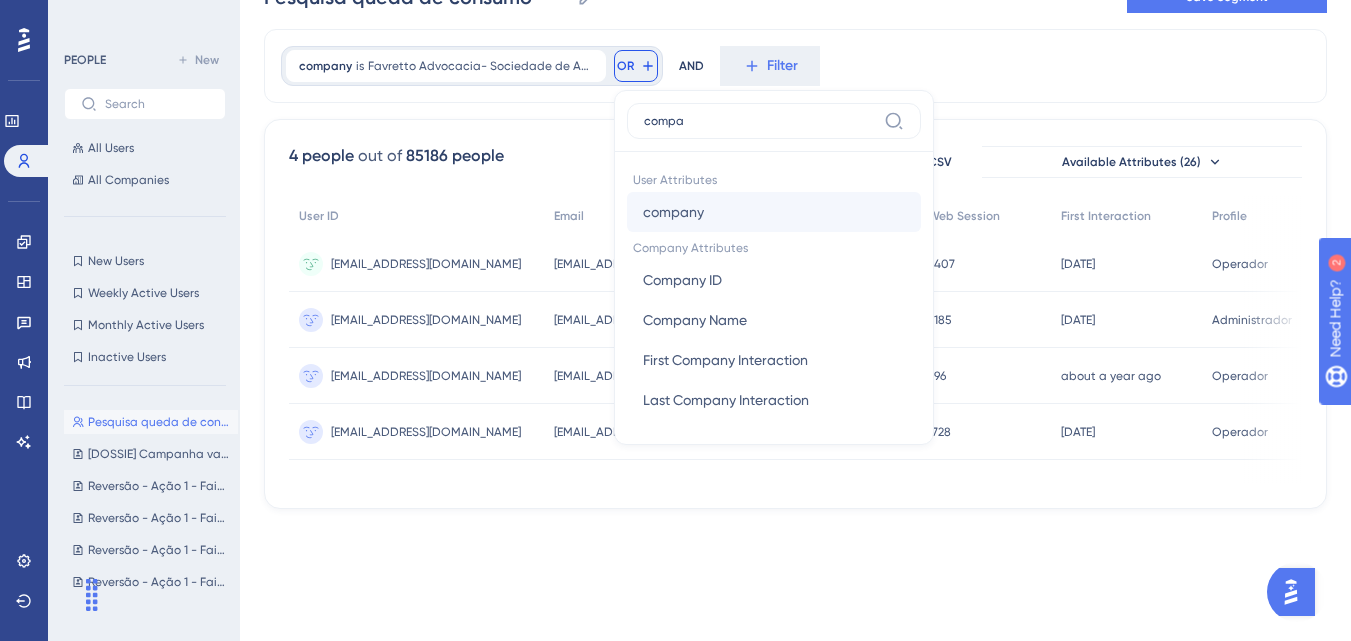 scroll, scrollTop: 30, scrollLeft: 0, axis: vertical 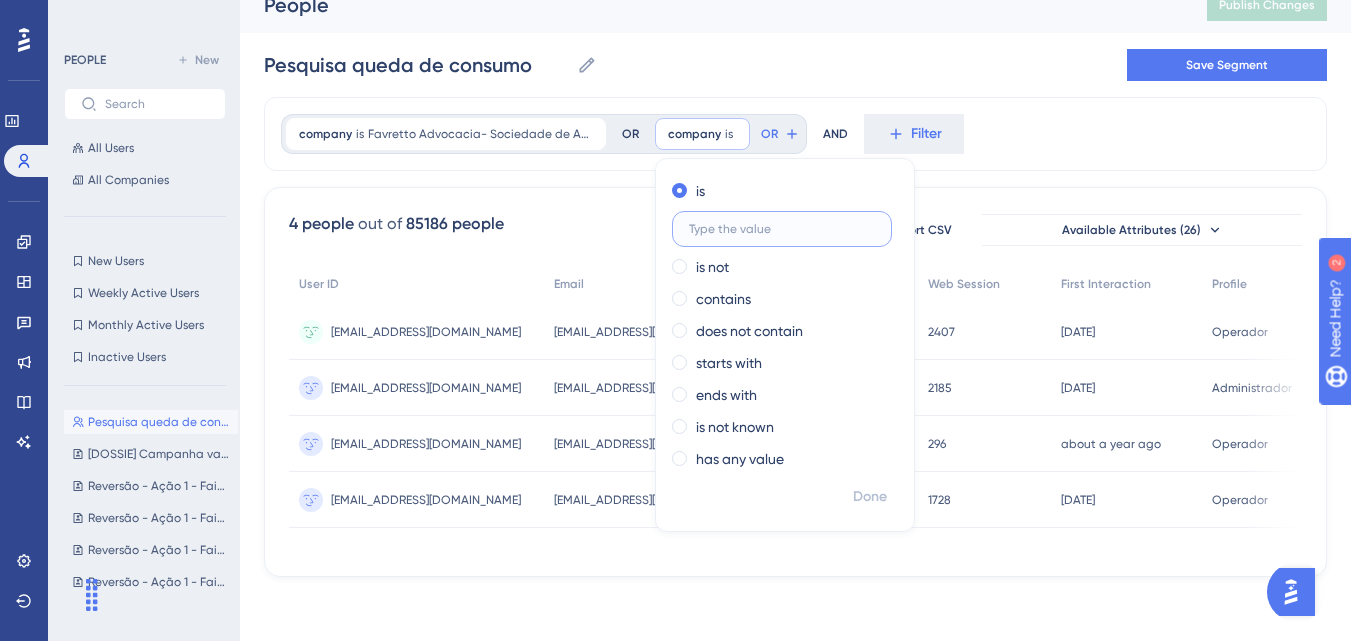 paste on "Franzoi Sociedade de Advogados" 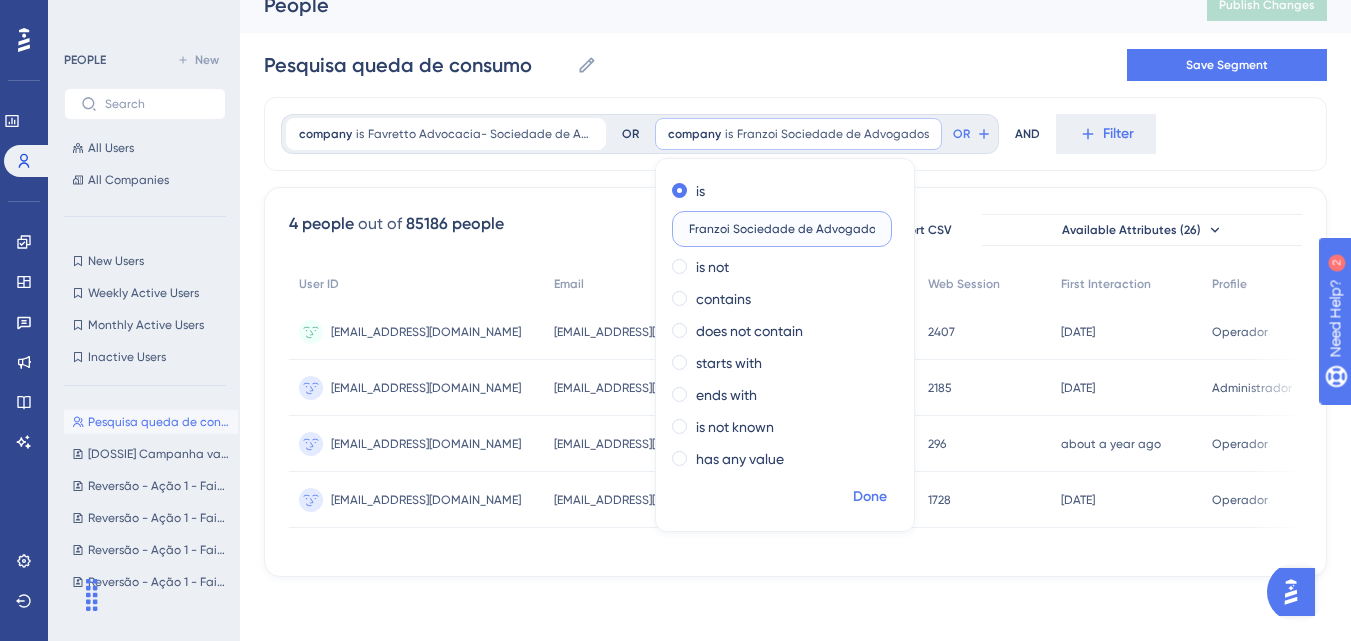 type on "Franzoi Sociedade de Advogados" 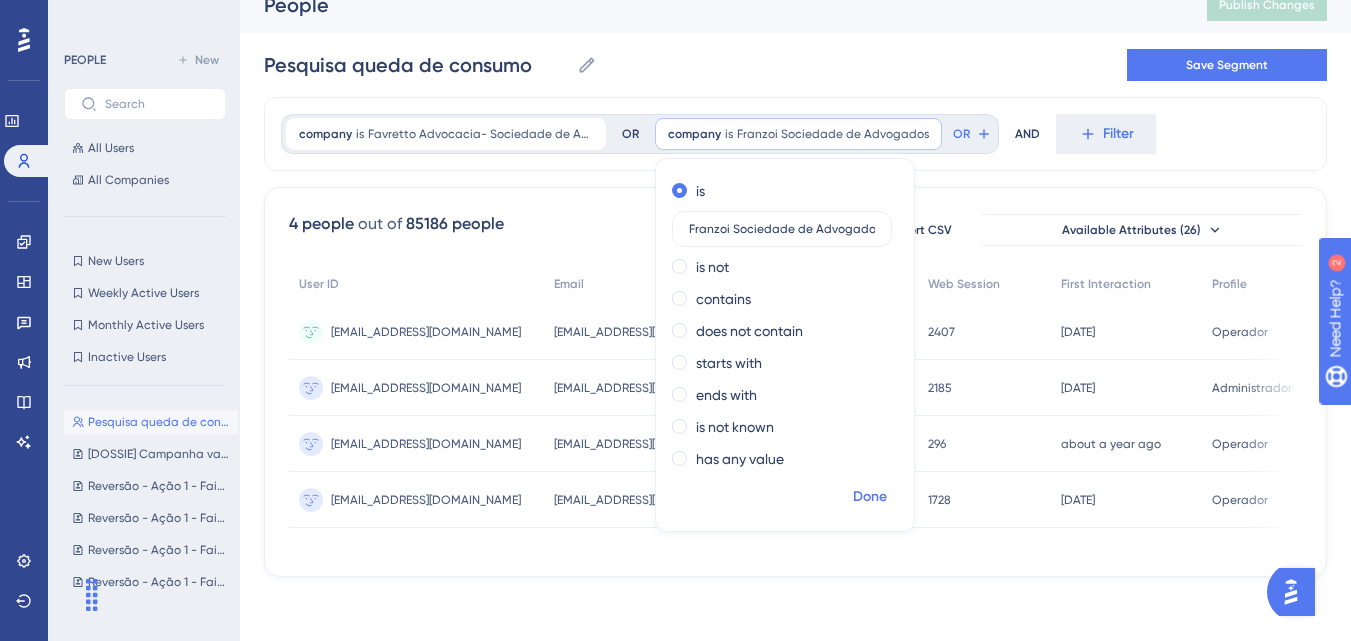 click on "Done" at bounding box center (870, 497) 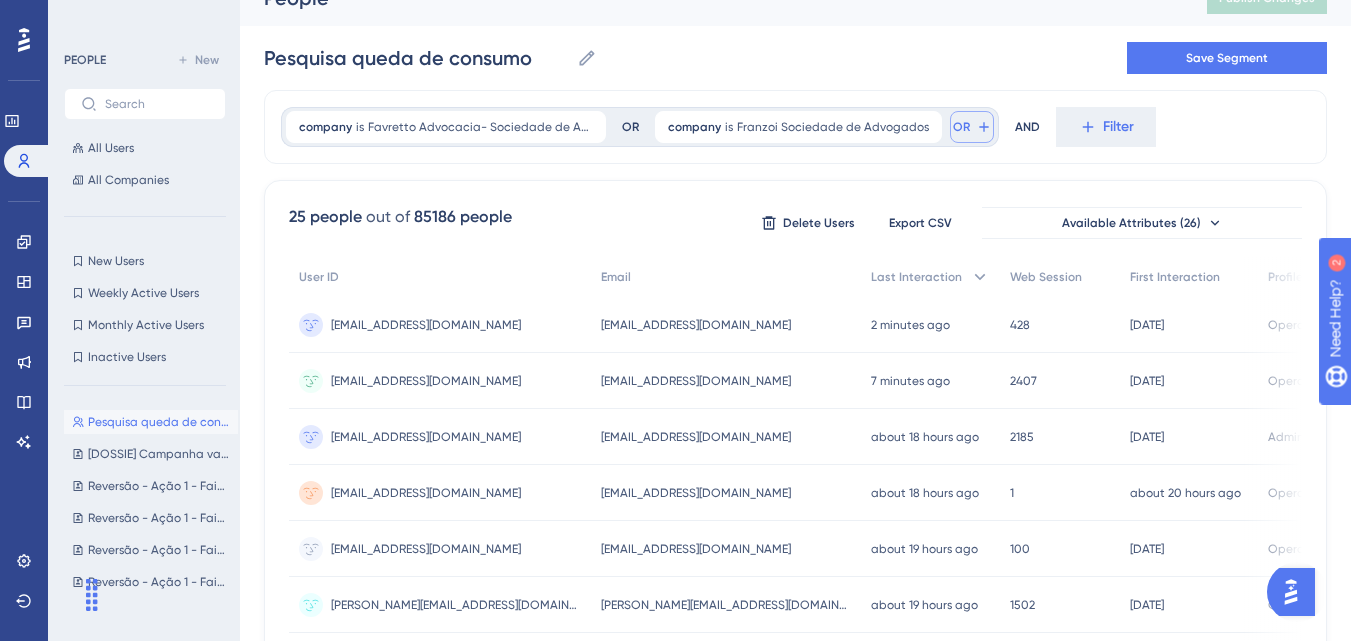 click 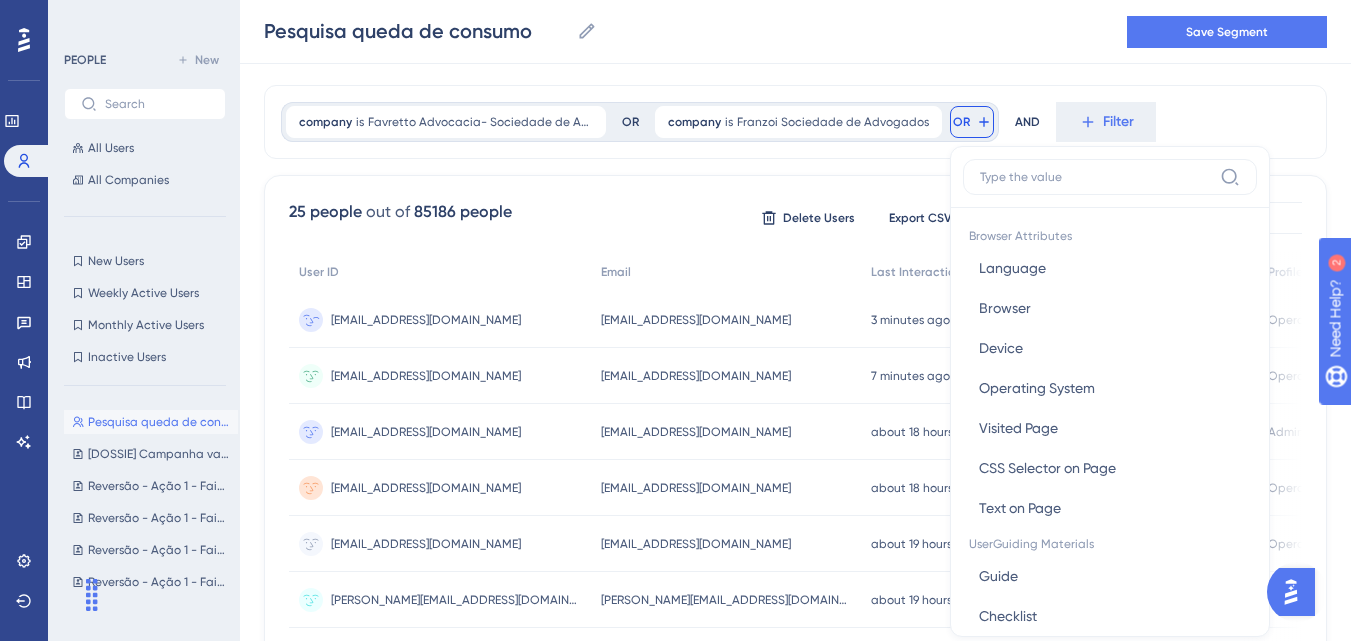 scroll, scrollTop: 28, scrollLeft: 0, axis: vertical 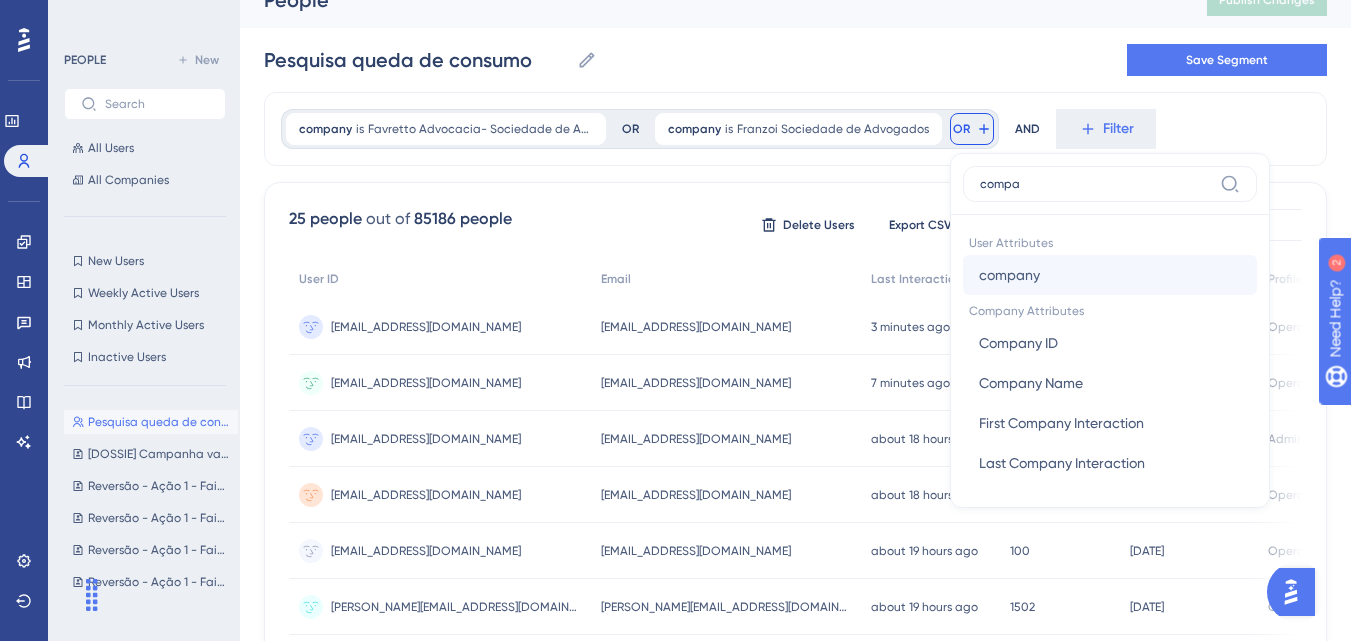 type on "compa" 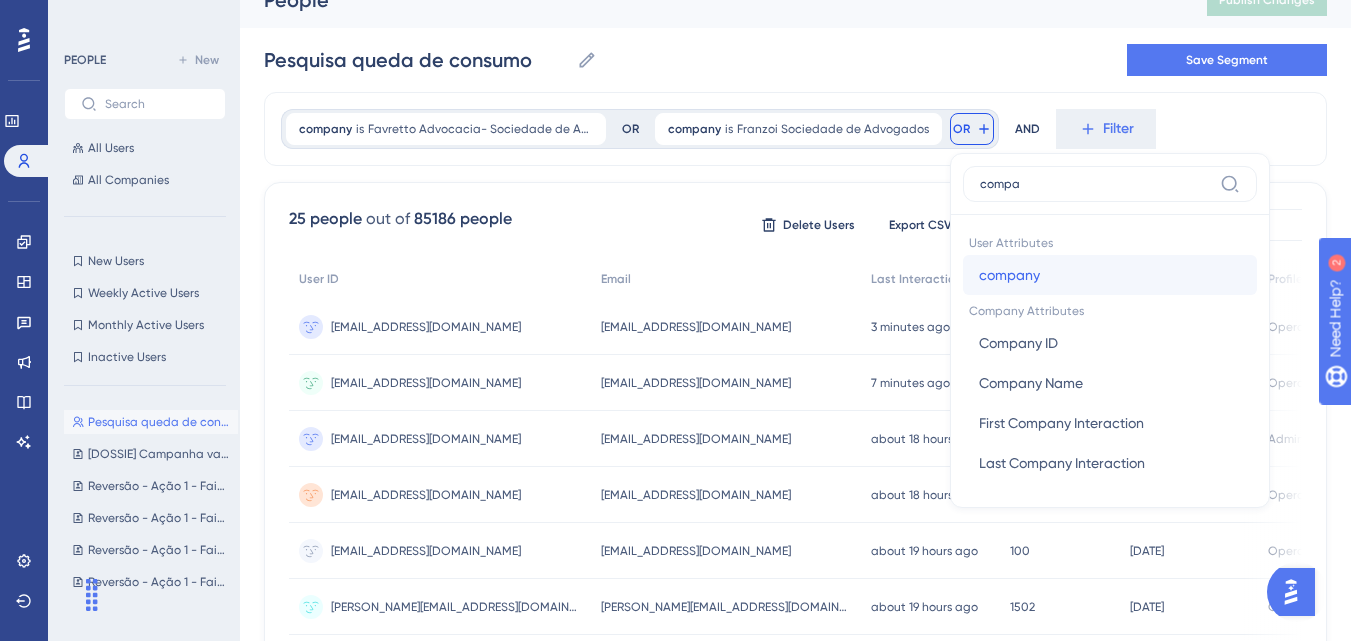 click on "company" at bounding box center (1009, 275) 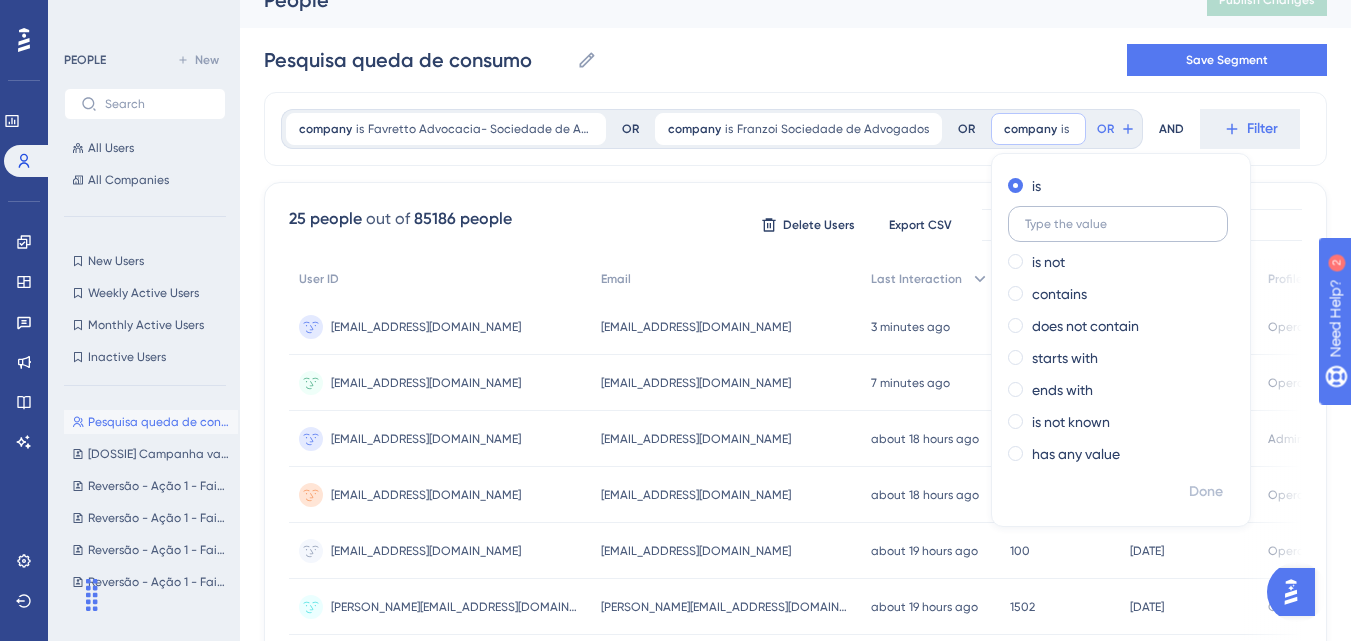 click at bounding box center [1118, 224] 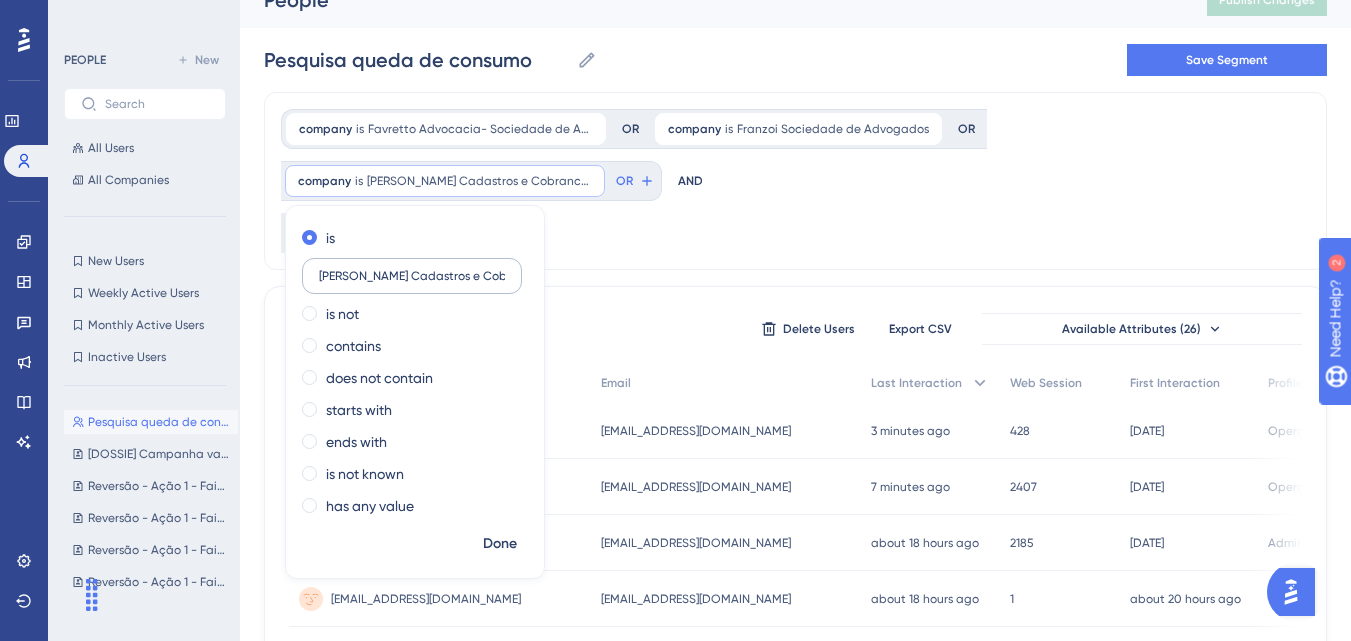 scroll, scrollTop: 0, scrollLeft: 38, axis: horizontal 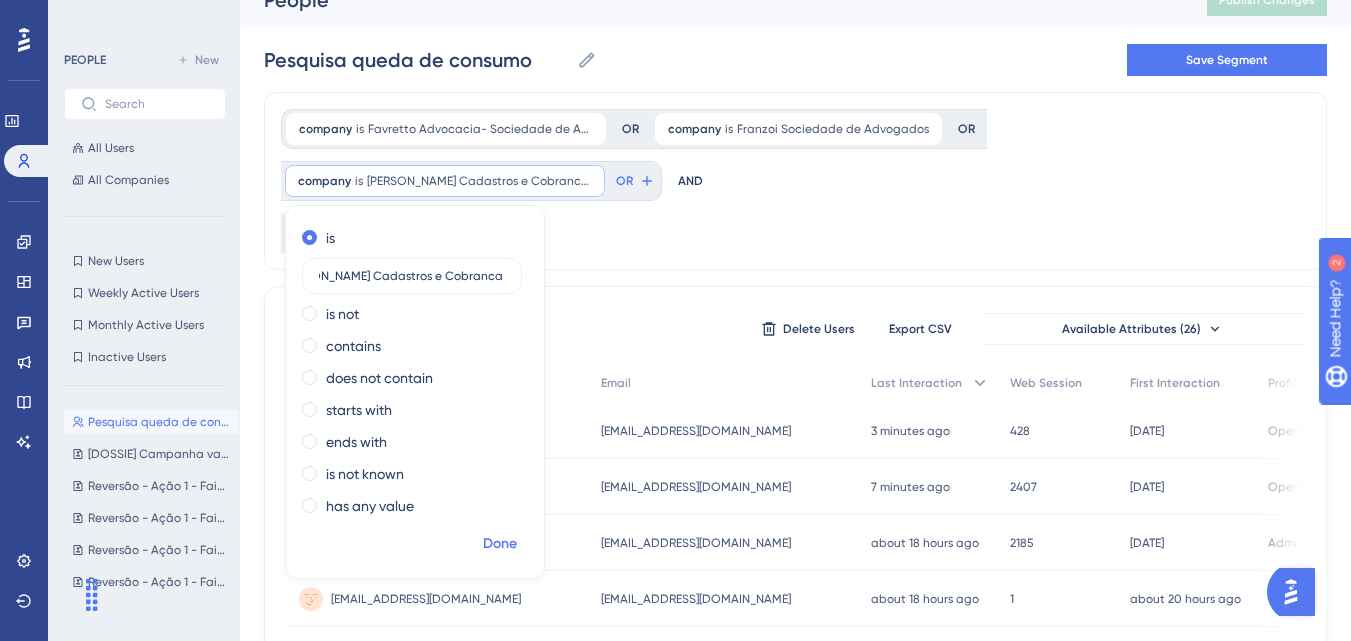 type on "[PERSON_NAME] Cadastros e Cobranca Ltda" 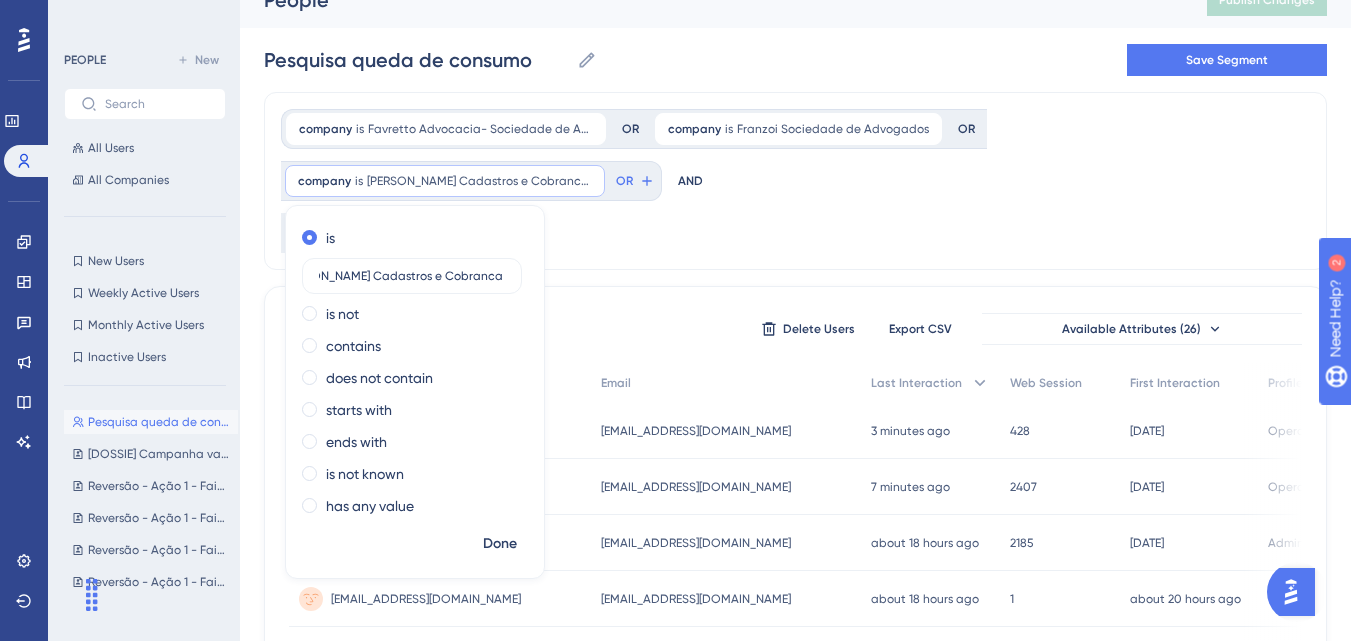 scroll, scrollTop: 0, scrollLeft: 0, axis: both 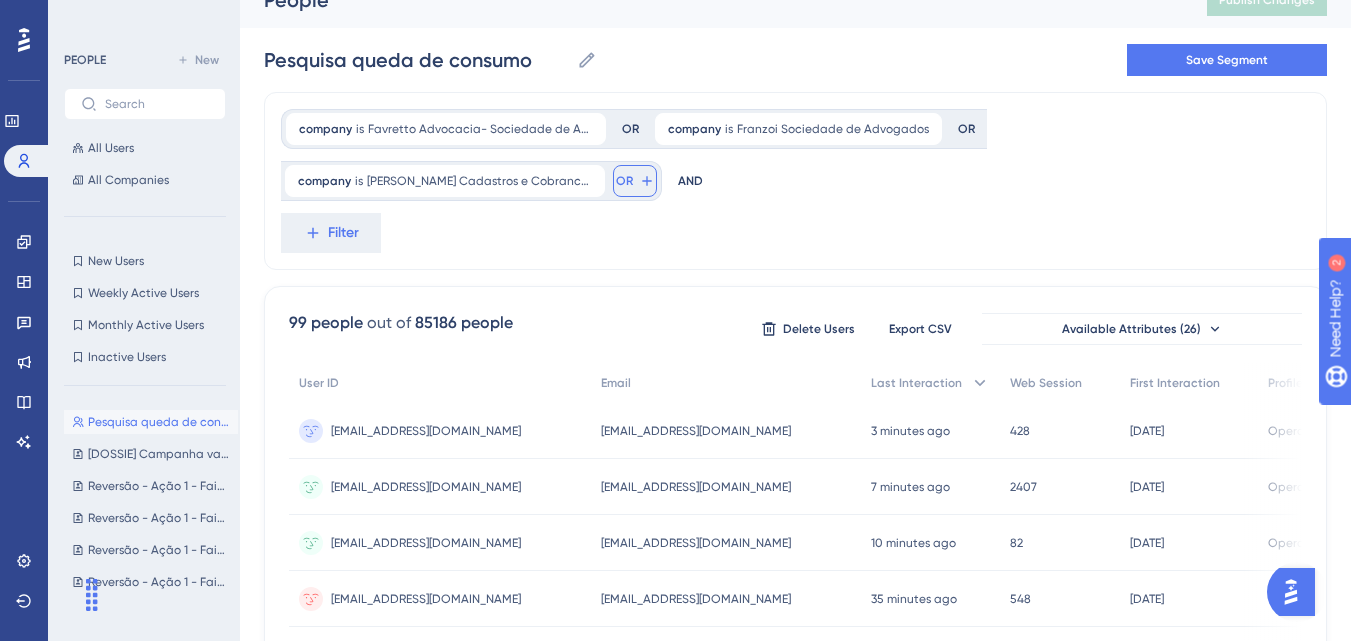 click on "OR" at bounding box center [624, 181] 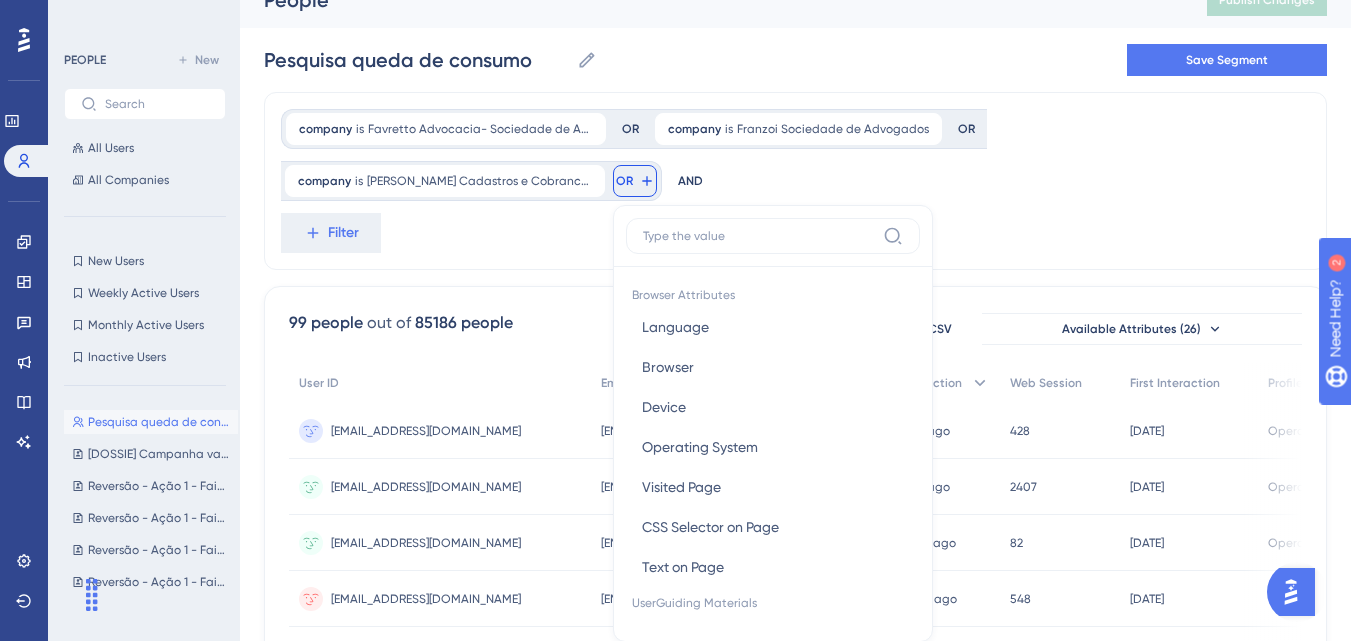 scroll, scrollTop: 131, scrollLeft: 0, axis: vertical 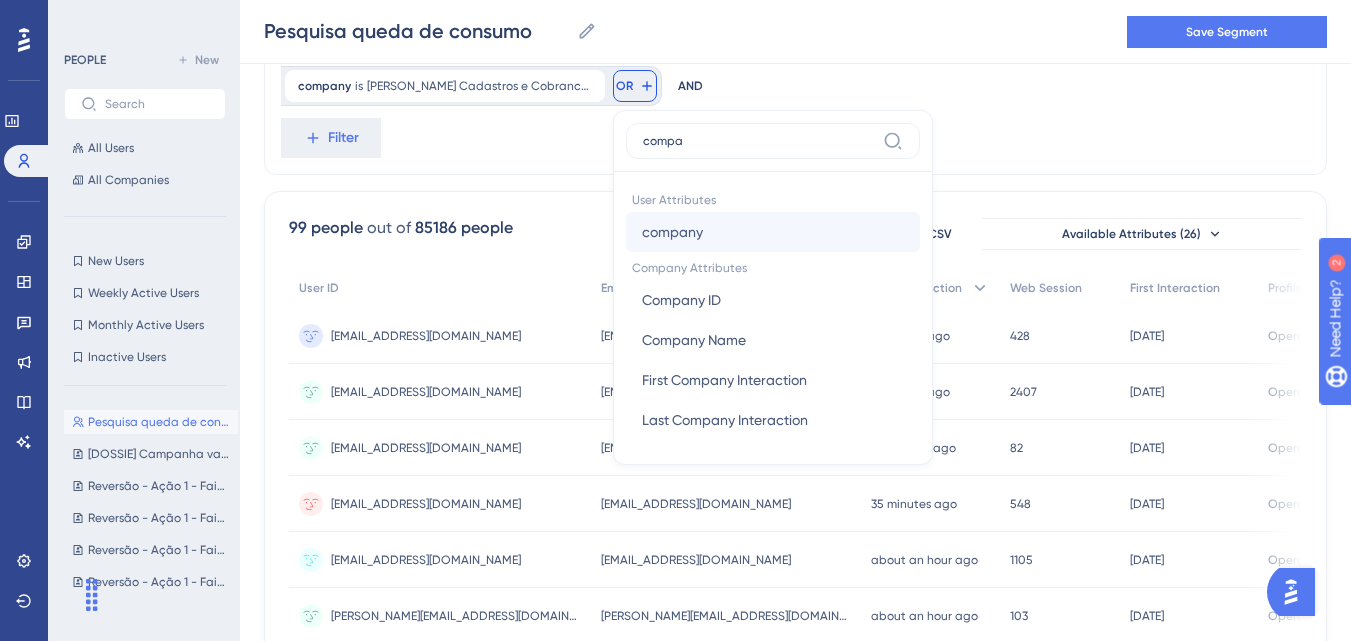 type on "compa" 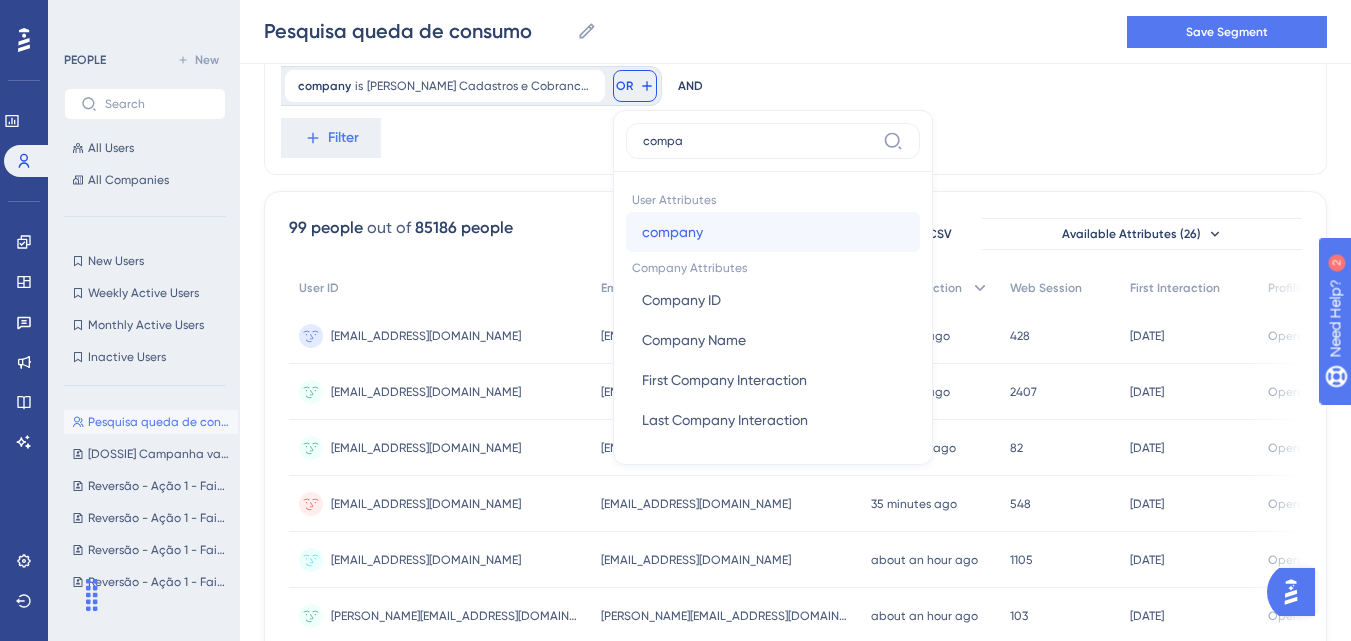 click on "company" at bounding box center [672, 232] 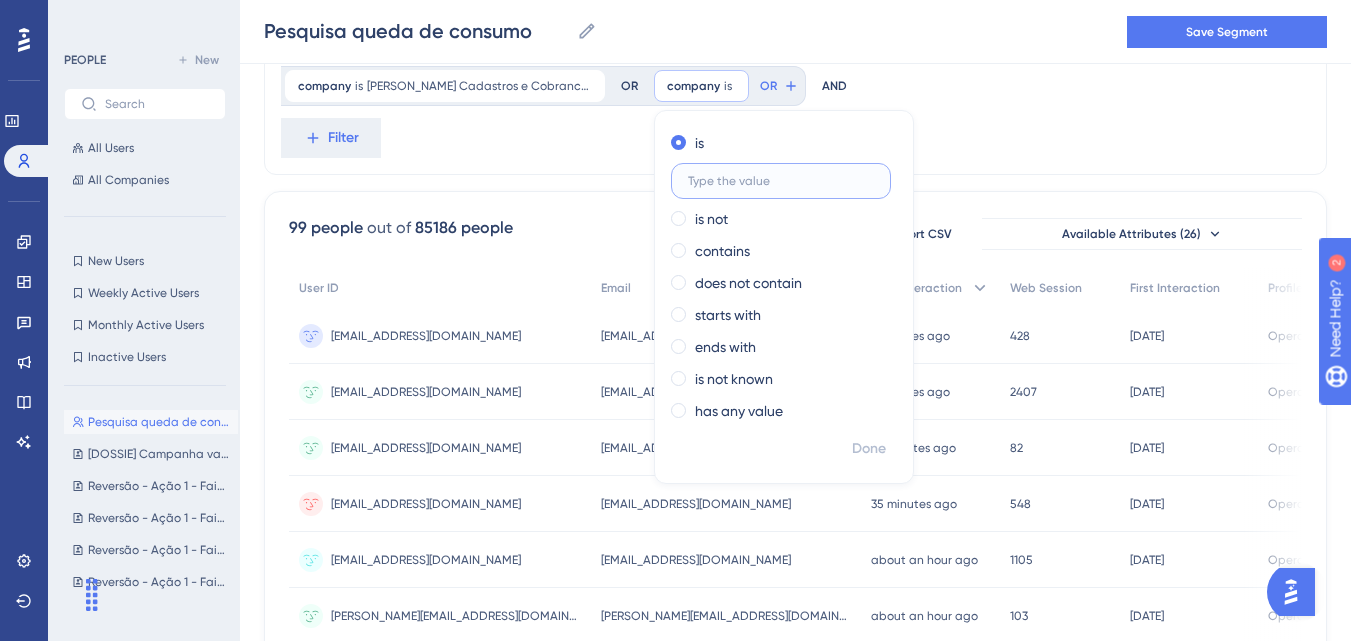 paste on "Gade Consultoria em Gestao Empresarial e Tributaria Ltda" 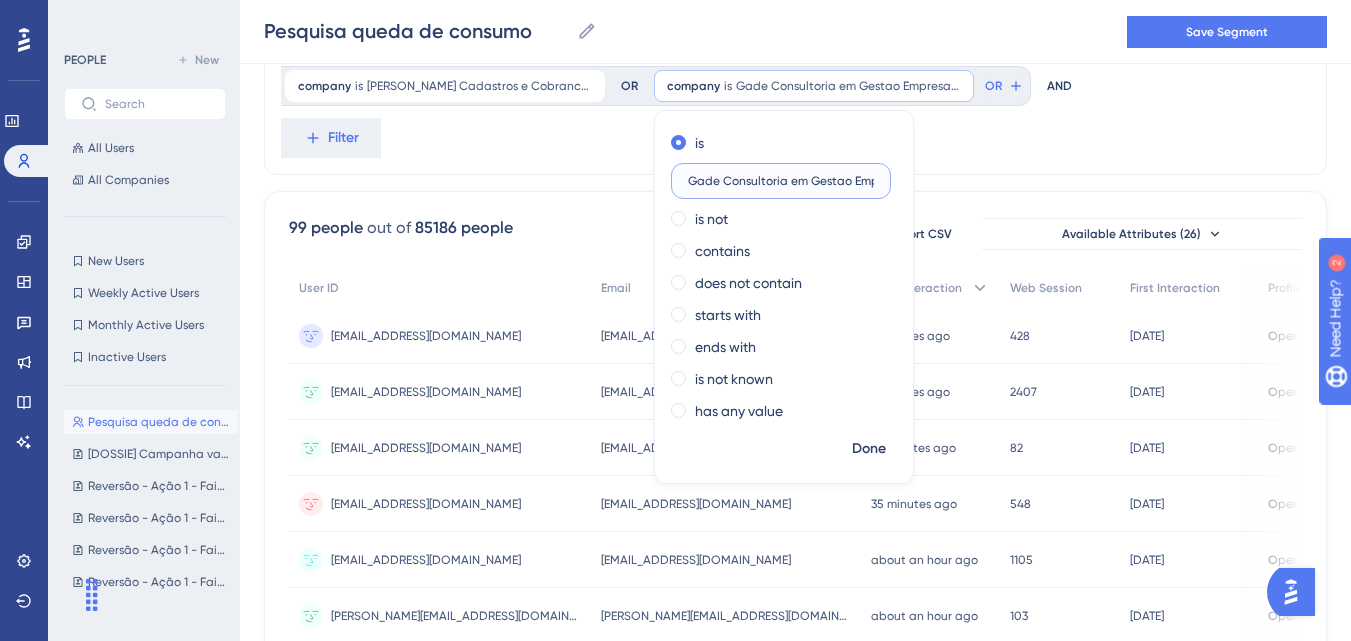 scroll, scrollTop: 0, scrollLeft: 137, axis: horizontal 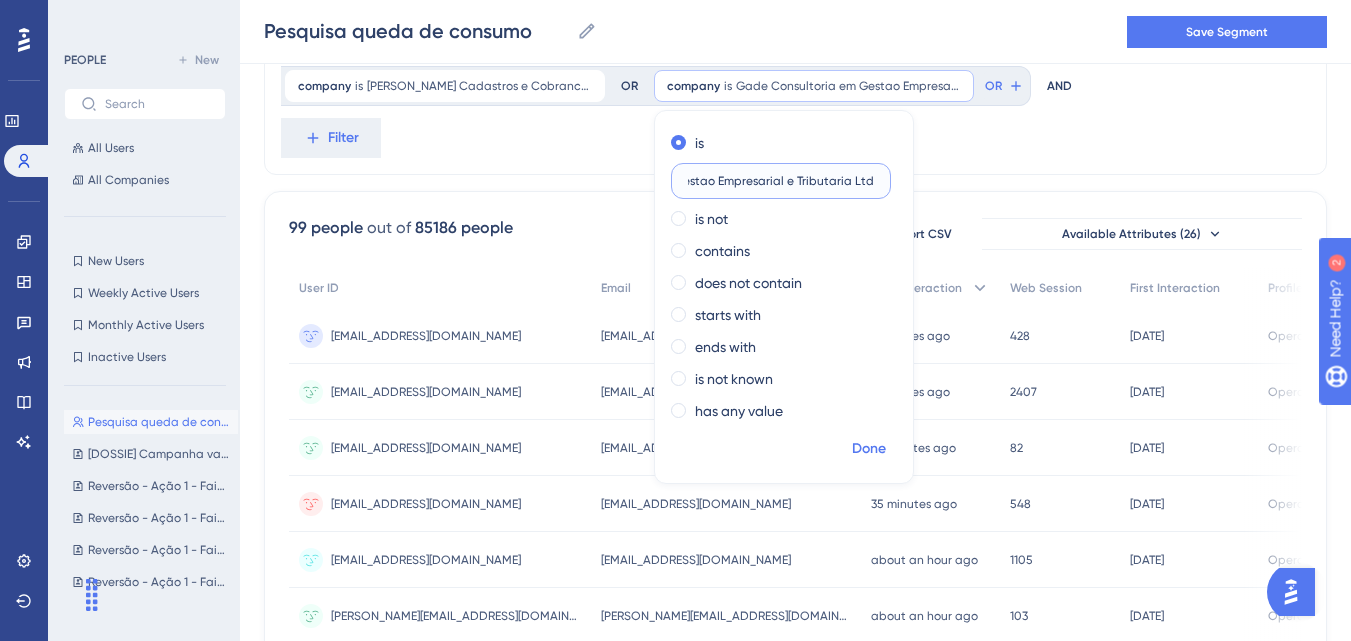 type on "Gade Consultoria em Gestao Empresarial e Tributaria Ltda" 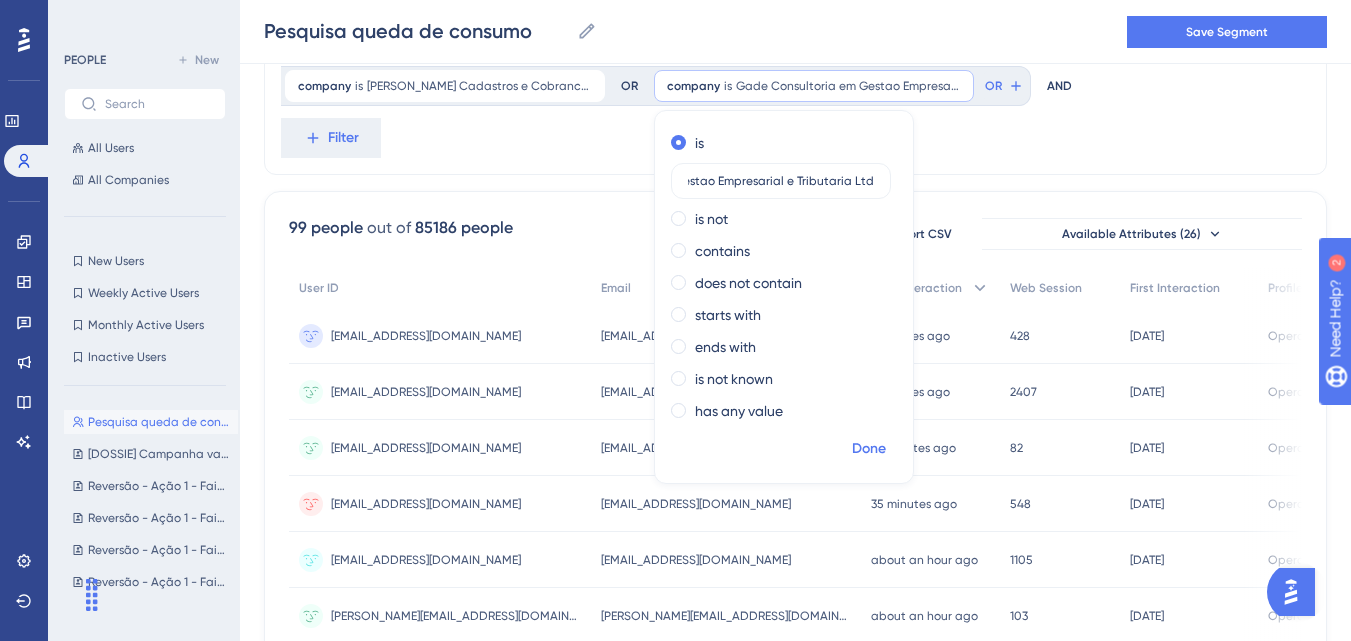 click on "Done" at bounding box center [869, 449] 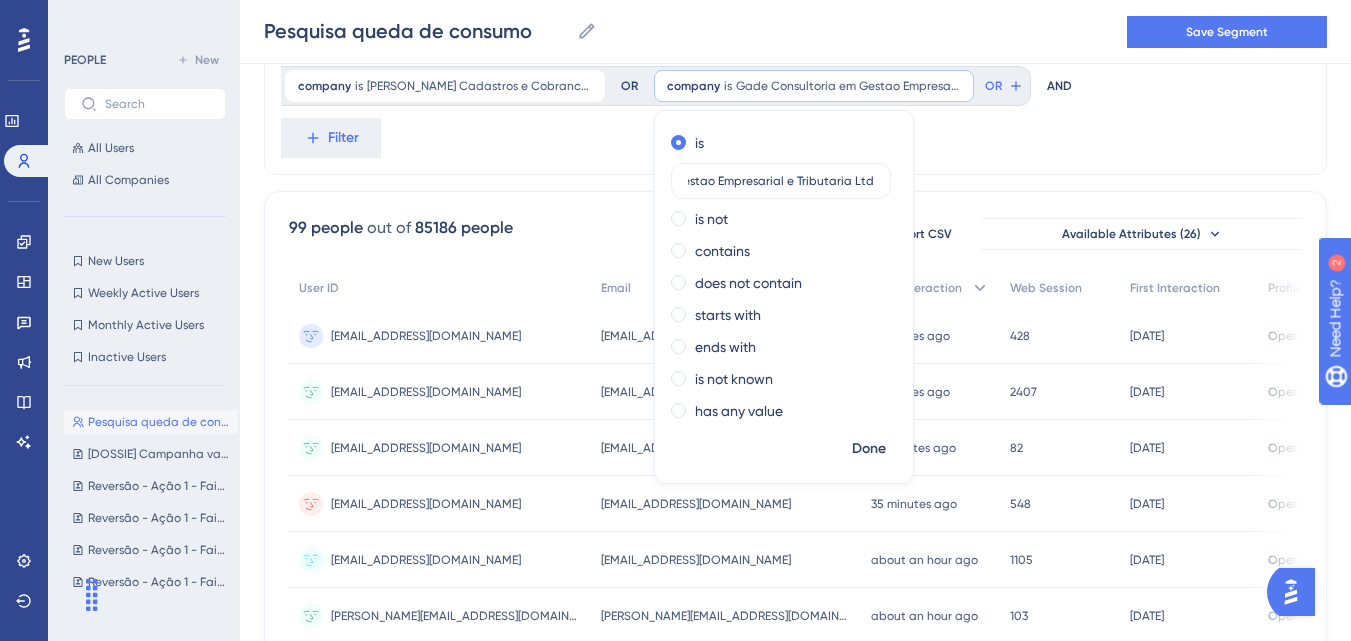 scroll, scrollTop: 0, scrollLeft: 0, axis: both 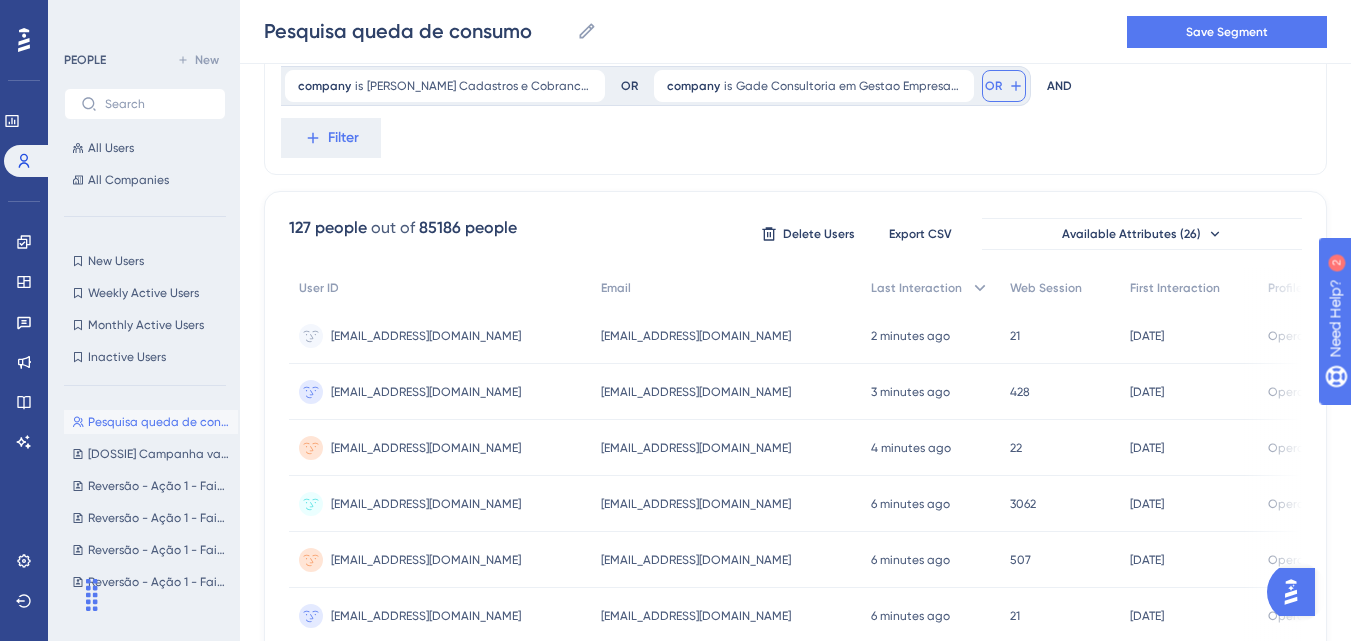 click on "OR" at bounding box center (993, 86) 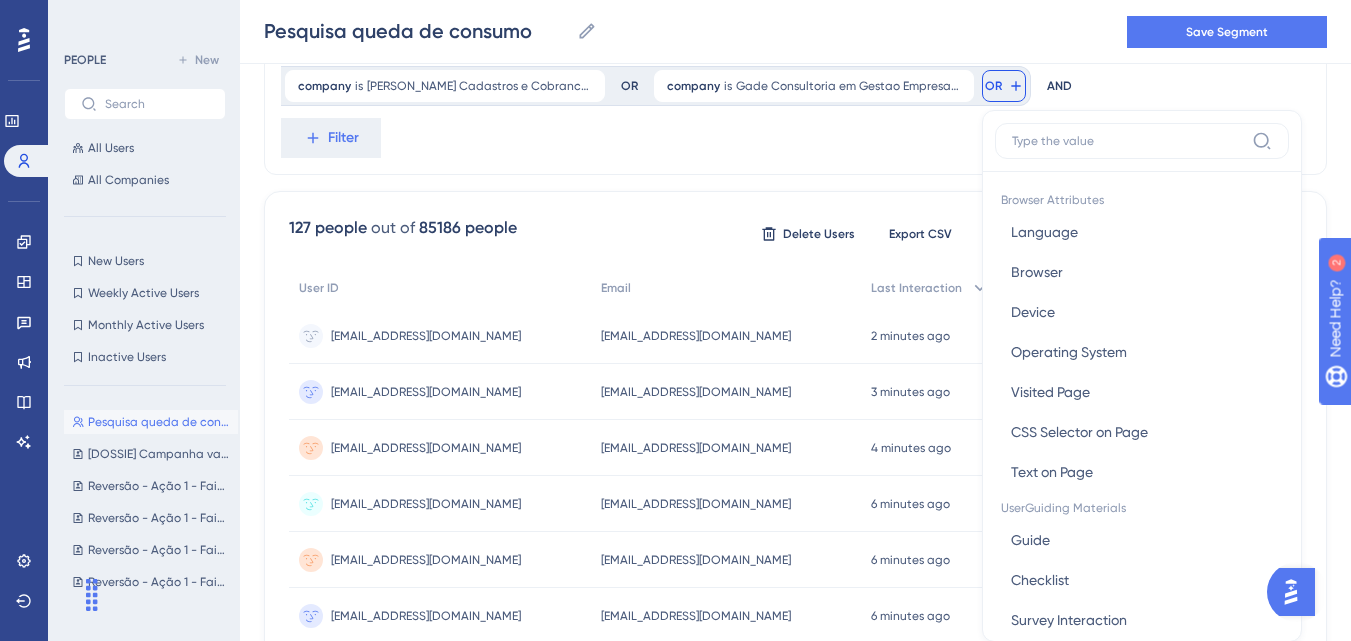 scroll, scrollTop: 187, scrollLeft: 0, axis: vertical 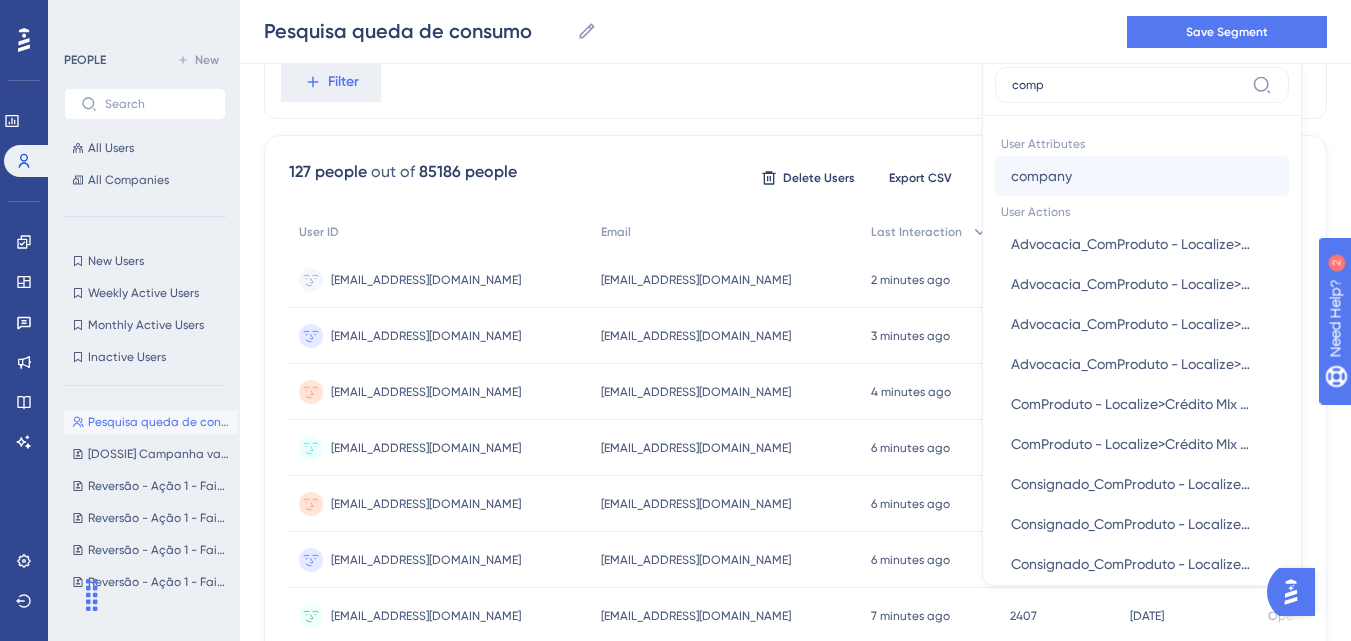 type on "comp" 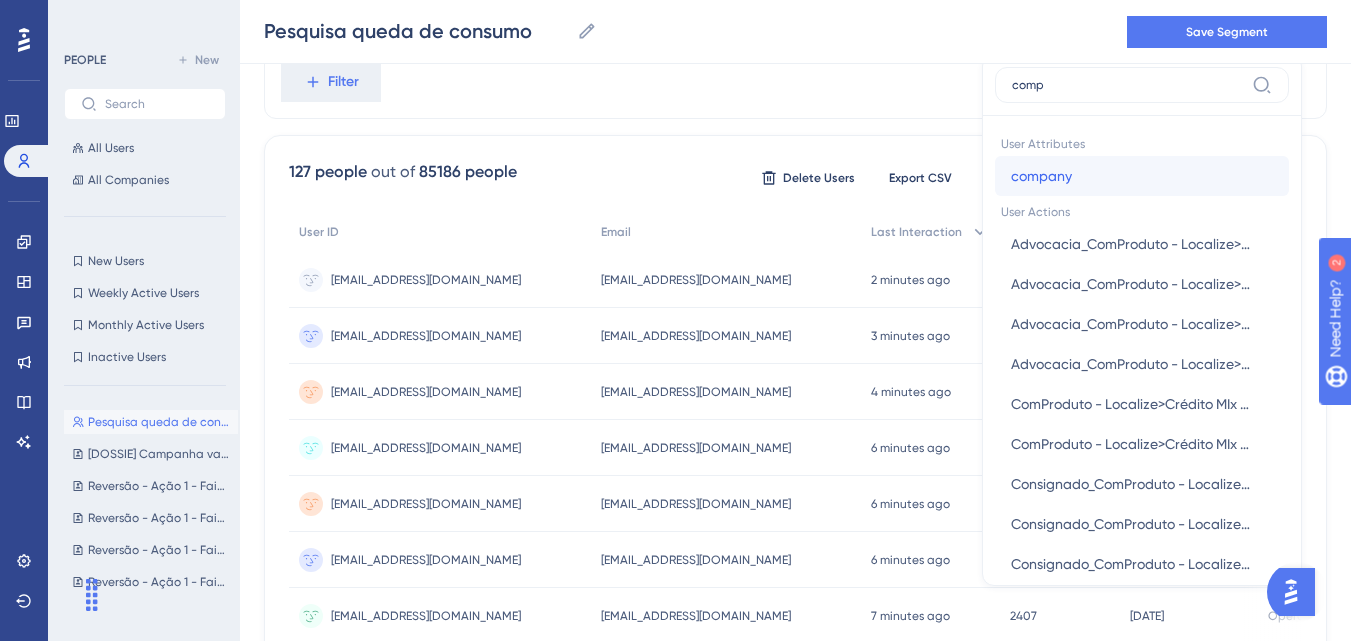 click on "company company" at bounding box center [1142, 176] 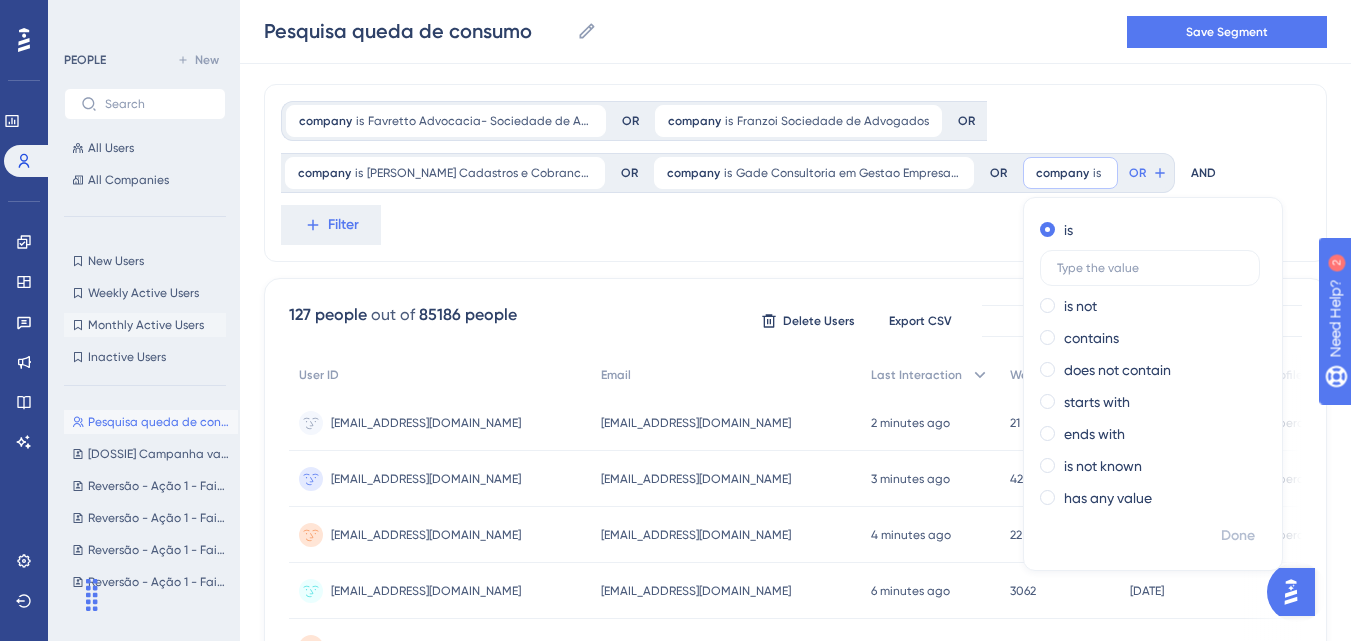 scroll, scrollTop: 40, scrollLeft: 0, axis: vertical 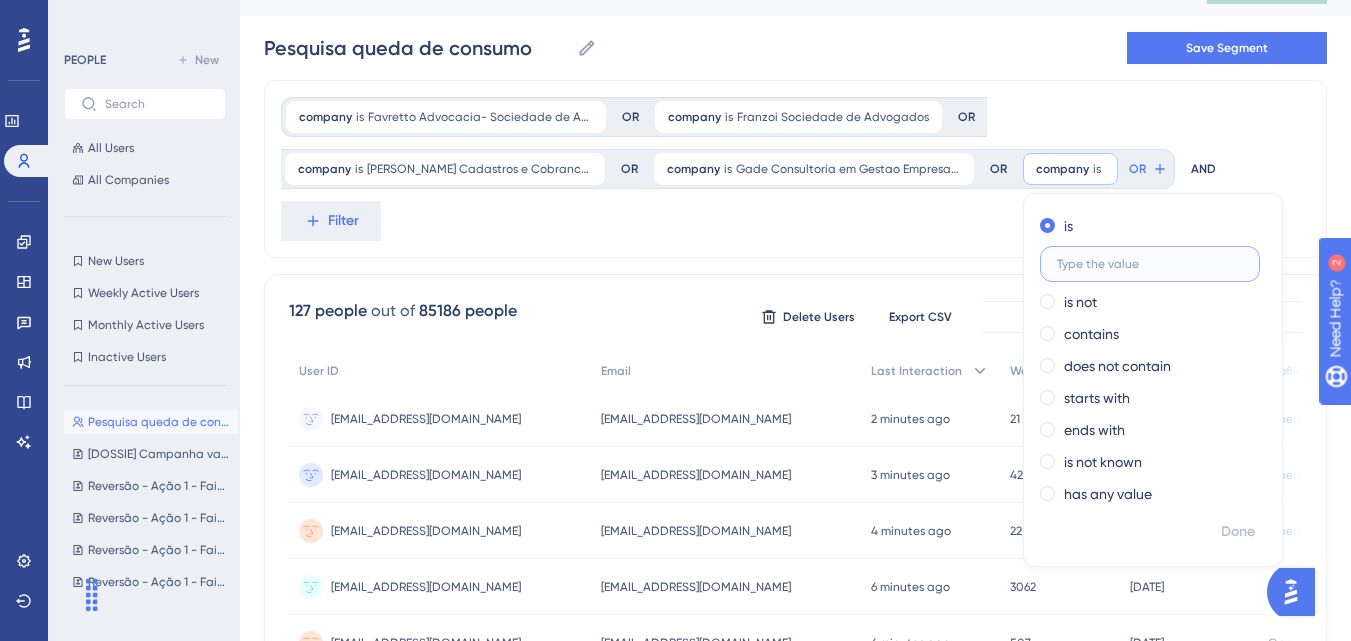 click at bounding box center (1150, 264) 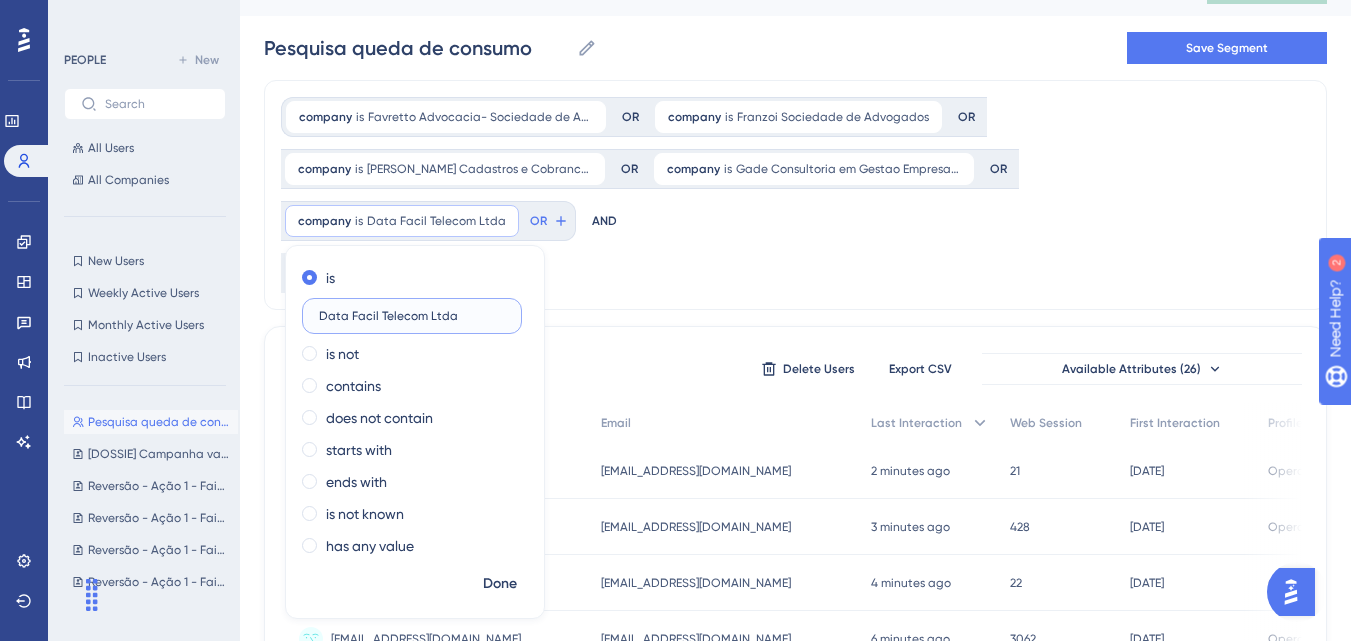 scroll, scrollTop: 45, scrollLeft: 0, axis: vertical 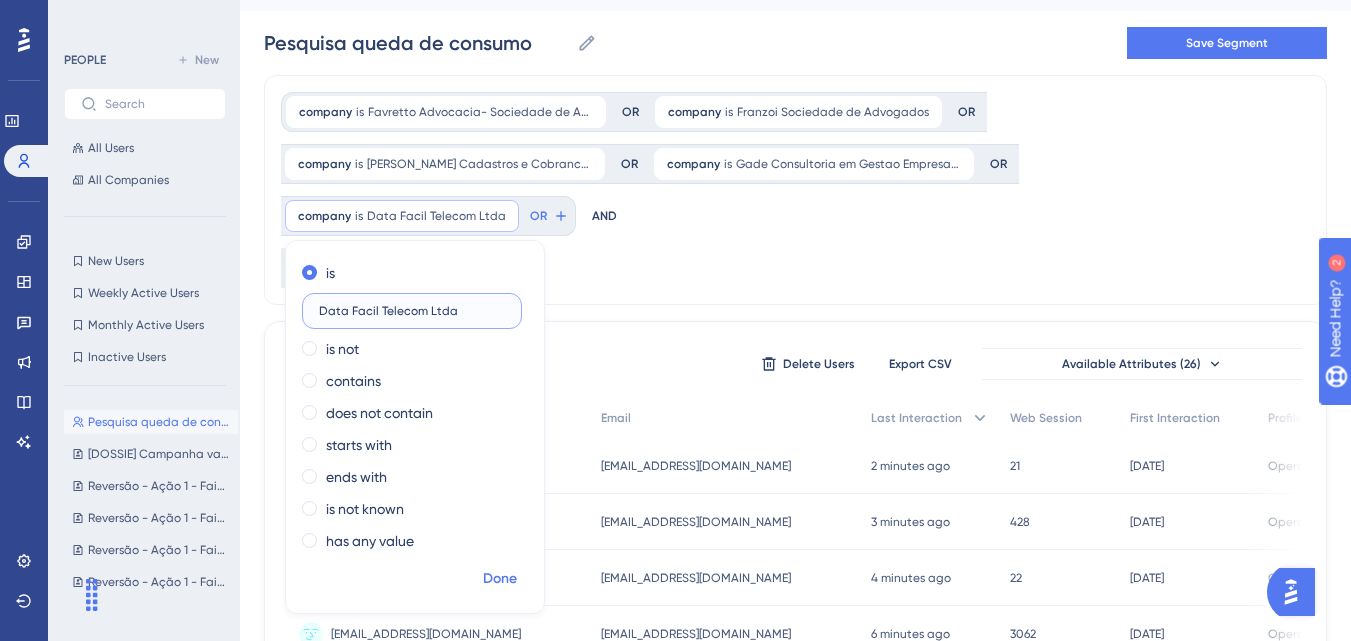 type on "Data Facil Telecom Ltda" 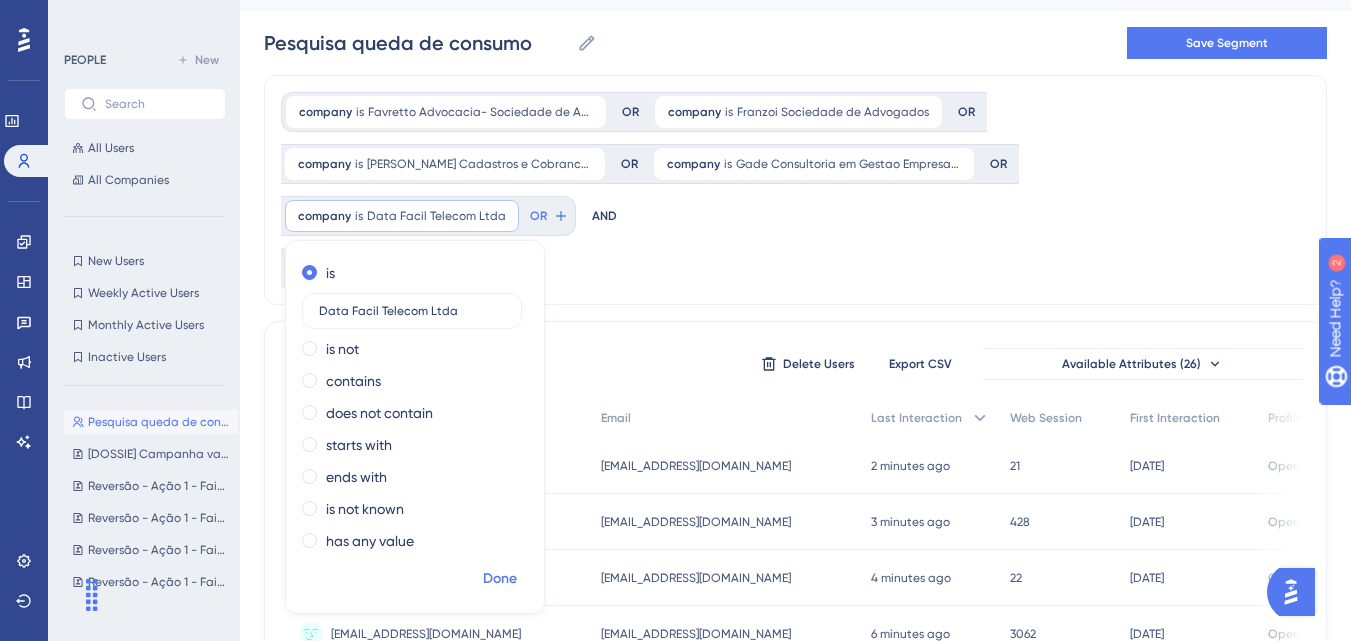 click on "Done" at bounding box center (500, 579) 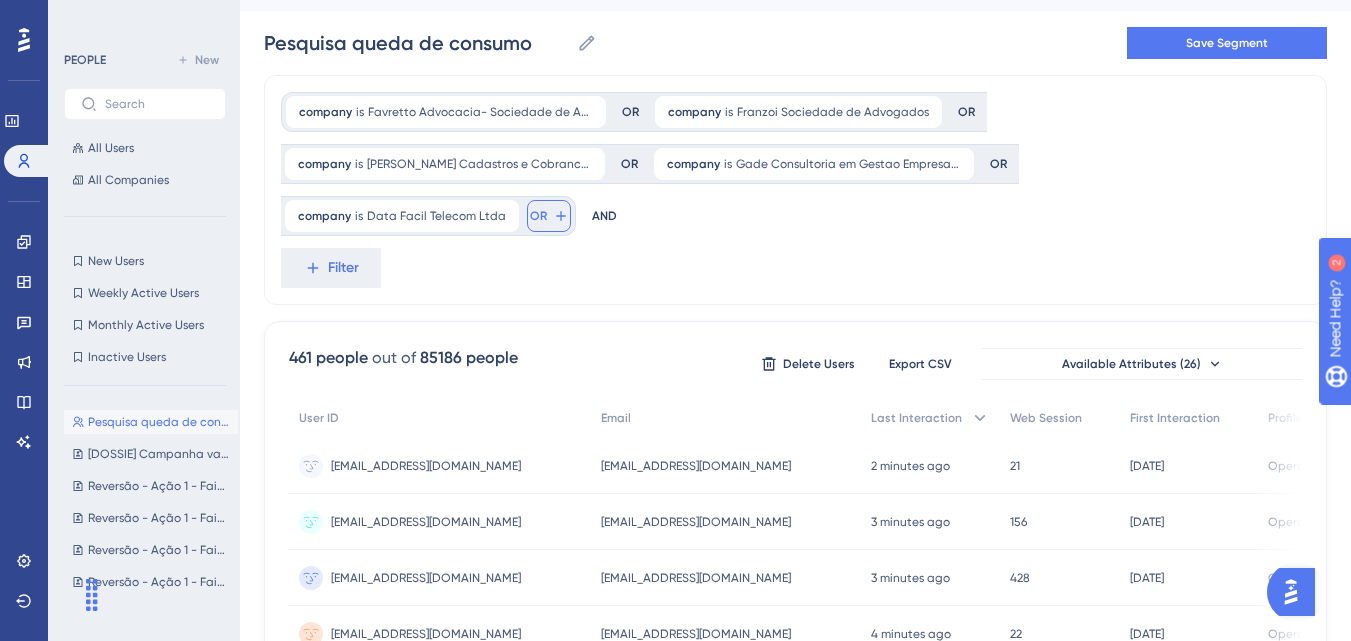 click 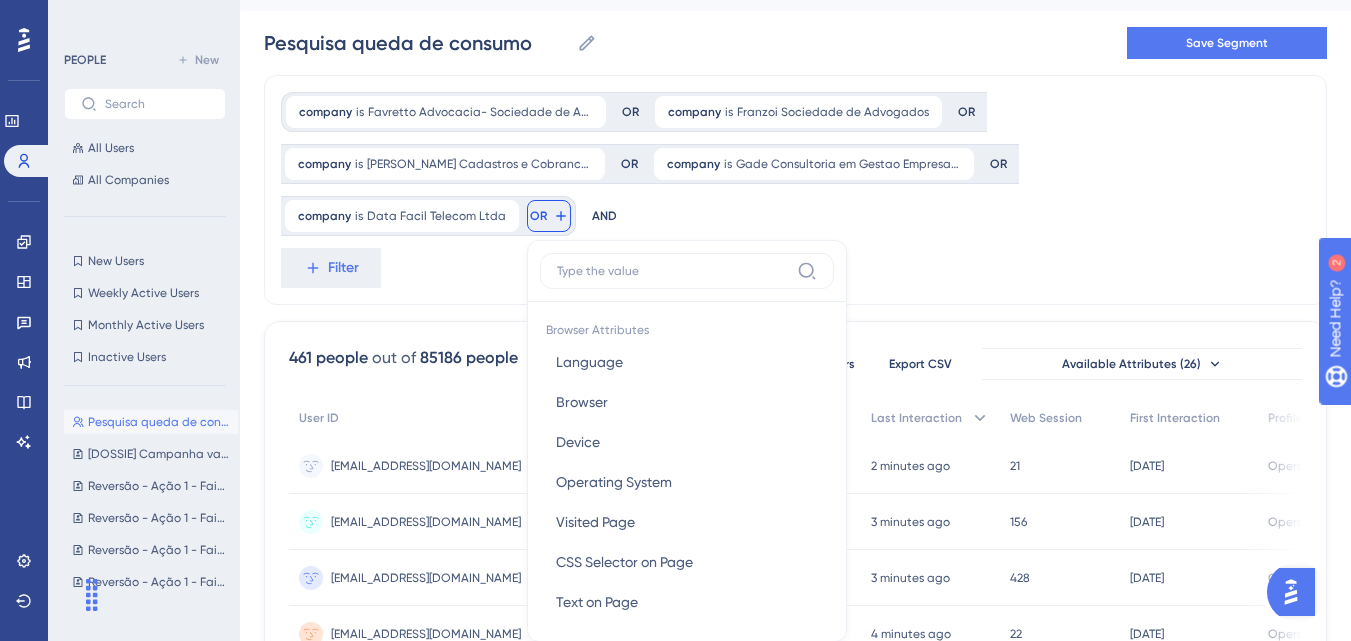 scroll, scrollTop: 166, scrollLeft: 0, axis: vertical 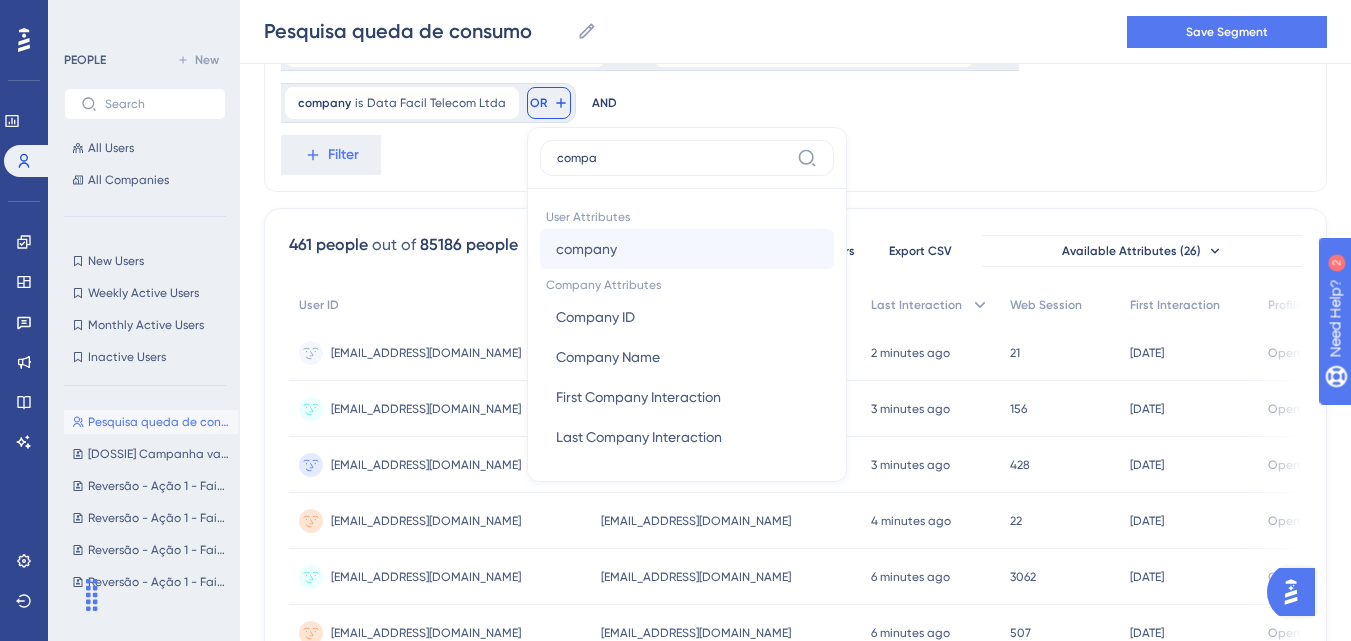 type on "compa" 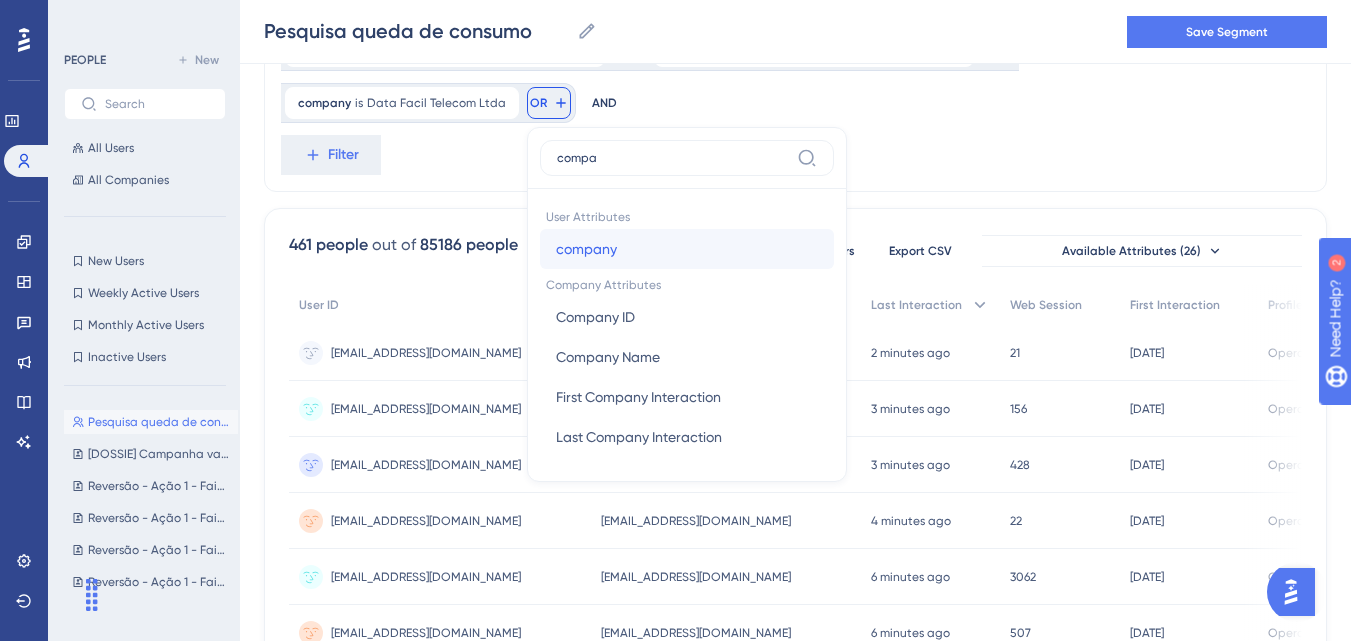 click on "company company" at bounding box center [687, 249] 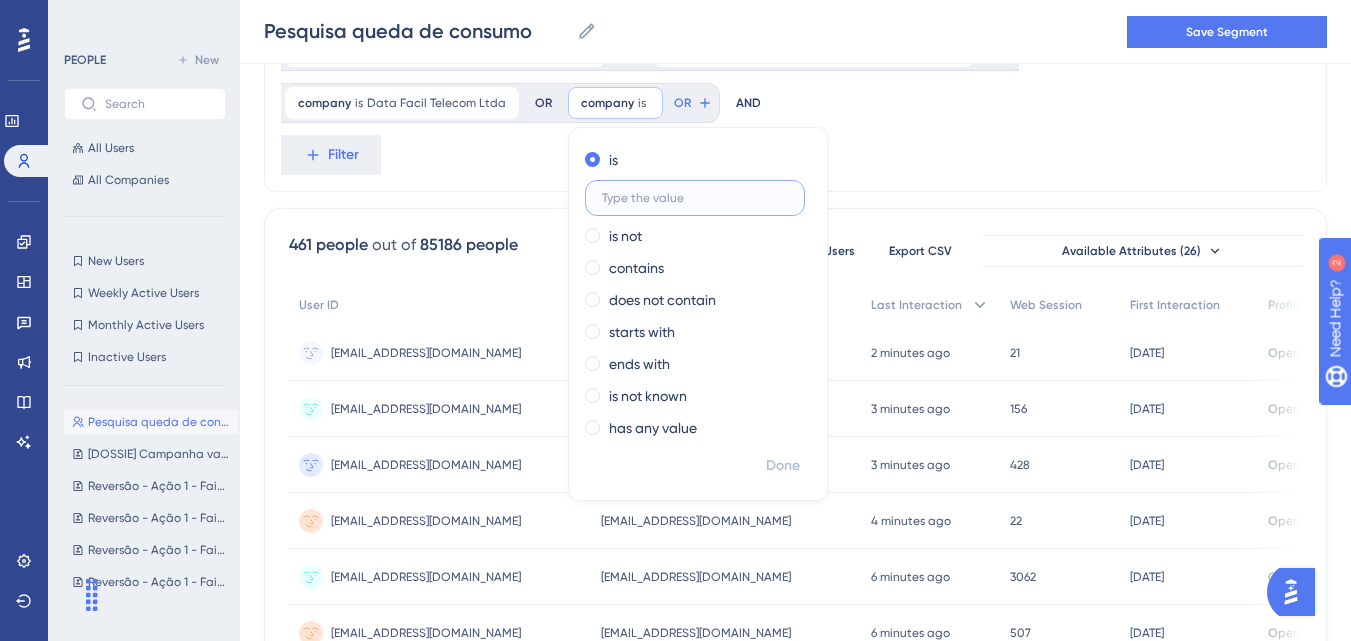 paste on "Vetorial Consultoria e Participacoes Ltda" 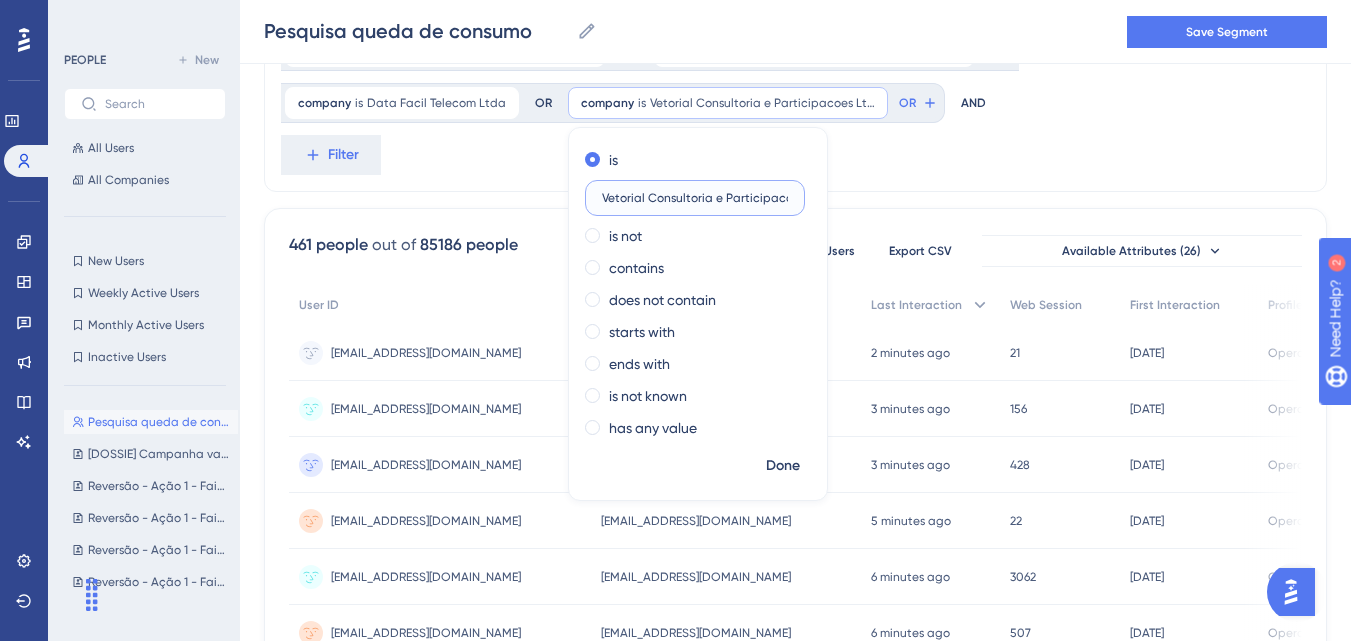 scroll, scrollTop: 0, scrollLeft: 38, axis: horizontal 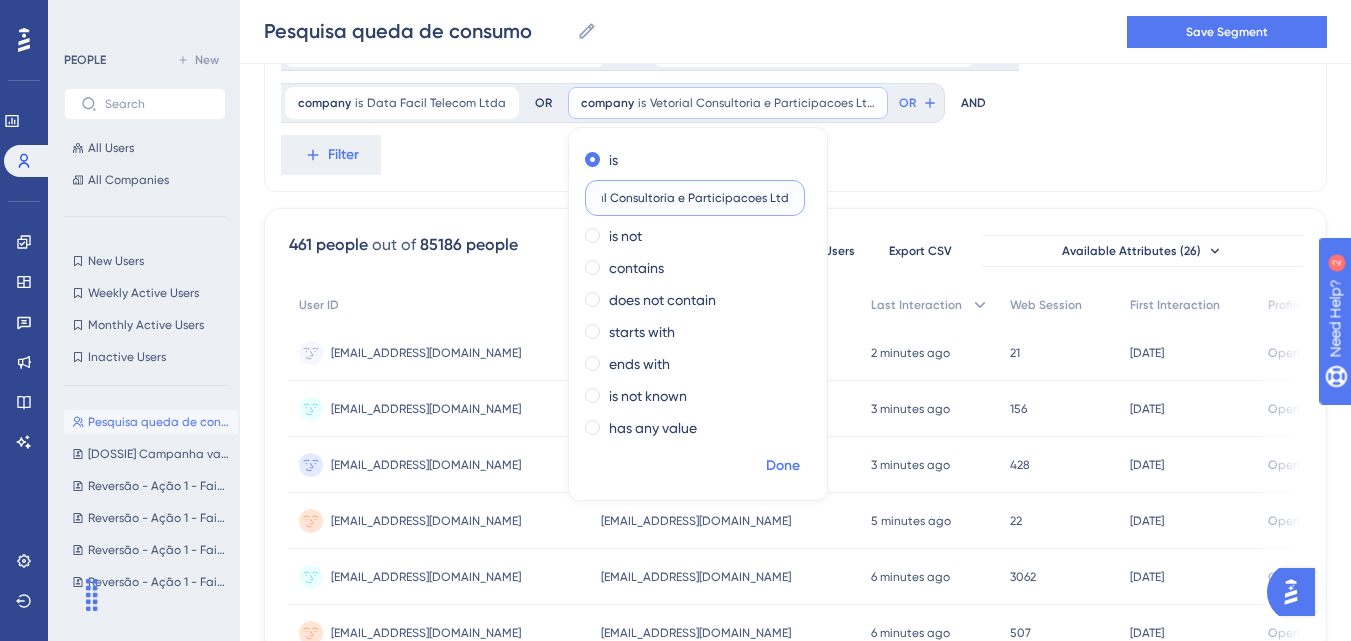 type on "Vetorial Consultoria e Participacoes Ltda" 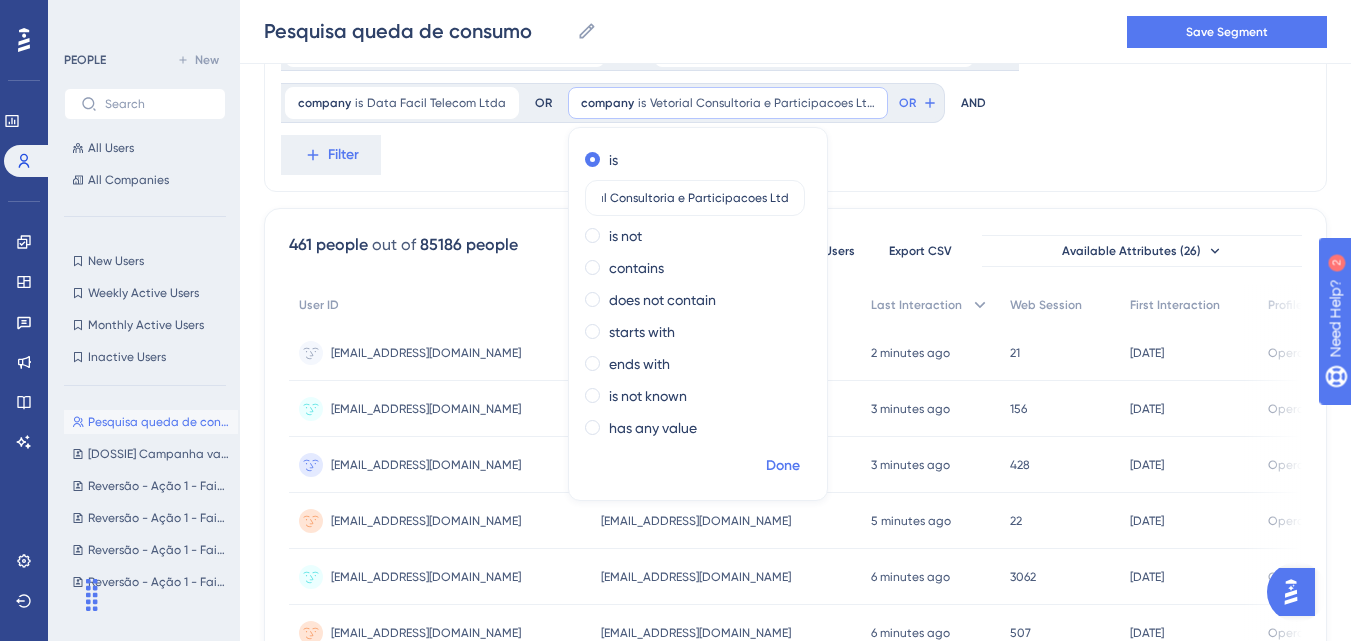 click on "Done" at bounding box center [783, 466] 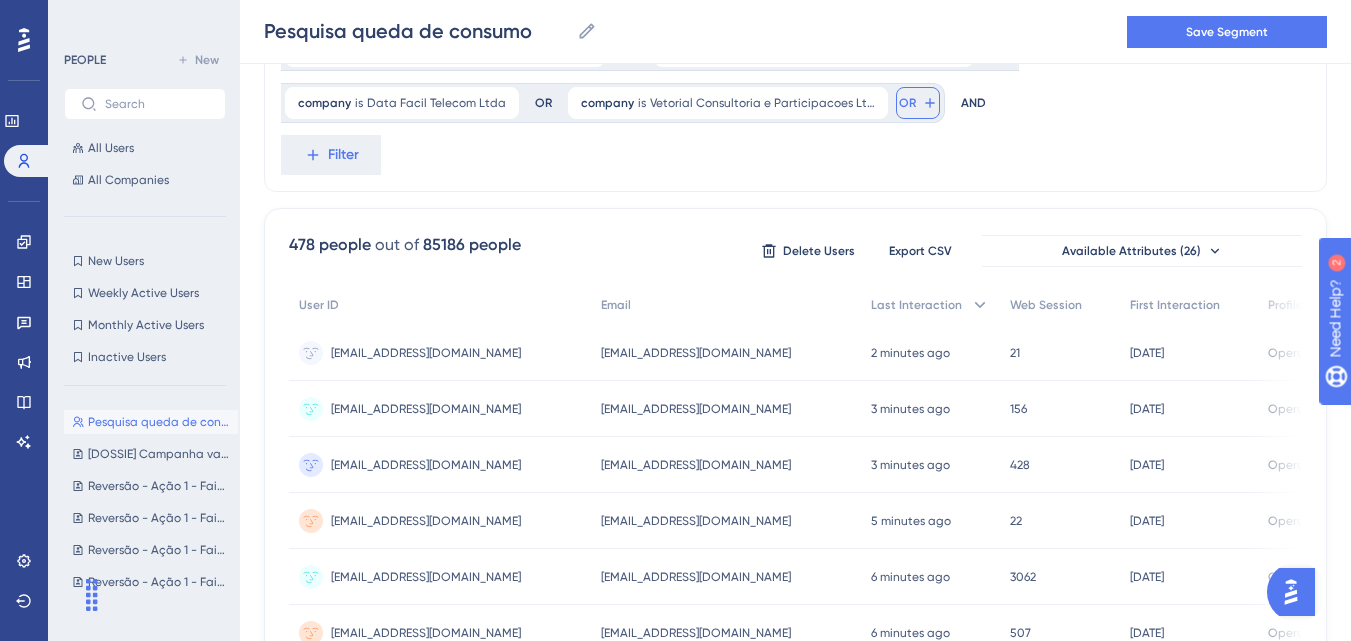 drag, startPoint x: 635, startPoint y: 102, endPoint x: 635, endPoint y: 115, distance: 13 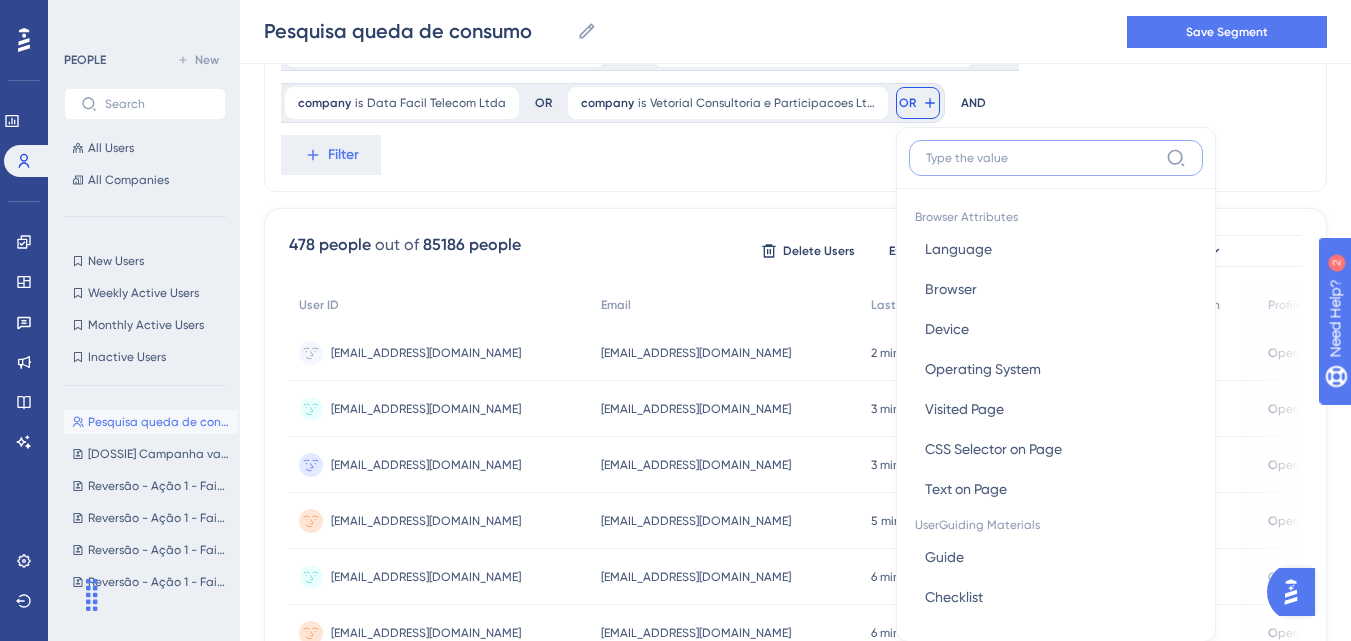 scroll, scrollTop: 230, scrollLeft: 0, axis: vertical 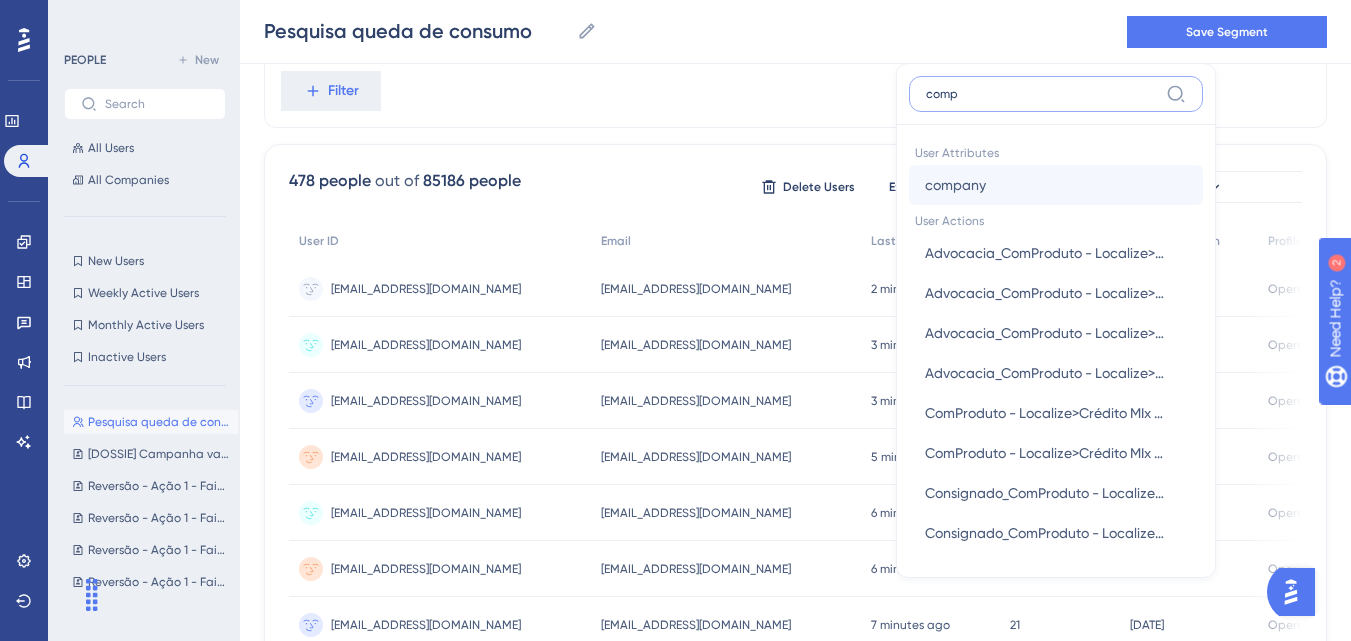 type on "comp" 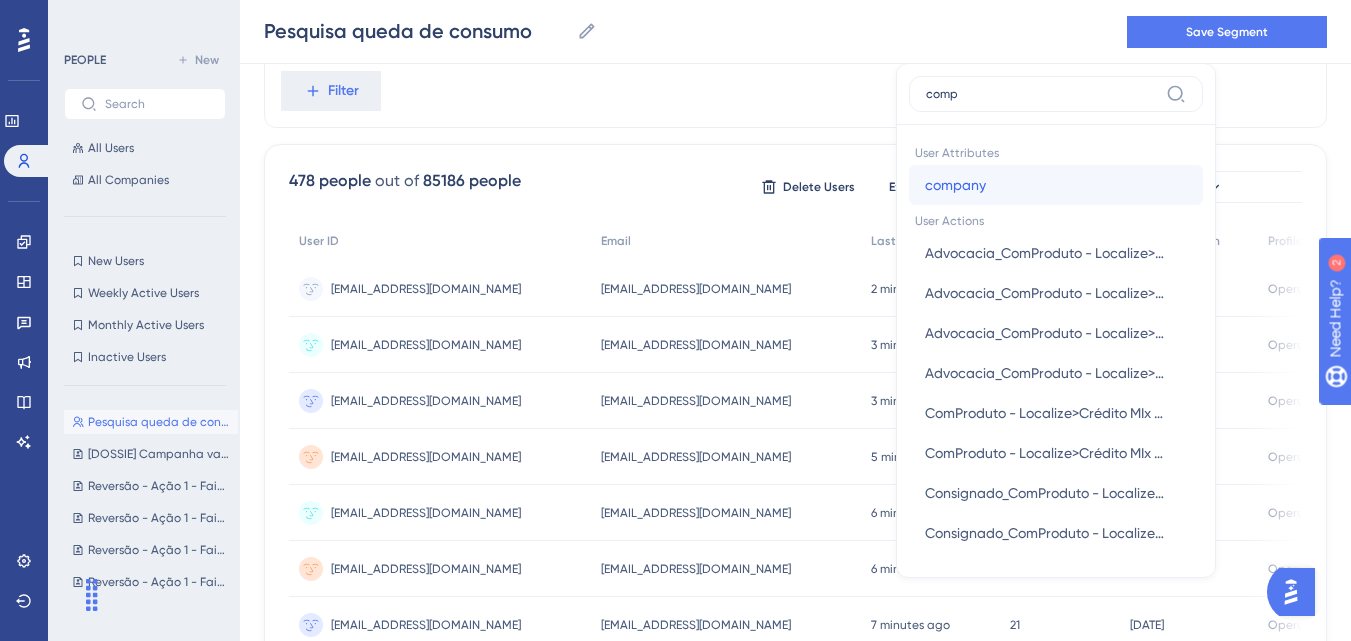 click on "company" at bounding box center [955, 185] 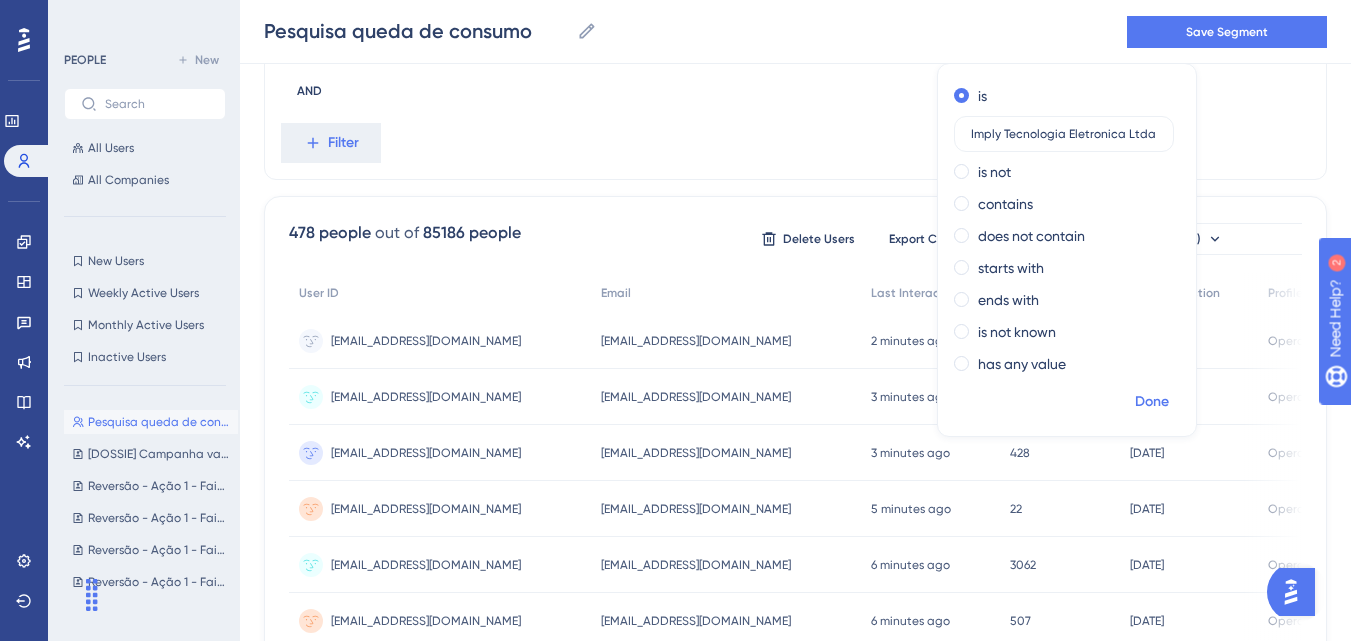 type on "Imply Tecnologia Eletronica Ltda" 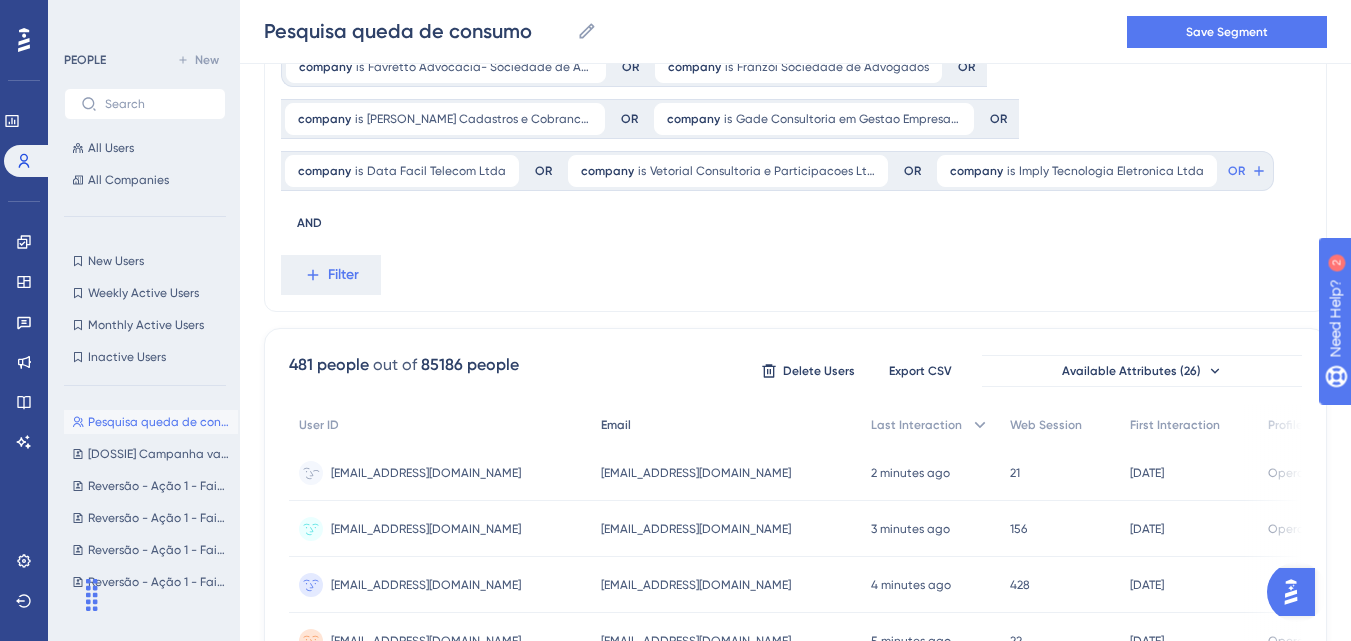 scroll, scrollTop: 92, scrollLeft: 0, axis: vertical 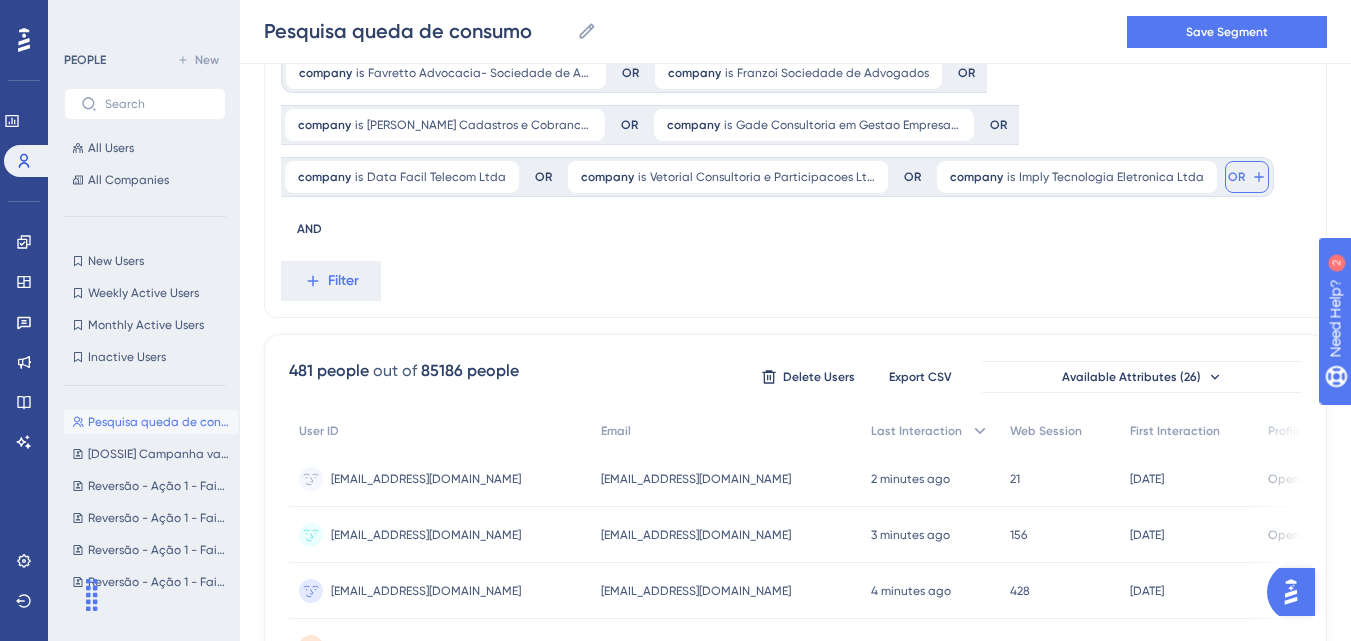 click on "OR" at bounding box center [1247, 177] 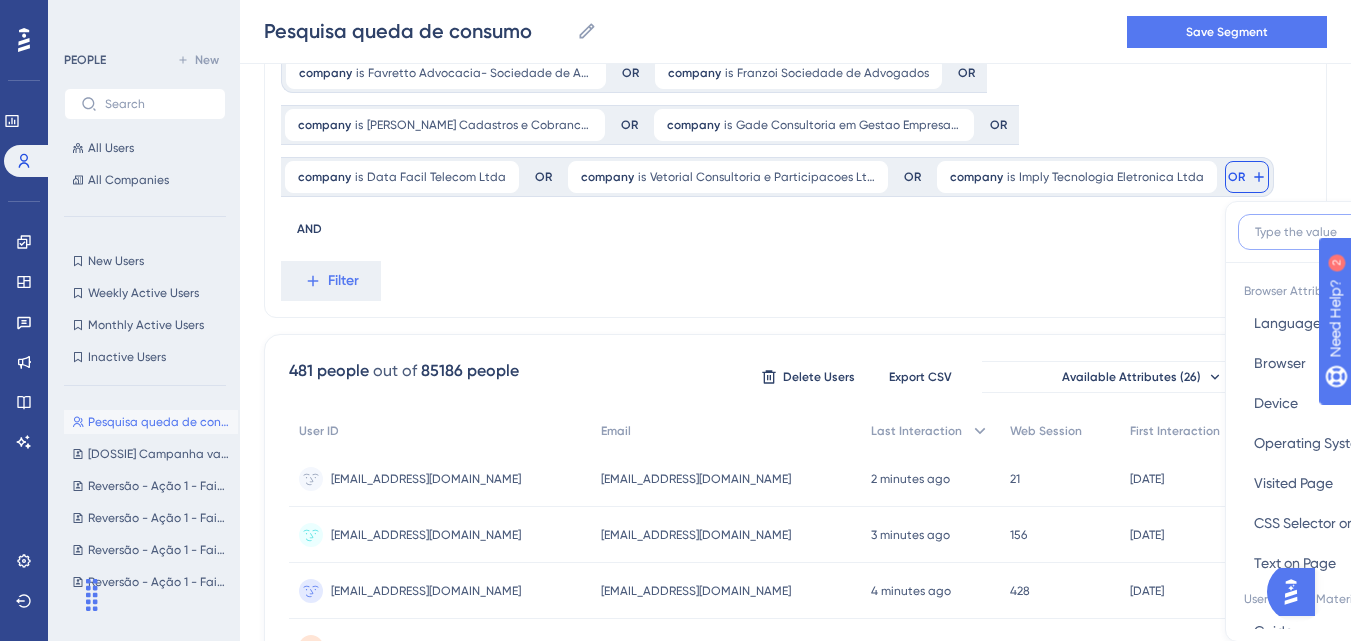 scroll, scrollTop: 193, scrollLeft: 0, axis: vertical 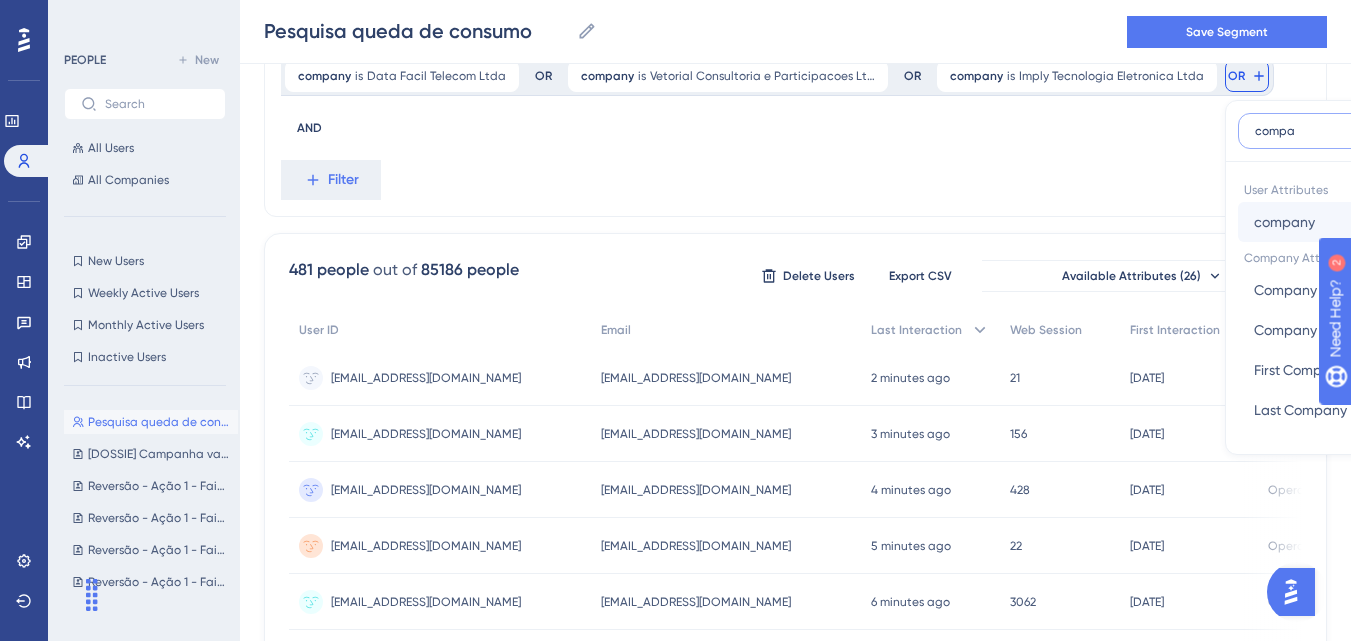 type on "compa" 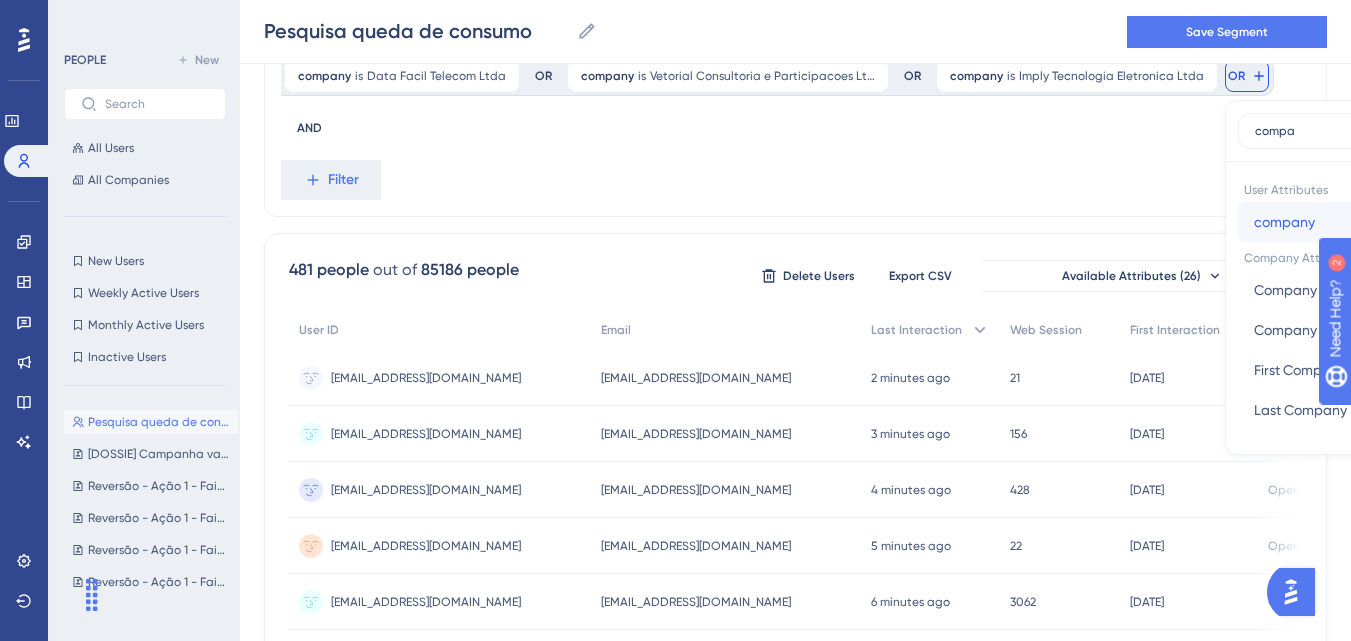 click on "company" at bounding box center [1284, 222] 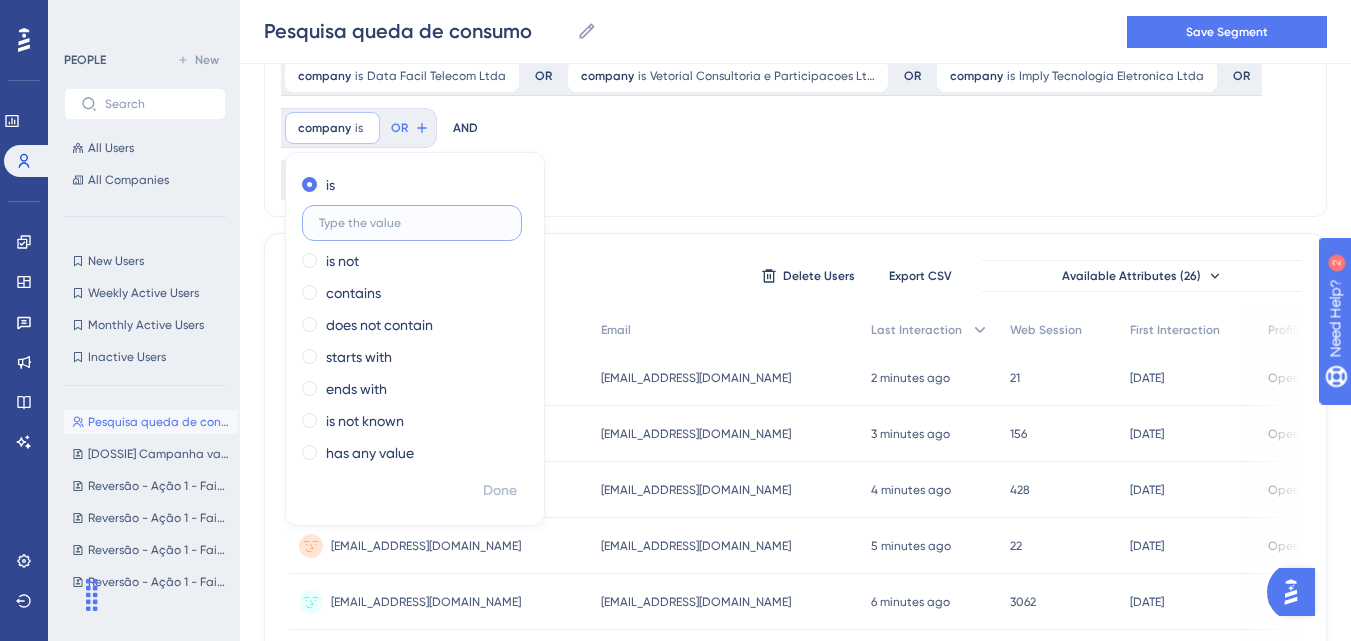 paste on "Rammires Bedoia - Sociedade Individual de Advocacia" 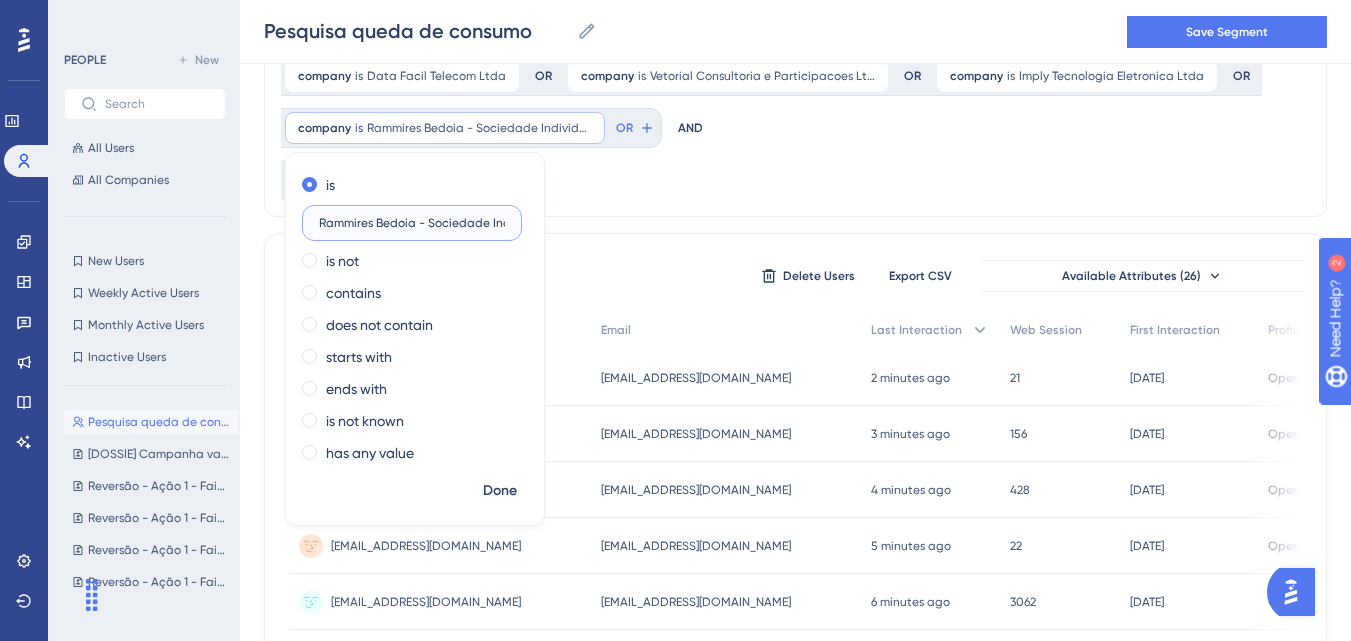 scroll, scrollTop: 0, scrollLeft: 118, axis: horizontal 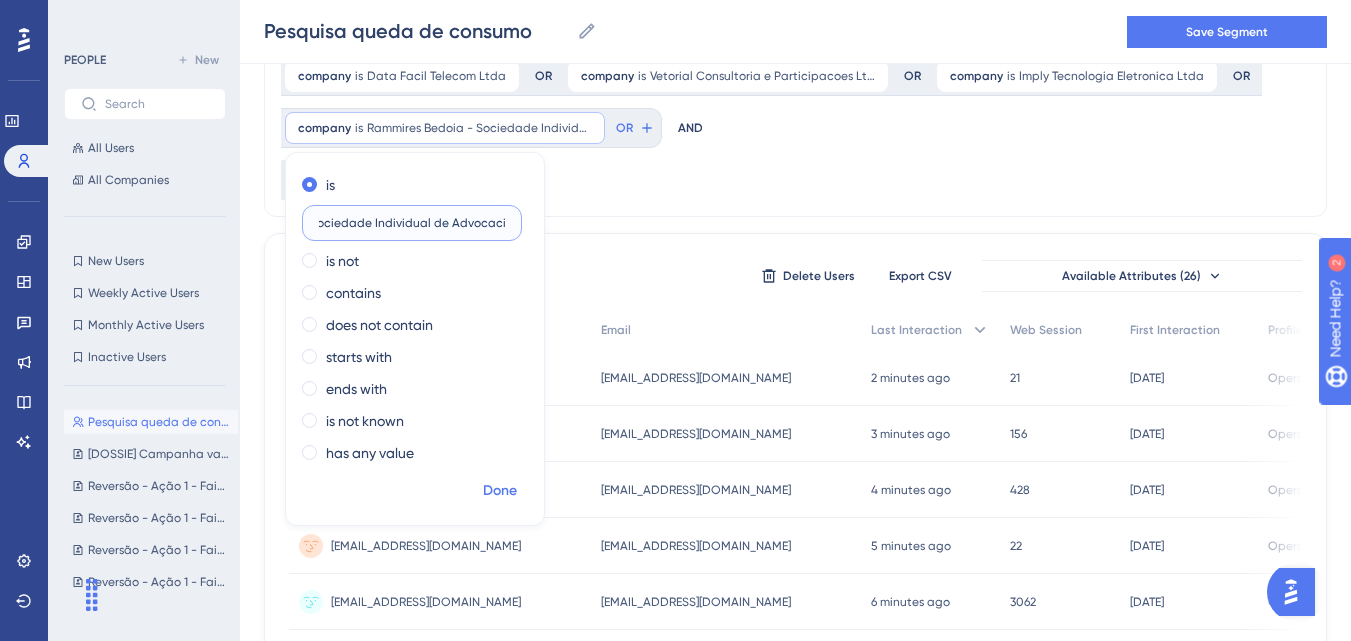 type on "Rammires Bedoia - Sociedade Individual de Advocacia" 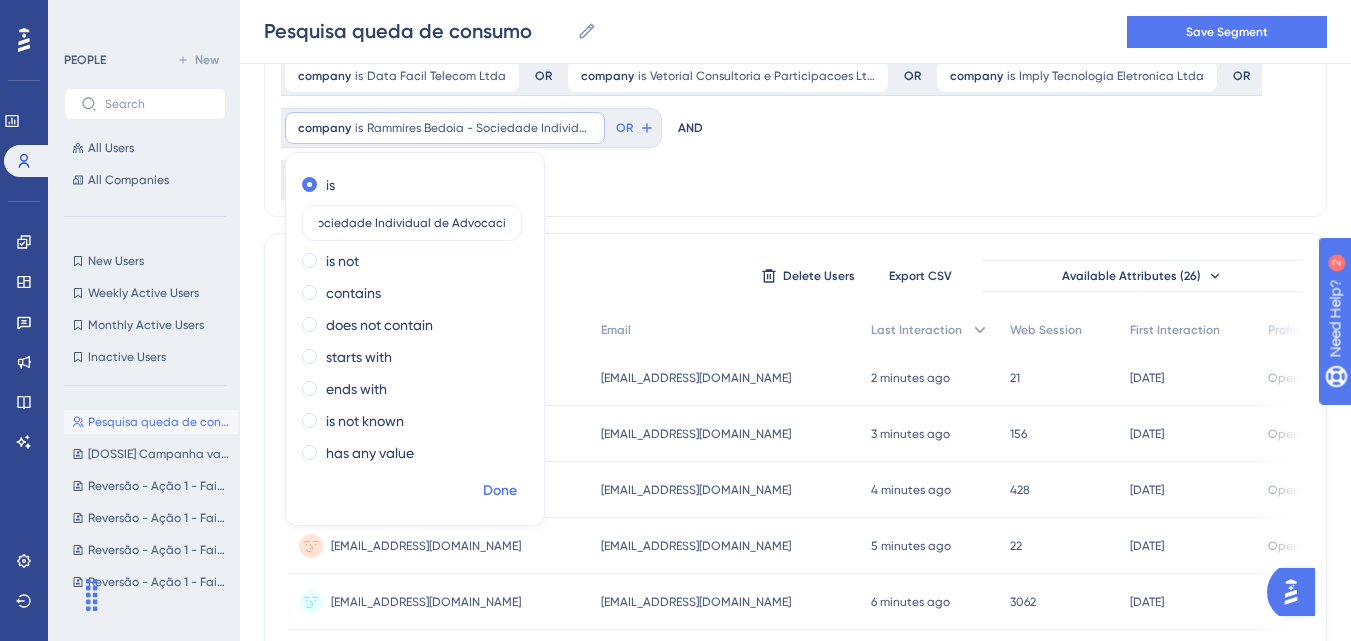 scroll, scrollTop: 0, scrollLeft: 0, axis: both 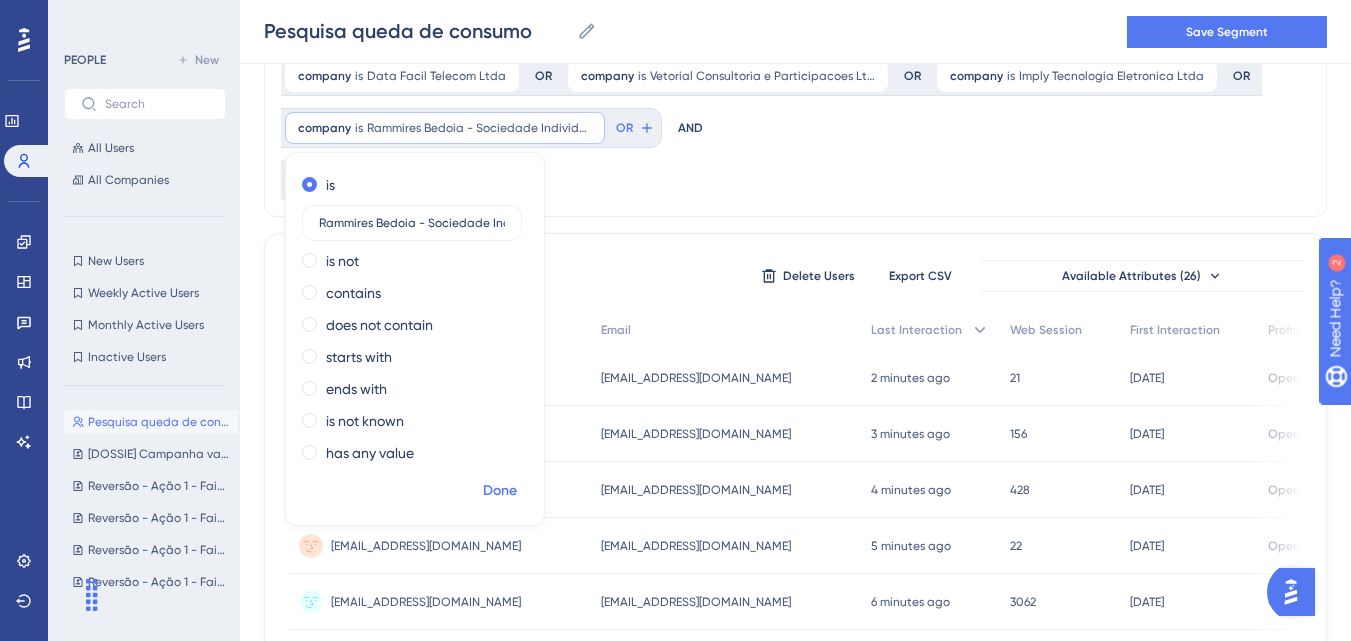 click on "Done" at bounding box center [500, 491] 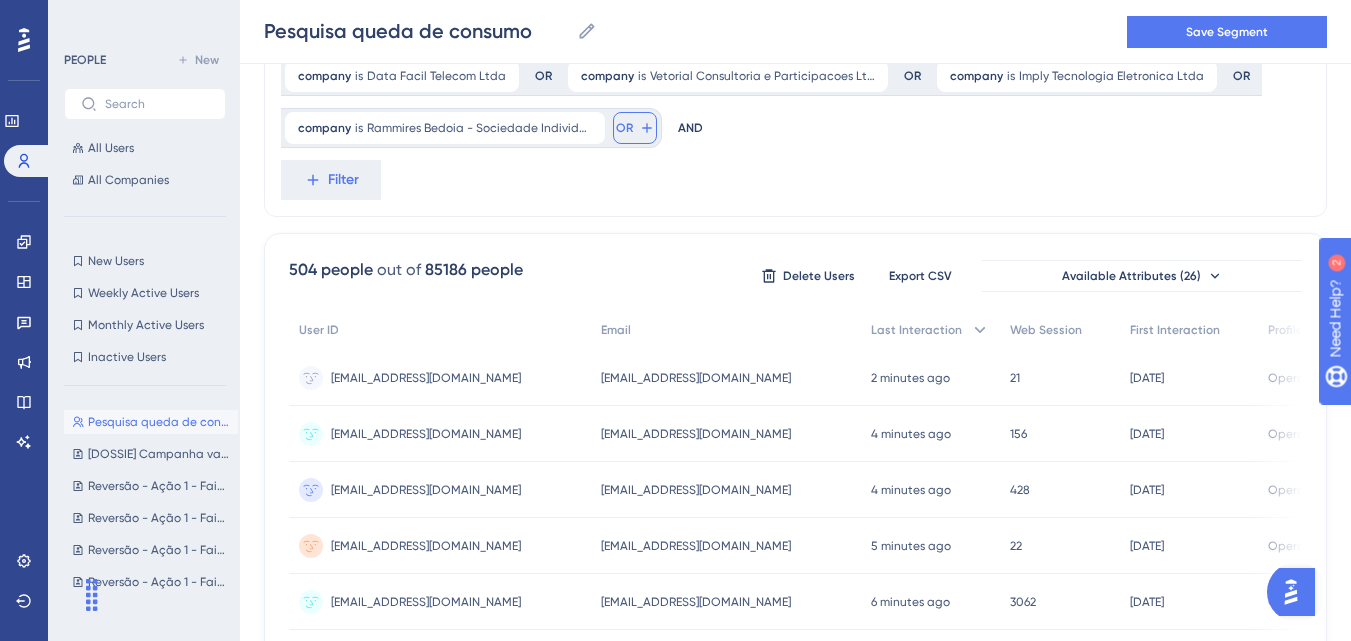 click 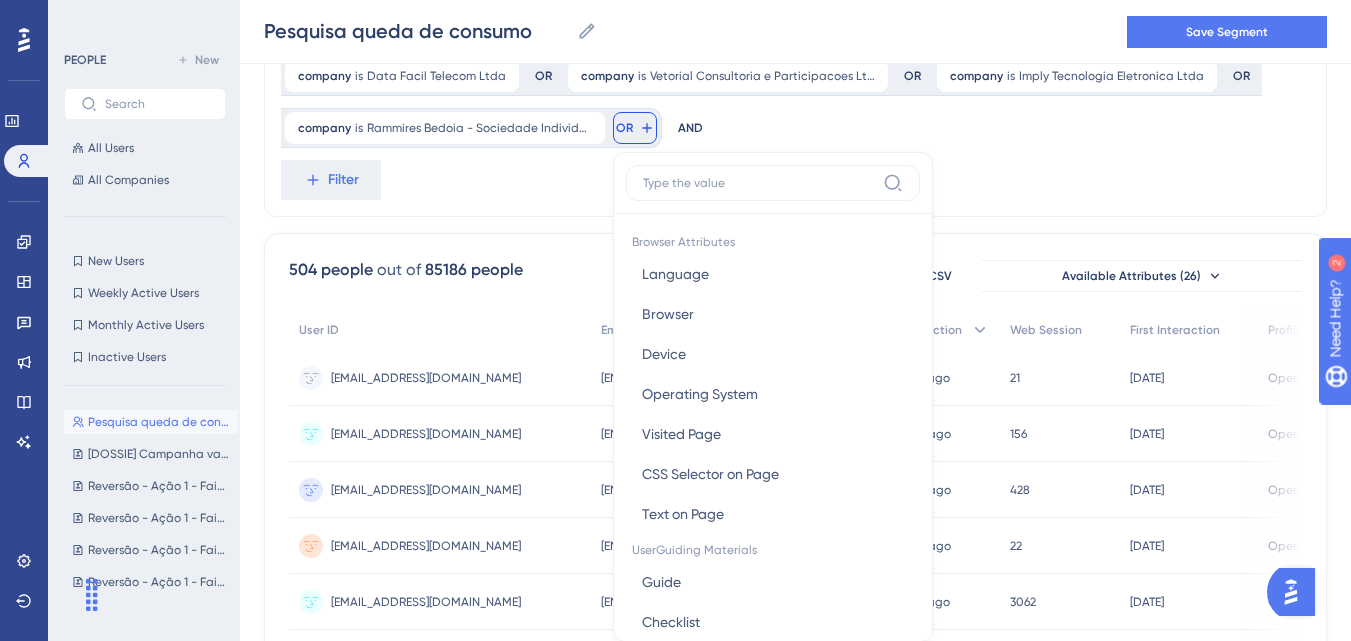 scroll, scrollTop: 270, scrollLeft: 0, axis: vertical 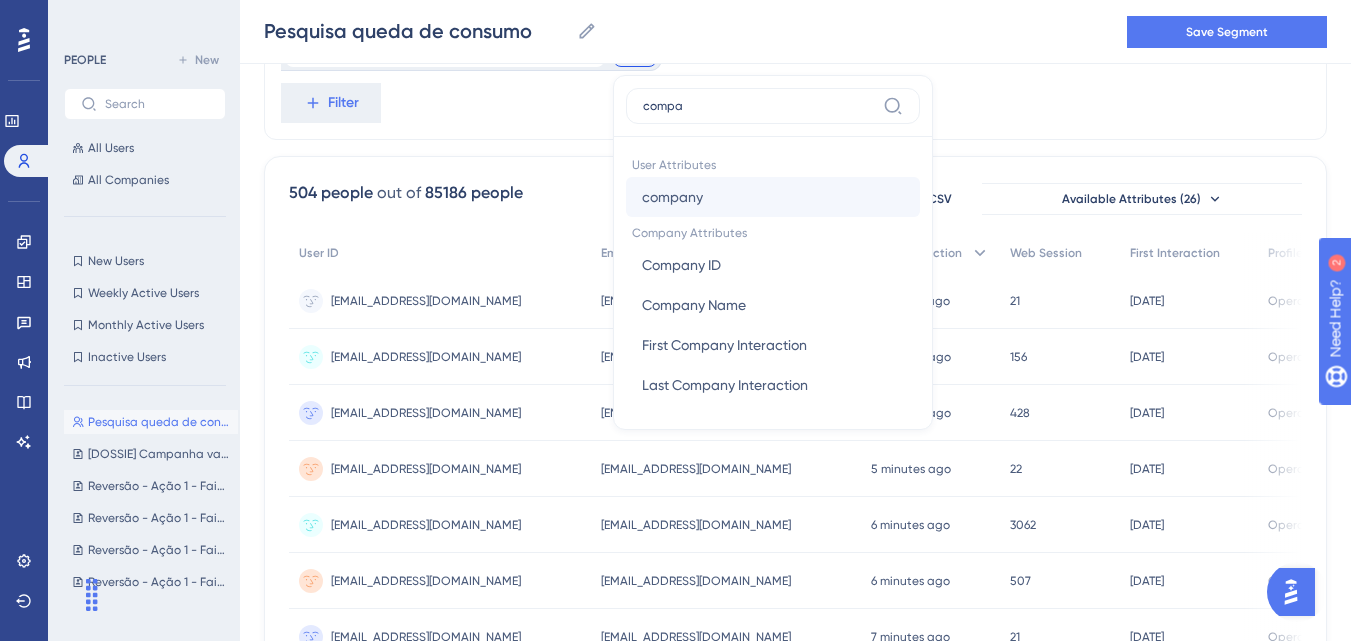 type on "compa" 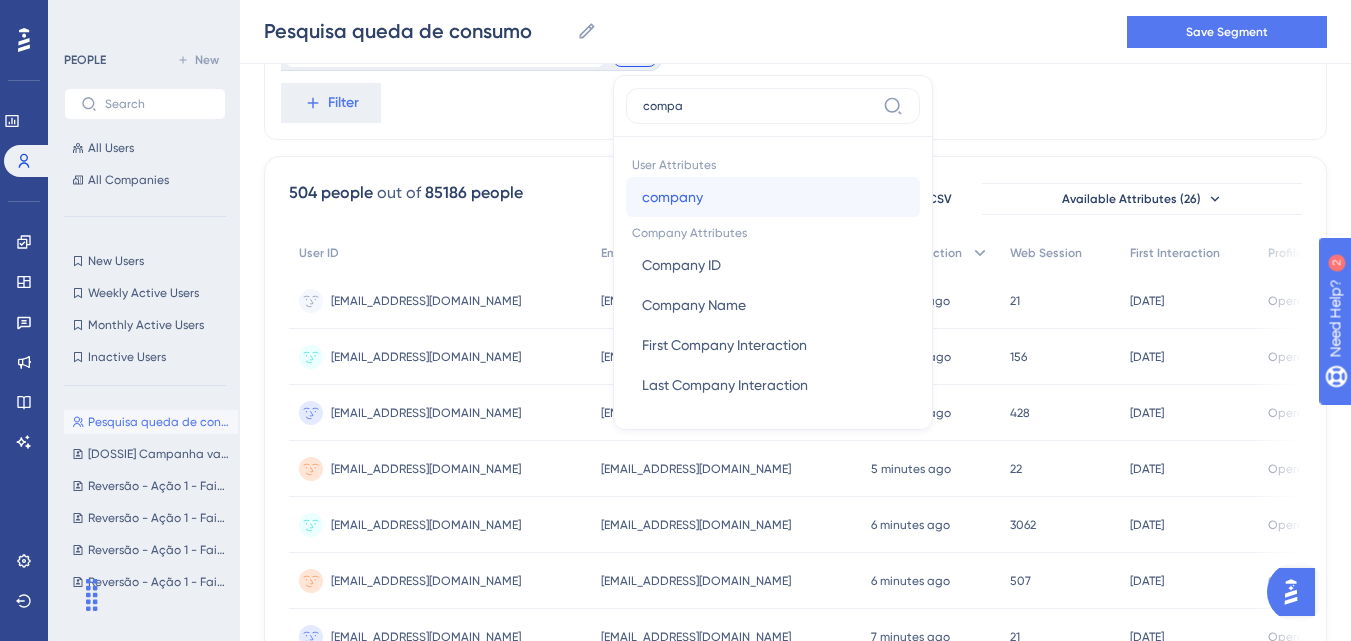 click on "company" at bounding box center (672, 197) 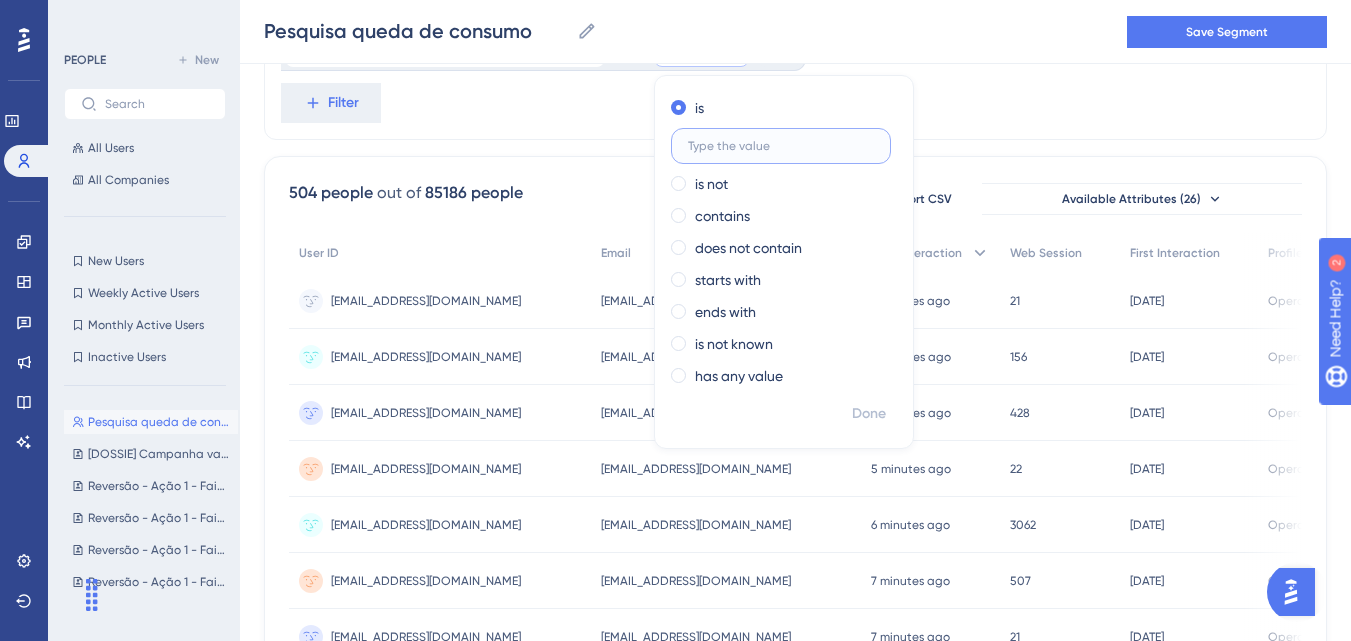 click at bounding box center [781, 146] 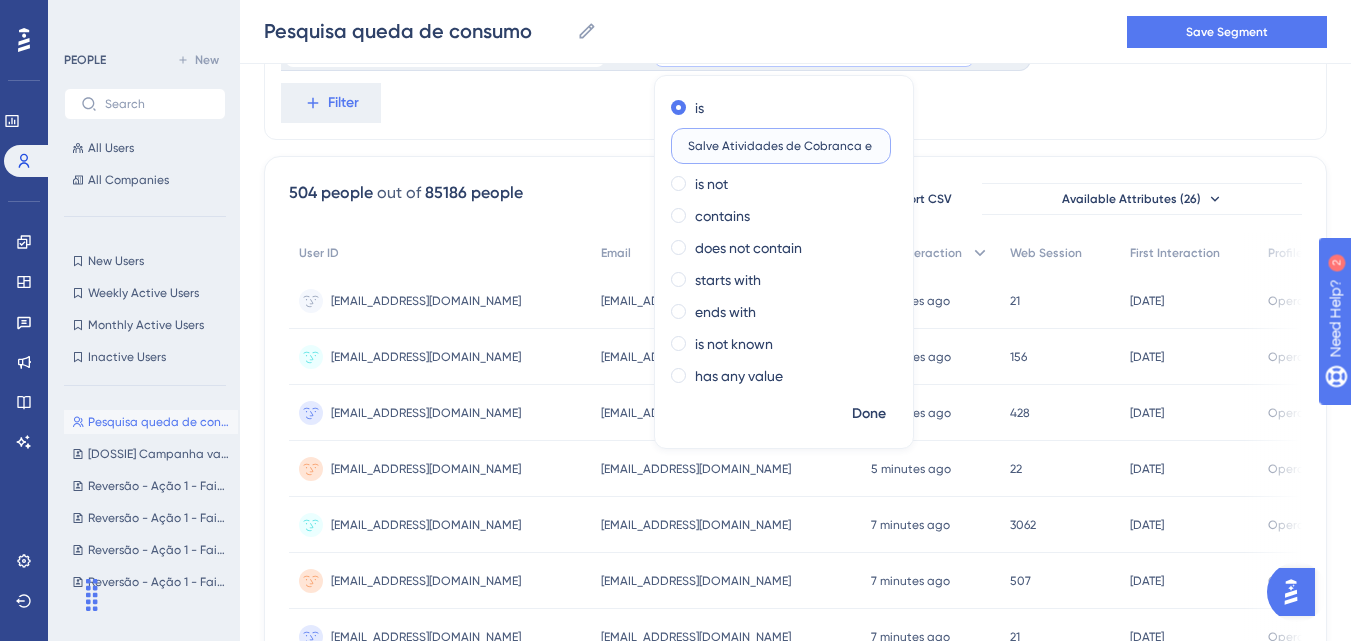 scroll, scrollTop: 0, scrollLeft: 155, axis: horizontal 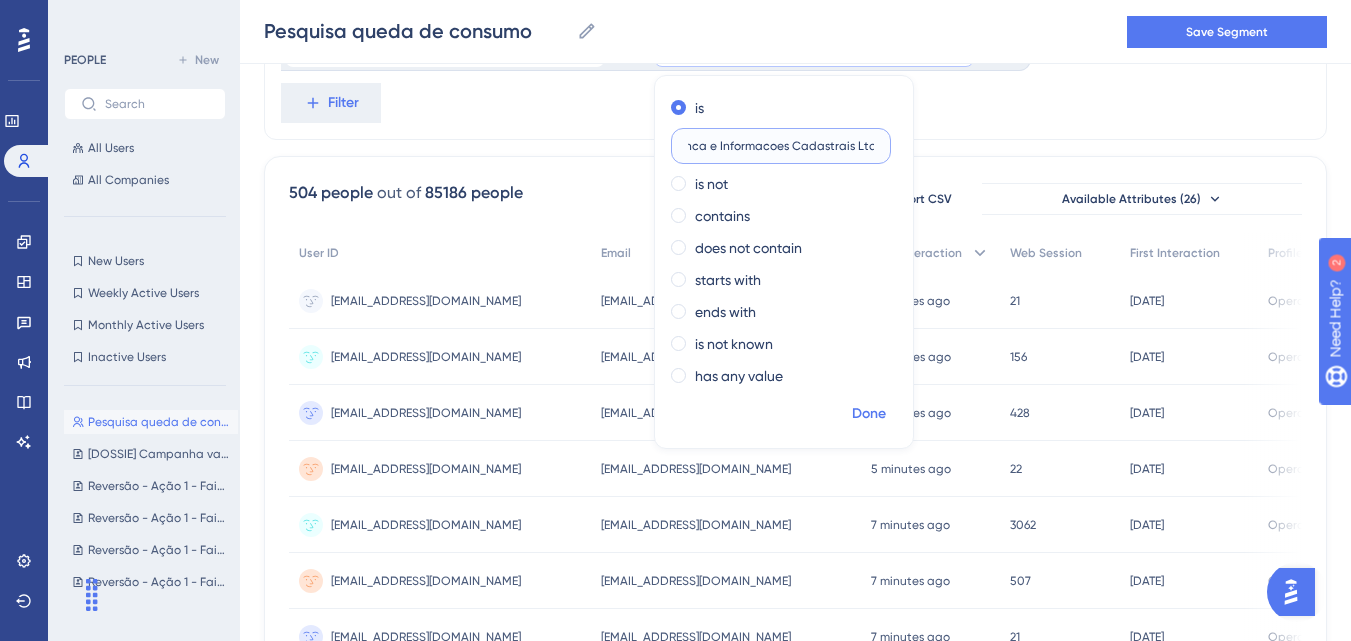 type on "Salve Atividades de Cobranca e Informacoes Cadastrais Ltda" 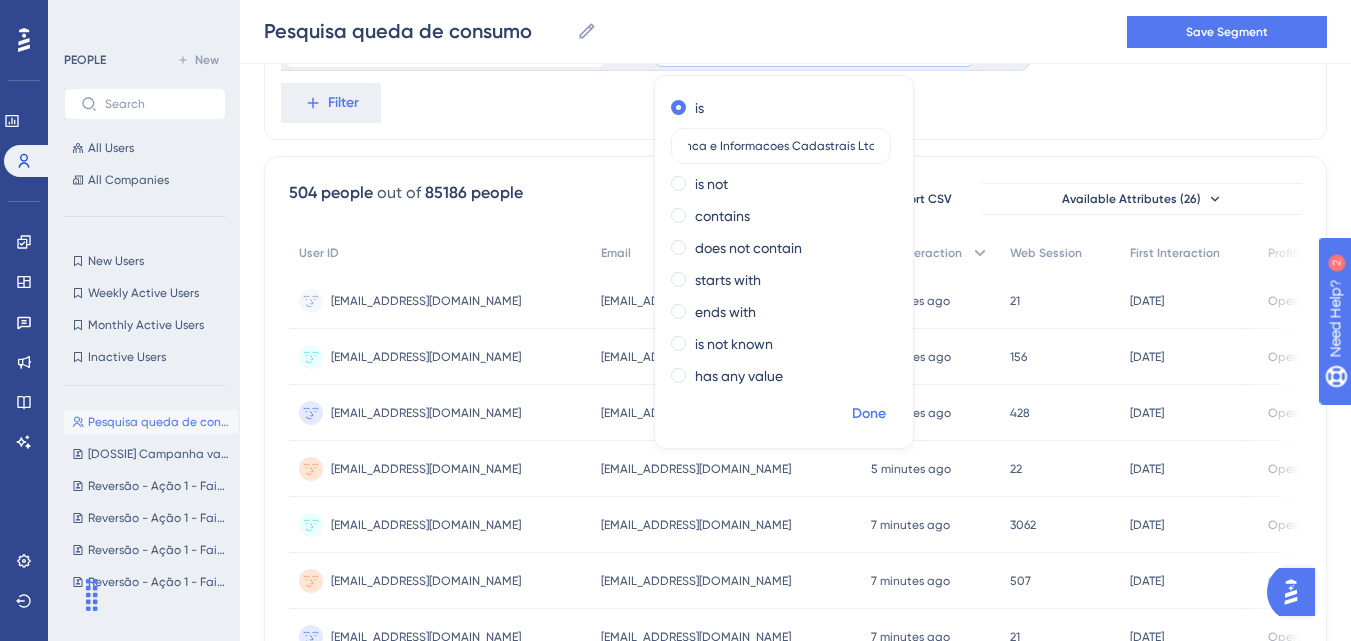 click on "Done" at bounding box center [869, 414] 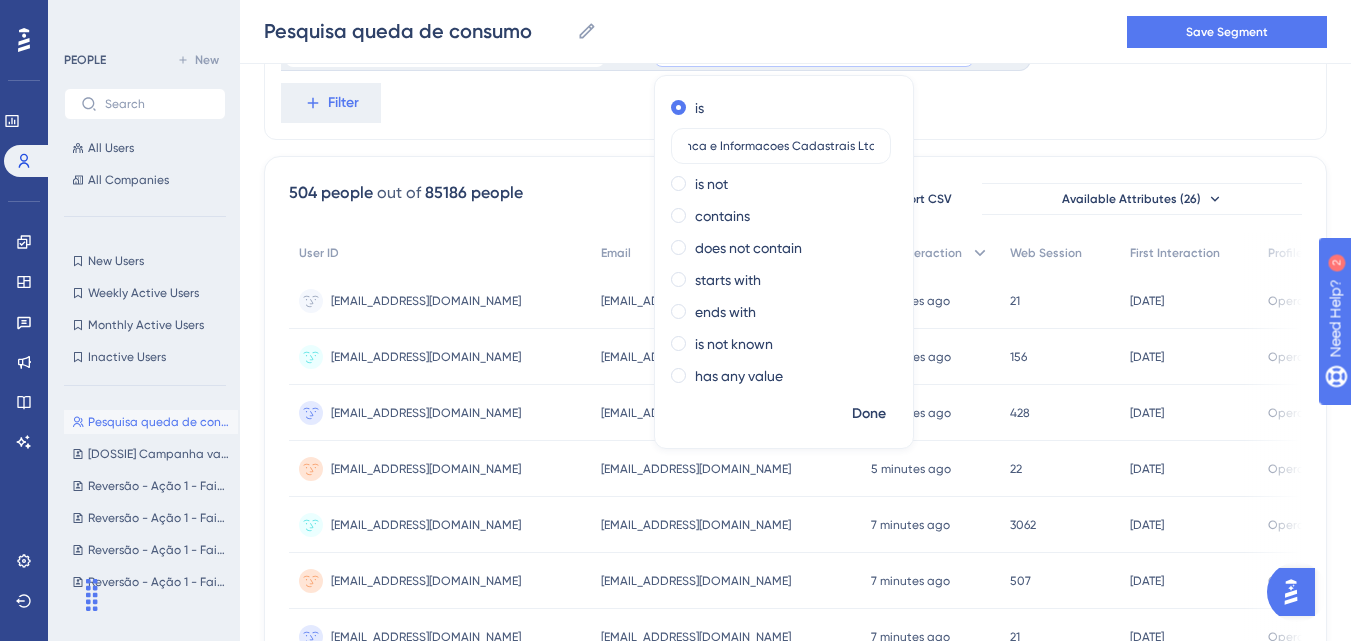 scroll, scrollTop: 0, scrollLeft: 0, axis: both 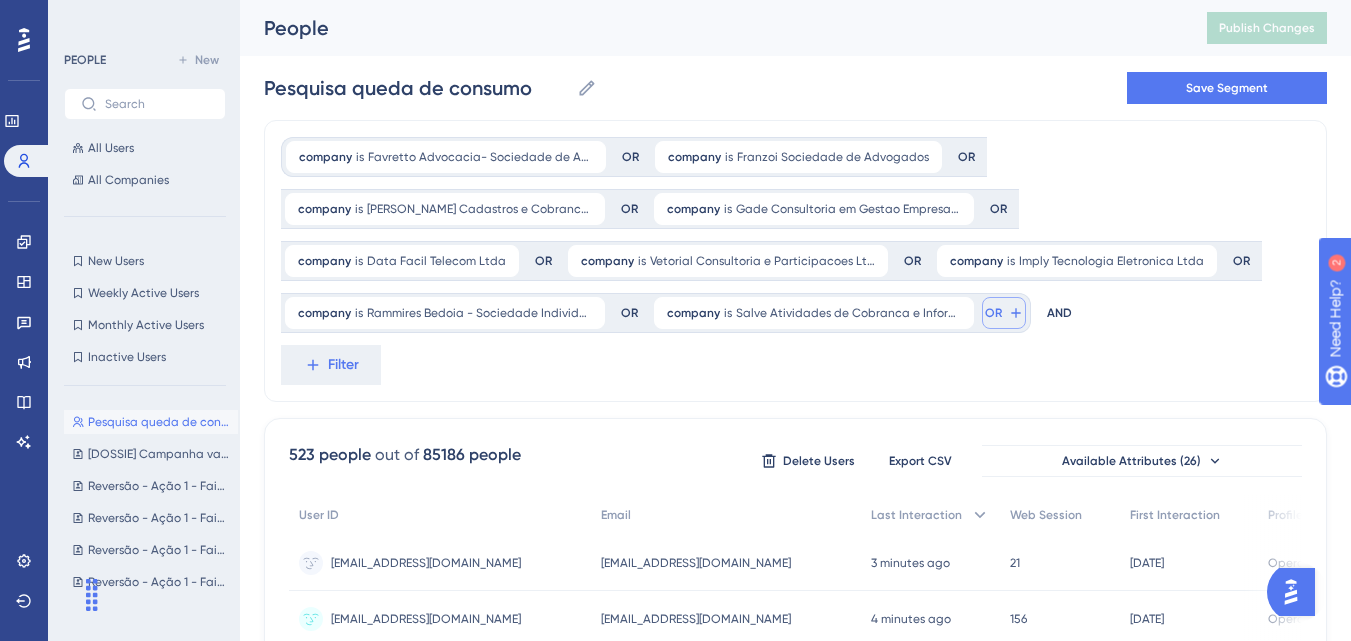click on "OR" at bounding box center [1004, 313] 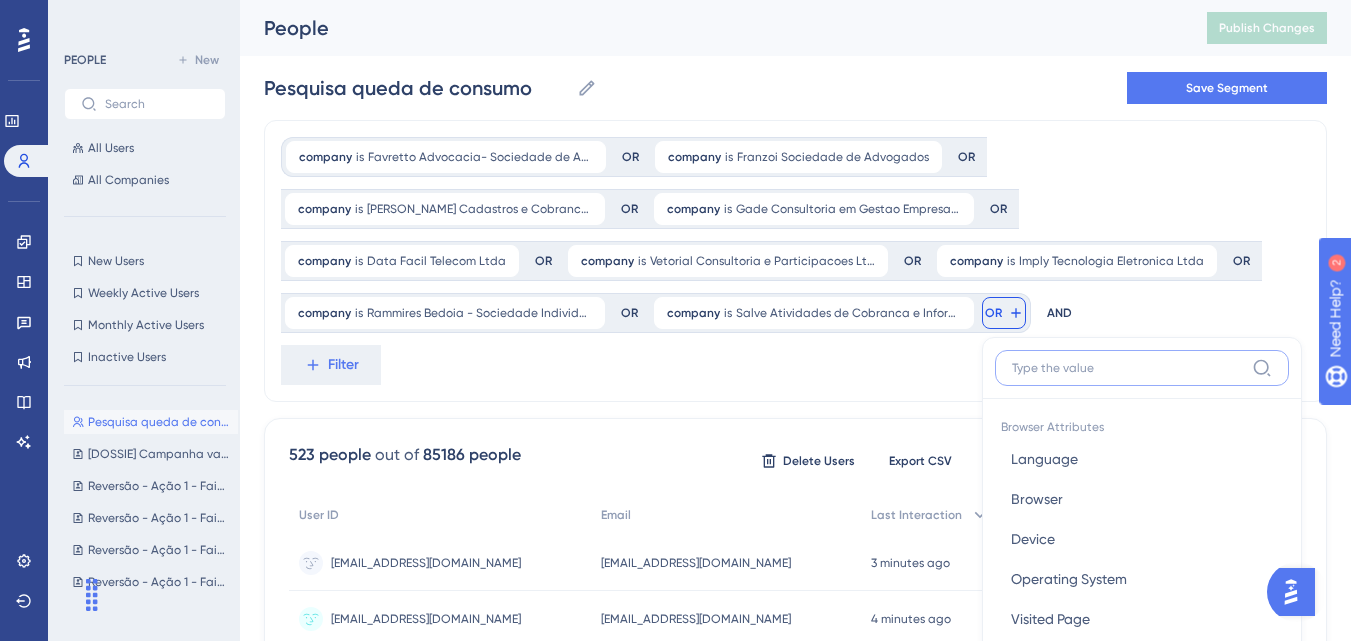 scroll, scrollTop: 218, scrollLeft: 0, axis: vertical 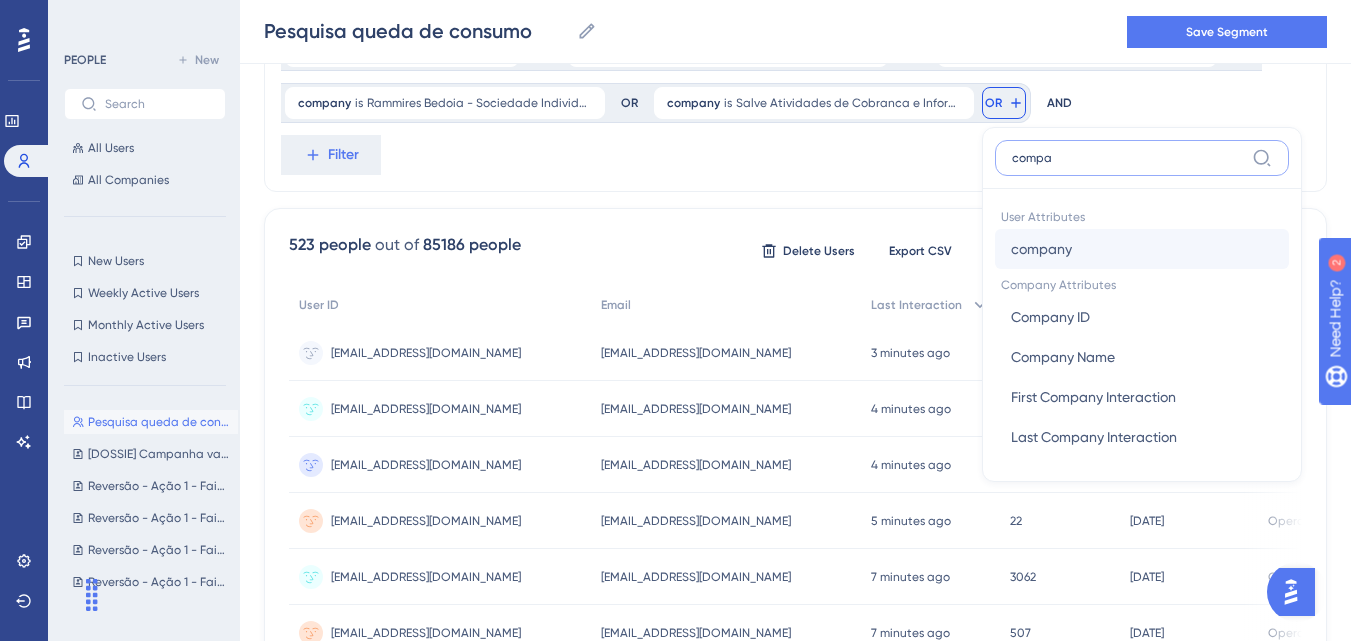 type on "compa" 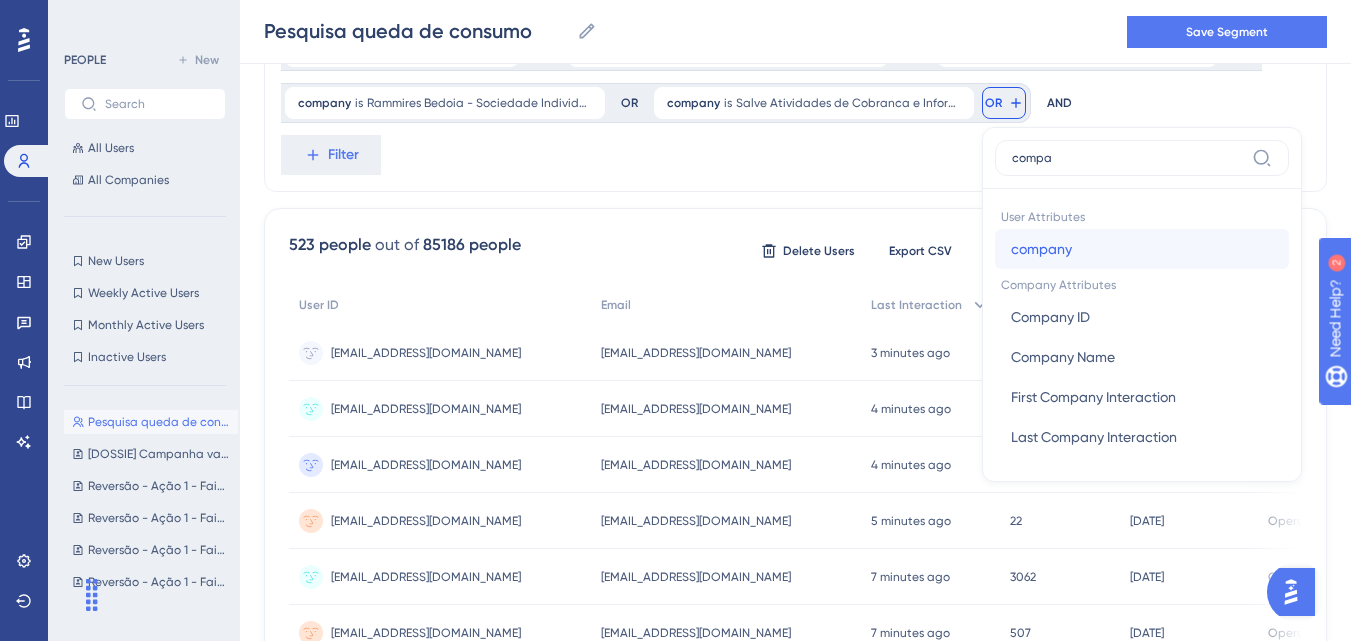 click on "company" at bounding box center [1041, 249] 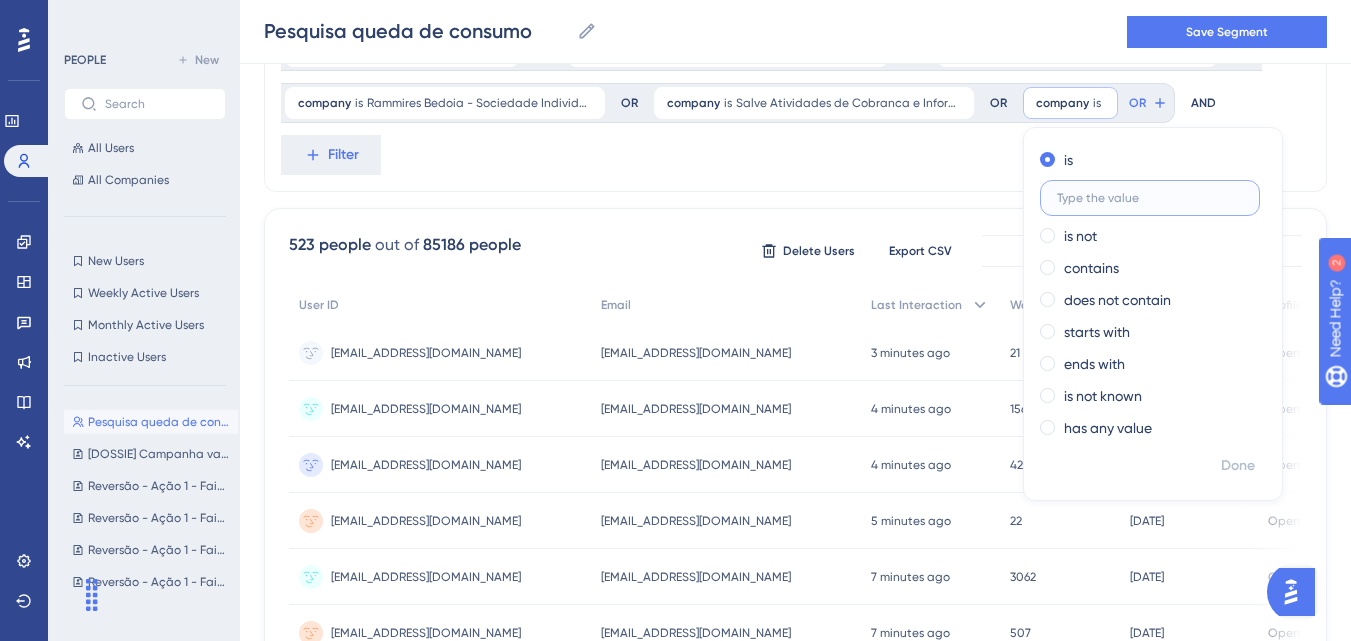 paste on "49.770.413 Ines [PERSON_NAME]" 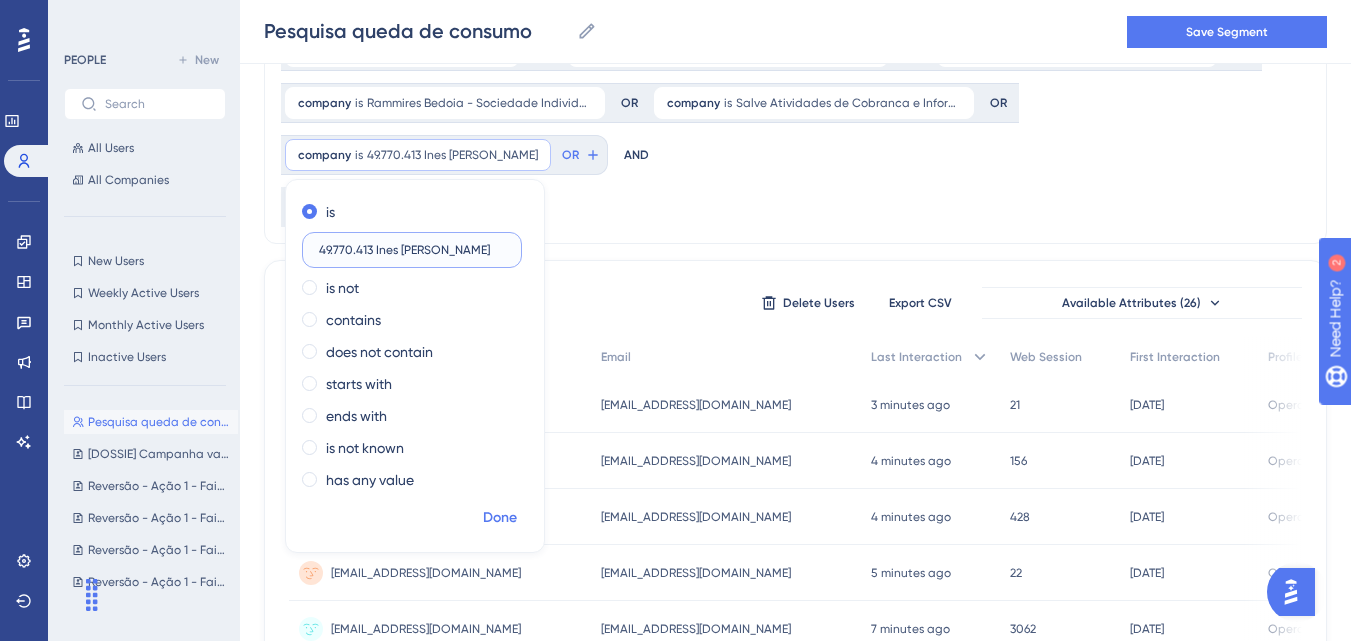 type on "49.770.413 Ines [PERSON_NAME]" 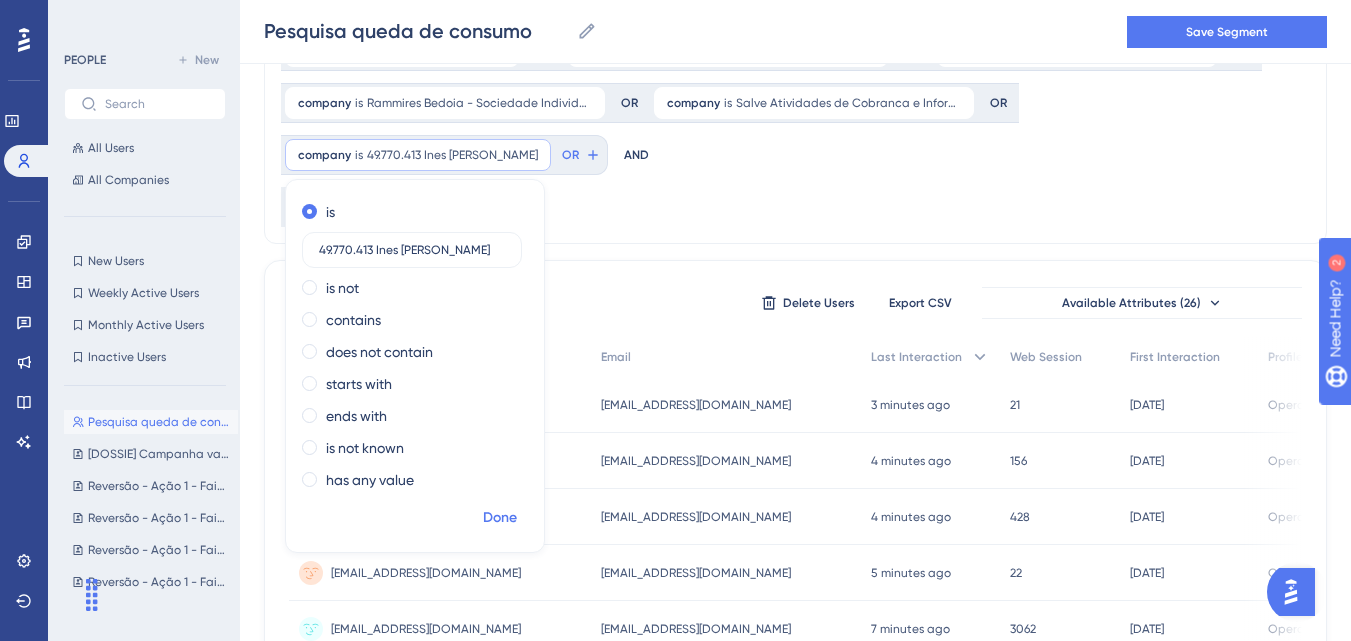 click on "Done" at bounding box center [500, 518] 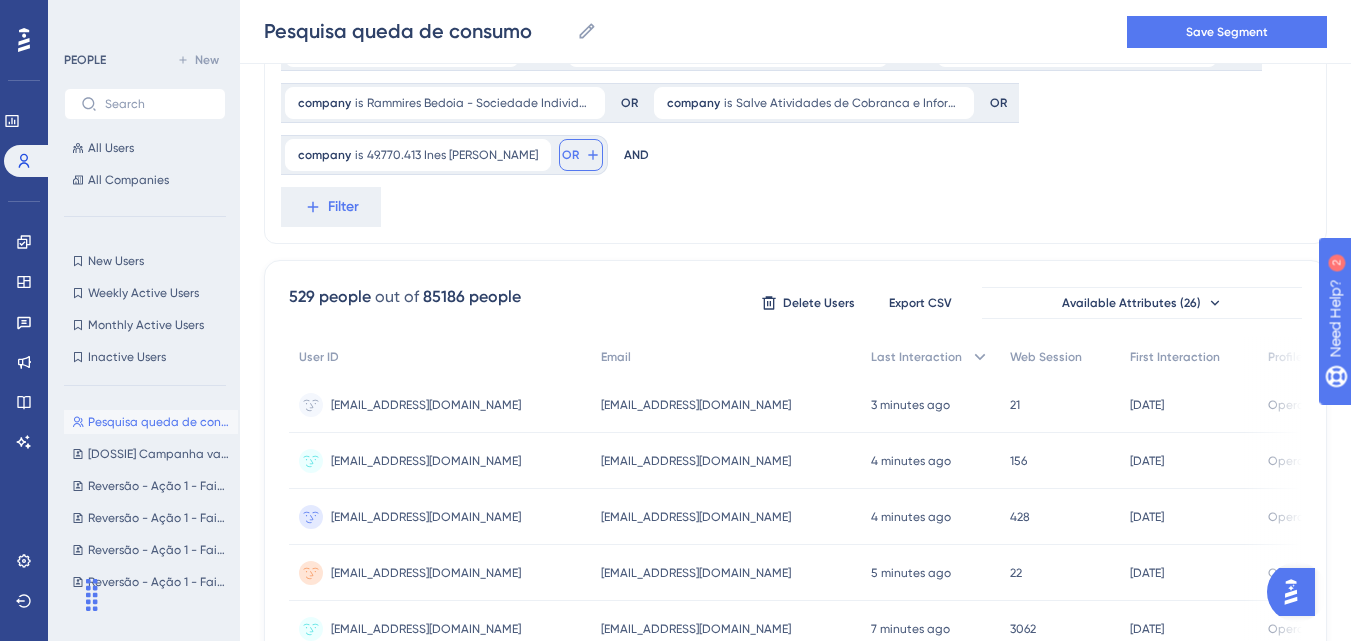 click 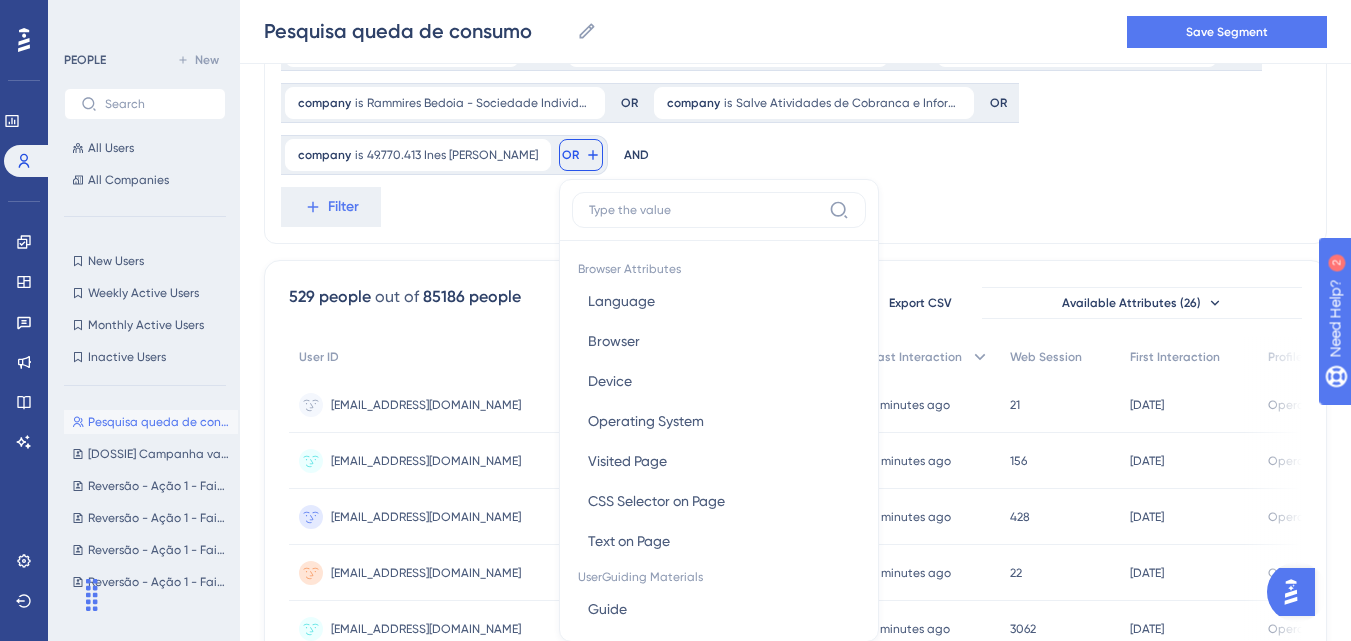 scroll, scrollTop: 308, scrollLeft: 0, axis: vertical 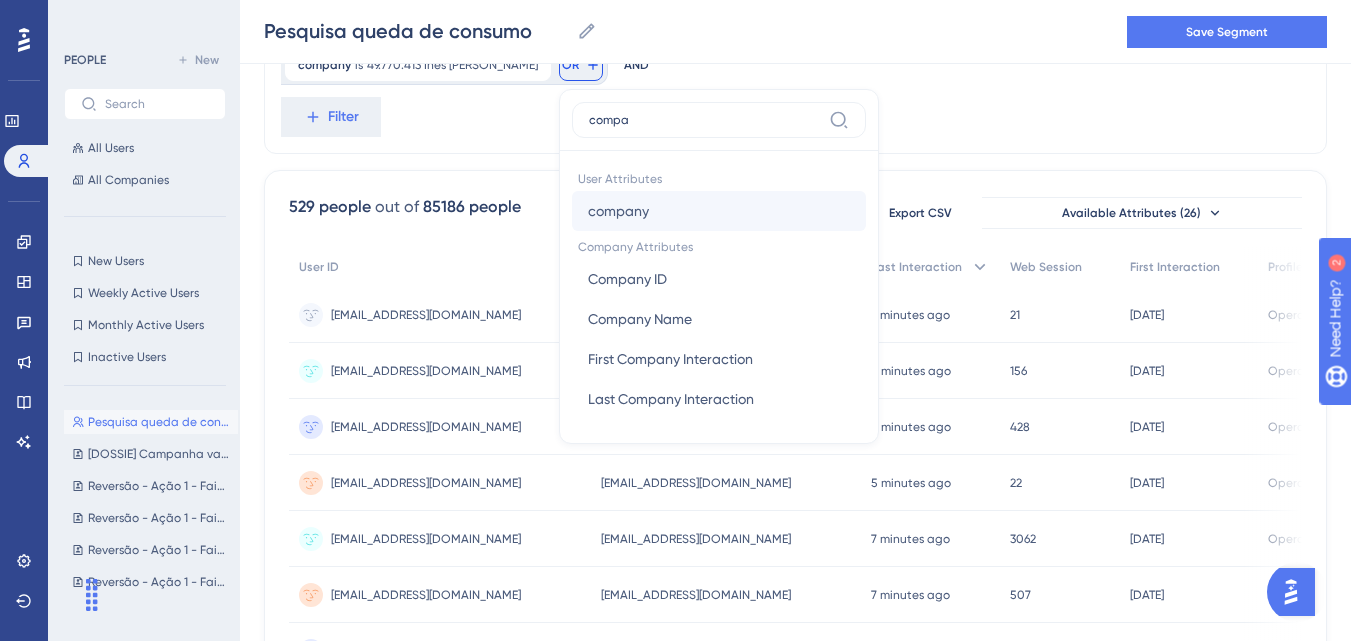 type on "compa" 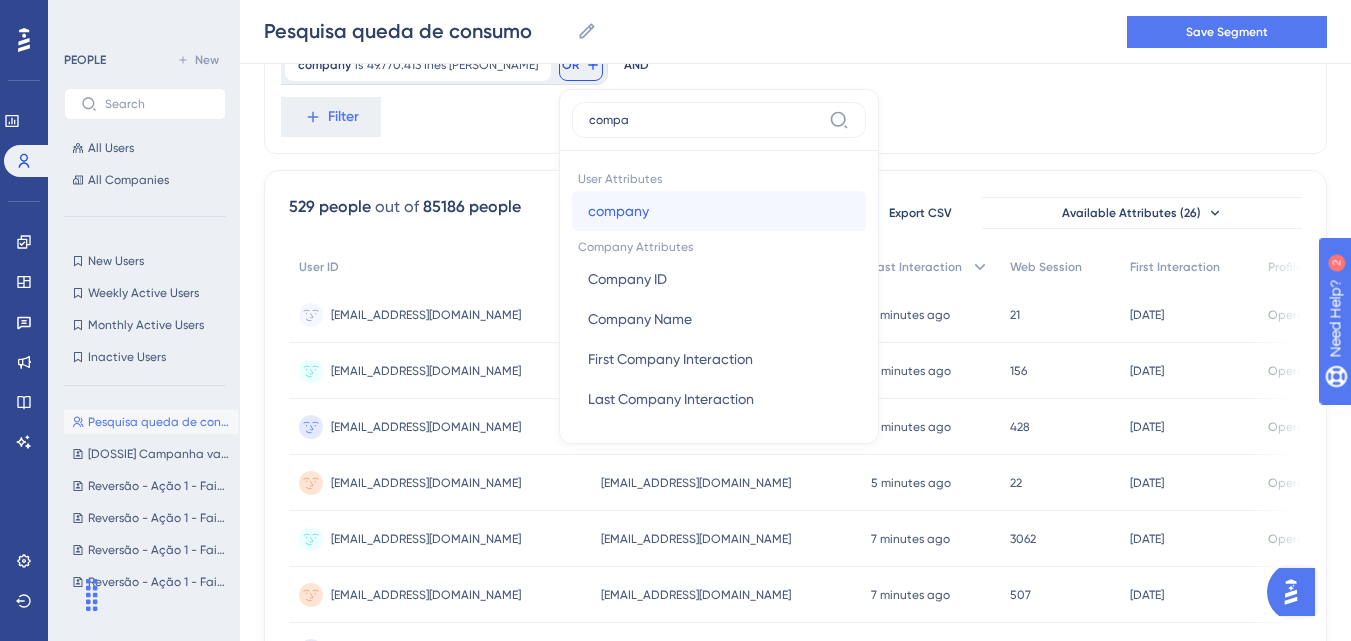 click on "company company" at bounding box center (719, 211) 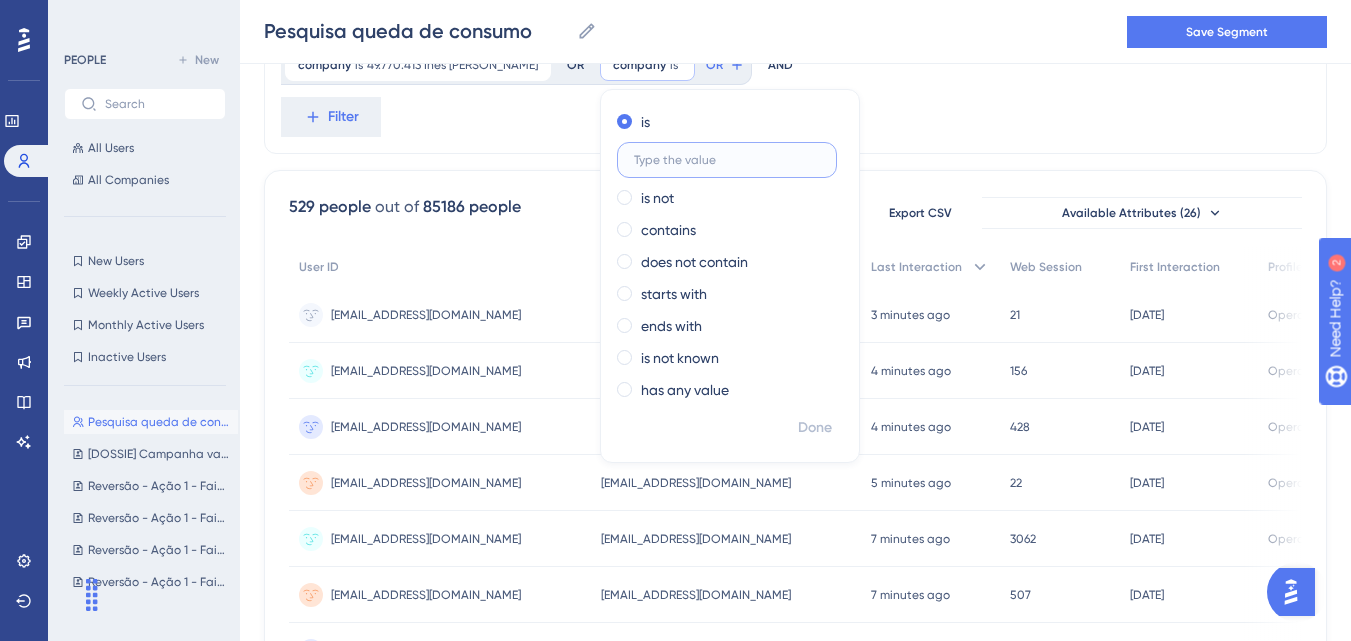 paste on "3rn Intermediacoes de Negocios Ltda" 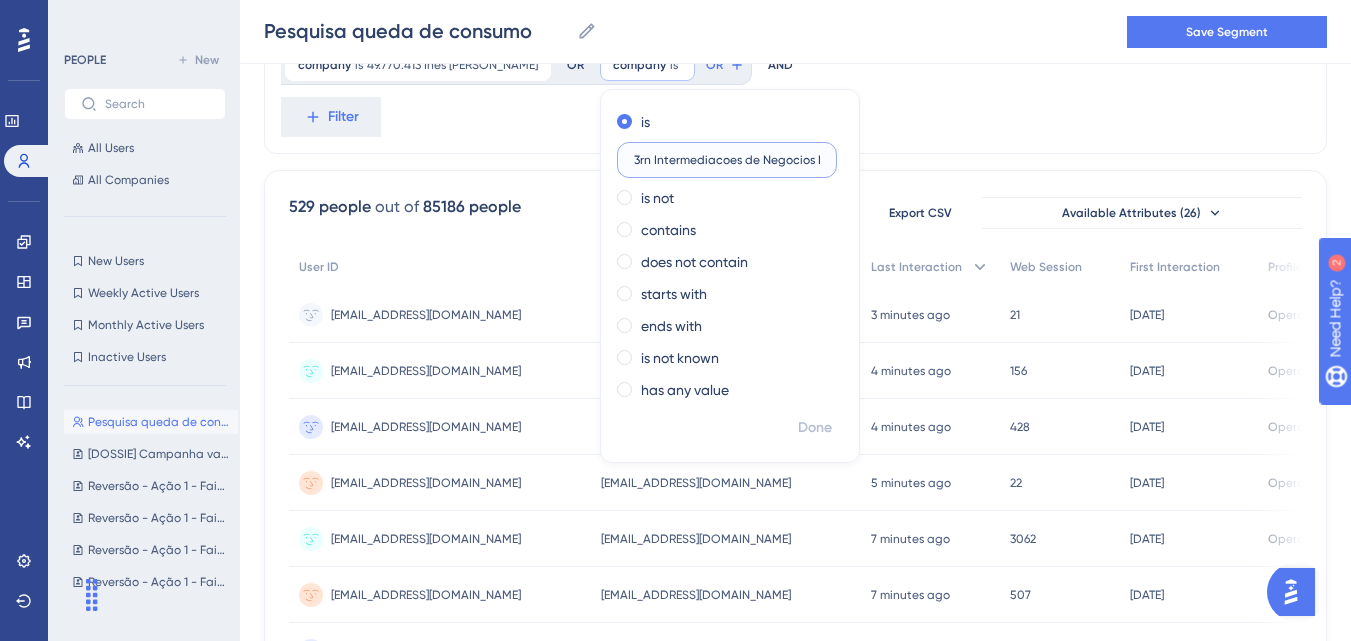 scroll, scrollTop: 0, scrollLeft: 20, axis: horizontal 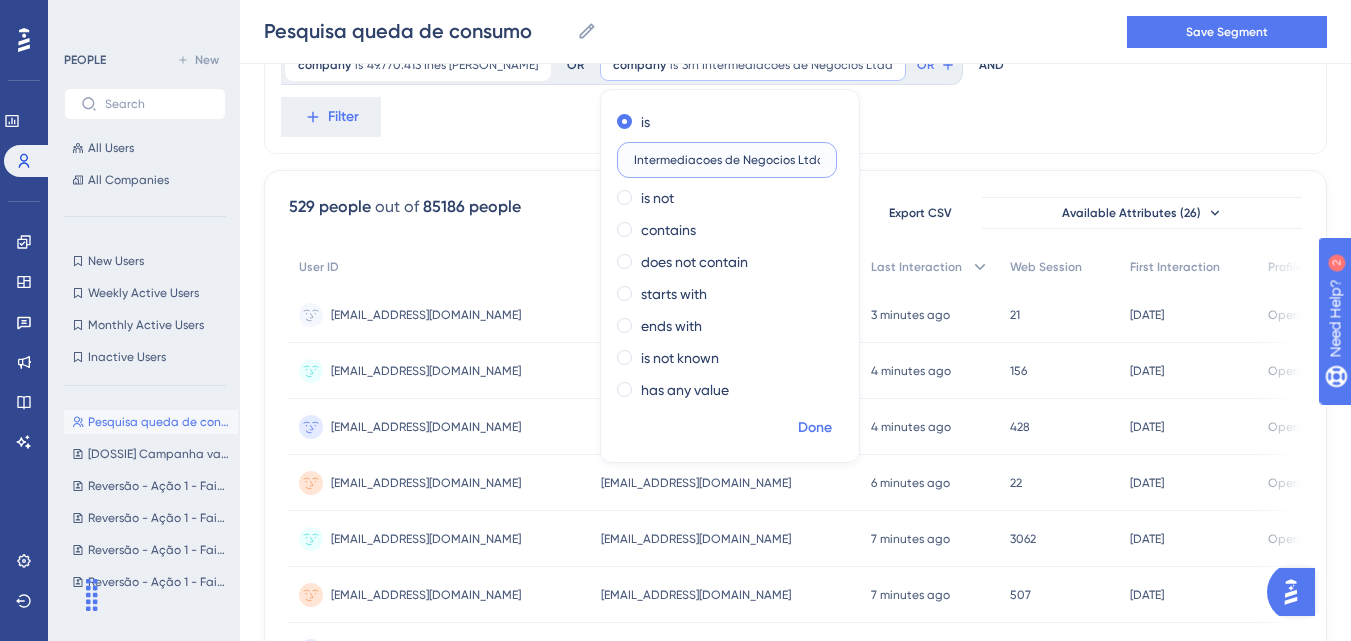 type on "3rn Intermediacoes de Negocios Ltda" 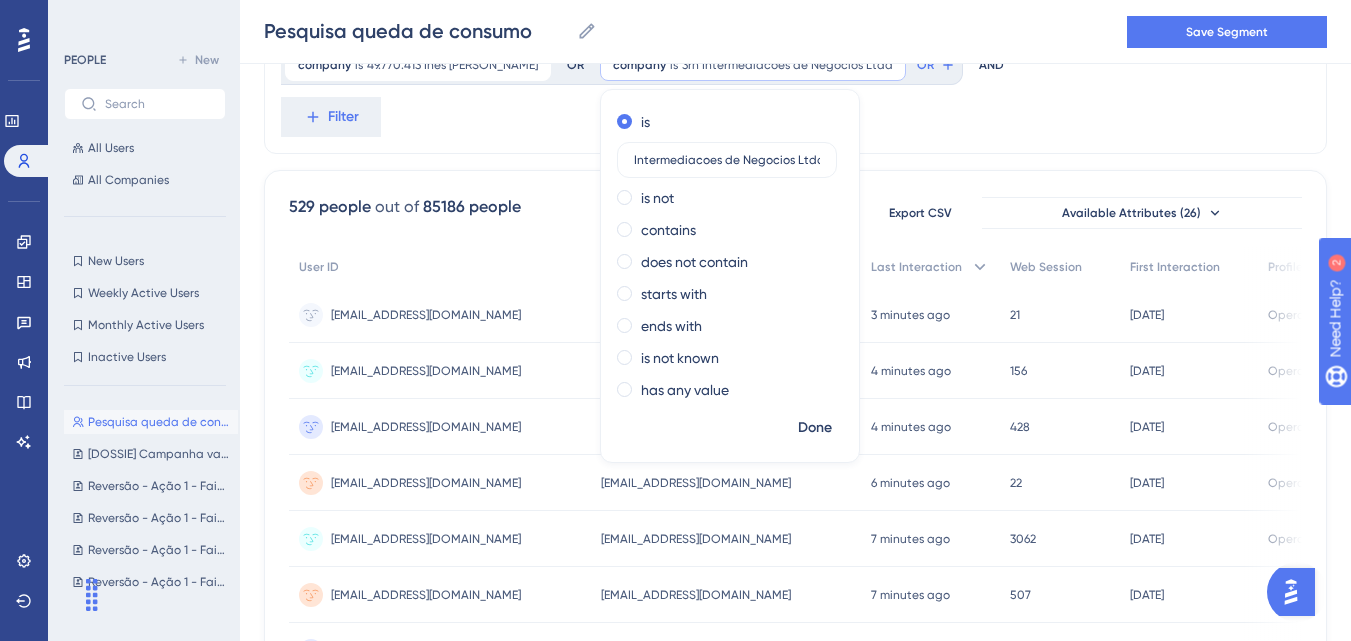 click on "Done" at bounding box center (815, 428) 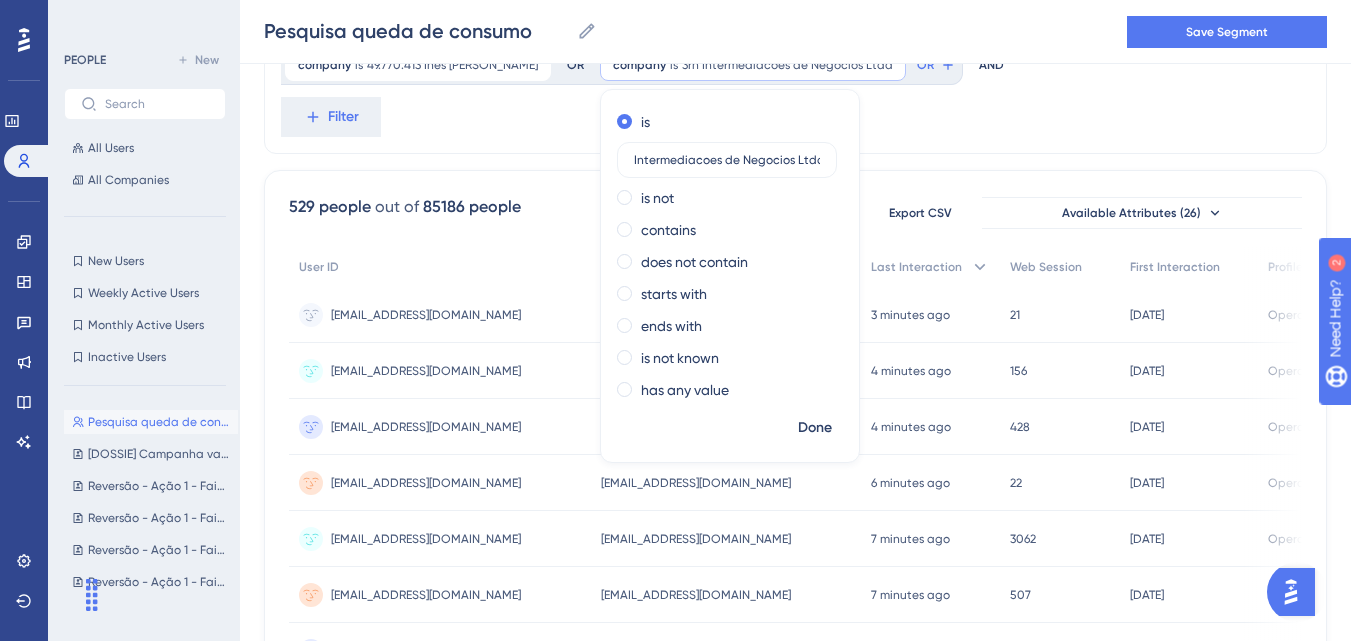 scroll, scrollTop: 0, scrollLeft: 0, axis: both 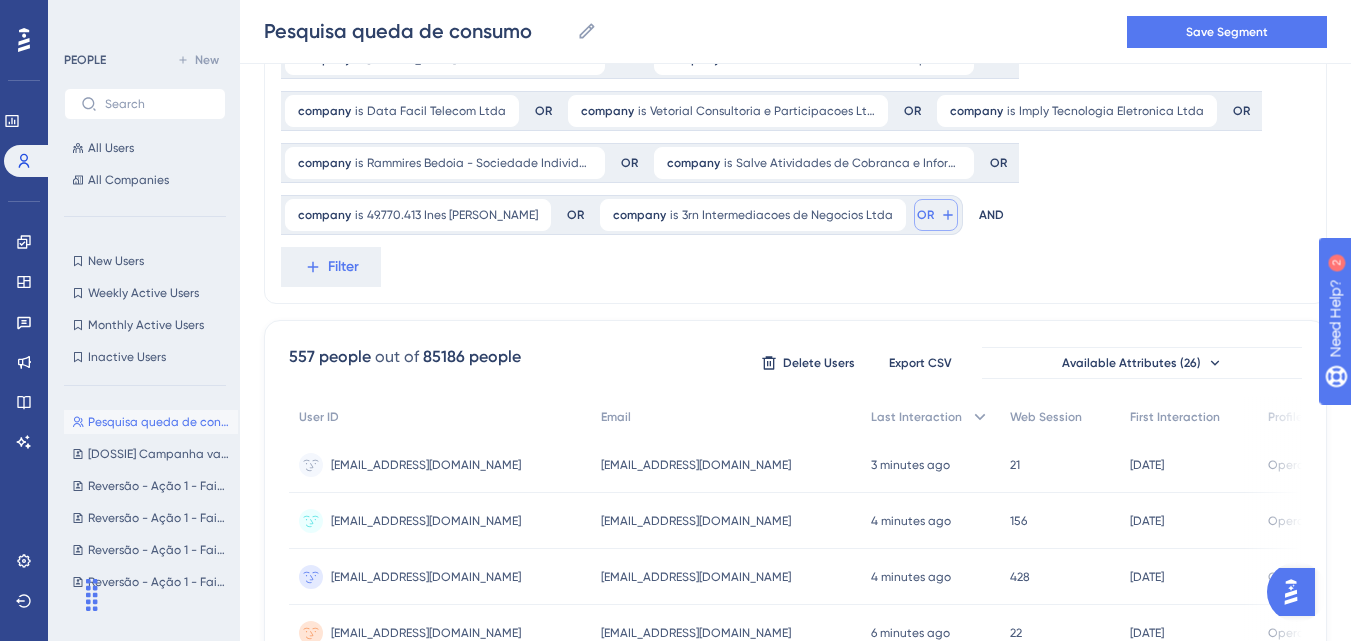 click on "OR" at bounding box center [925, 215] 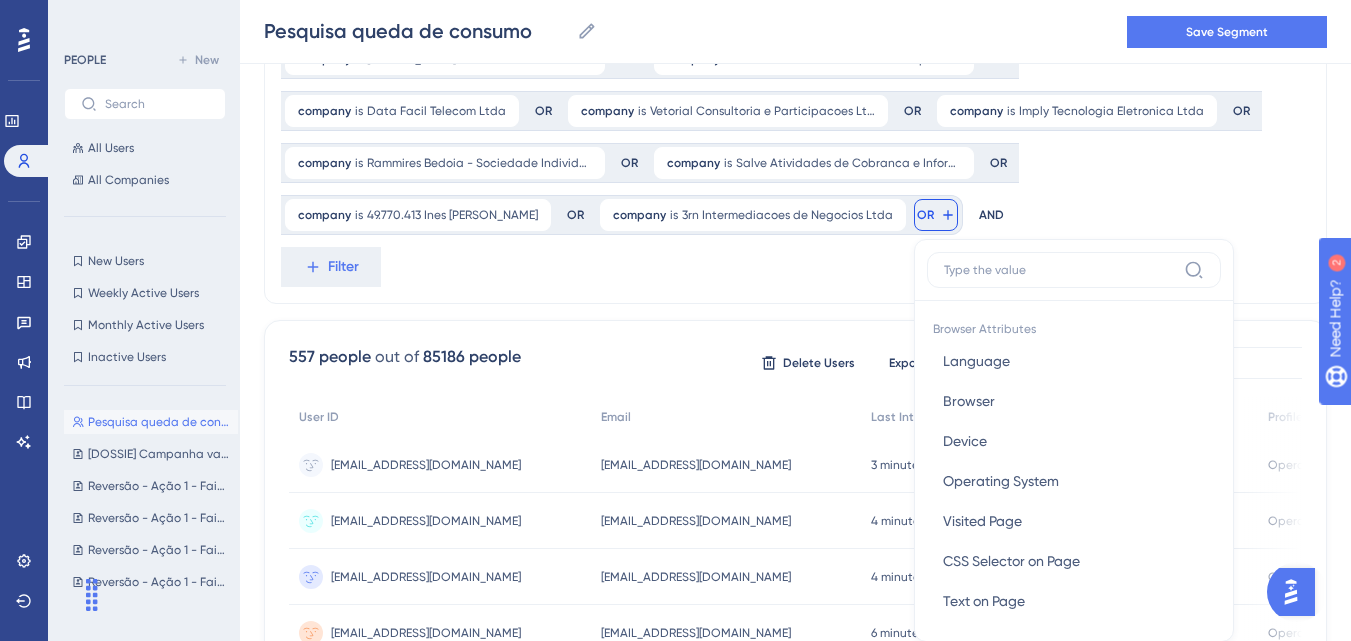 scroll, scrollTop: 278, scrollLeft: 0, axis: vertical 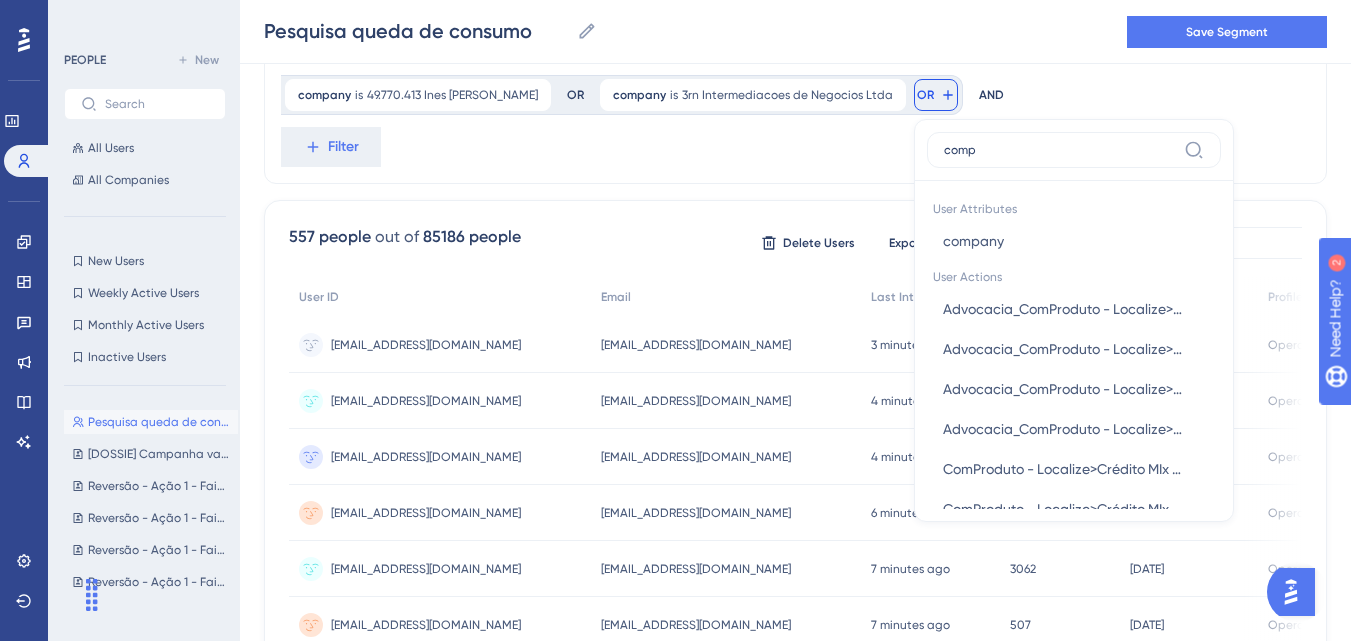 type on "compa" 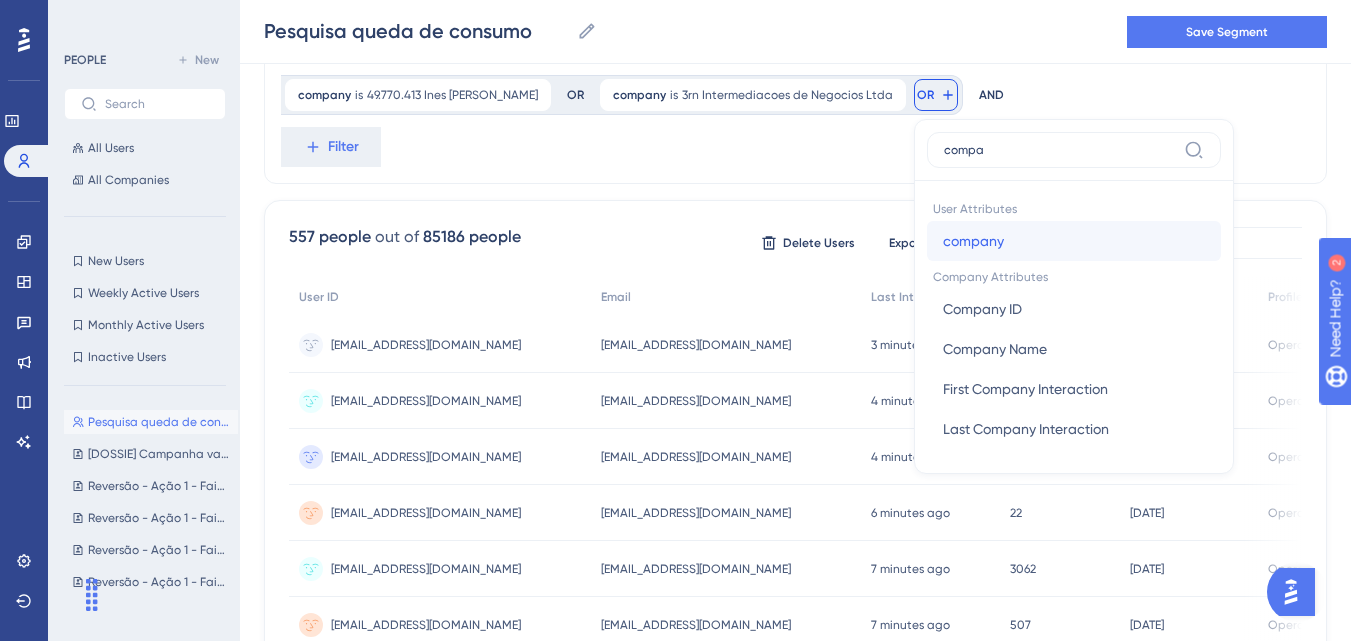 click on "company" at bounding box center [973, 241] 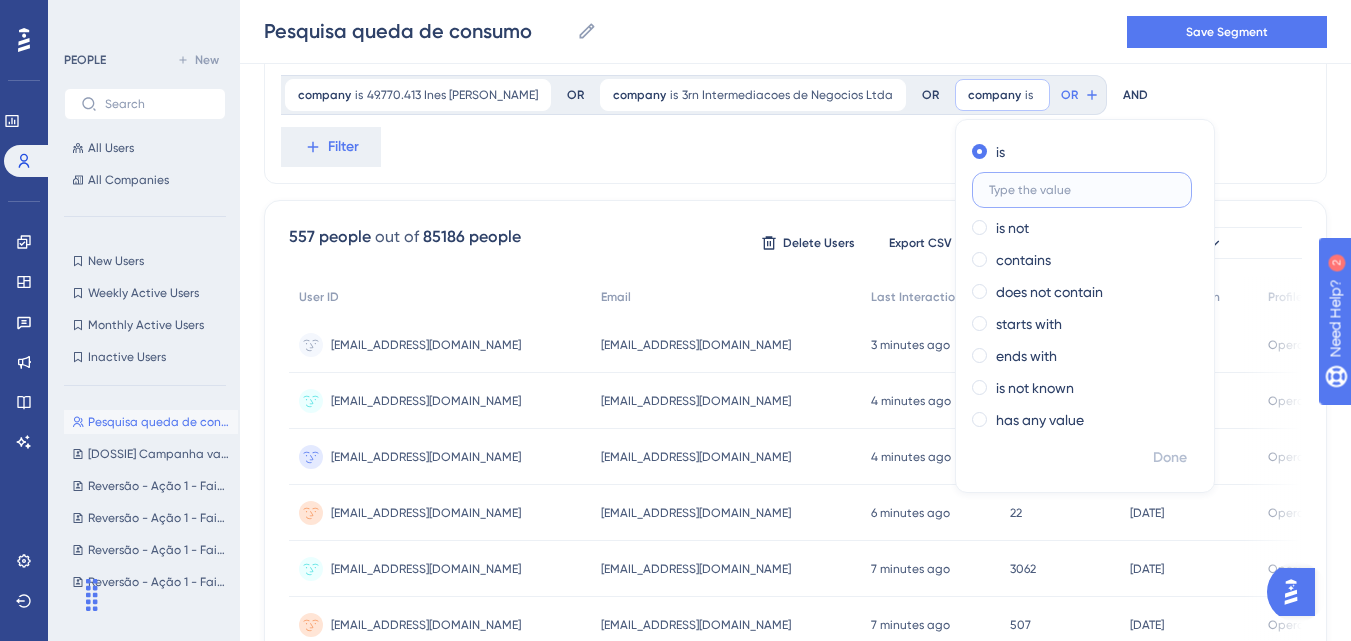 paste on "Singular Corretora de Seguros Ltda" 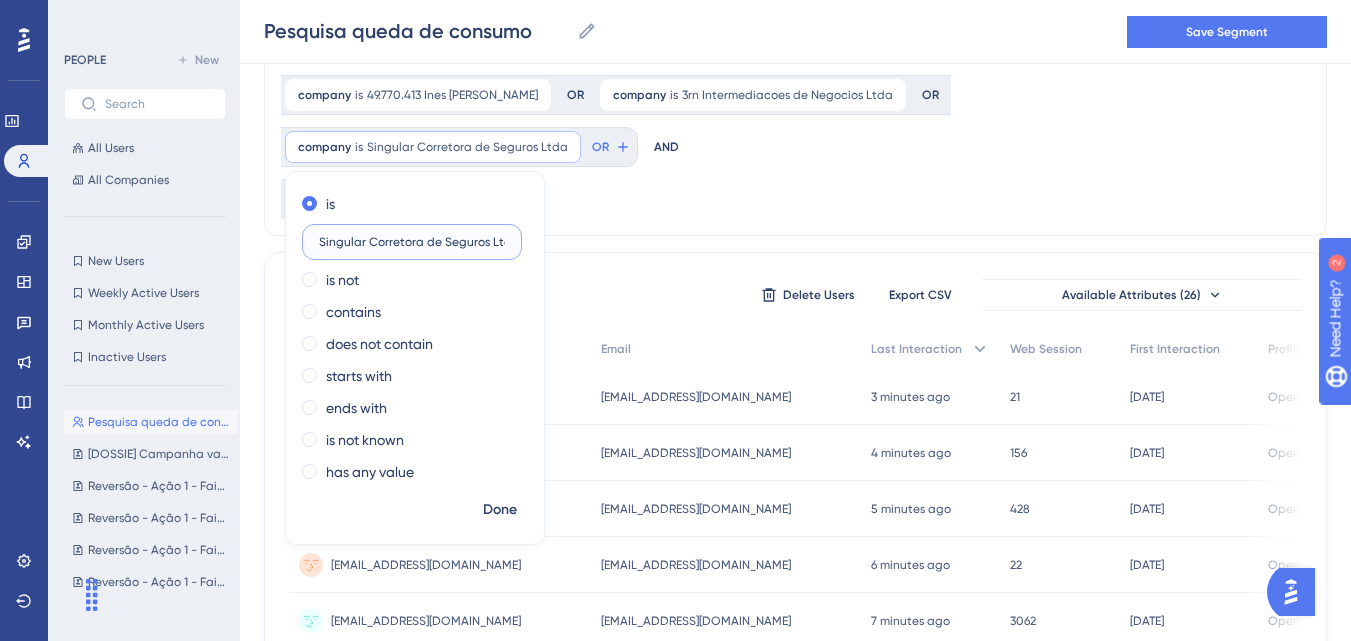 scroll, scrollTop: 0, scrollLeft: 8, axis: horizontal 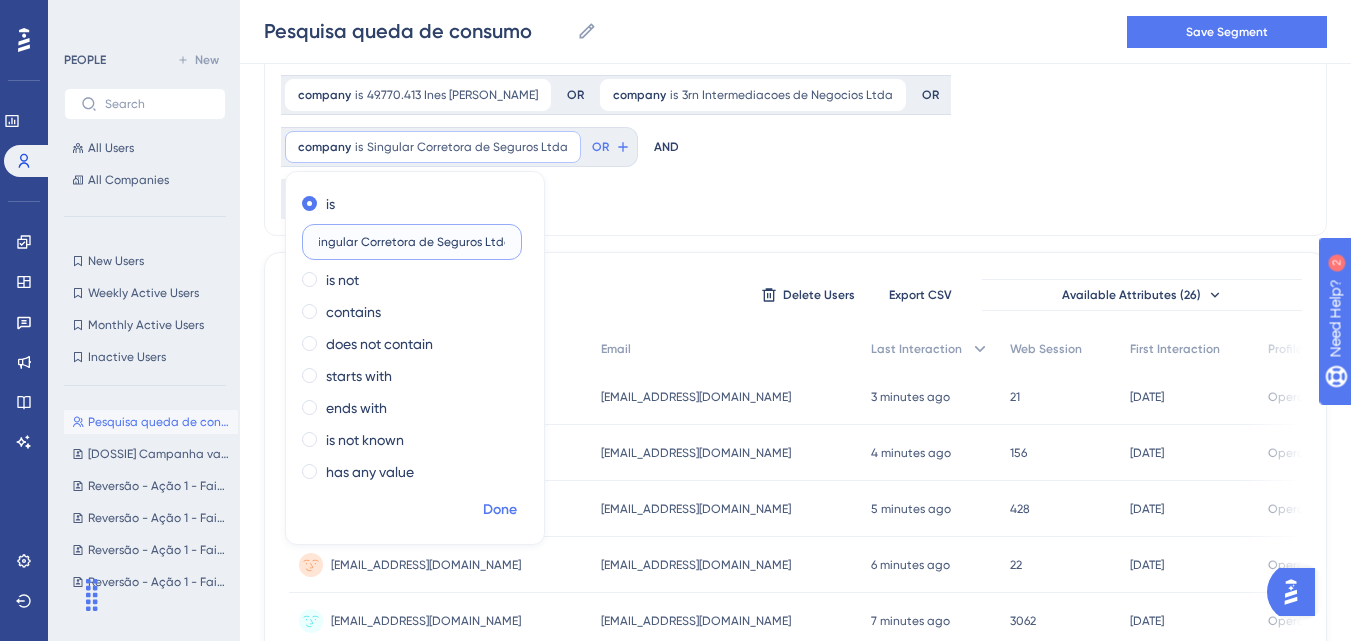 type on "Singular Corretora de Seguros Ltda" 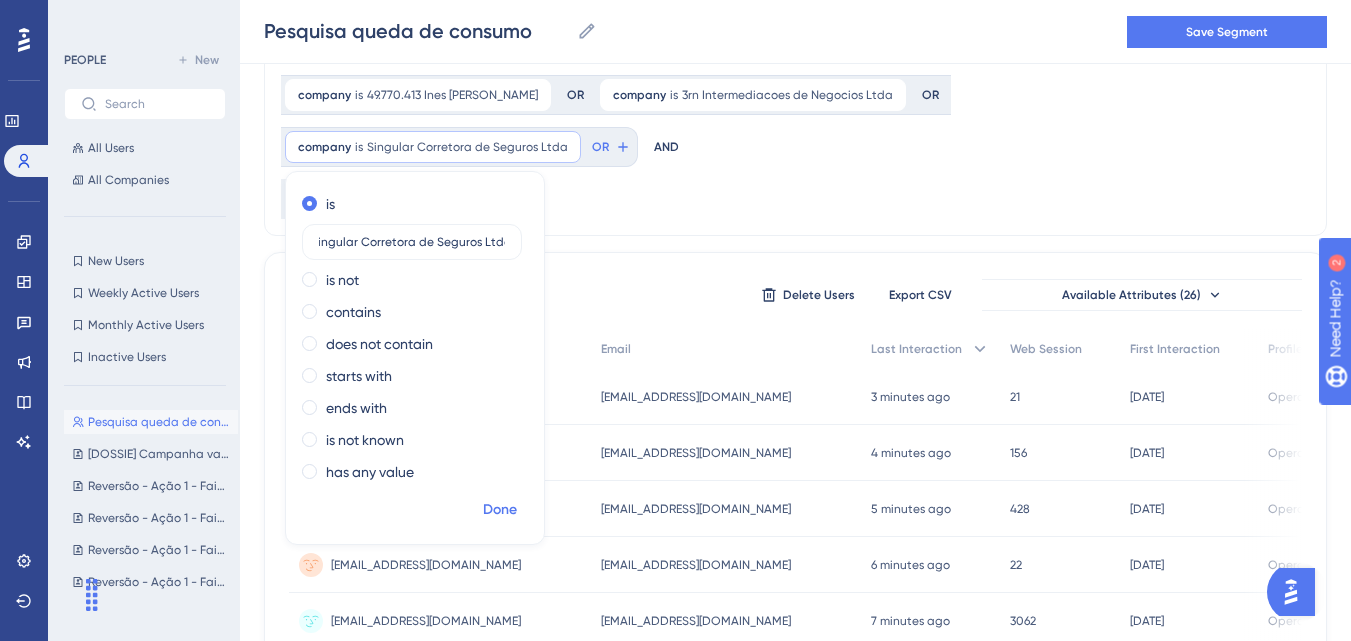 click on "Done" at bounding box center (500, 510) 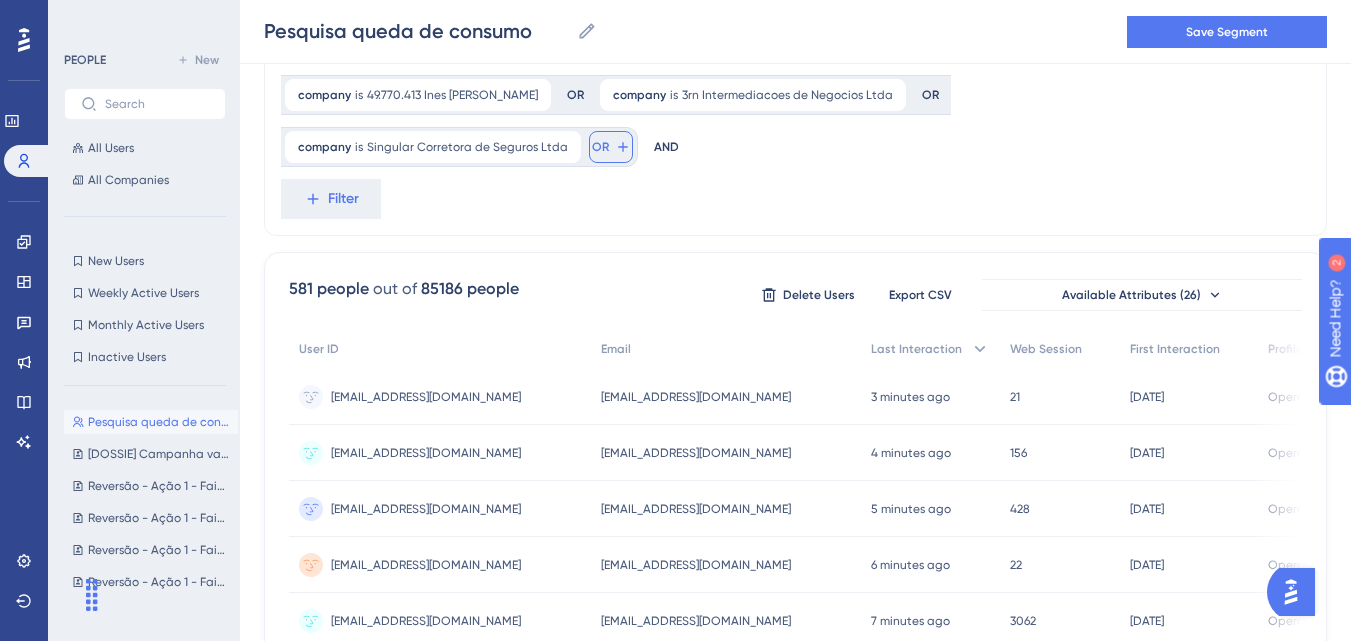 click on "OR" at bounding box center [611, 147] 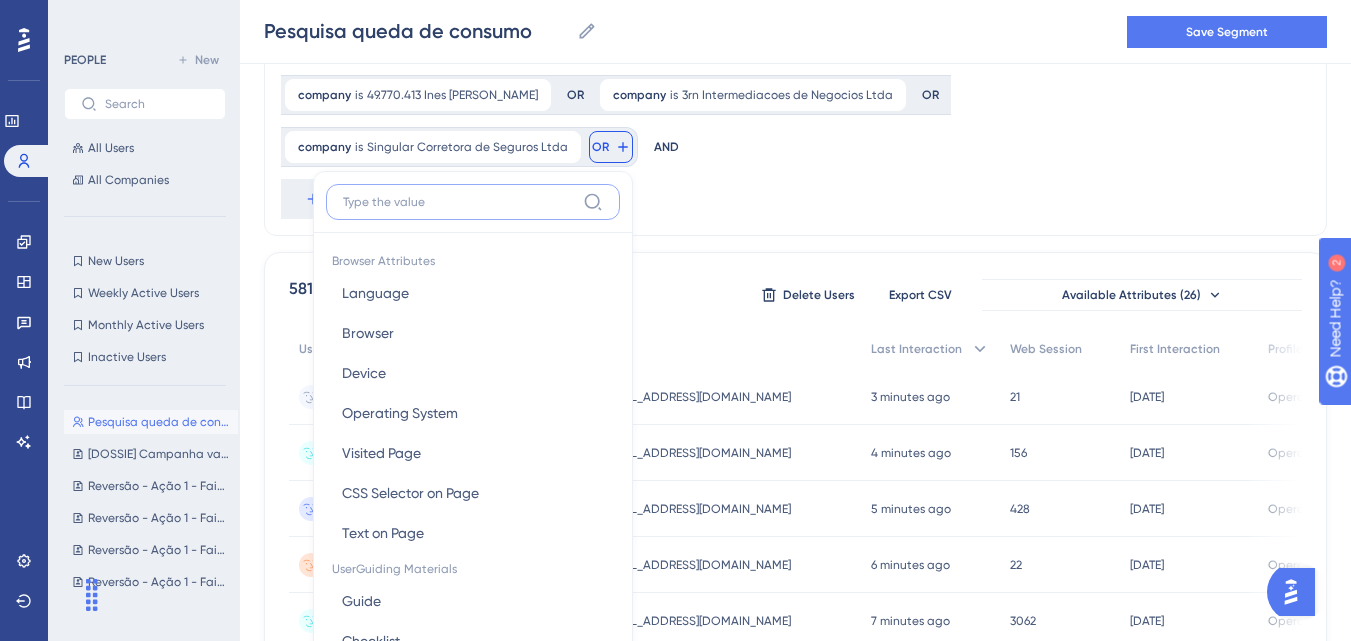 scroll, scrollTop: 338, scrollLeft: 0, axis: vertical 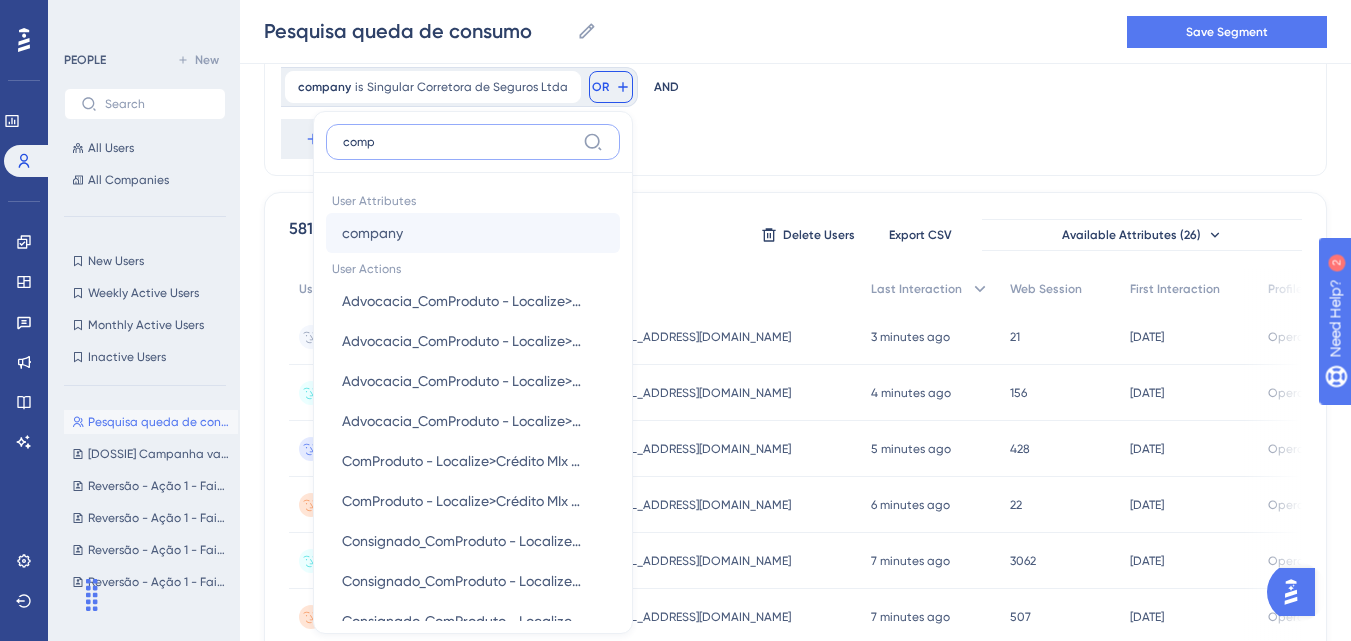 type on "comp" 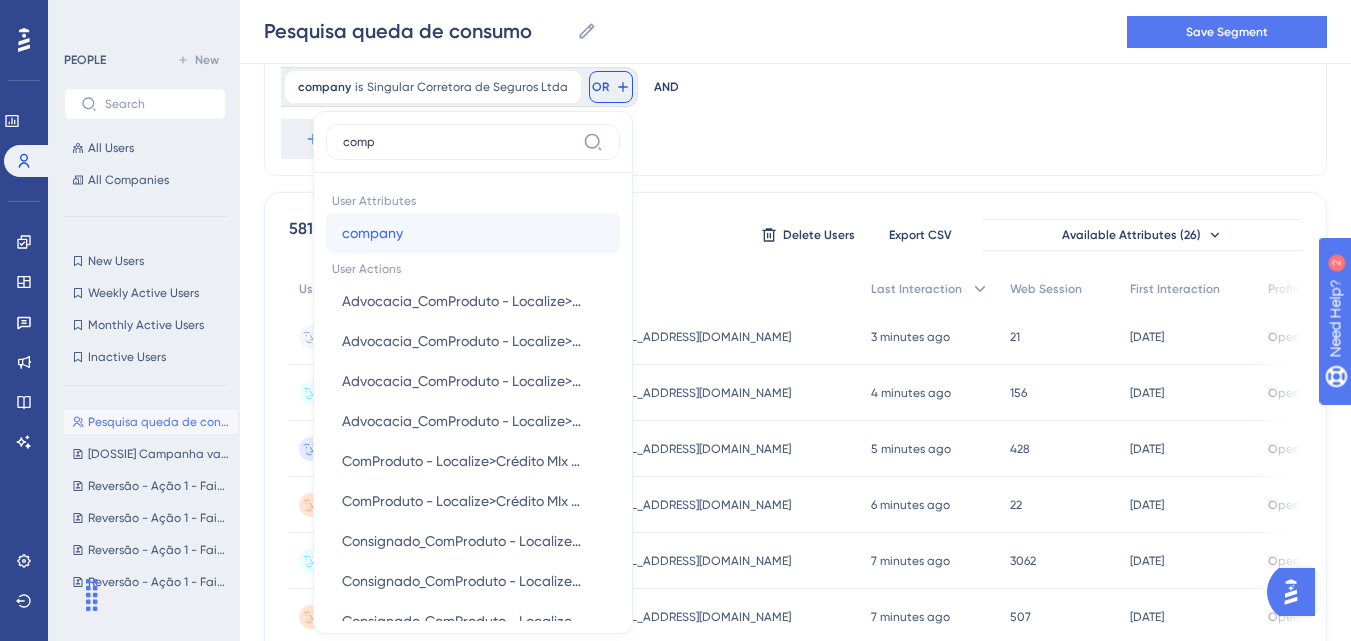 click on "company" at bounding box center (372, 233) 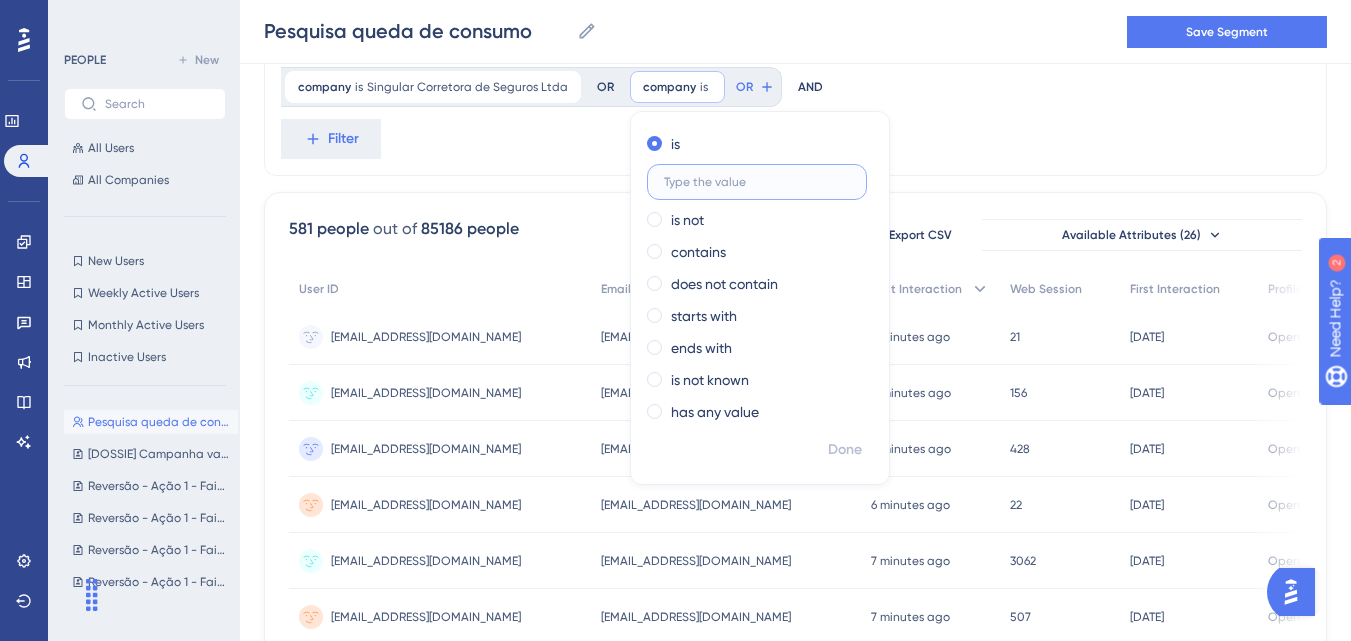 paste on "Prolar Imoveis Ltda" 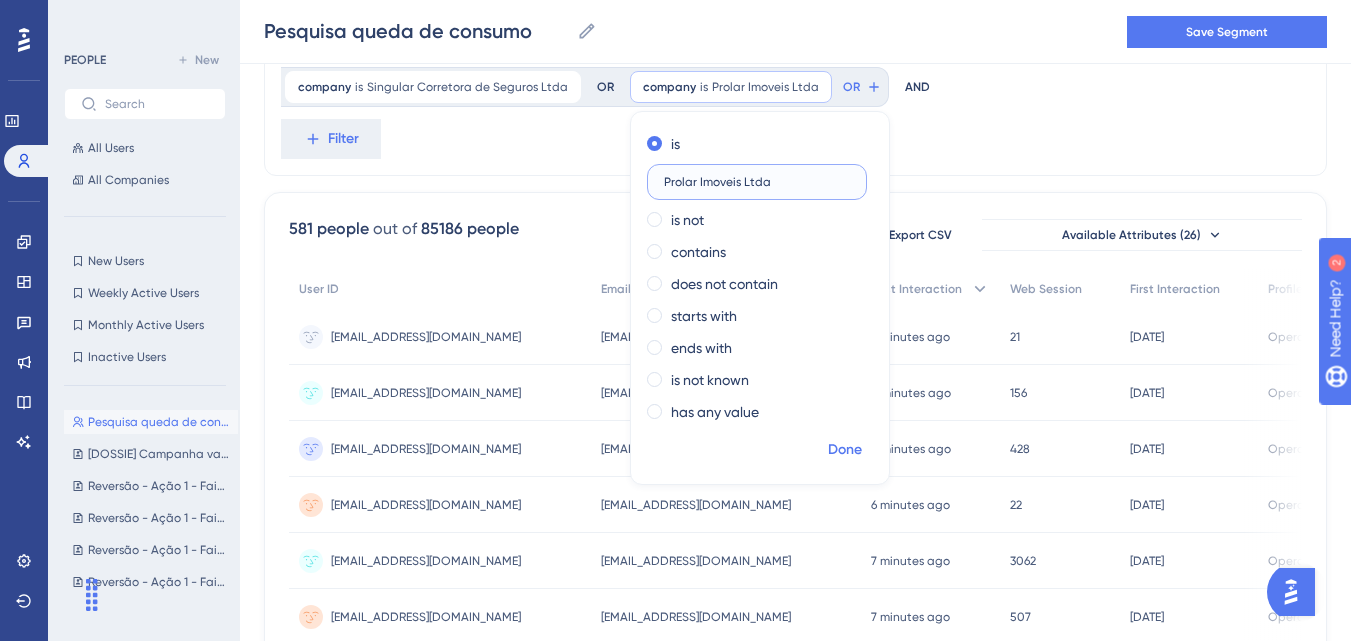 type on "Prolar Imoveis Ltda" 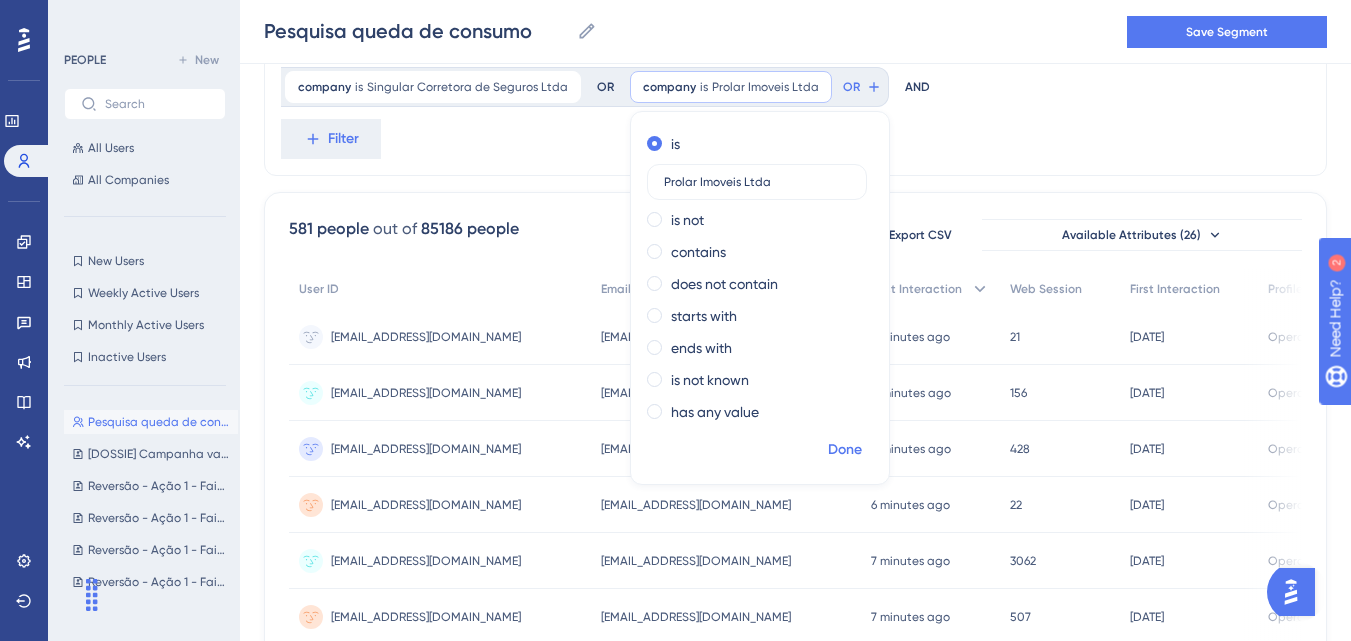 click on "Done" at bounding box center [845, 450] 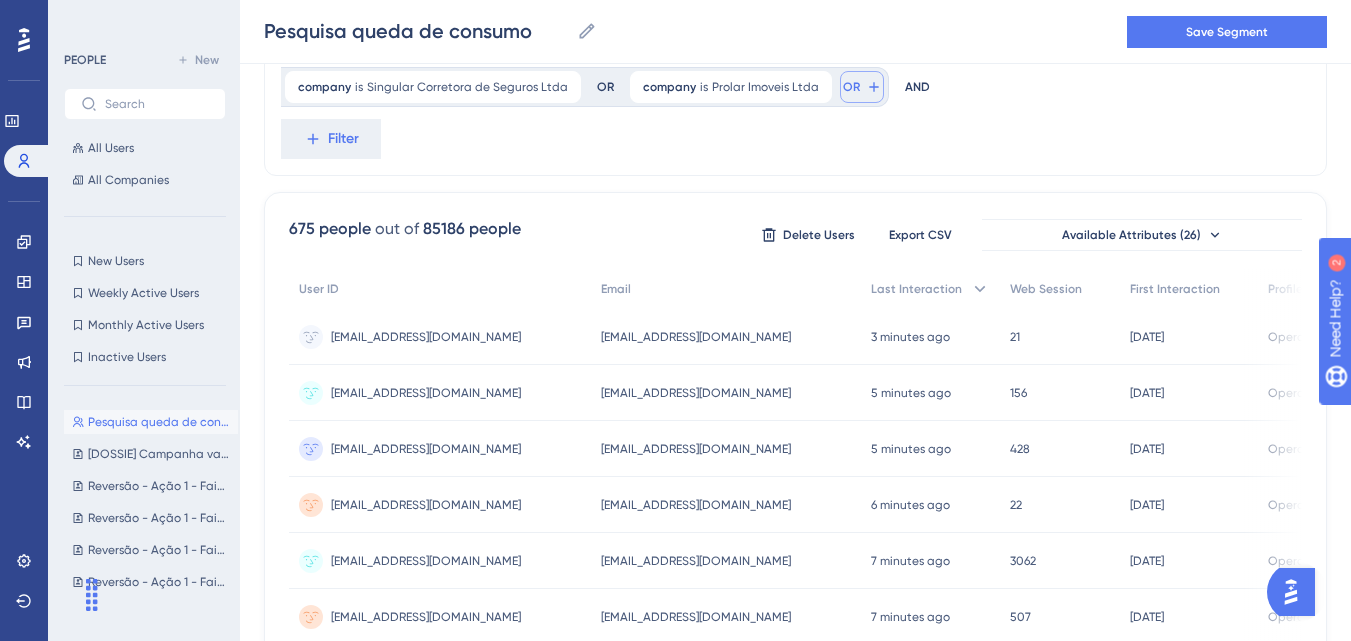 click 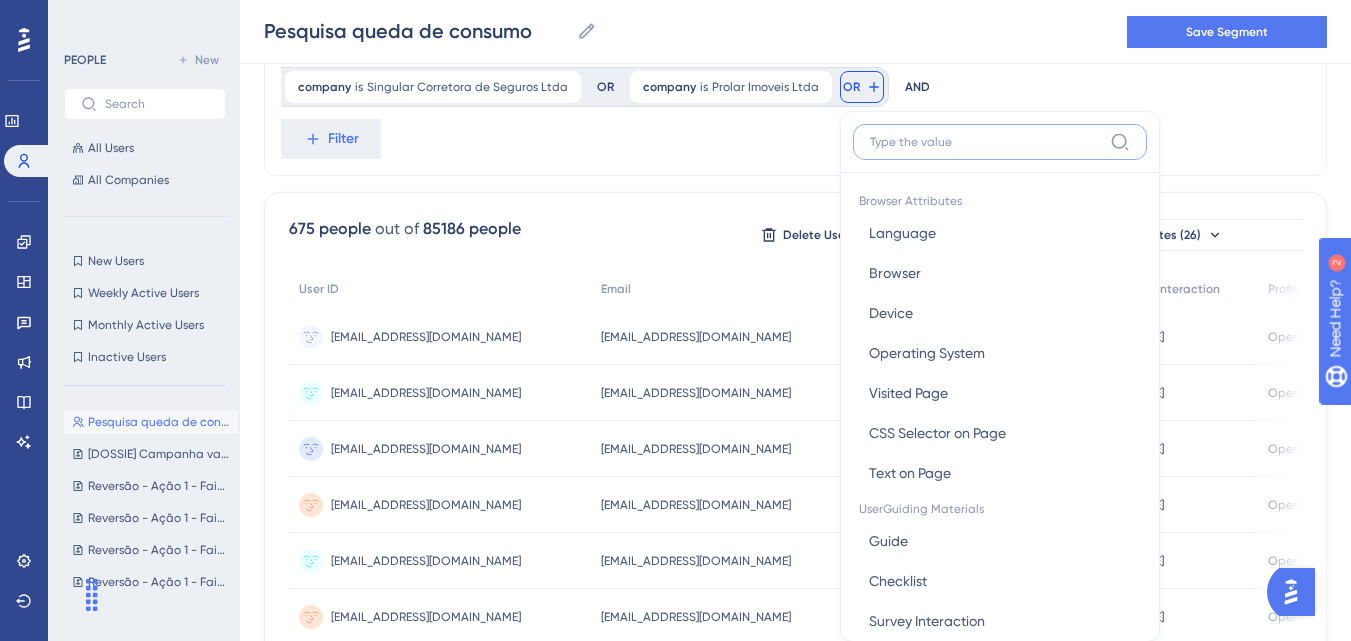 scroll, scrollTop: 394, scrollLeft: 0, axis: vertical 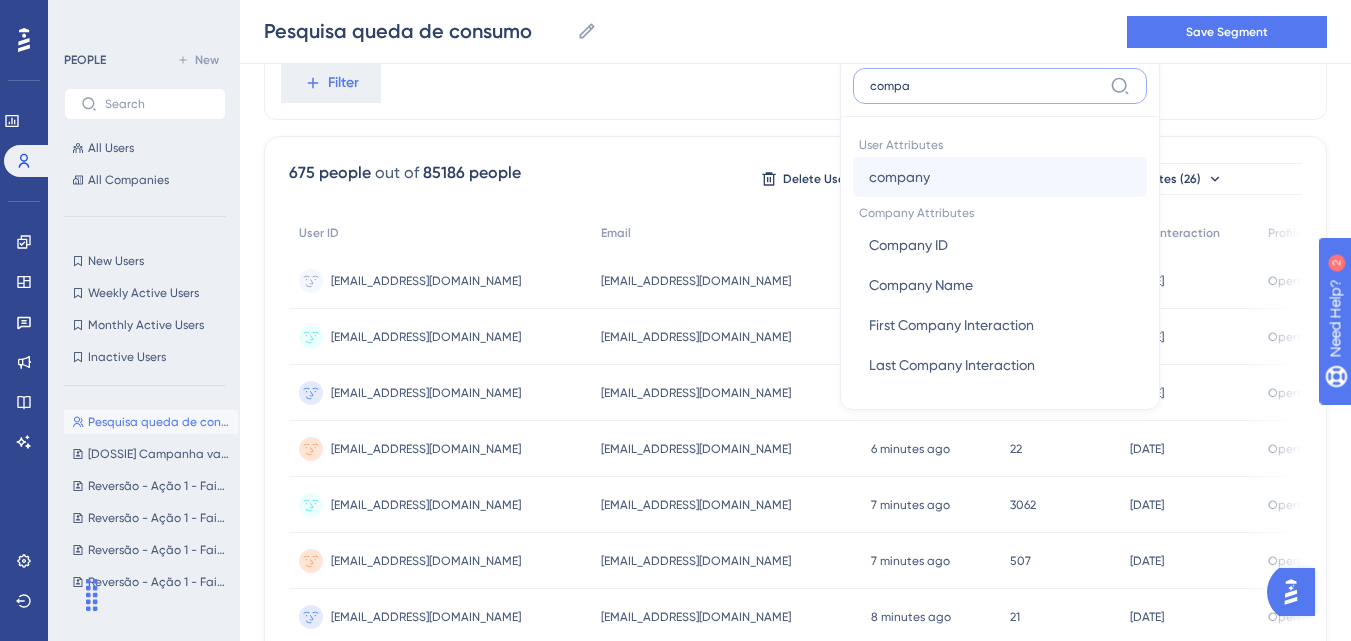 type on "compa" 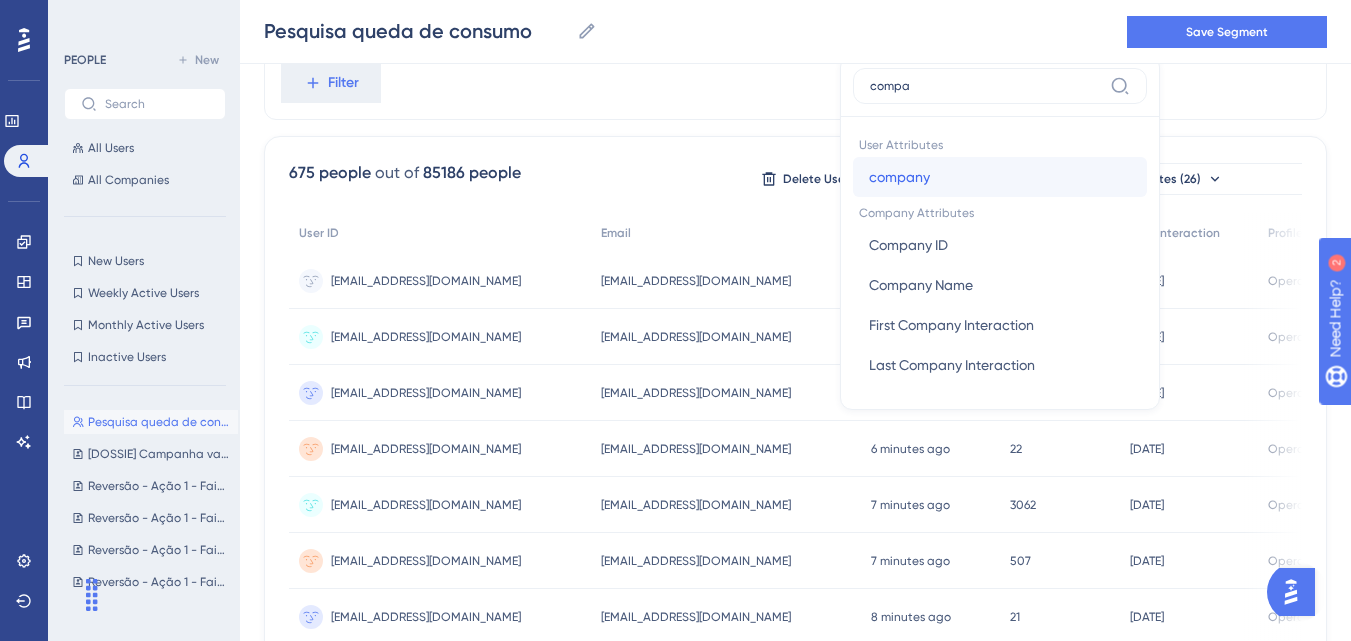 click on "company" at bounding box center [899, 177] 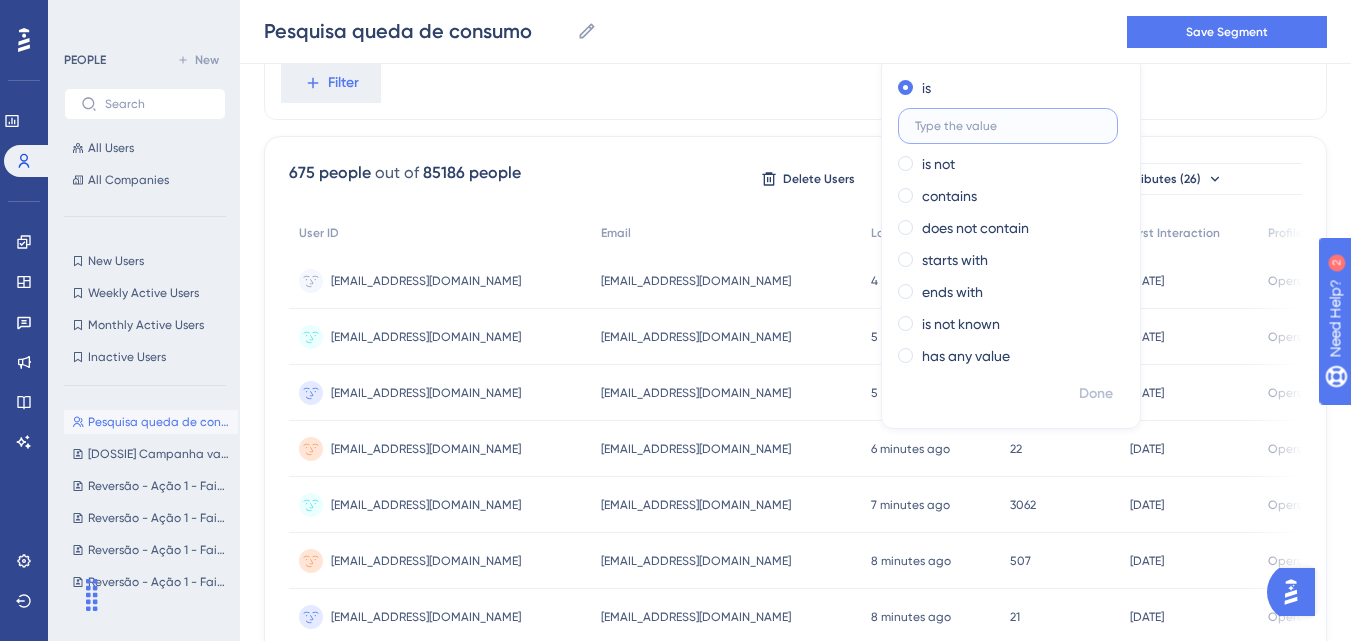 paste on "E. A. Marcal & Cia Ltda" 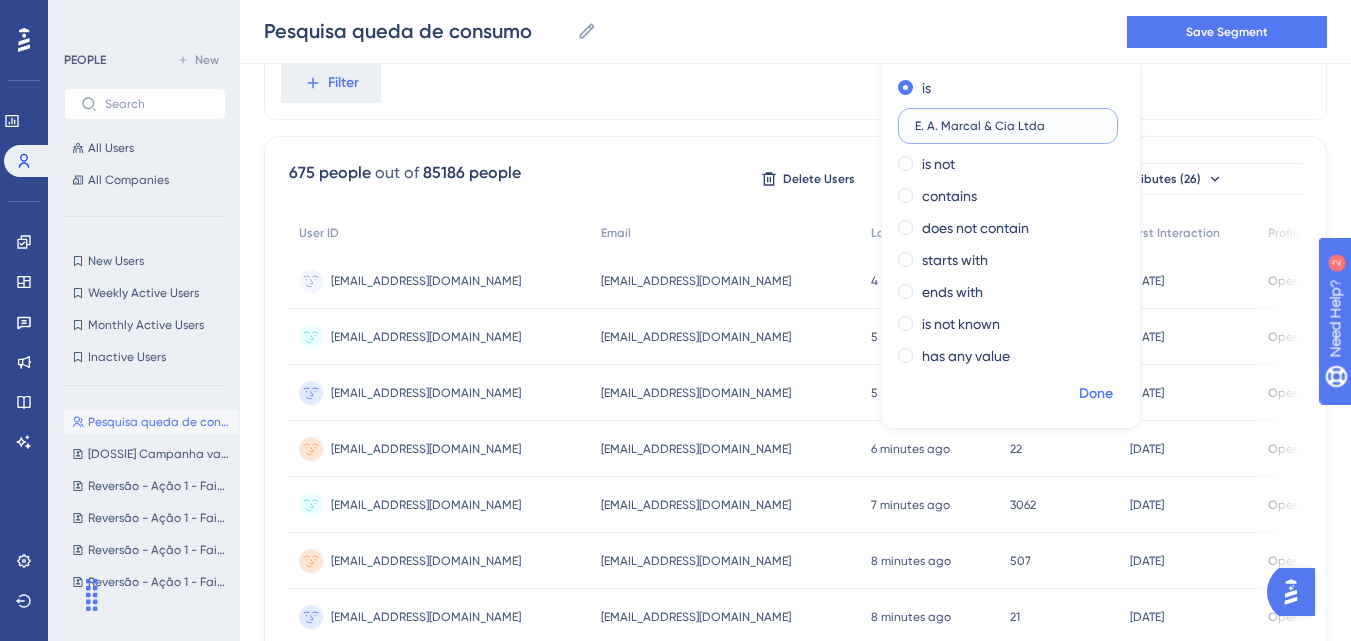 type on "E. A. Marcal & Cia Ltda" 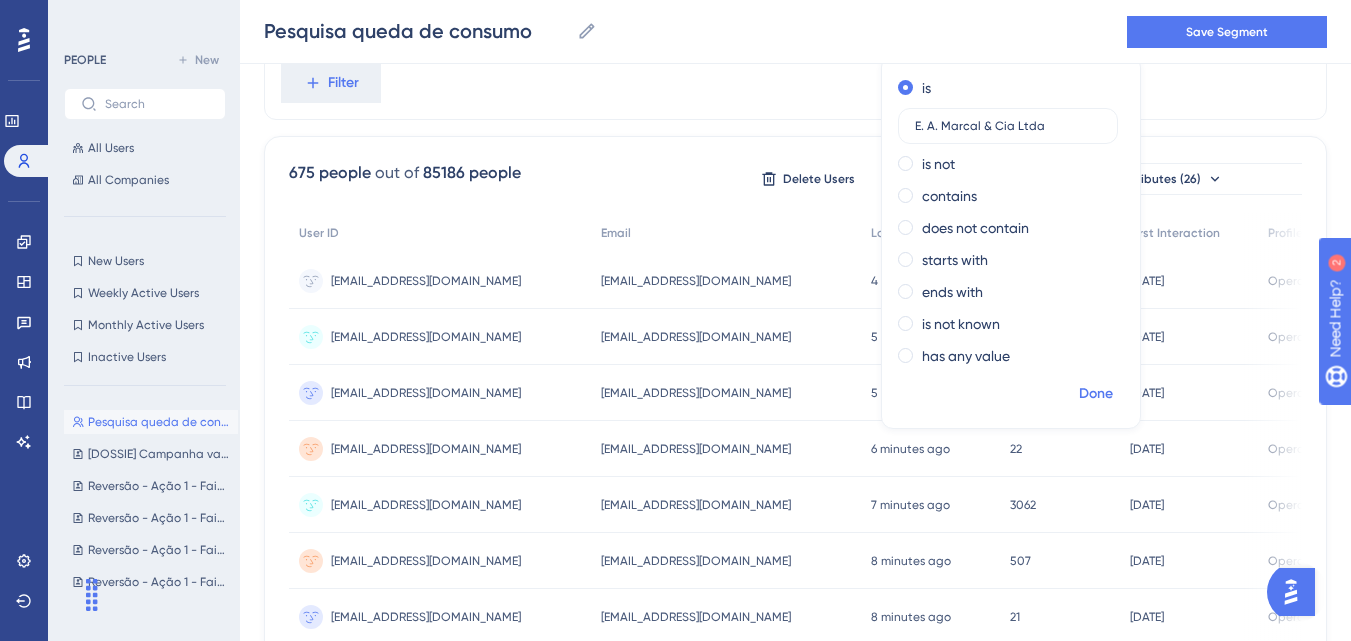 click on "Done" at bounding box center (1096, 394) 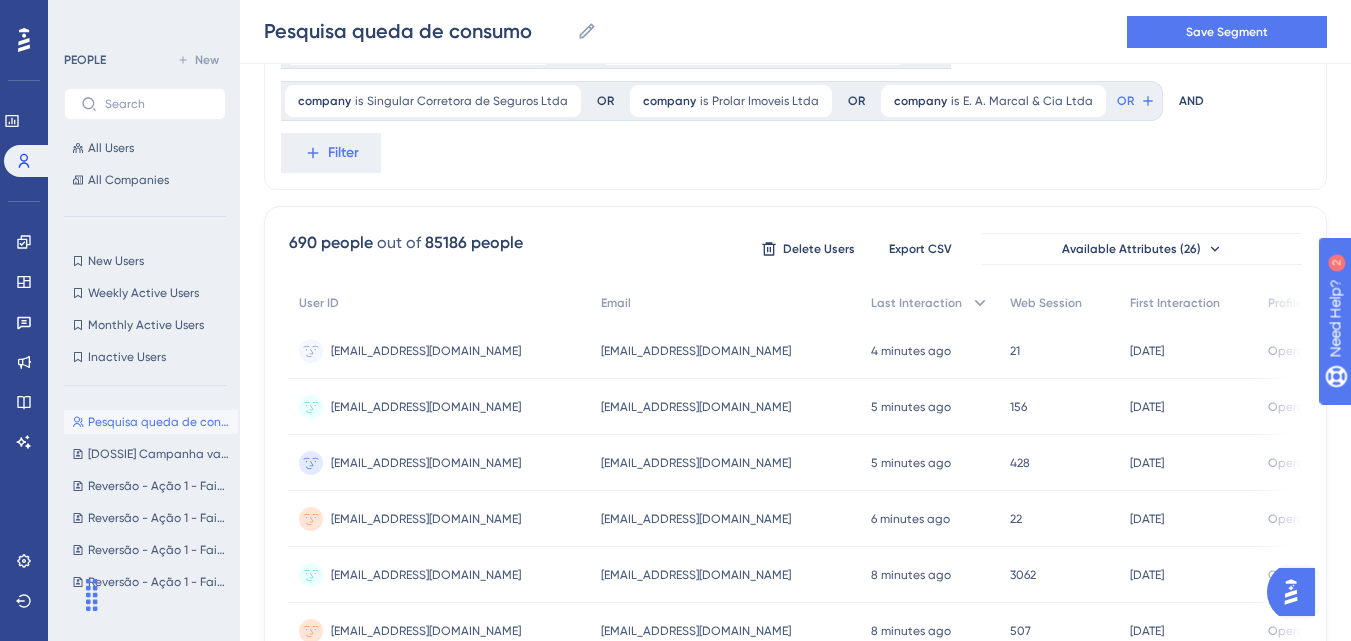 scroll, scrollTop: 237, scrollLeft: 0, axis: vertical 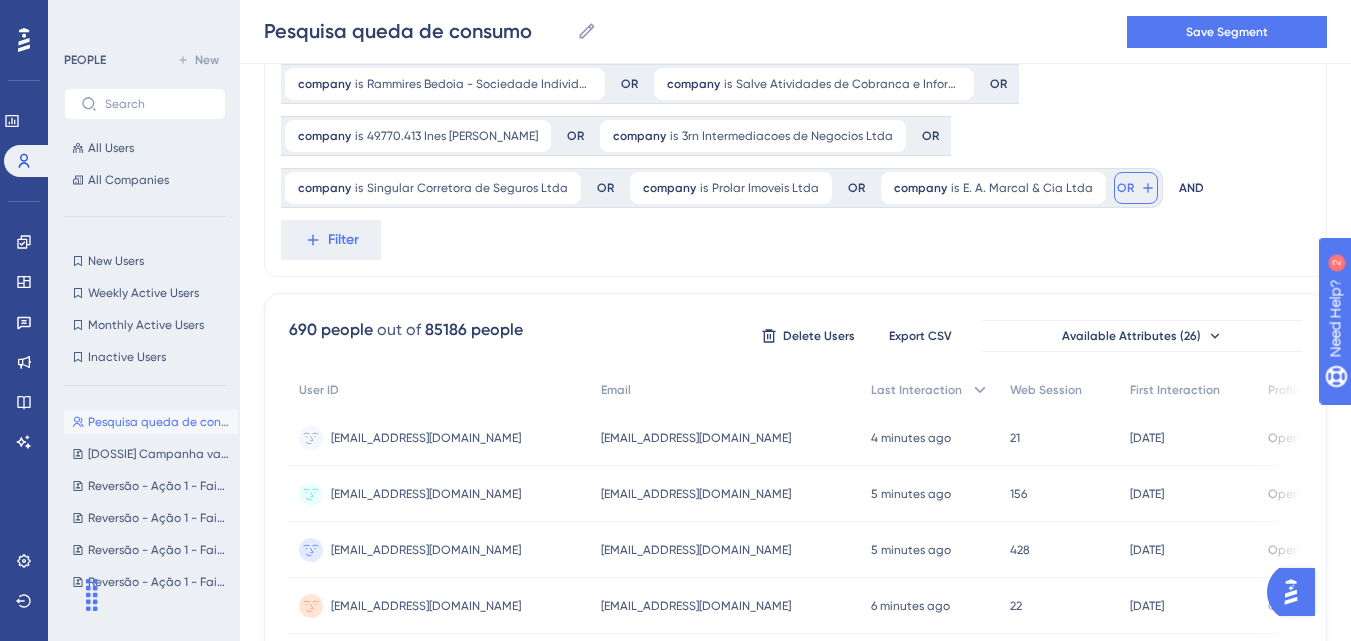 click on "OR" at bounding box center [1136, 188] 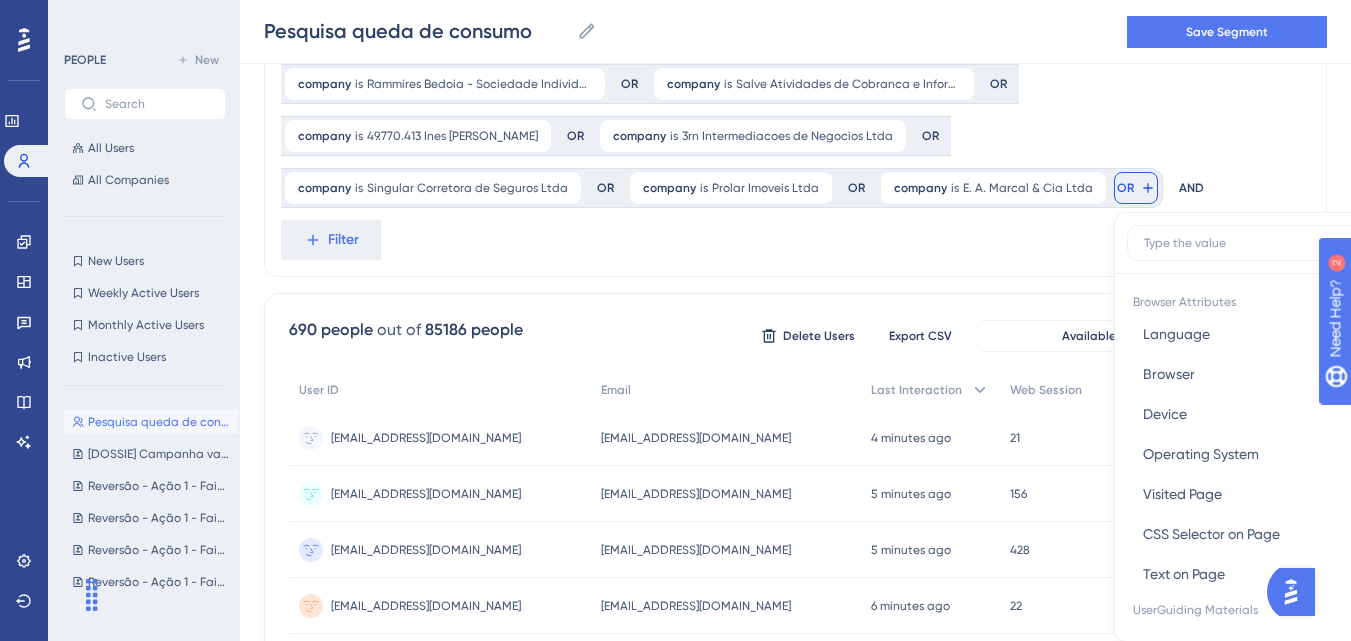 scroll, scrollTop: 344, scrollLeft: 0, axis: vertical 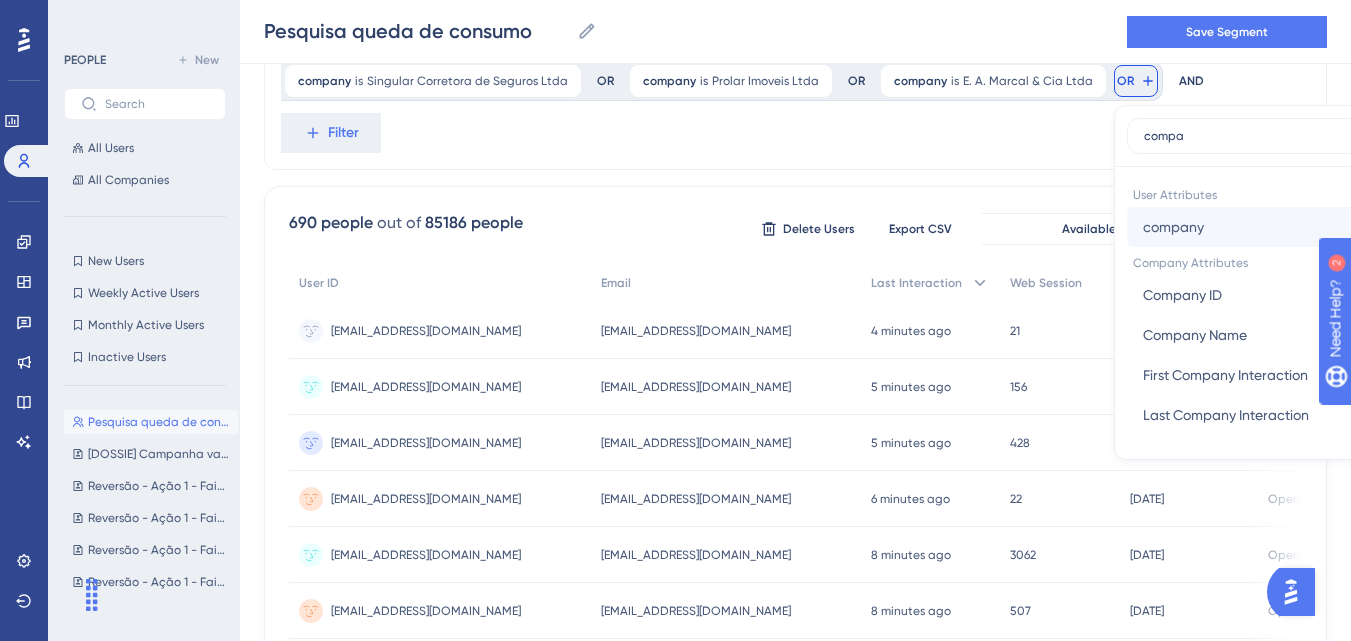 type on "compa" 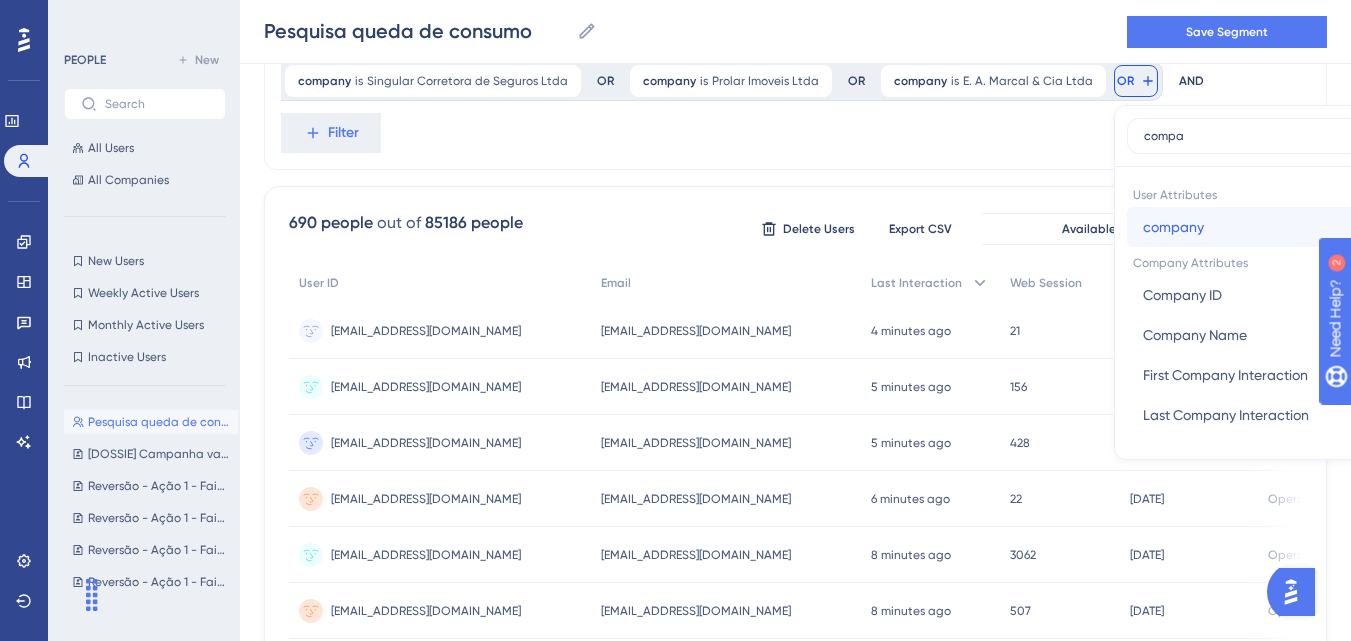 click on "company" at bounding box center (1173, 227) 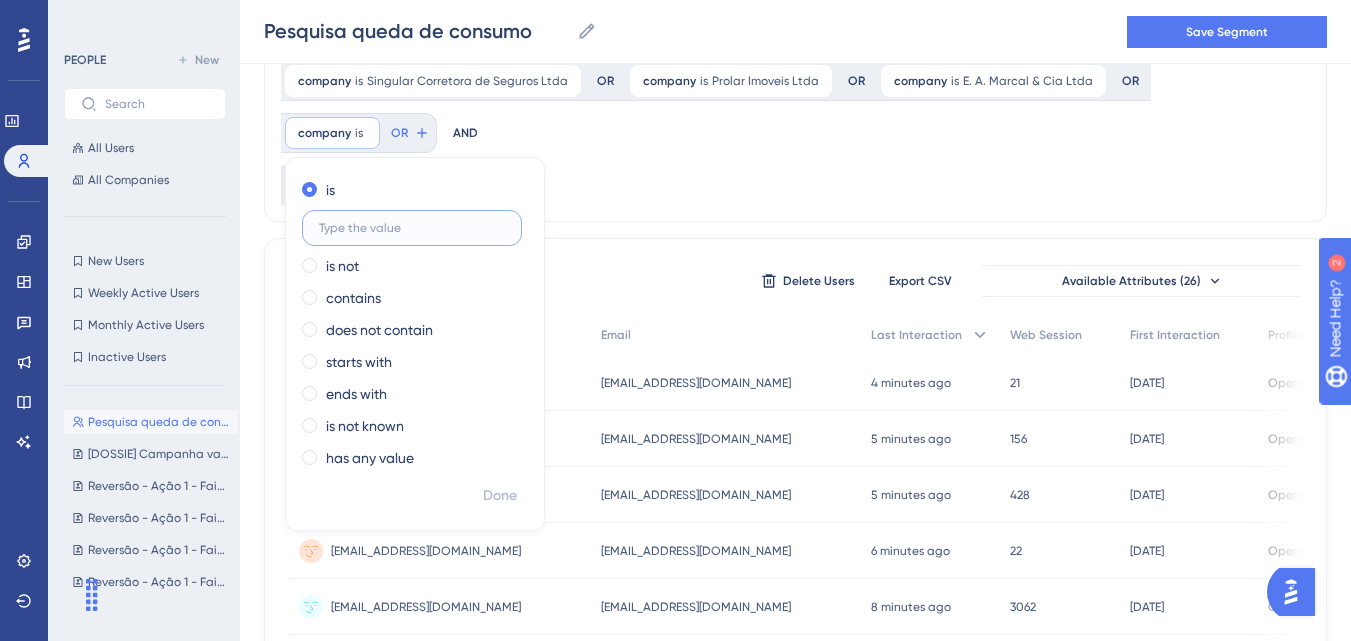 paste on "Dva Servicos Financeiros Ltda" 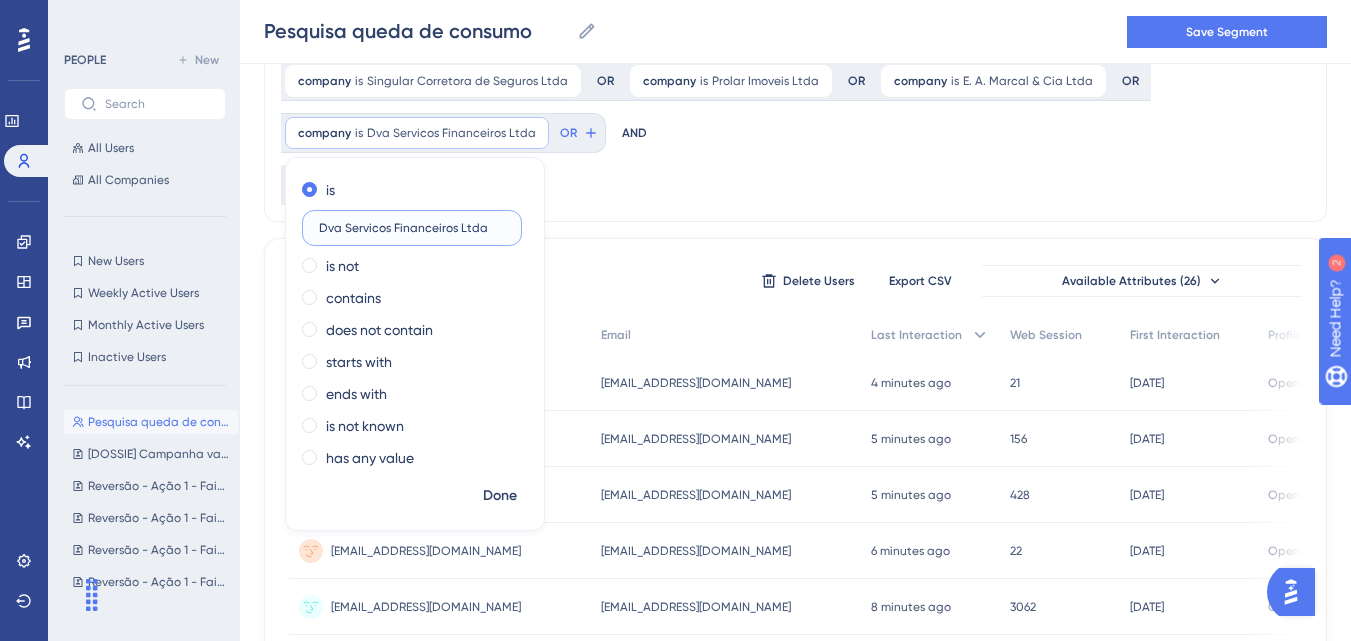 type on "Dva Servicos Financeiros Ltda" 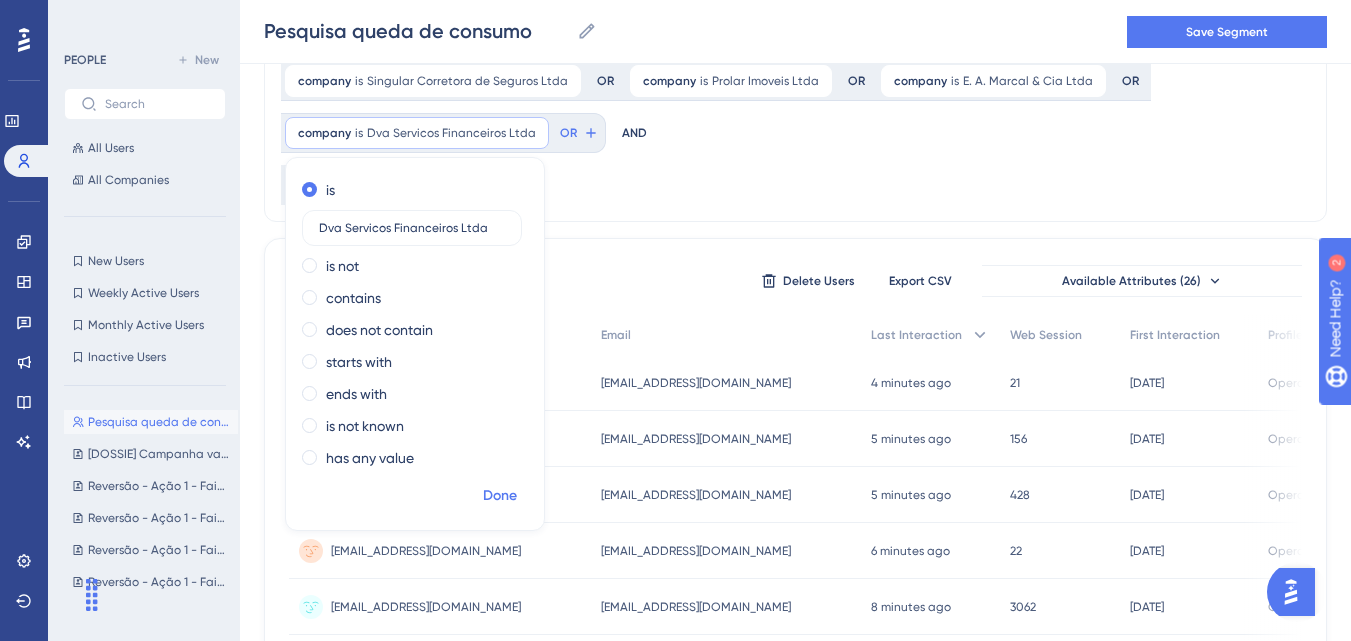 click on "Done" at bounding box center (500, 496) 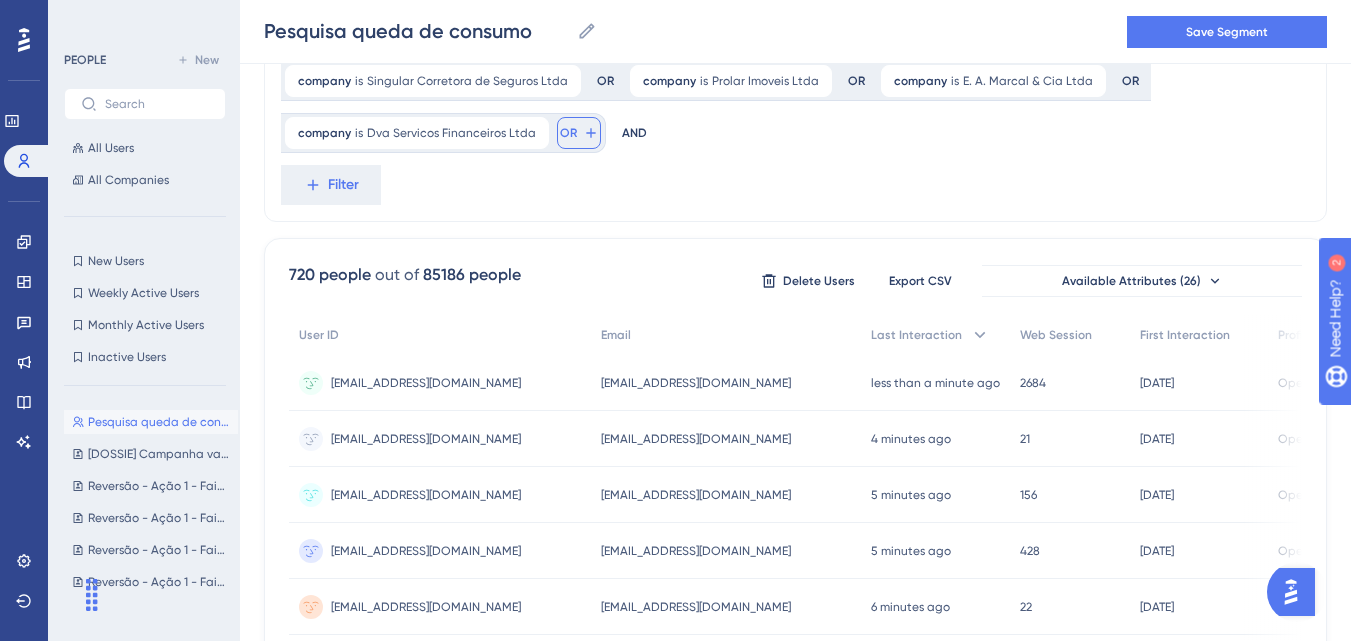 click 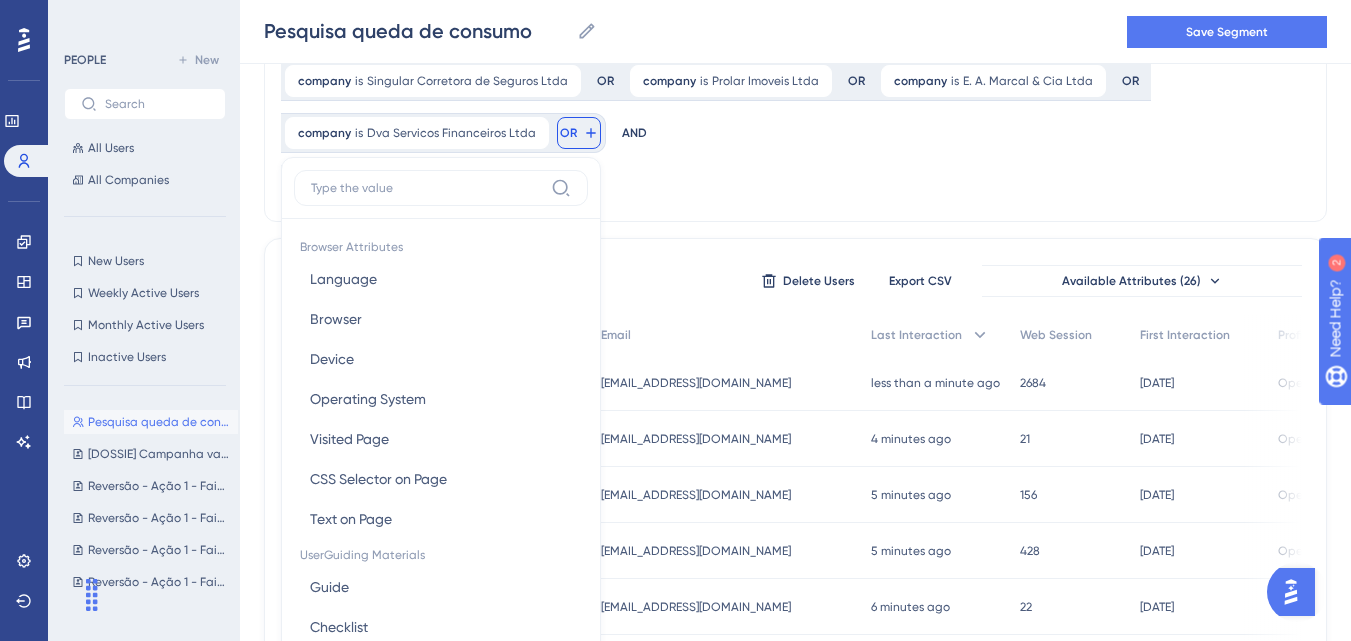 scroll, scrollTop: 397, scrollLeft: 0, axis: vertical 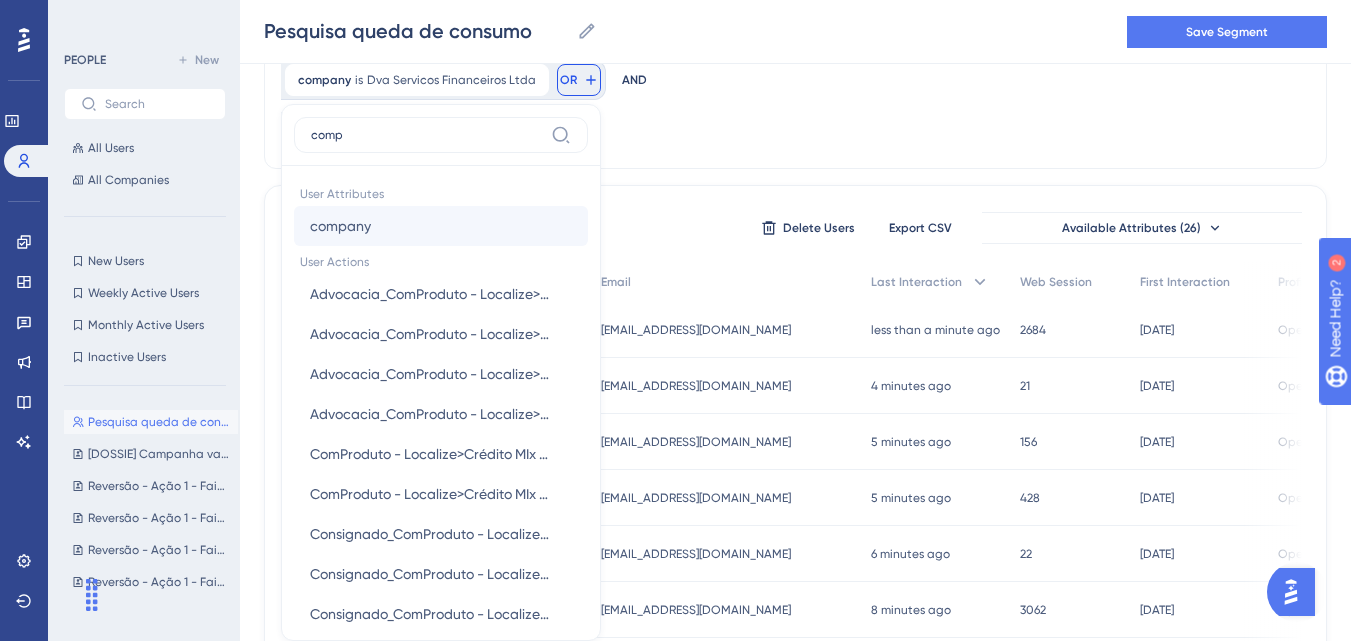 type on "comp" 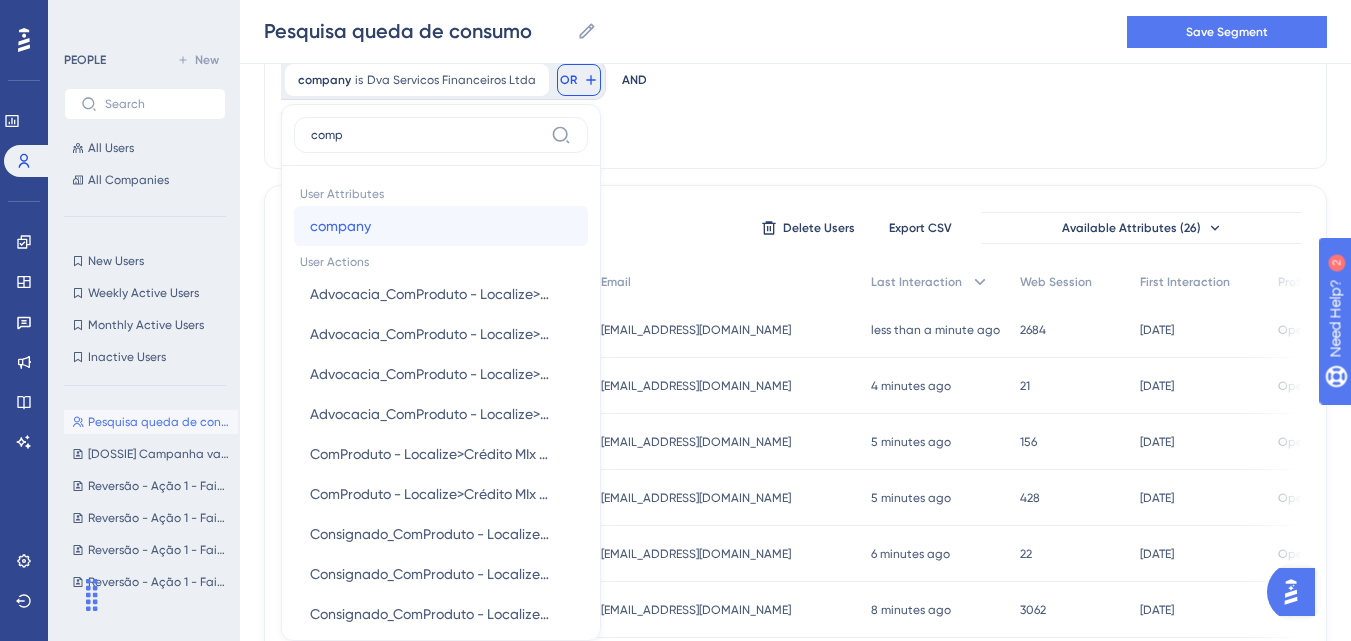 click on "company company" at bounding box center [441, 226] 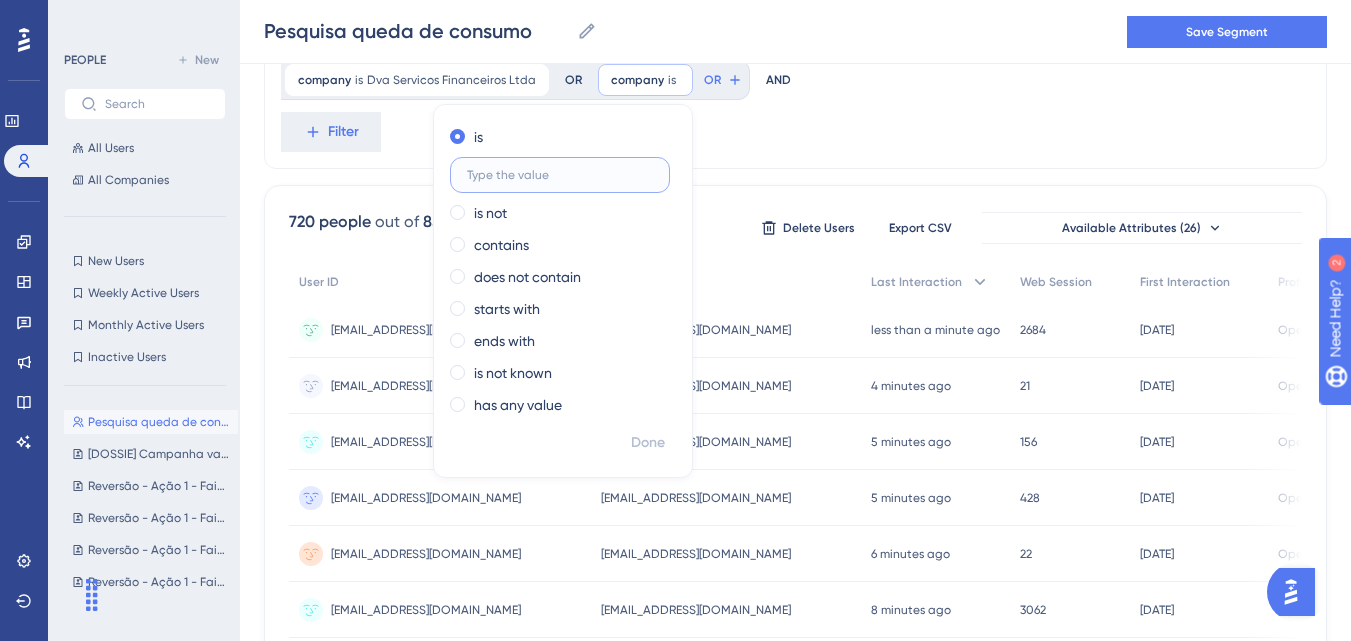 paste on "Cooperativa de Economia e Credito Mutuo dos Professores Estaduais da Regiao Metropolitana de [GEOGRAPHIC_DATA]" 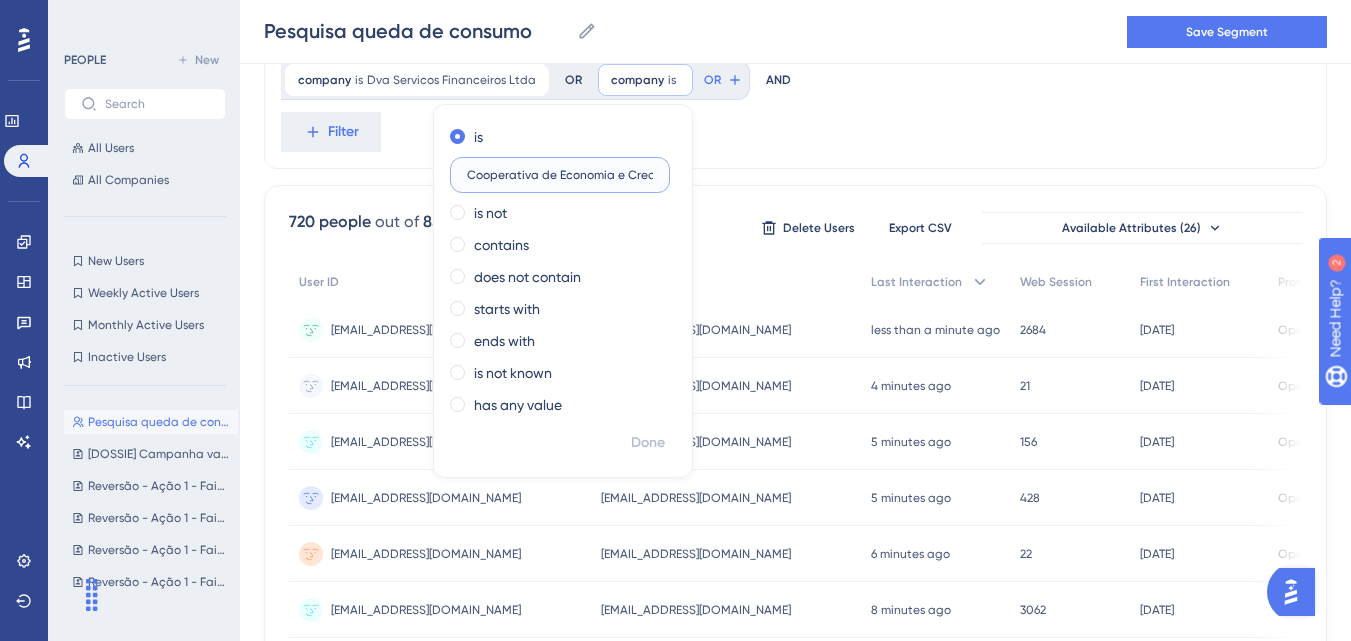 scroll, scrollTop: 0, scrollLeft: 424, axis: horizontal 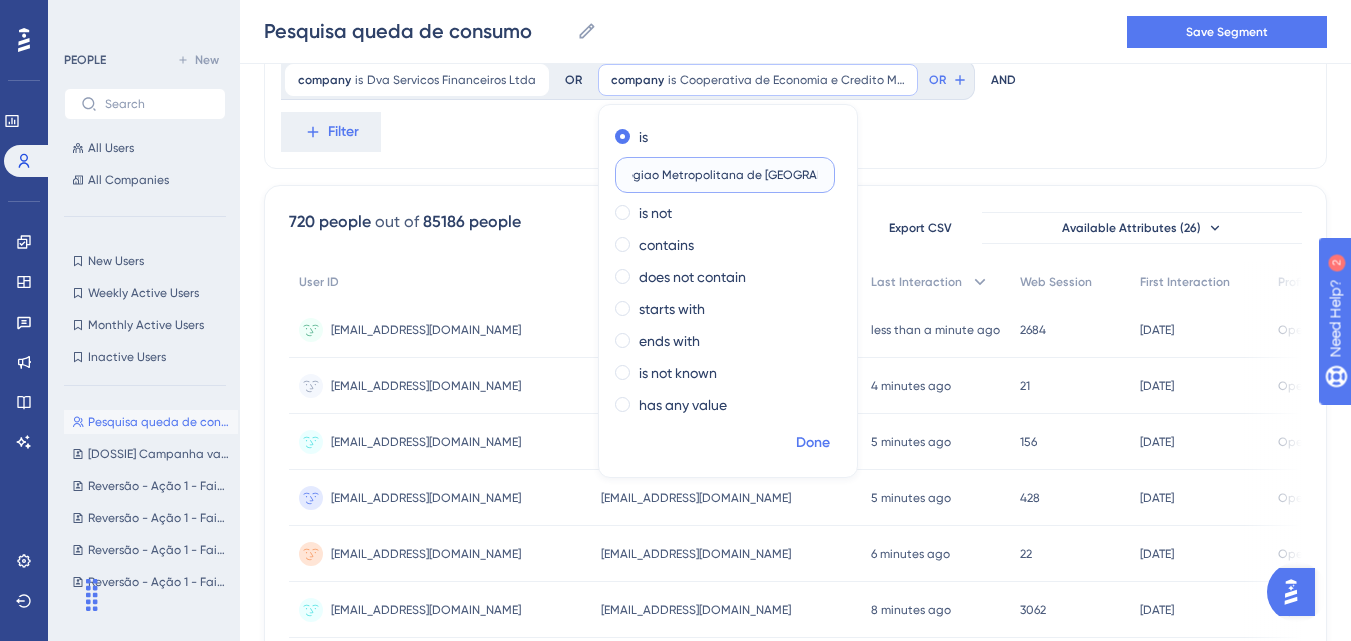 type on "Cooperativa de Economia e Credito Mutuo dos Professores Estaduais da Regiao Metropolitana de [GEOGRAPHIC_DATA]" 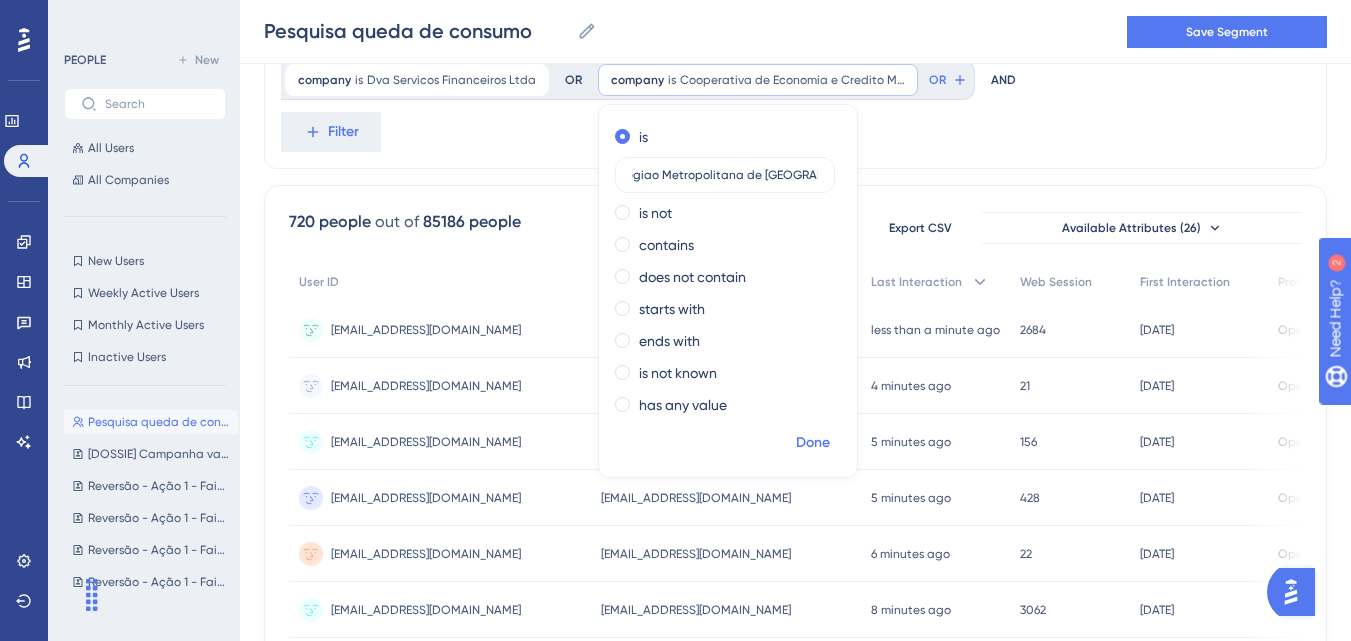 click on "Done" at bounding box center (813, 443) 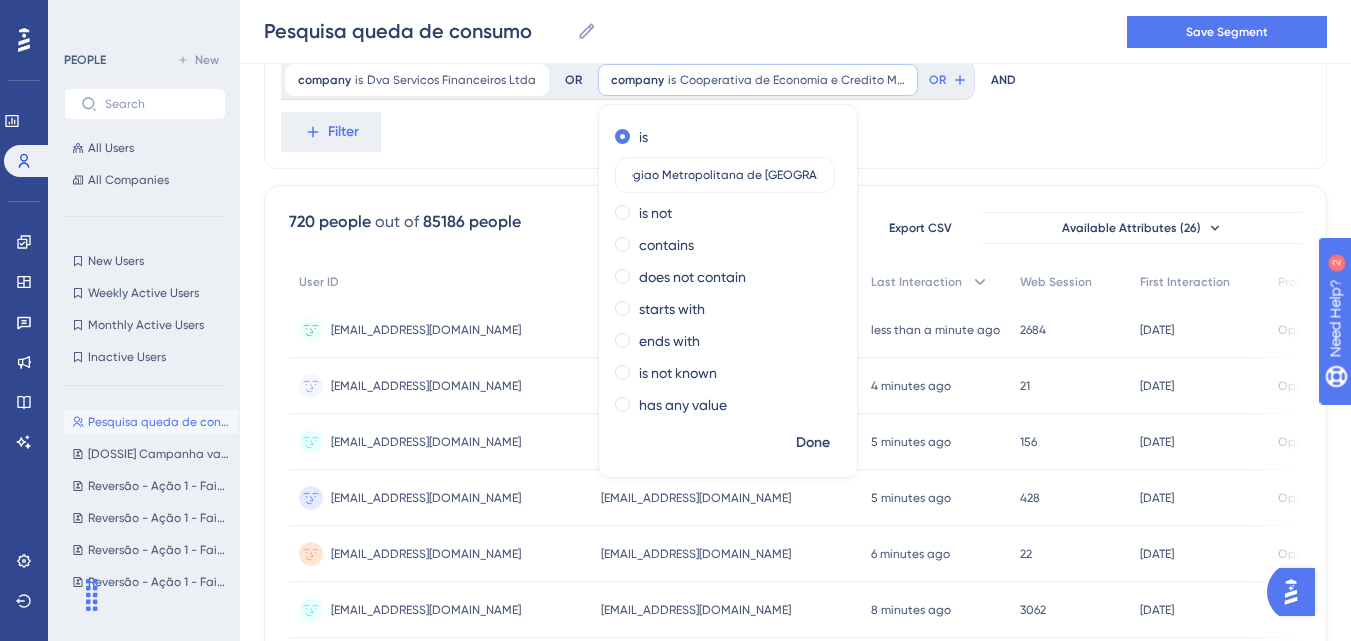 scroll, scrollTop: 0, scrollLeft: 0, axis: both 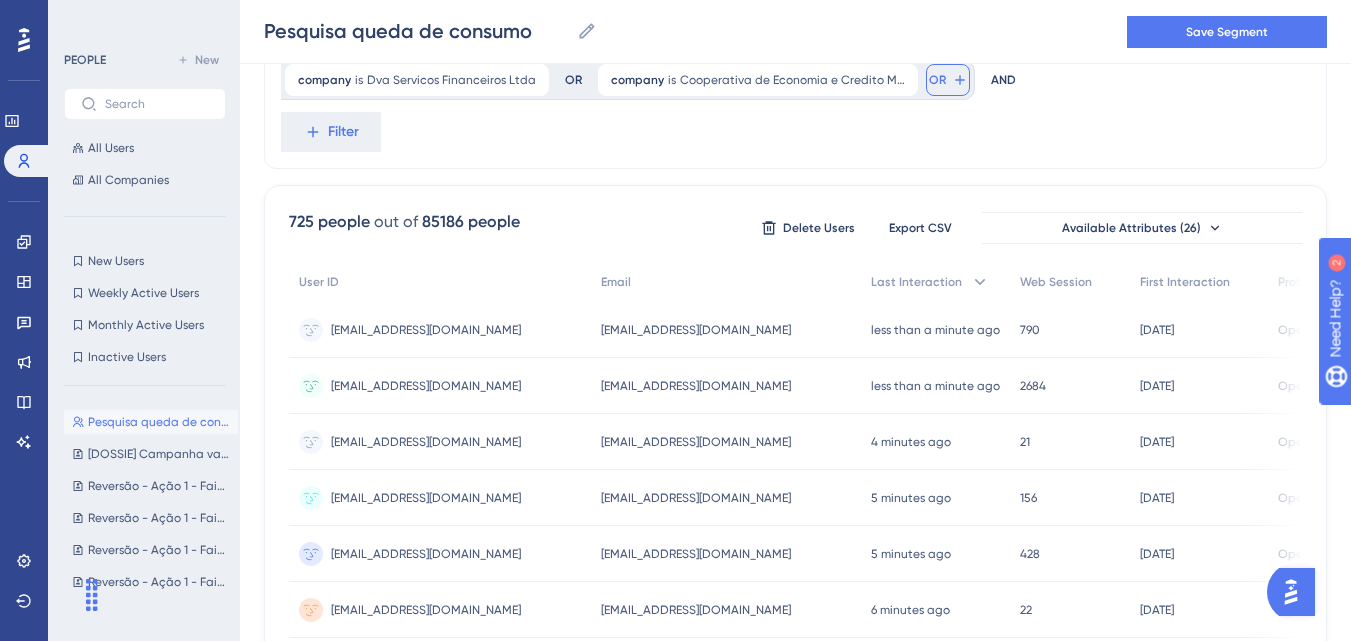 drag, startPoint x: 633, startPoint y: 88, endPoint x: 647, endPoint y: 96, distance: 16.124516 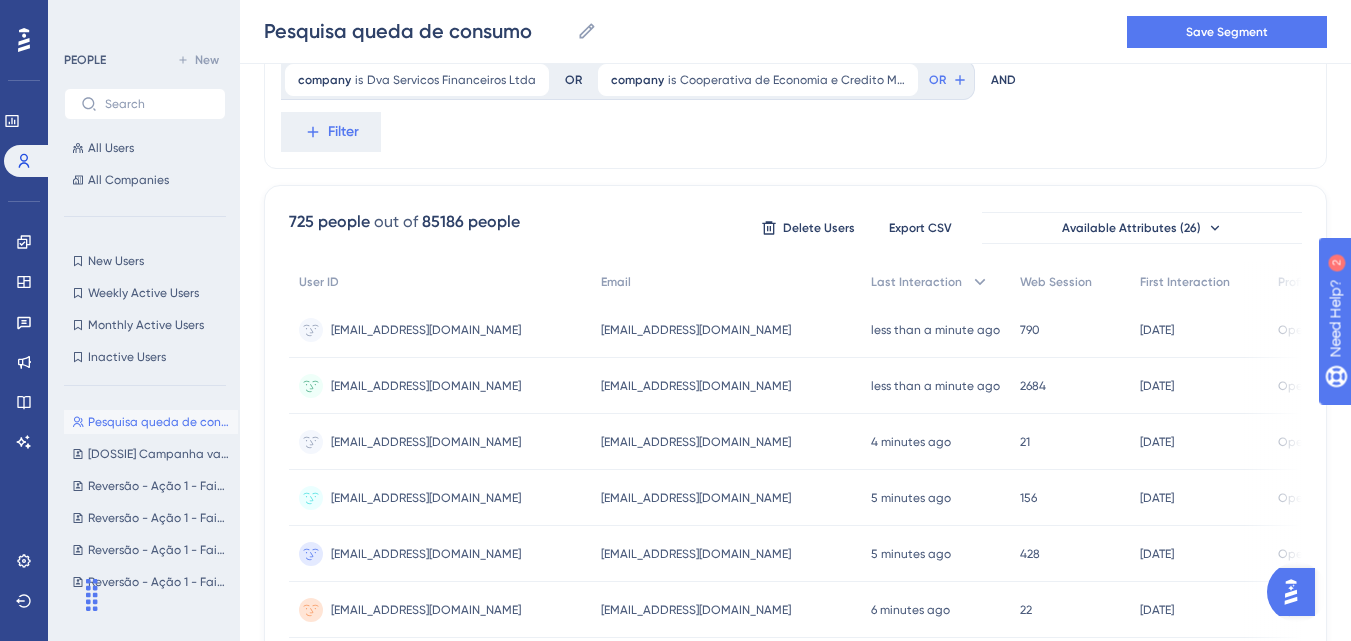 click on "OR" at bounding box center (948, 80) 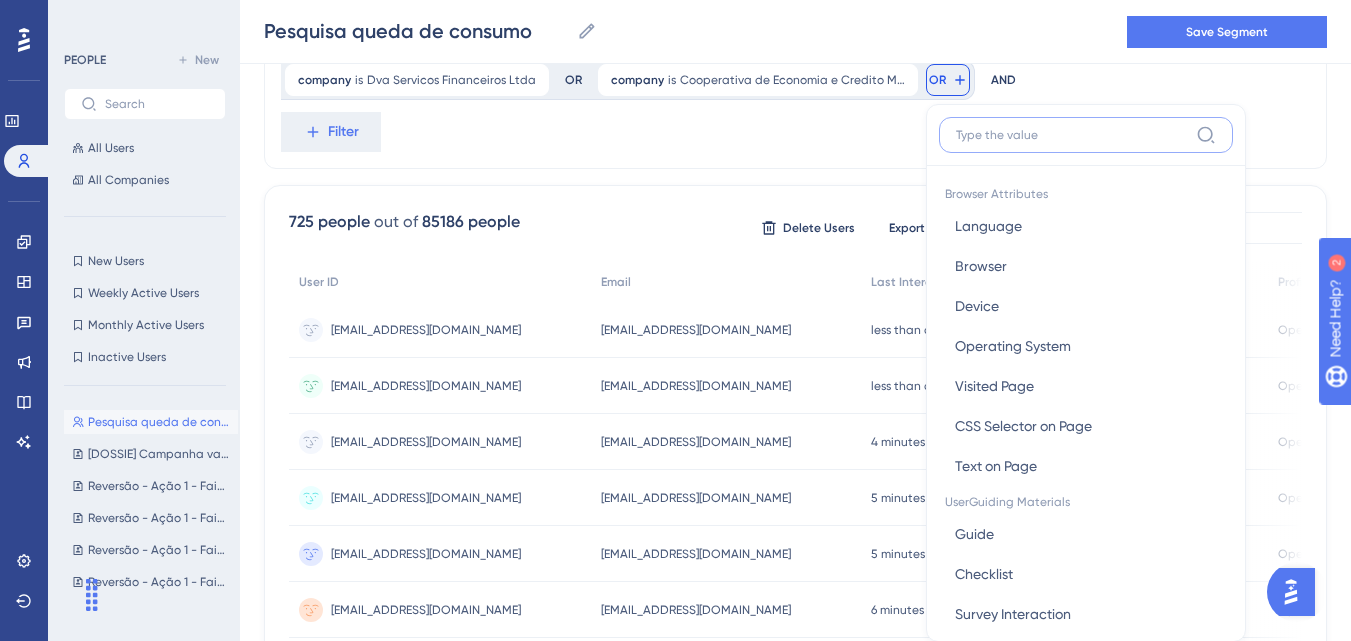 scroll, scrollTop: 450, scrollLeft: 0, axis: vertical 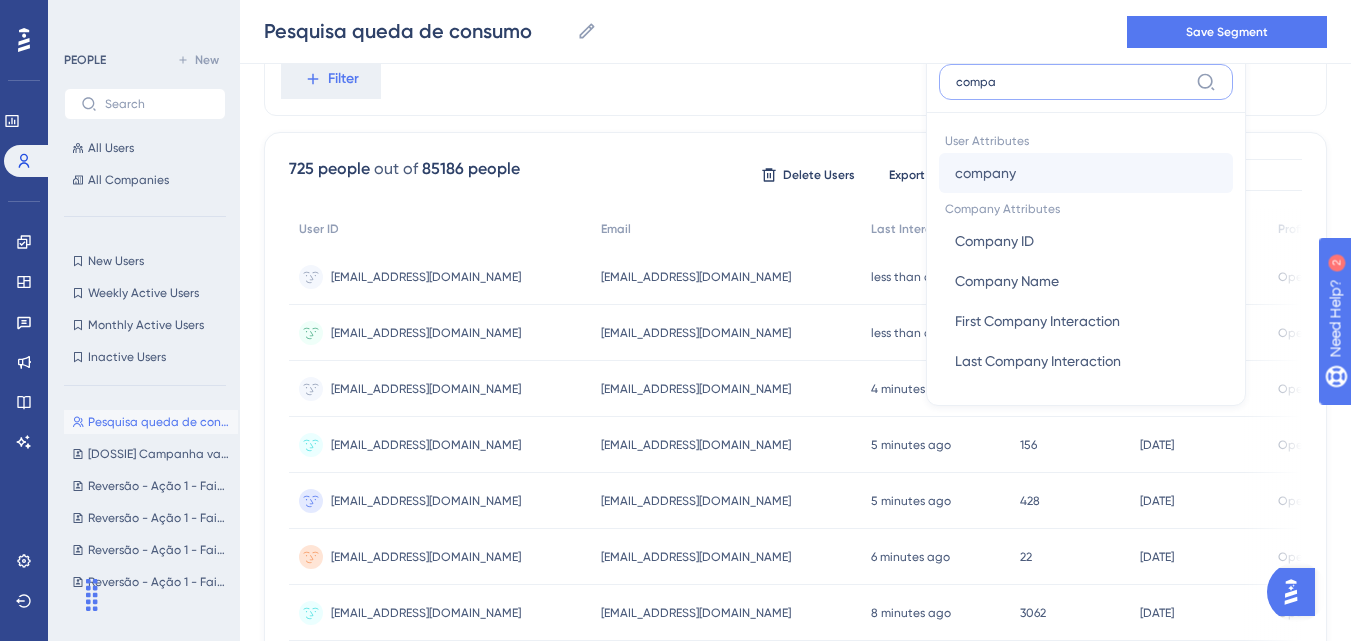 type on "compa" 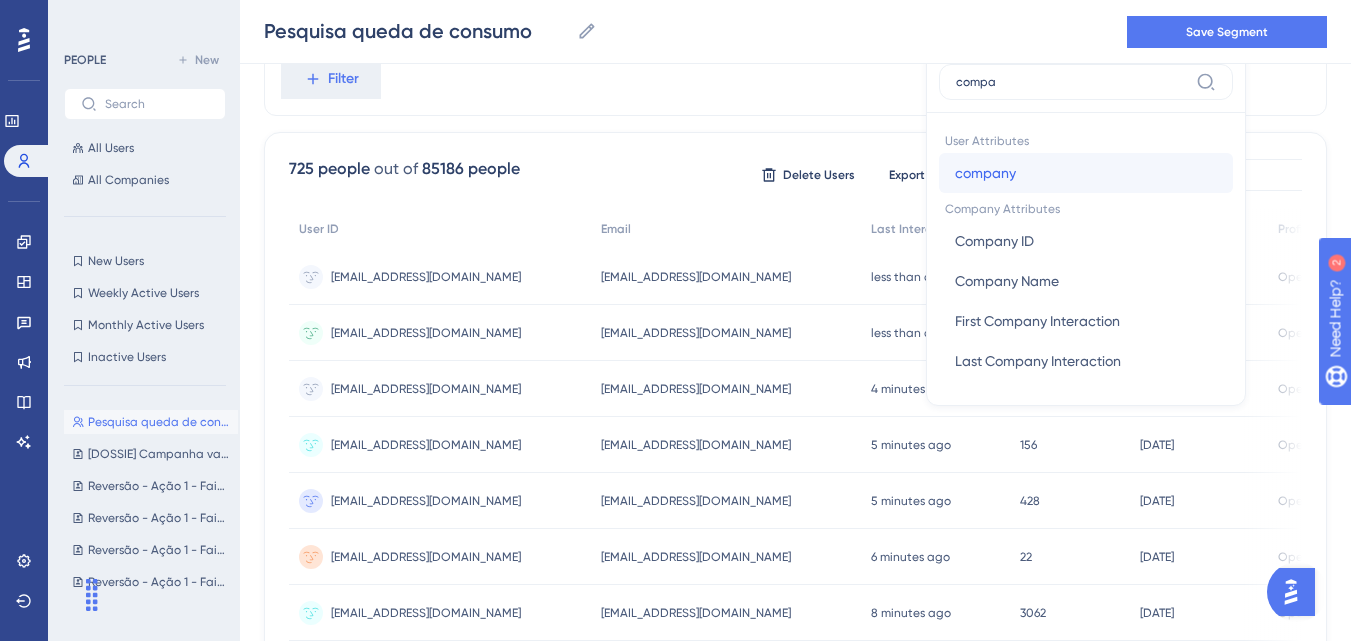 click on "company" at bounding box center (985, 173) 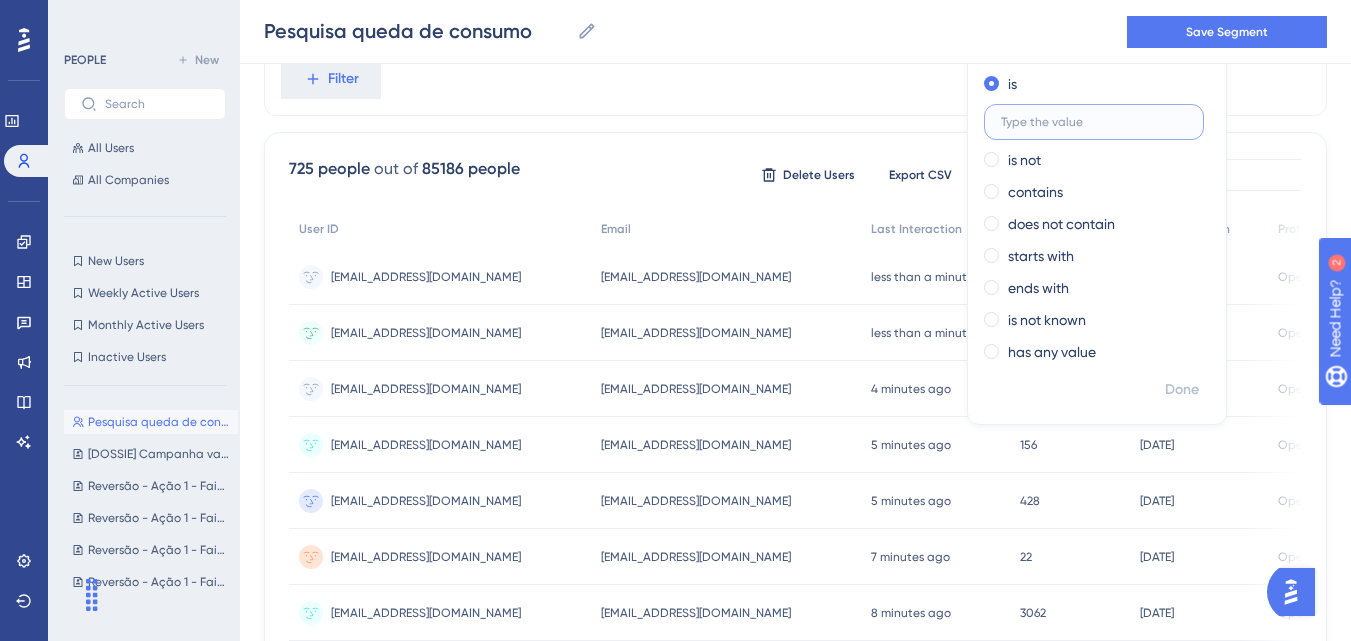 paste on "Mercadao Agropet Ibira Ltda" 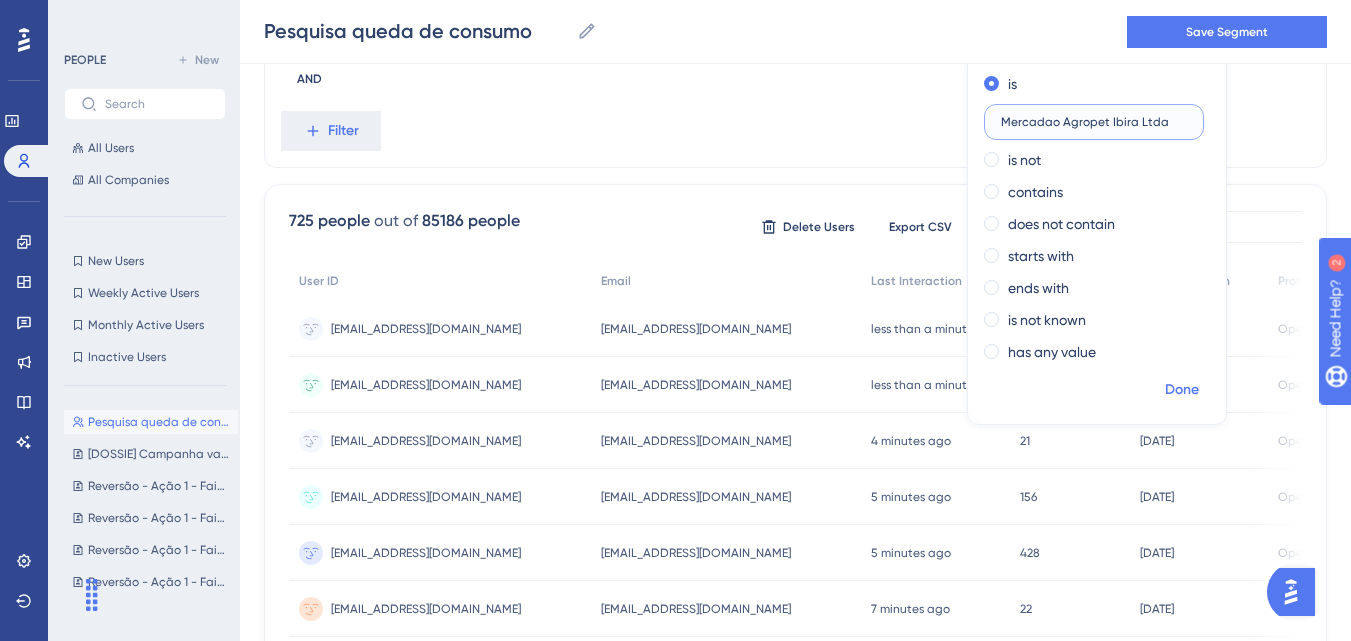 type on "Mercadao Agropet Ibira Ltda" 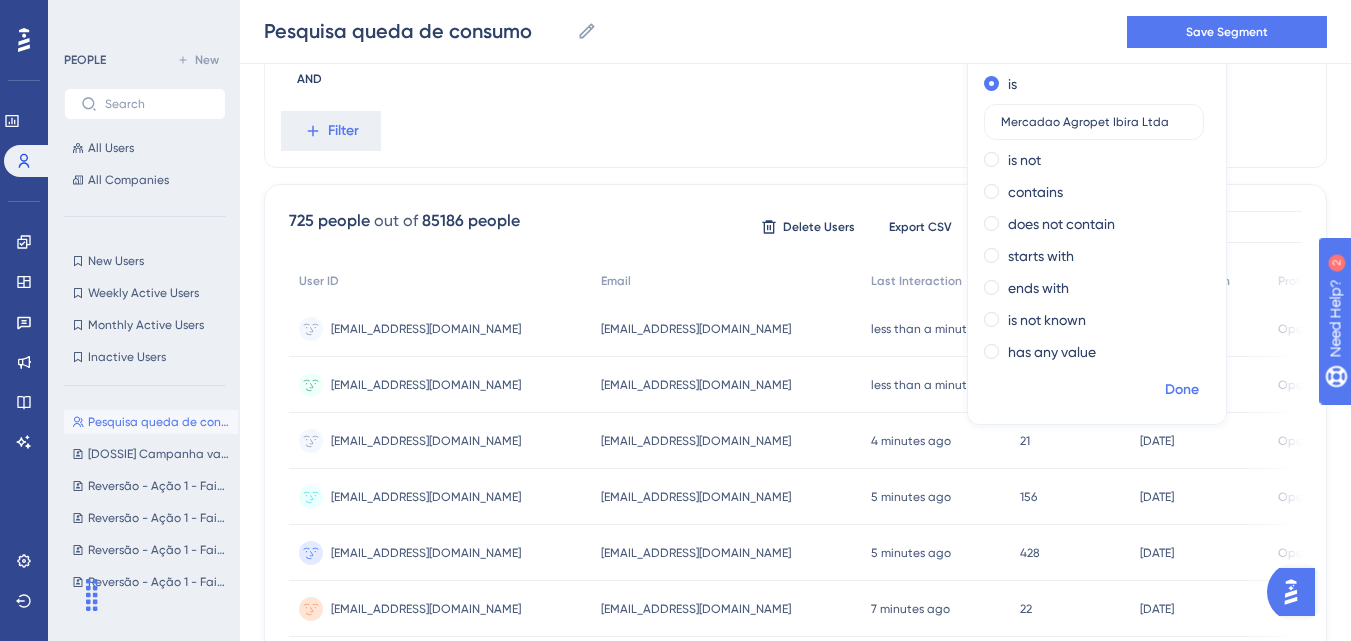click on "Done" at bounding box center [1182, 390] 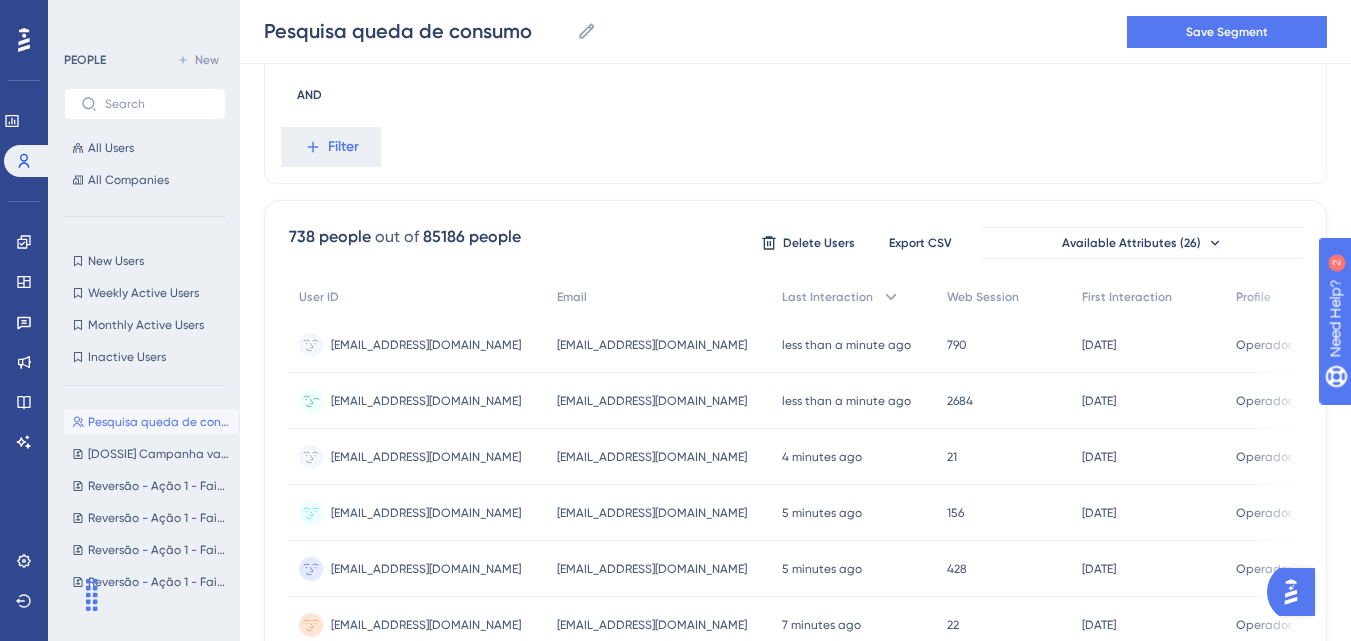 scroll, scrollTop: 325, scrollLeft: 0, axis: vertical 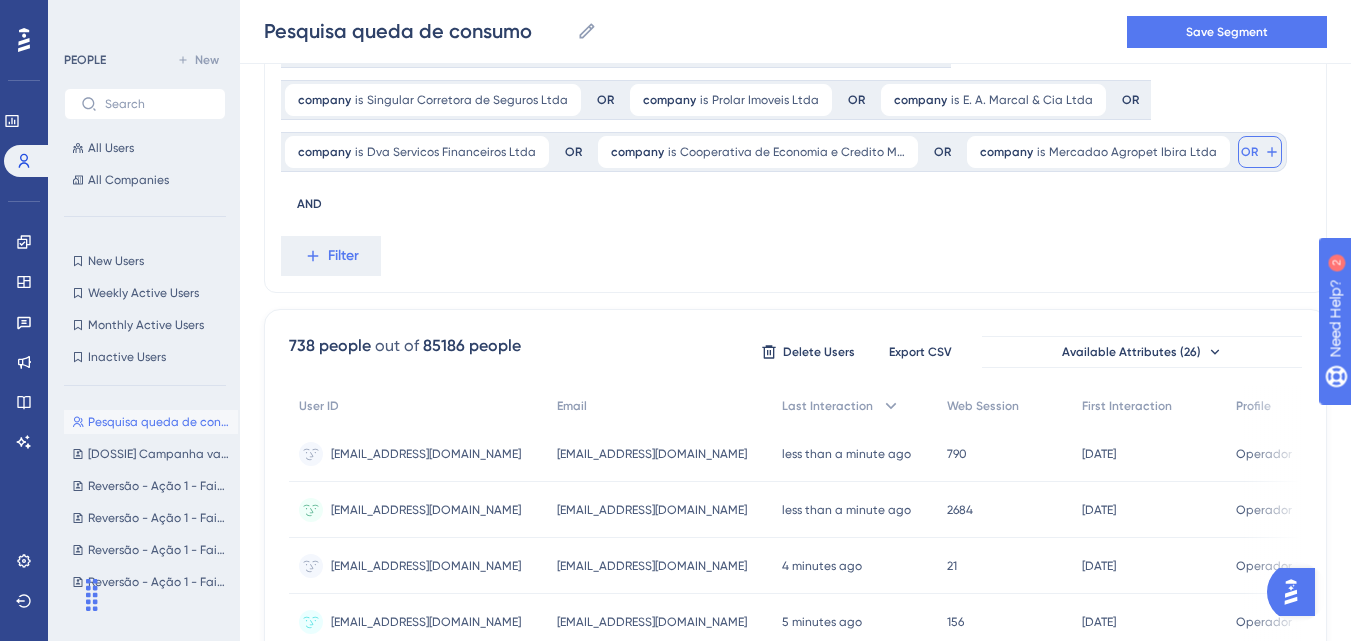 click on "OR" at bounding box center [1249, 152] 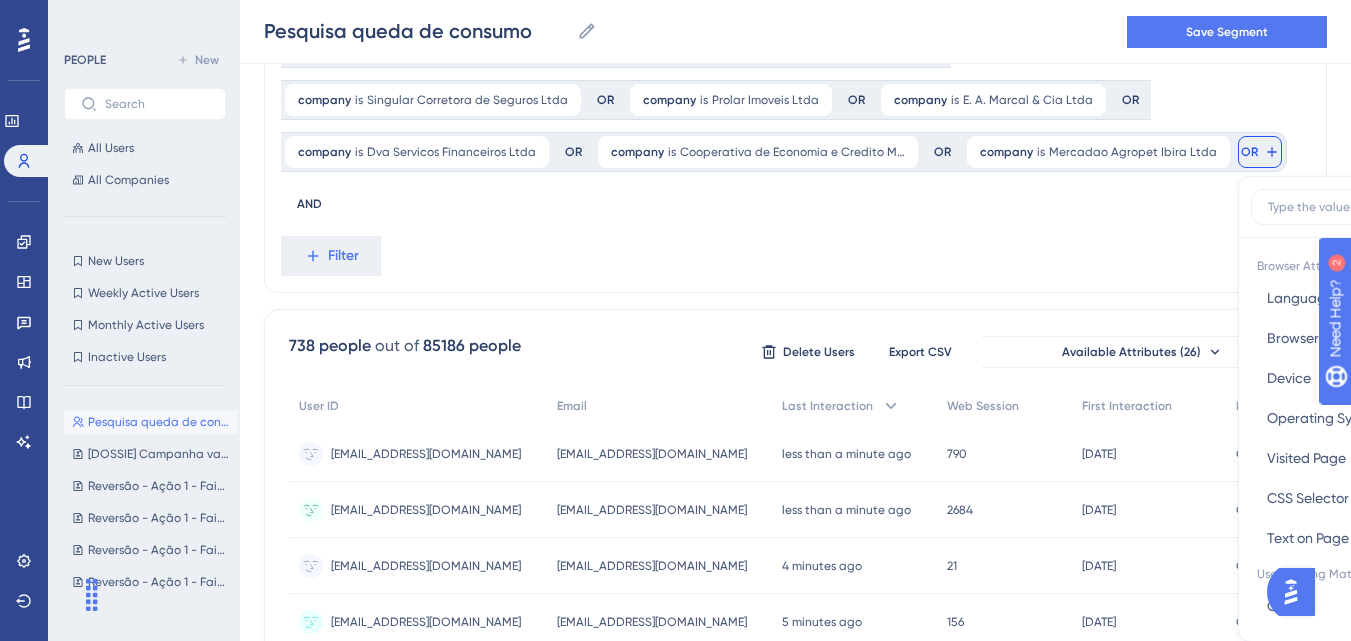 scroll, scrollTop: 414, scrollLeft: 0, axis: vertical 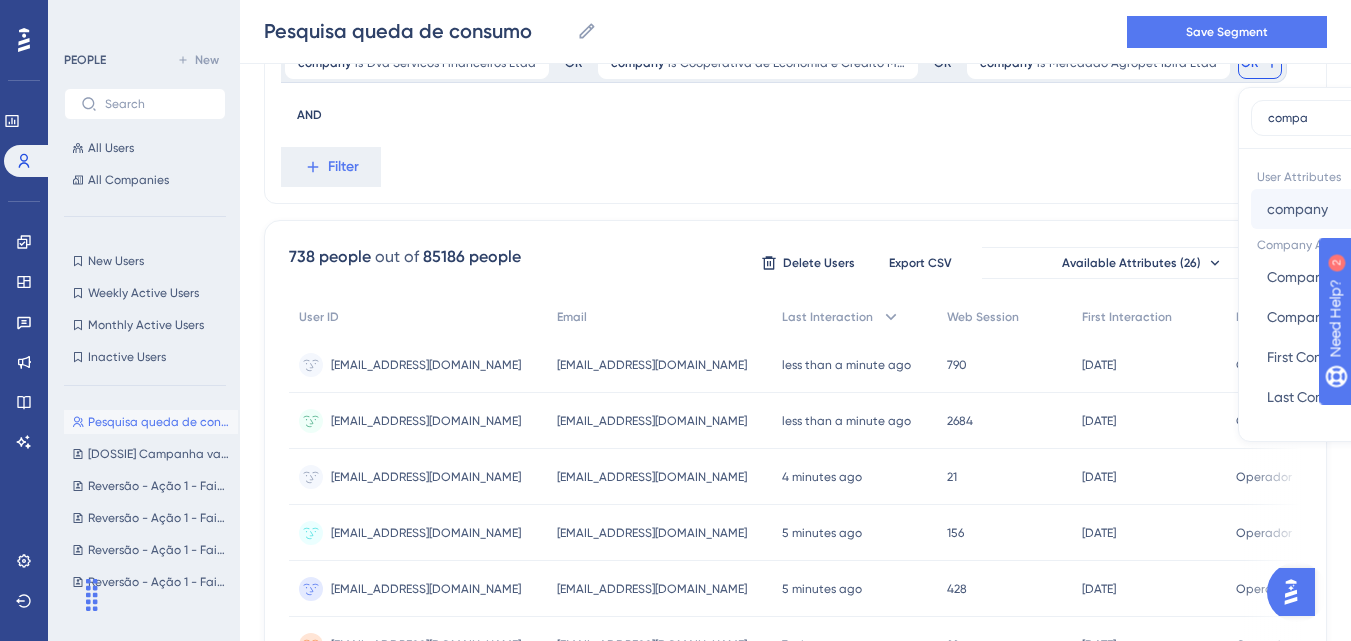 type on "compa" 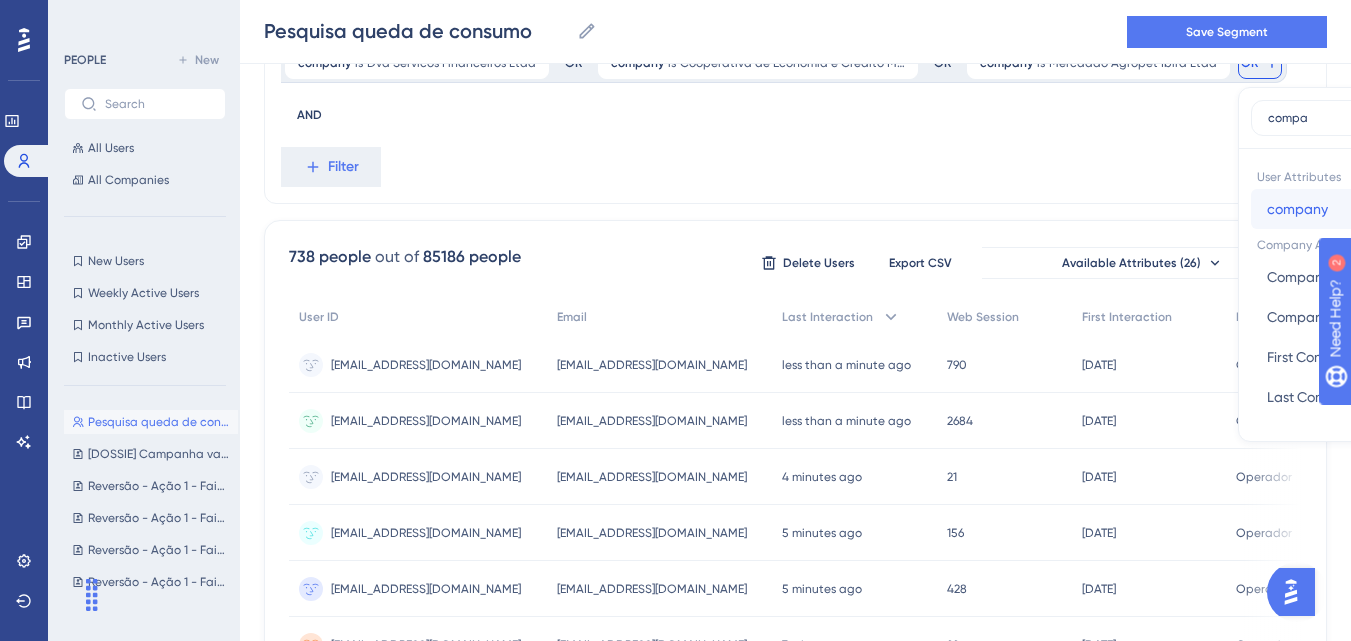 click on "company" at bounding box center (1297, 209) 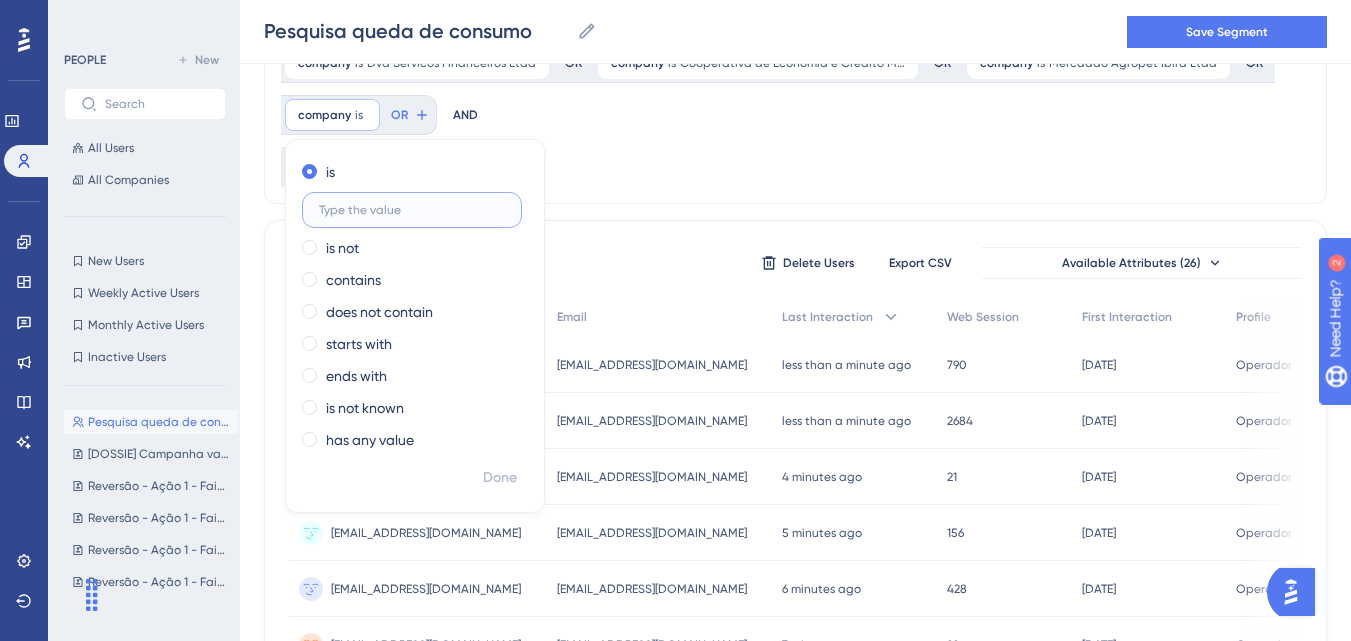 paste on "Csmais Intermediacoes de Negocios Ltda" 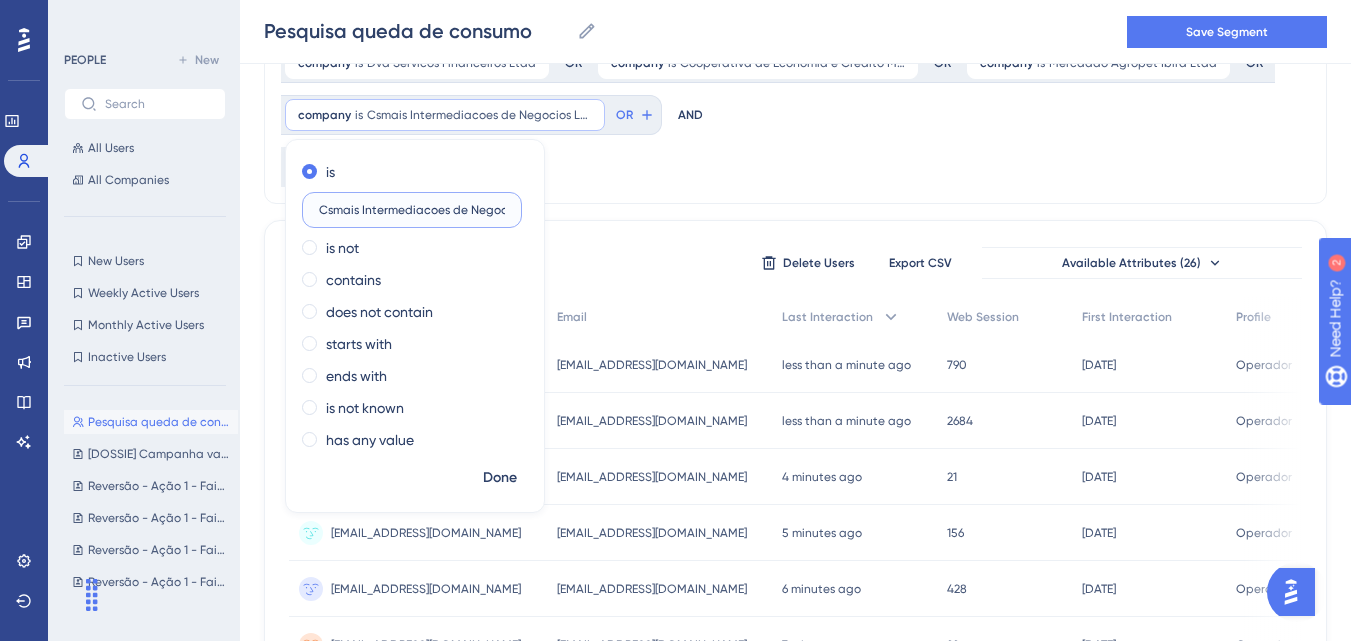 scroll, scrollTop: 0, scrollLeft: 43, axis: horizontal 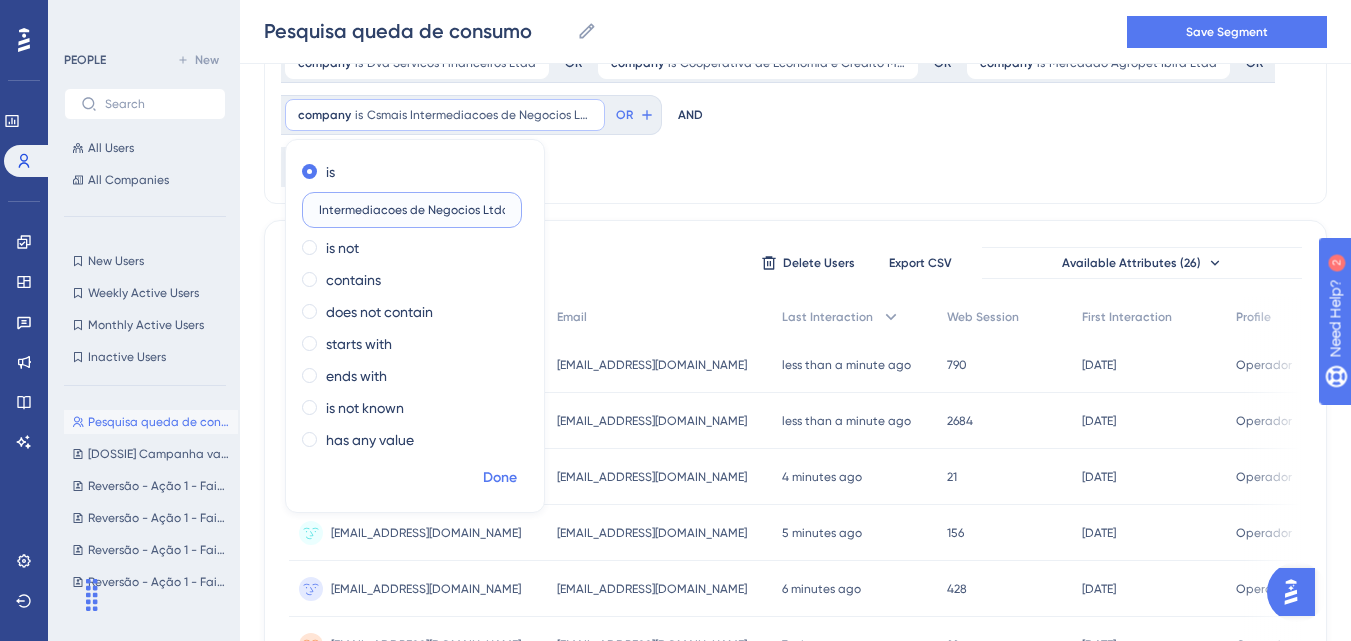 type on "Csmais Intermediacoes de Negocios Ltda" 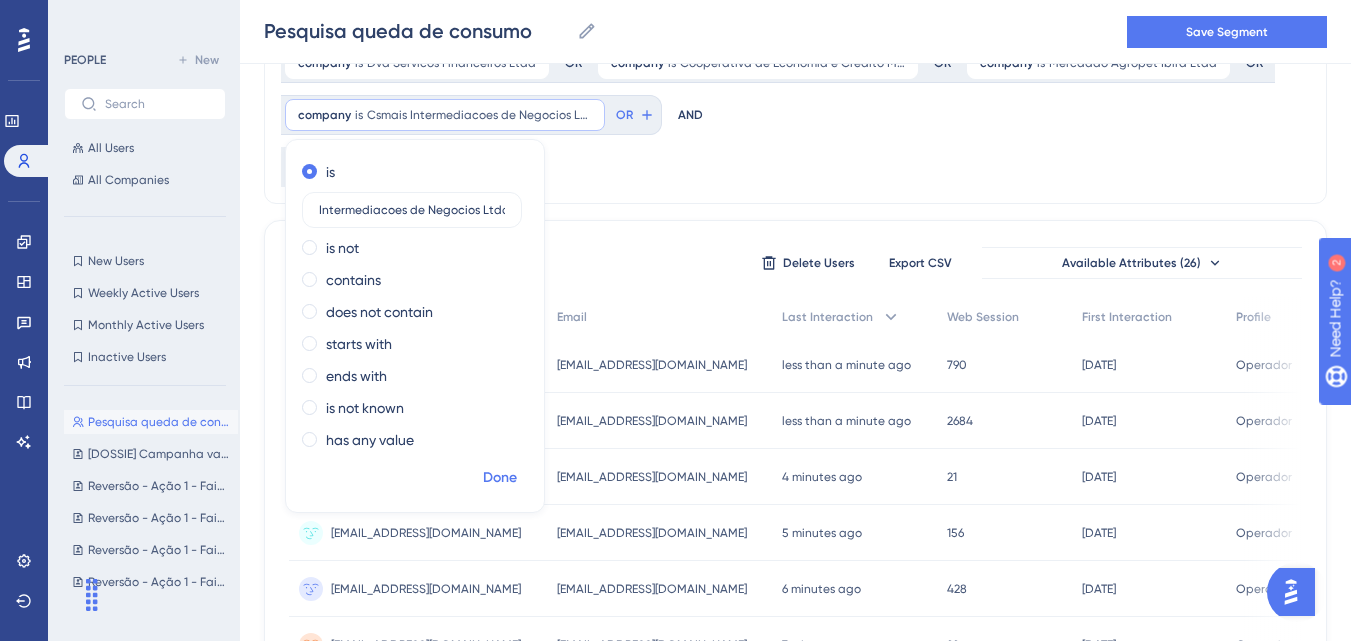 drag, startPoint x: 518, startPoint y: 475, endPoint x: 600, endPoint y: 419, distance: 99.29753 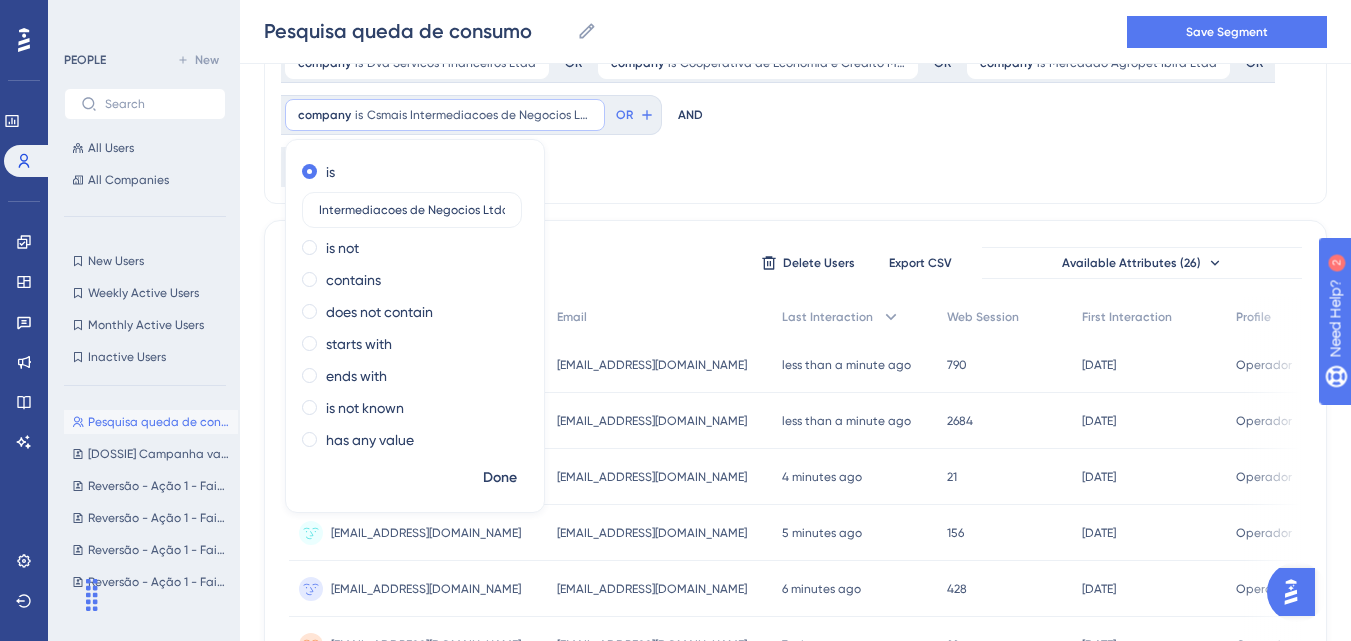 click on "Done" at bounding box center (500, 478) 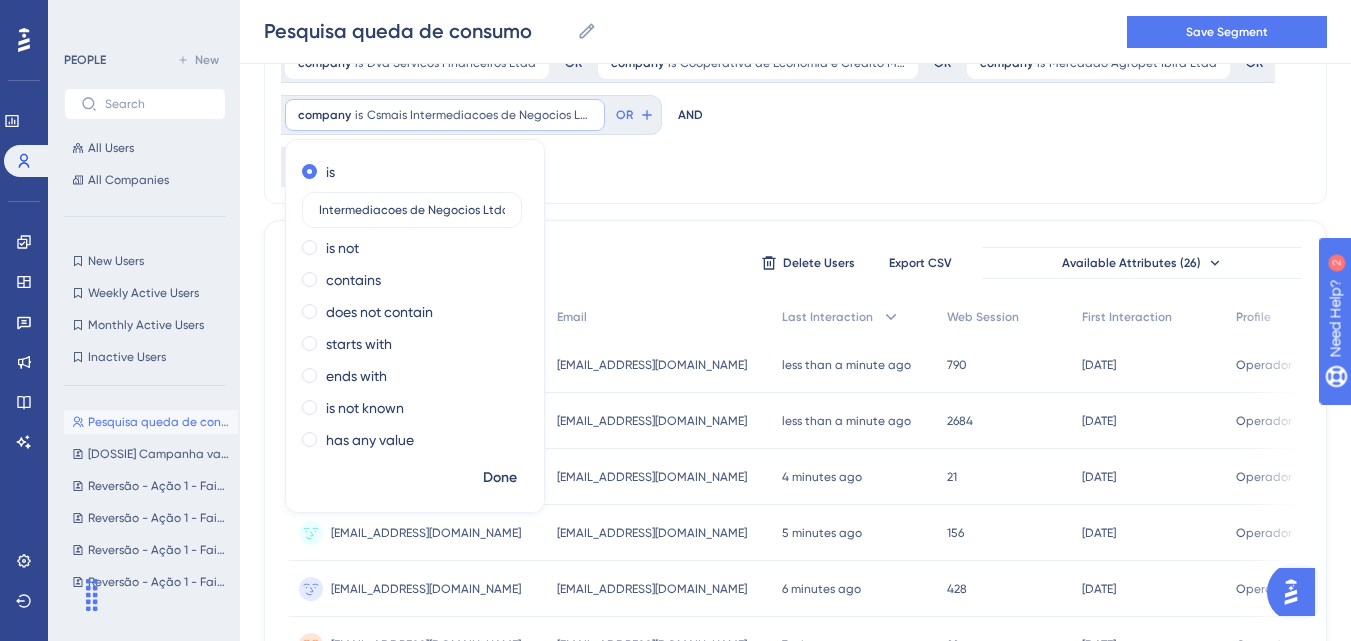 scroll, scrollTop: 0, scrollLeft: 0, axis: both 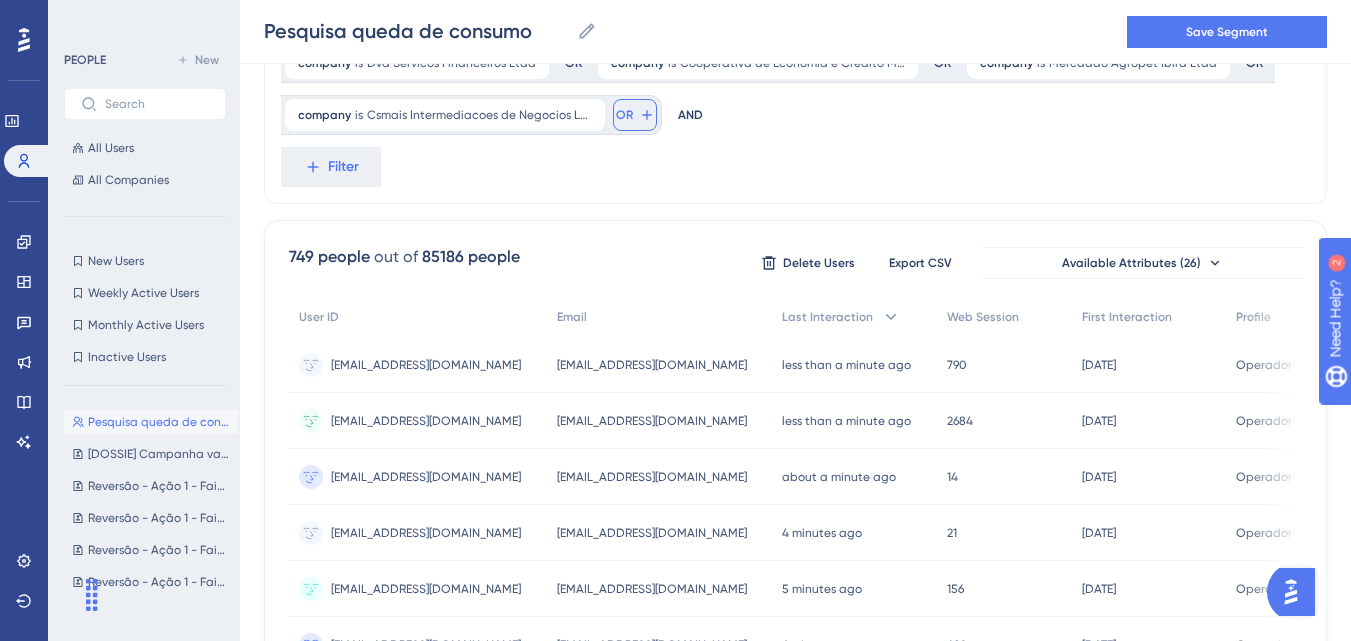 click 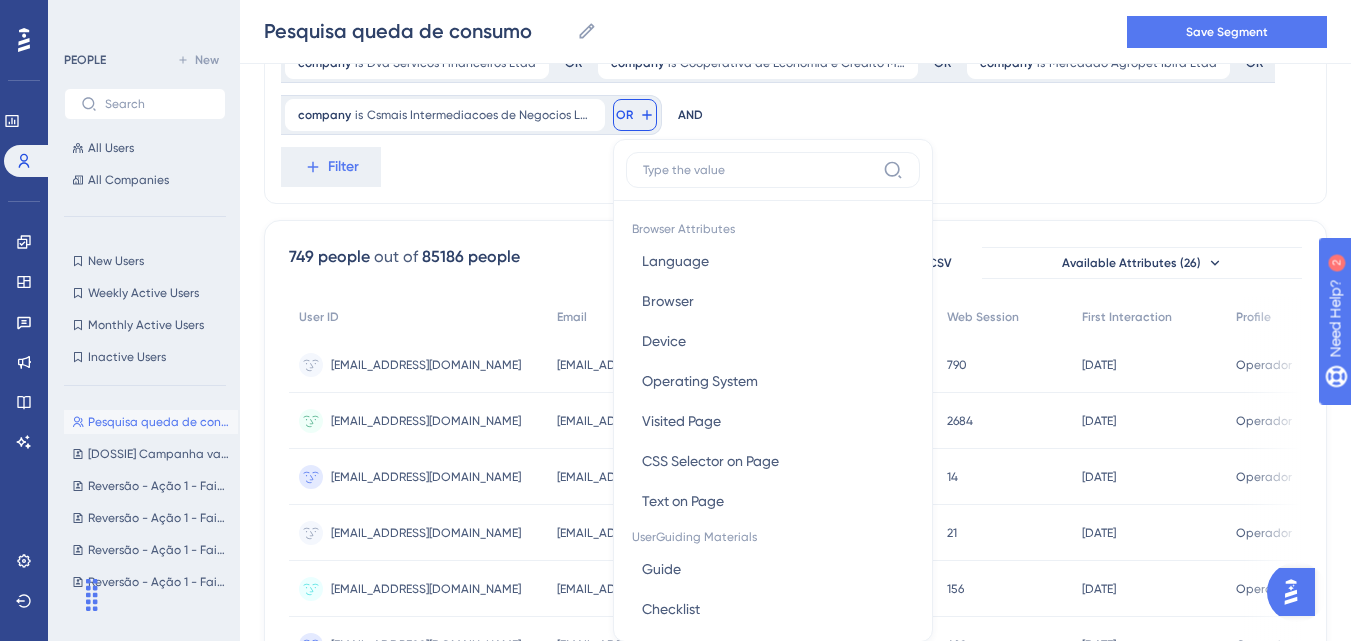 scroll, scrollTop: 465, scrollLeft: 0, axis: vertical 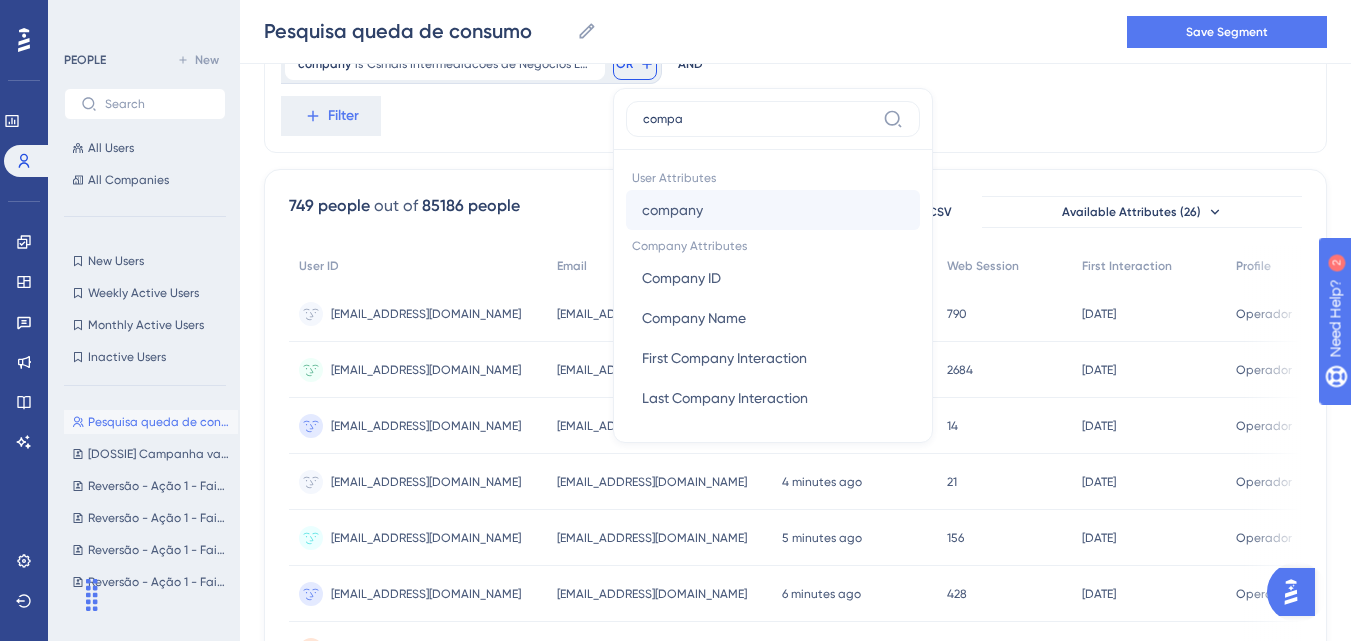 type on "compa" 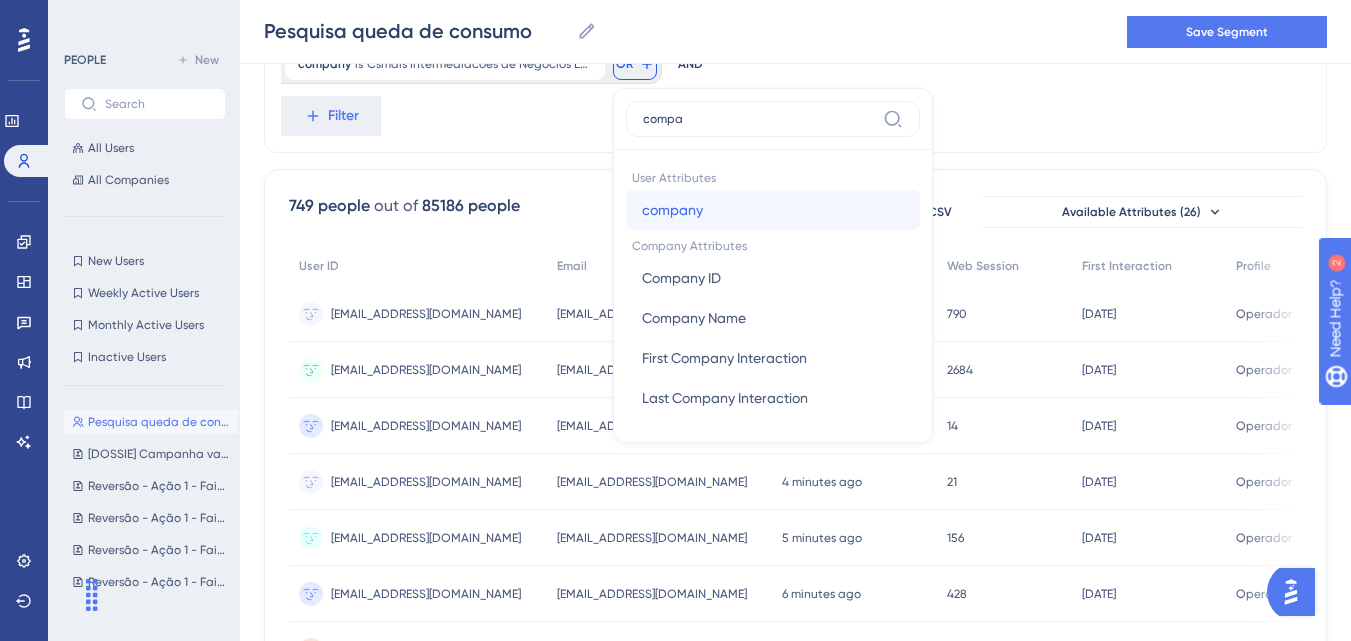click on "company" at bounding box center [672, 210] 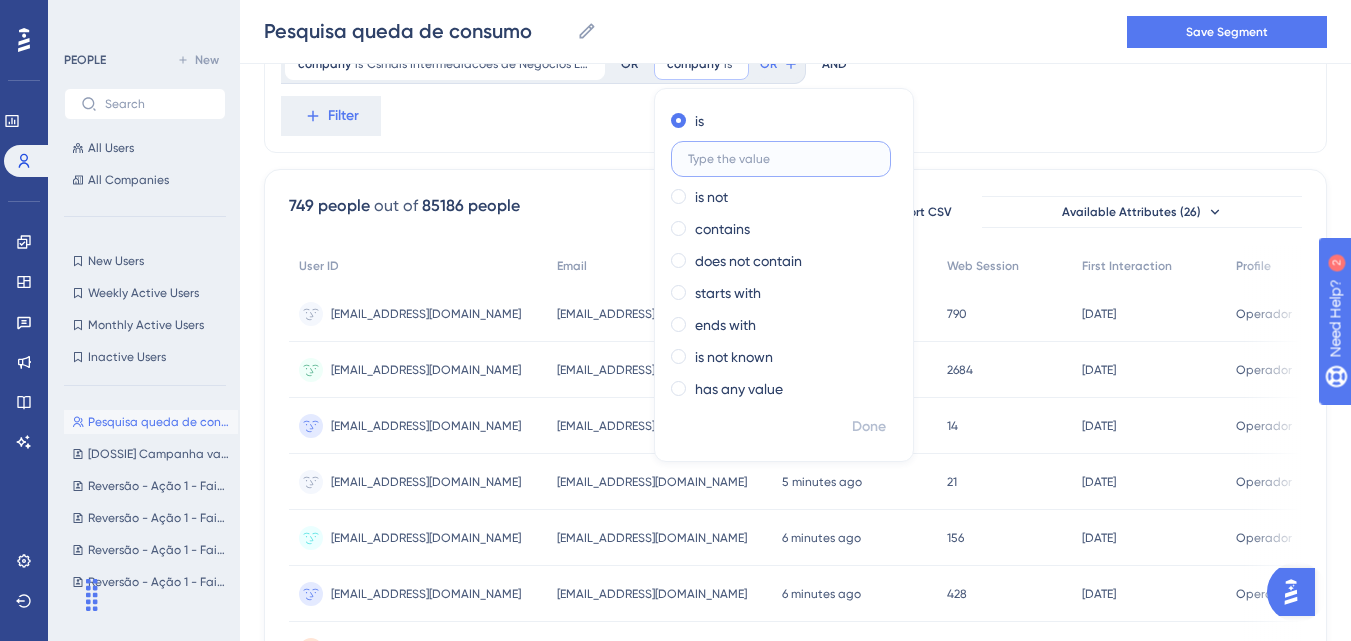 paste on "Administradora de Cartao de Todos Jacarei Ltda" 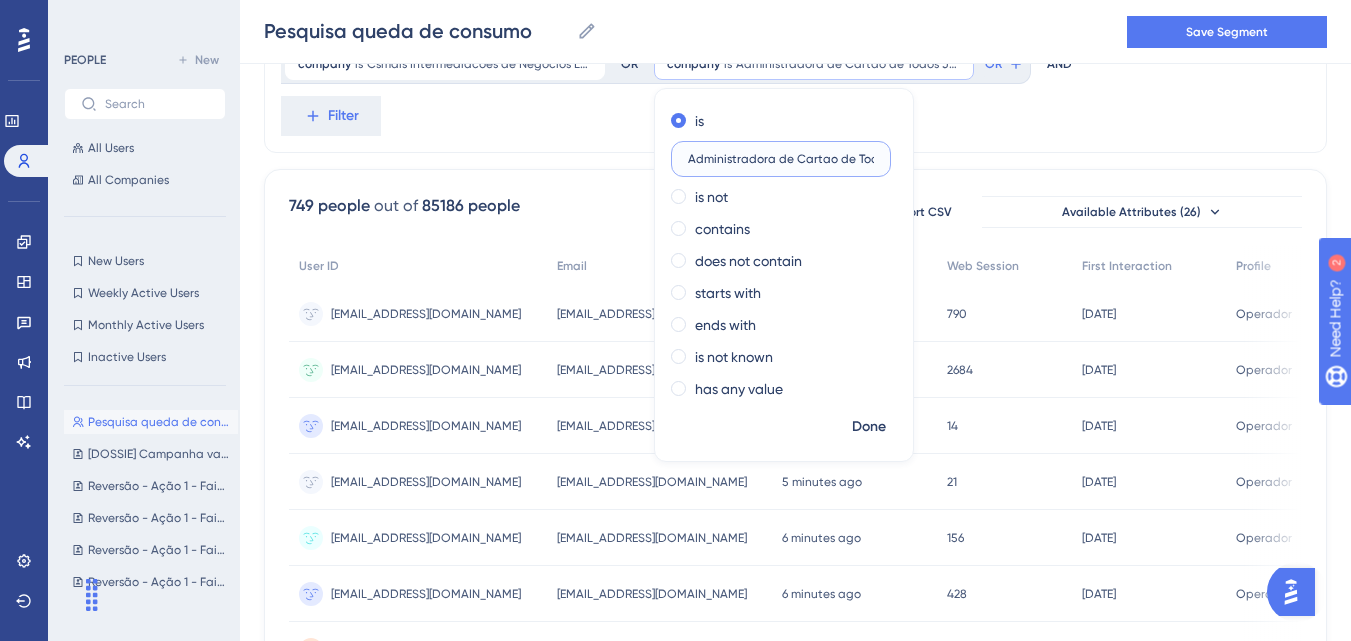 scroll, scrollTop: 0, scrollLeft: 84, axis: horizontal 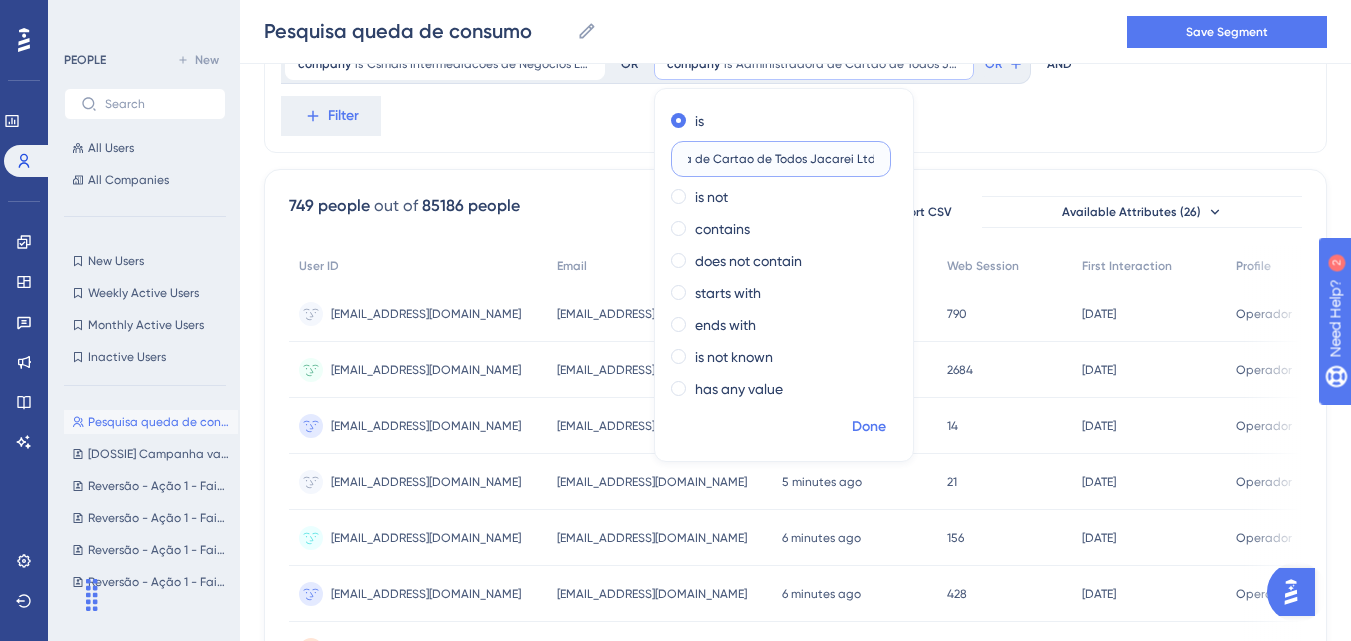 type on "Administradora de Cartao de Todos Jacarei Ltda" 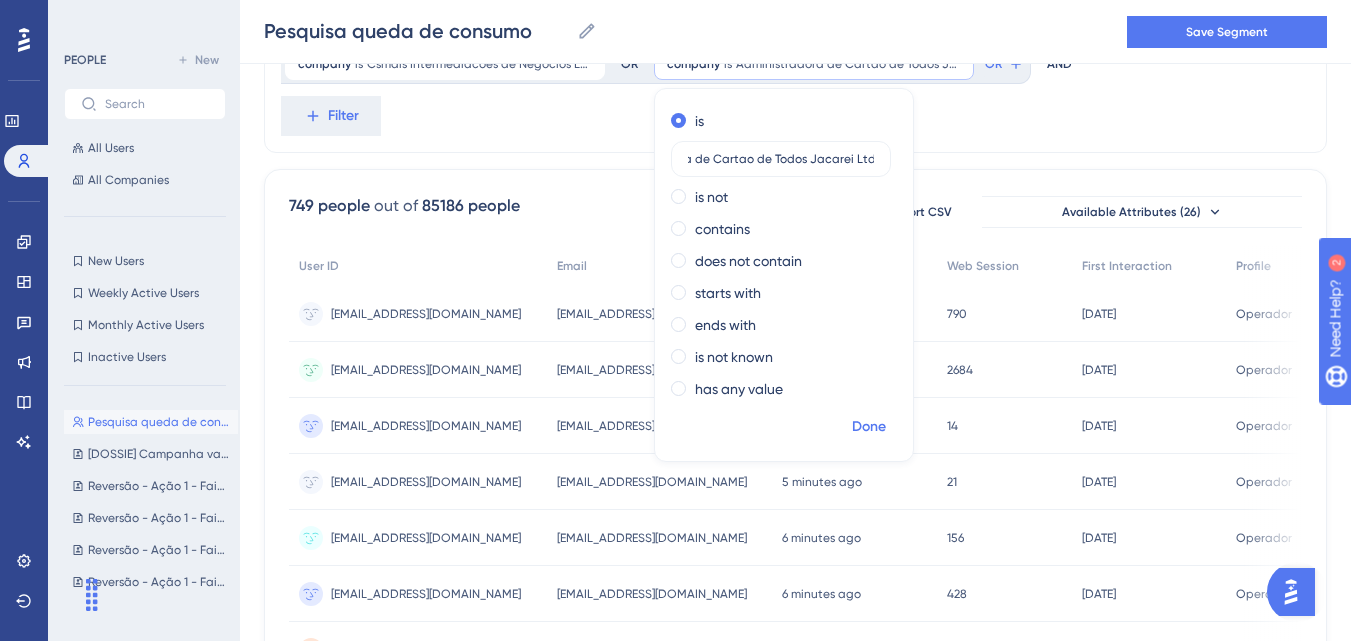 click on "Done" at bounding box center (869, 427) 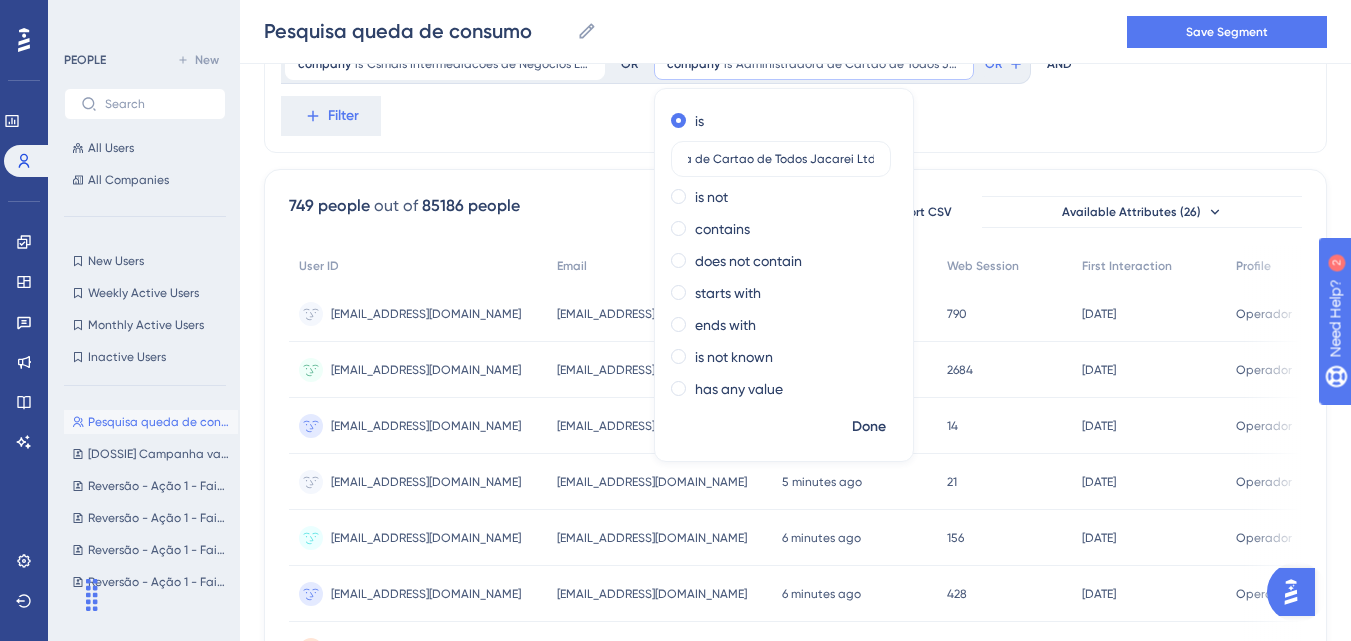 scroll, scrollTop: 0, scrollLeft: 0, axis: both 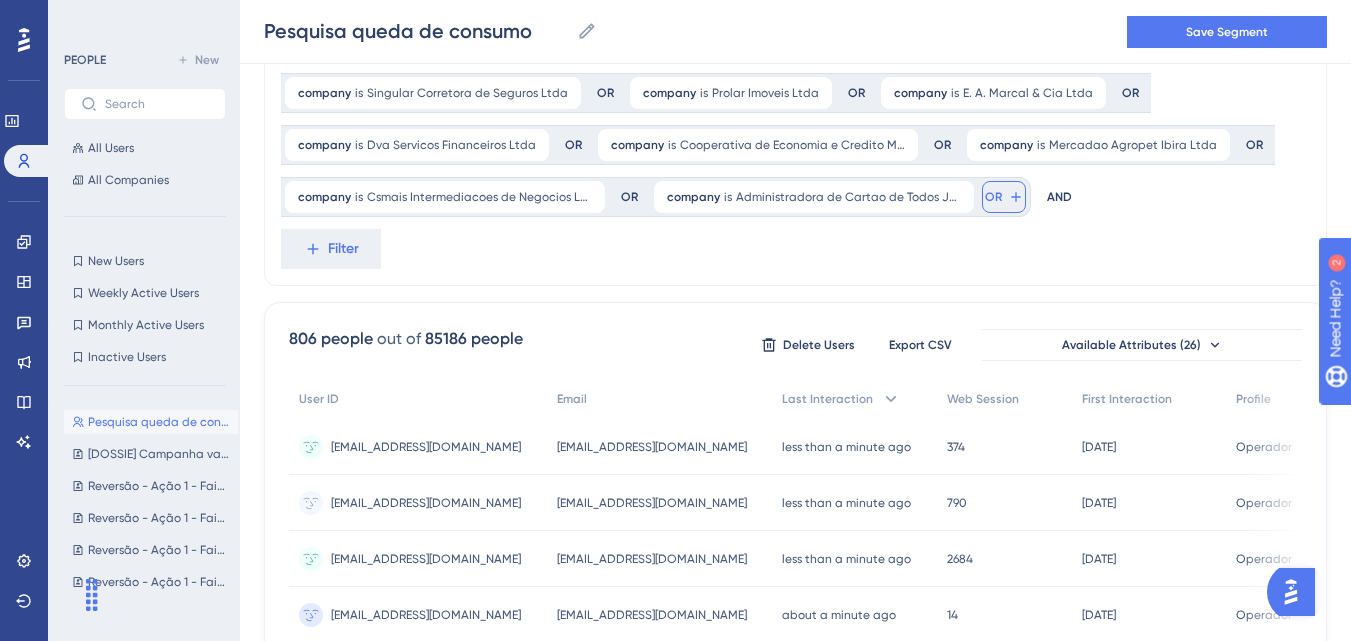 click 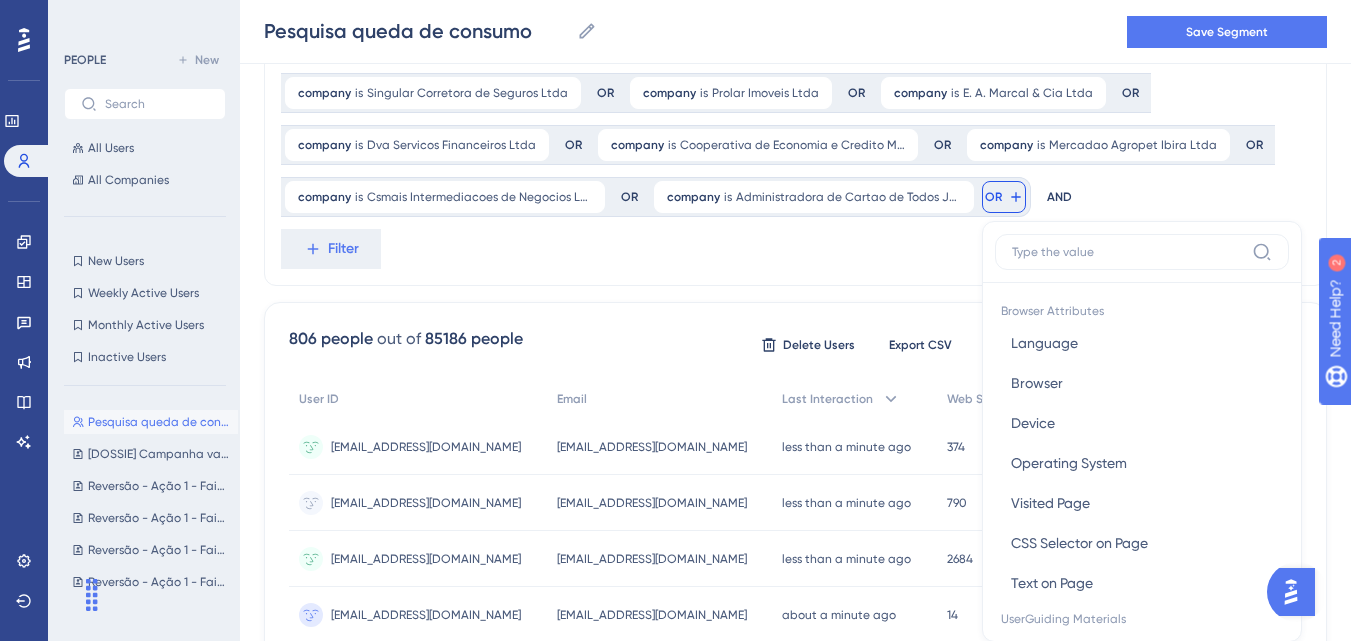 scroll, scrollTop: 443, scrollLeft: 0, axis: vertical 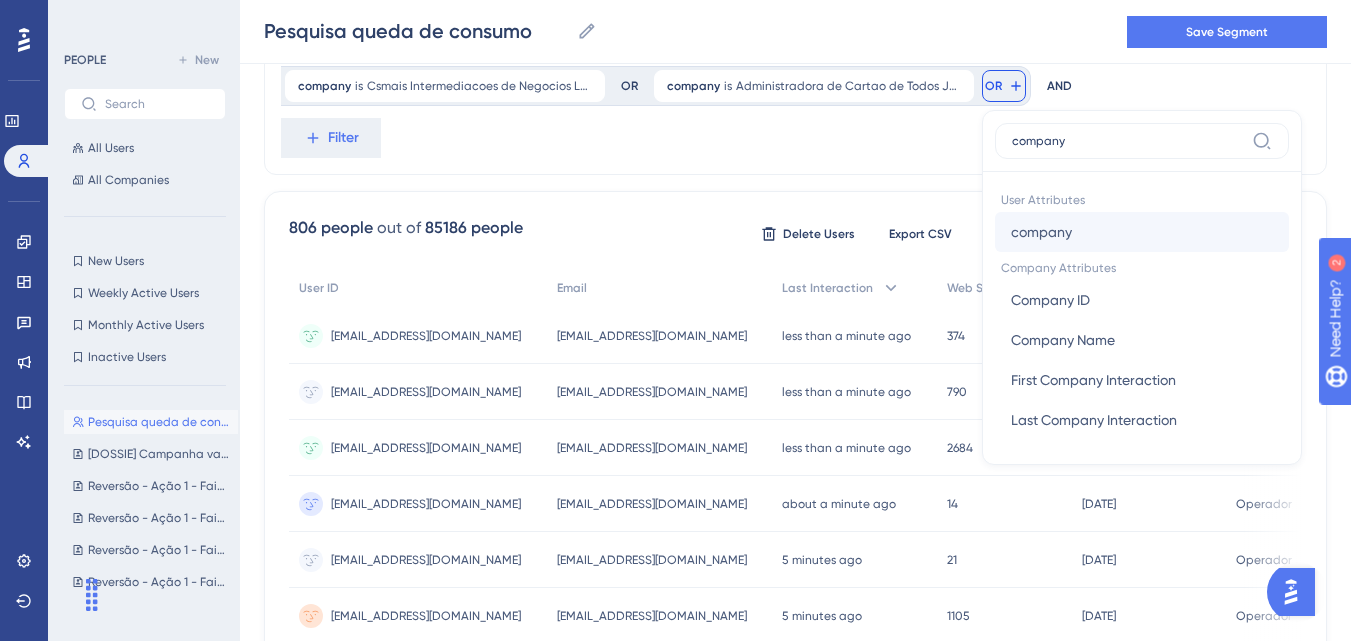 type on "company" 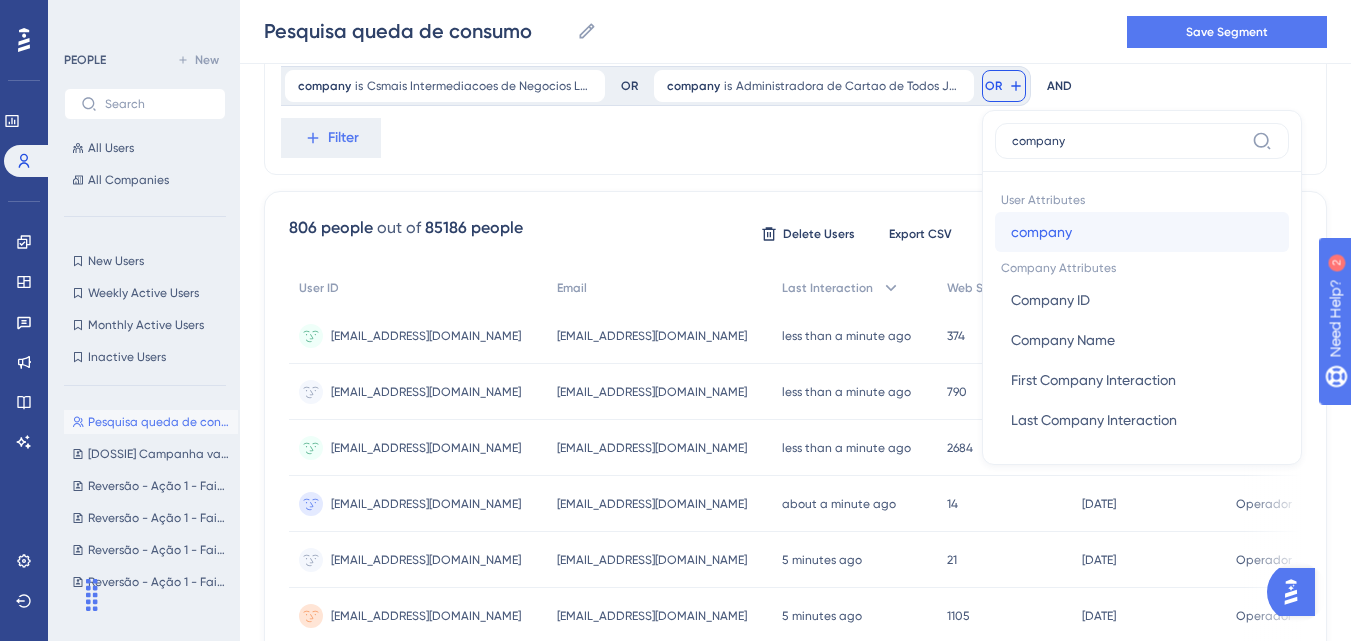 click on "company company" at bounding box center (1142, 232) 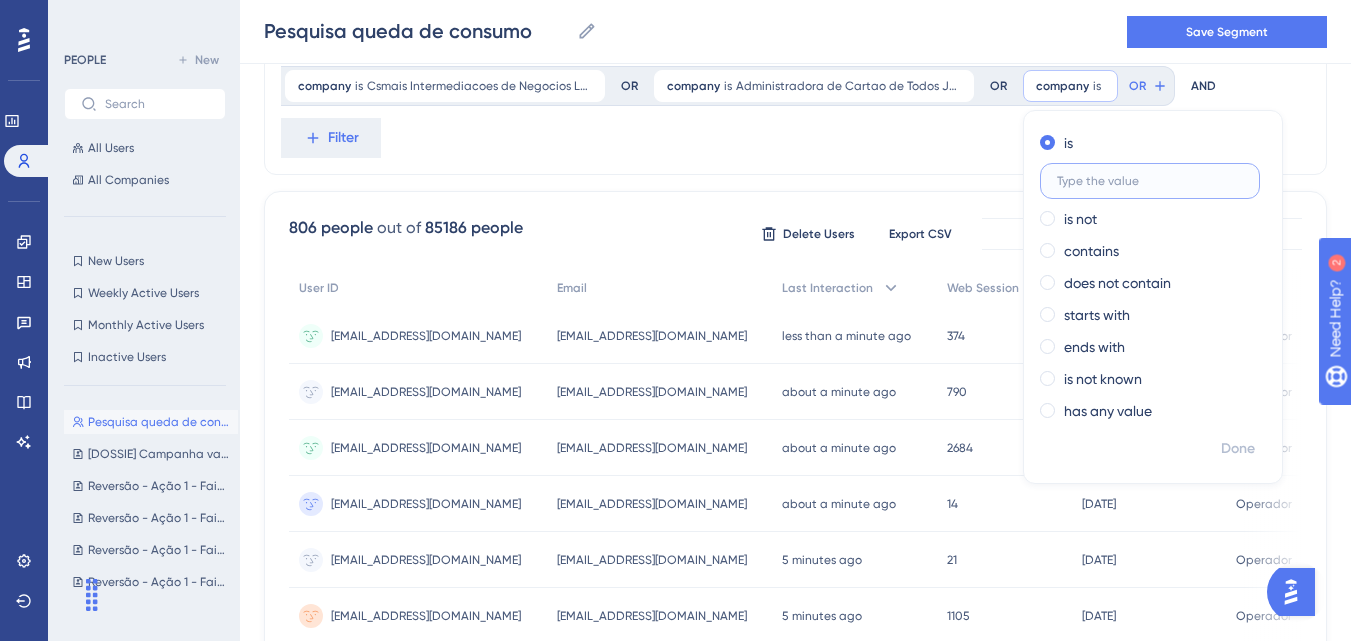 paste on "Kyara Store Comercio de Eletronicos Ltda" 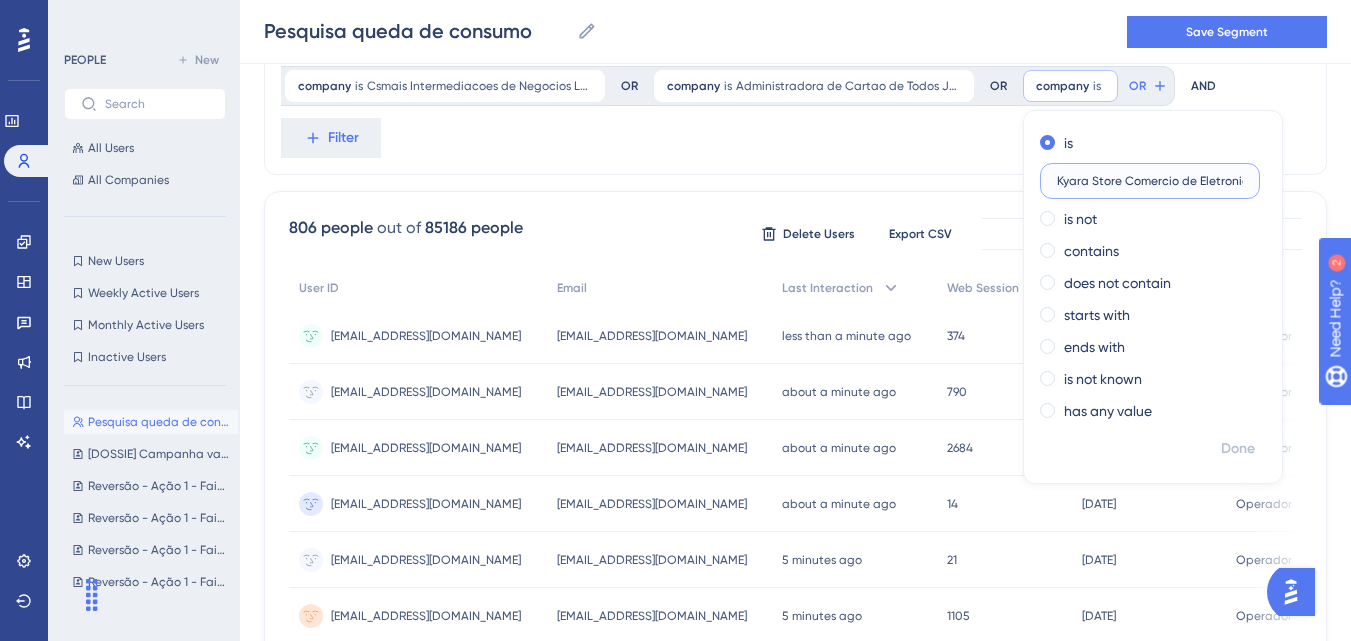 scroll, scrollTop: 0, scrollLeft: 41, axis: horizontal 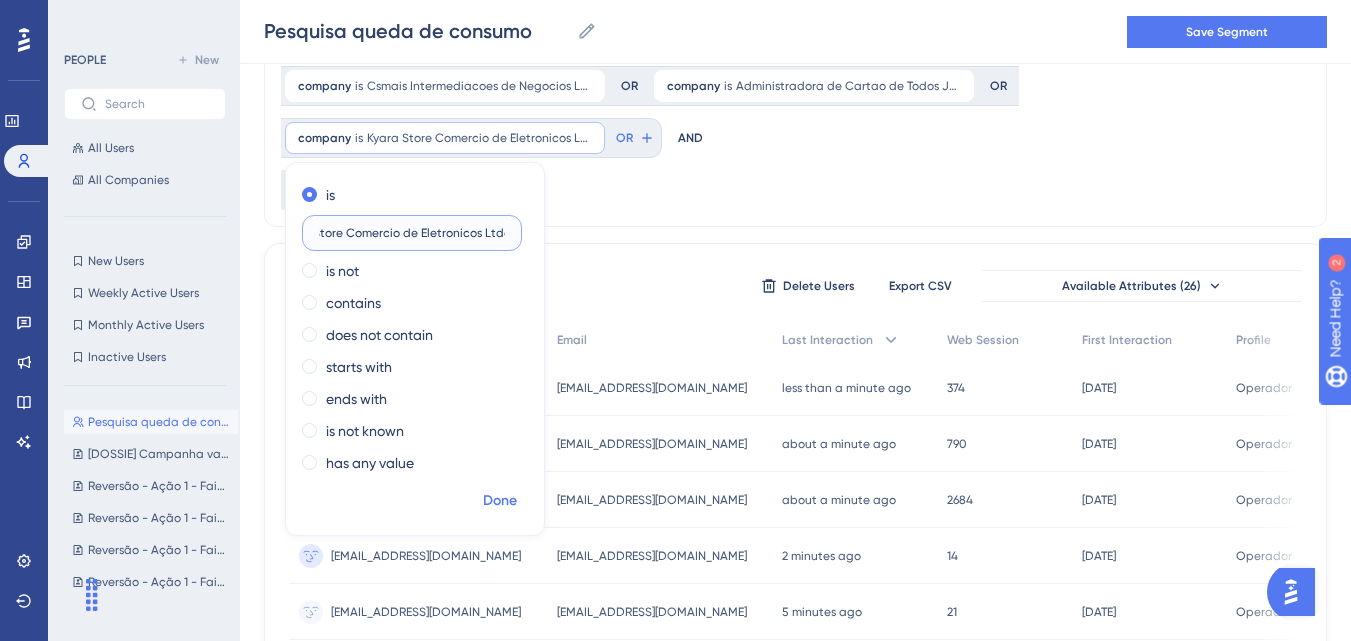type on "Kyara Store Comercio de Eletronicos Ltda" 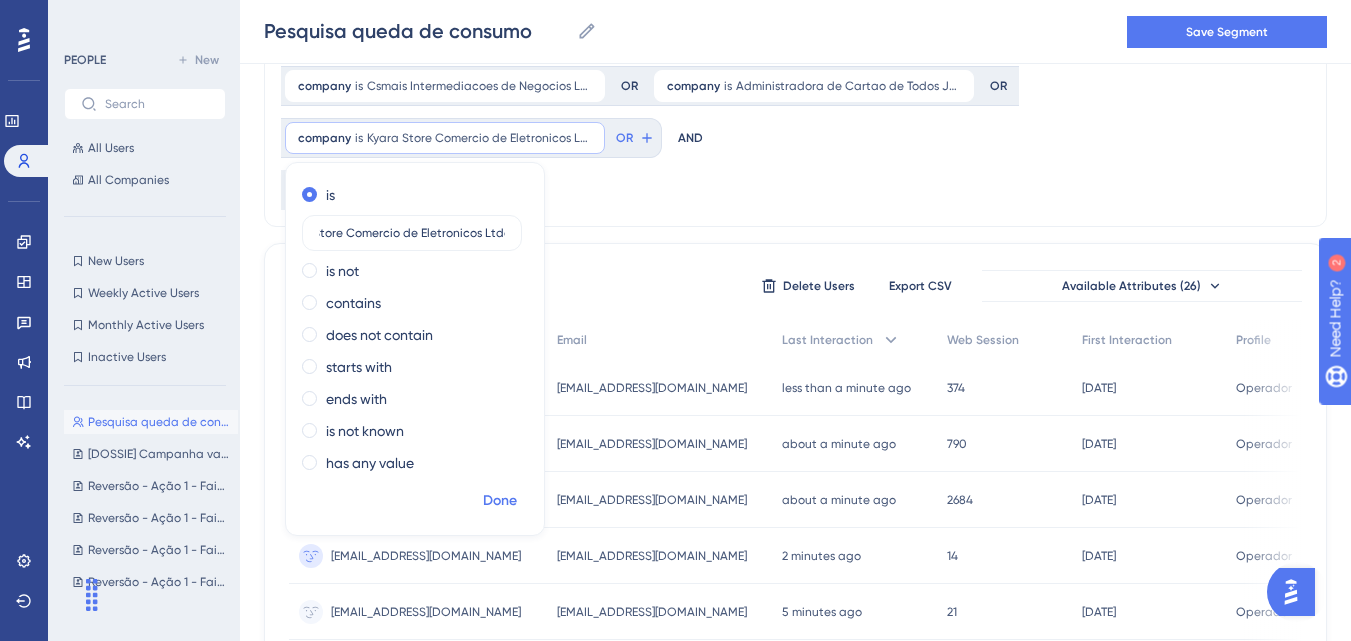click on "Done" at bounding box center (500, 501) 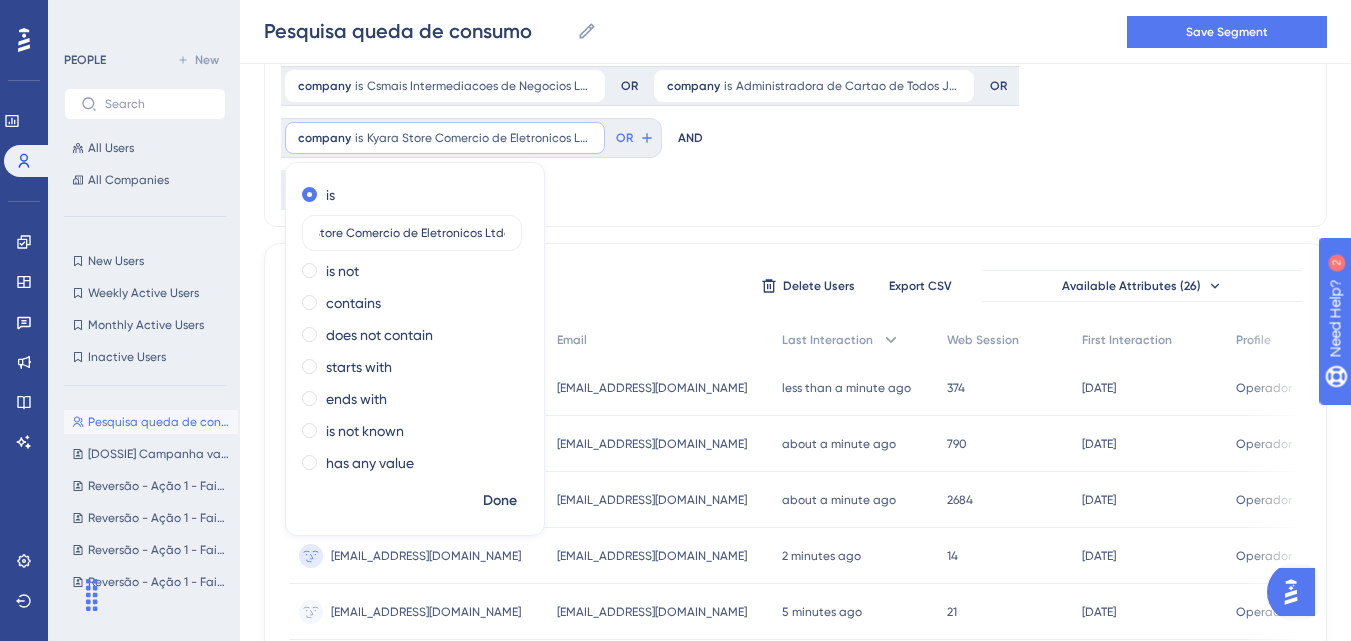scroll, scrollTop: 0, scrollLeft: 0, axis: both 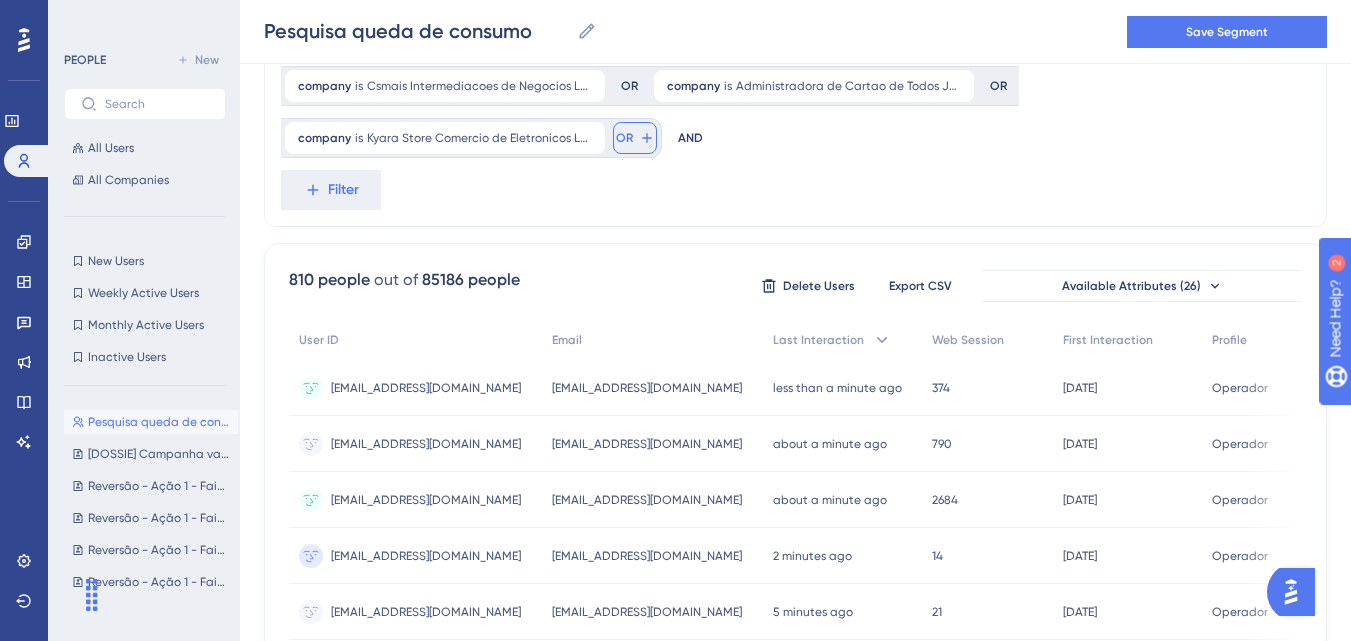 click 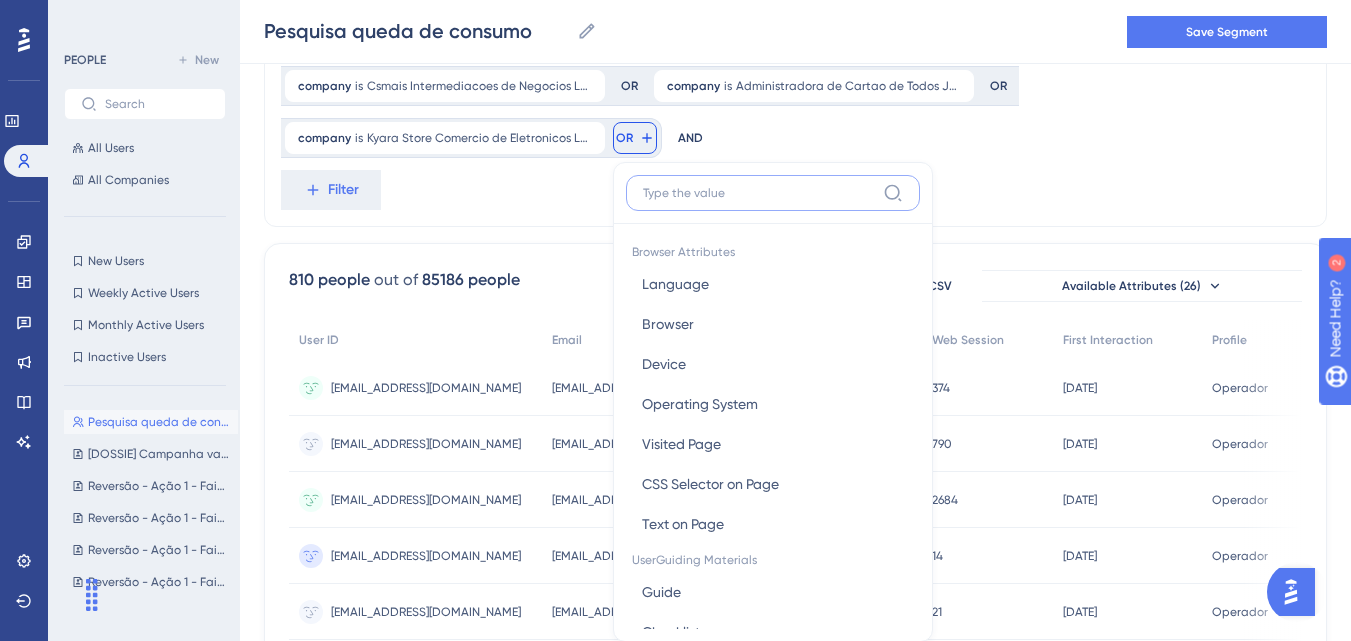 scroll, scrollTop: 525, scrollLeft: 0, axis: vertical 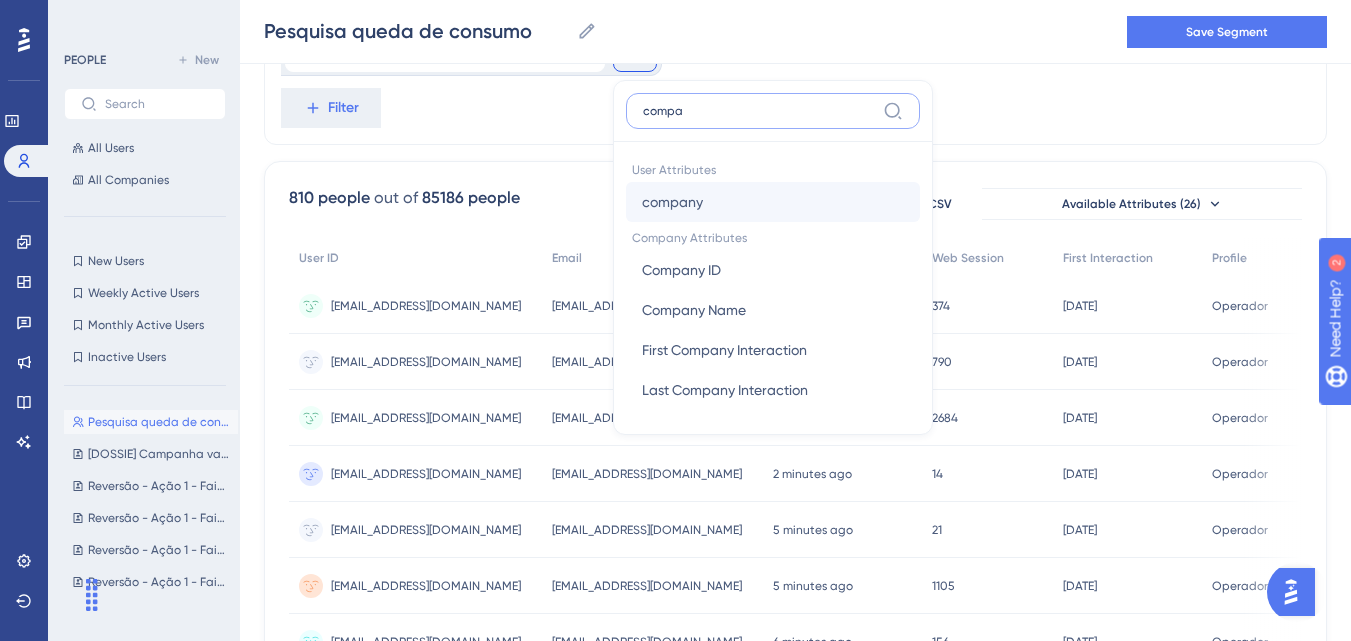 type on "compa" 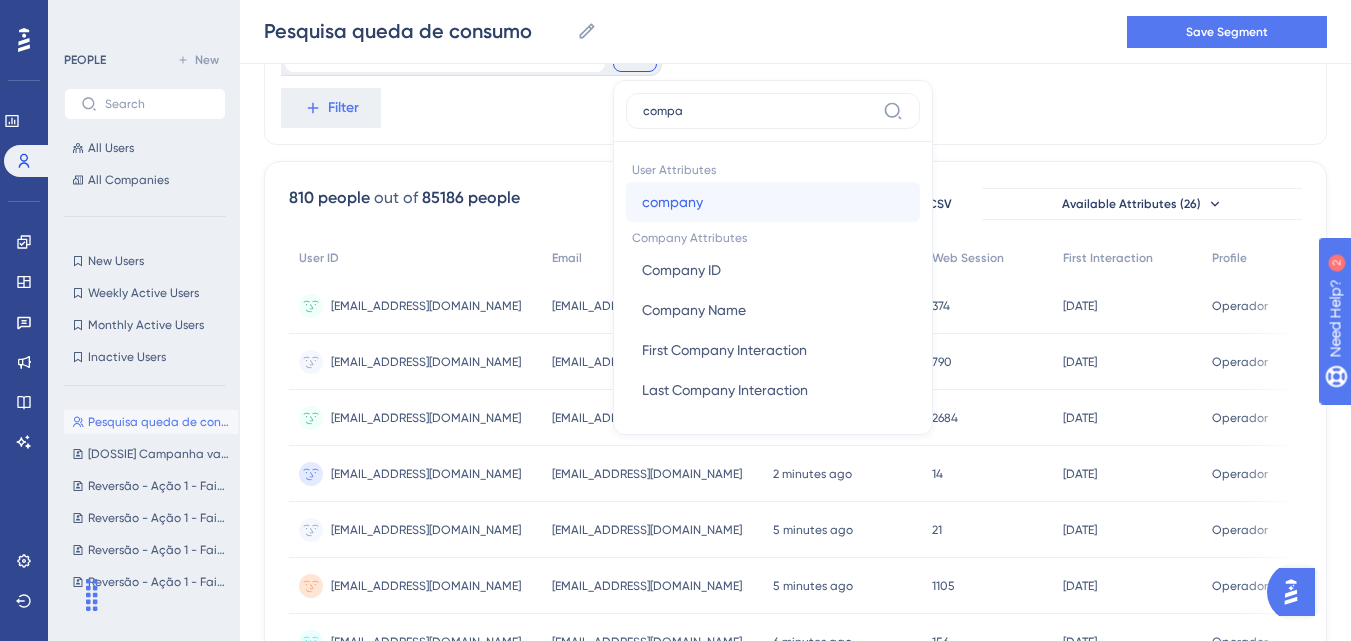 click on "company" at bounding box center [672, 202] 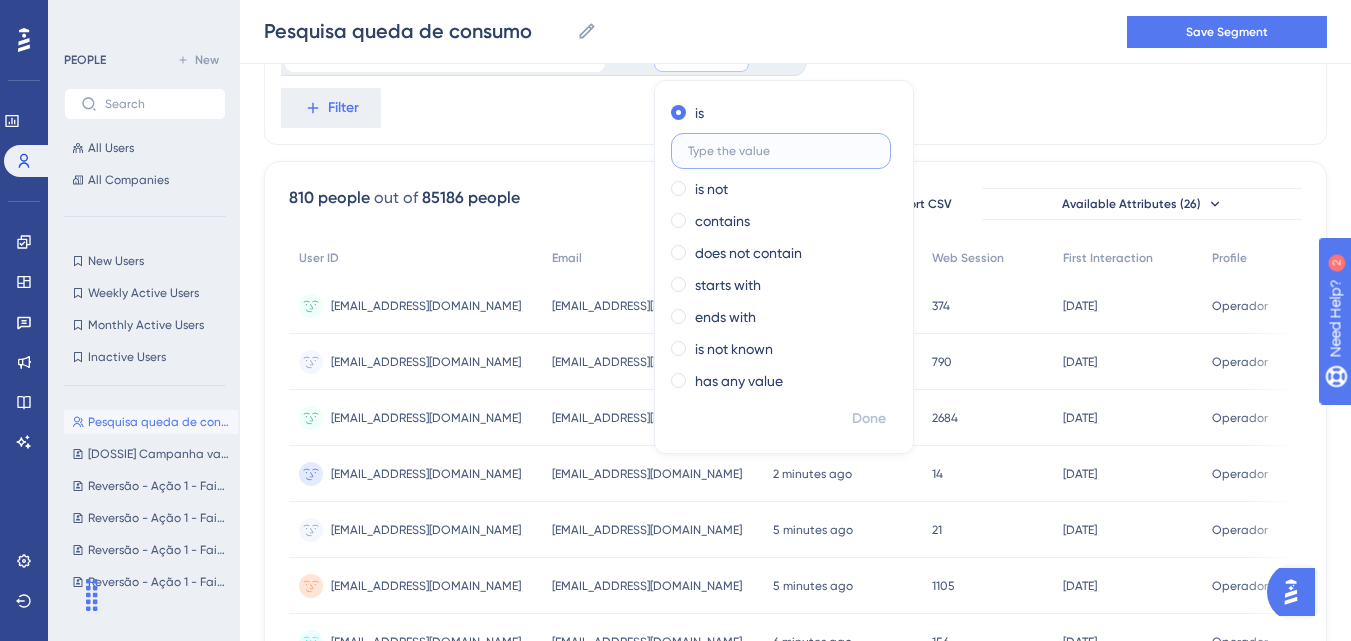 paste on "Ariel Automoveis Varzea Grande Ltda" 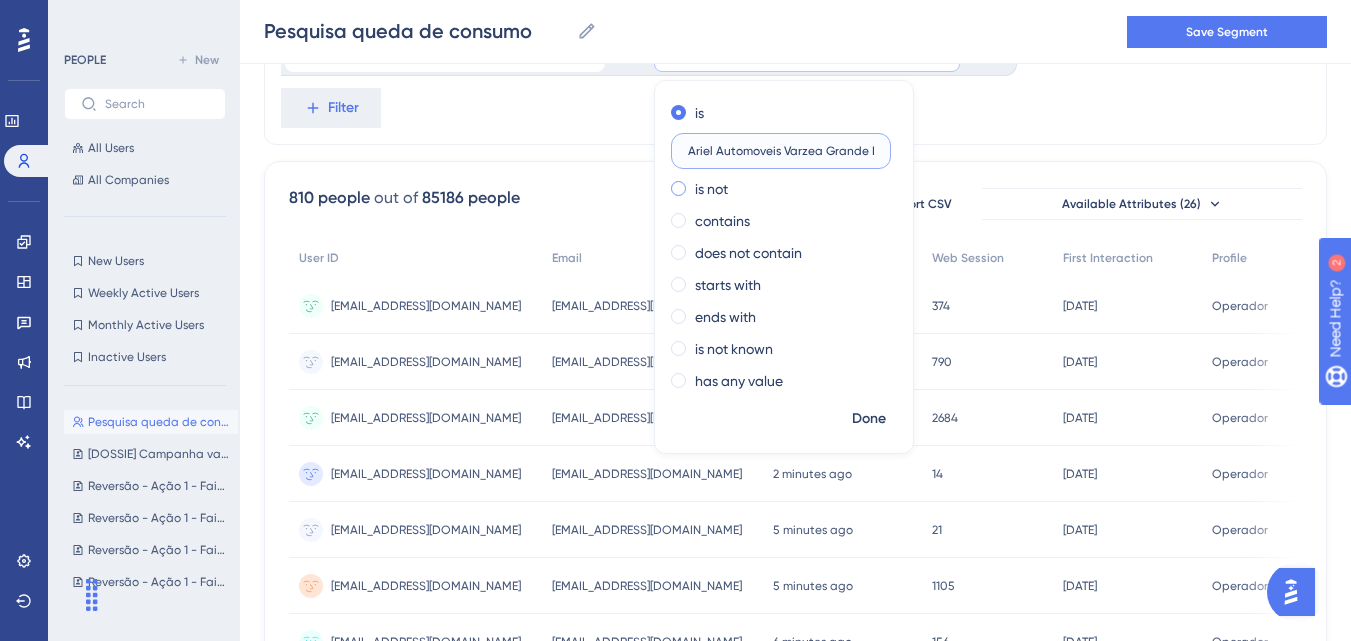 scroll, scrollTop: 0, scrollLeft: 19, axis: horizontal 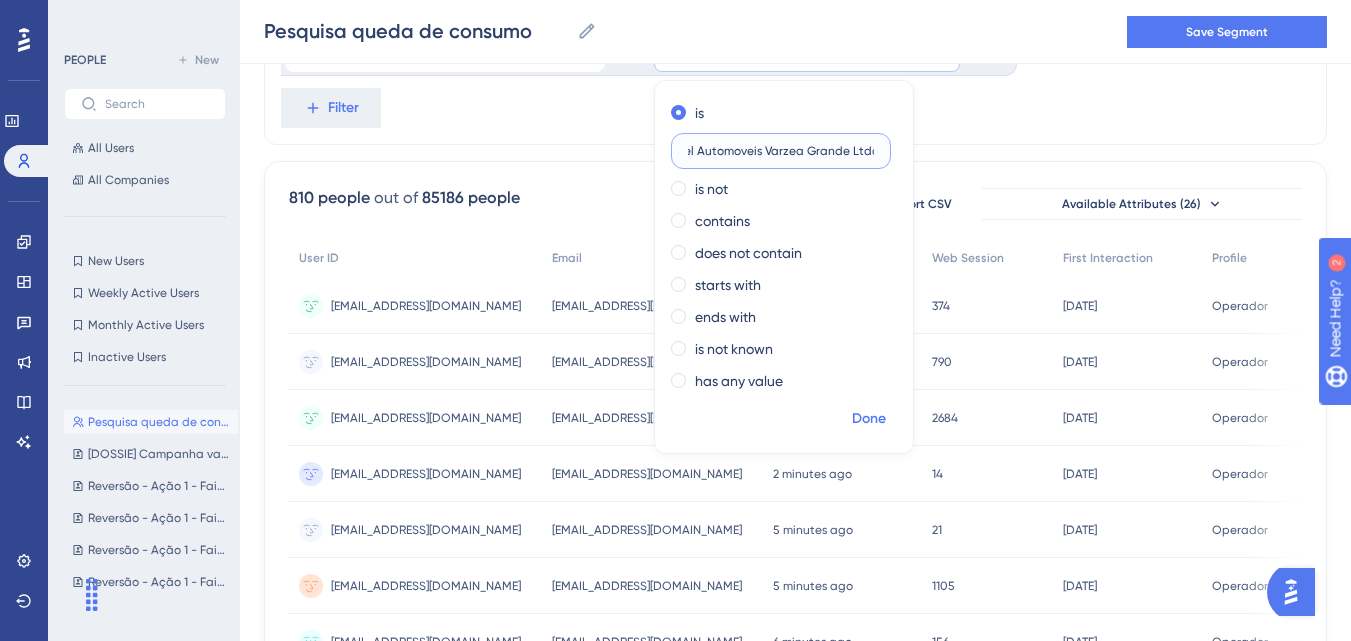 type on "Ariel Automoveis Varzea Grande Ltda" 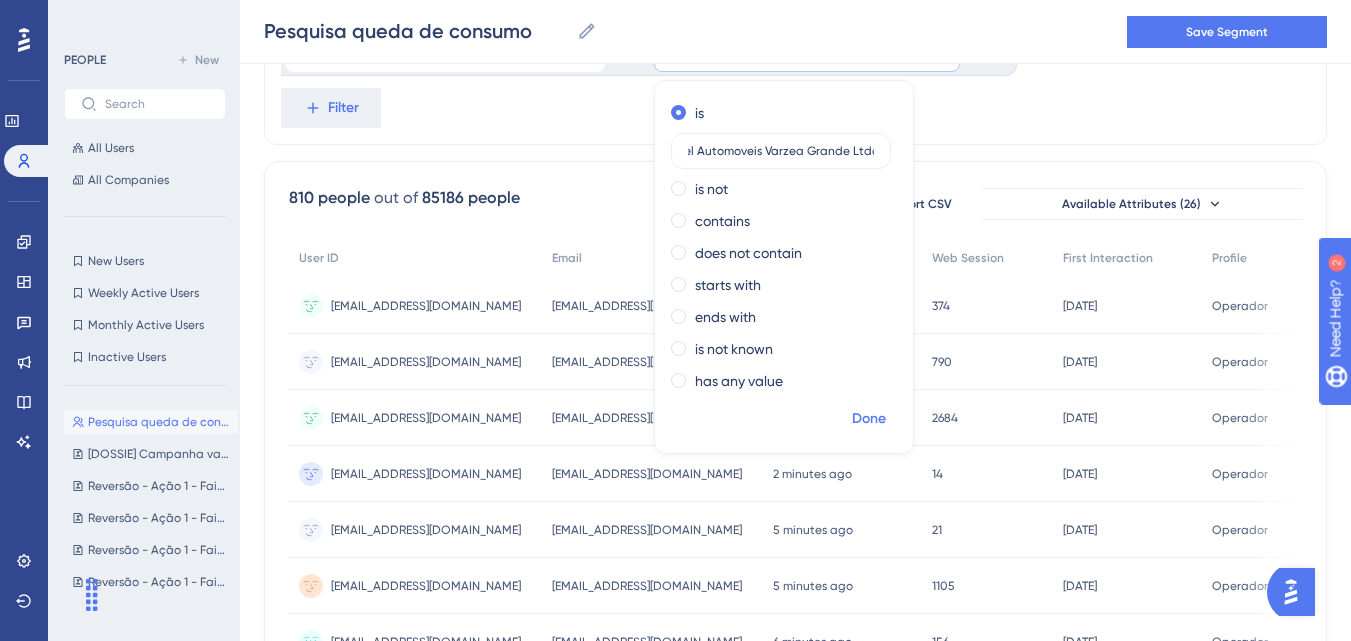 click on "Done" at bounding box center (869, 419) 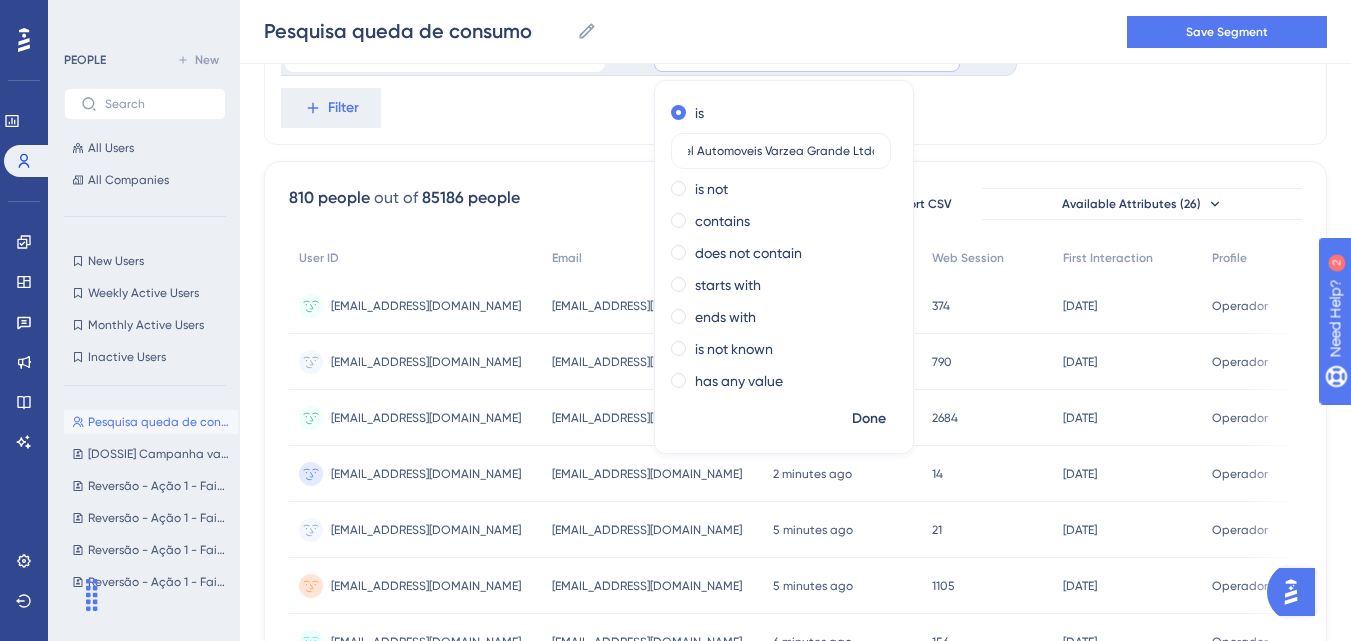 scroll, scrollTop: 0, scrollLeft: 0, axis: both 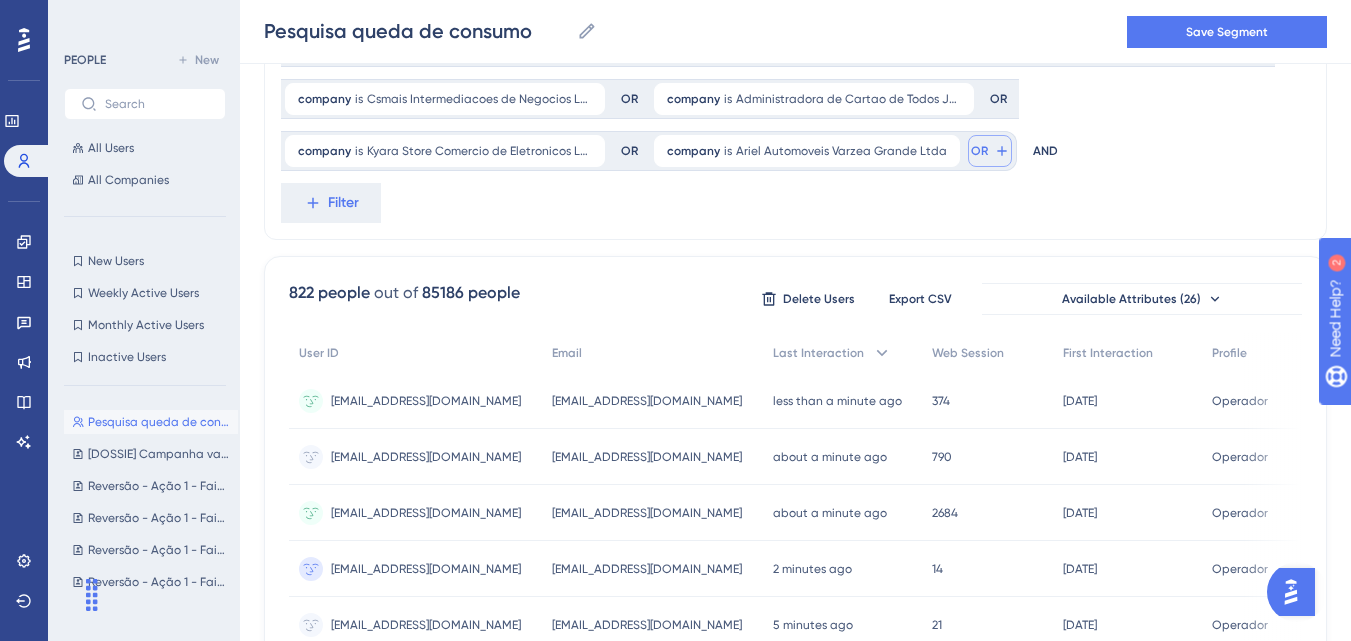 click on "OR" at bounding box center (979, 151) 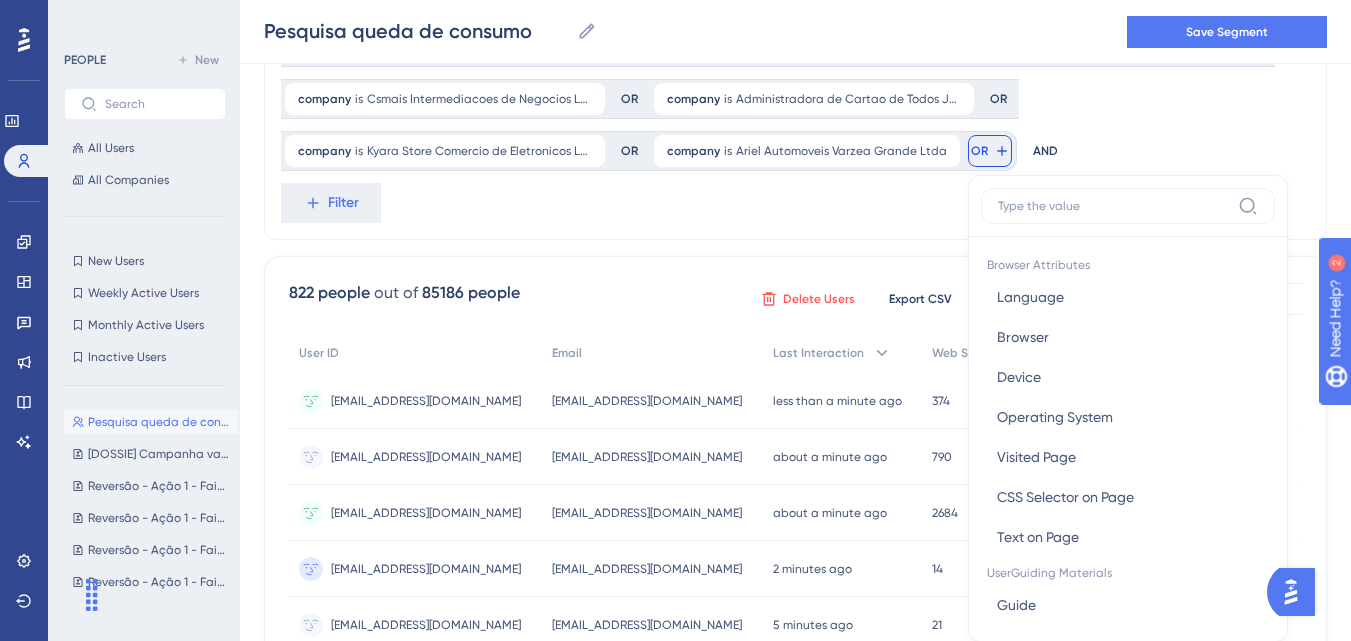 scroll, scrollTop: 518, scrollLeft: 0, axis: vertical 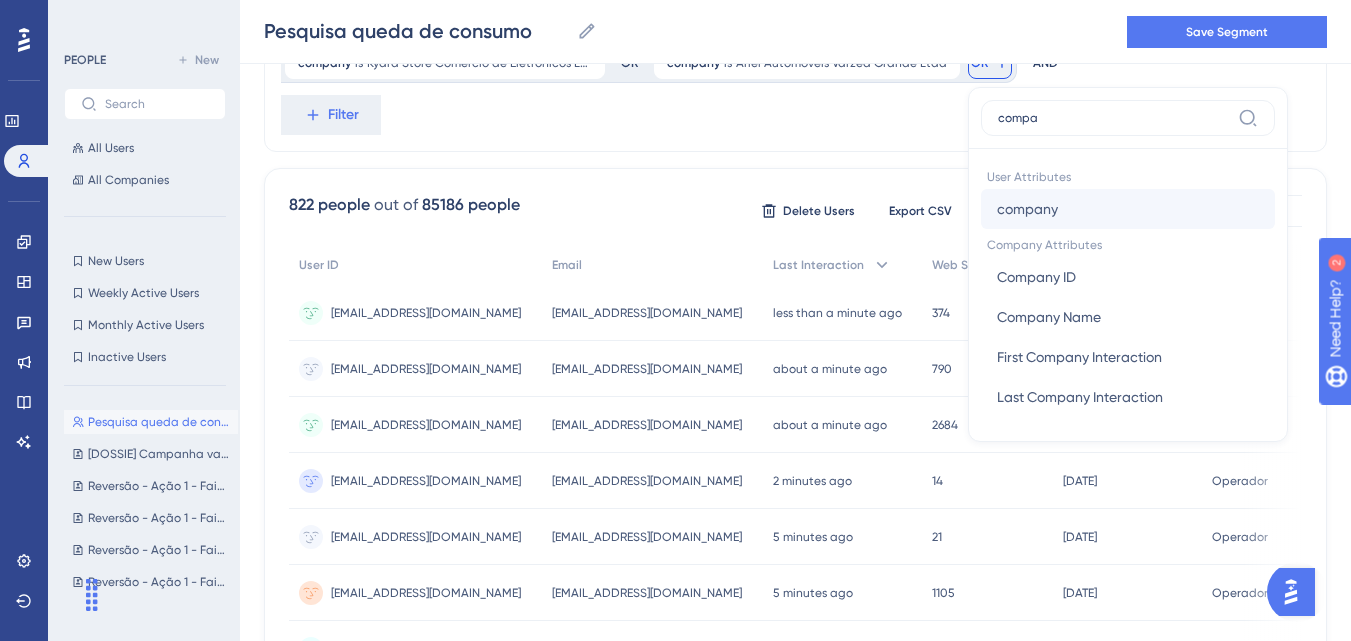 type on "compa" 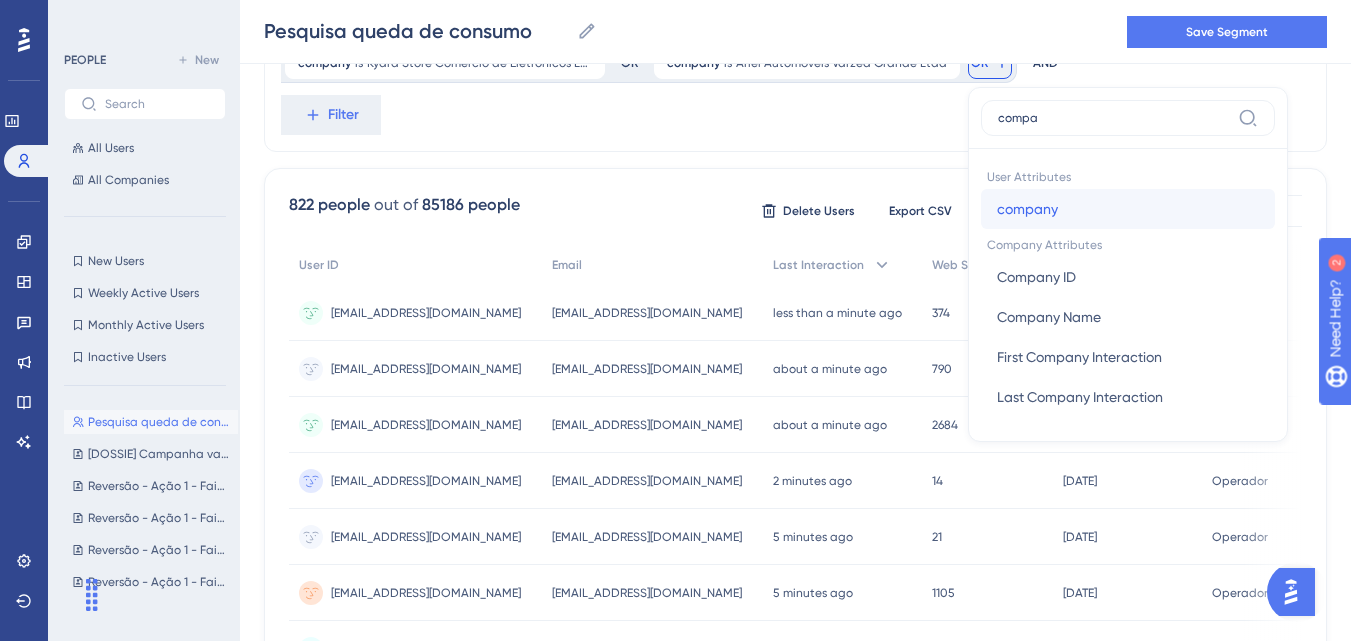 click on "company" at bounding box center (1027, 209) 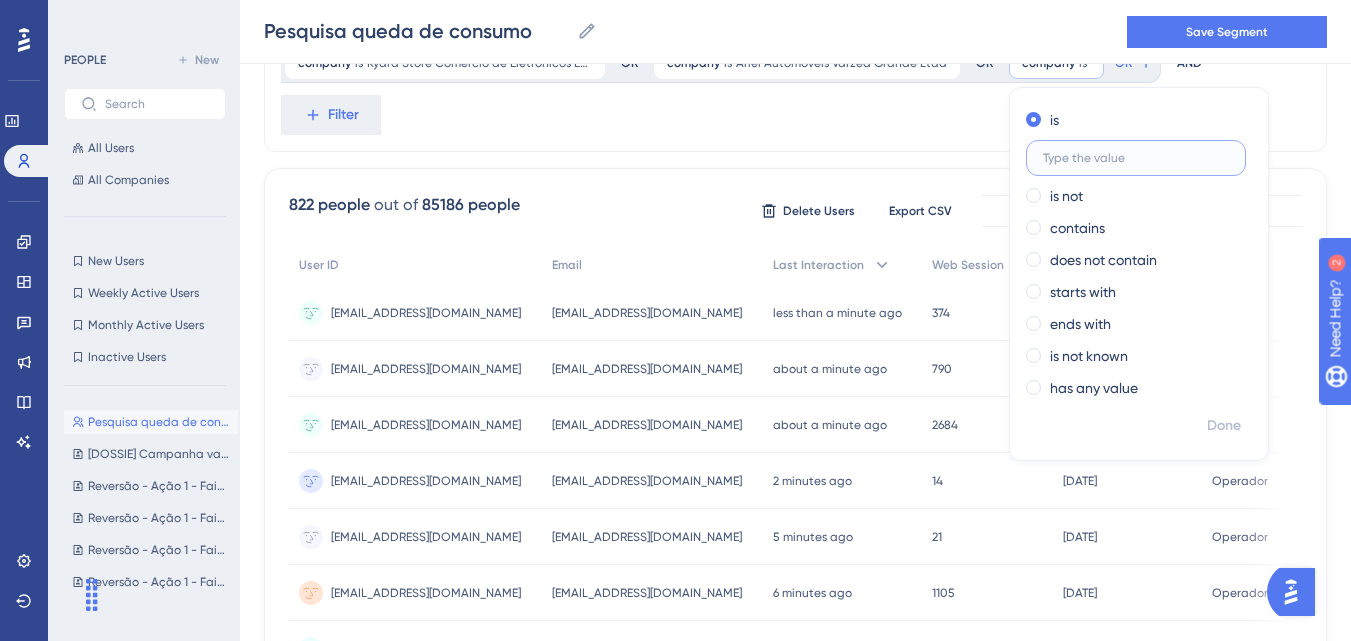 paste on "Enforce Gestao de Ativos S.a." 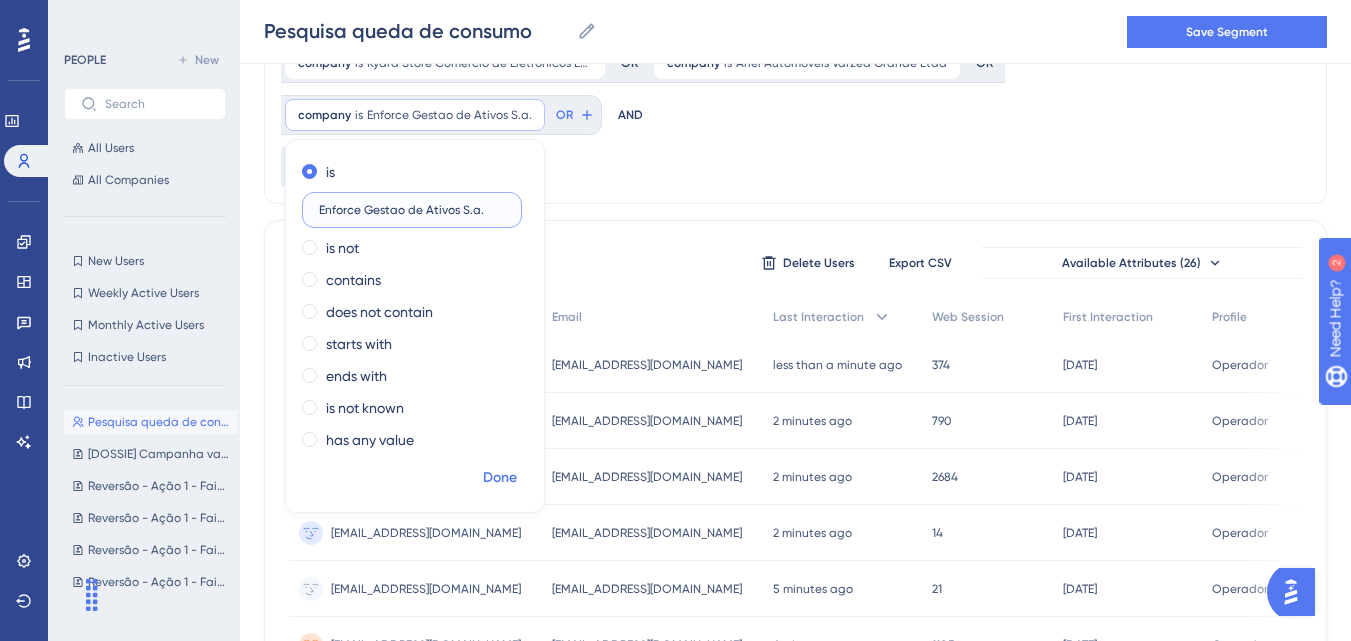 type on "Enforce Gestao de Ativos S.a." 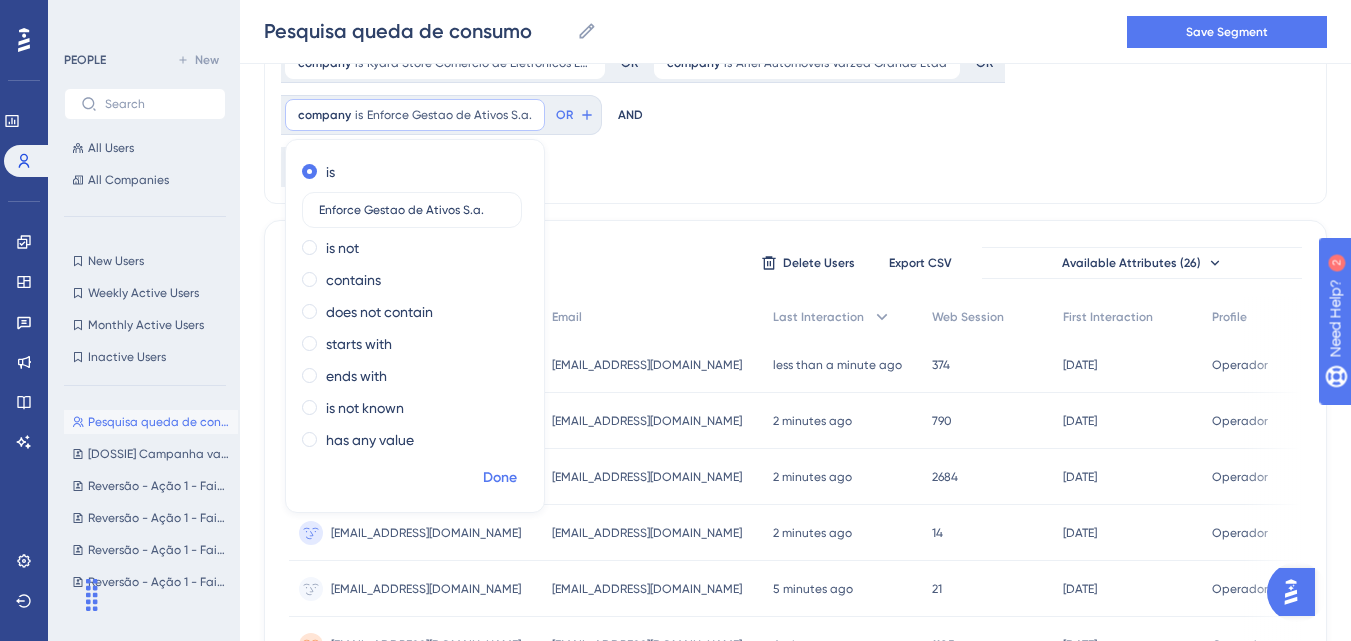 click on "Done" at bounding box center (500, 478) 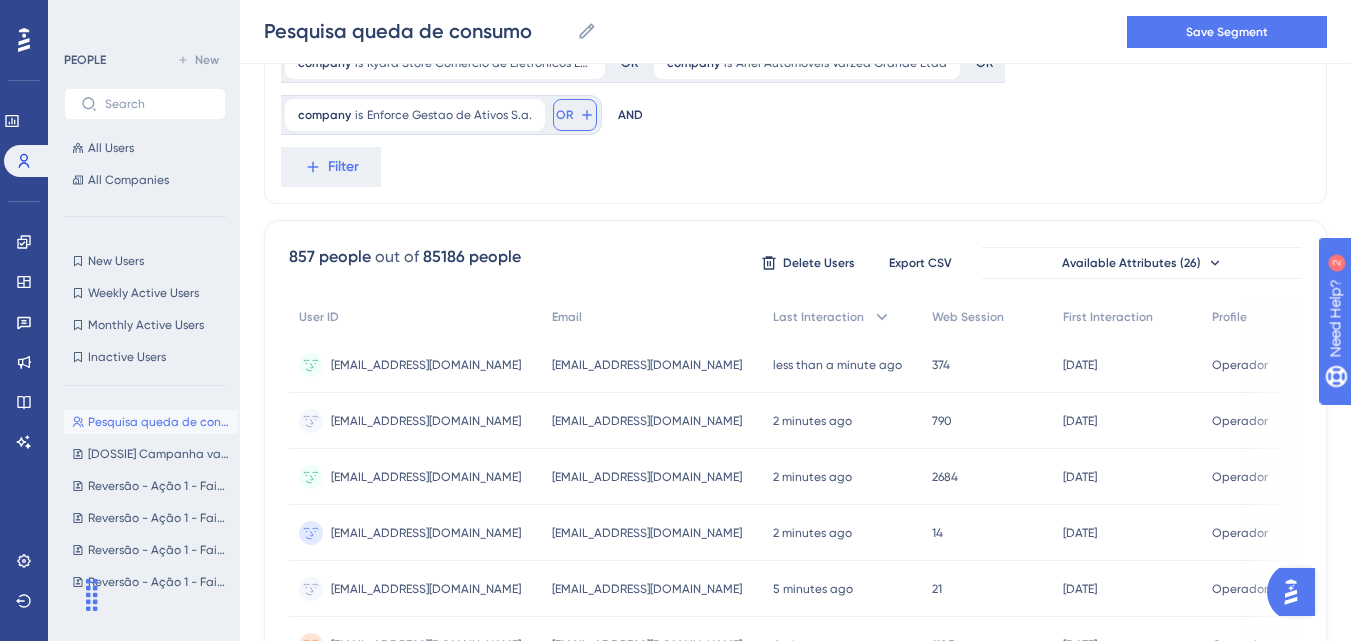 click on "OR" at bounding box center [575, 115] 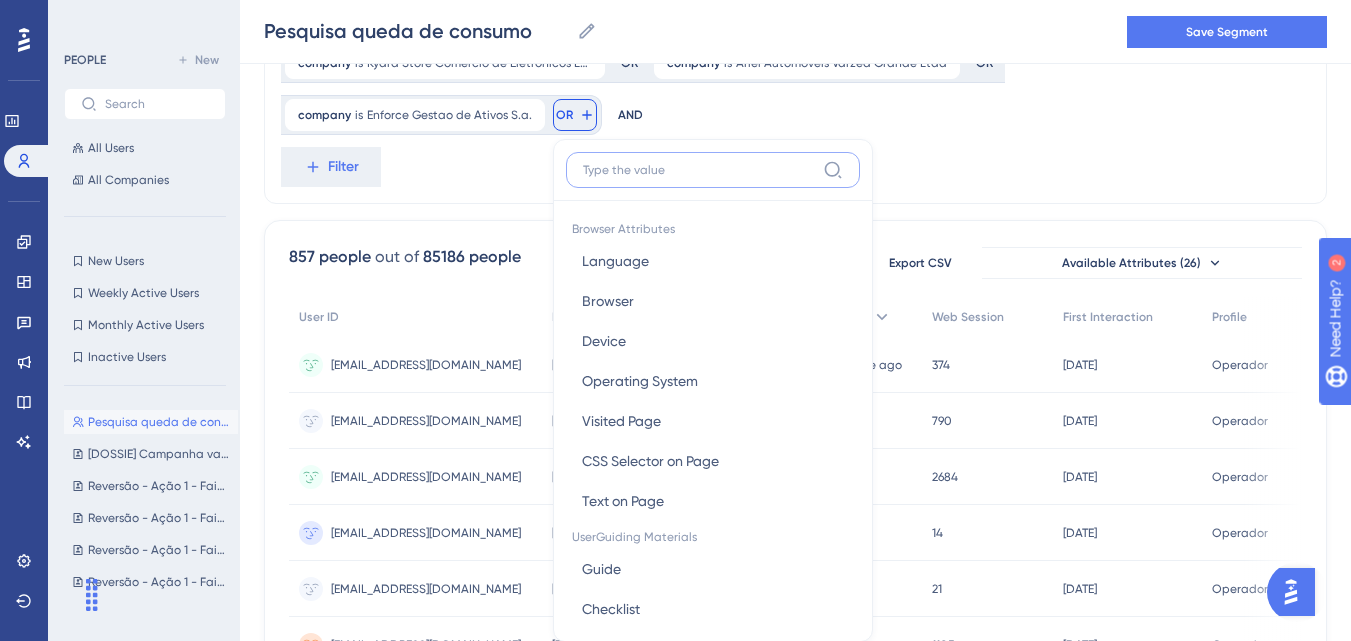 scroll, scrollTop: 588, scrollLeft: 0, axis: vertical 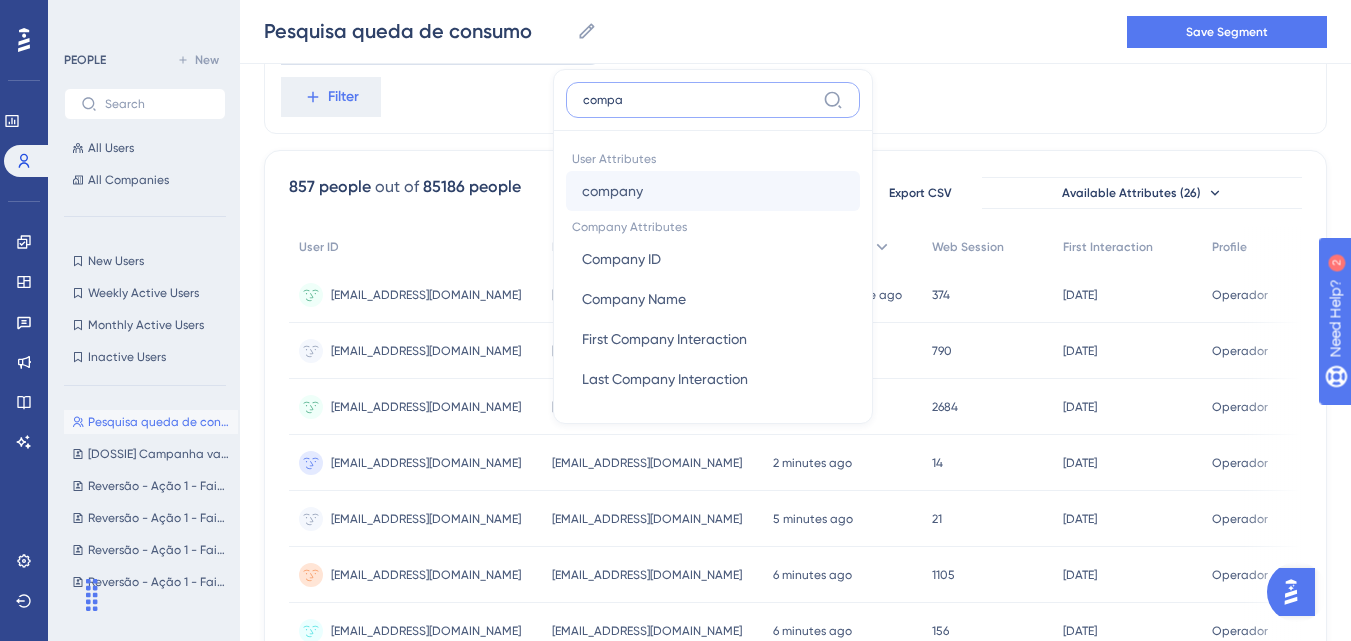 type on "compa" 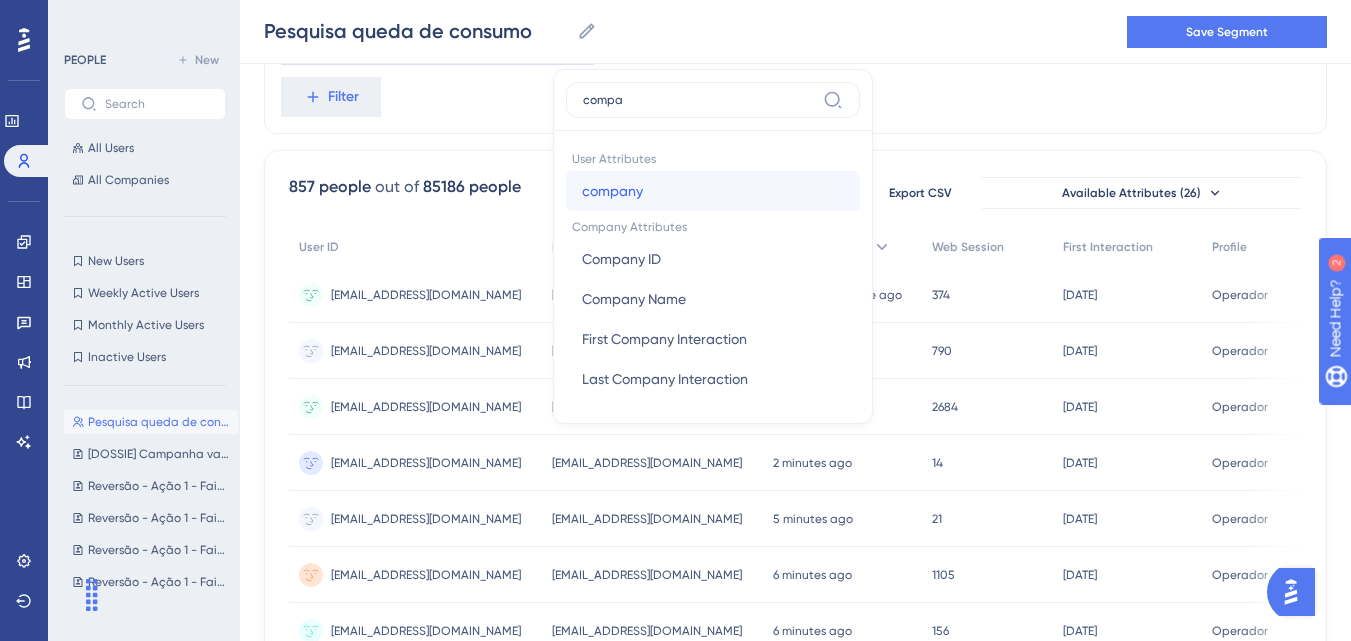 click on "company company" at bounding box center (713, 191) 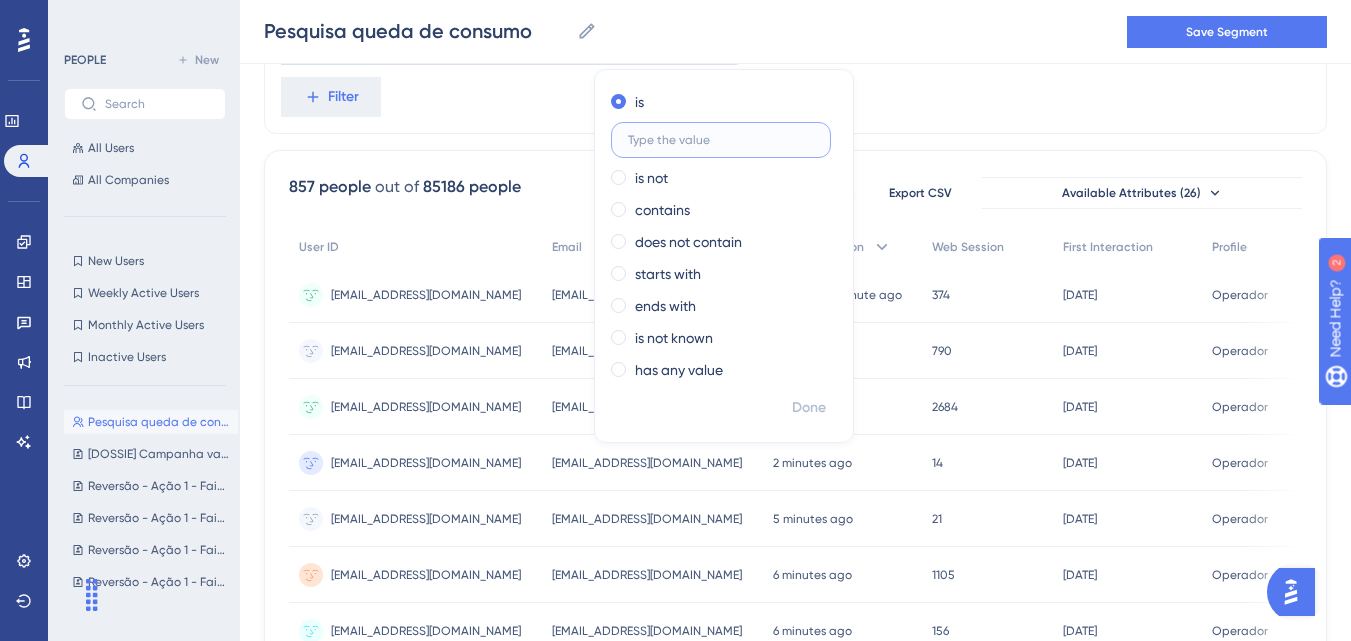 paste on "All Promotora de Credito Ltda" 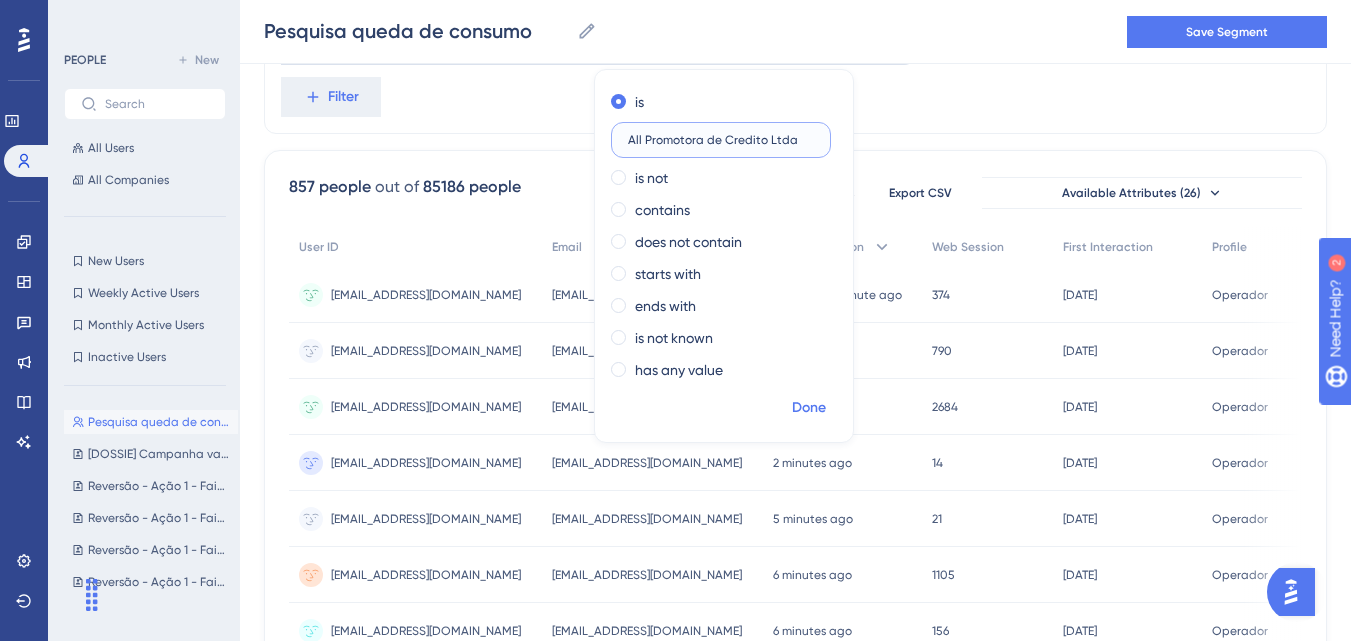 type on "All Promotora de Credito Ltda" 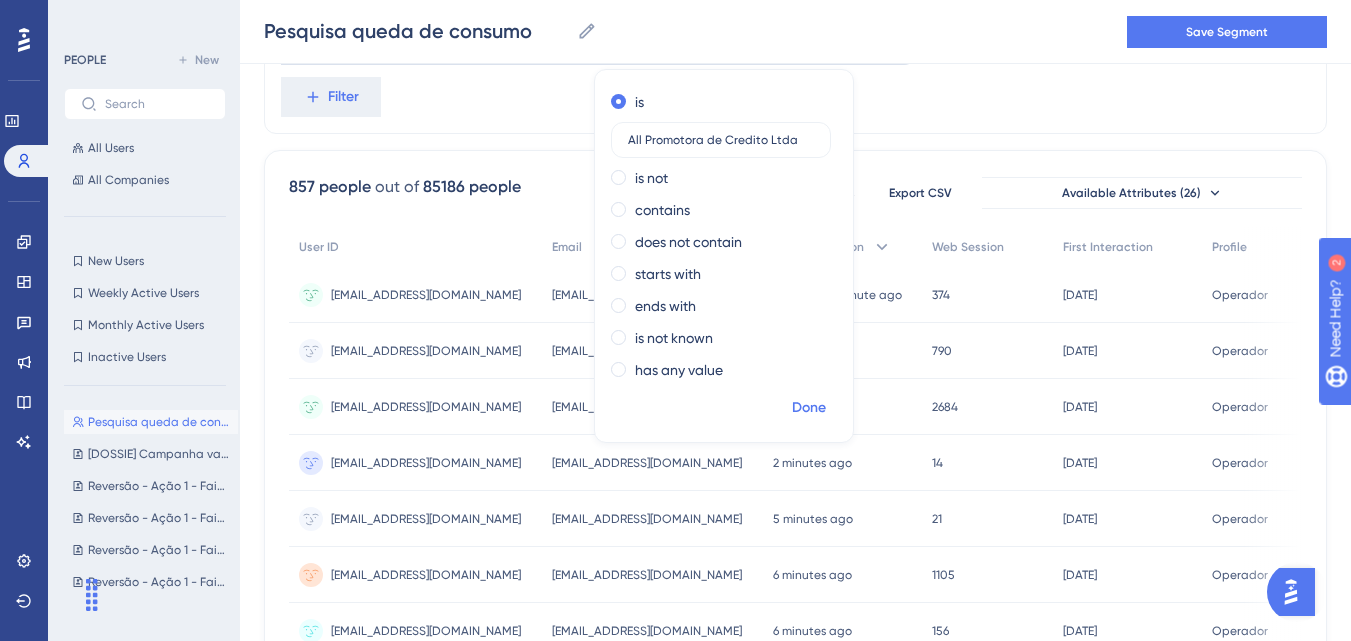 click on "Done" at bounding box center [809, 408] 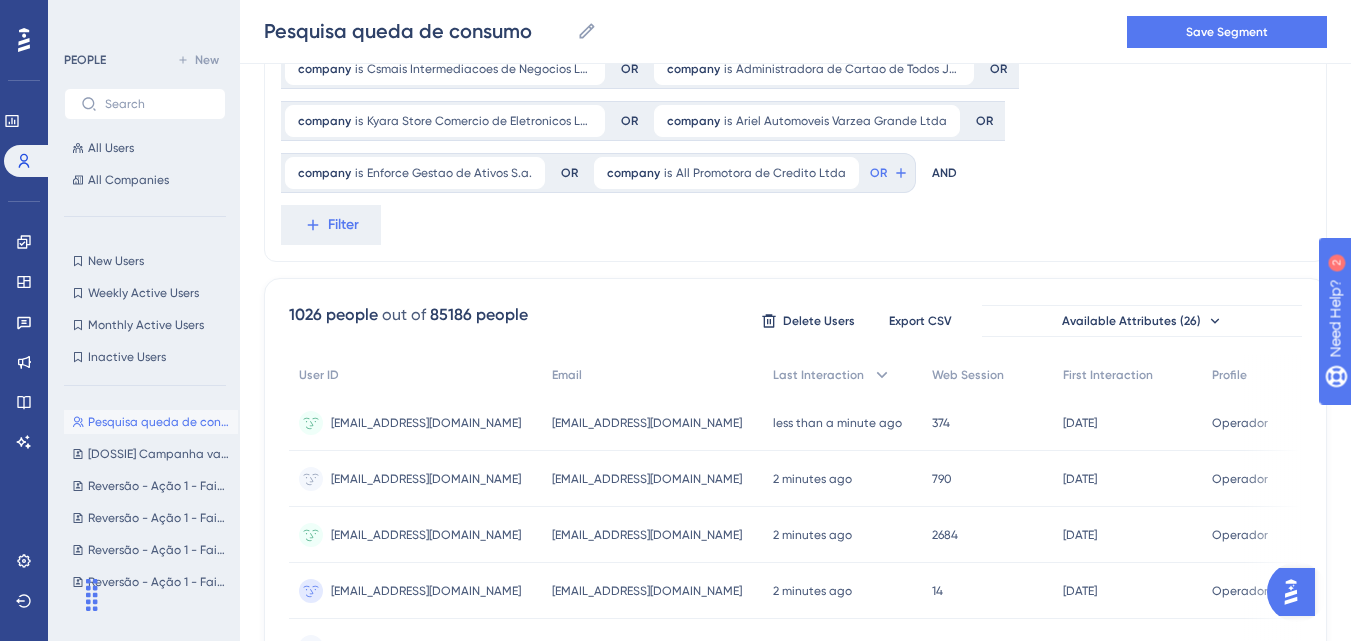 scroll, scrollTop: 368, scrollLeft: 0, axis: vertical 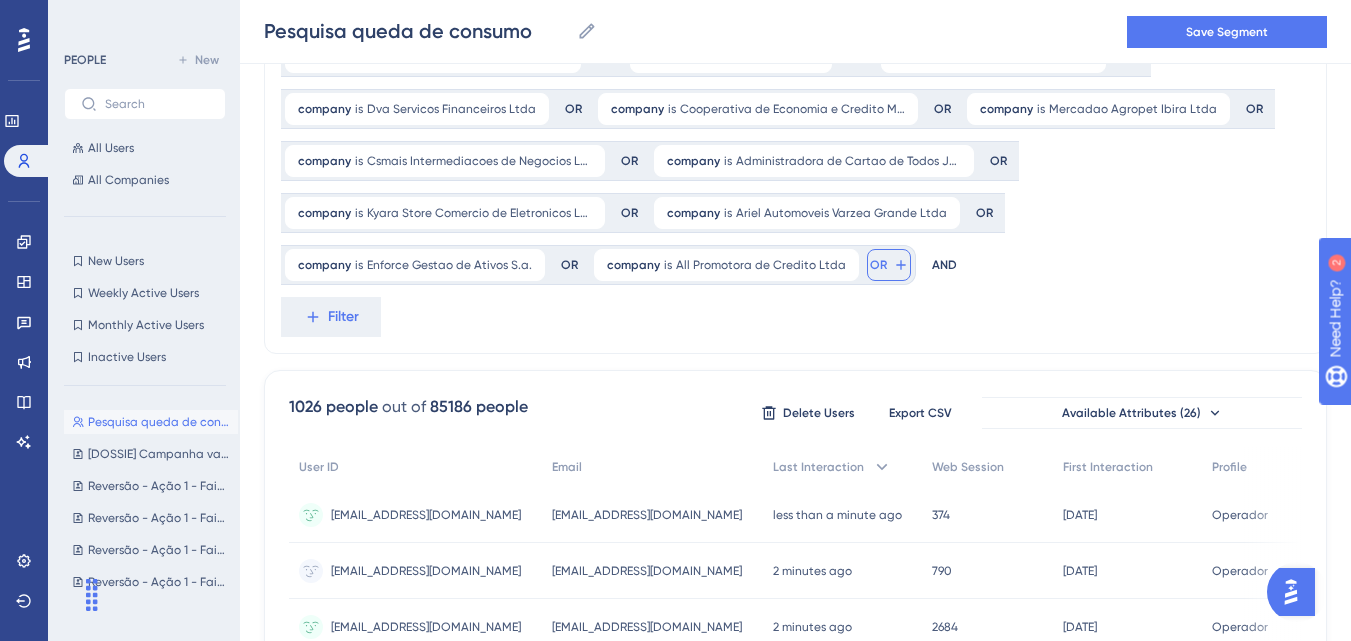 click on "OR" at bounding box center [889, 265] 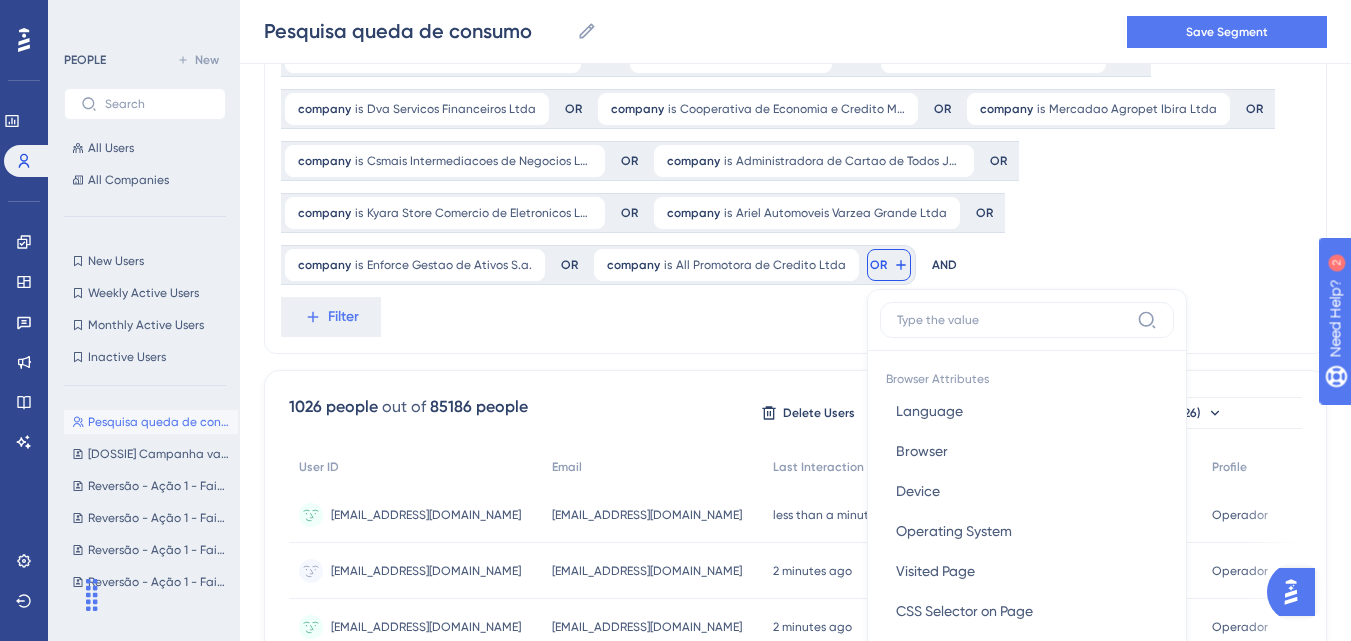 scroll, scrollTop: 538, scrollLeft: 0, axis: vertical 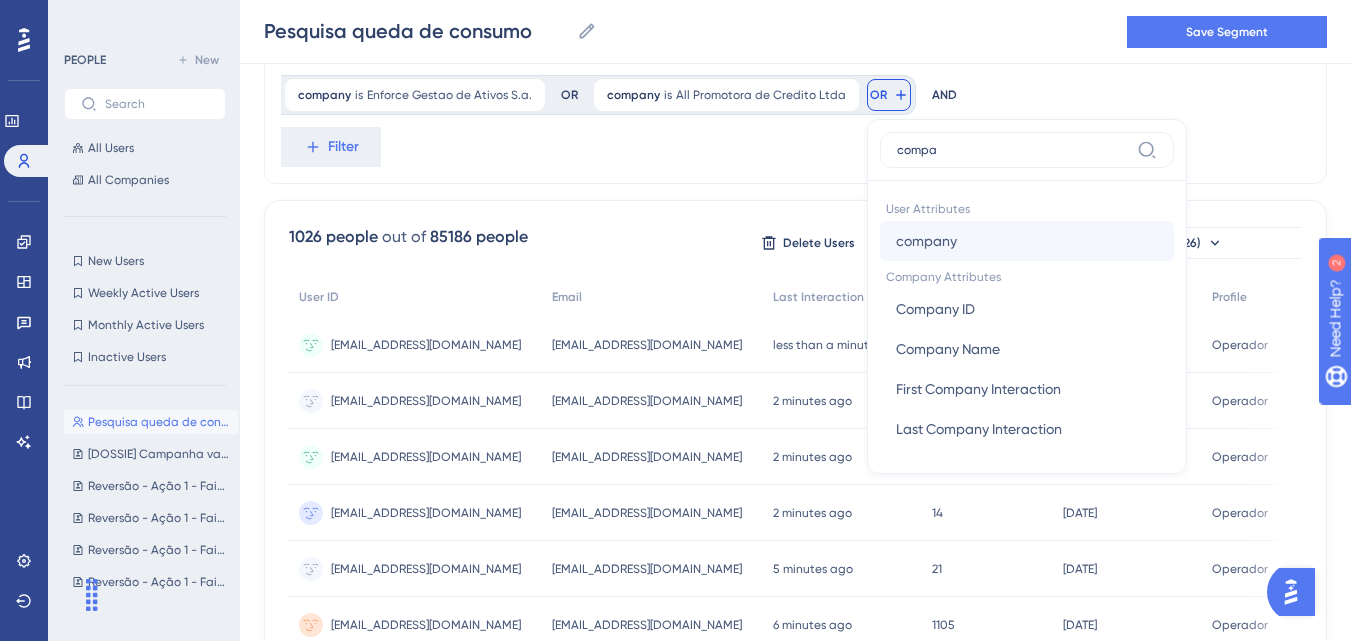 type on "compa" 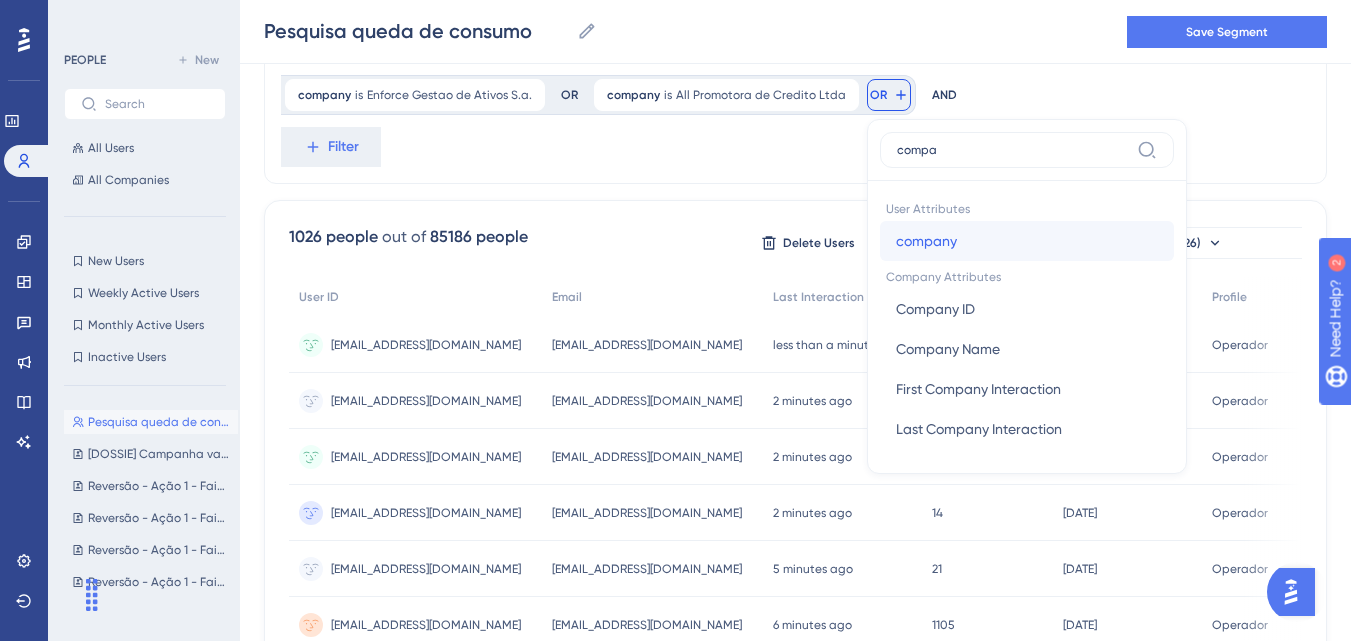 click on "company" at bounding box center (926, 241) 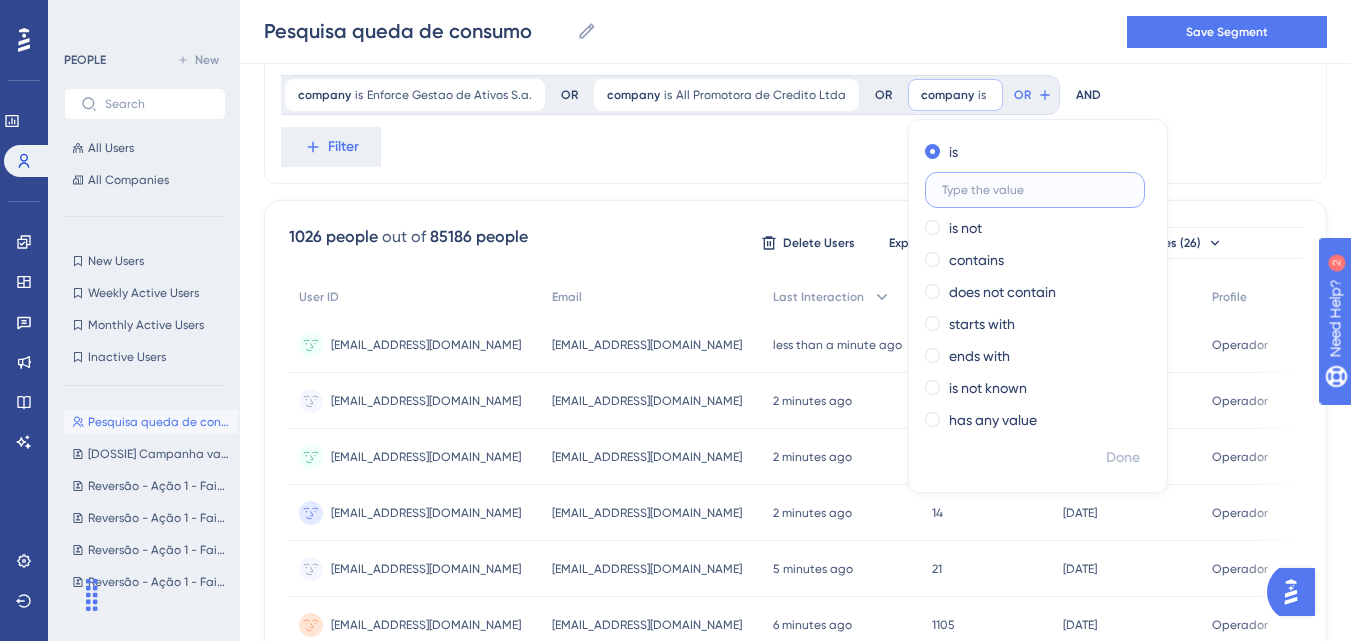 paste on "Centro de Tecnologia Elements" 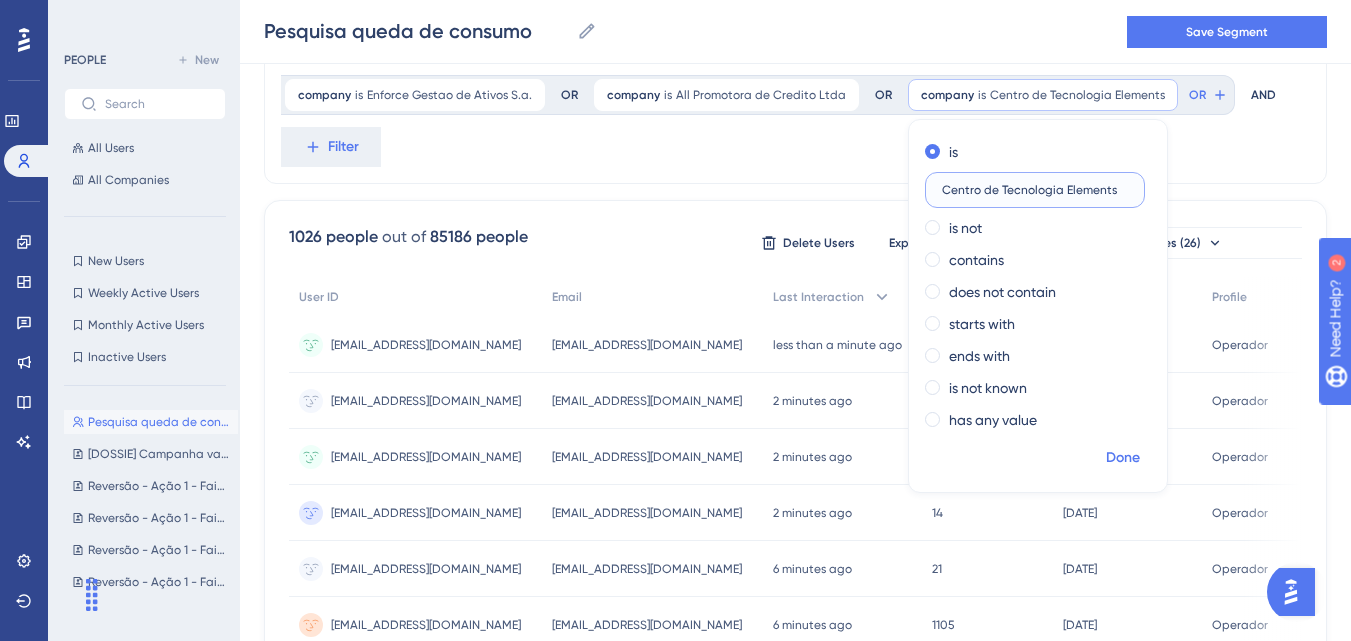 type on "Centro de Tecnologia Elements" 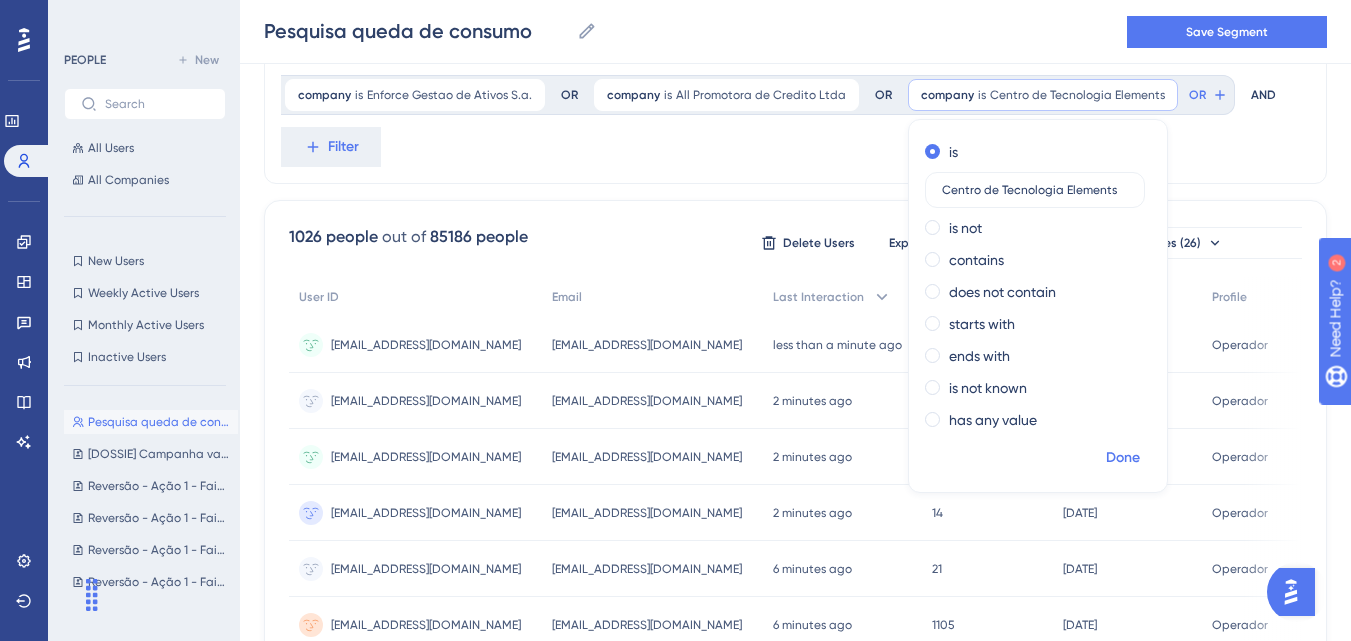 click on "Done" at bounding box center (1123, 458) 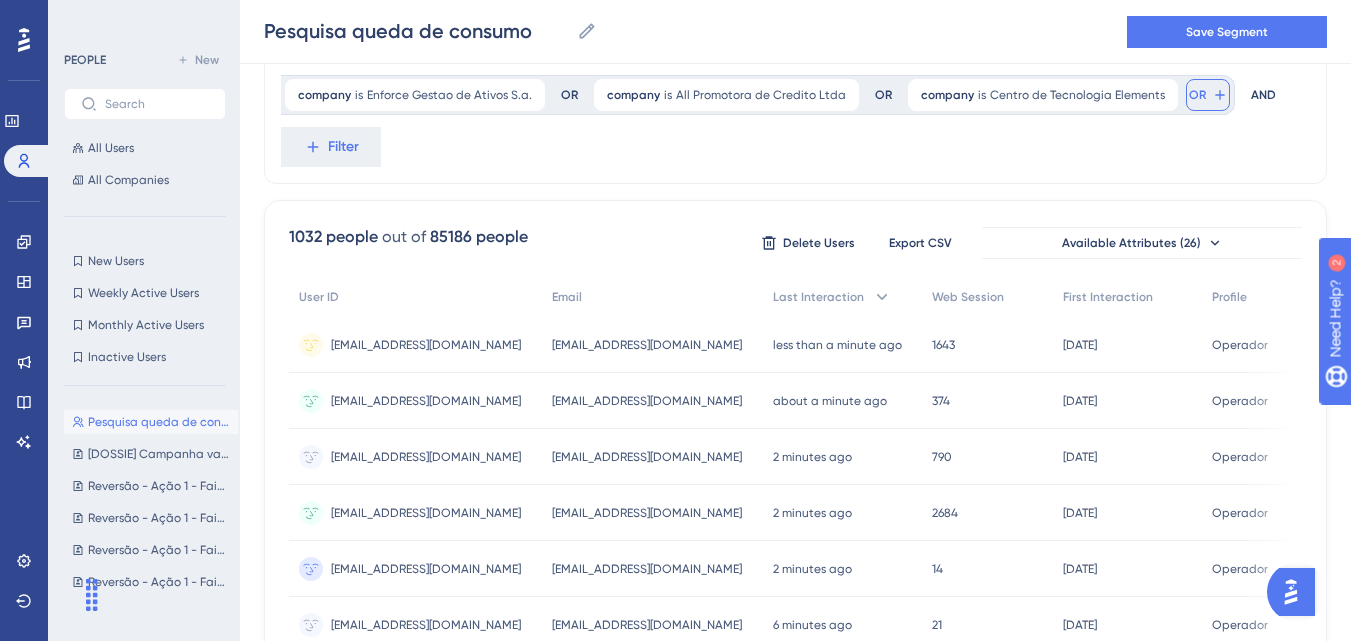 click on "OR" at bounding box center (1208, 95) 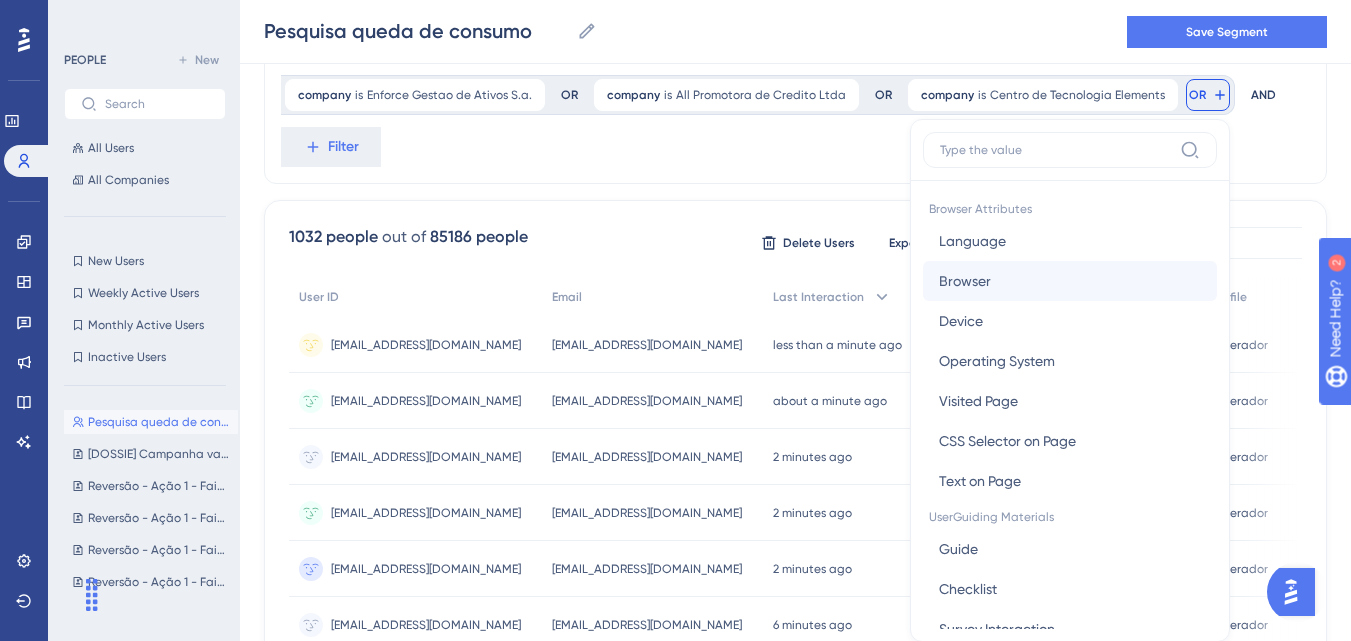 scroll, scrollTop: 598, scrollLeft: 0, axis: vertical 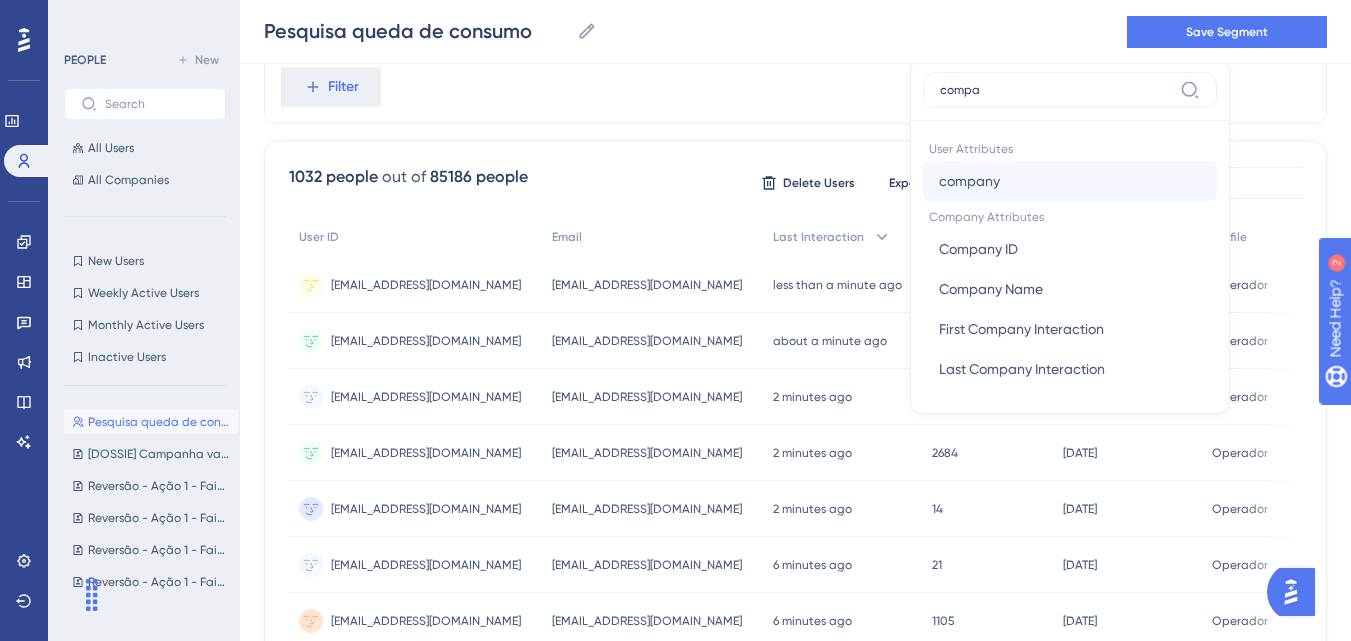 type on "compa" 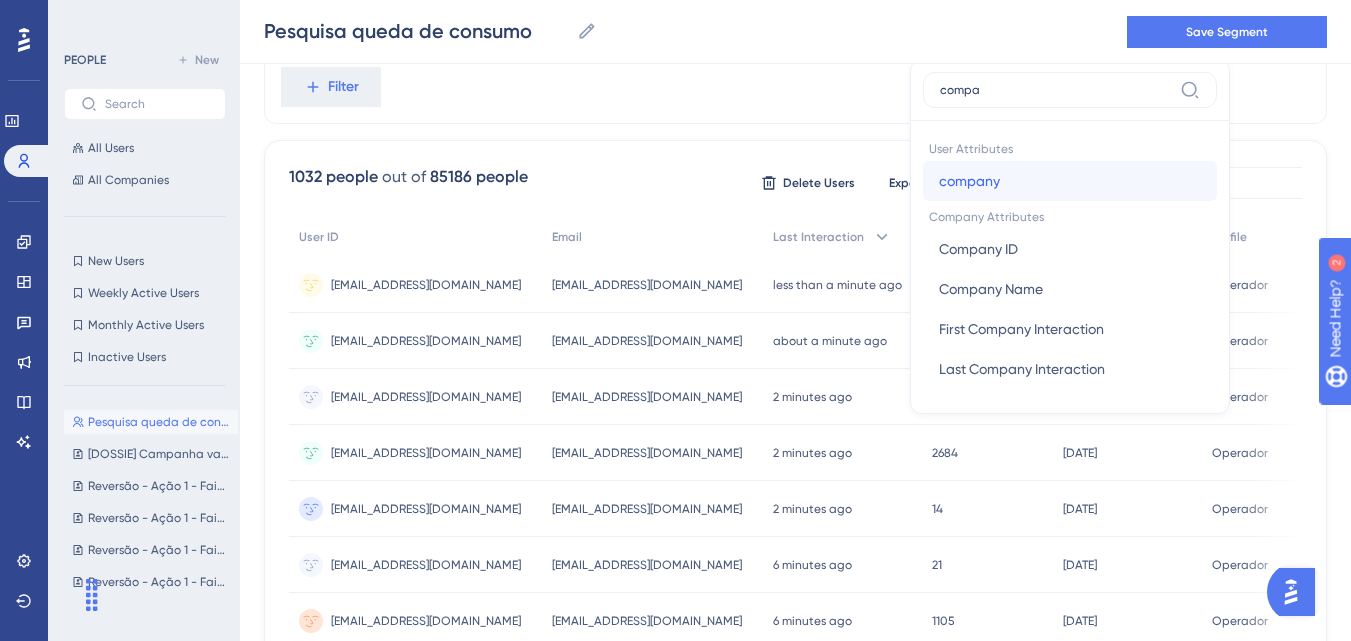 click on "company" at bounding box center (969, 181) 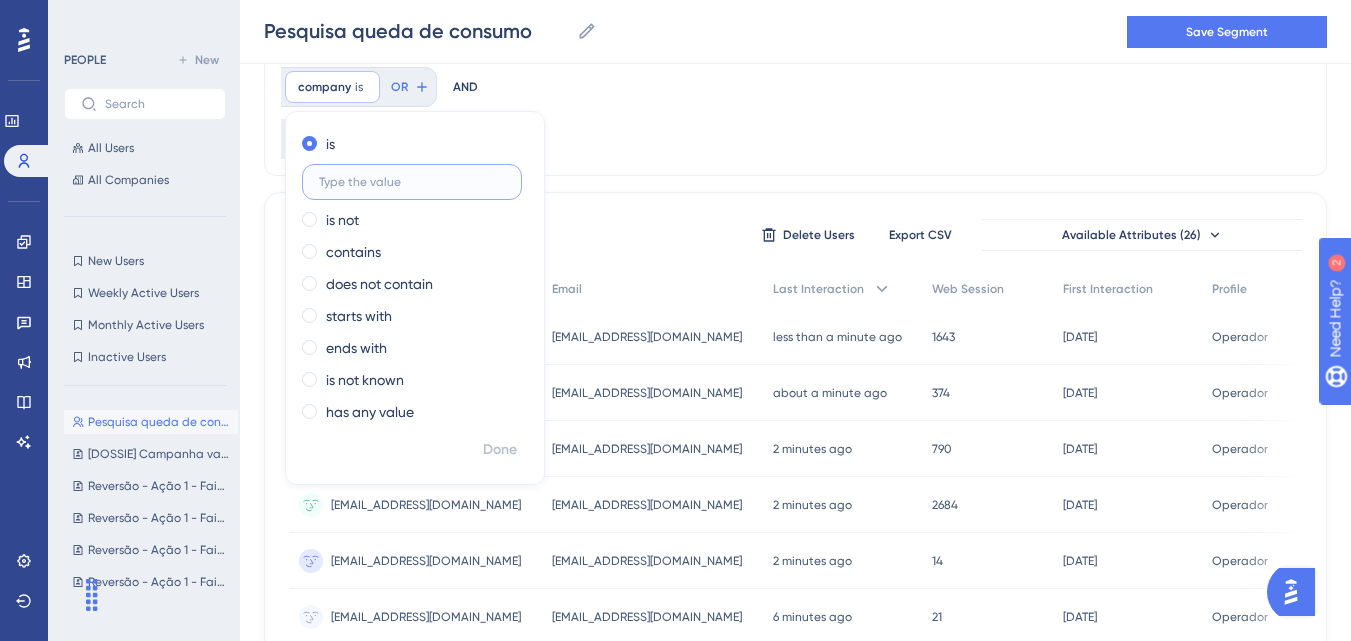paste on "Alexandrini Advogados Associados" 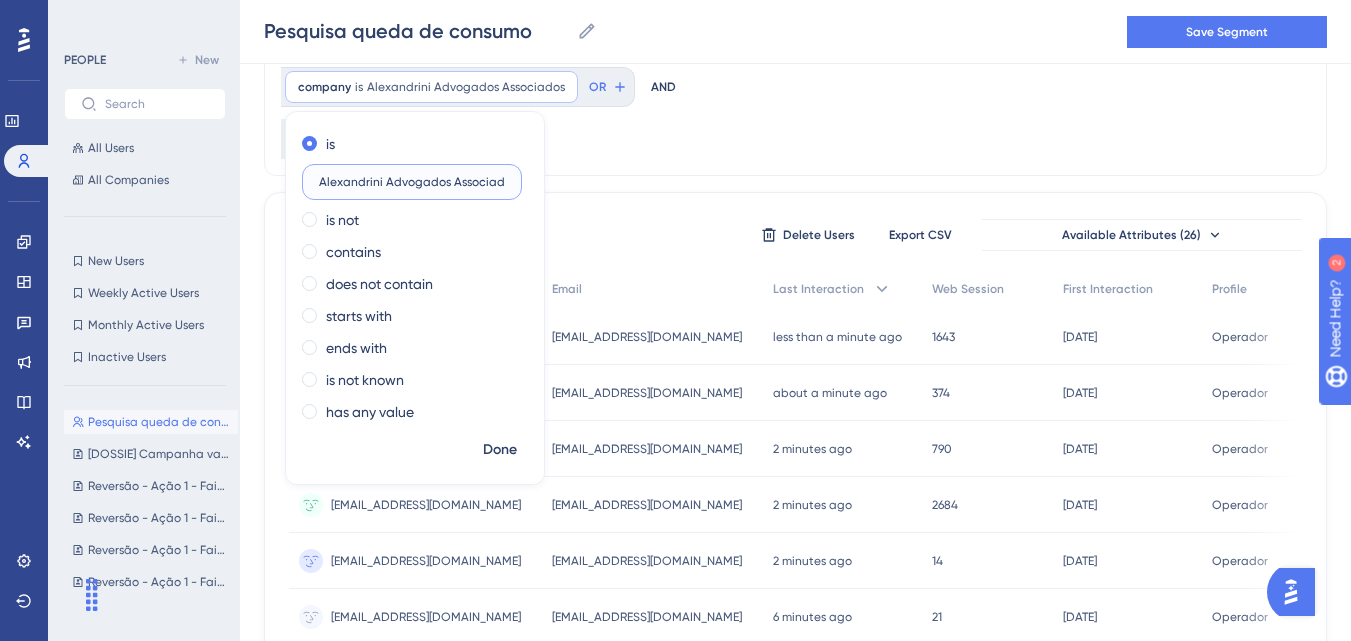 scroll, scrollTop: 0, scrollLeft: 6, axis: horizontal 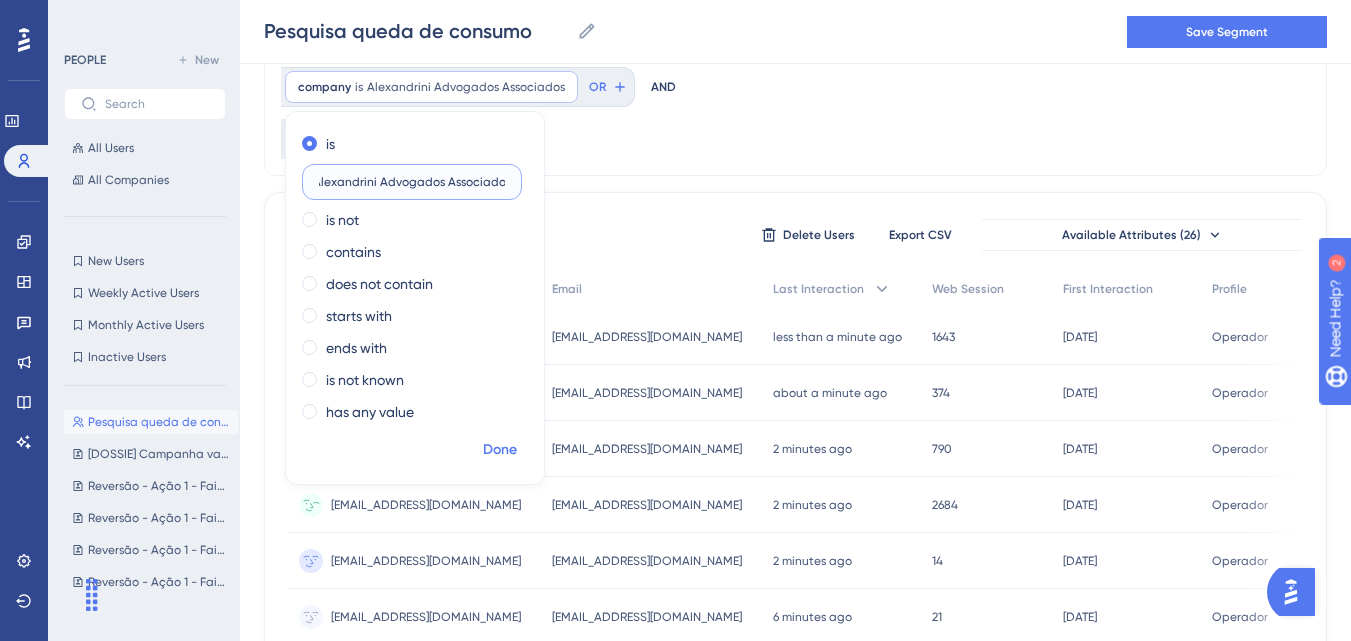 type on "Alexandrini Advogados Associados" 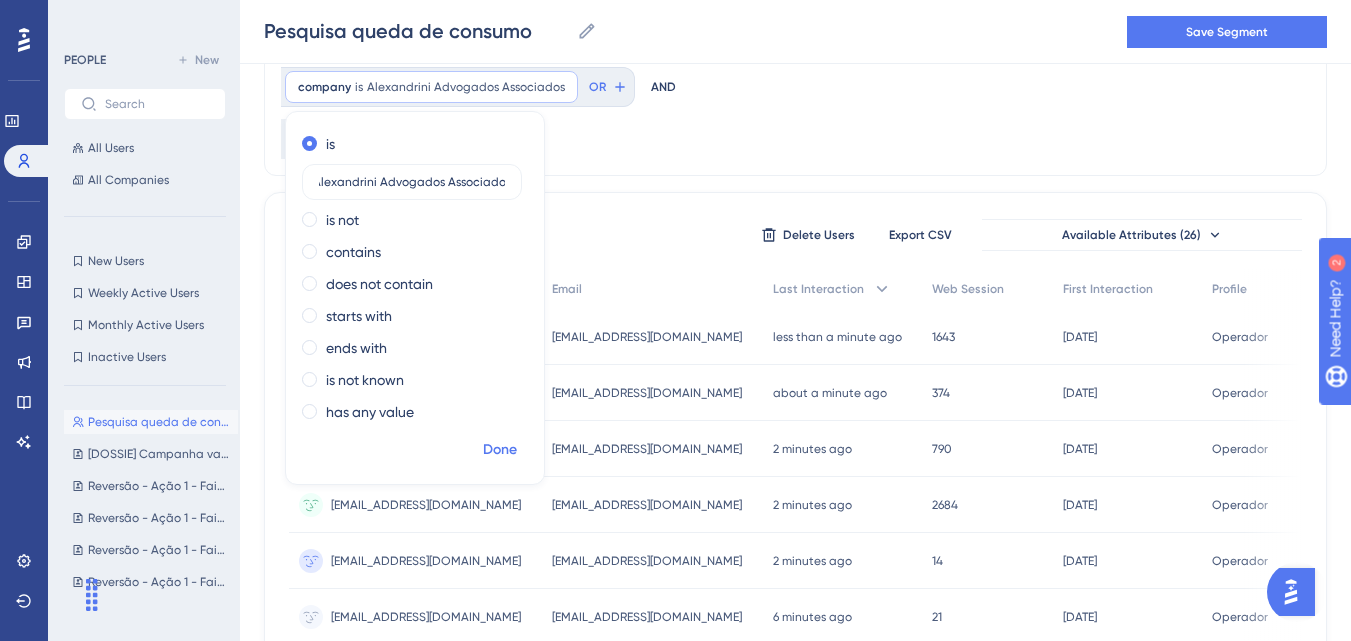 click on "Done" at bounding box center (500, 450) 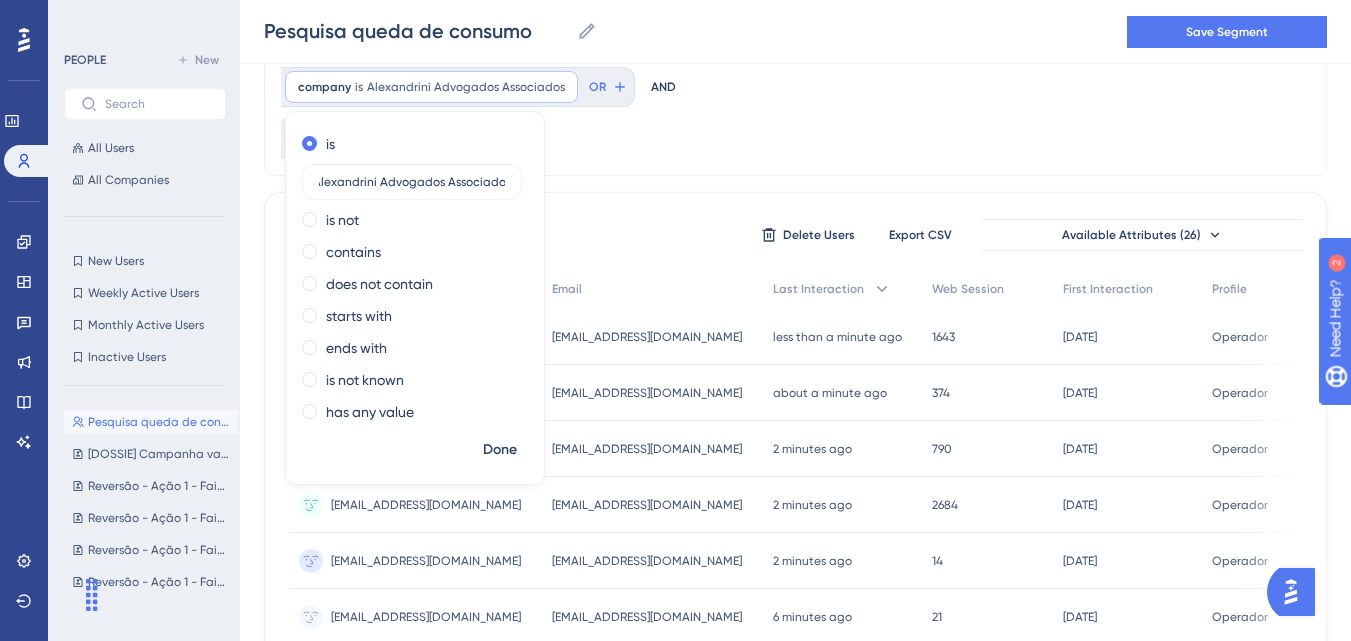 scroll, scrollTop: 0, scrollLeft: 0, axis: both 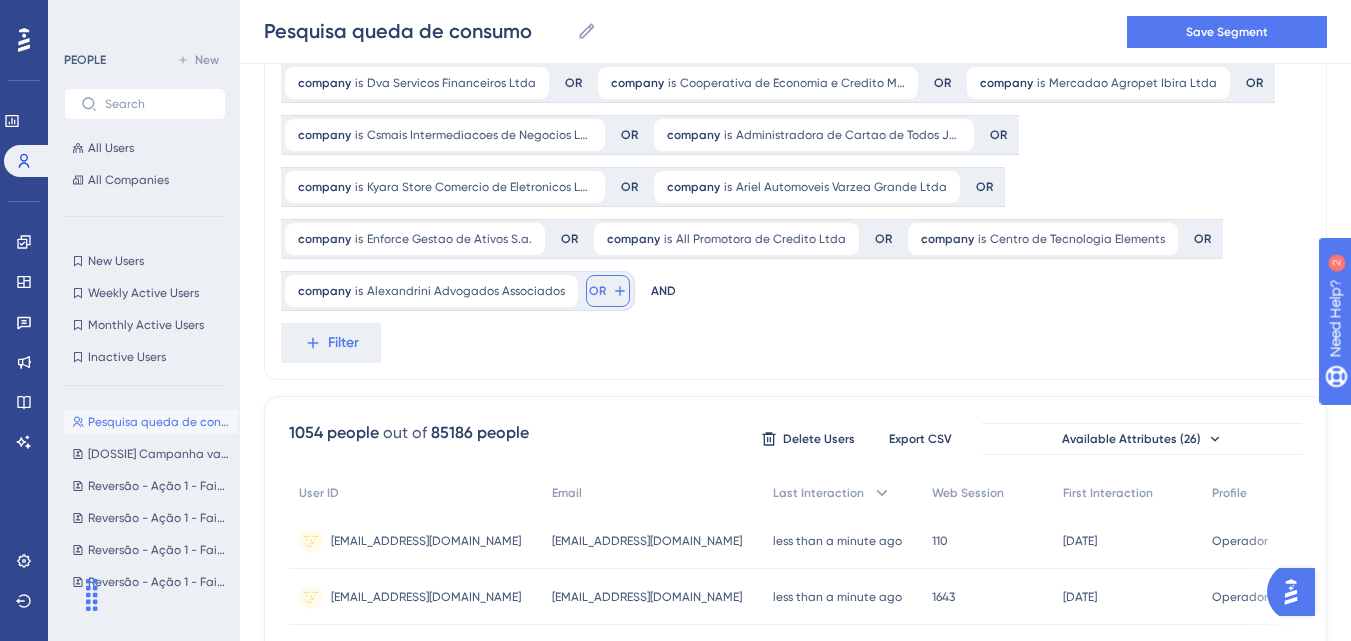 click on "OR" at bounding box center [608, 291] 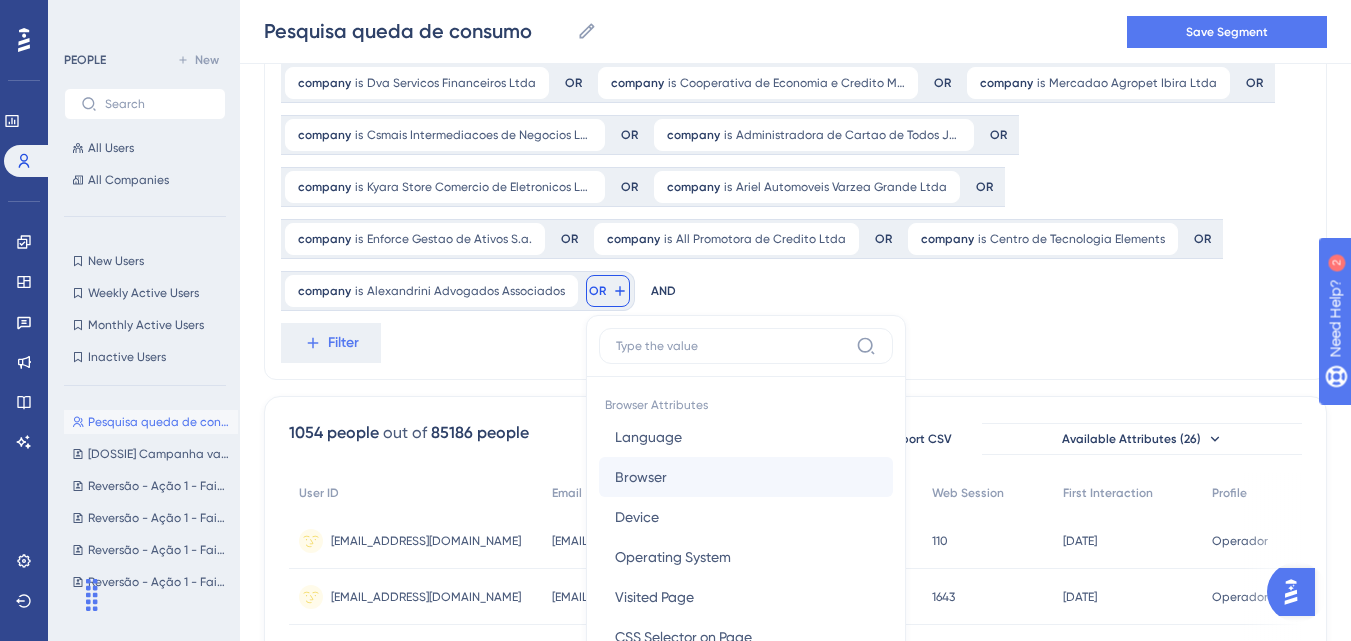 scroll, scrollTop: 590, scrollLeft: 0, axis: vertical 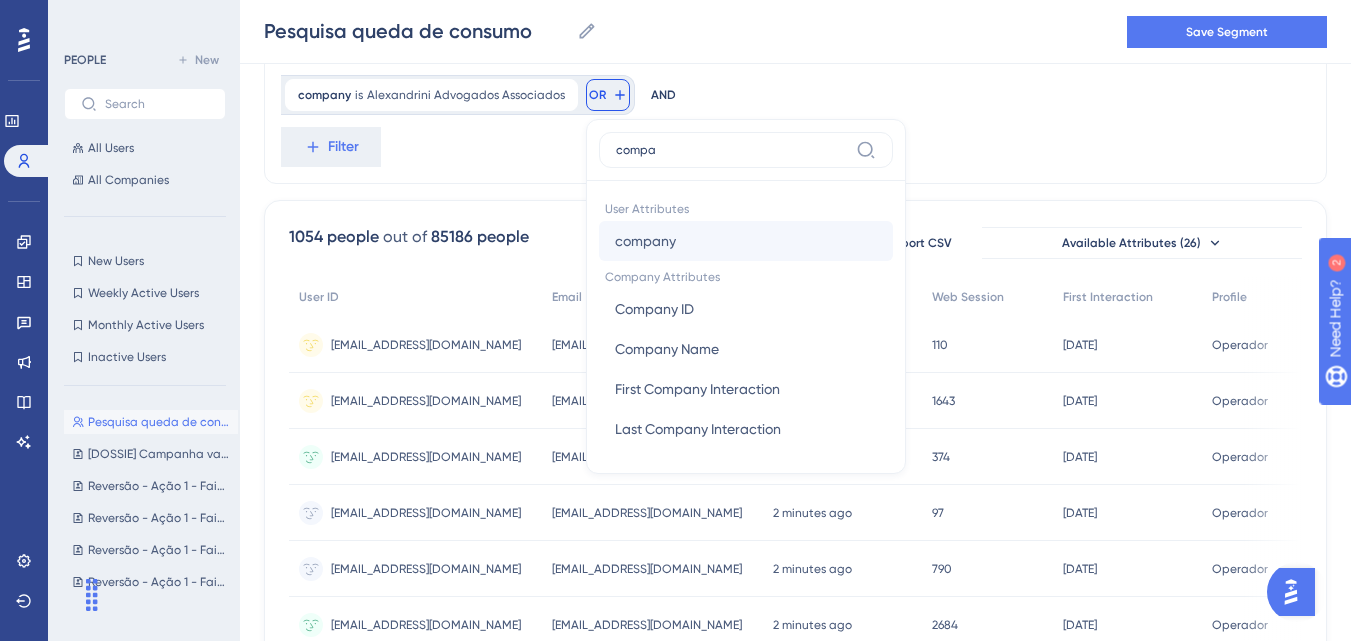 type on "compa" 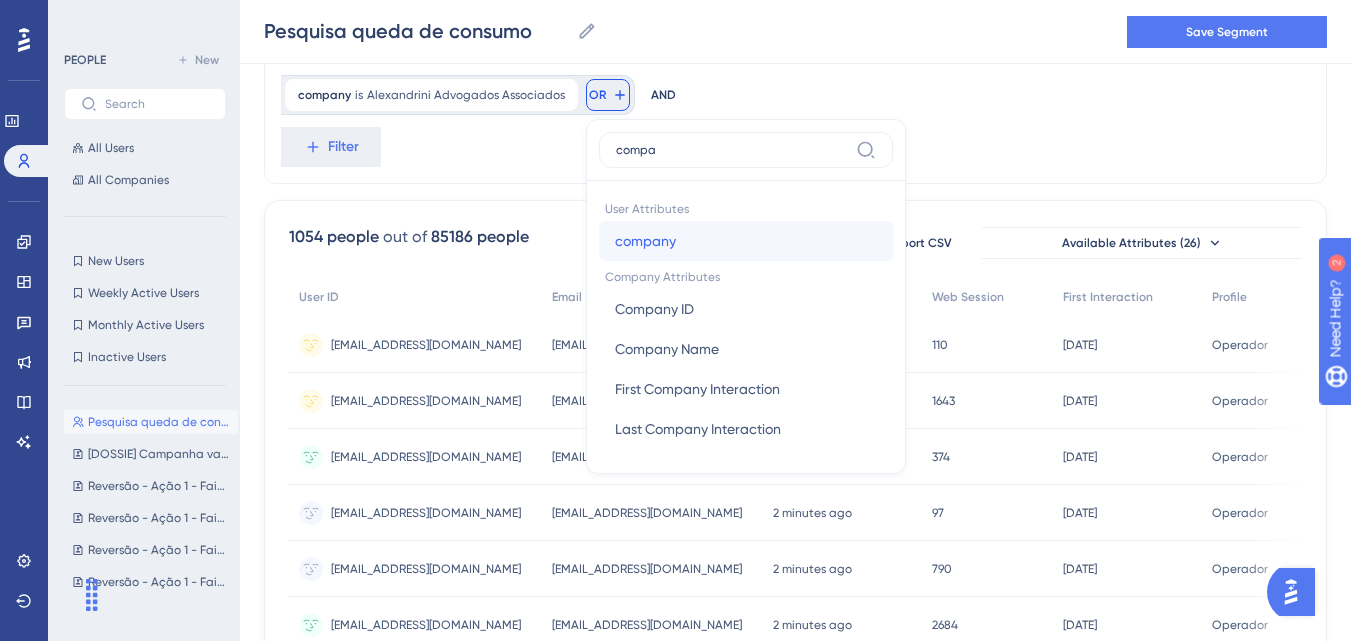 click on "company" at bounding box center (645, 241) 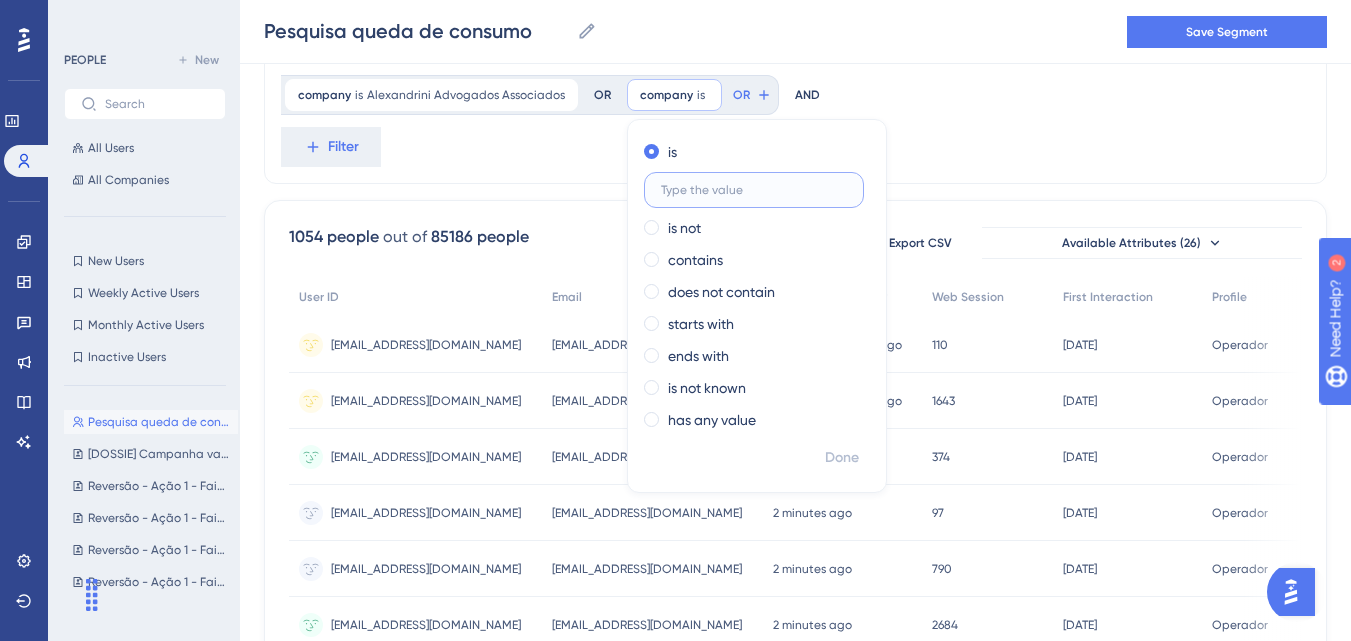 paste on "Directa Economia Empresarial Ltda" 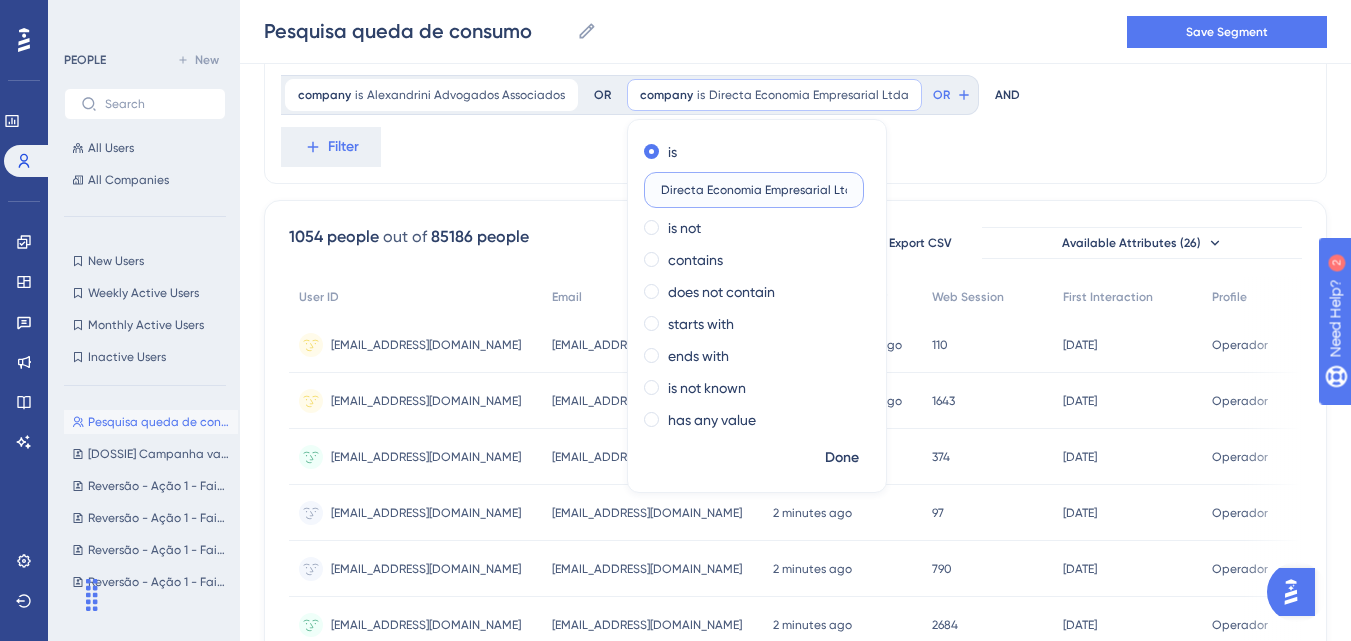 scroll, scrollTop: 0, scrollLeft: 6, axis: horizontal 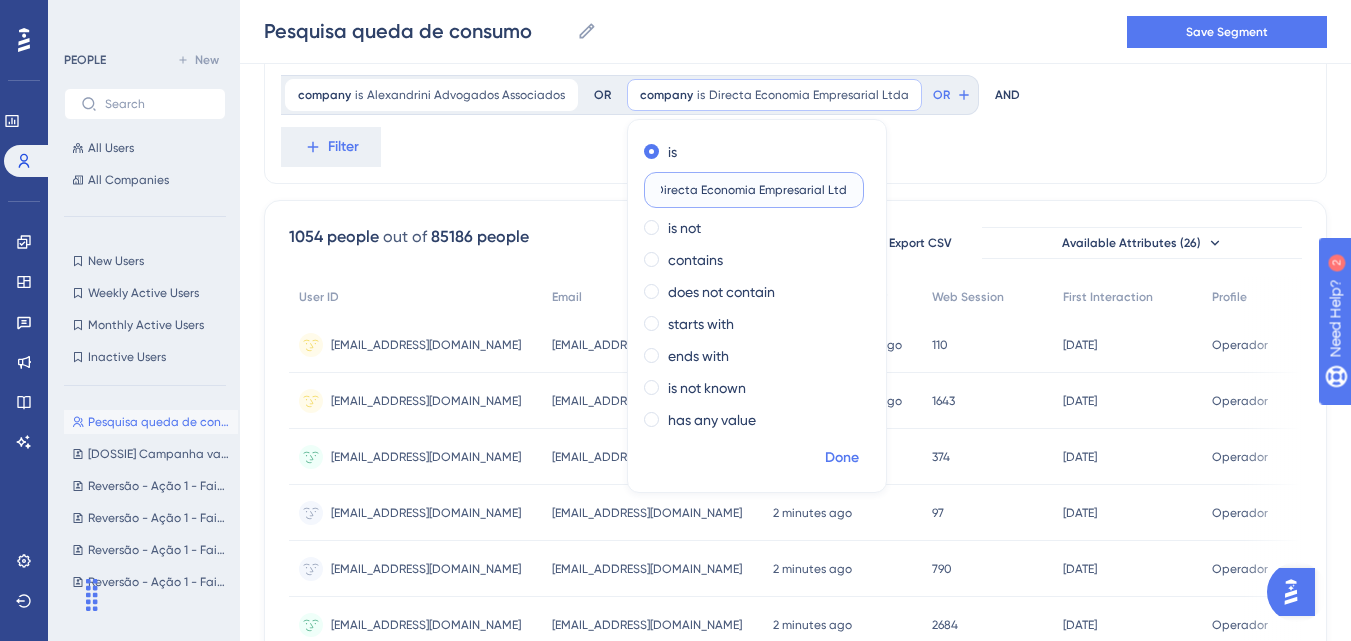 type on "Directa Economia Empresarial Ltda" 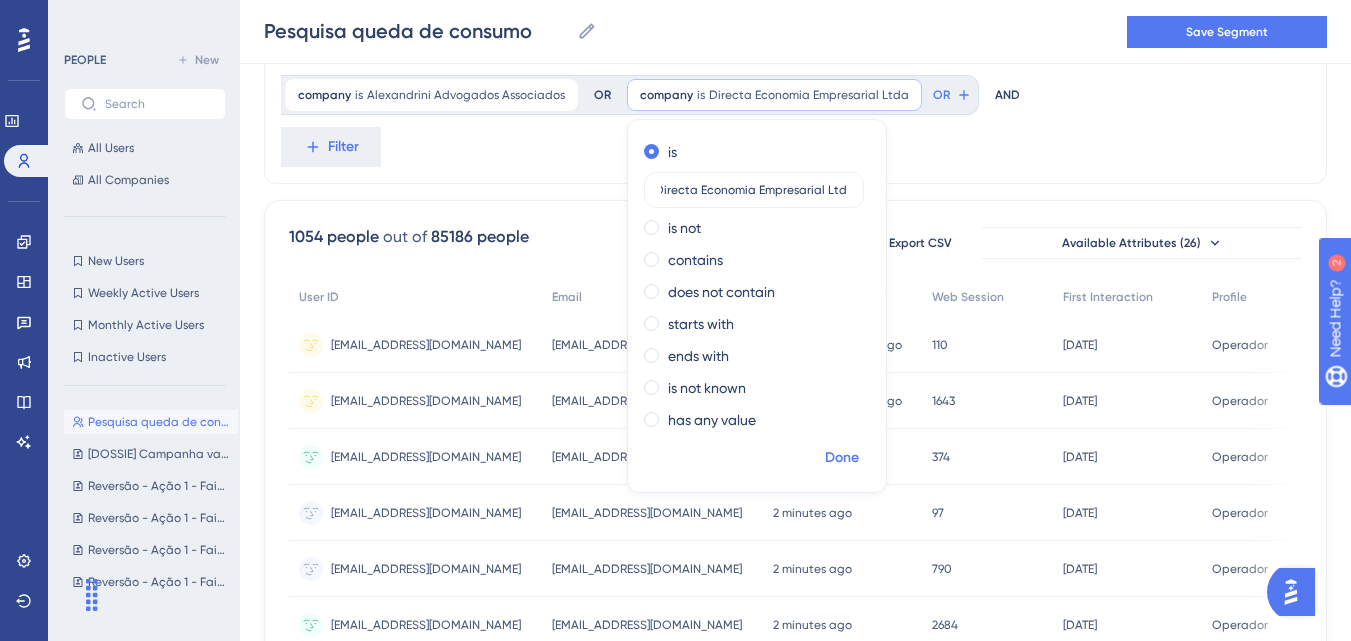 click on "Done" at bounding box center [842, 458] 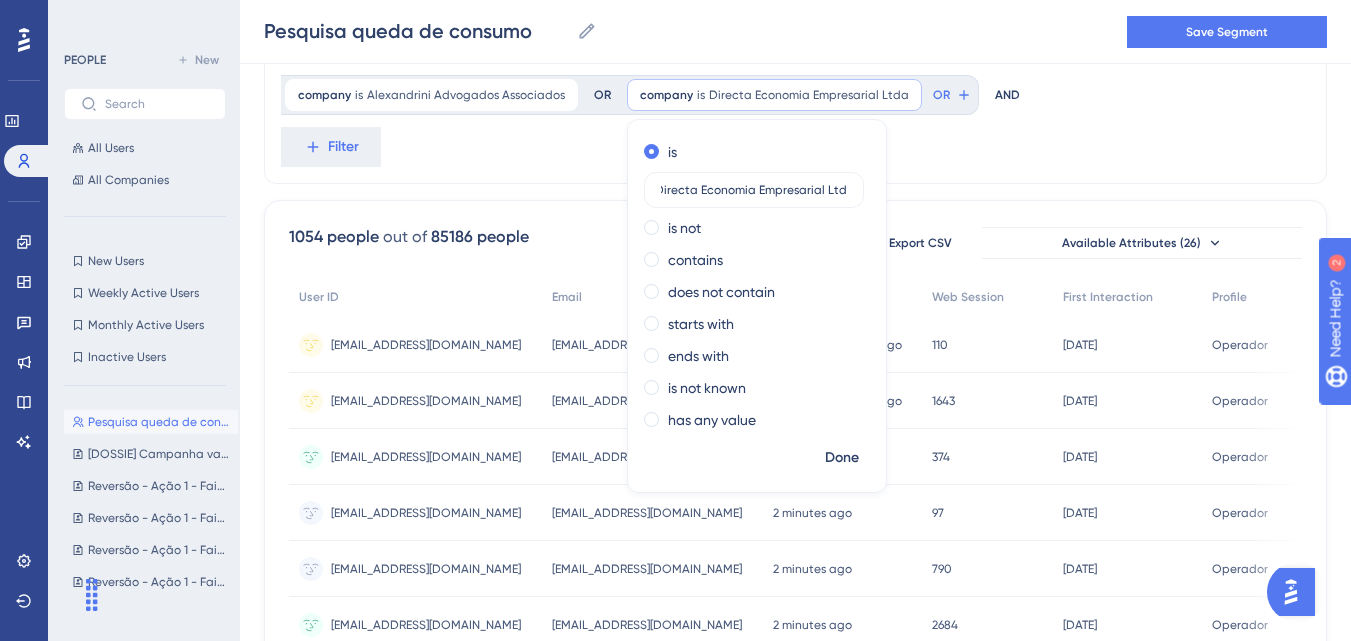 scroll, scrollTop: 0, scrollLeft: 0, axis: both 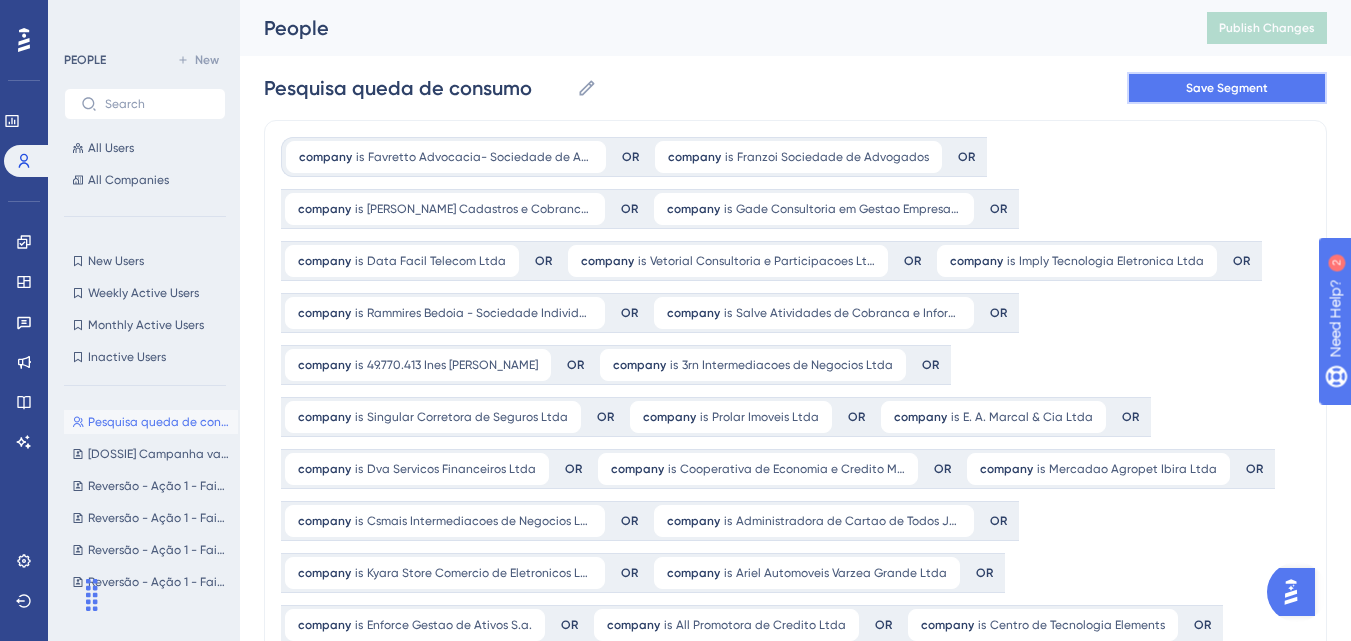 click on "Save Segment" at bounding box center [1227, 88] 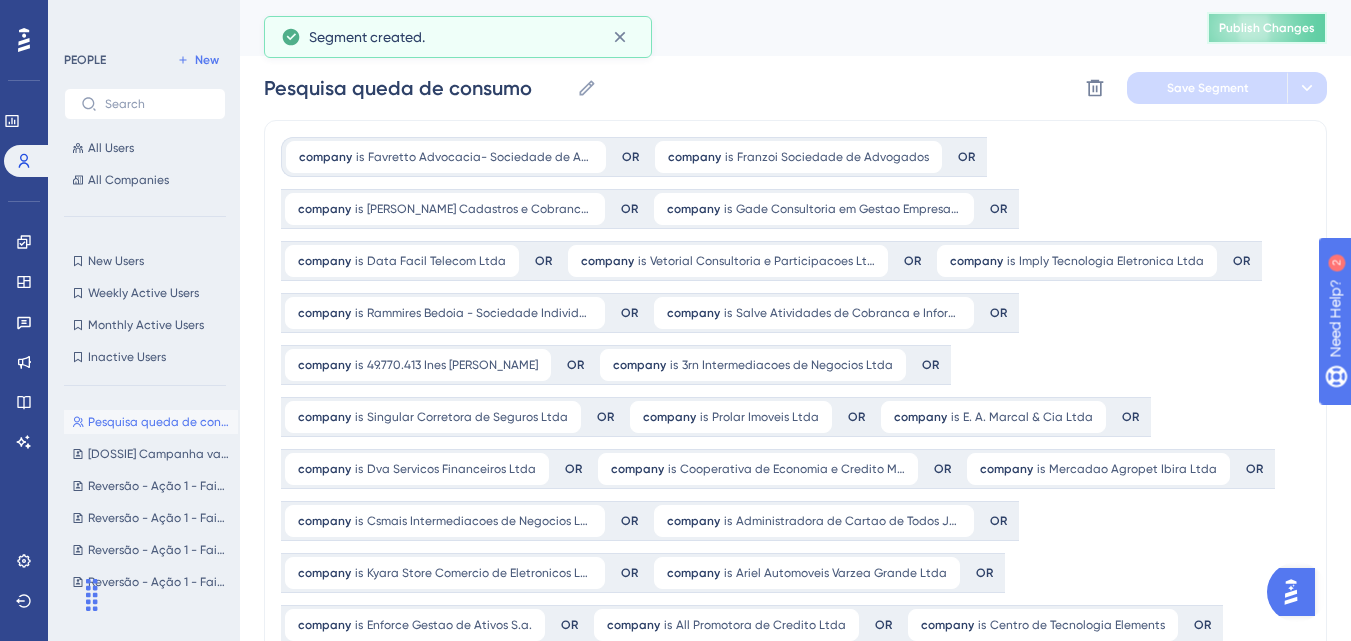click on "Publish Changes" at bounding box center [1267, 28] 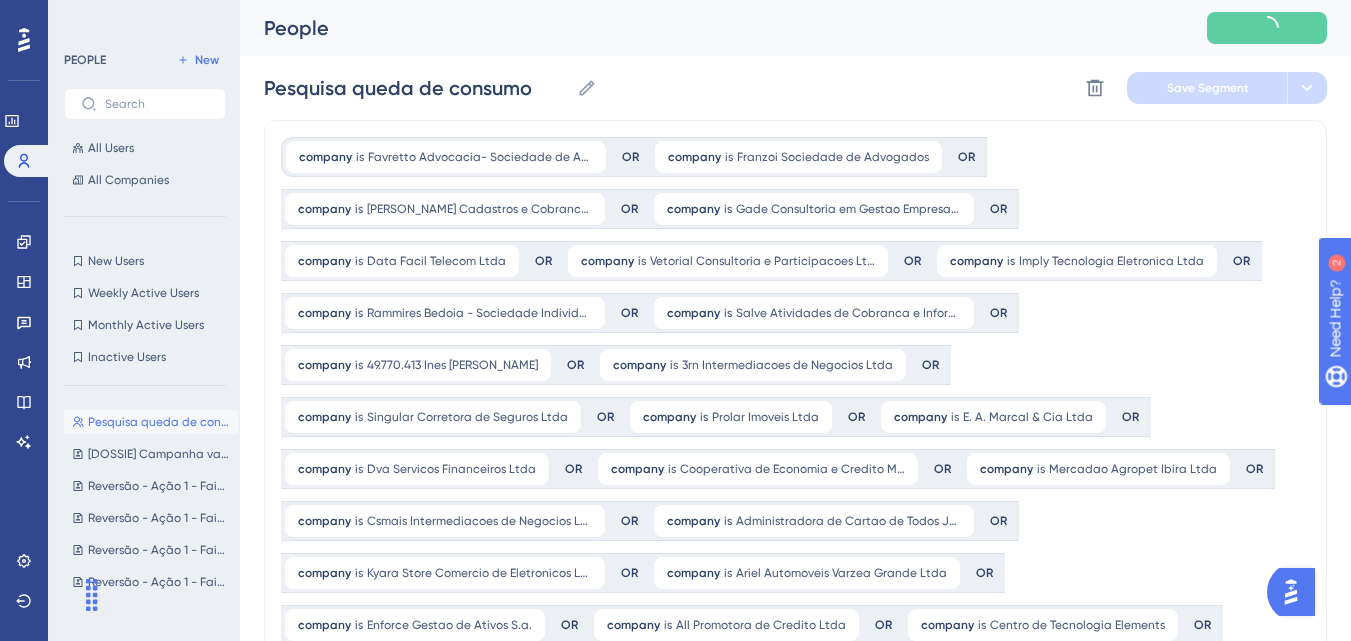 click on "Feedback" at bounding box center (24, 322) 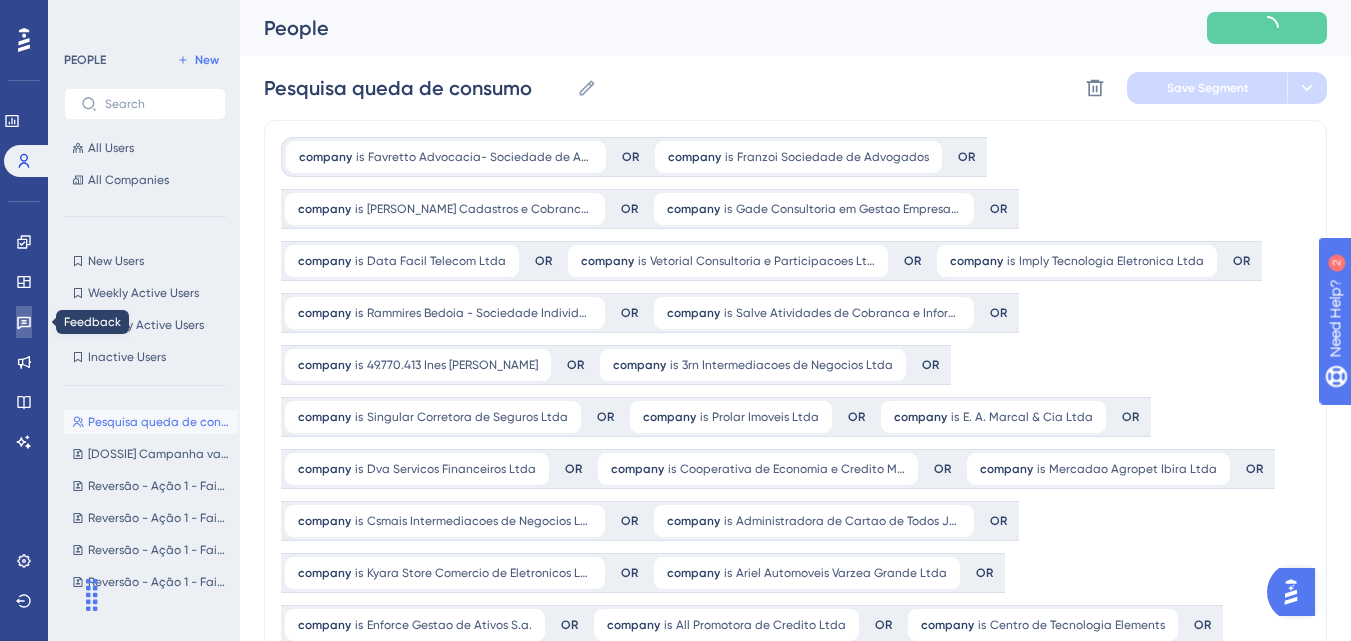click 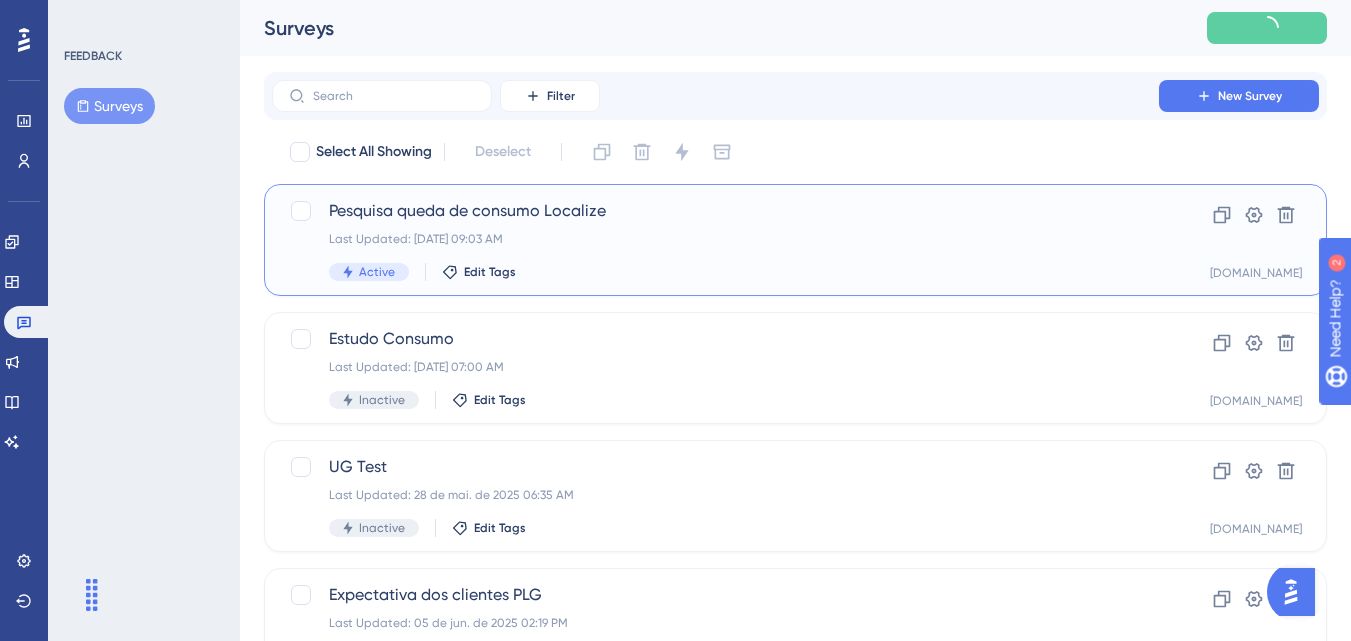 click on "Pesquisa queda de consumo Localize Last Updated: [DATE] 09:03 AM Active Edit Tags" at bounding box center [715, 240] 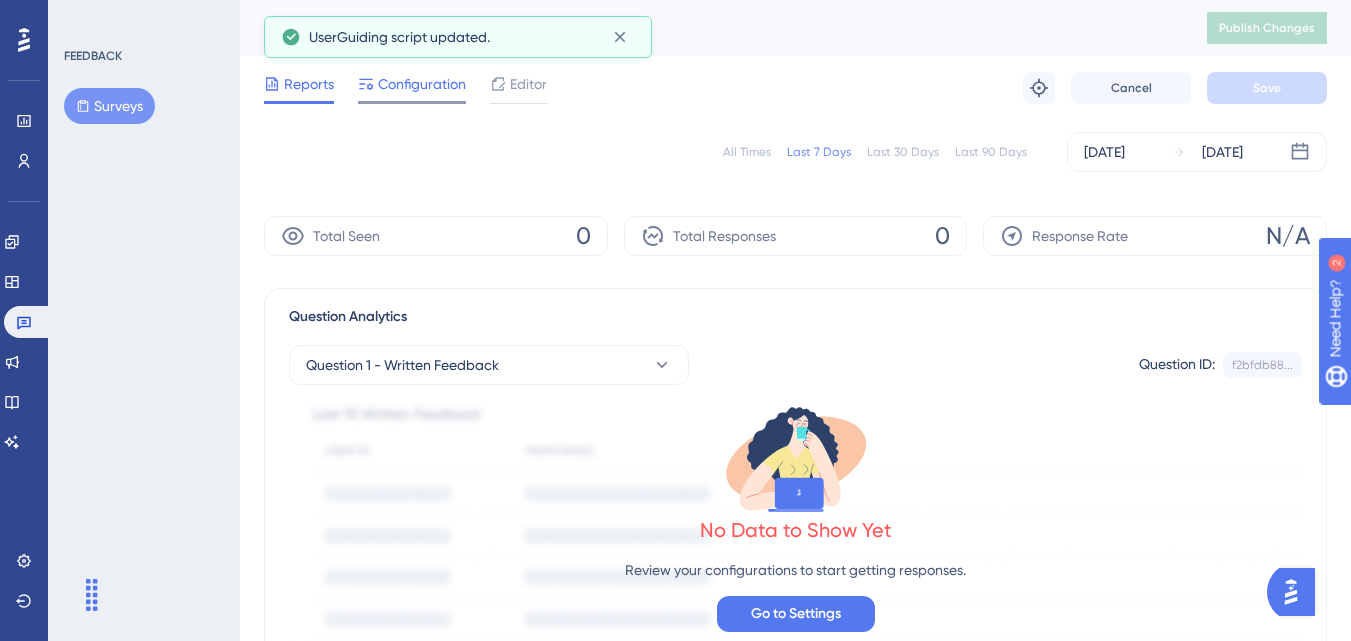 click on "Configuration" at bounding box center (422, 84) 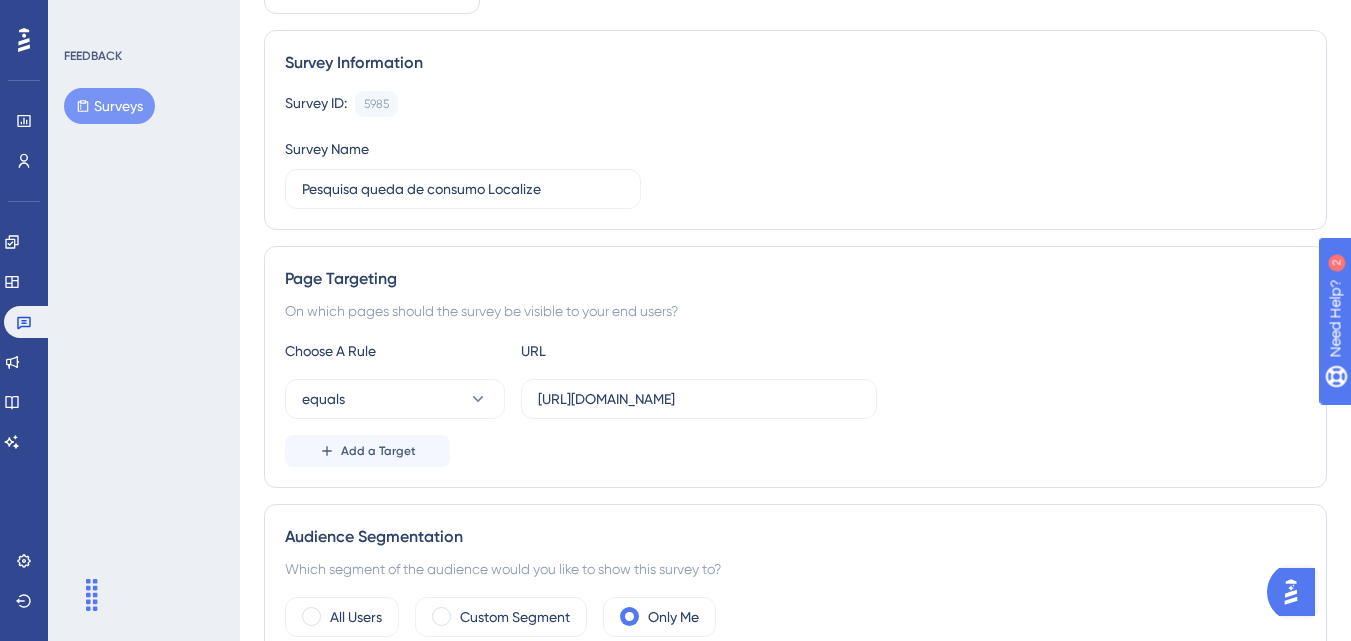 scroll, scrollTop: 18, scrollLeft: 0, axis: vertical 